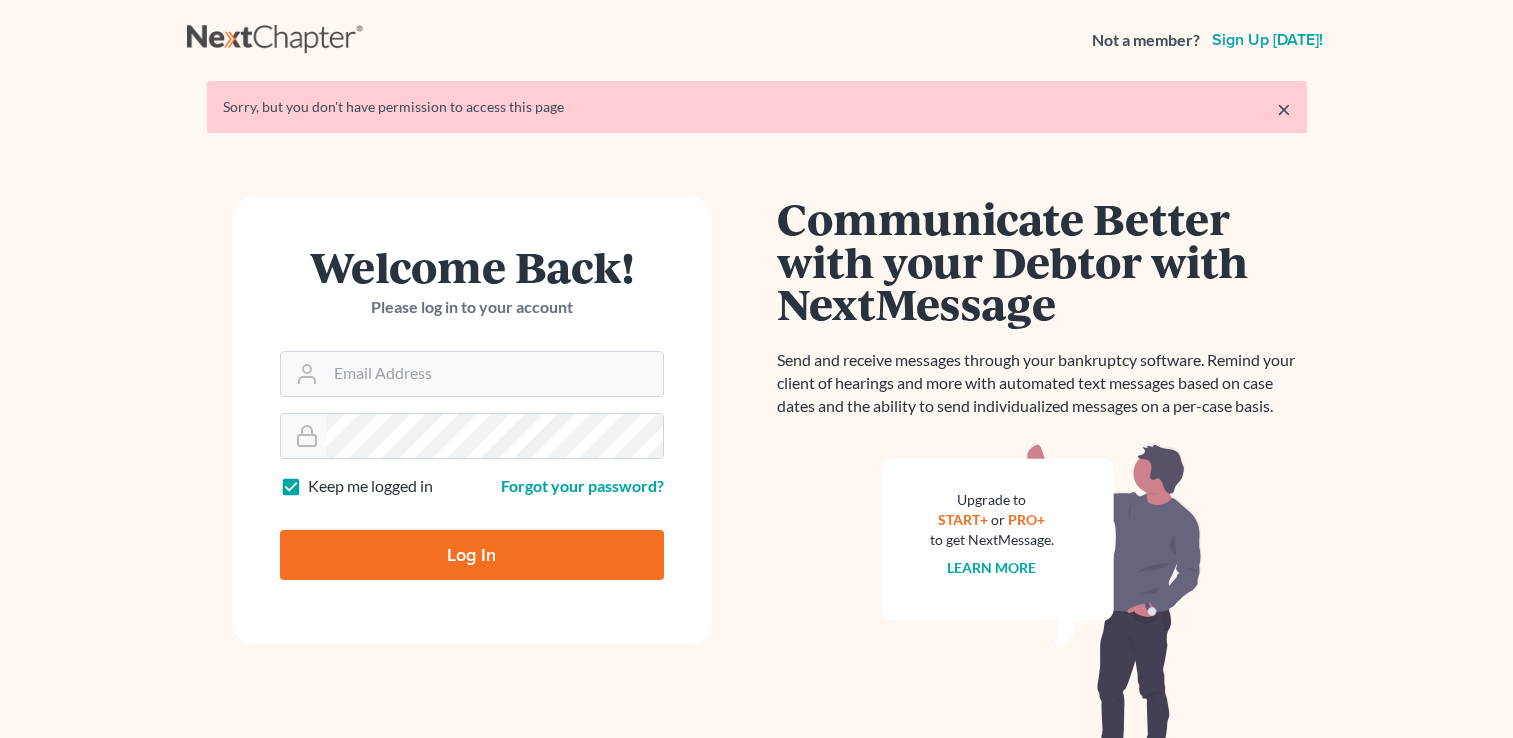 scroll, scrollTop: 0, scrollLeft: 0, axis: both 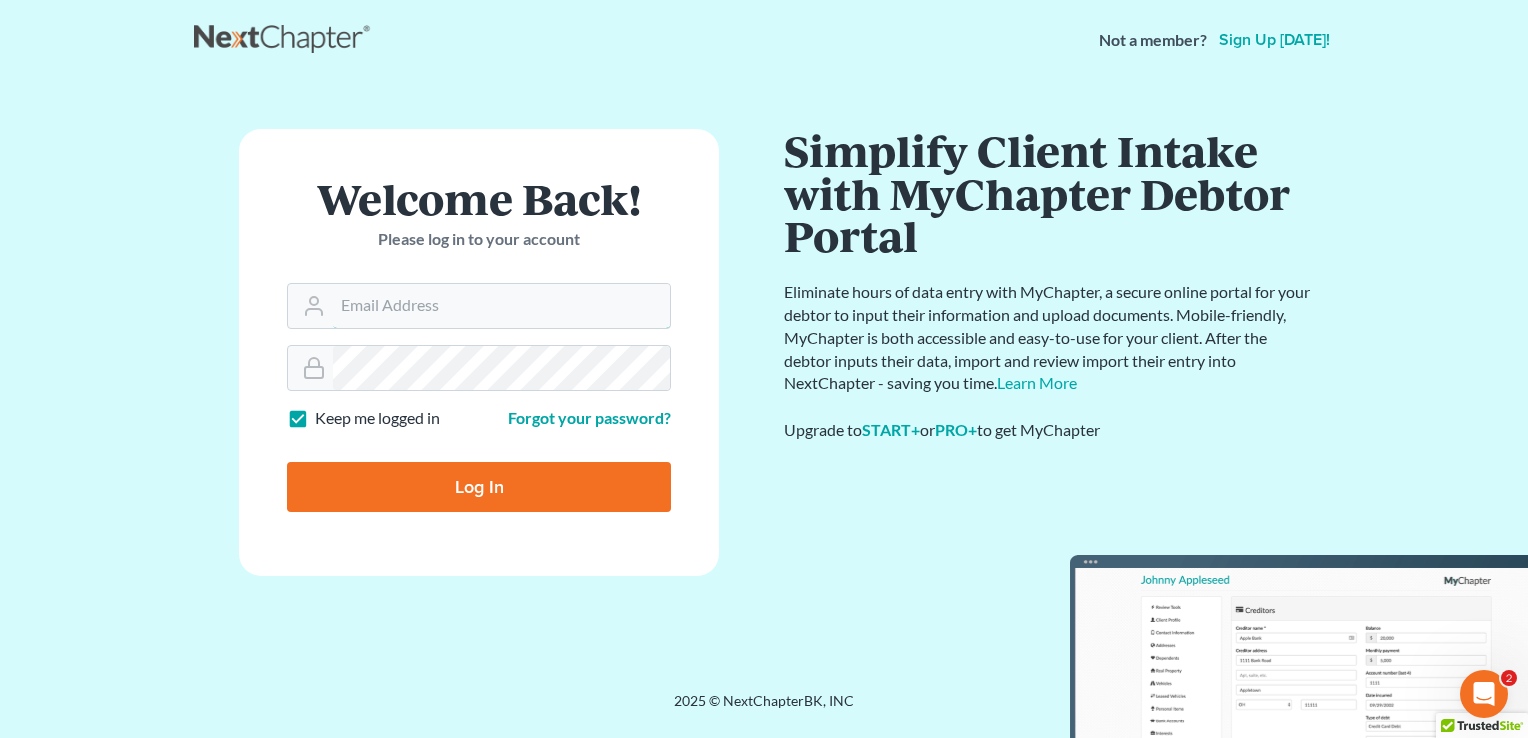 type on "[PERSON_NAME][EMAIL_ADDRESS][DOMAIN_NAME]" 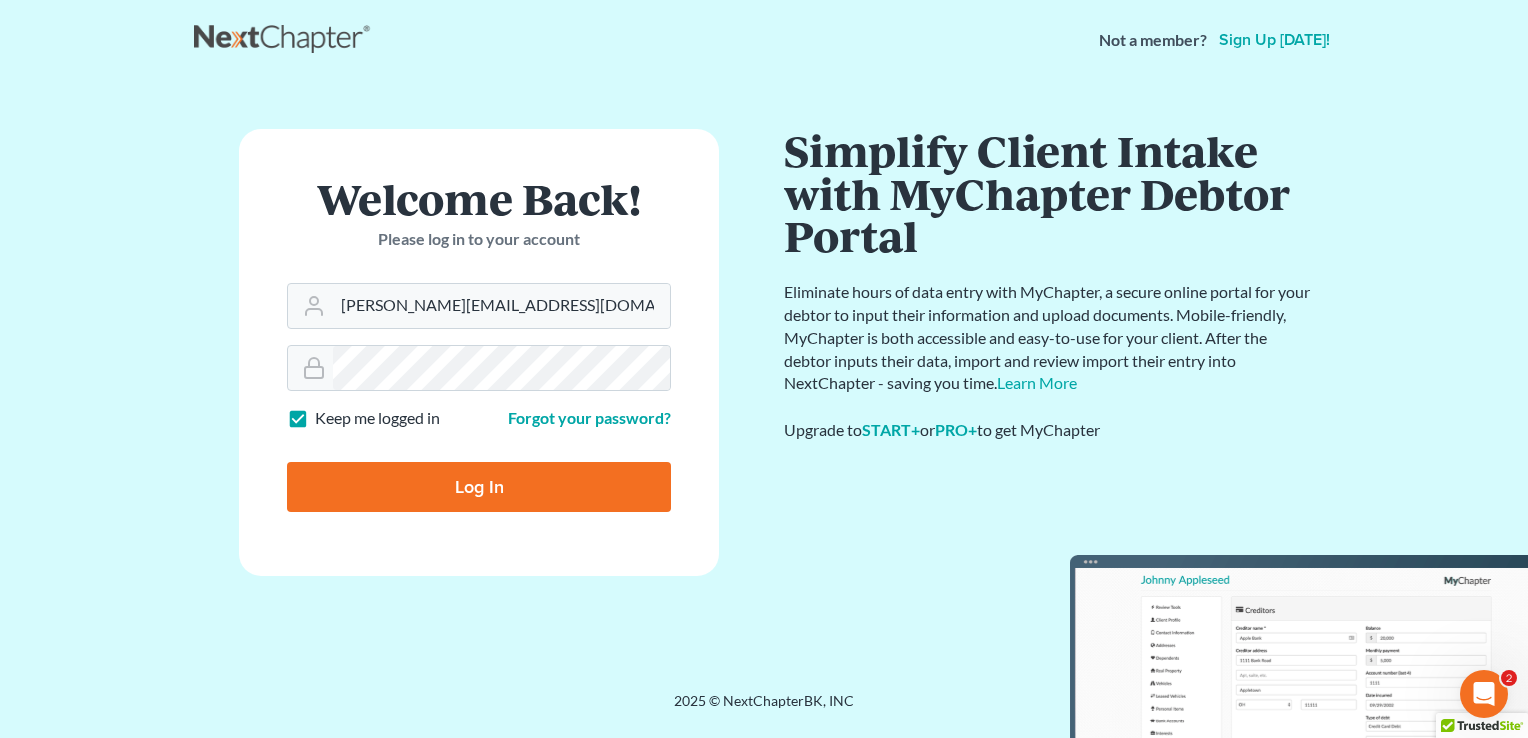 click on "Log In" at bounding box center [479, 487] 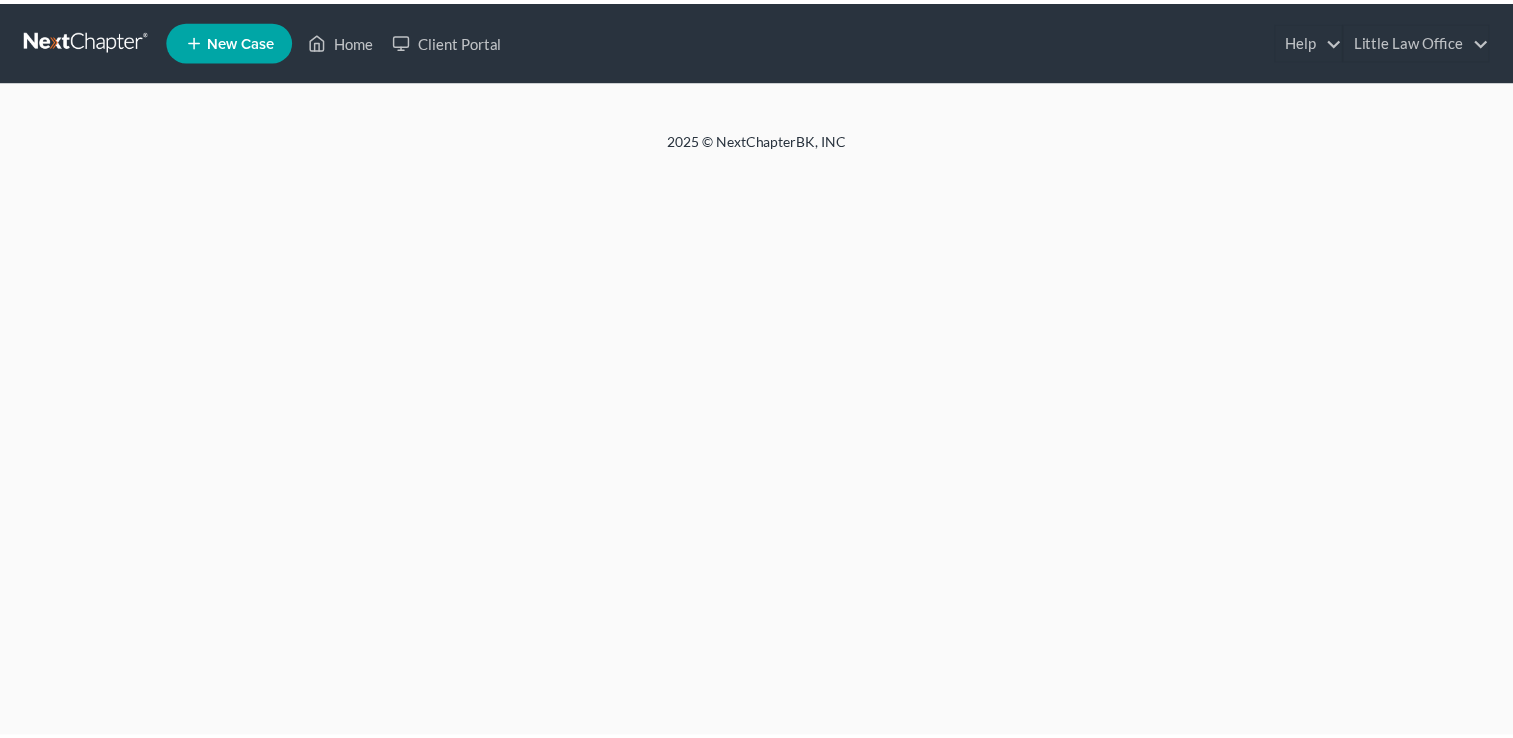 scroll, scrollTop: 0, scrollLeft: 0, axis: both 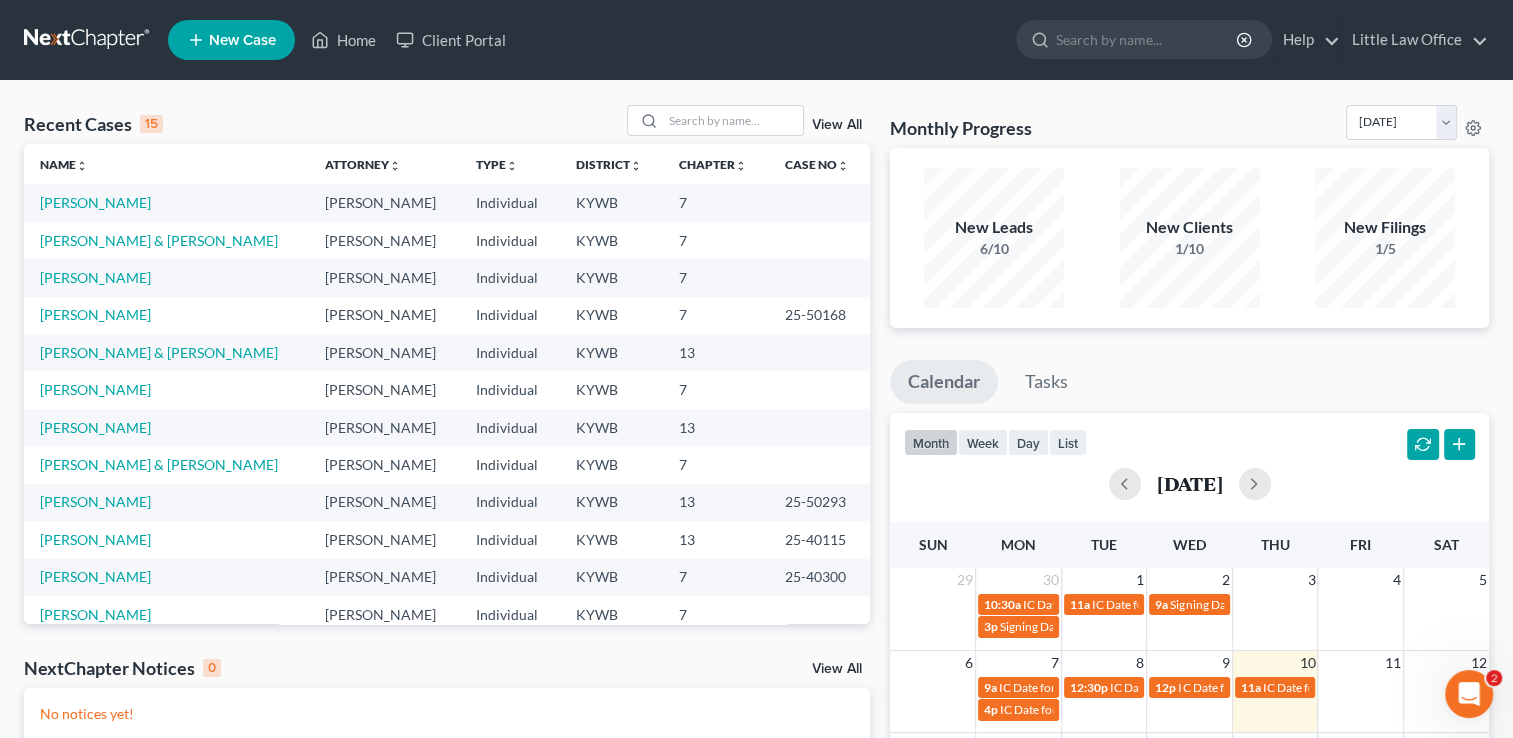 click on "New Case" at bounding box center (242, 40) 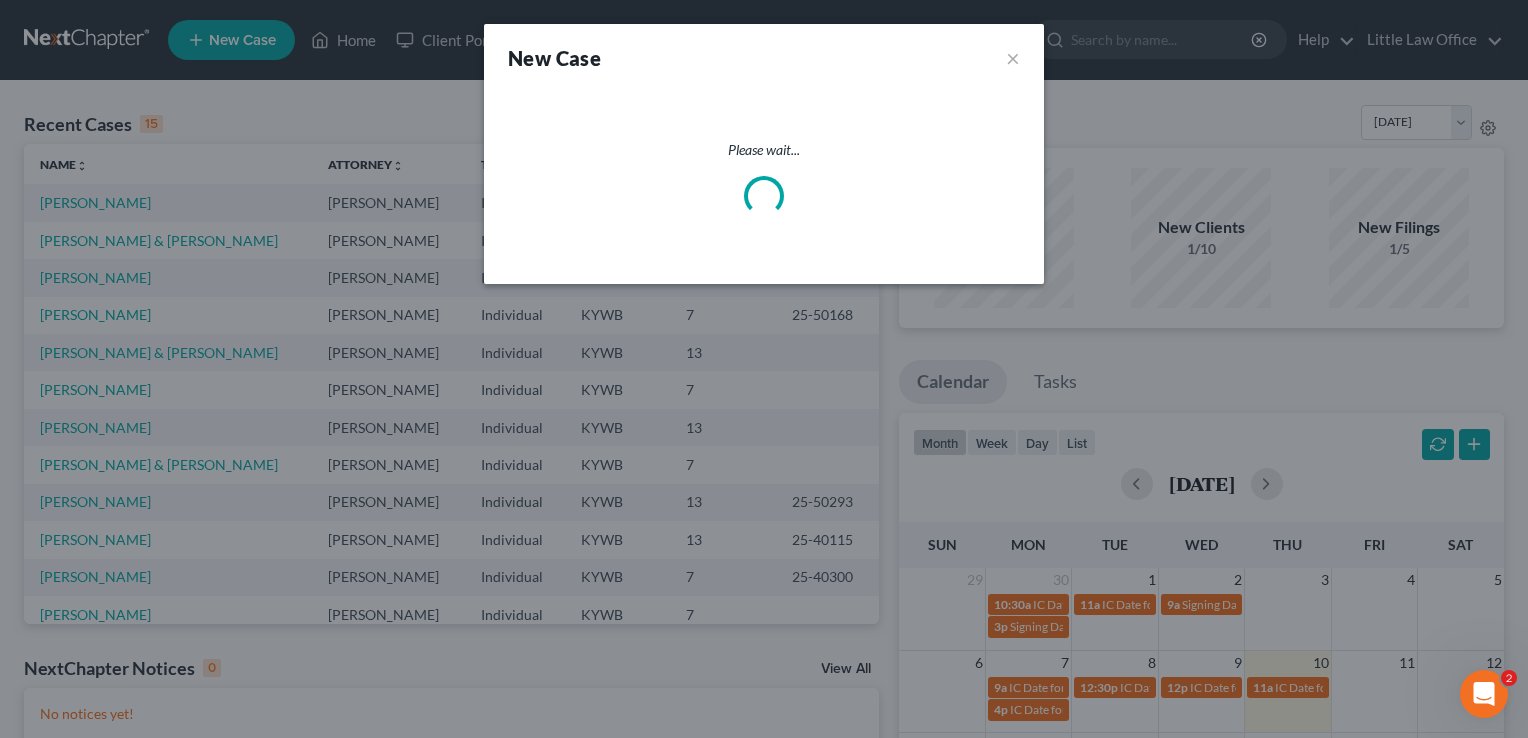 select on "33" 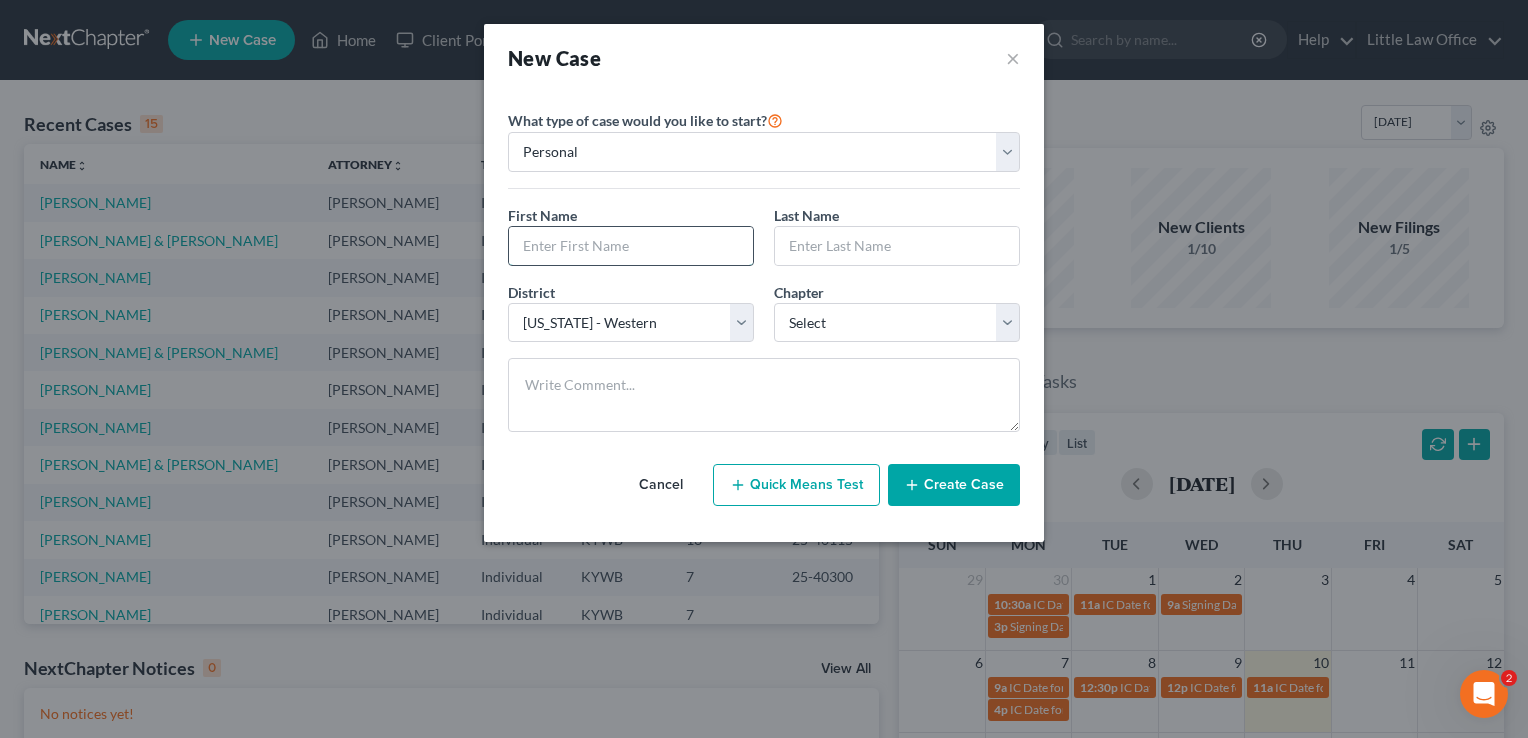 click at bounding box center [631, 246] 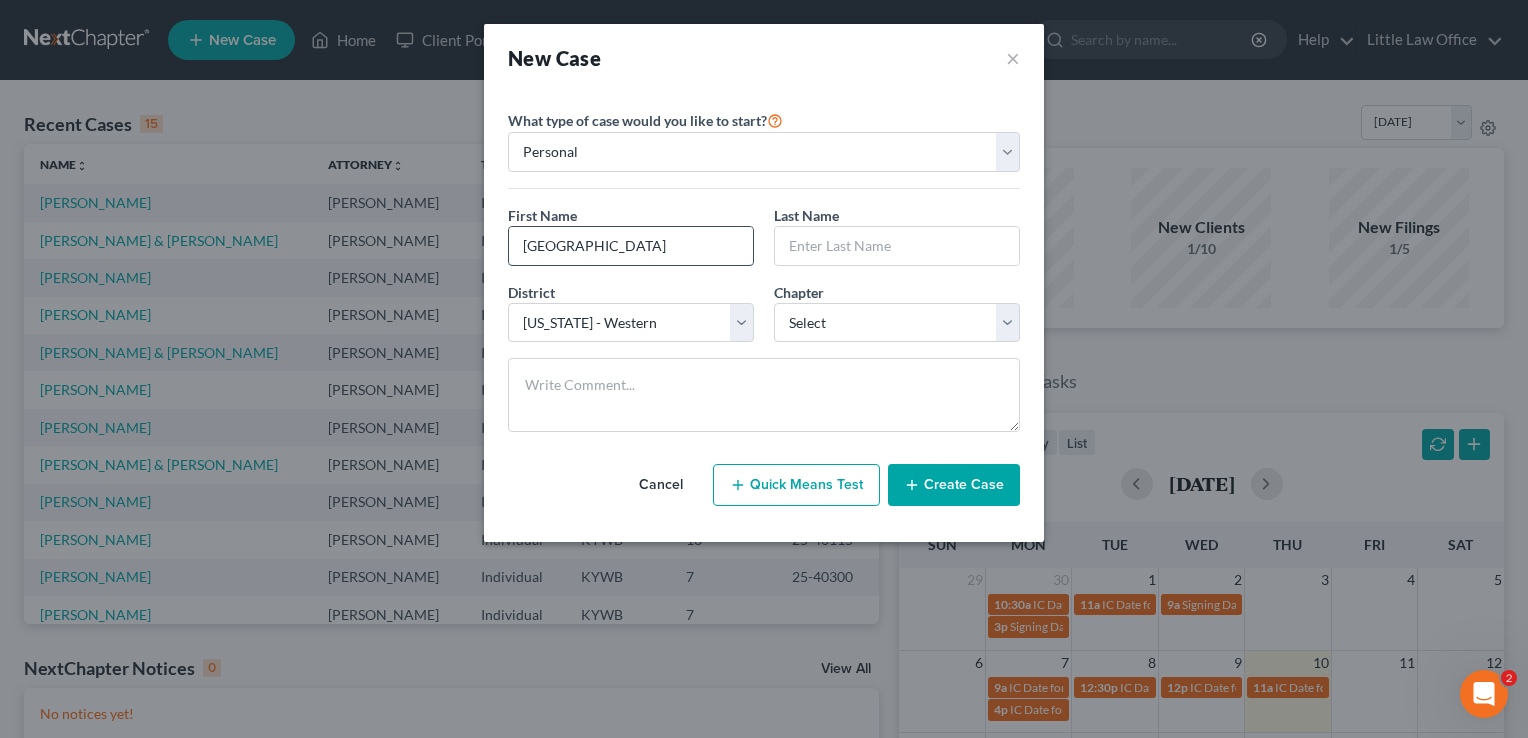 type on "Devon" 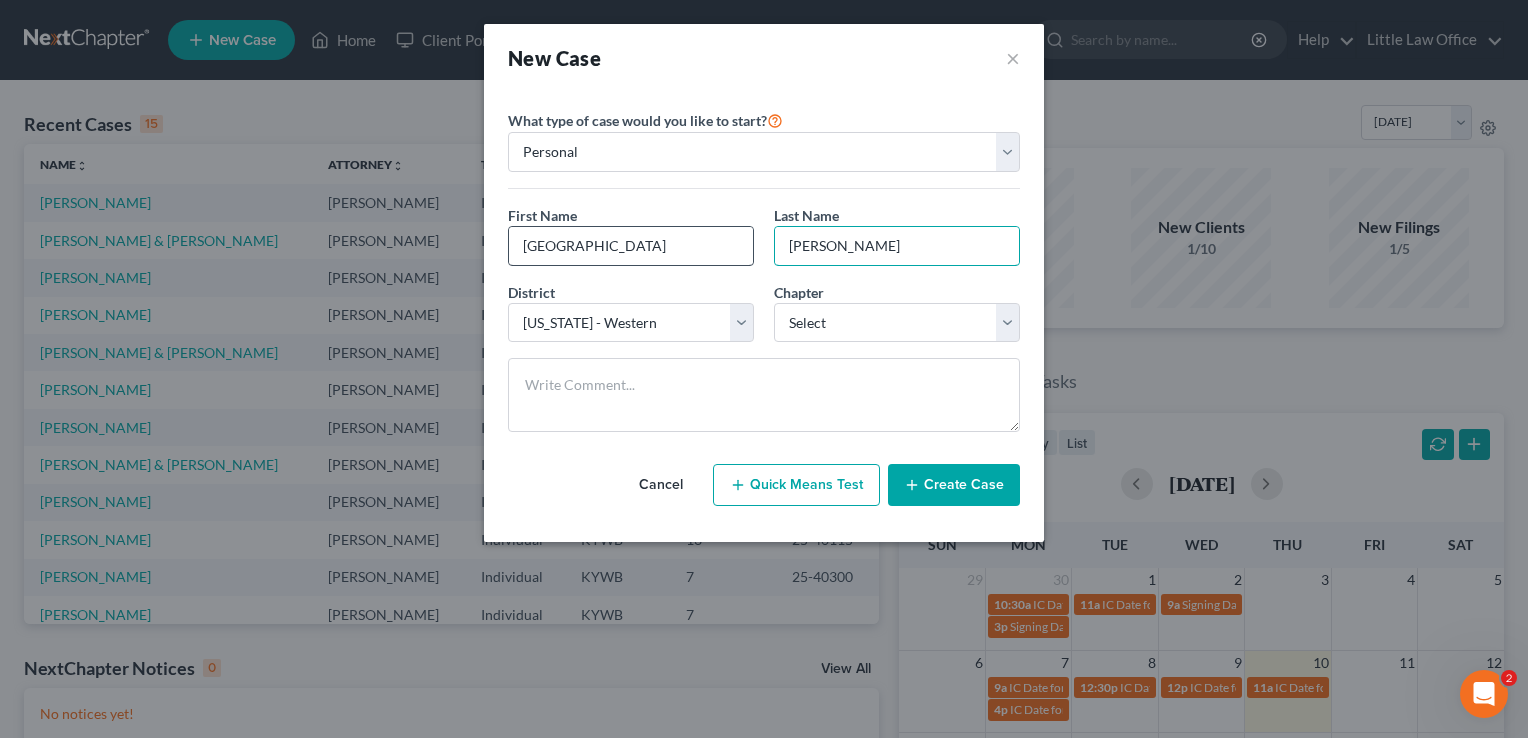 type on "Qualls" 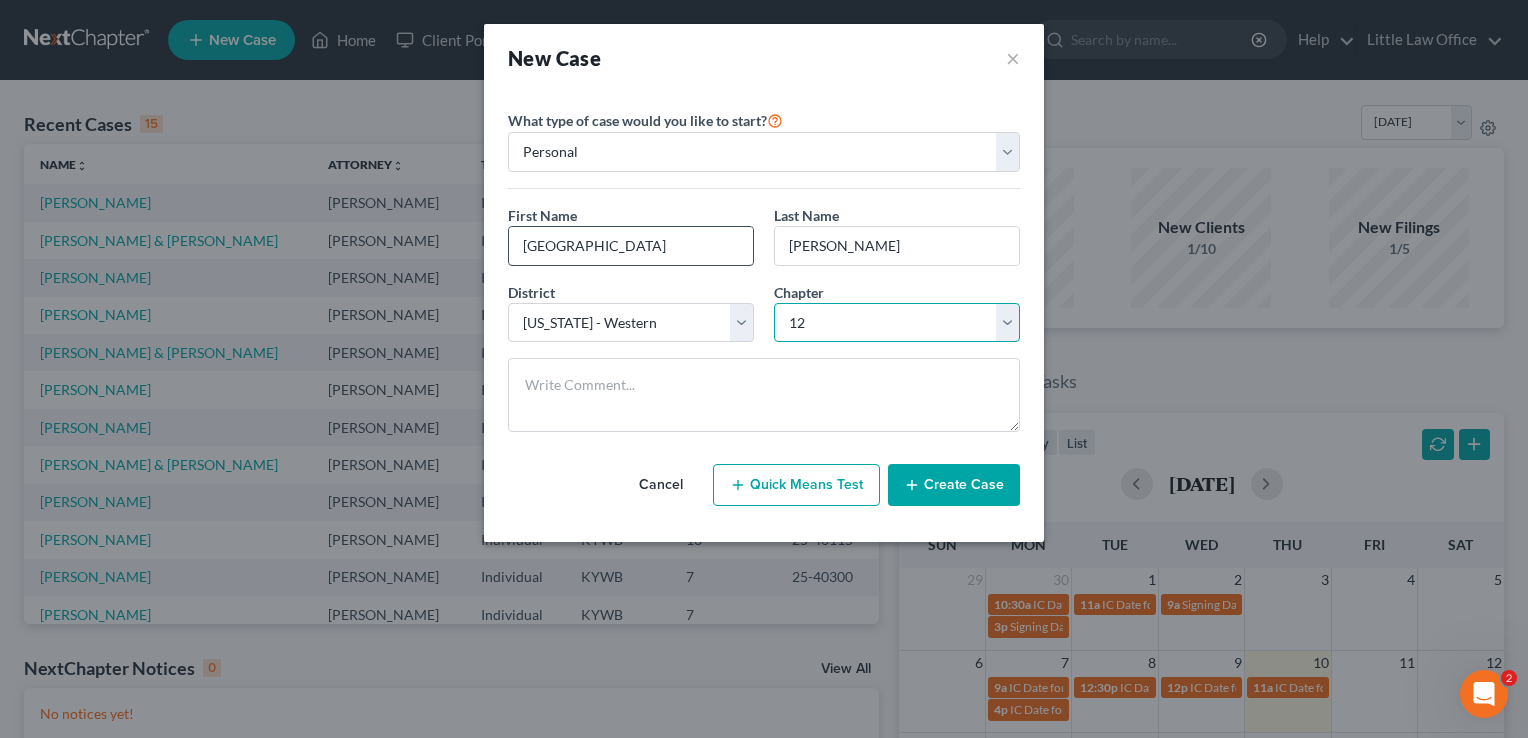 select on "3" 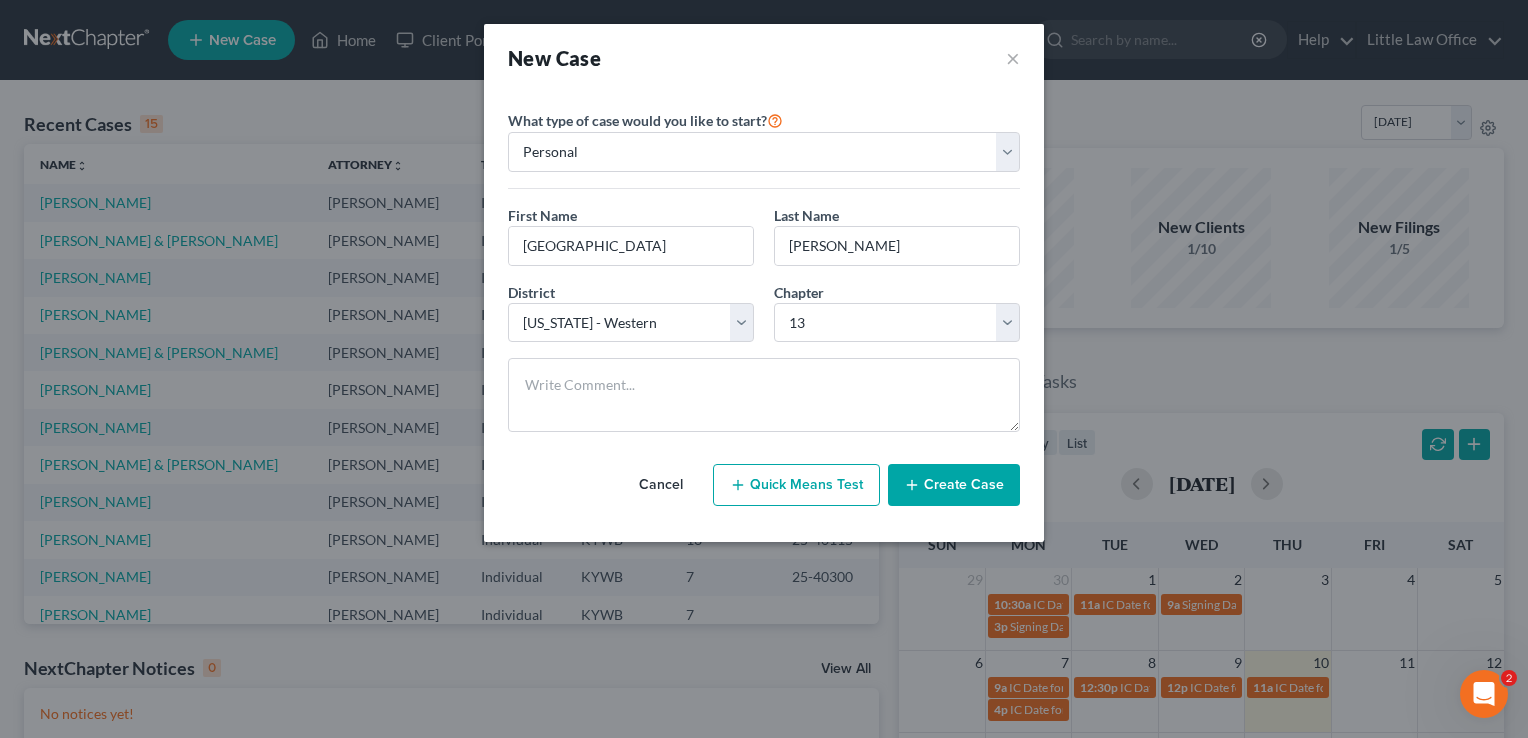 click on "Create Case" at bounding box center [954, 485] 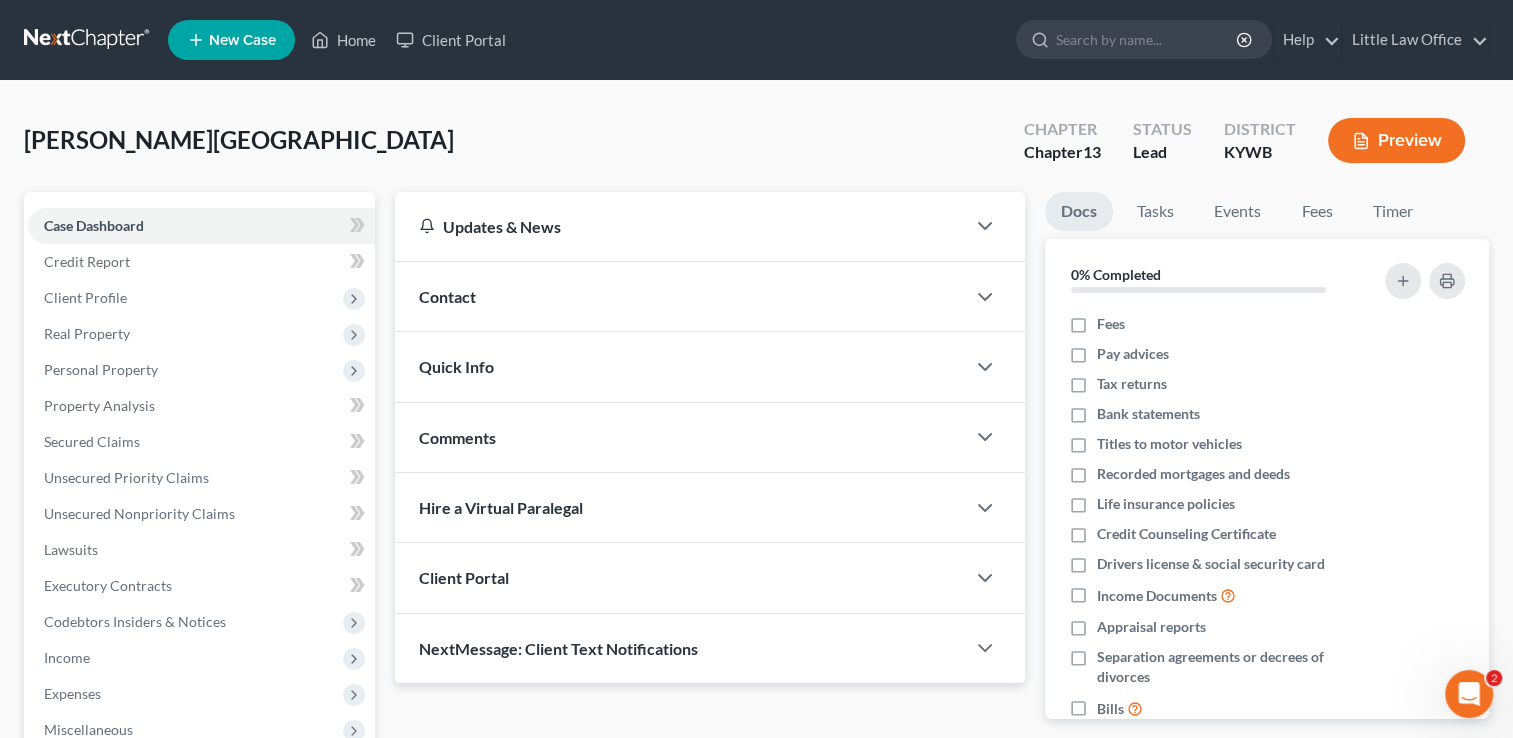 click on "Contact" at bounding box center [680, 296] 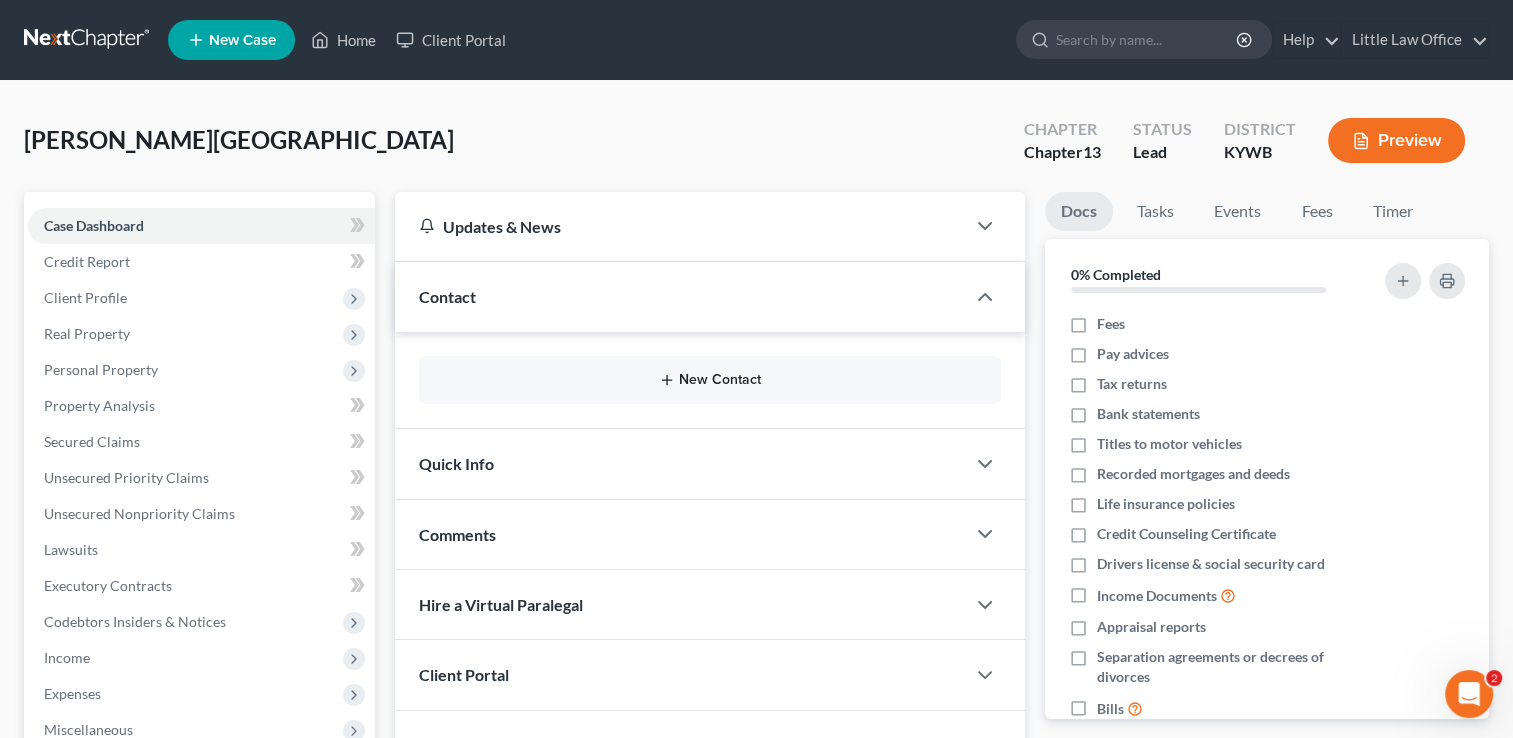 click on "New Contact" at bounding box center (710, 380) 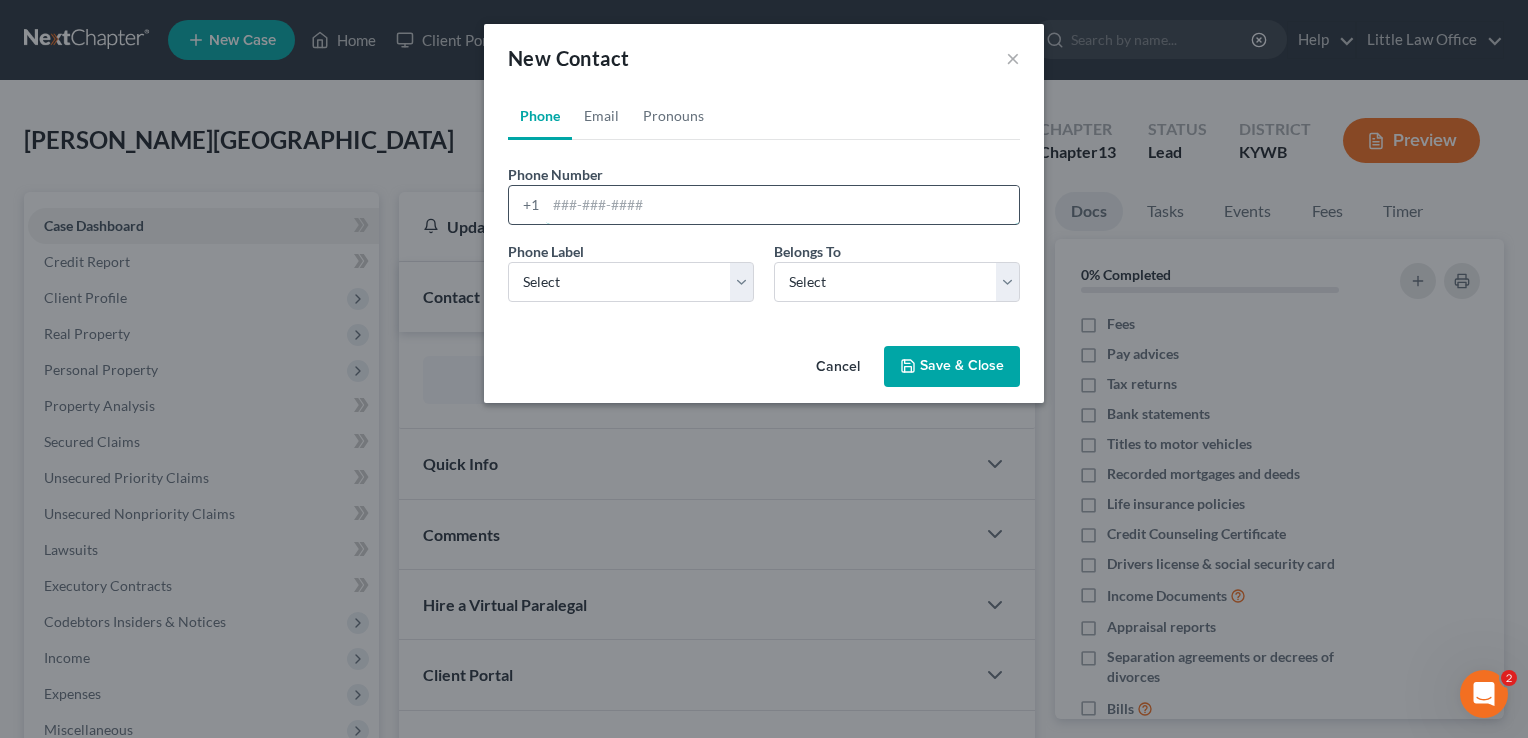 click at bounding box center [782, 205] 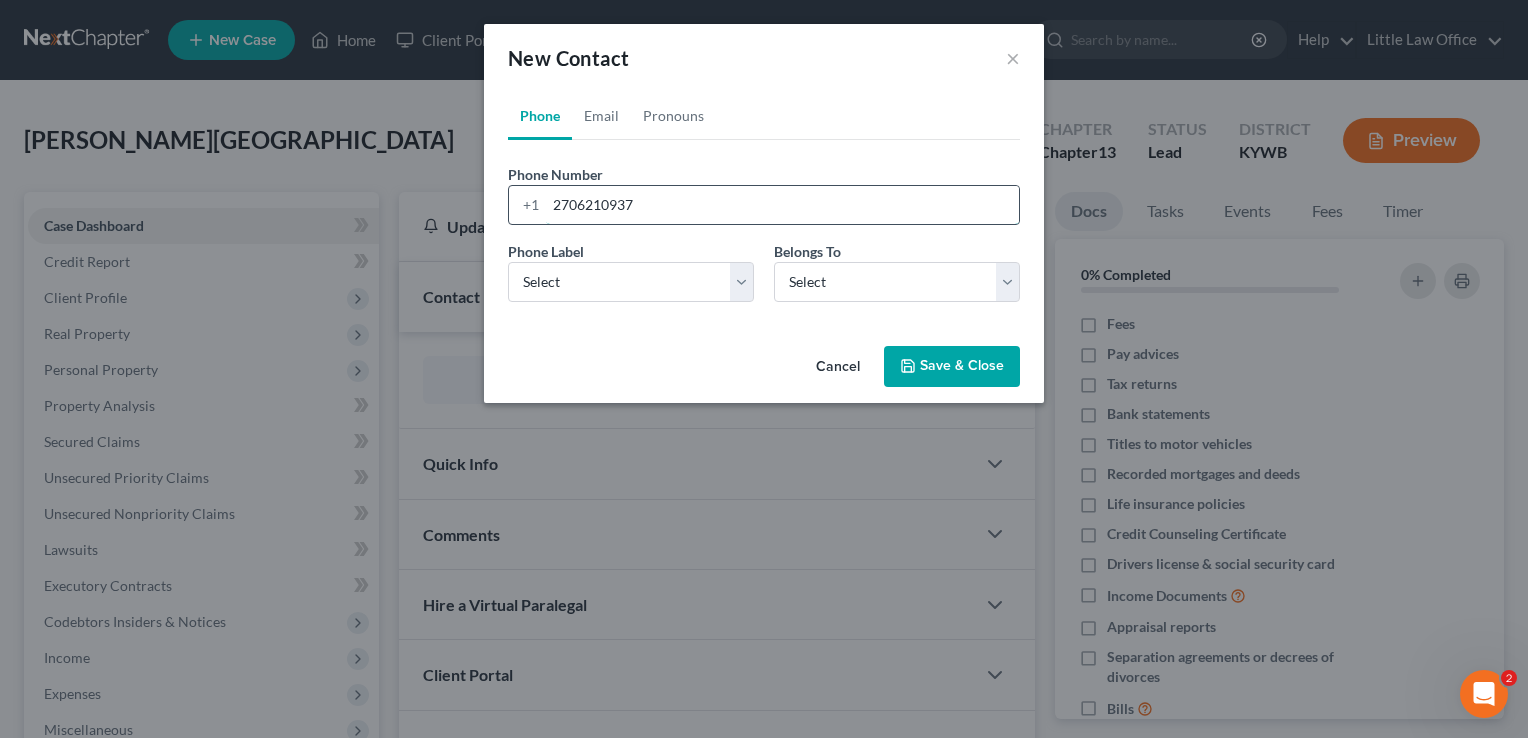 type on "2706210937" 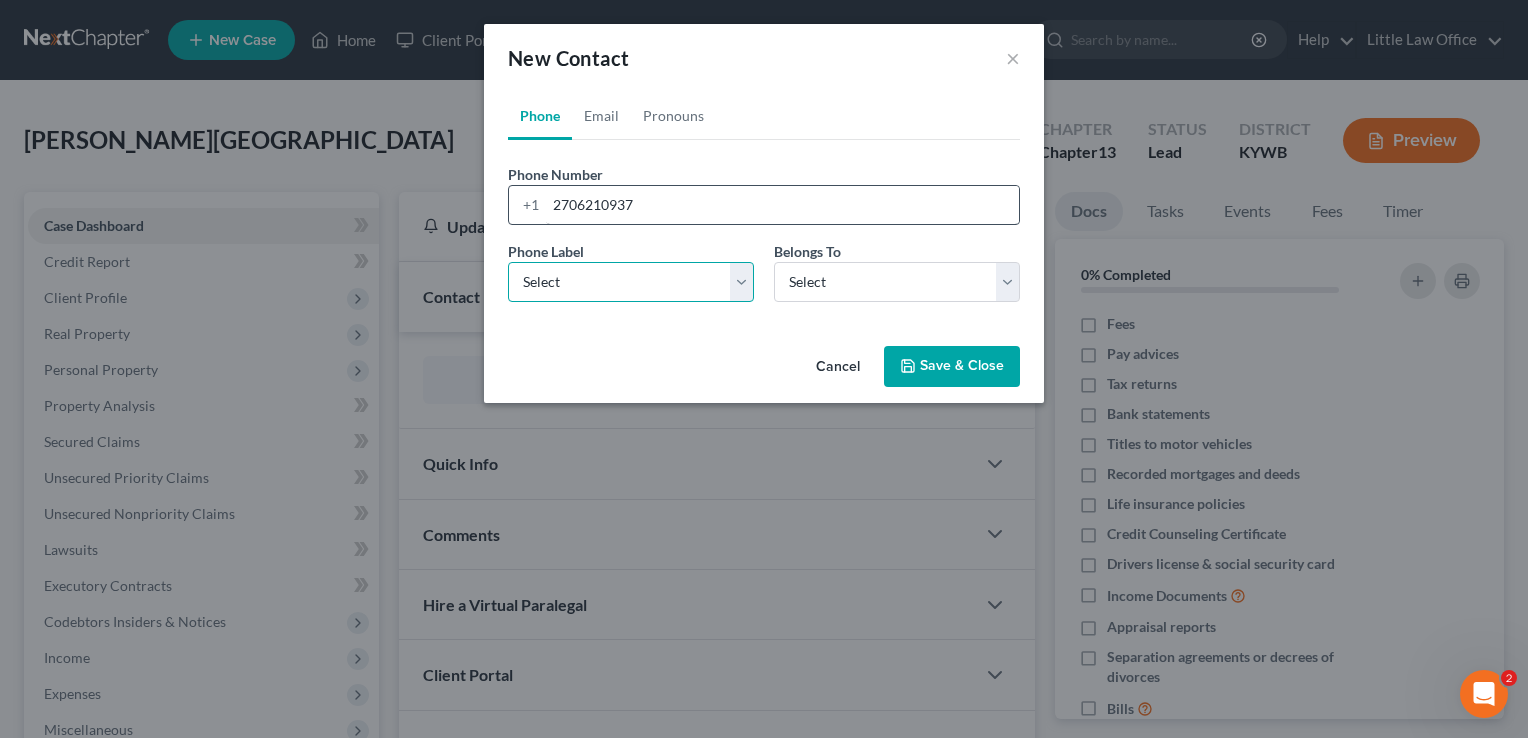 select on "0" 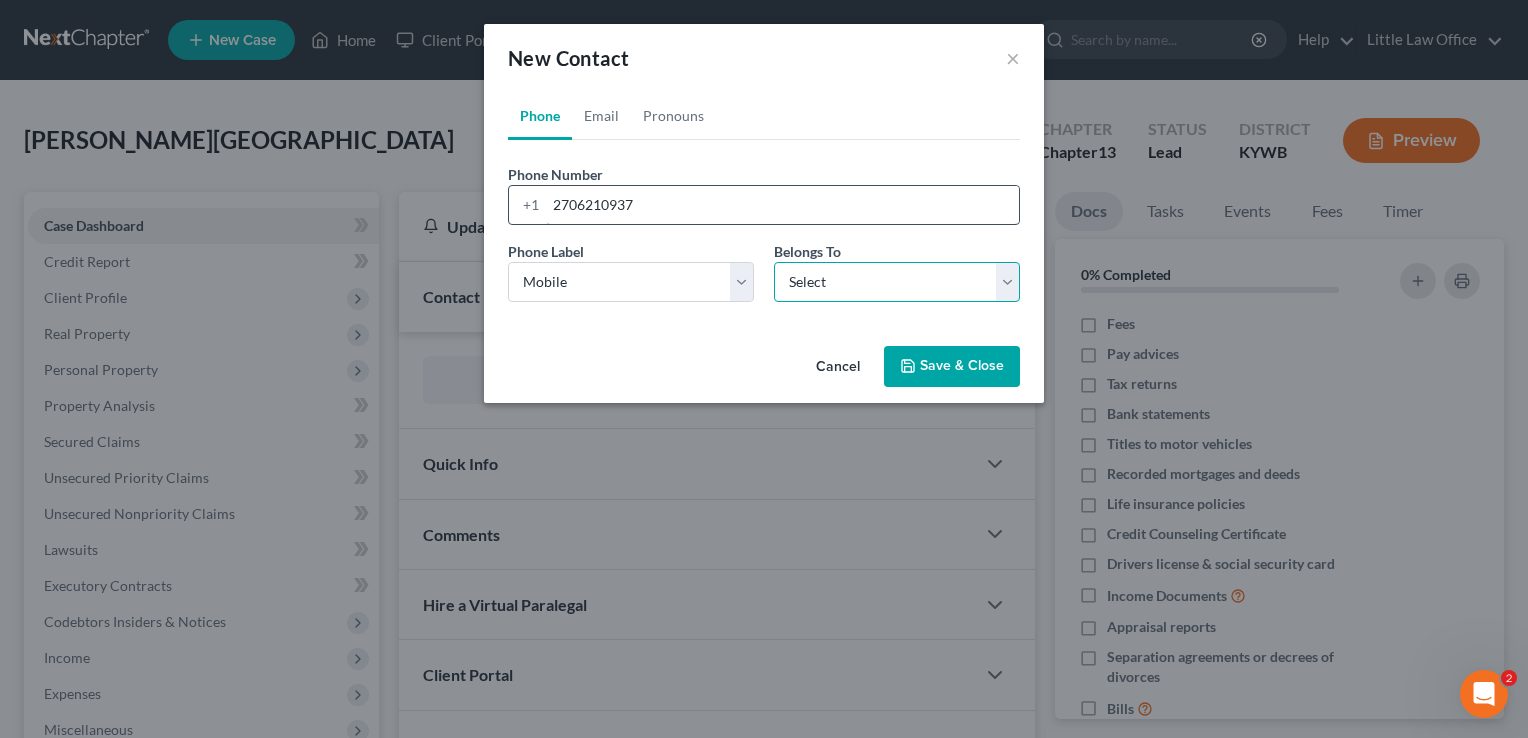 select on "0" 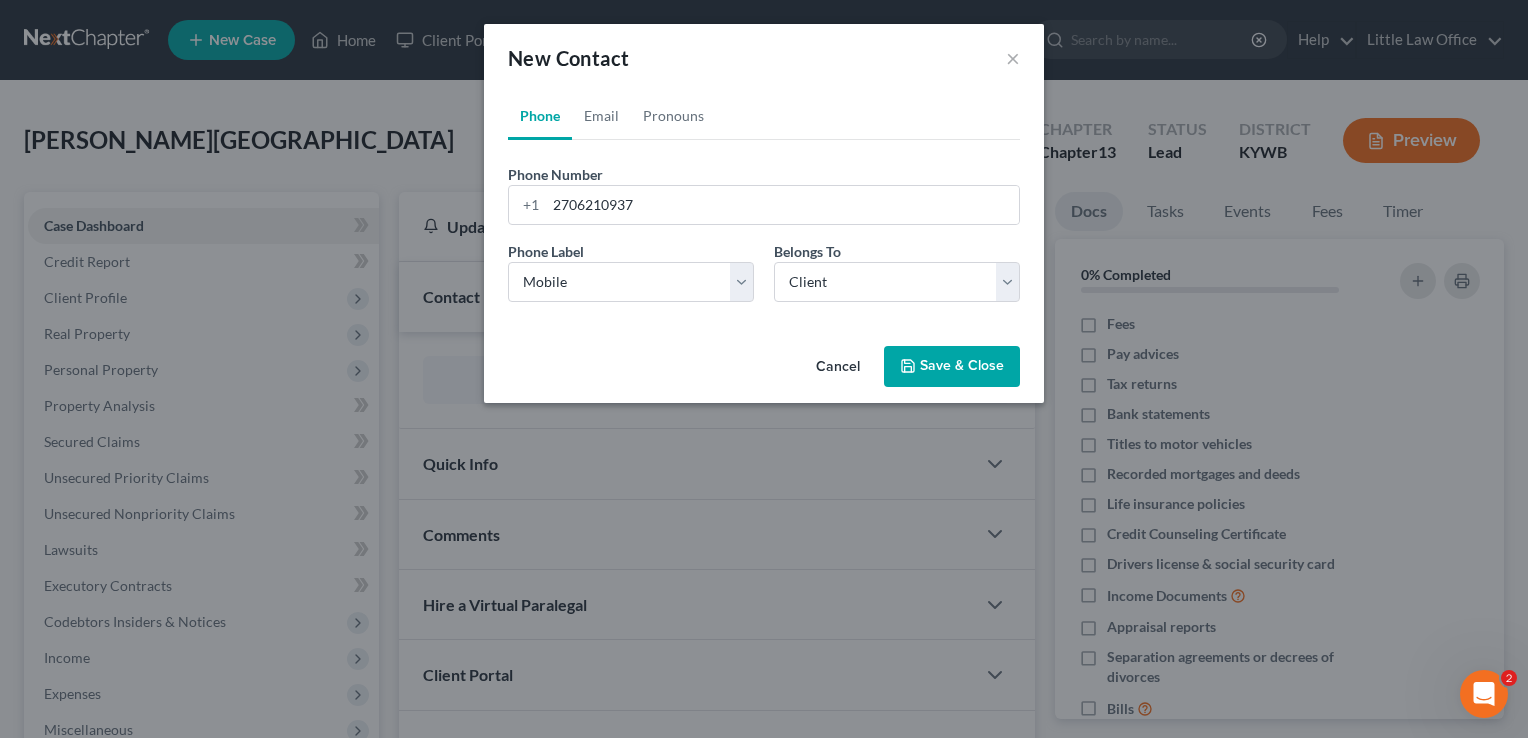 click on "Save & Close" at bounding box center (952, 367) 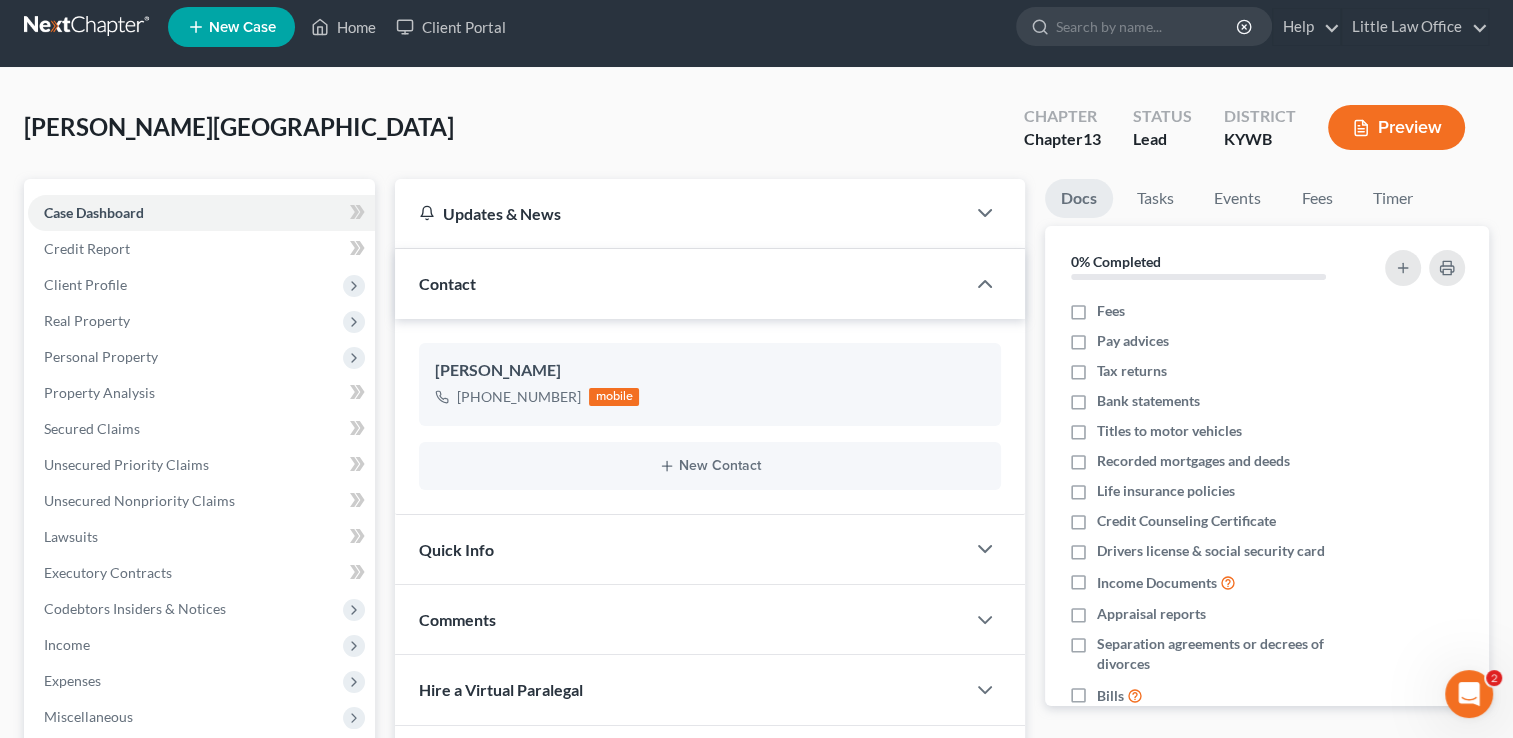 scroll, scrollTop: 0, scrollLeft: 0, axis: both 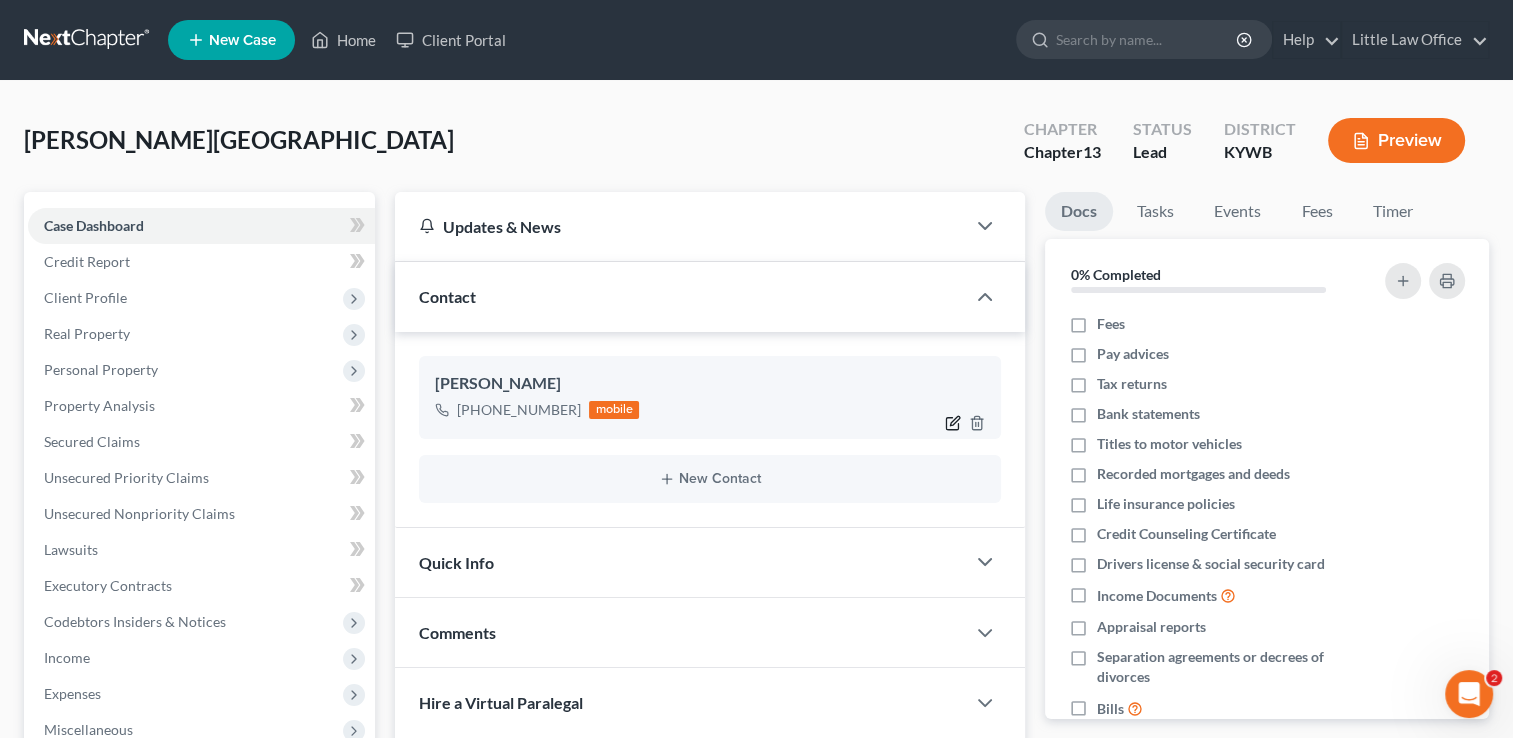 click 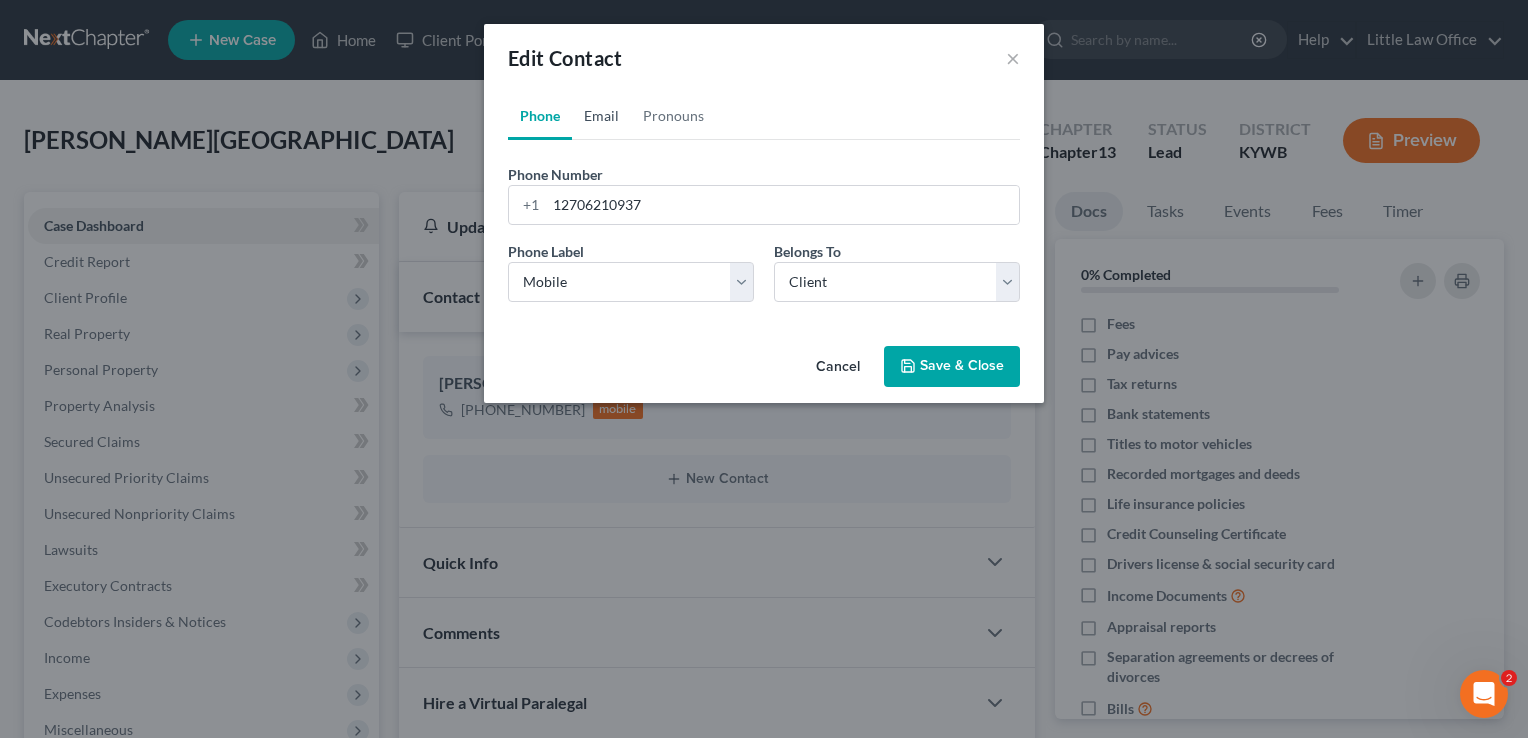 click on "Email" at bounding box center (601, 116) 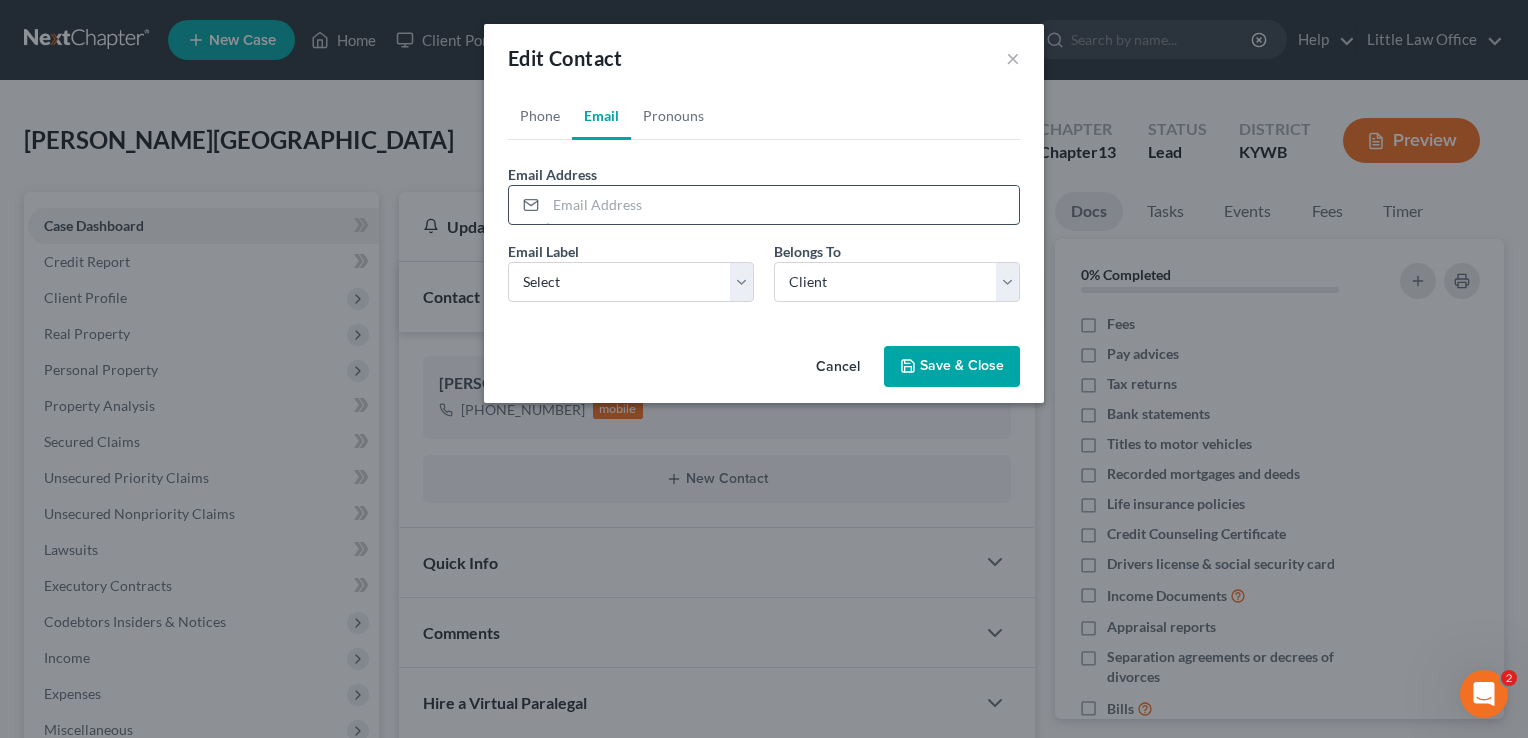 click at bounding box center (782, 205) 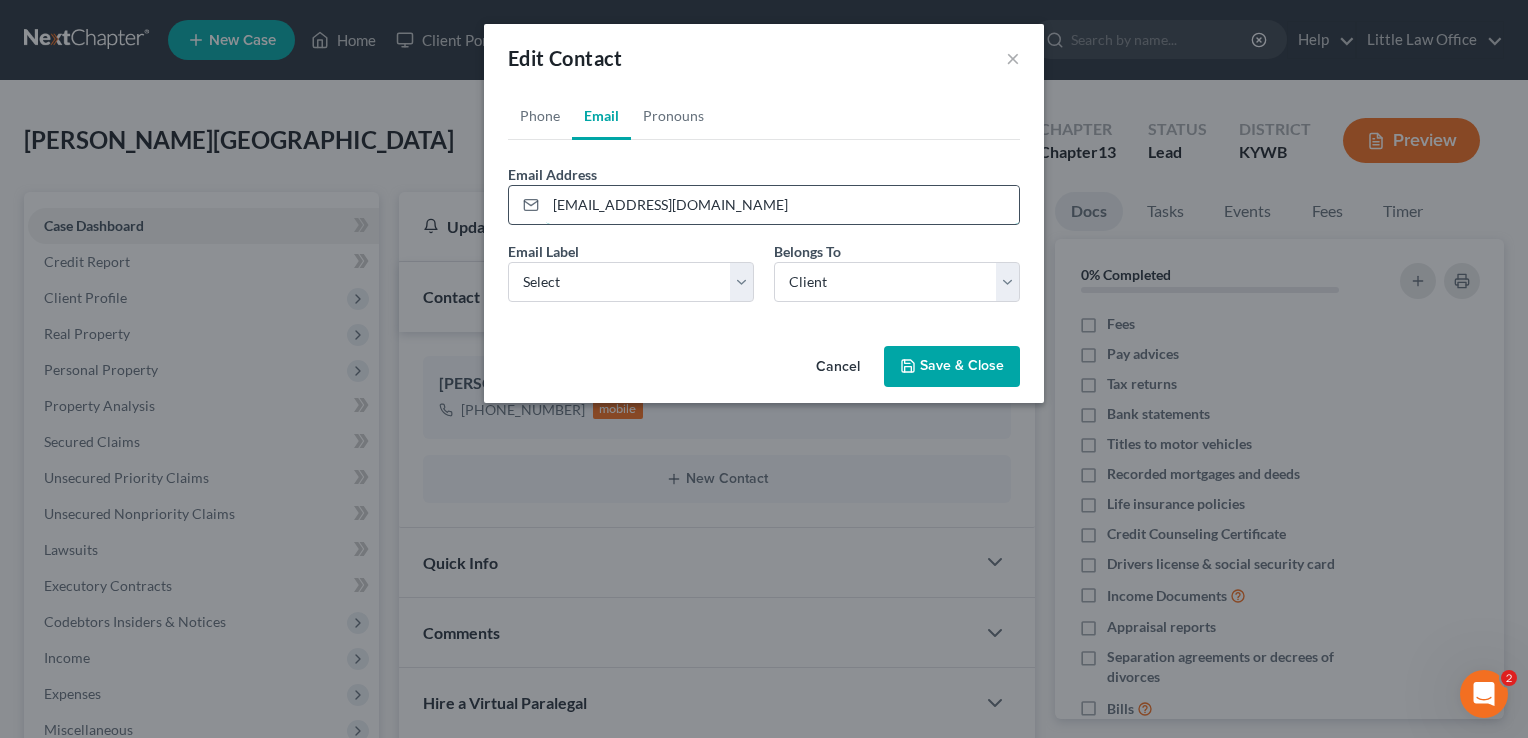 type on "devonqualls850@gmail.com" 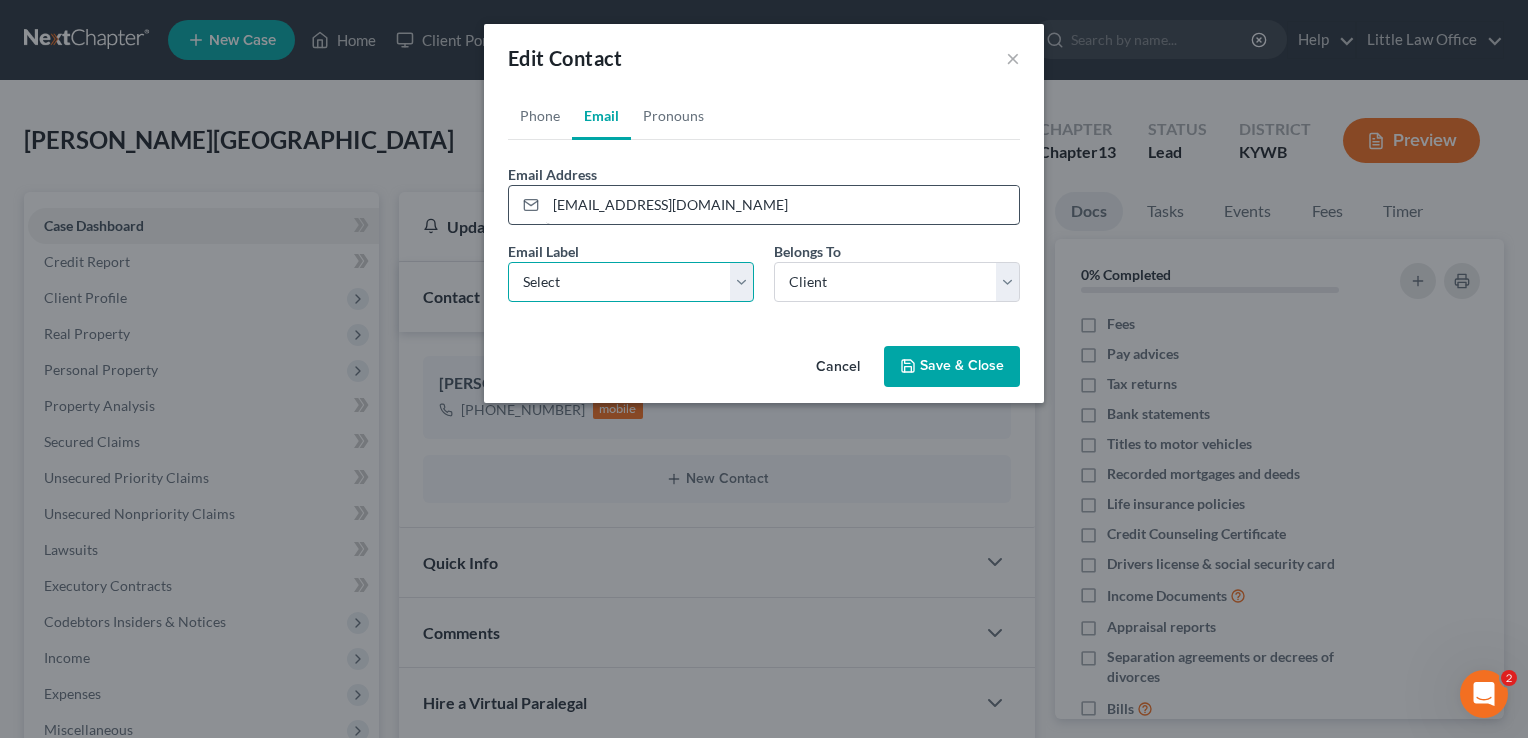 select on "0" 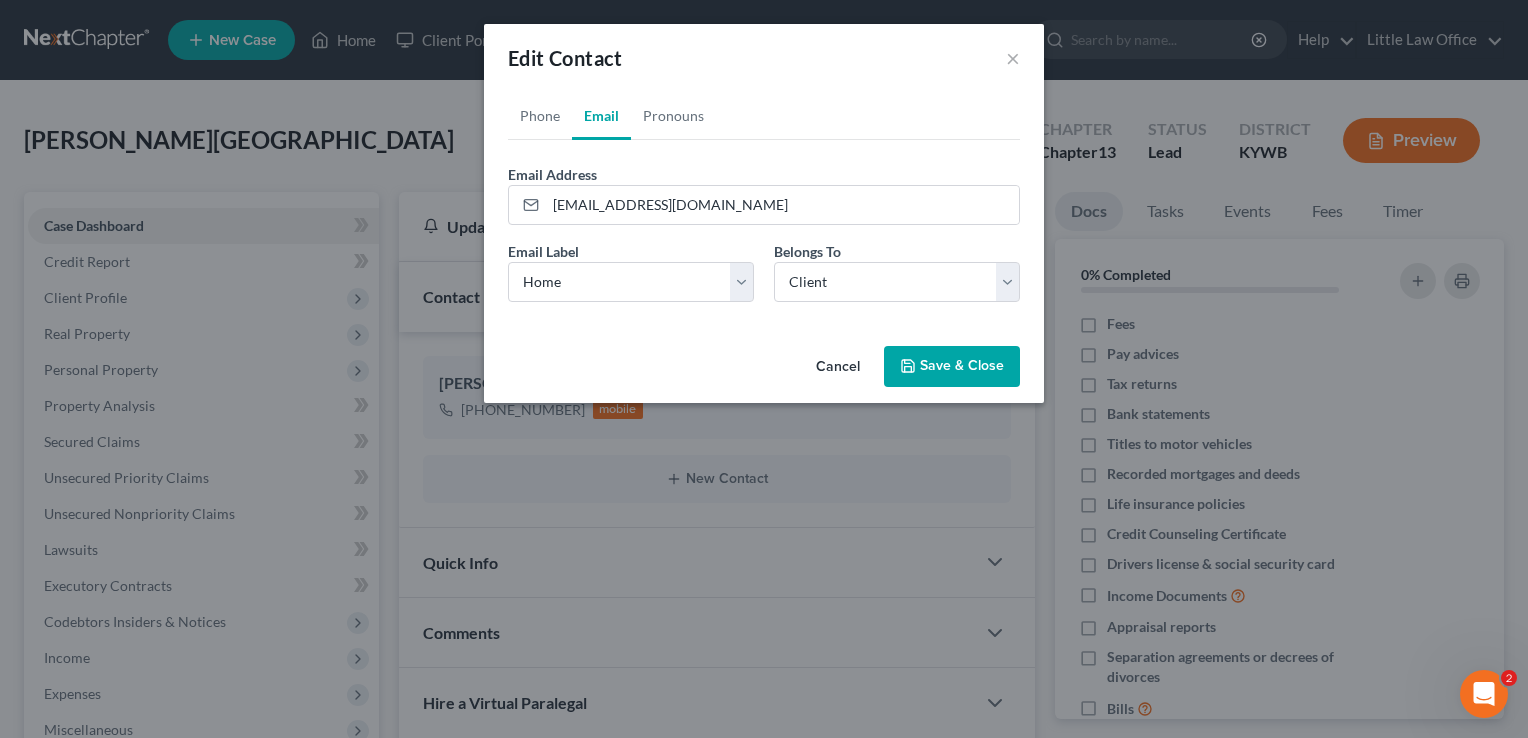 click on "Save & Close" at bounding box center (952, 367) 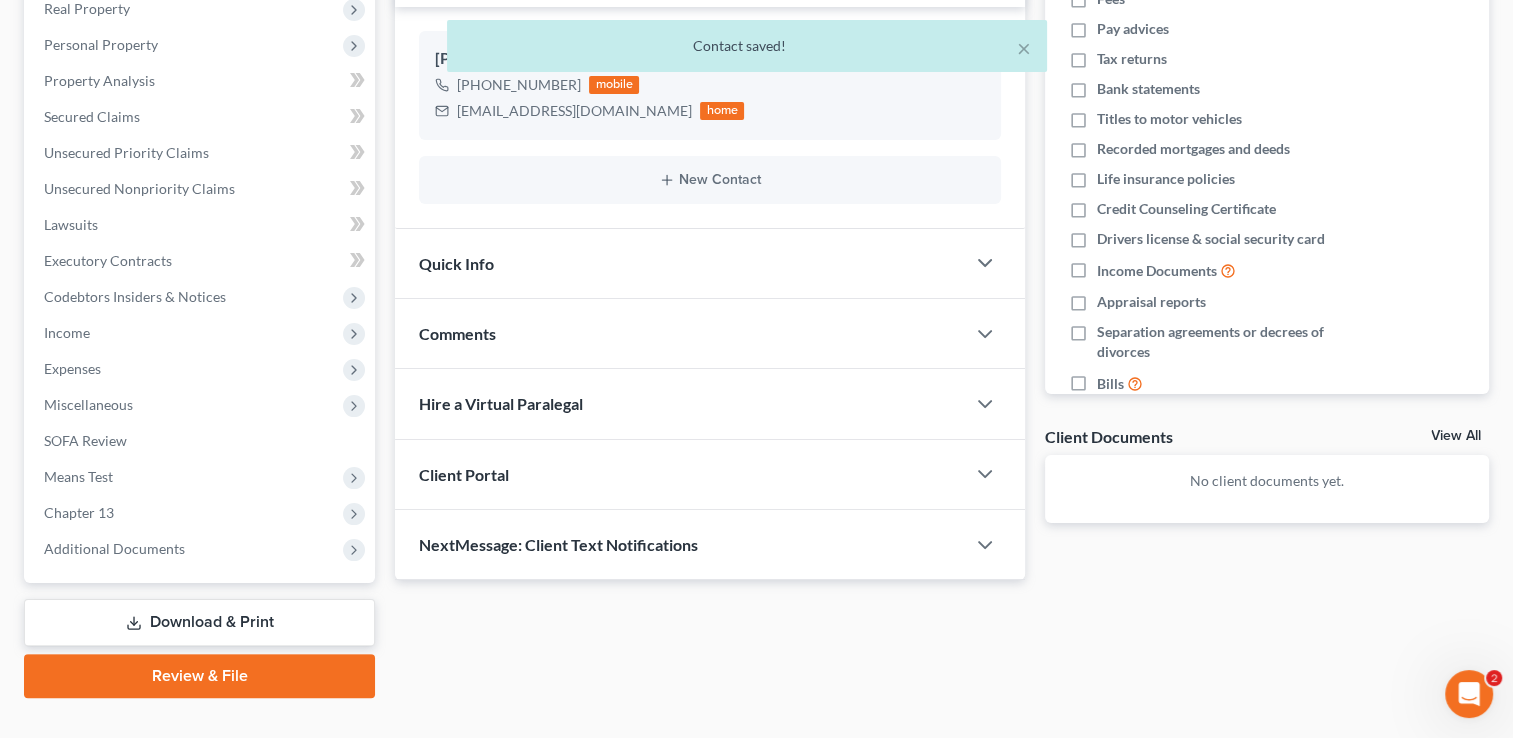 scroll, scrollTop: 340, scrollLeft: 0, axis: vertical 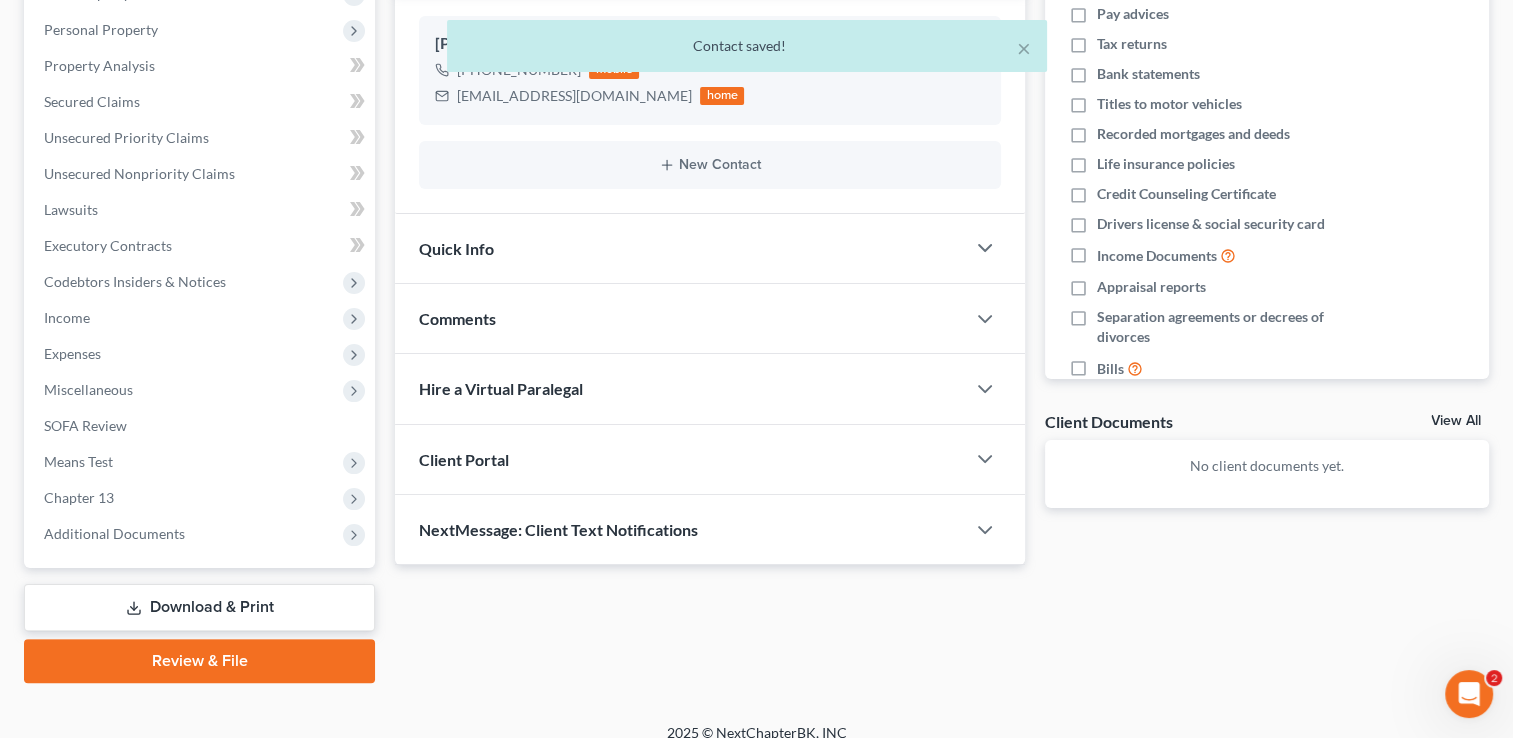 click at bounding box center [1469, 694] 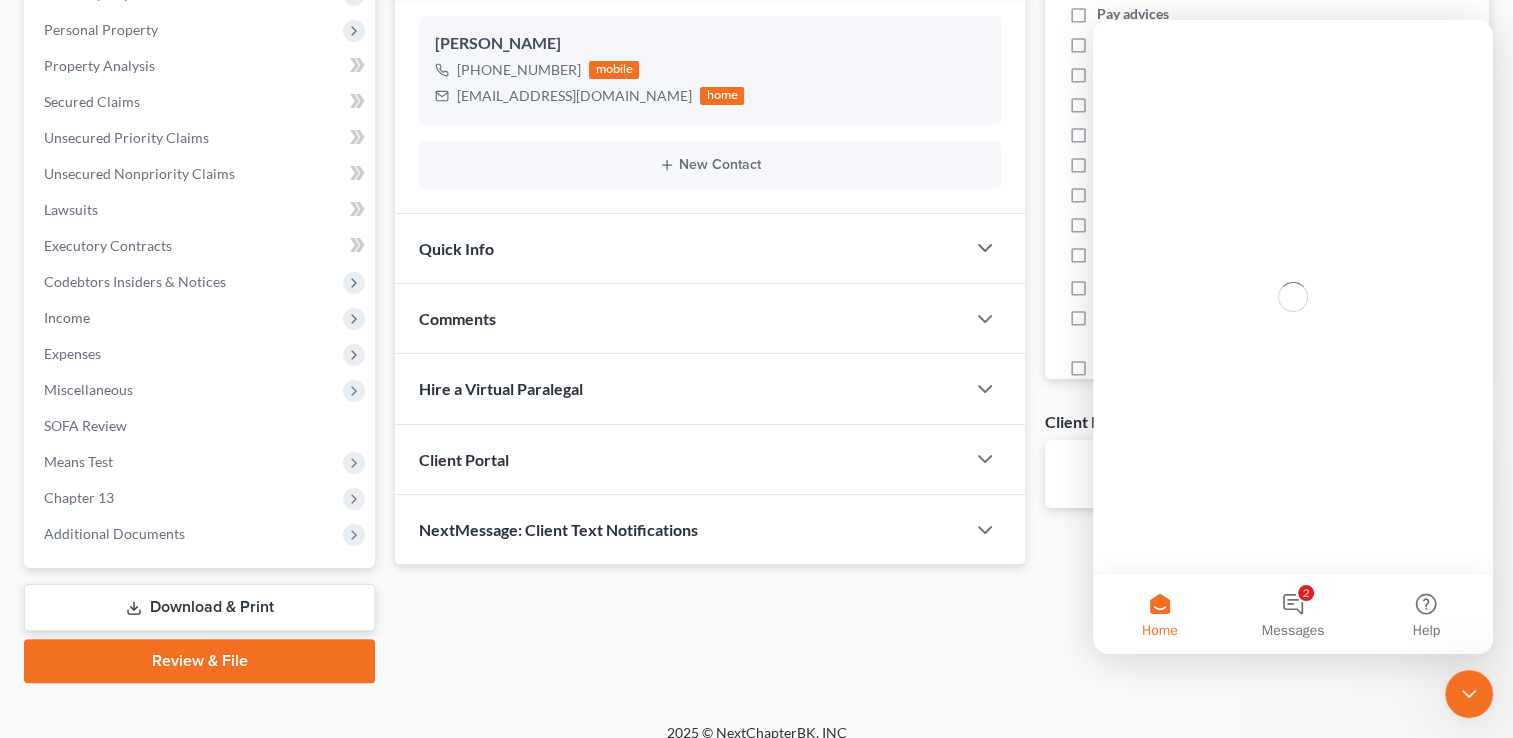 scroll, scrollTop: 0, scrollLeft: 0, axis: both 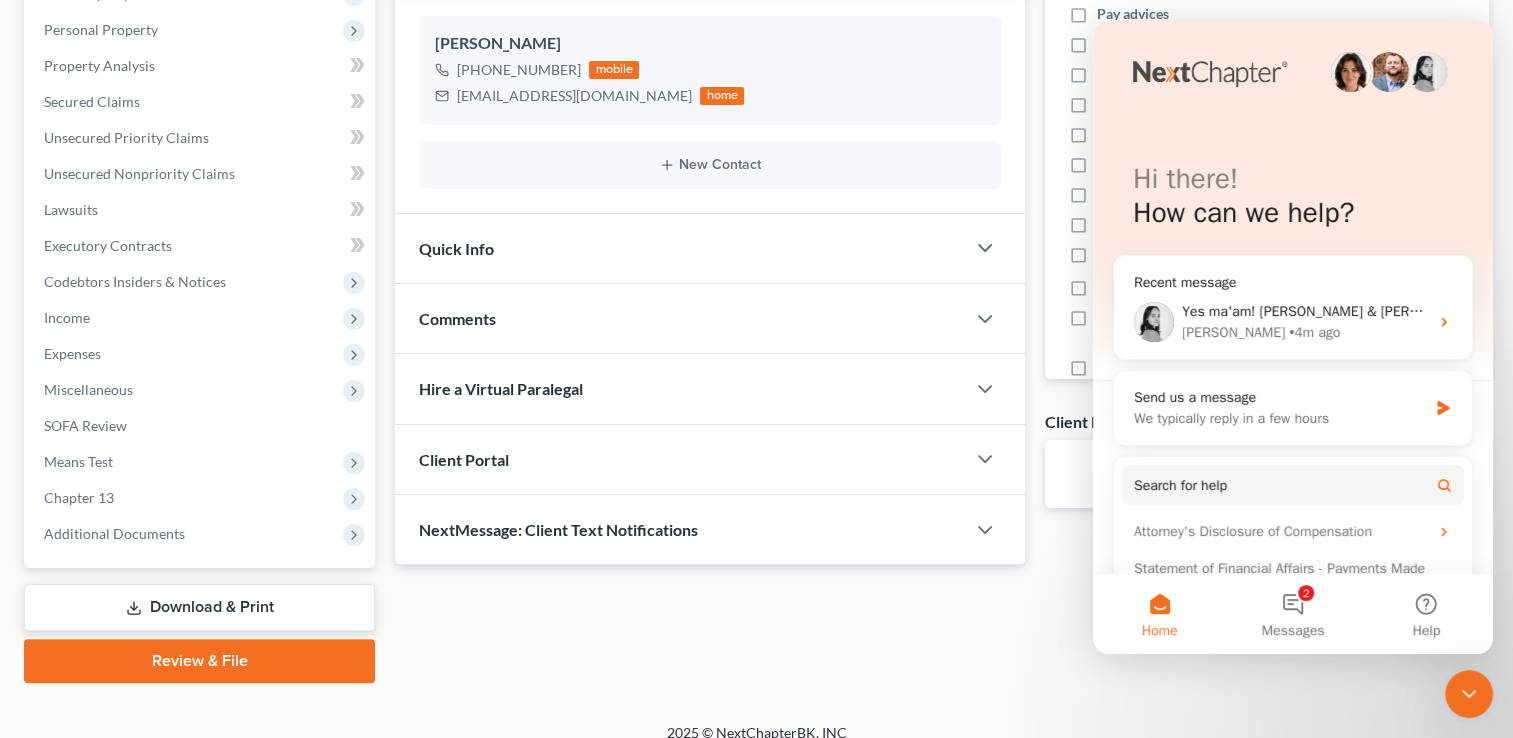 click 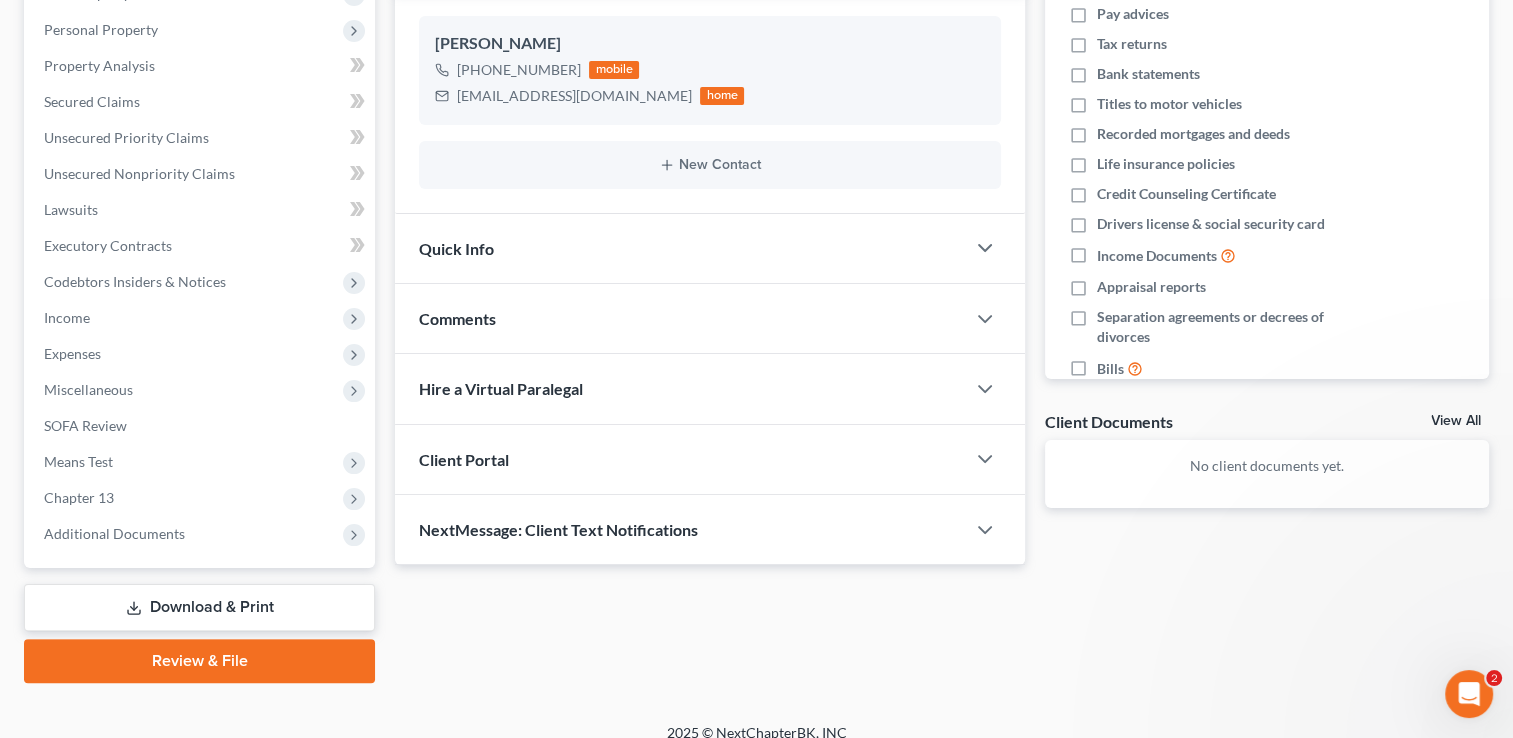 scroll, scrollTop: 0, scrollLeft: 0, axis: both 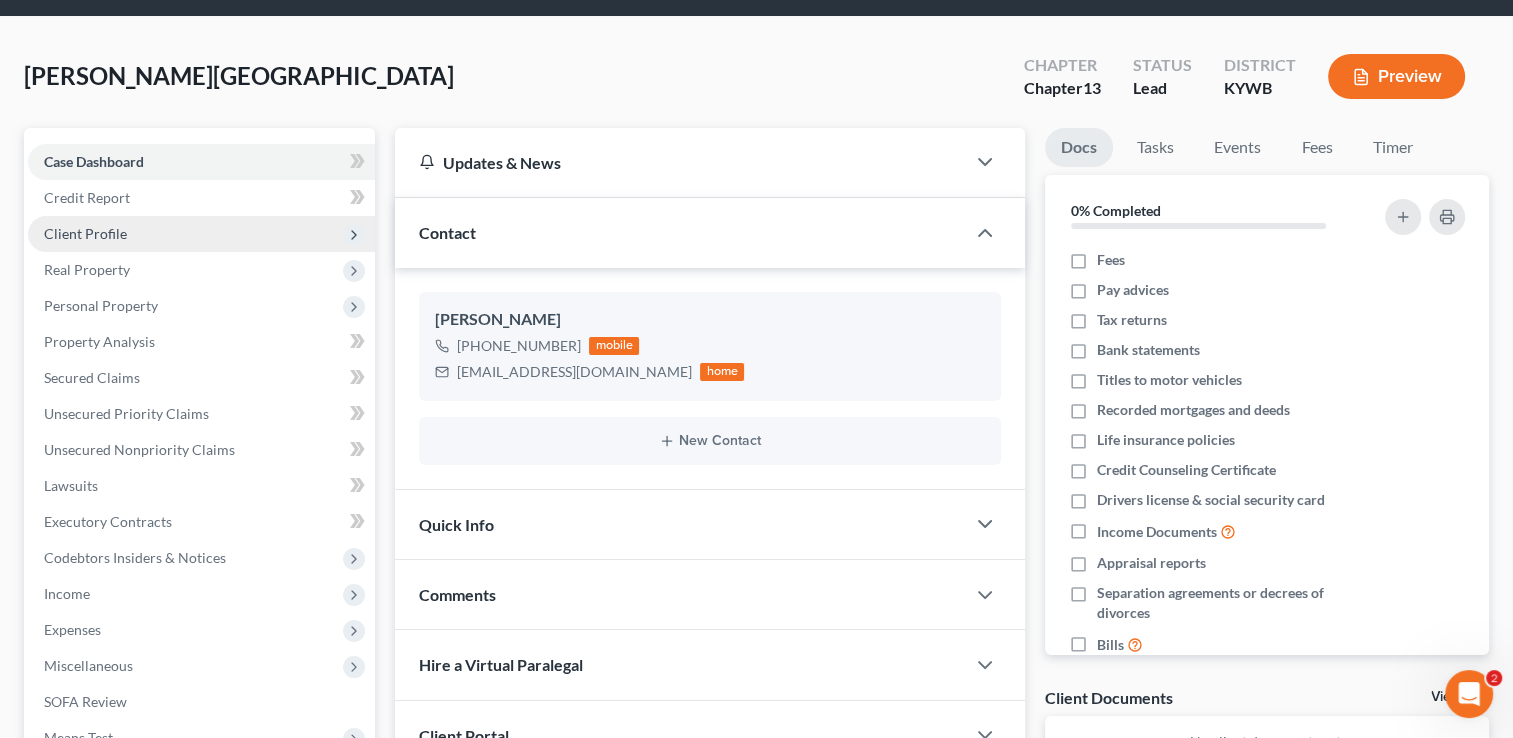 click on "Client Profile" at bounding box center [201, 234] 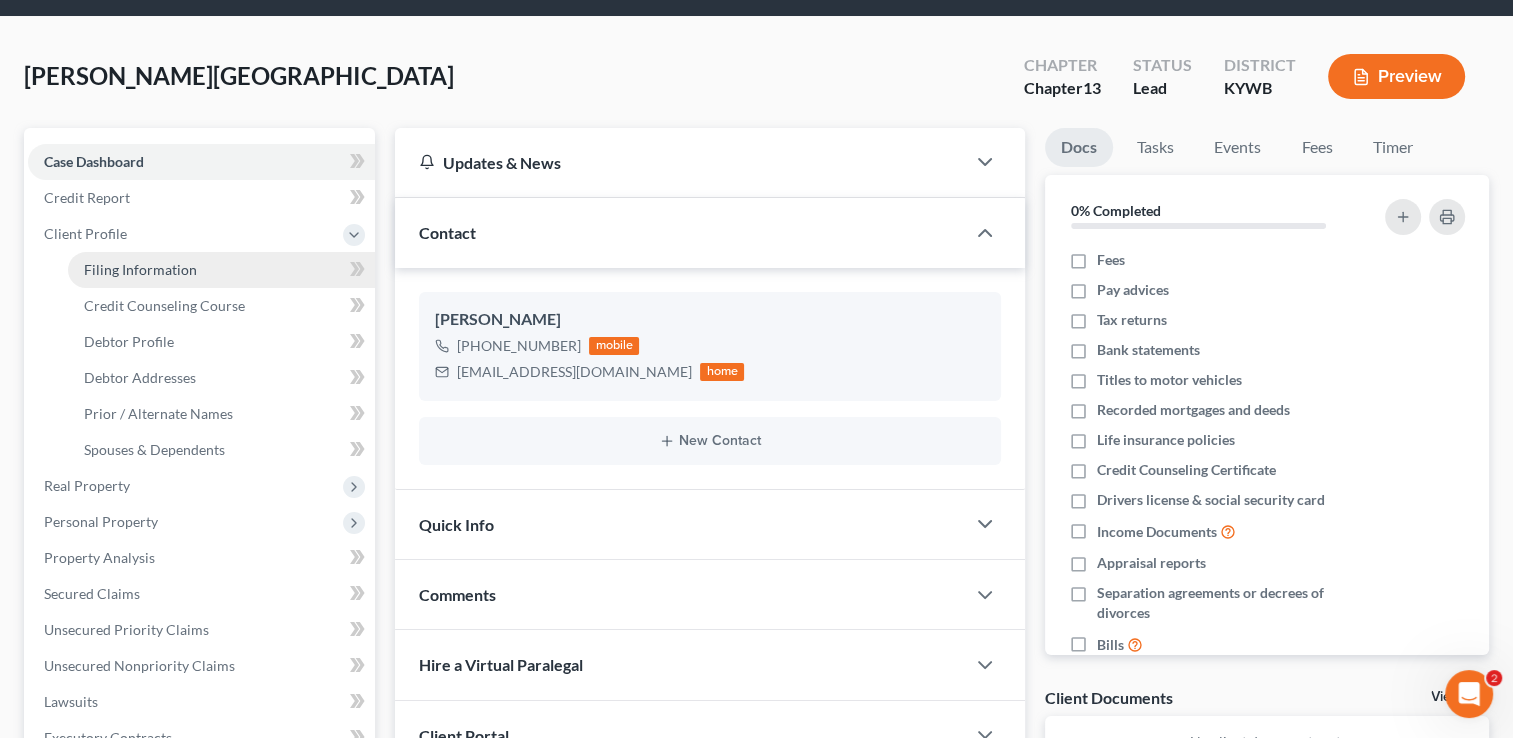 click on "Filing Information" at bounding box center (221, 270) 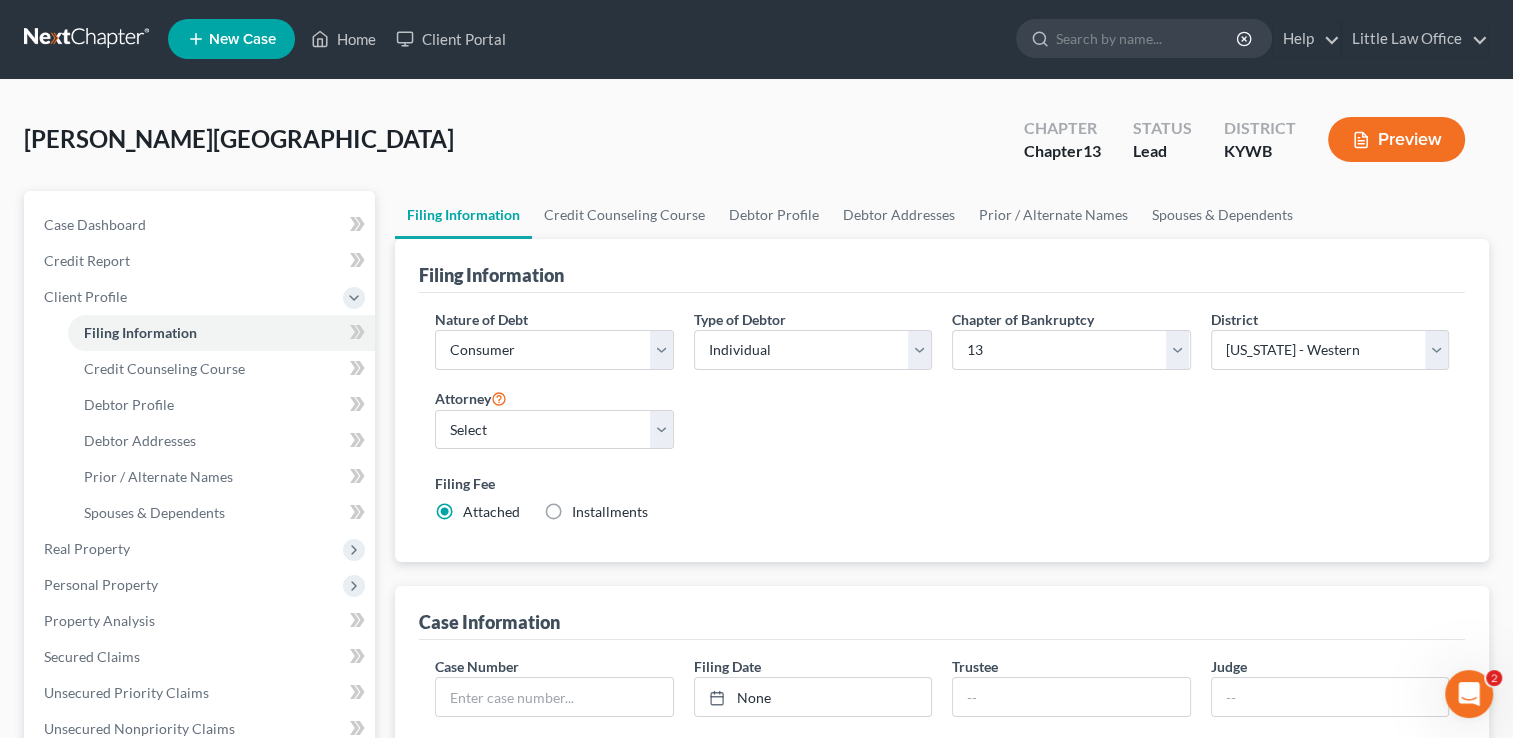 scroll, scrollTop: 0, scrollLeft: 0, axis: both 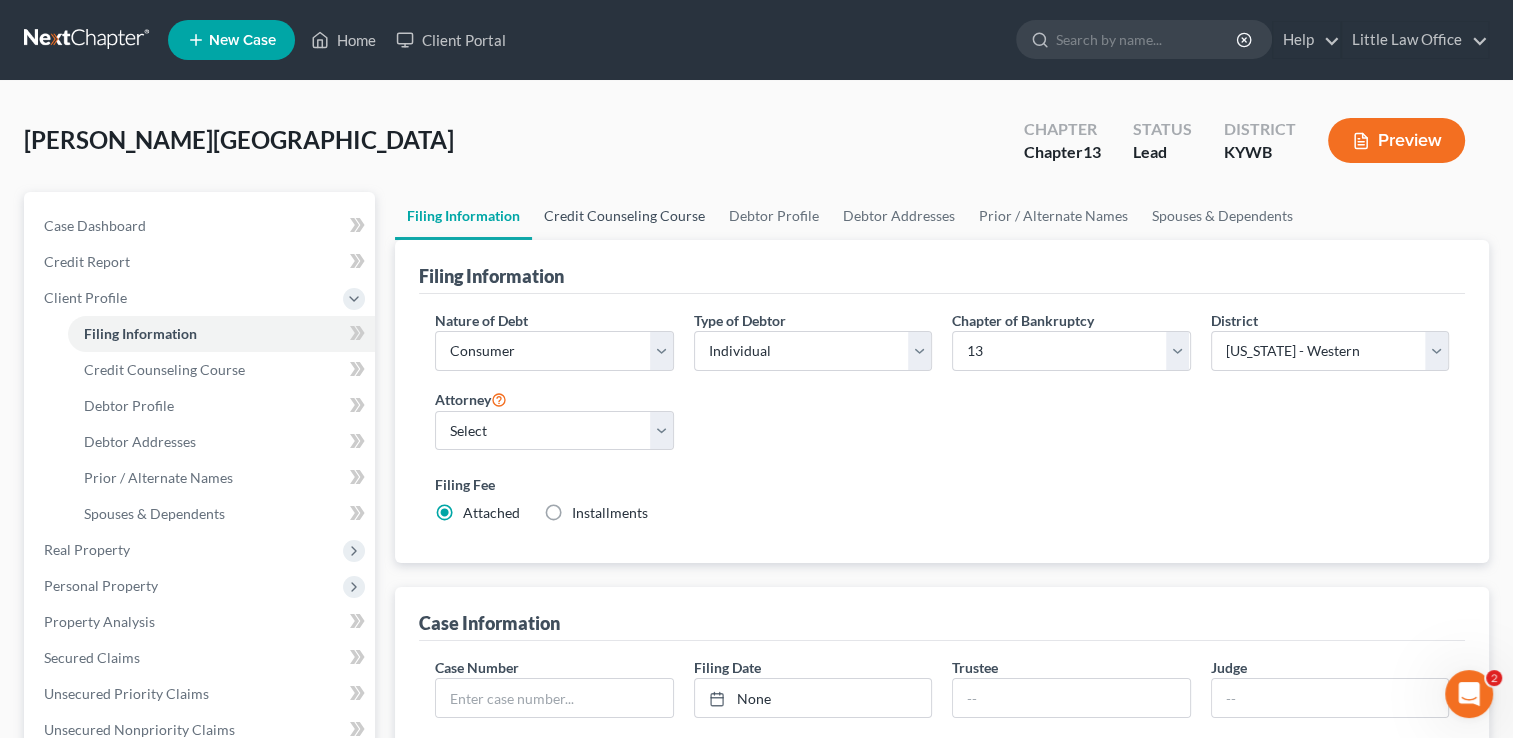 click on "Credit Counseling Course" at bounding box center [624, 216] 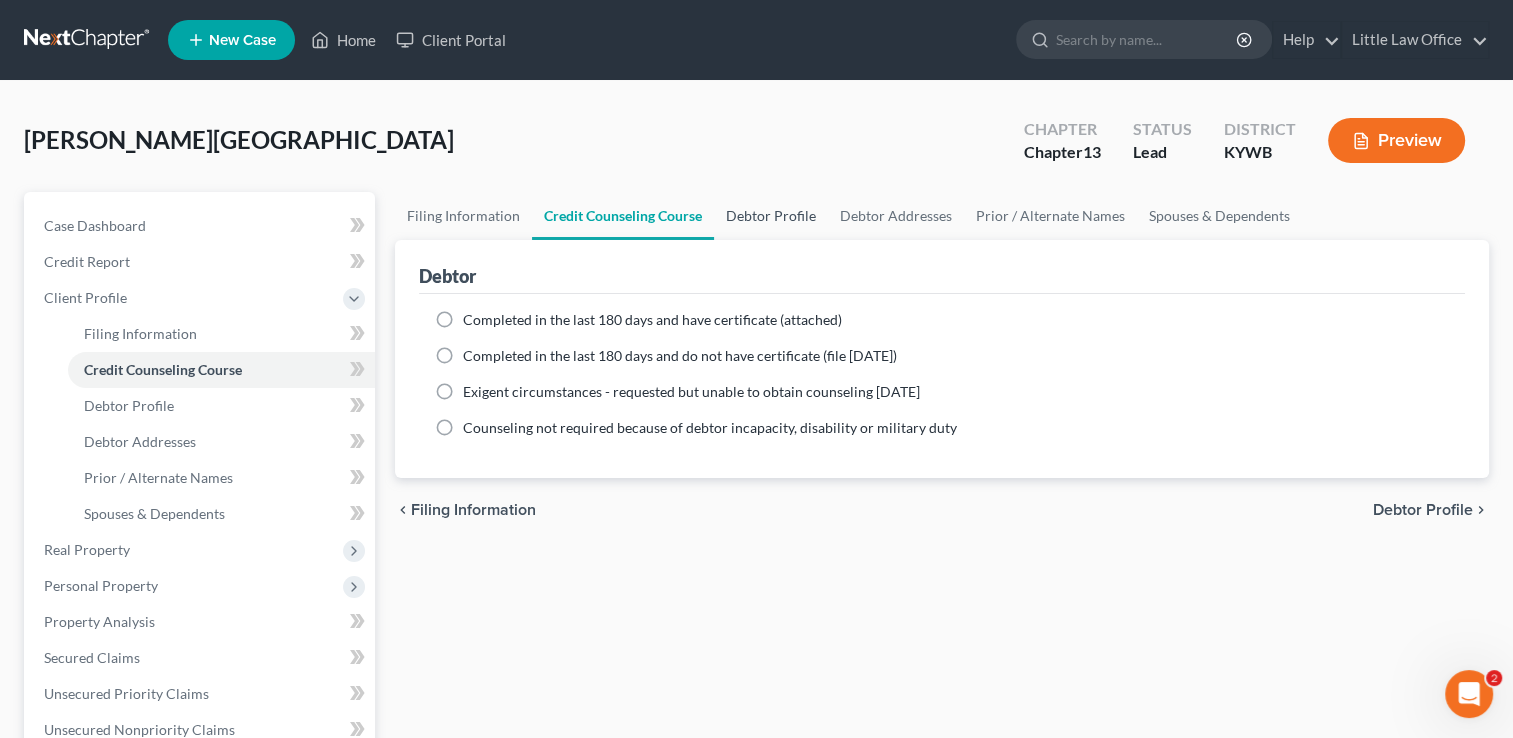 click on "Debtor Profile" at bounding box center [771, 216] 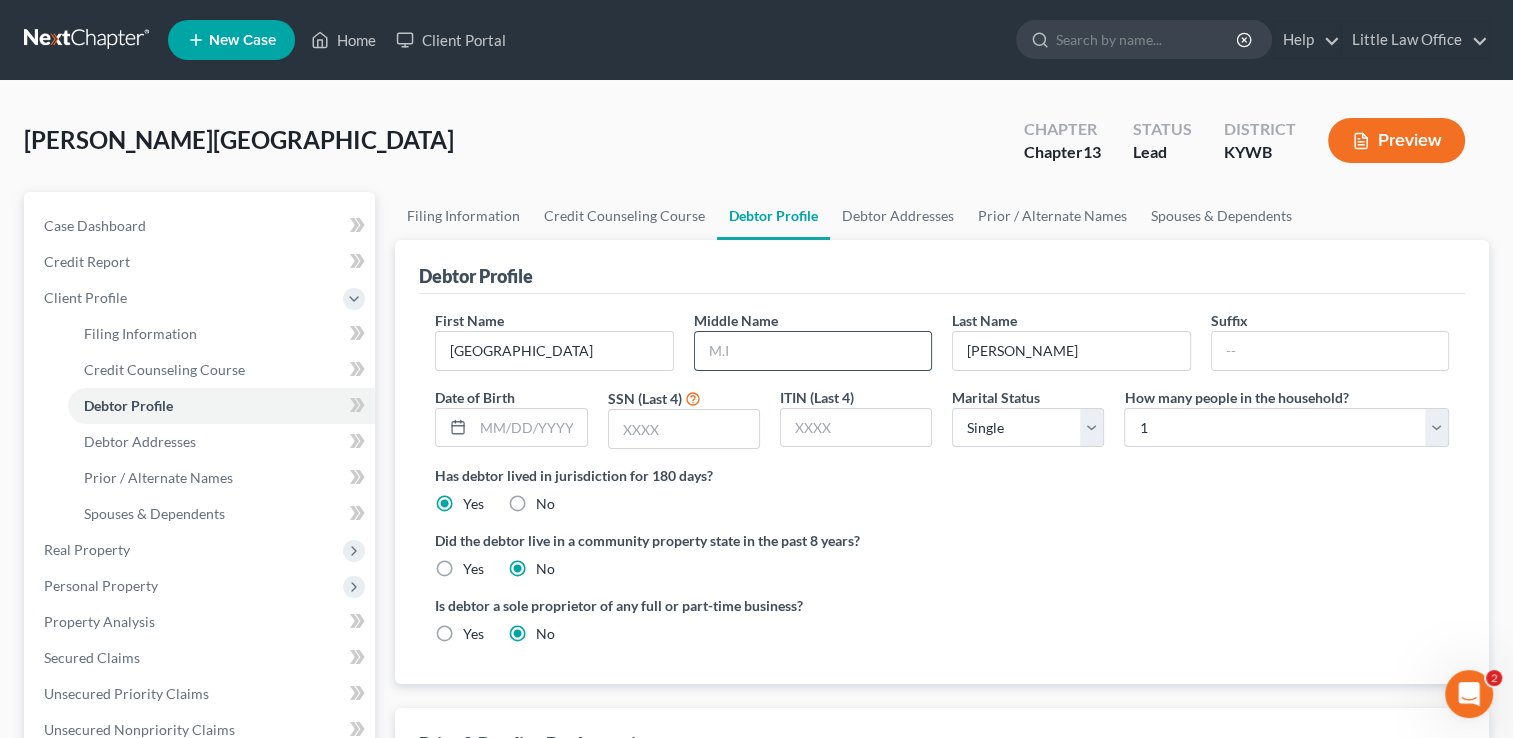 click at bounding box center [813, 351] 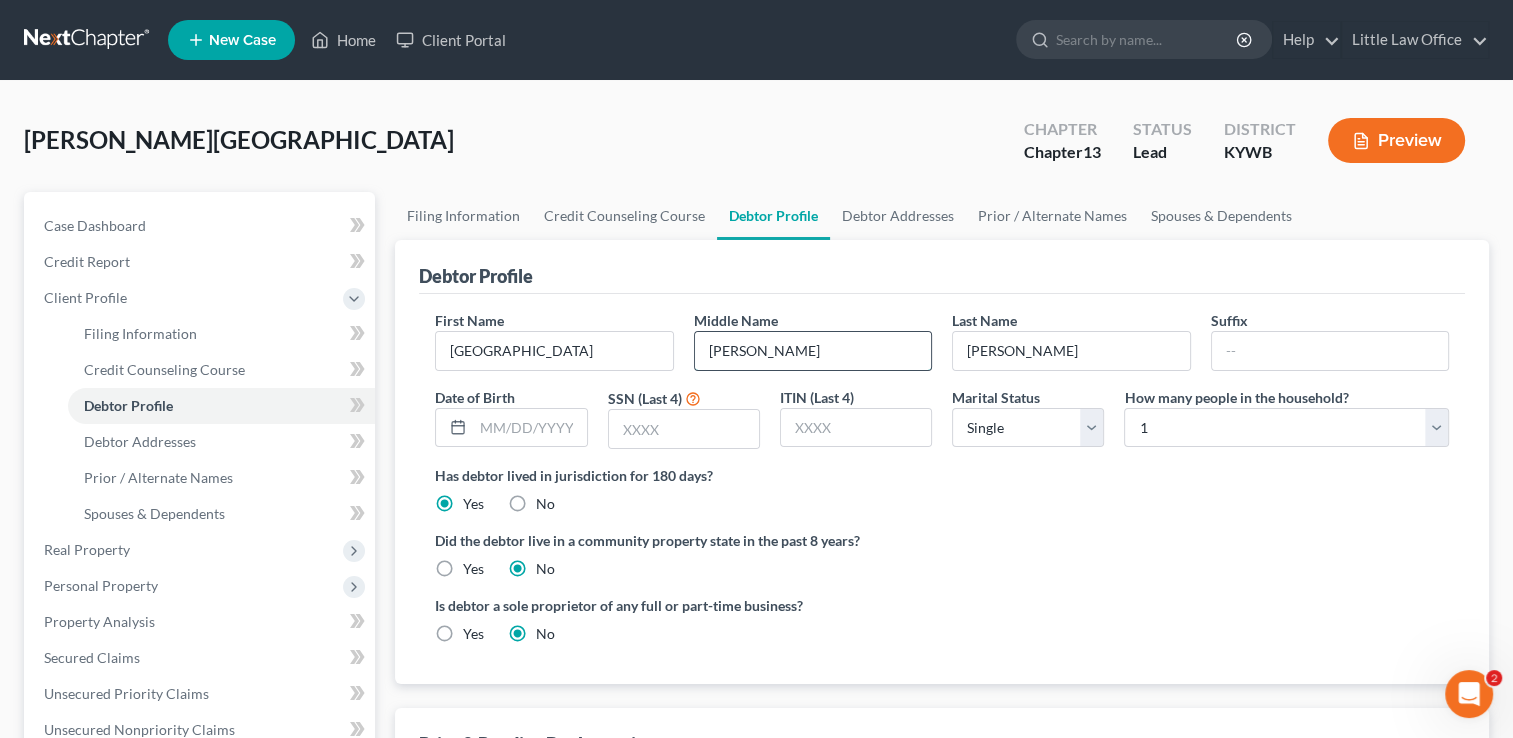 type on "Malik" 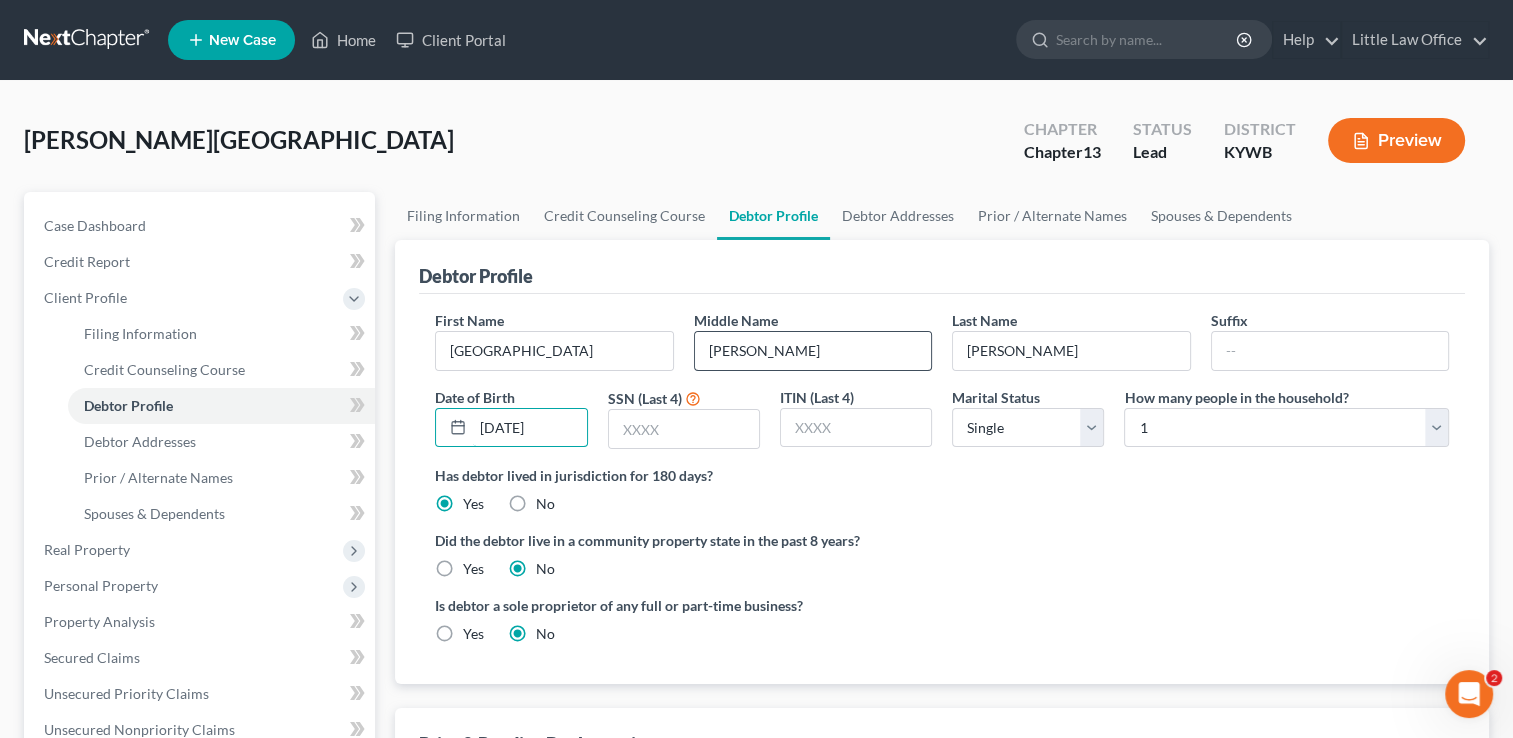 type on "01/29/1997" 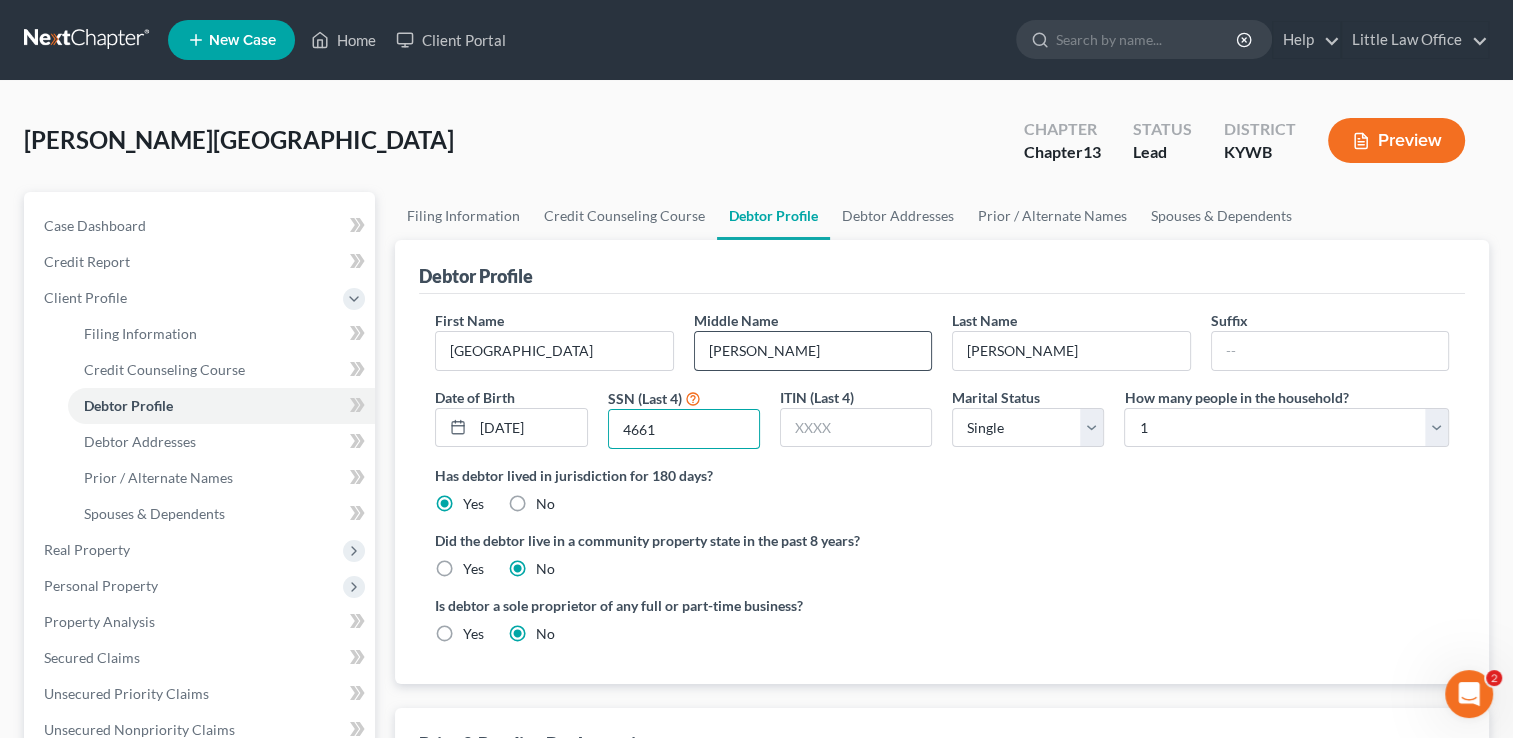 type on "4661" 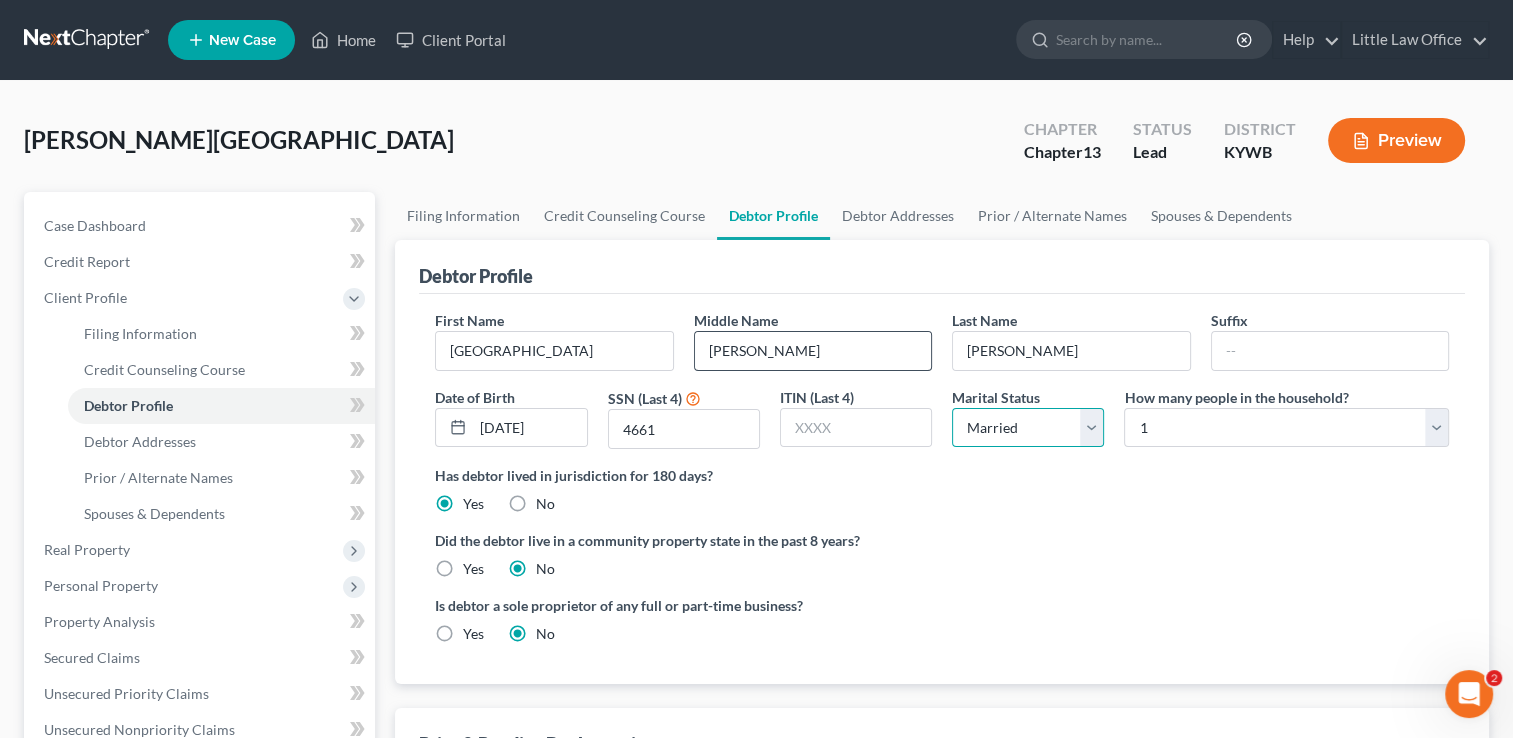 select on "0" 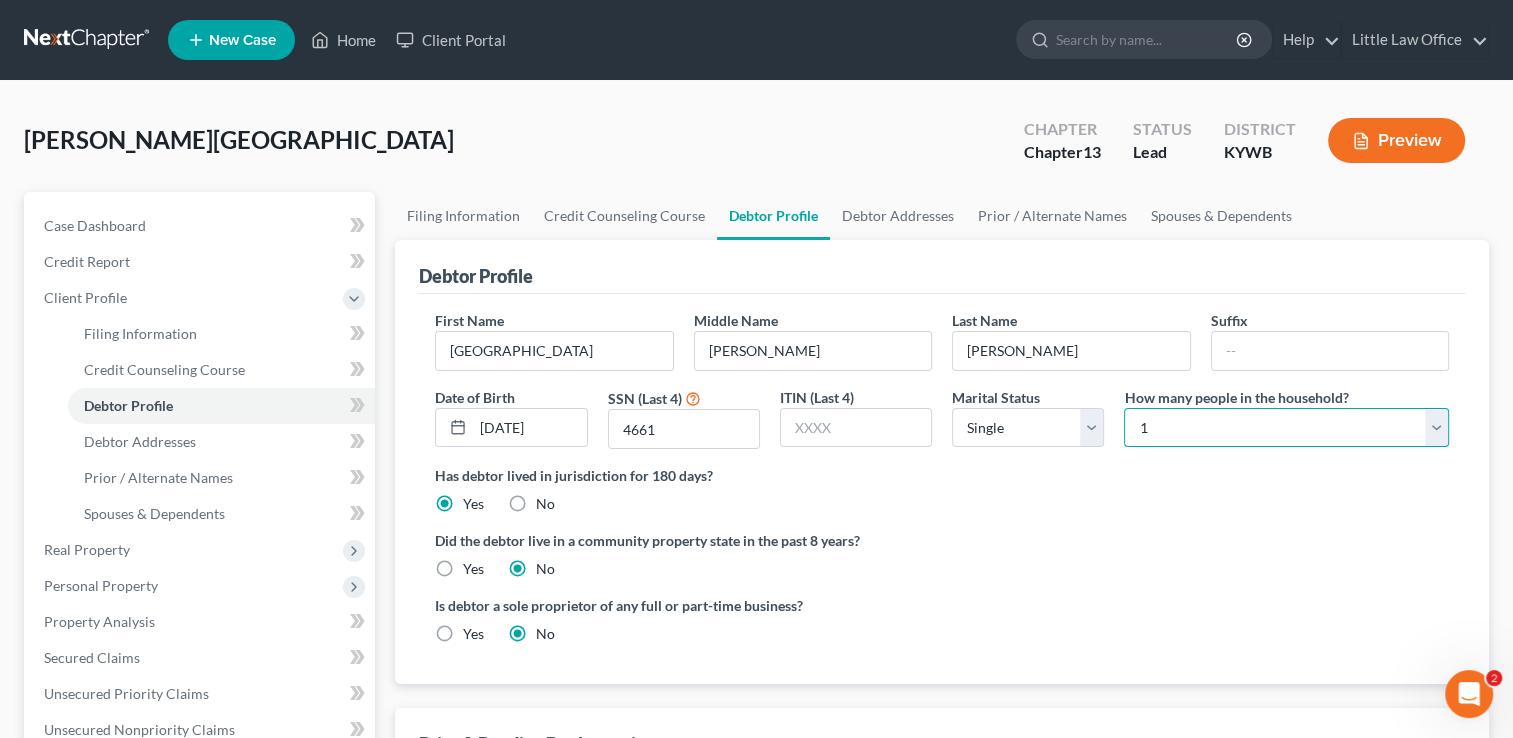 click on "Select 1 2 3 4 5 6 7 8 9 10 11 12 13 14 15 16 17 18 19 20" at bounding box center (1286, 428) 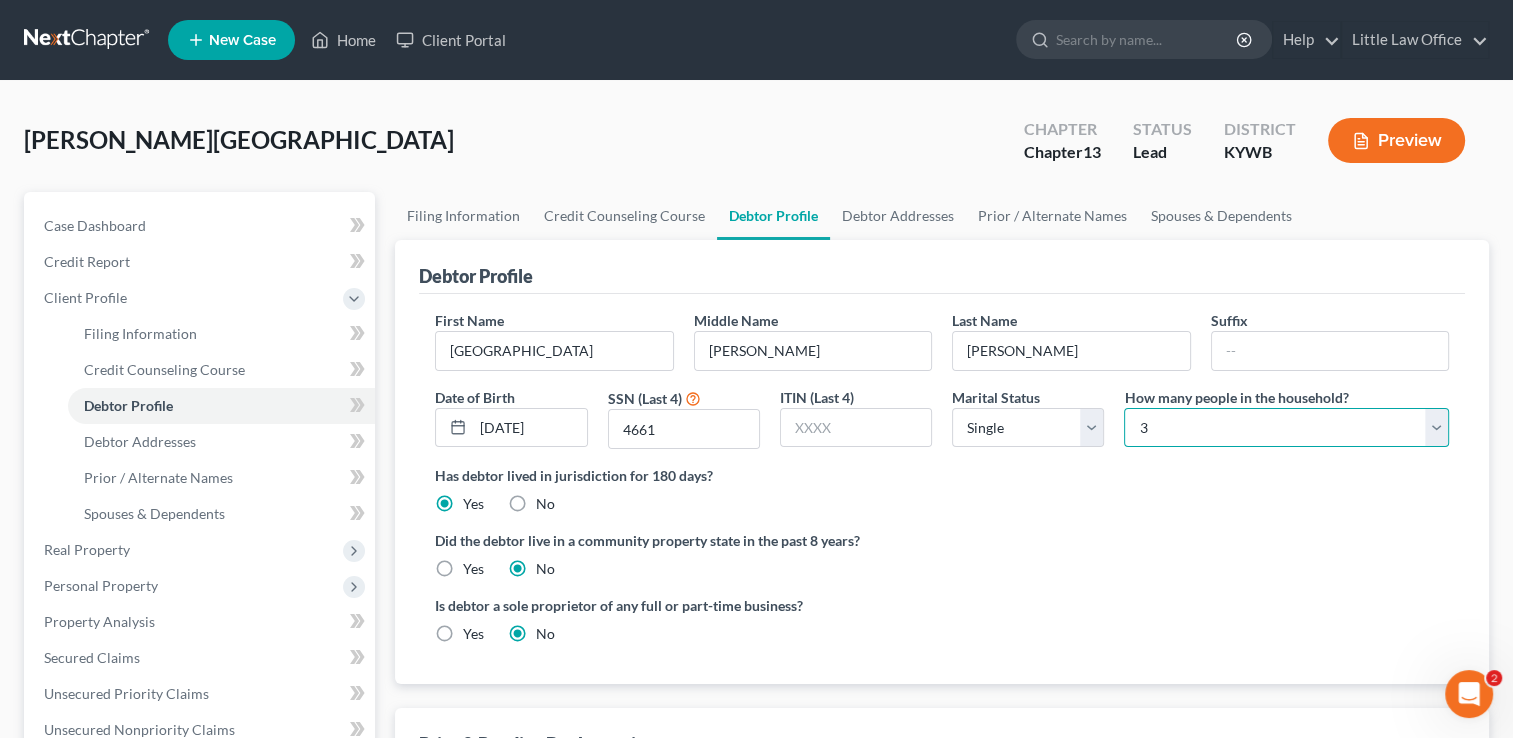 click on "Select 1 2 3 4 5 6 7 8 9 10 11 12 13 14 15 16 17 18 19 20" at bounding box center [1286, 428] 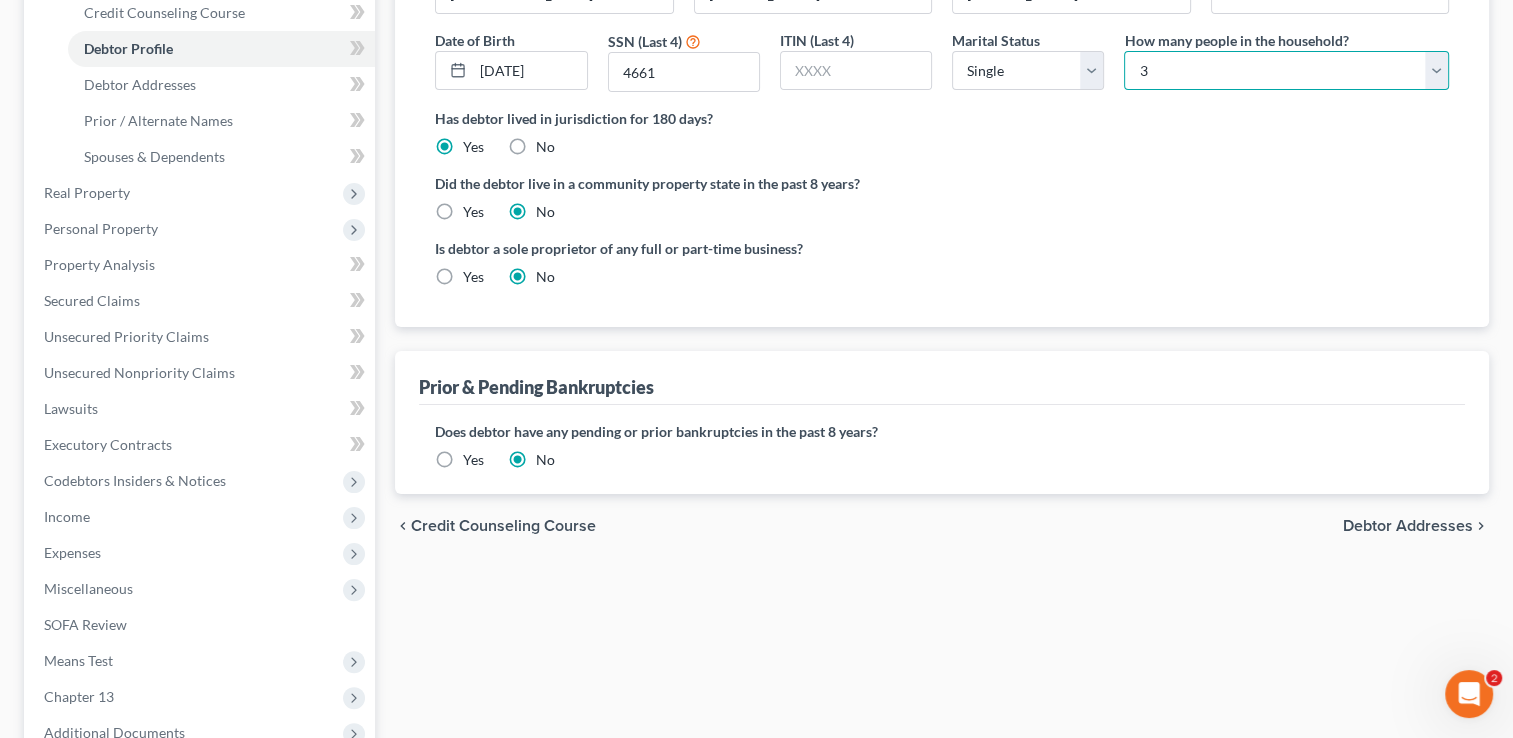 scroll, scrollTop: 376, scrollLeft: 0, axis: vertical 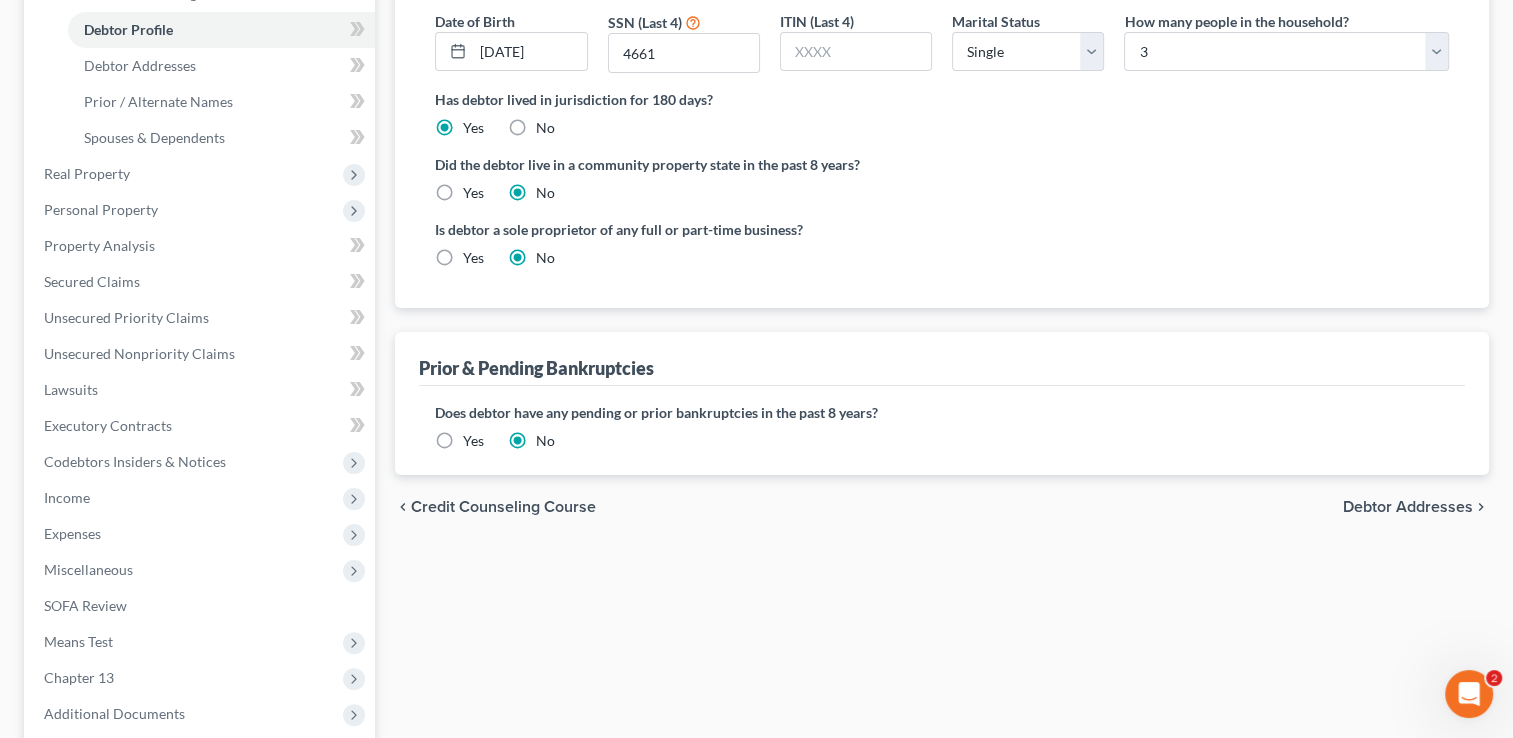 click on "Debtor Addresses" at bounding box center (1408, 507) 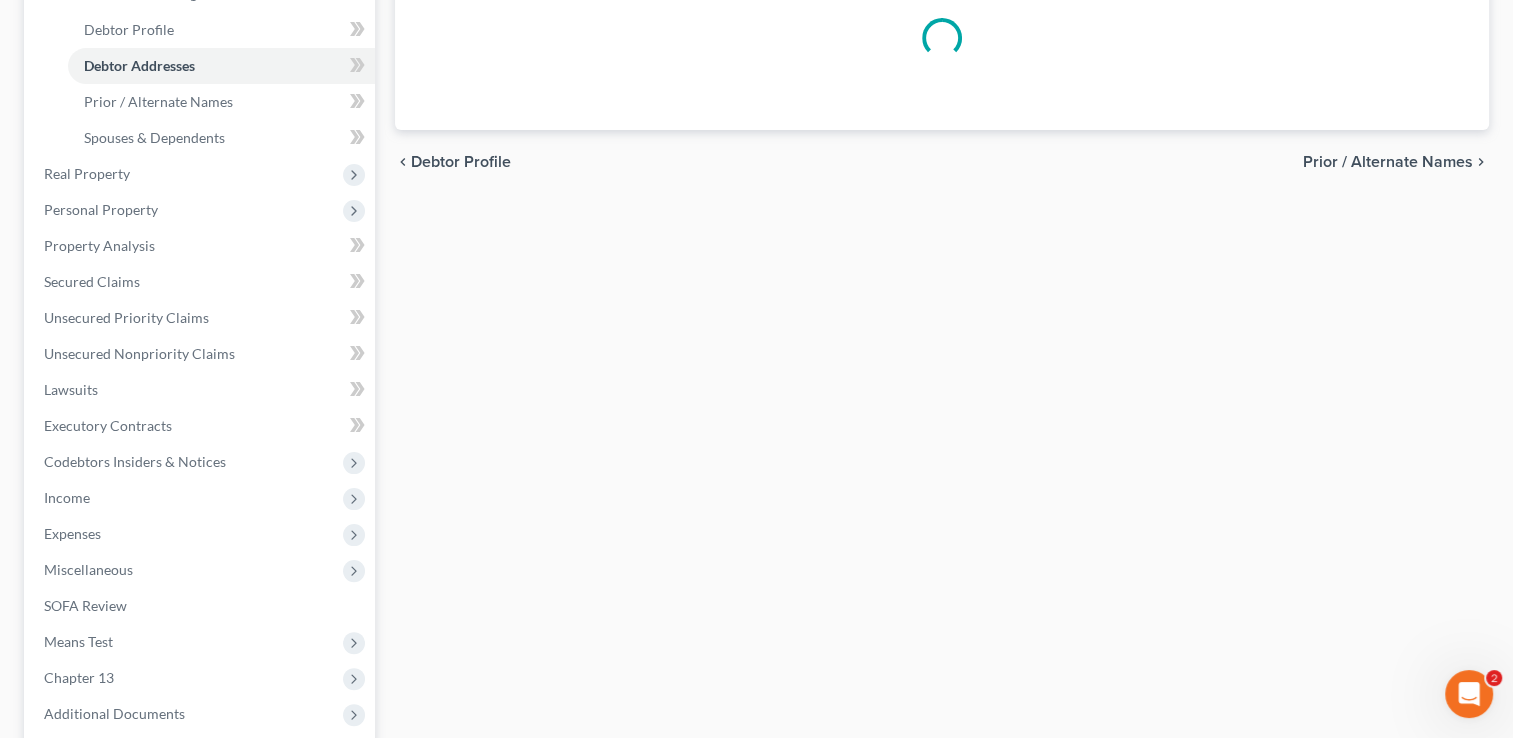 scroll, scrollTop: 124, scrollLeft: 0, axis: vertical 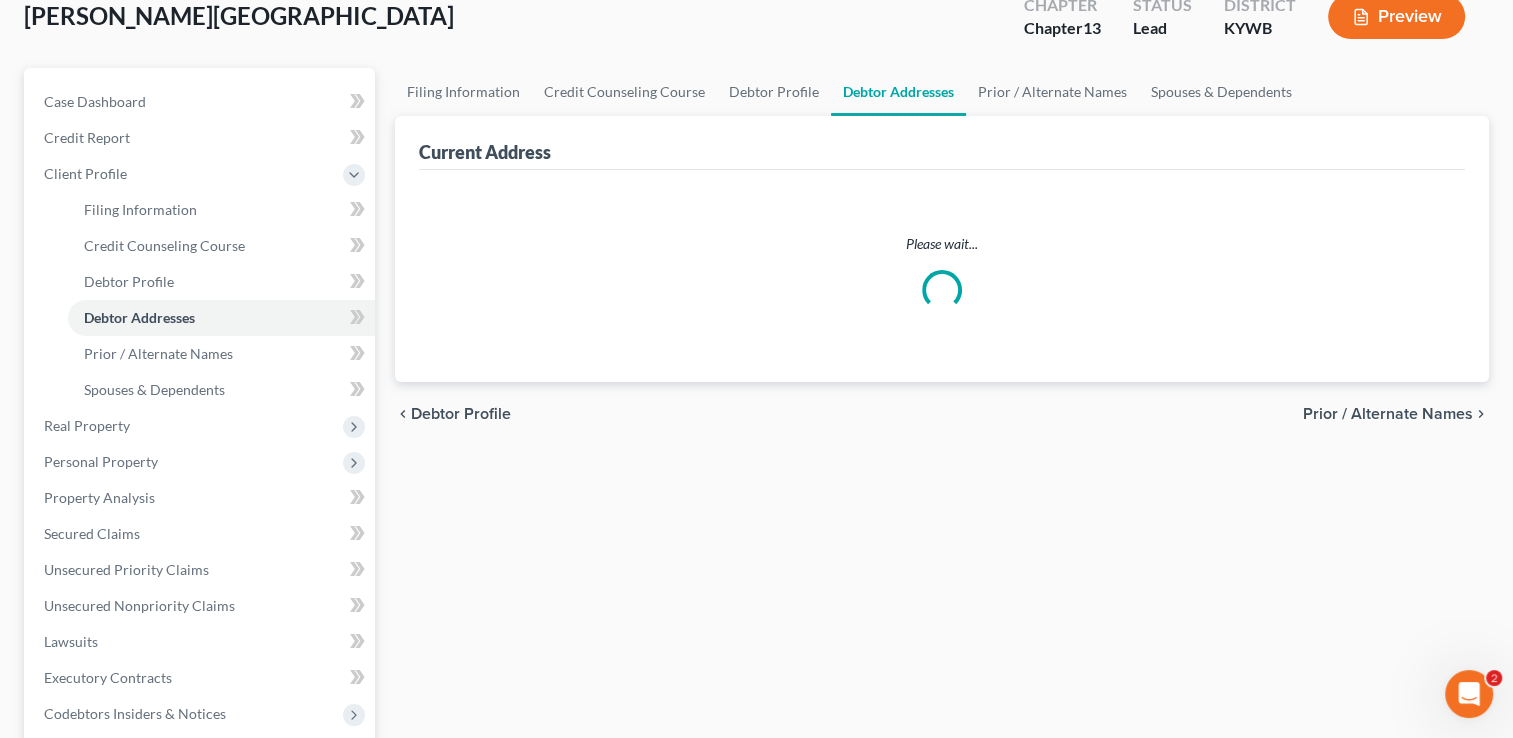 select on "0" 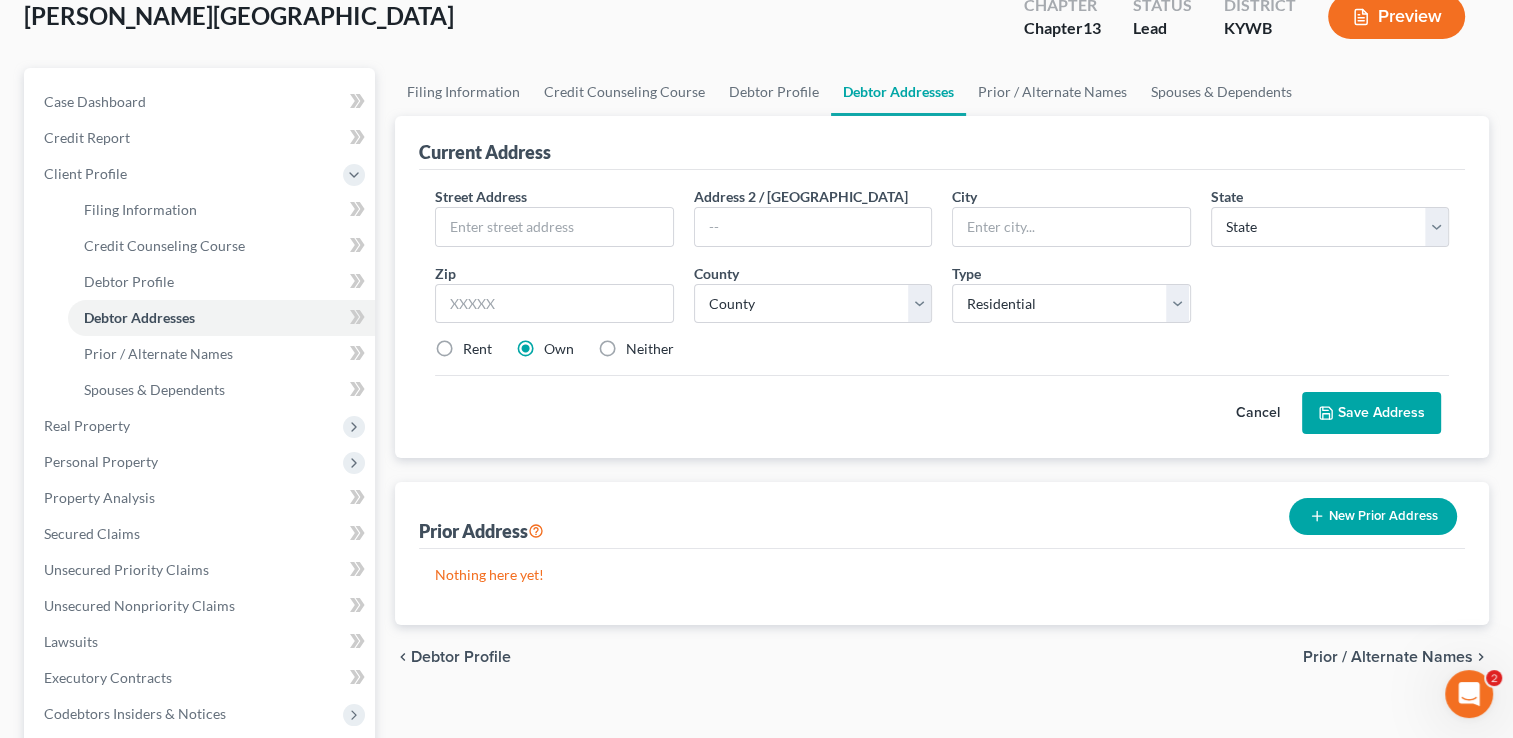 scroll, scrollTop: 0, scrollLeft: 0, axis: both 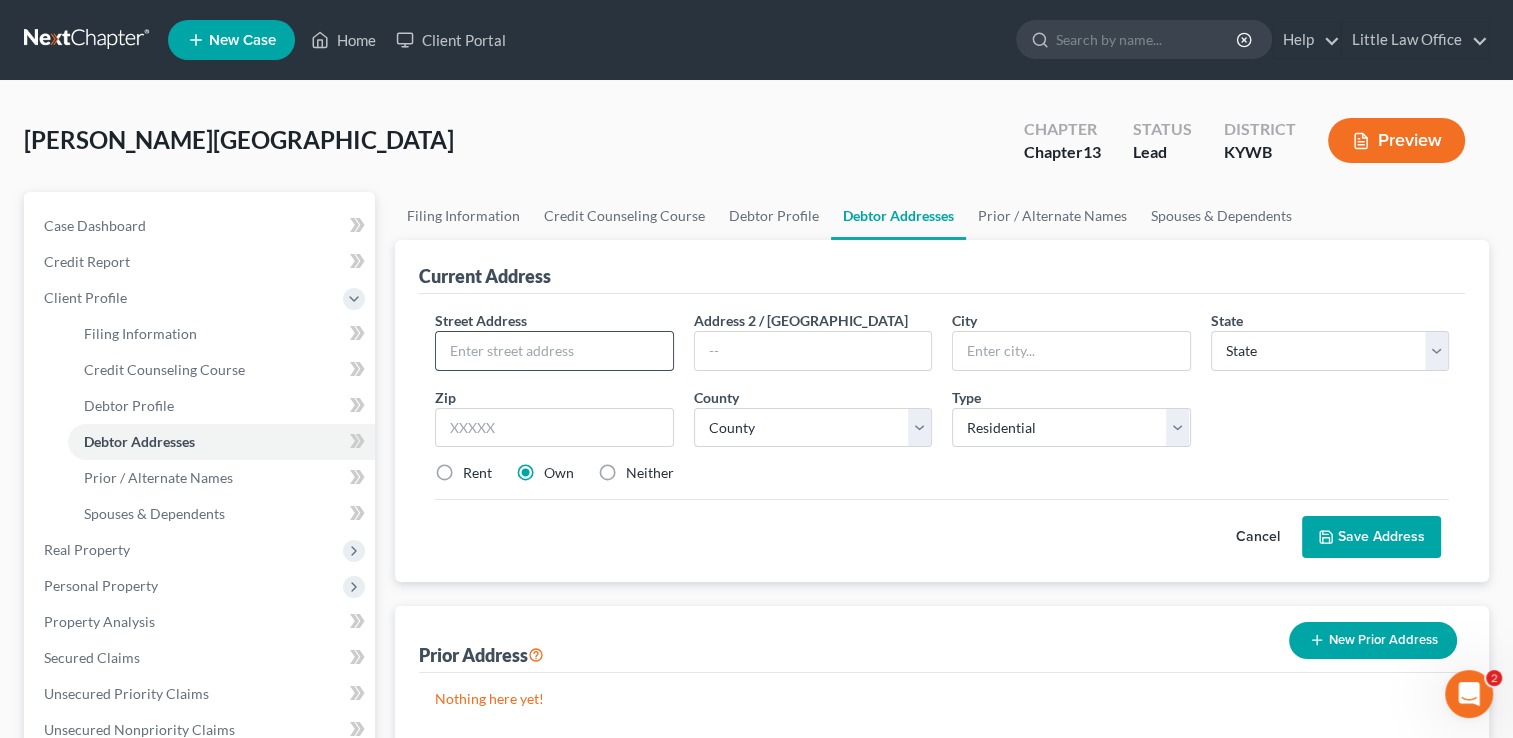 click at bounding box center (554, 351) 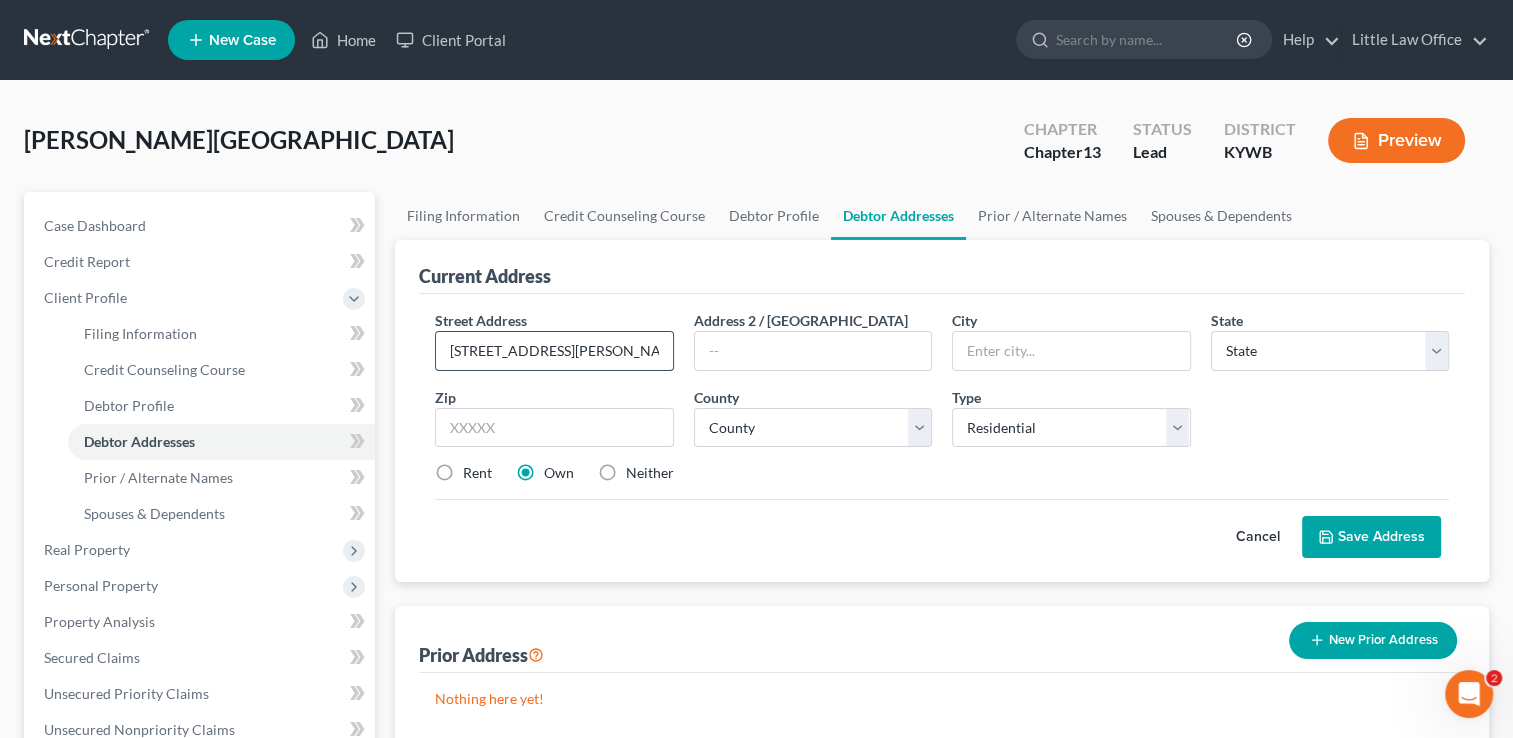 type on "3037 Hucks Hold Drive" 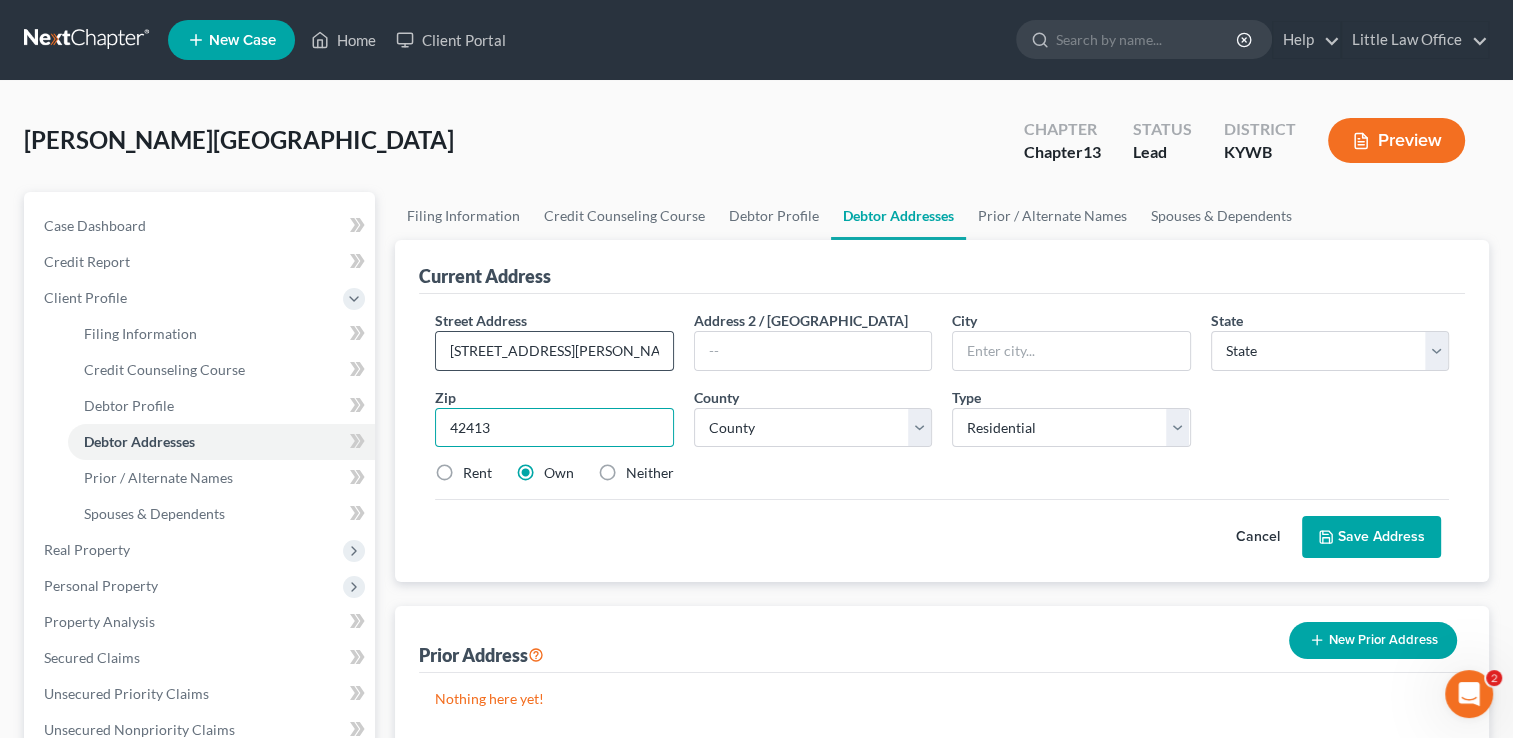 type on "42413" 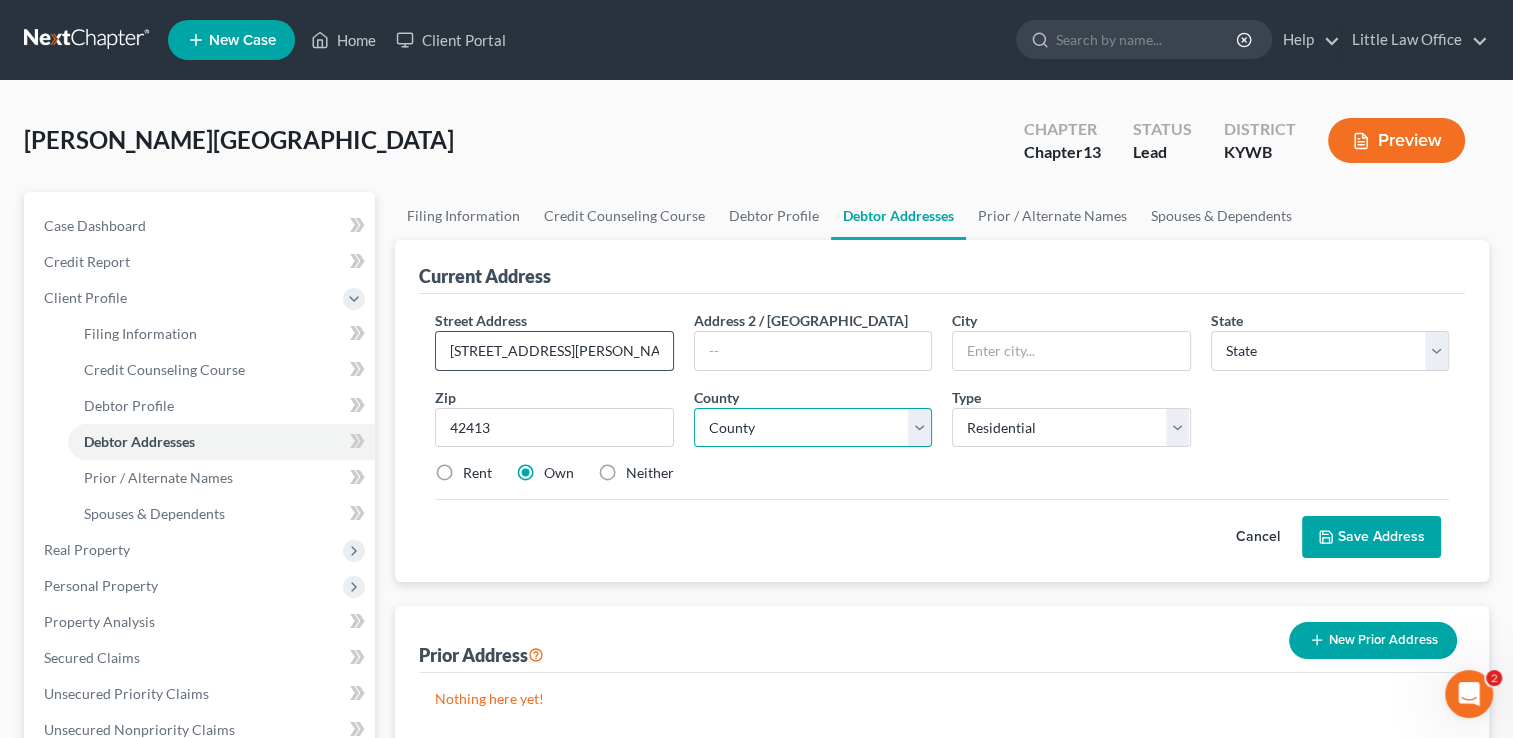 type on "Hanson" 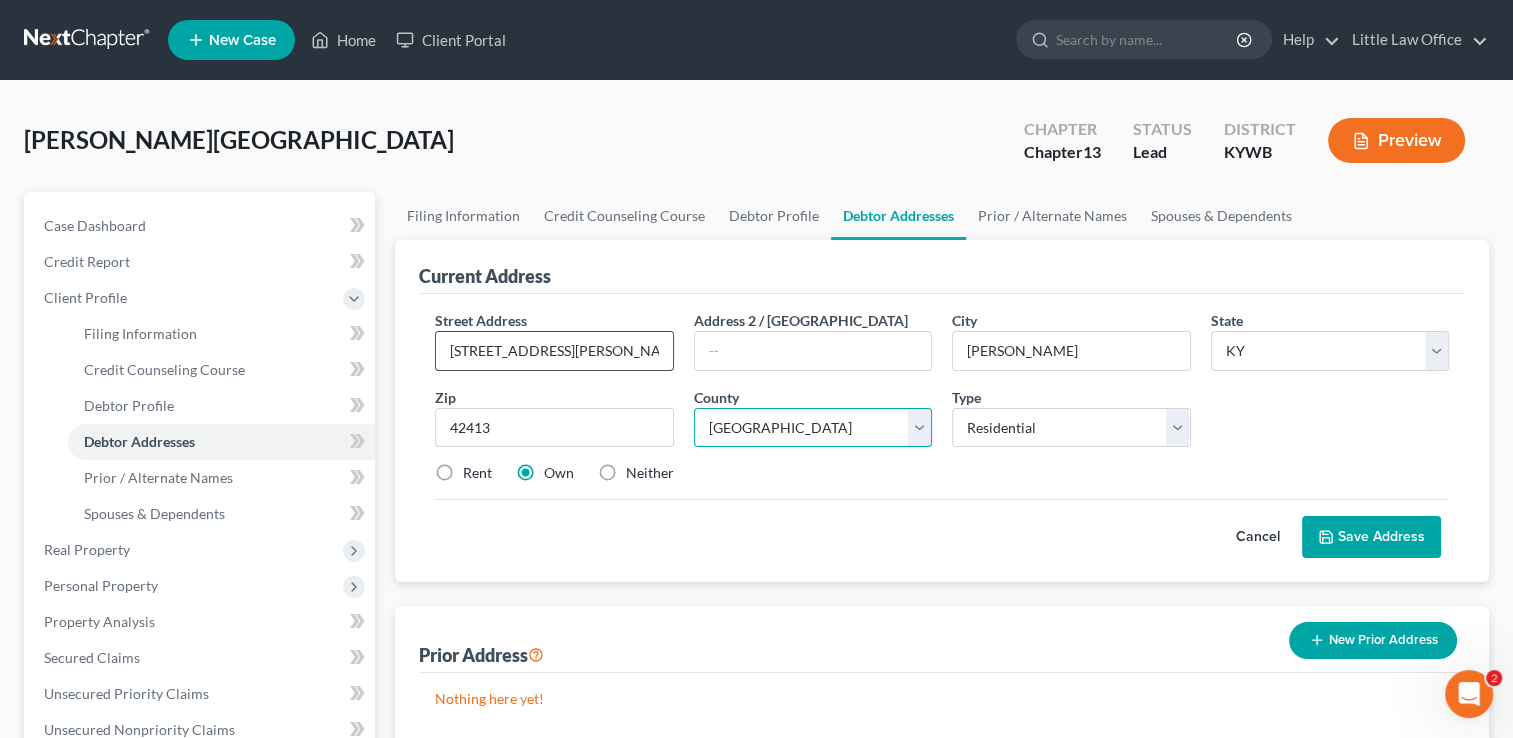select on "53" 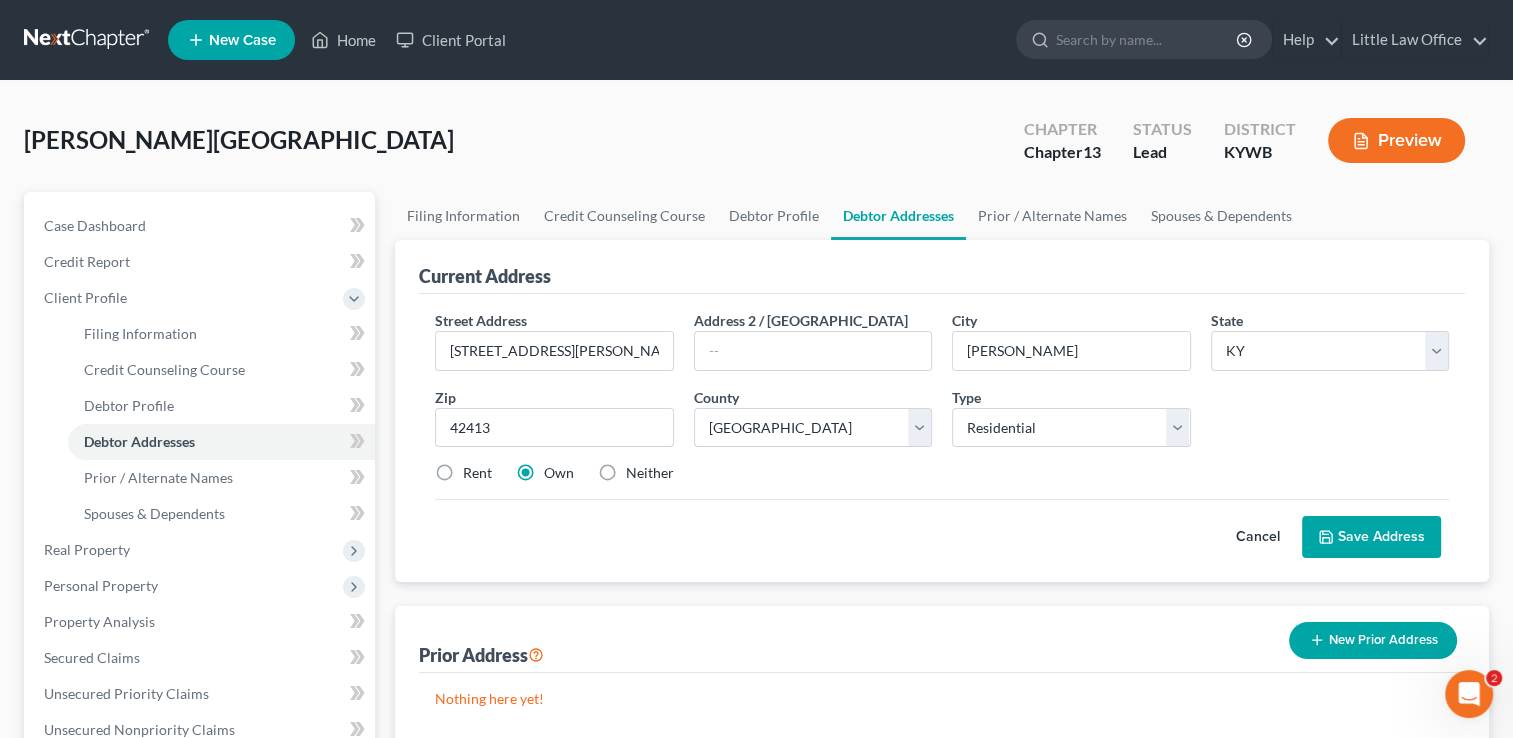 click on "Rent" at bounding box center [477, 473] 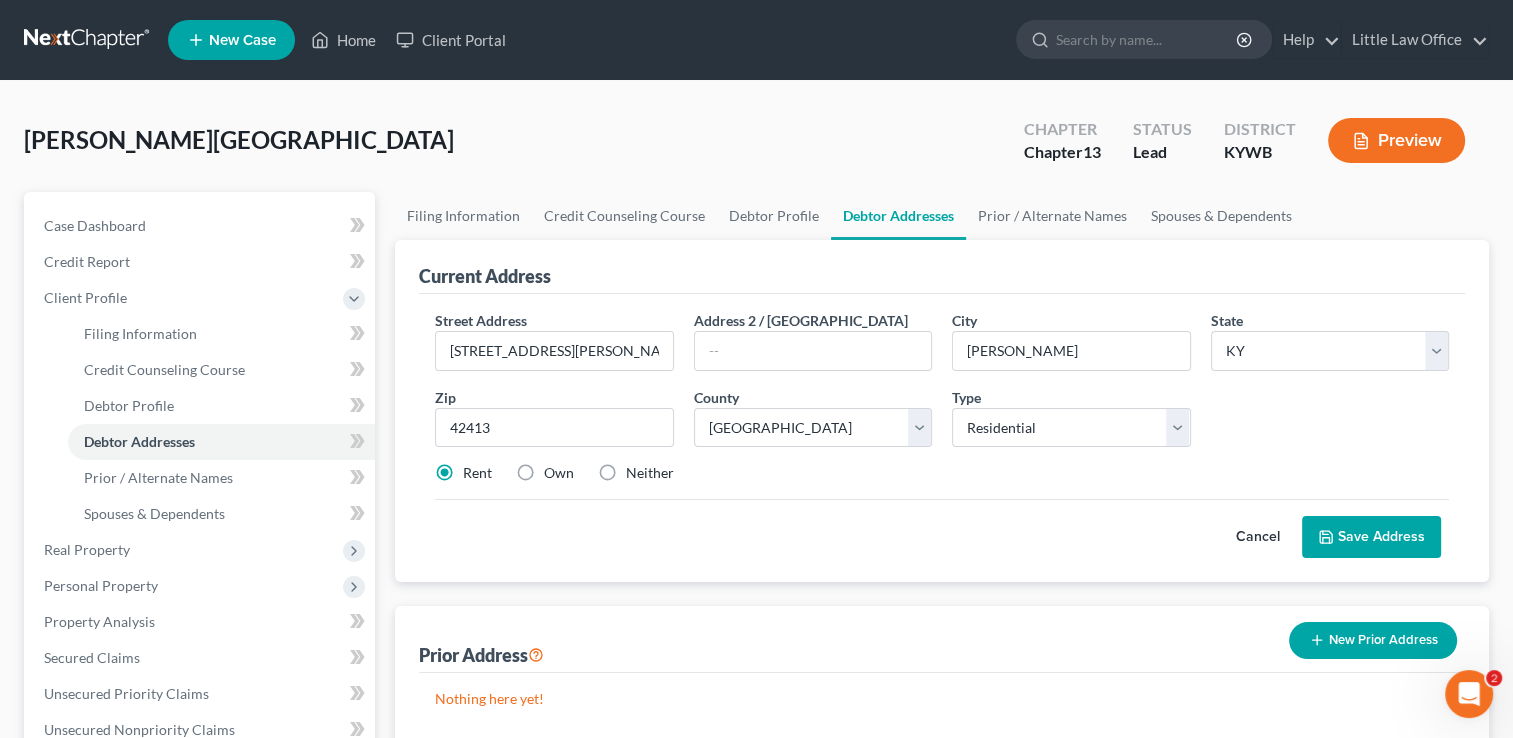 click on "Save Address" at bounding box center (1371, 537) 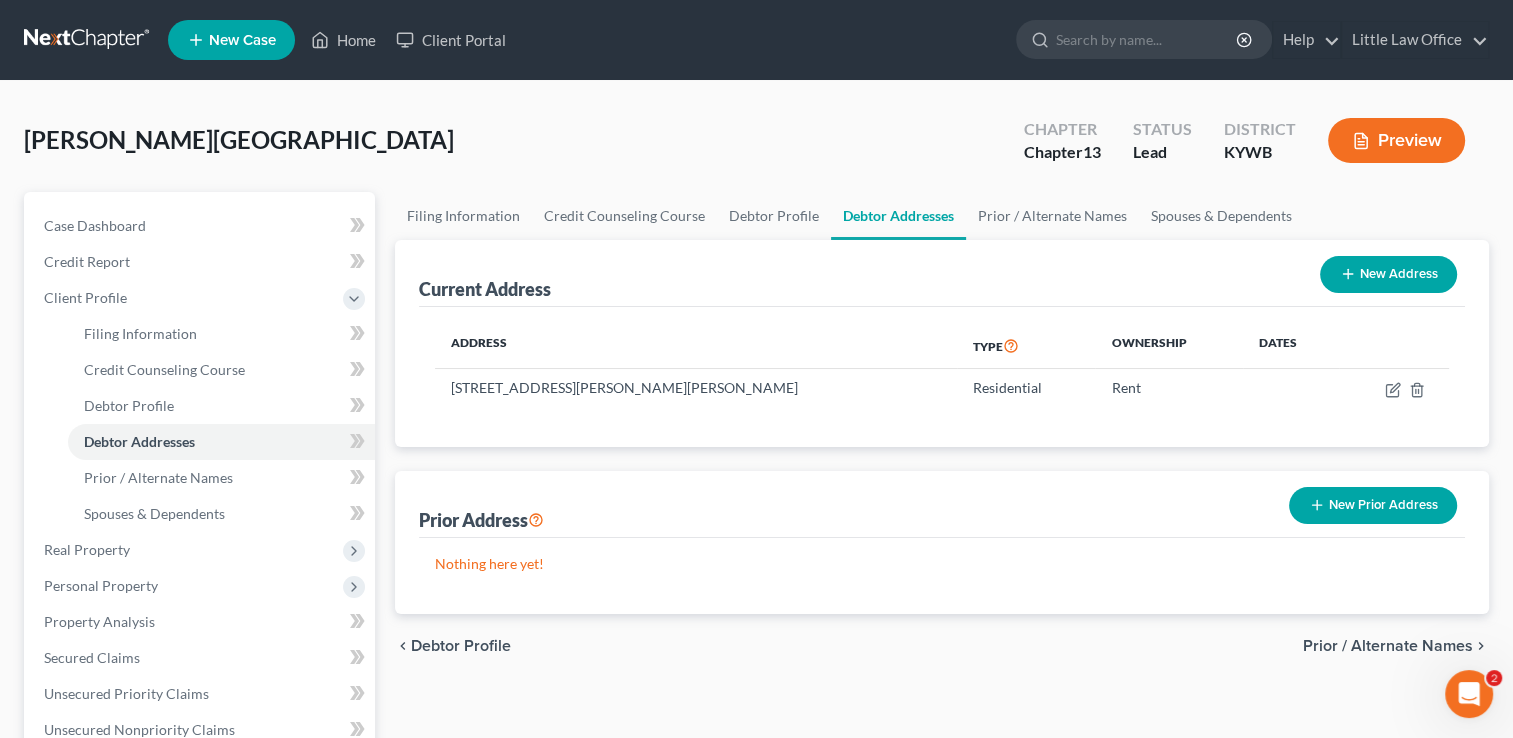 click on "New Prior Address" at bounding box center (1373, 505) 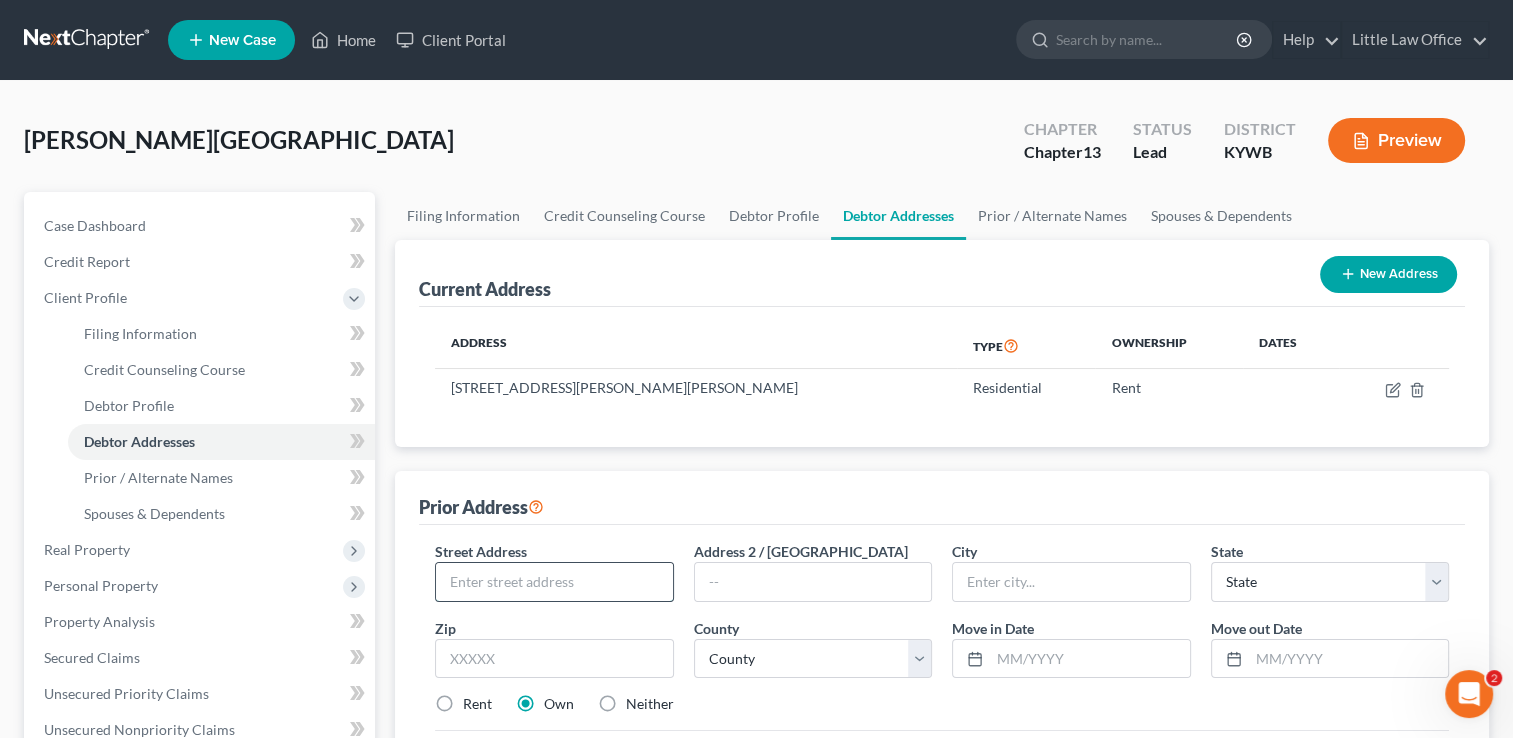 click at bounding box center [554, 582] 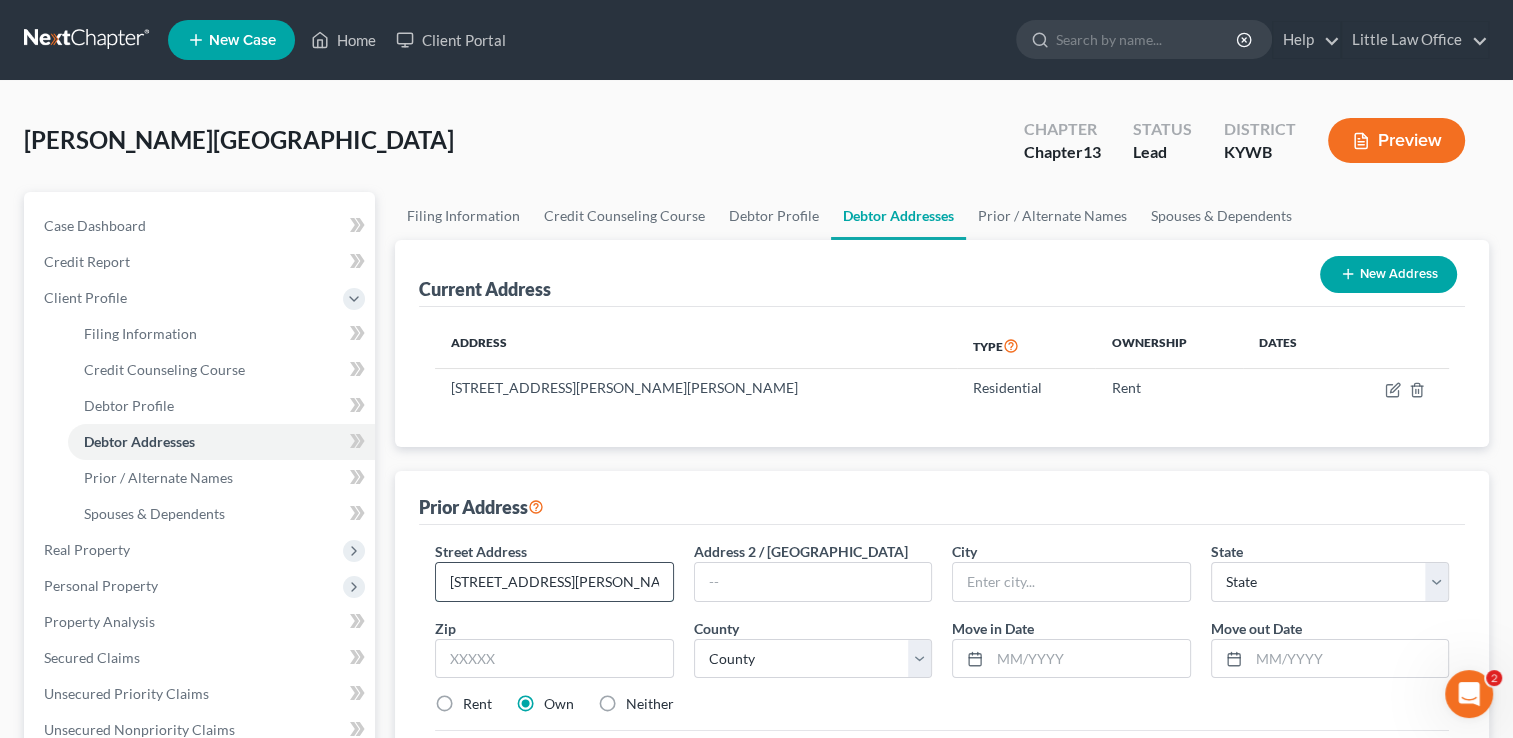 type on "3007 Hucks Hold Drive" 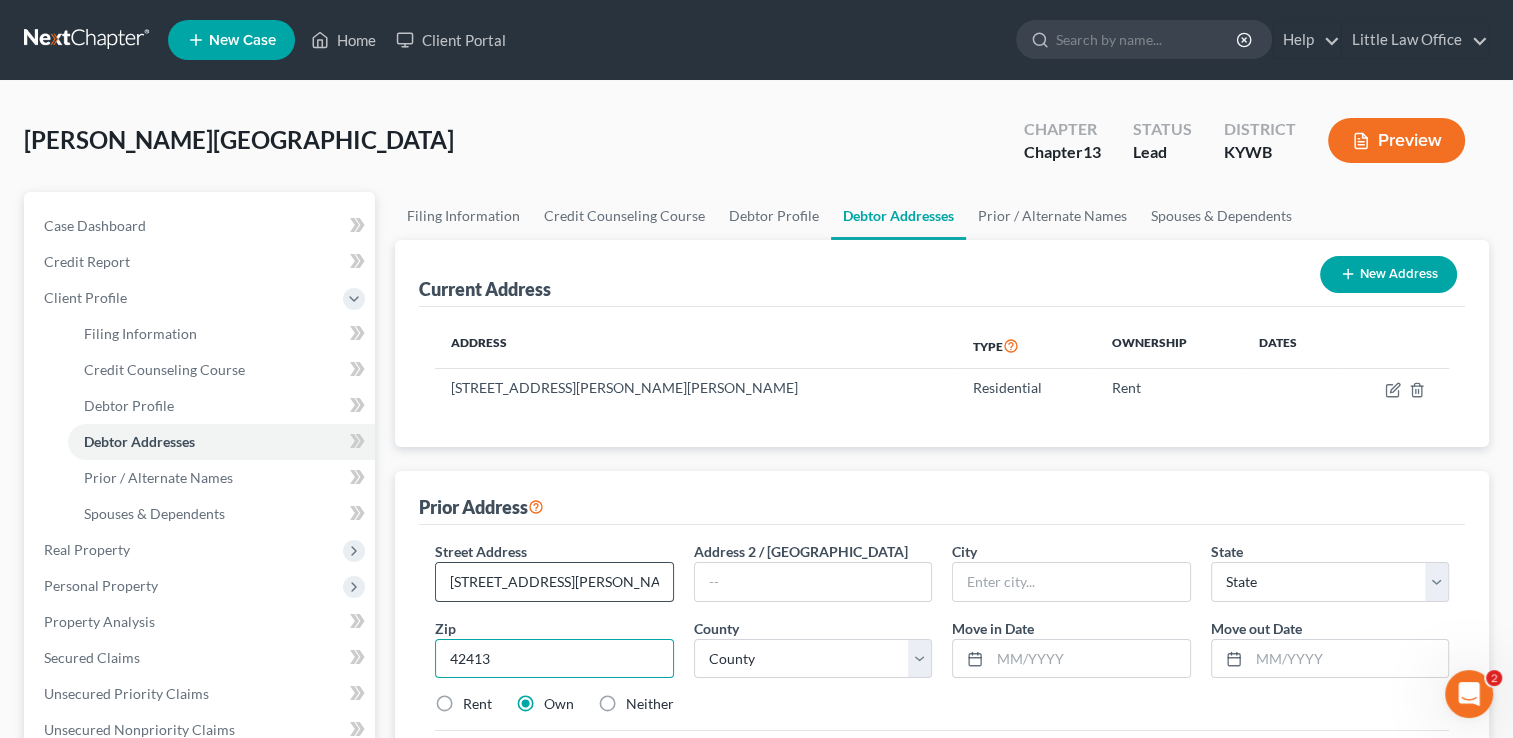 type on "42413" 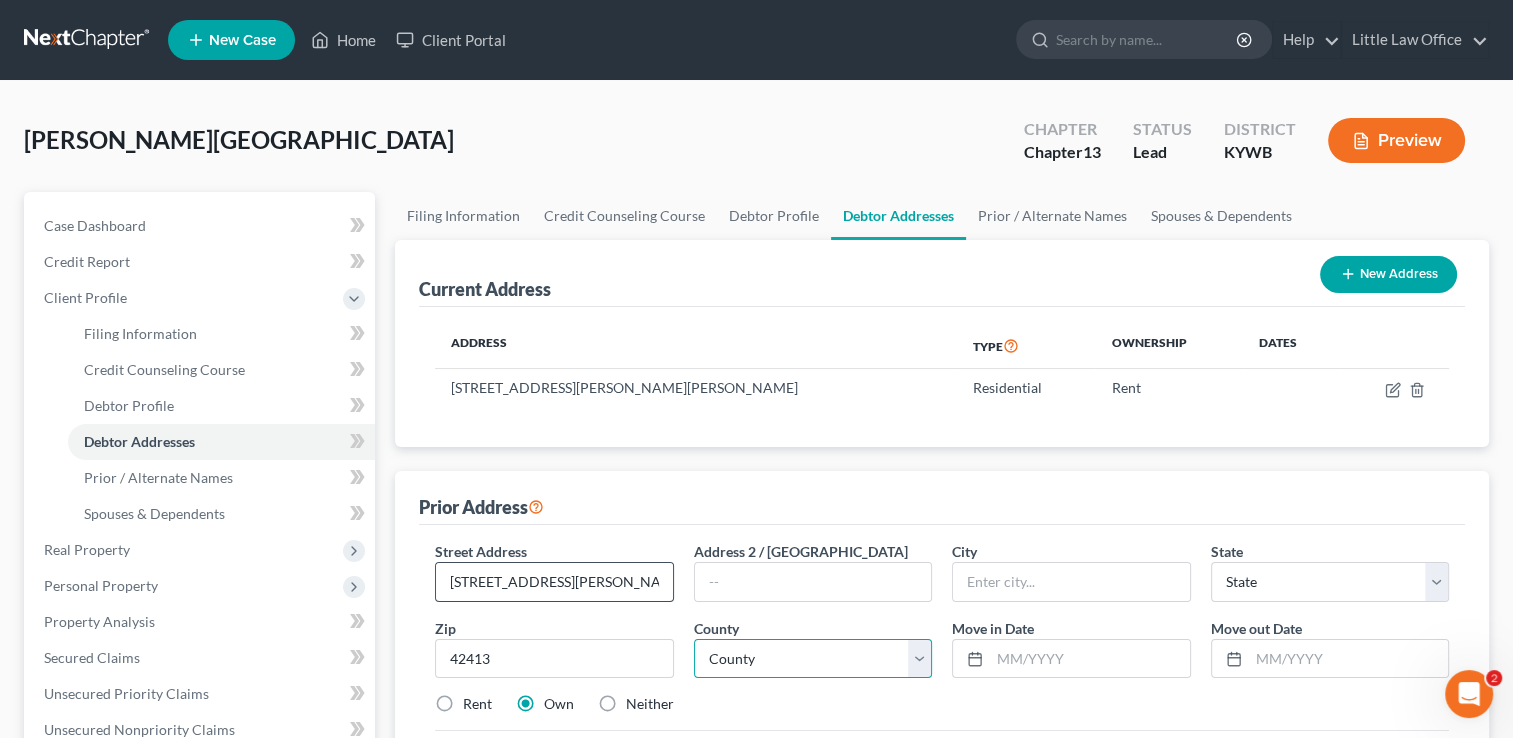 type on "Hanson" 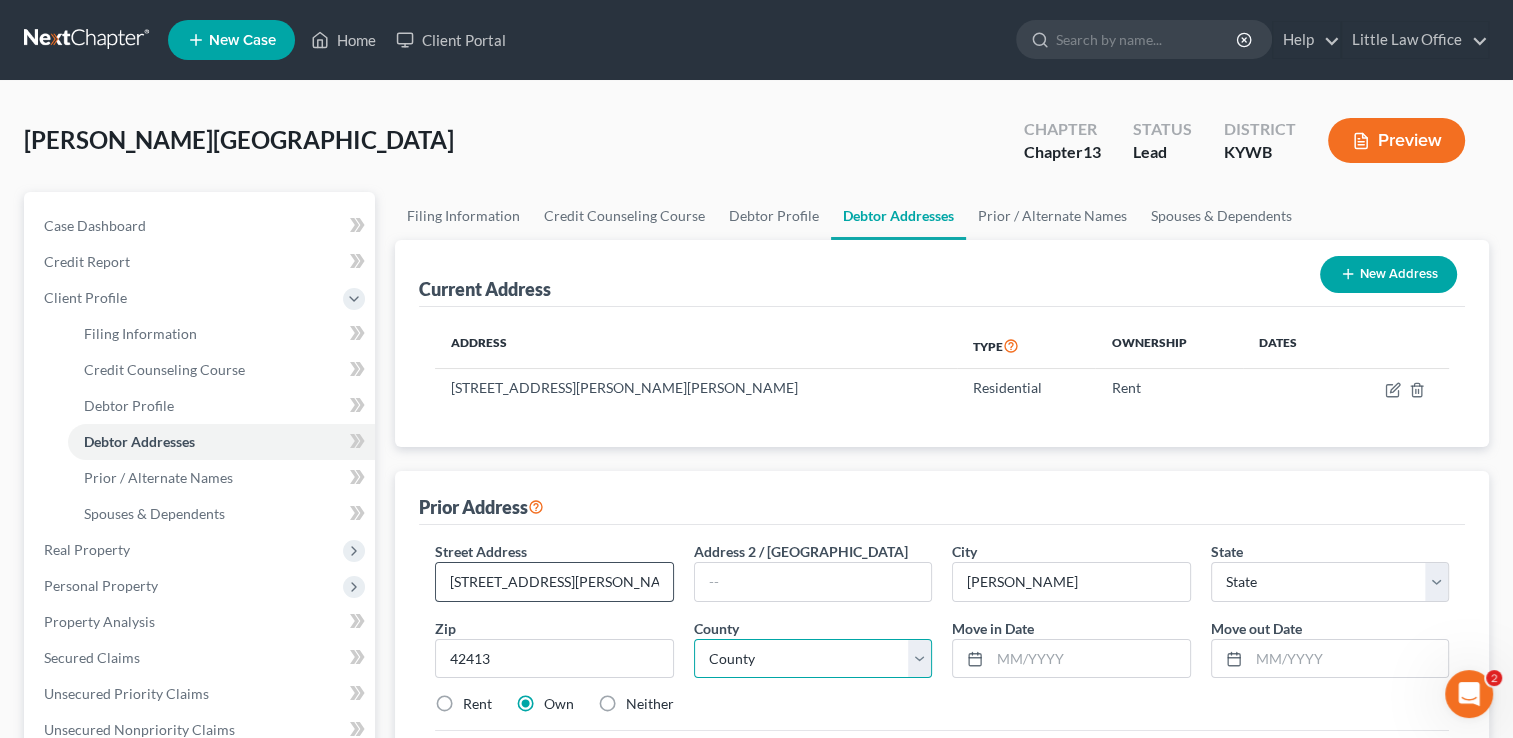 select on "18" 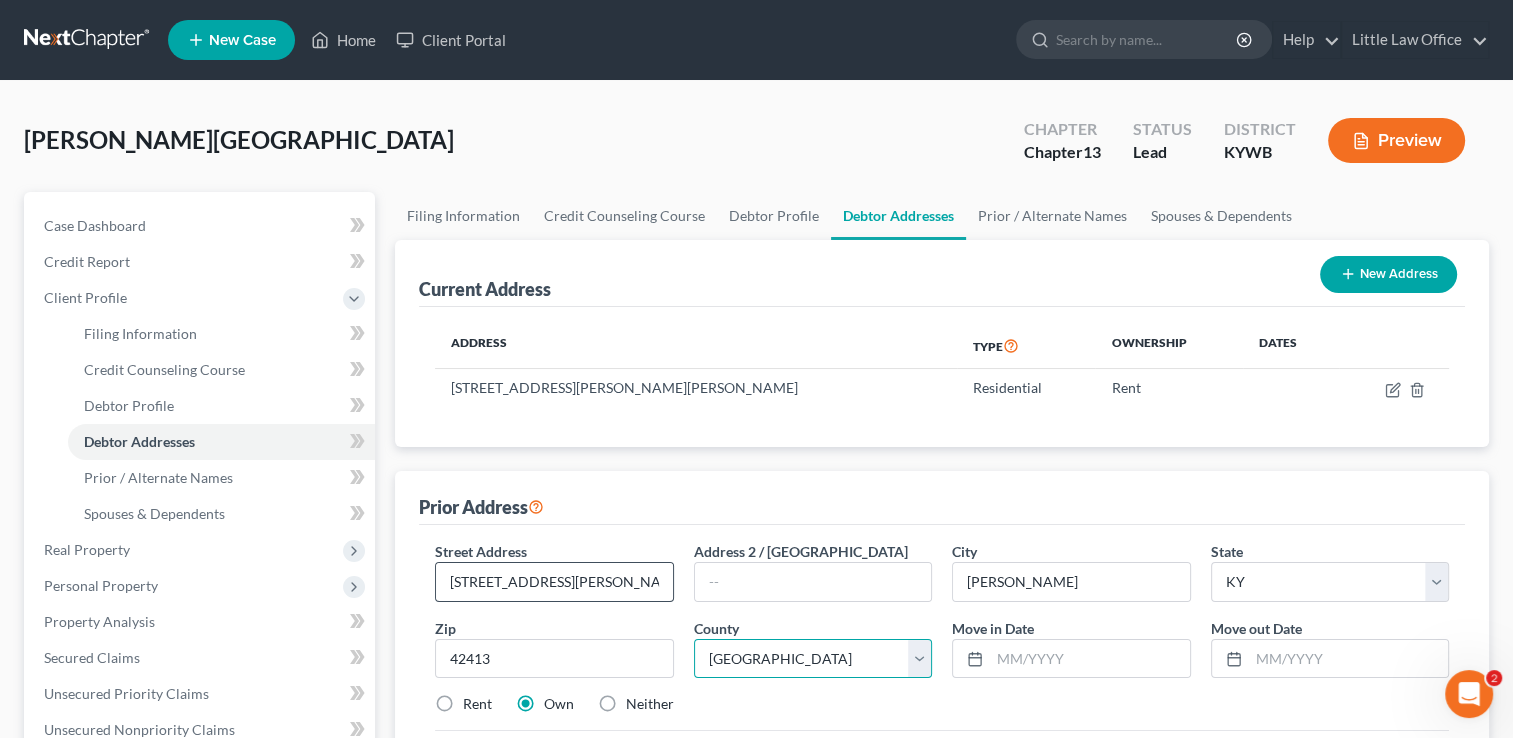 select on "53" 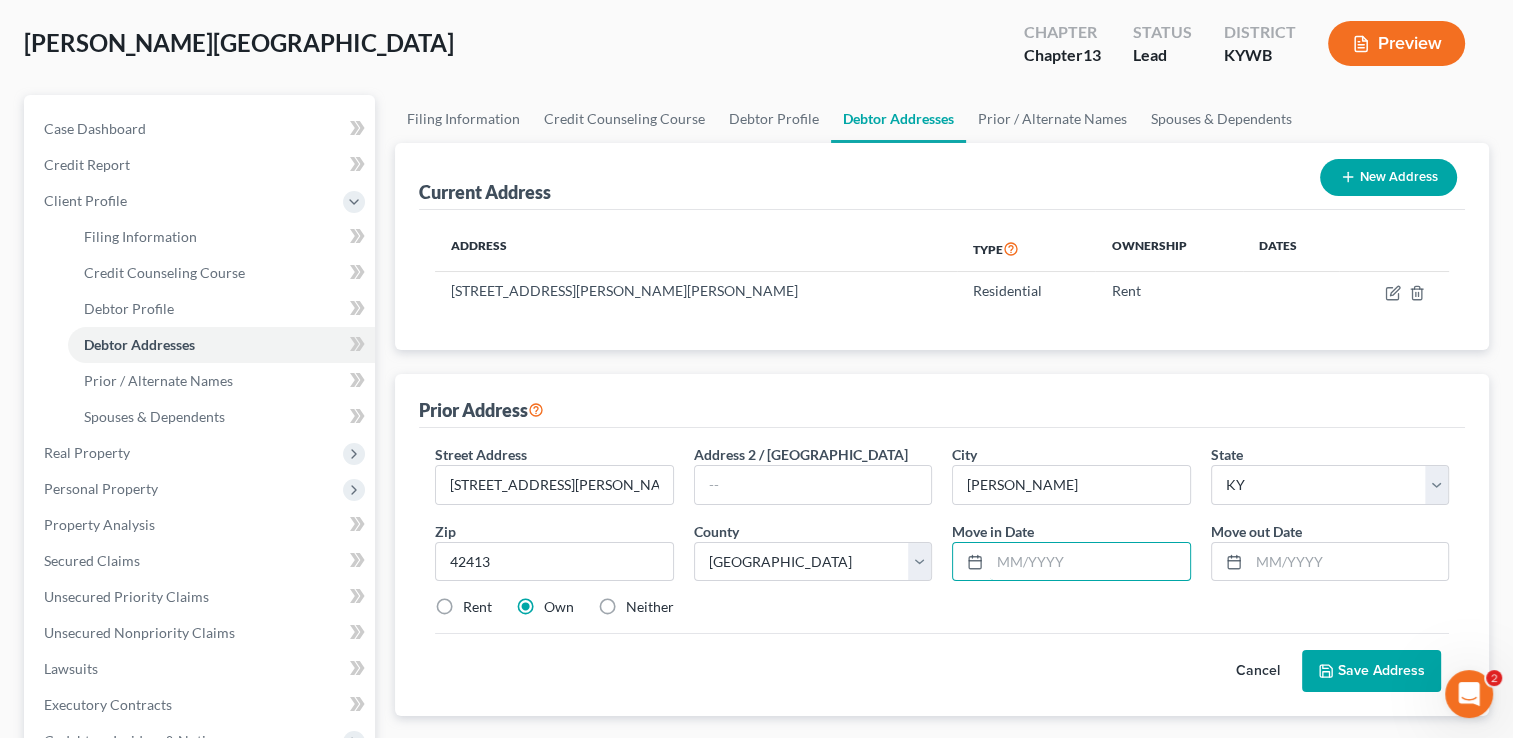 scroll, scrollTop: 104, scrollLeft: 0, axis: vertical 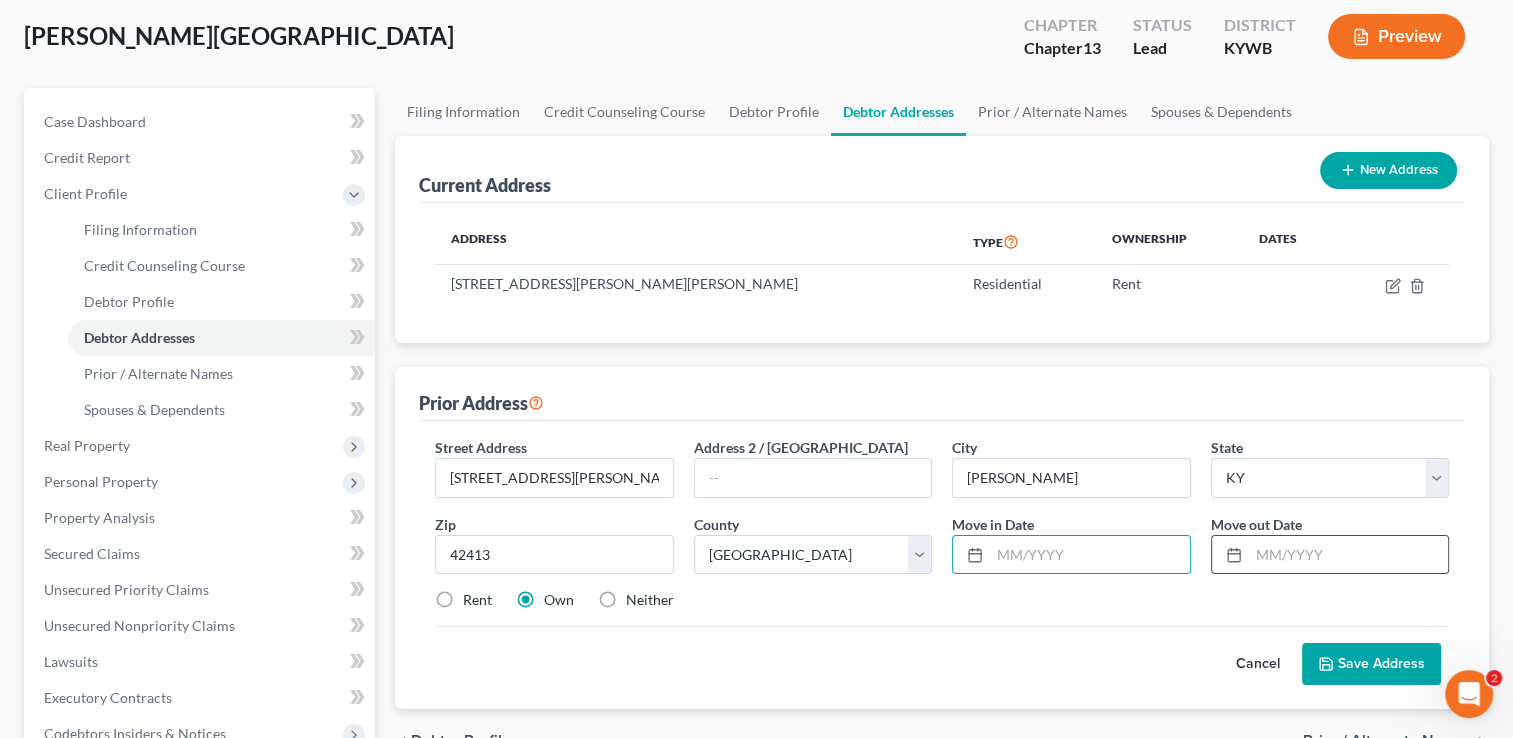 click at bounding box center (1348, 555) 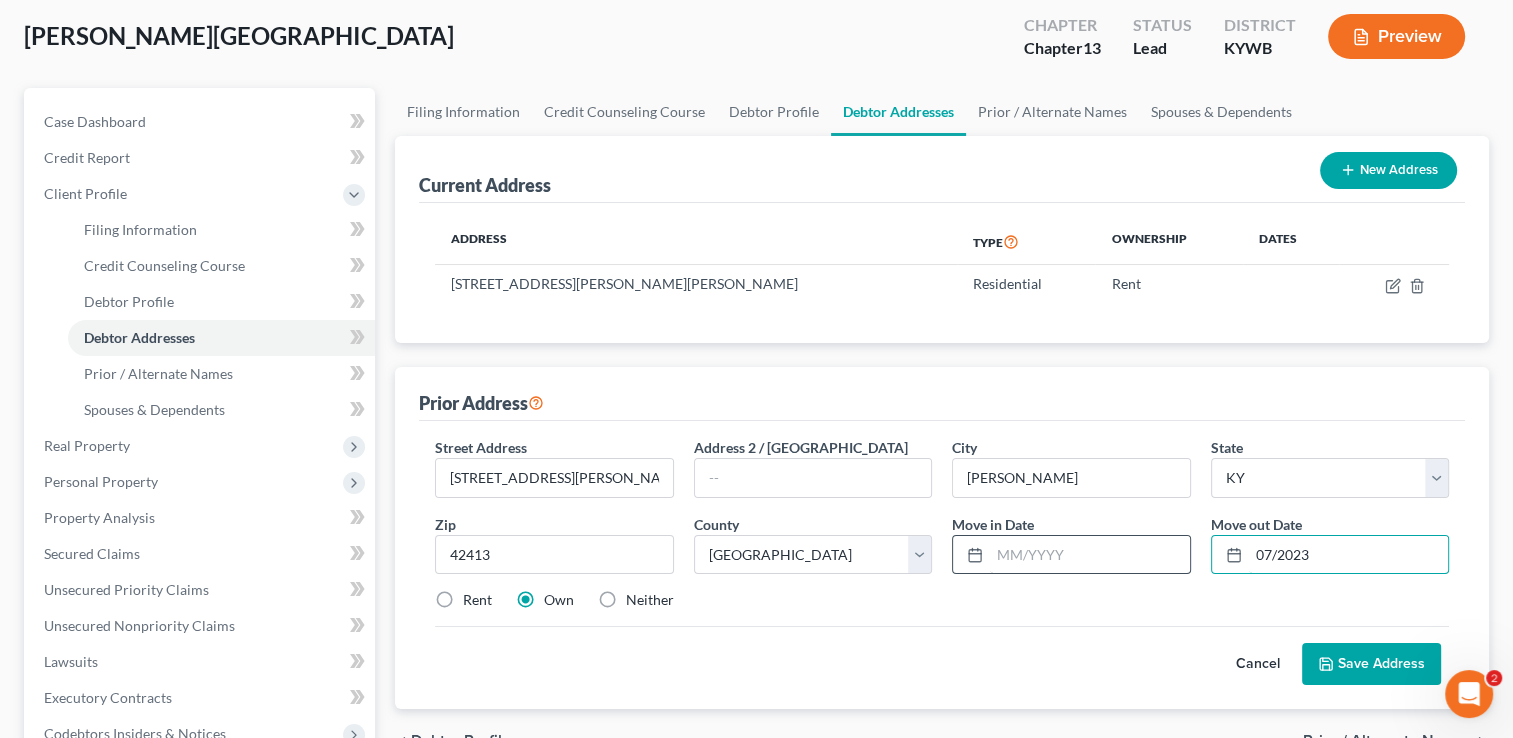 type on "07/2023" 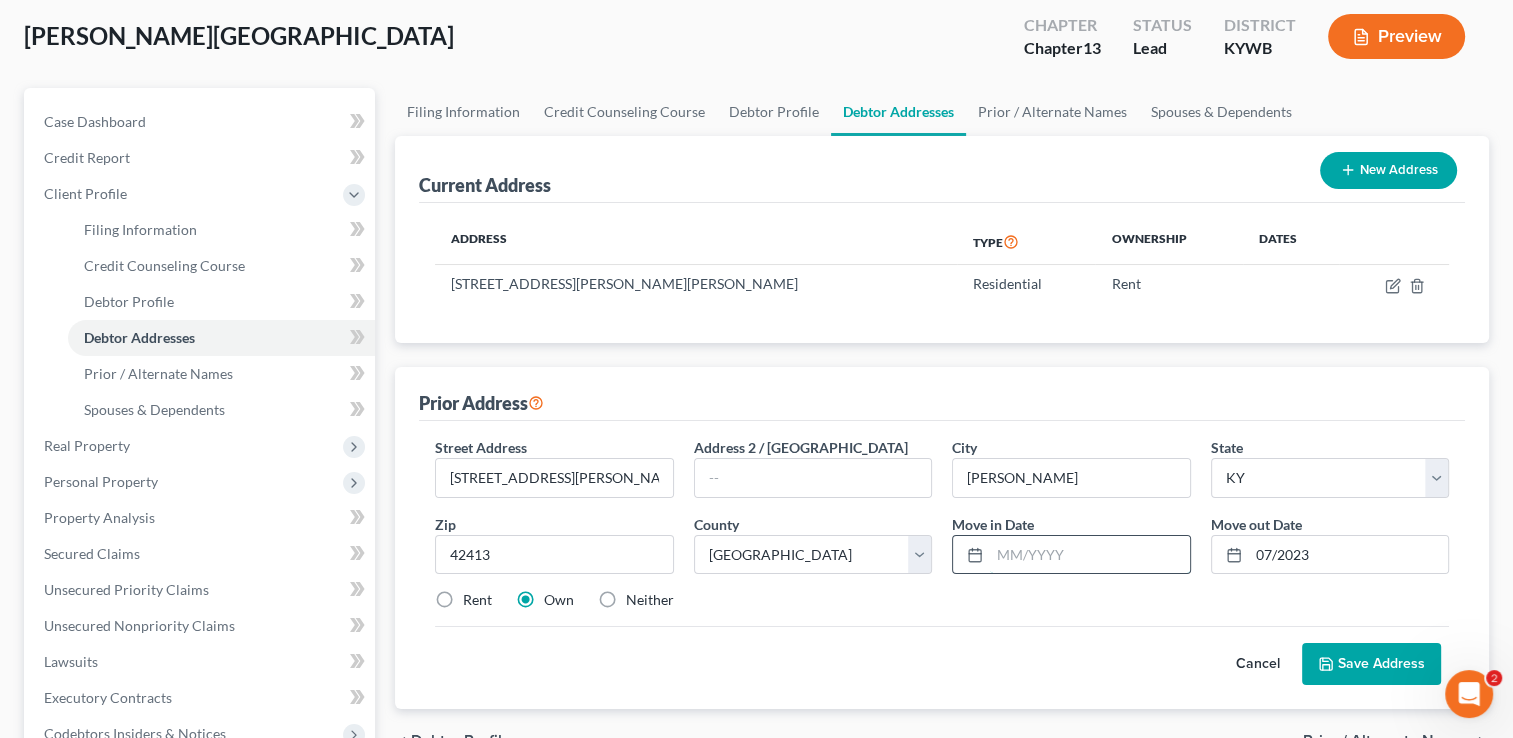 click at bounding box center [1089, 555] 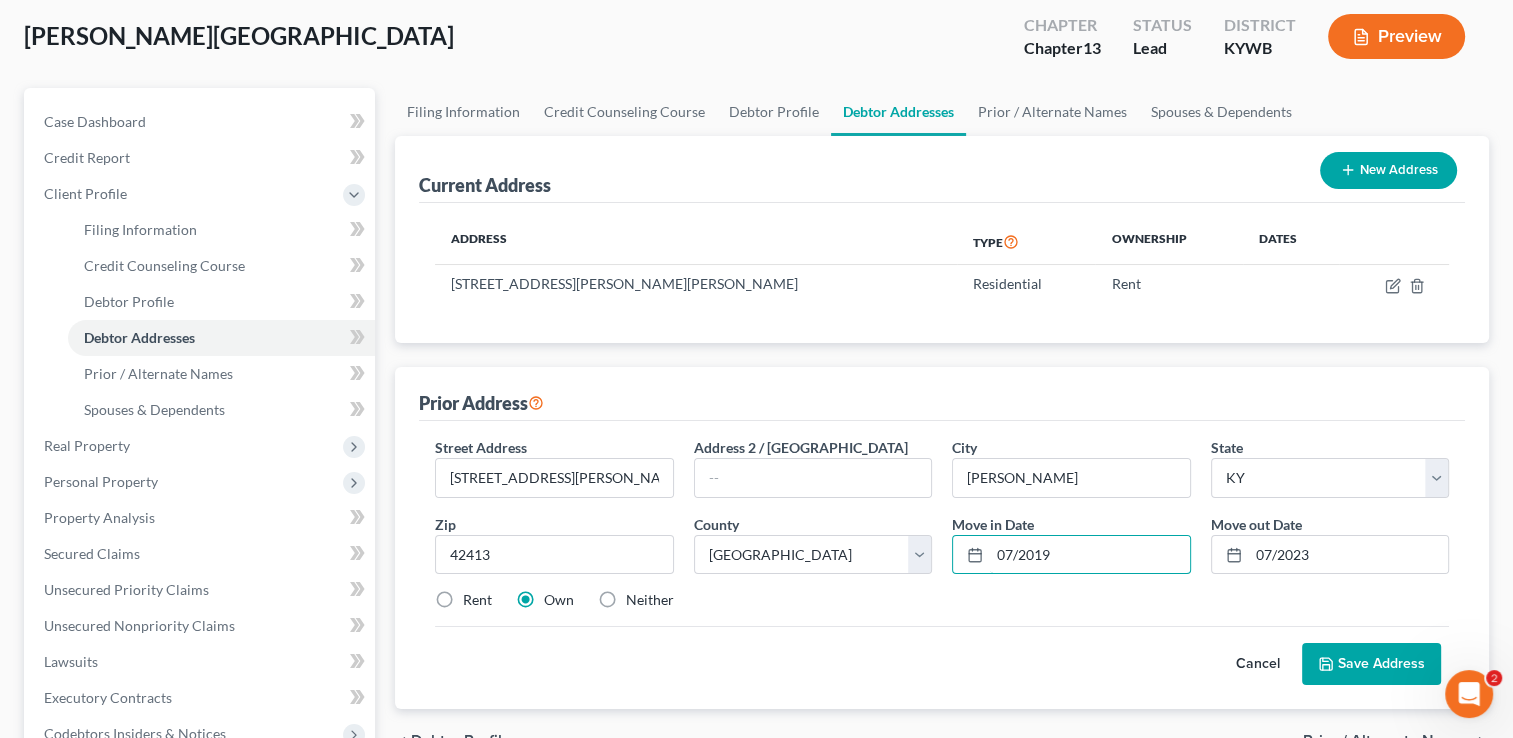 type on "07/2019" 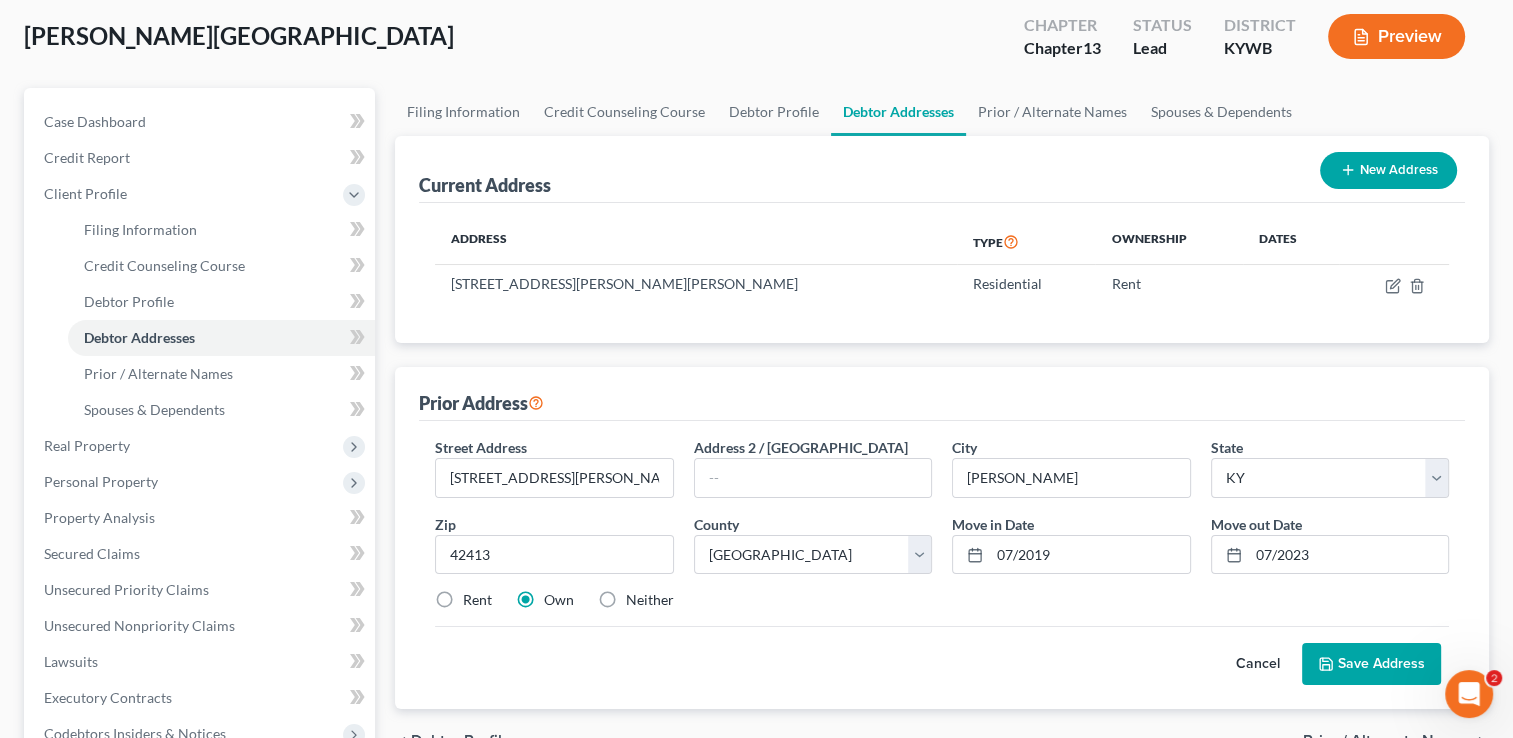 click on "Rent" at bounding box center (477, 600) 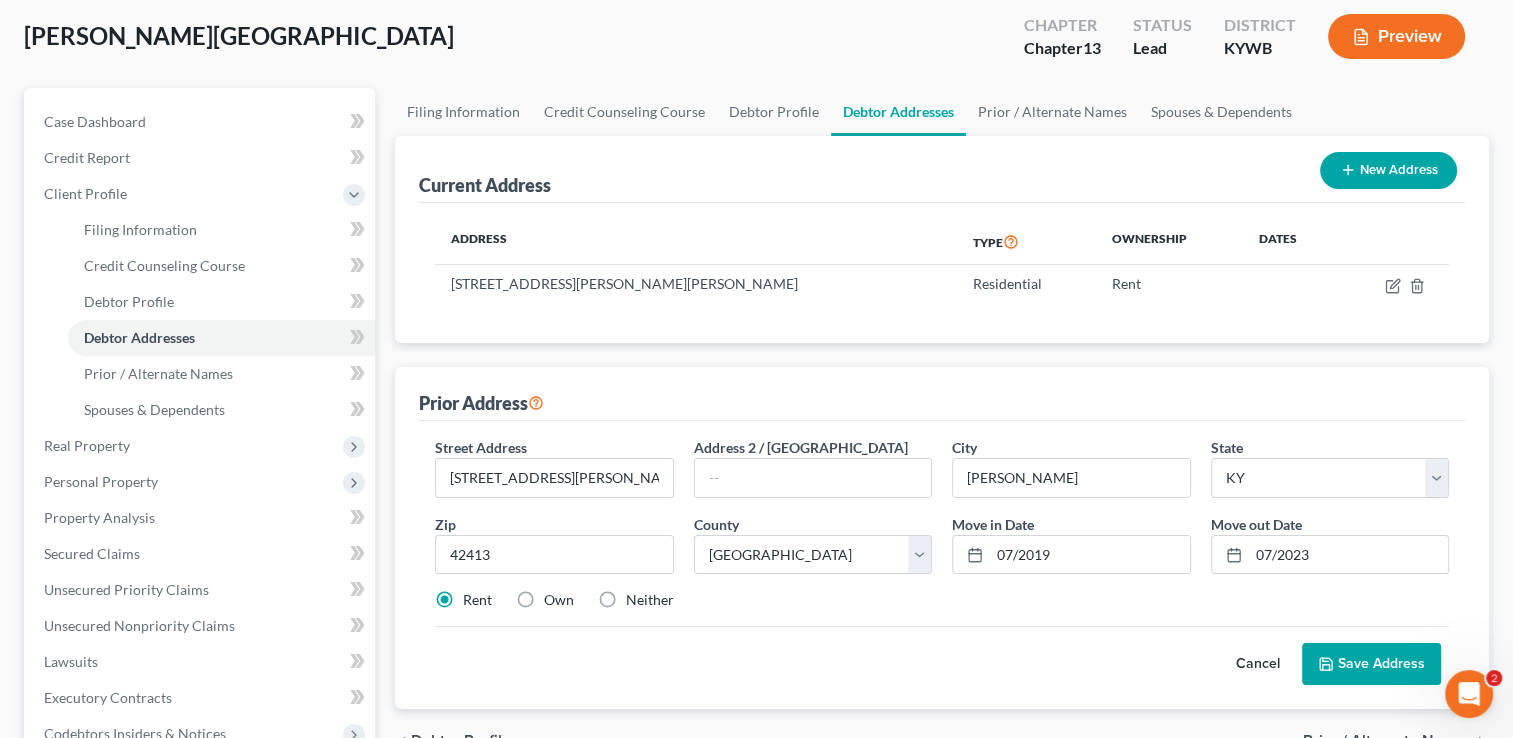 click on "Save Address" at bounding box center [1371, 664] 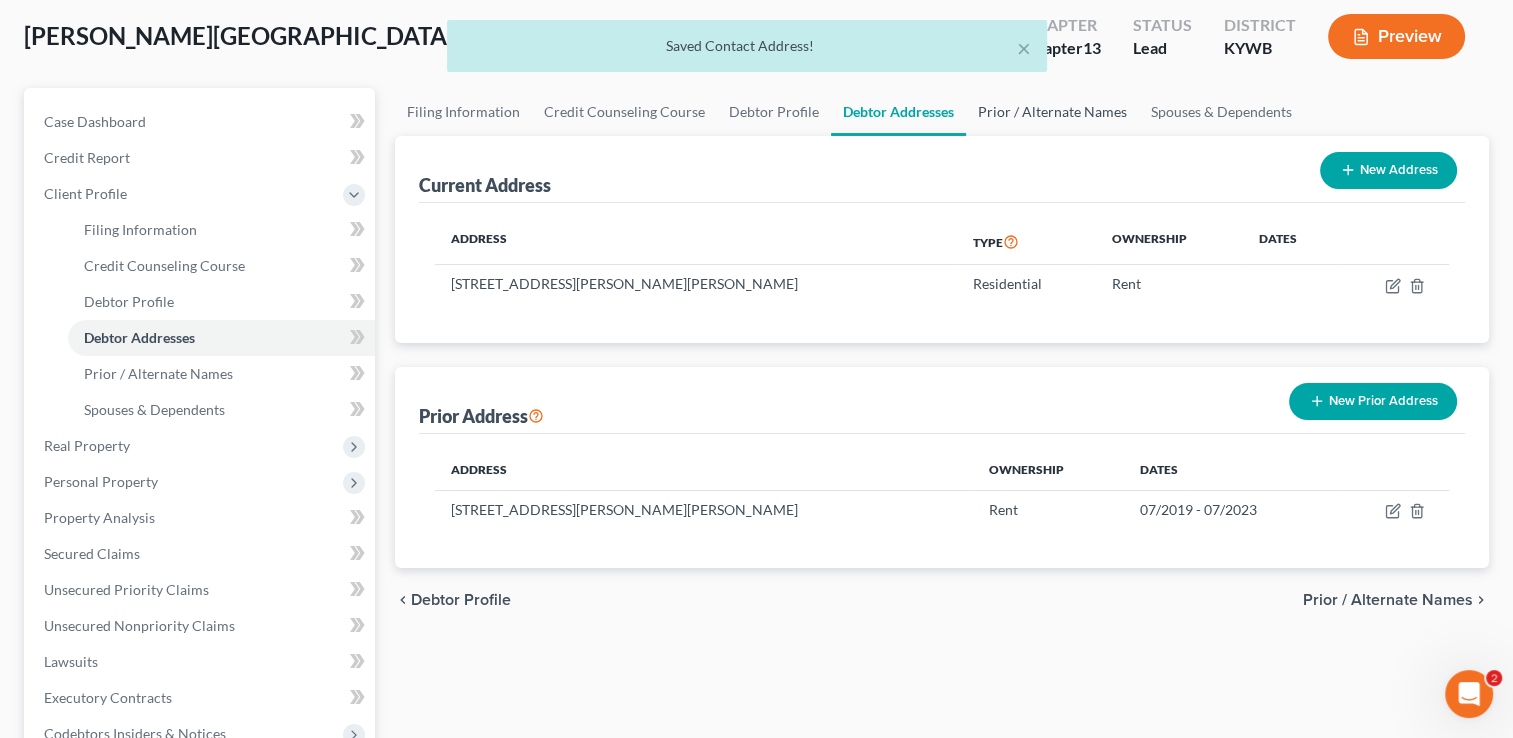 click on "Prior / Alternate Names" at bounding box center (1052, 112) 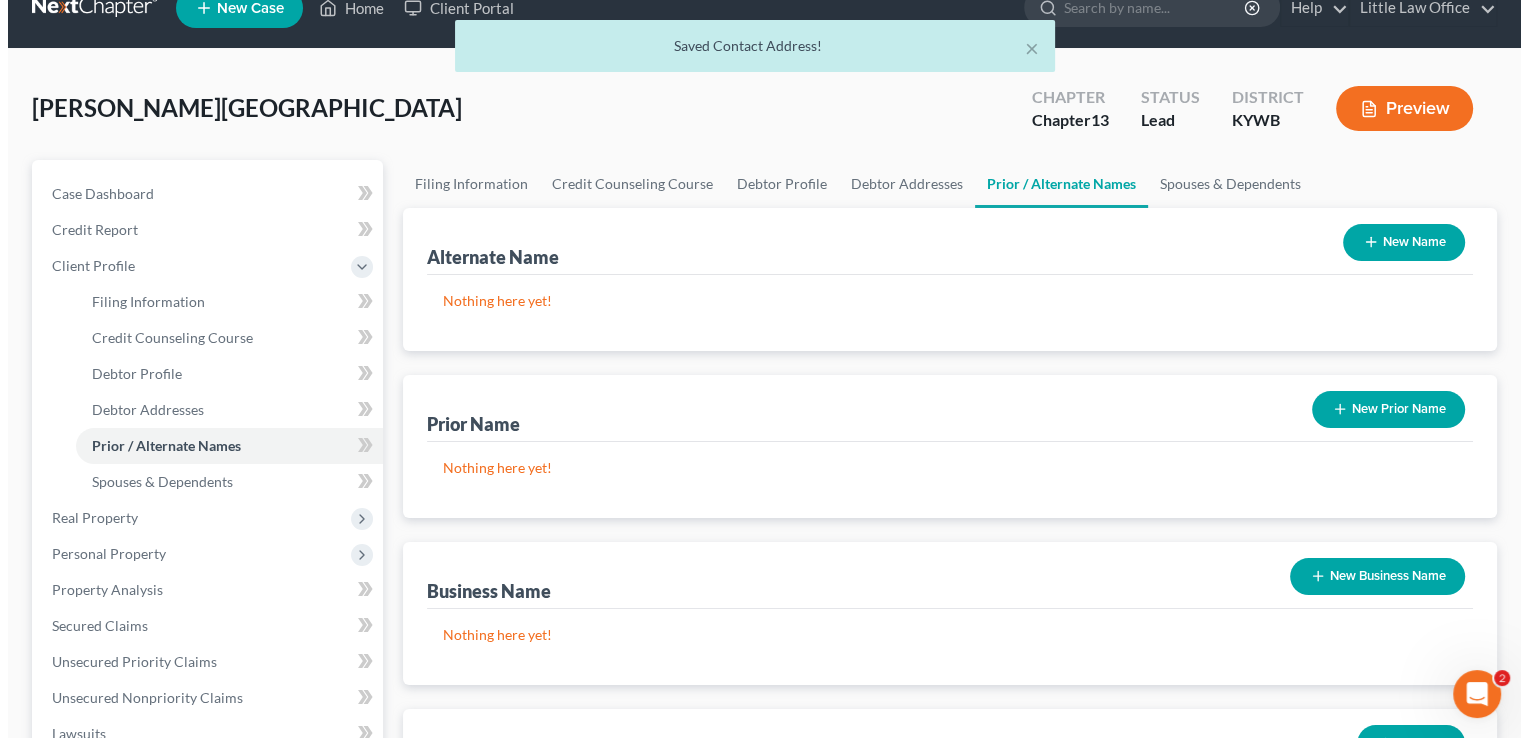 scroll, scrollTop: 0, scrollLeft: 0, axis: both 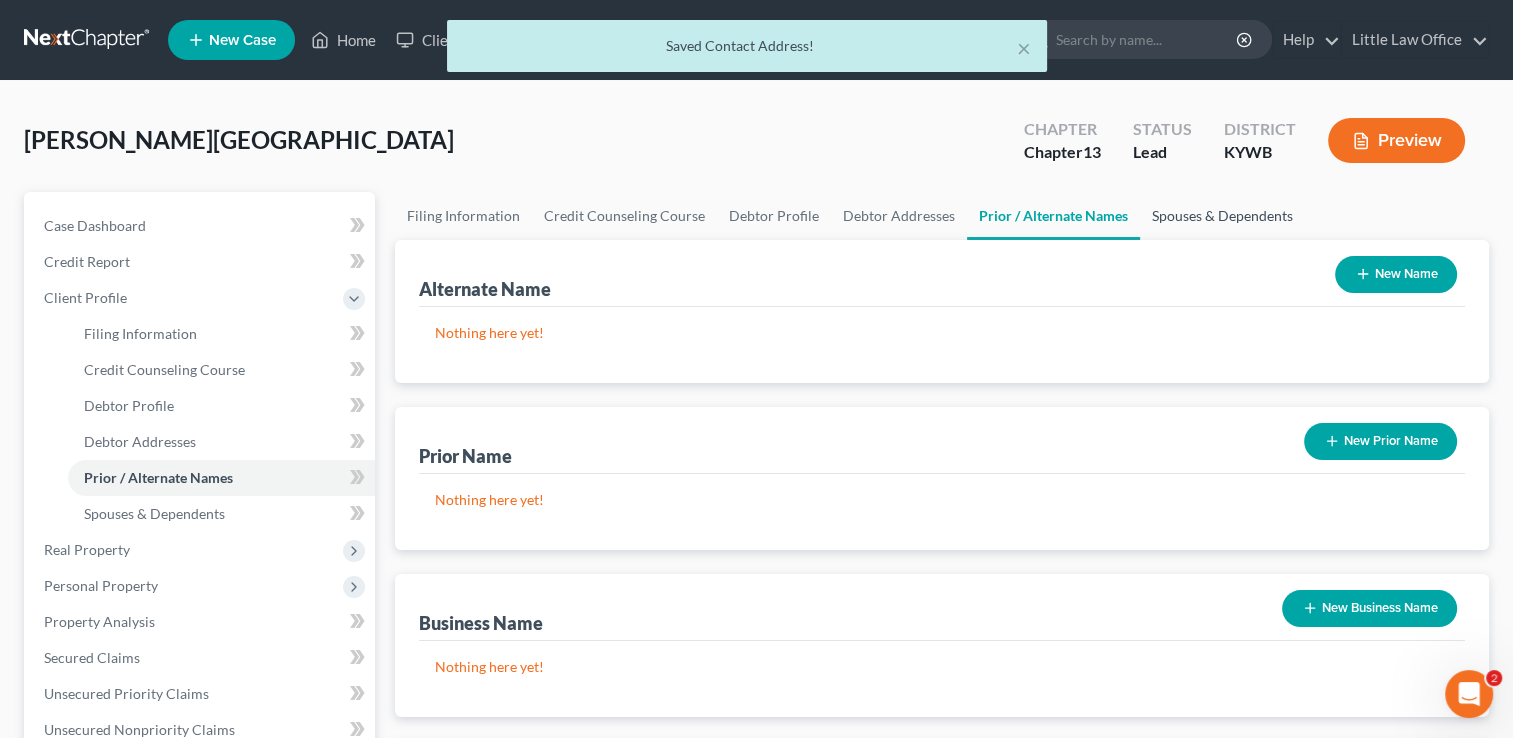 click on "Spouses & Dependents" at bounding box center (1222, 216) 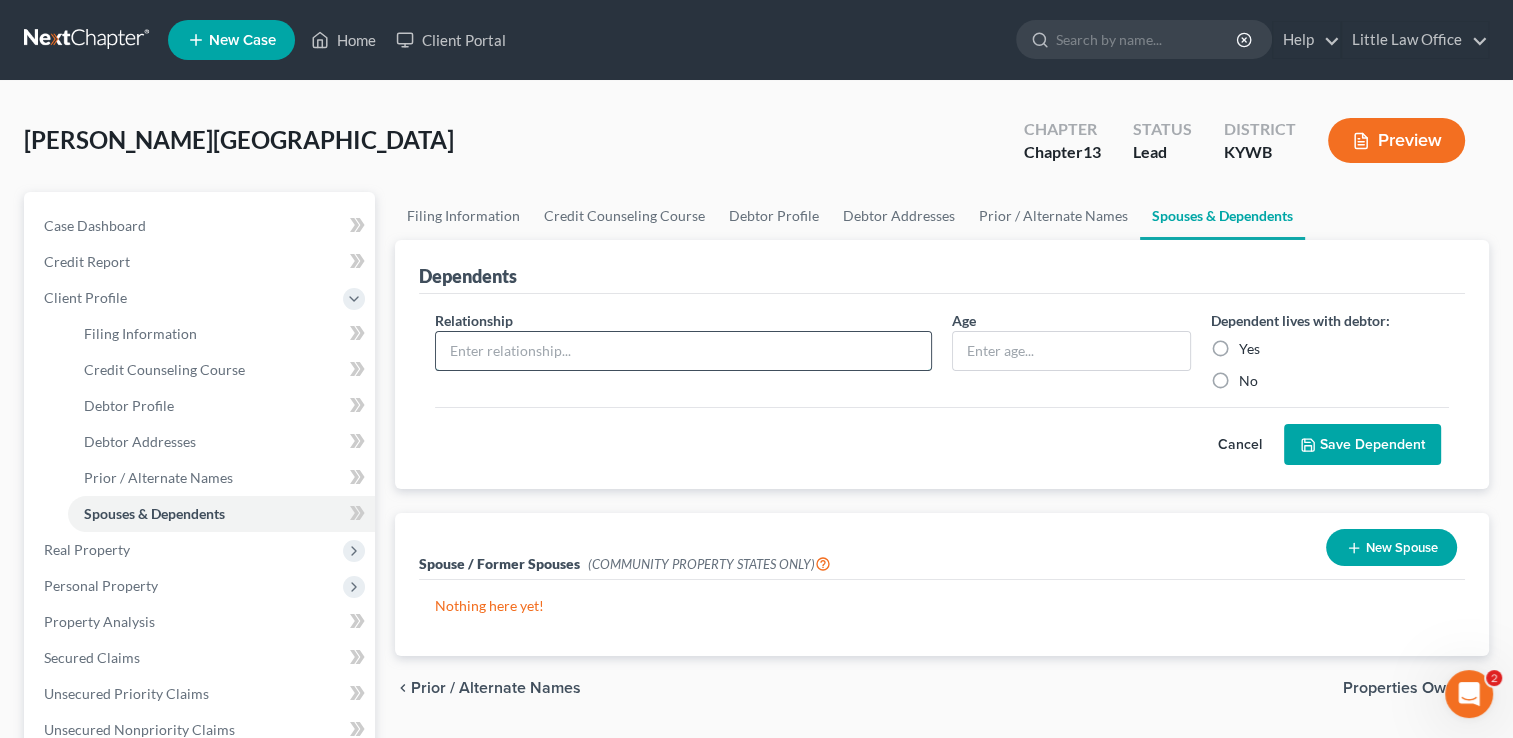 click at bounding box center [683, 351] 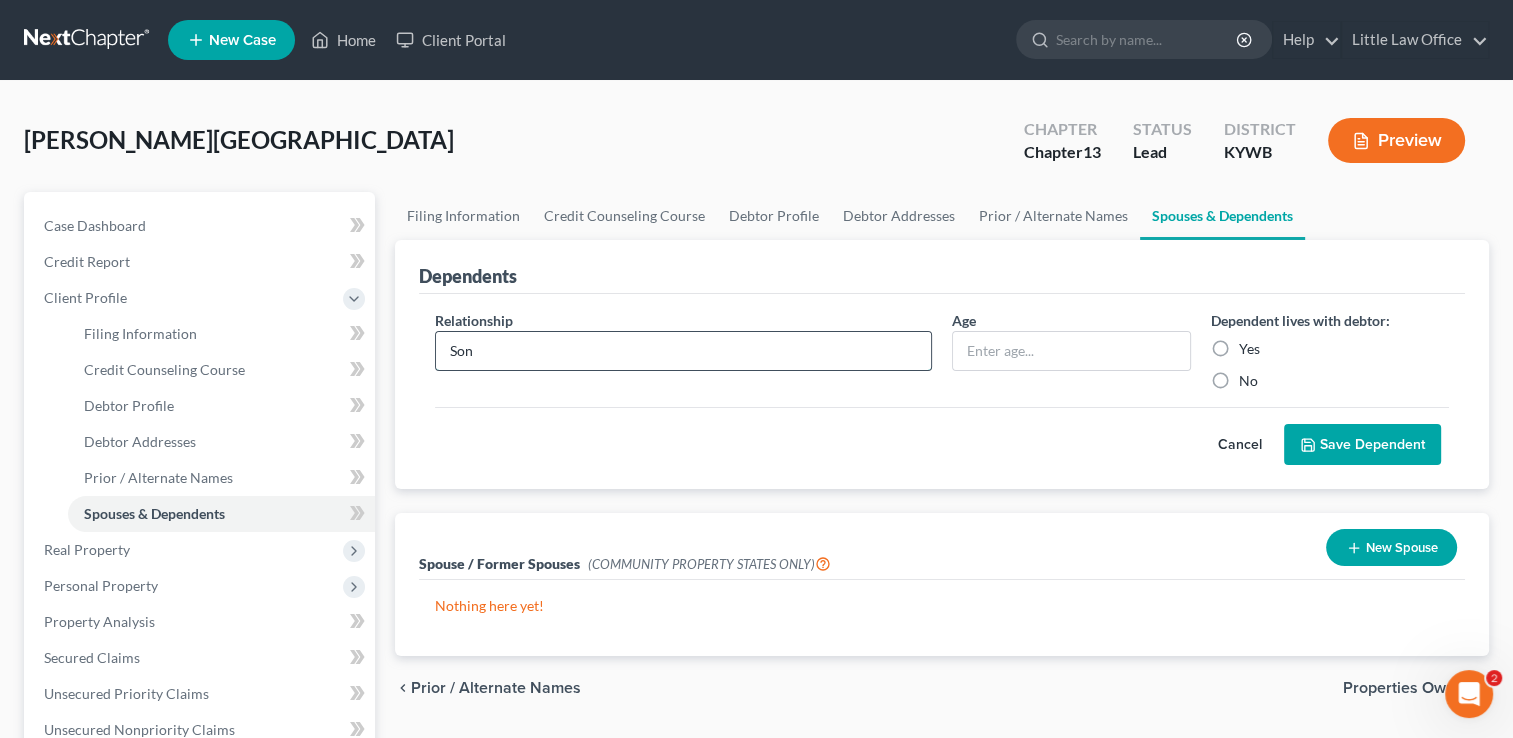 type on "Son" 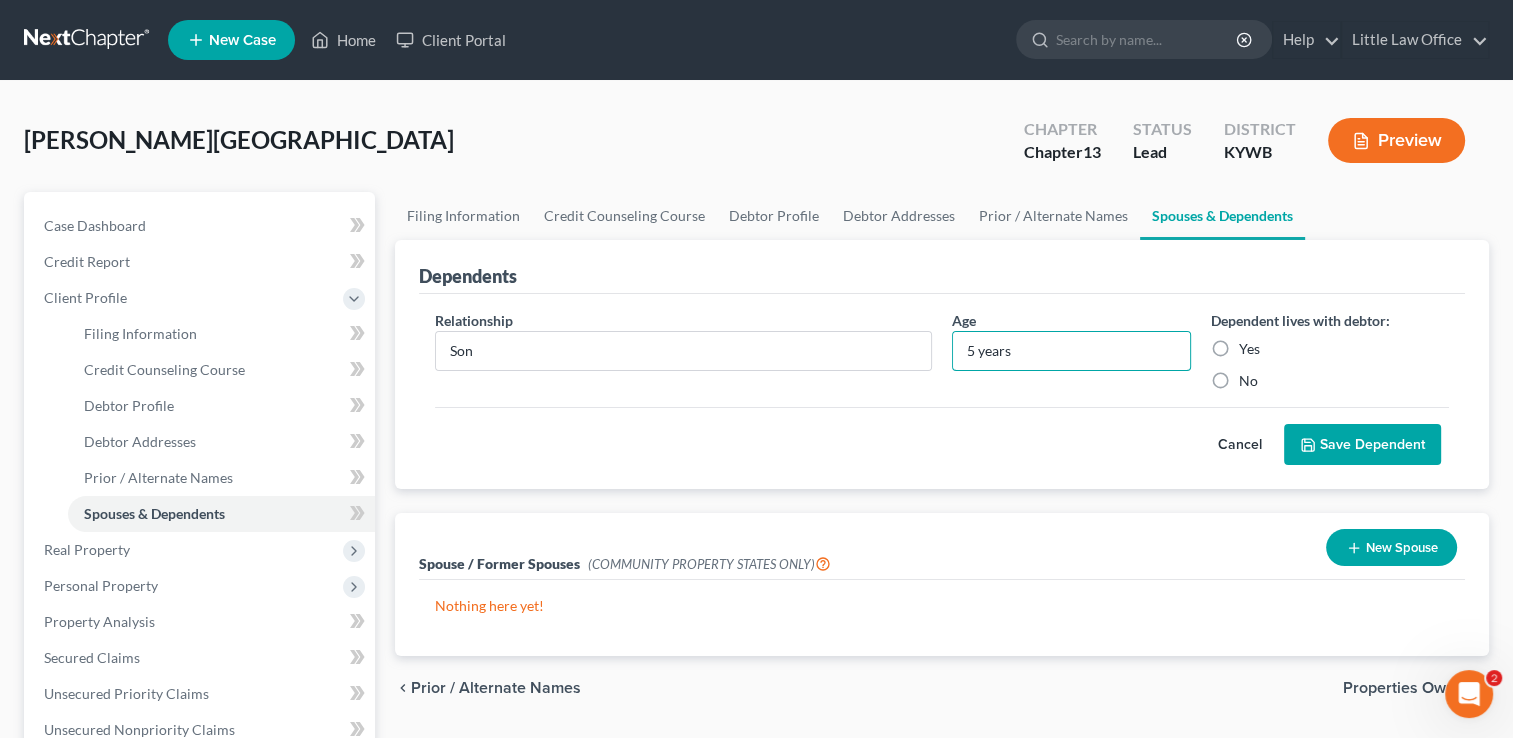 type on "5 years" 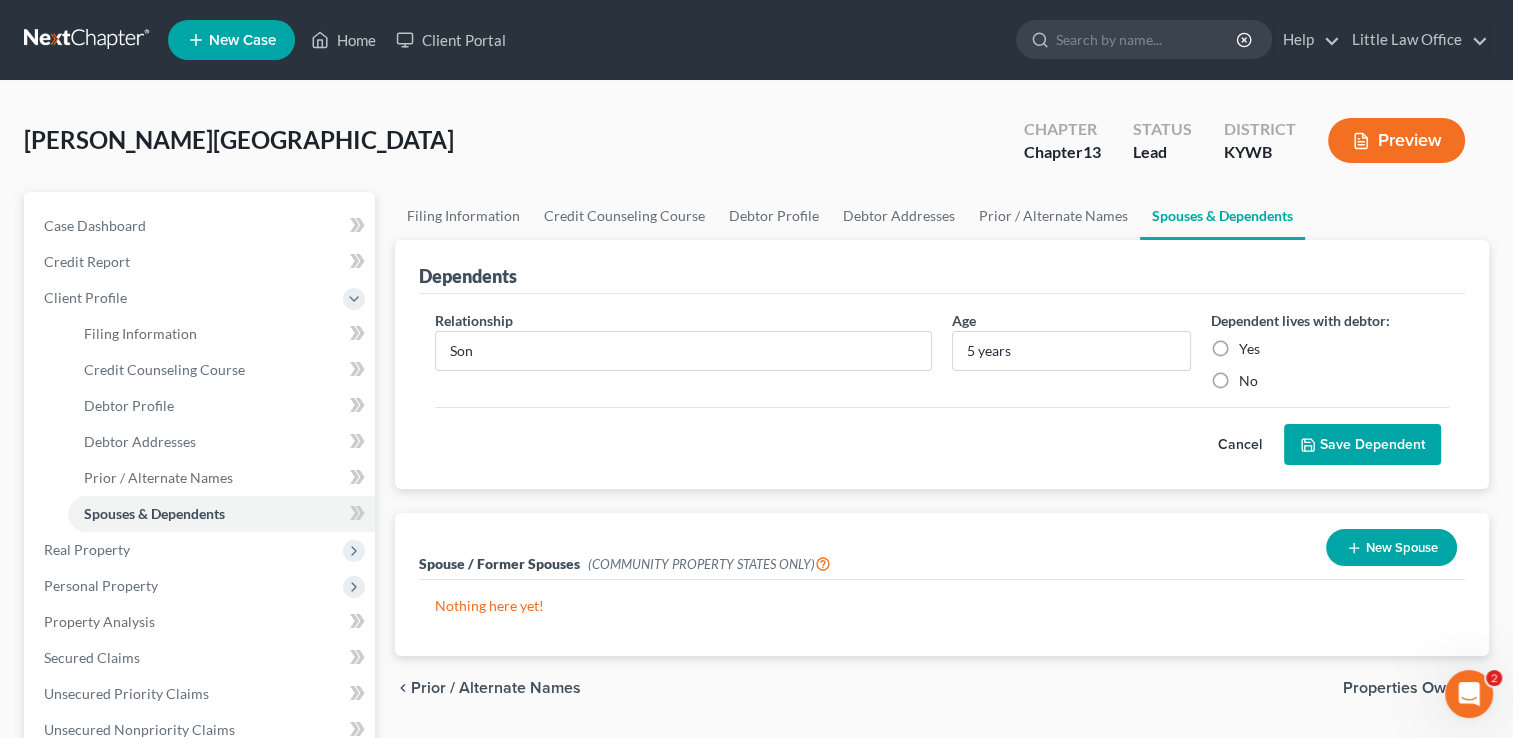click on "Yes" at bounding box center [1249, 349] 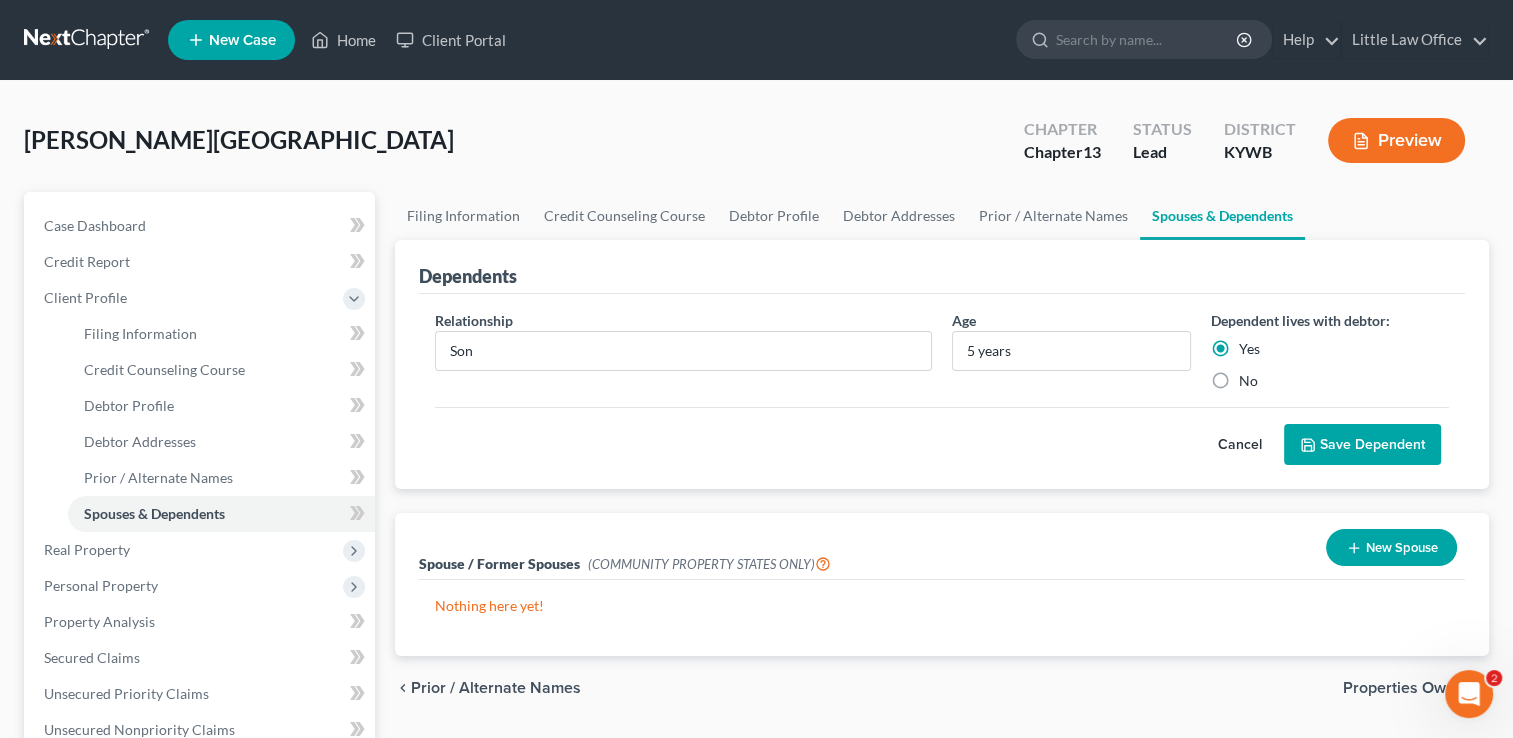 click on "Save Dependent" at bounding box center (1362, 445) 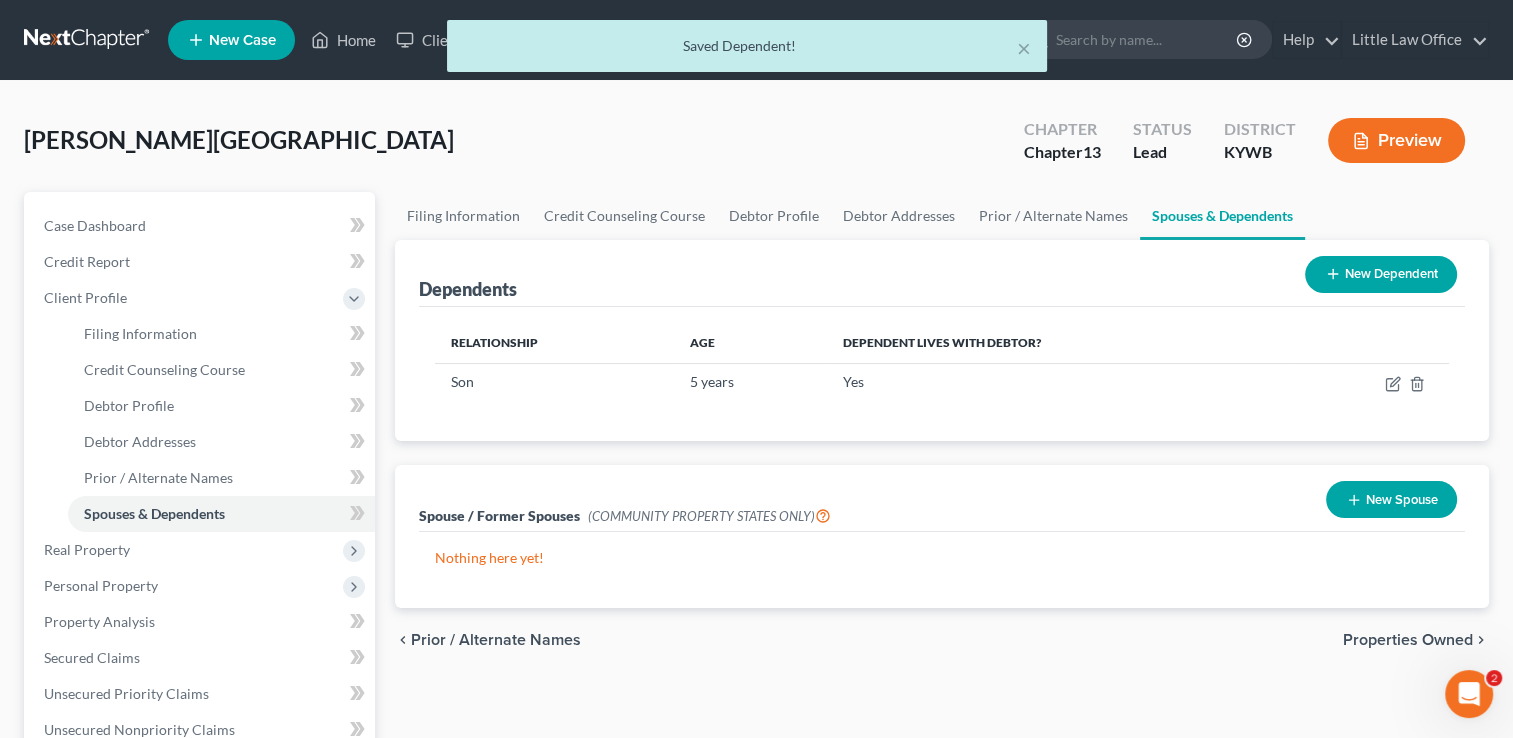 click on "New Dependent" at bounding box center [1381, 274] 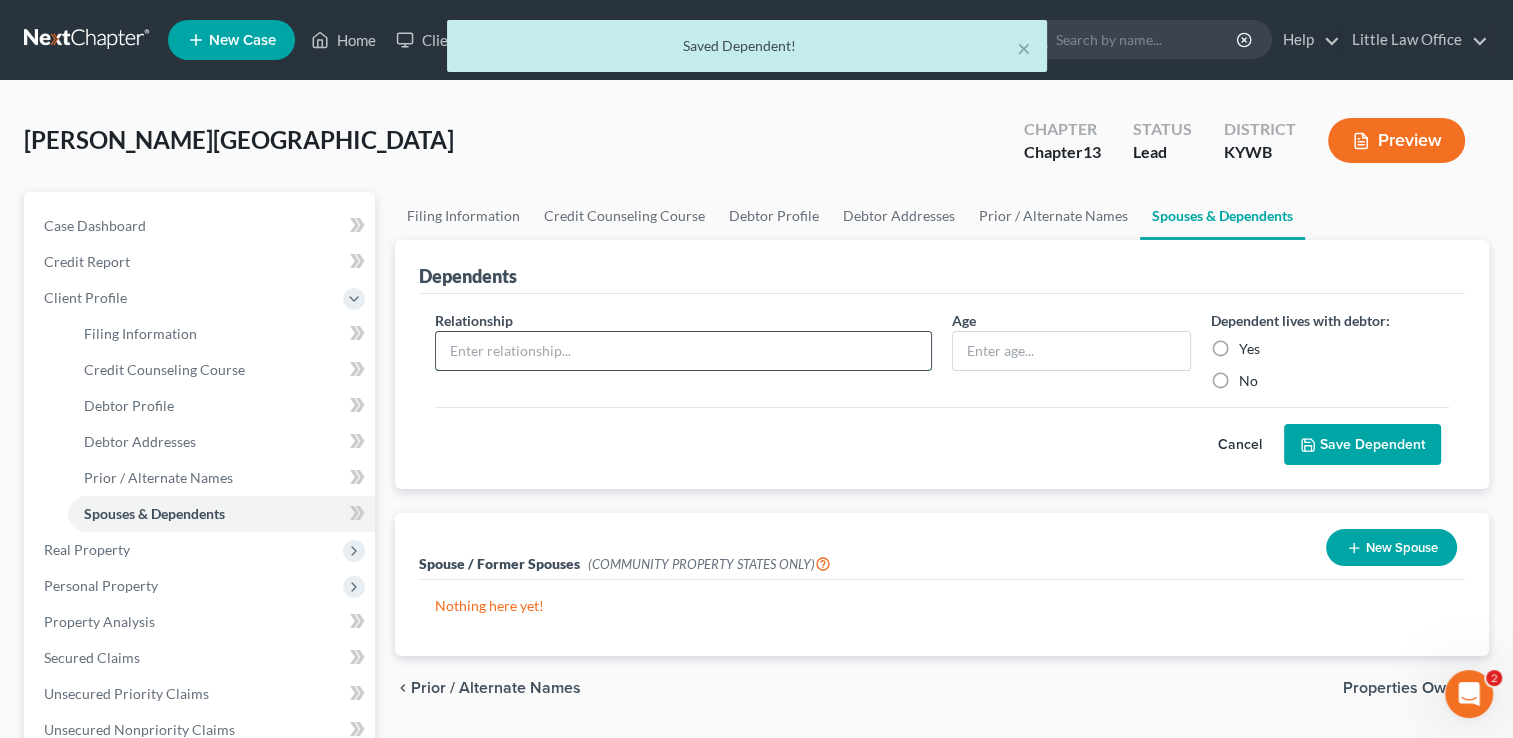 click at bounding box center [683, 351] 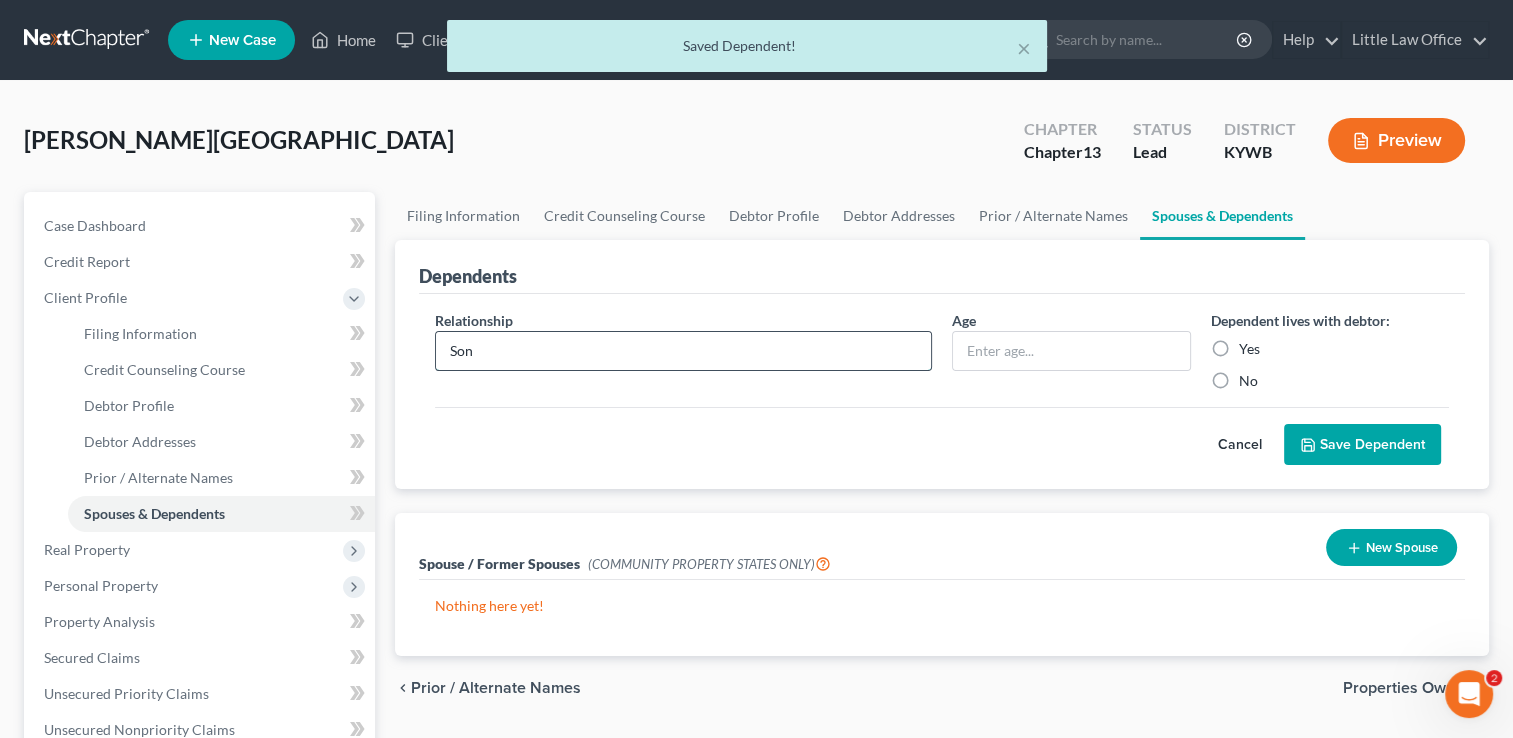 type on "Son" 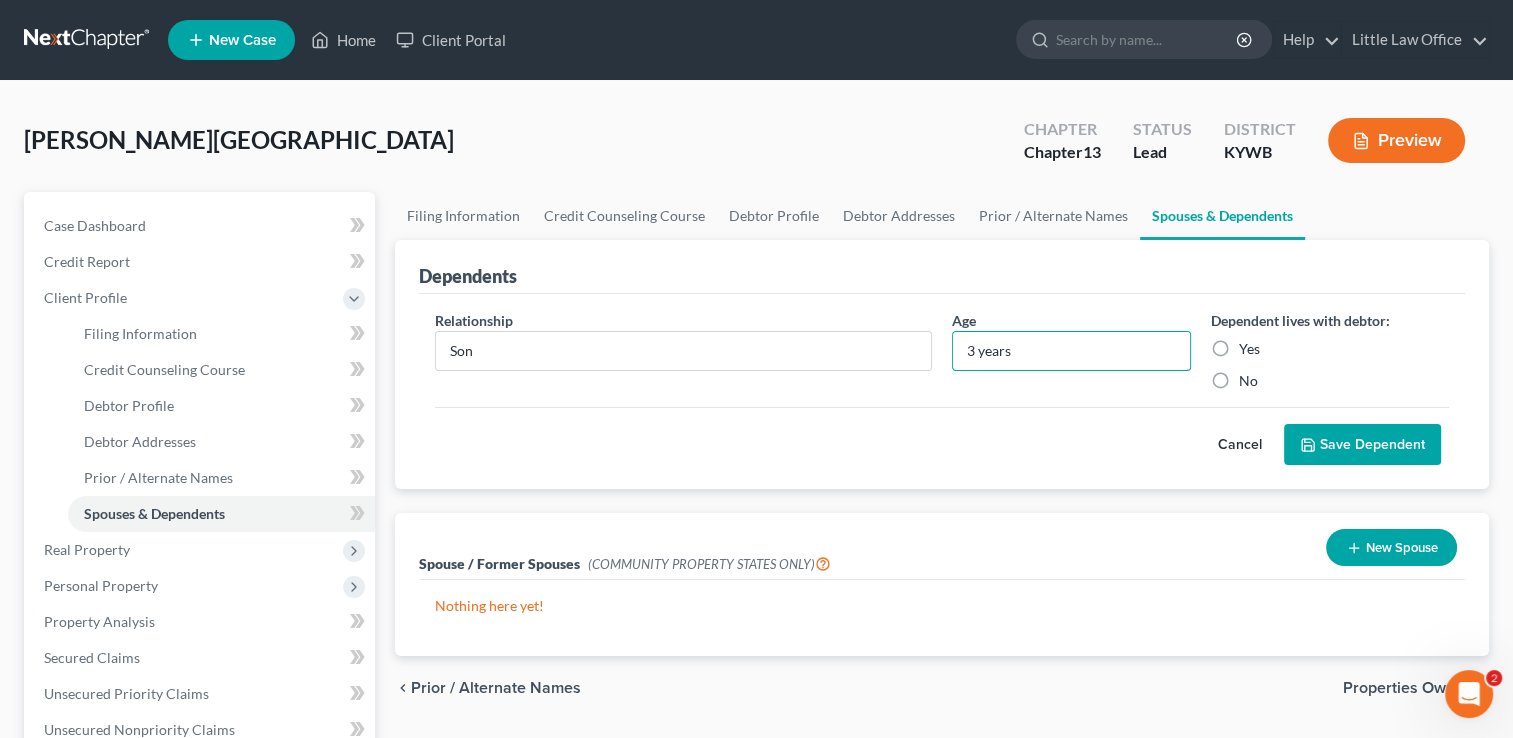 type on "3 years" 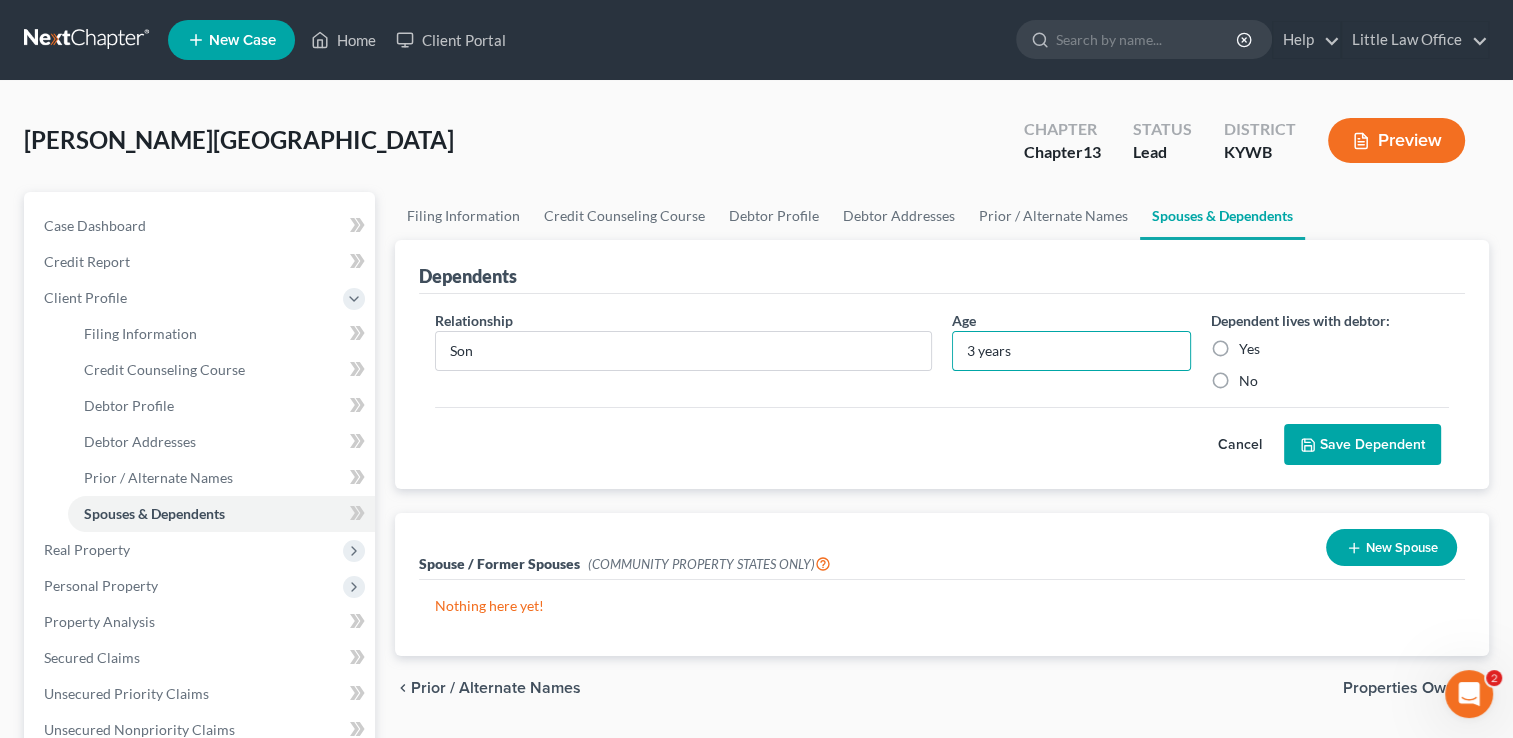 click on "Yes" at bounding box center [1249, 349] 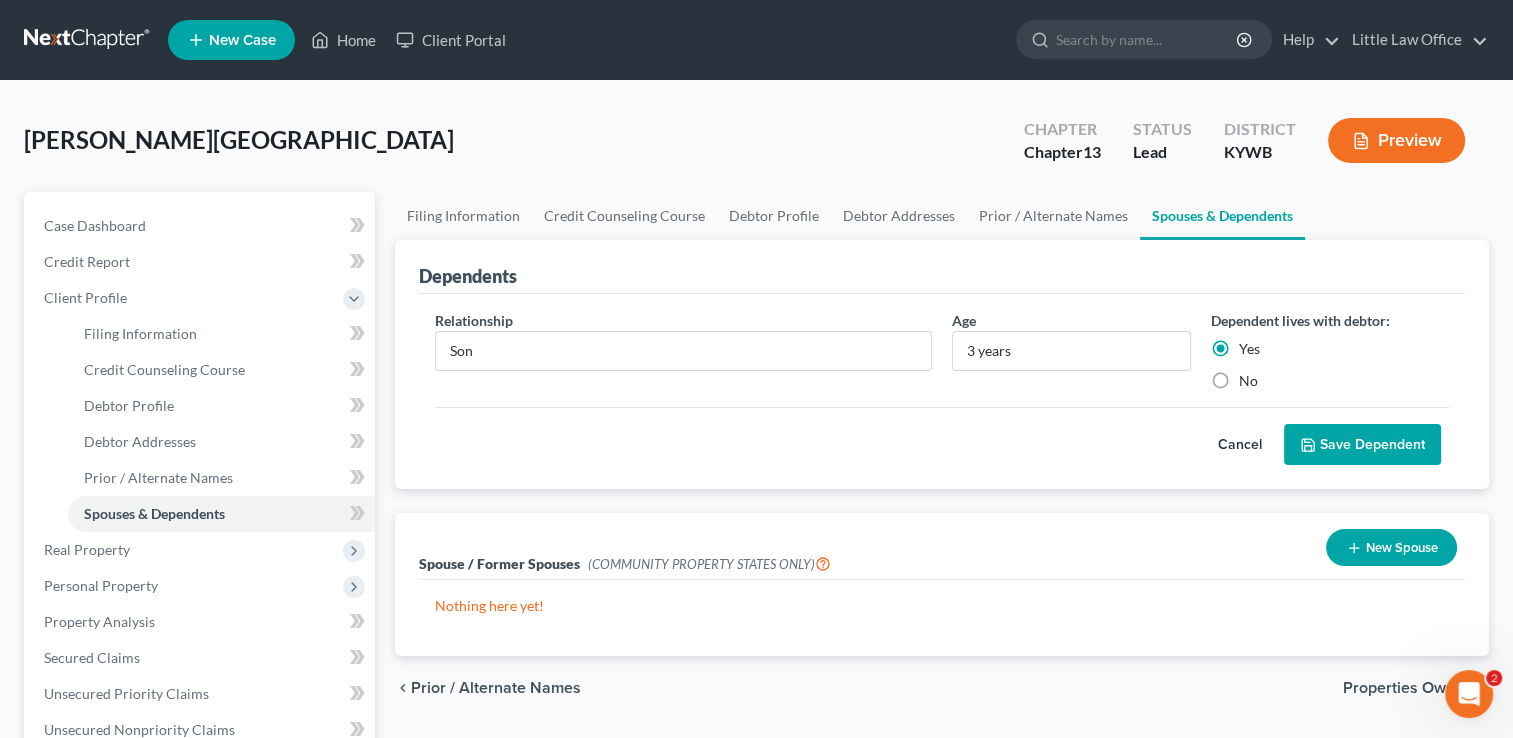 click 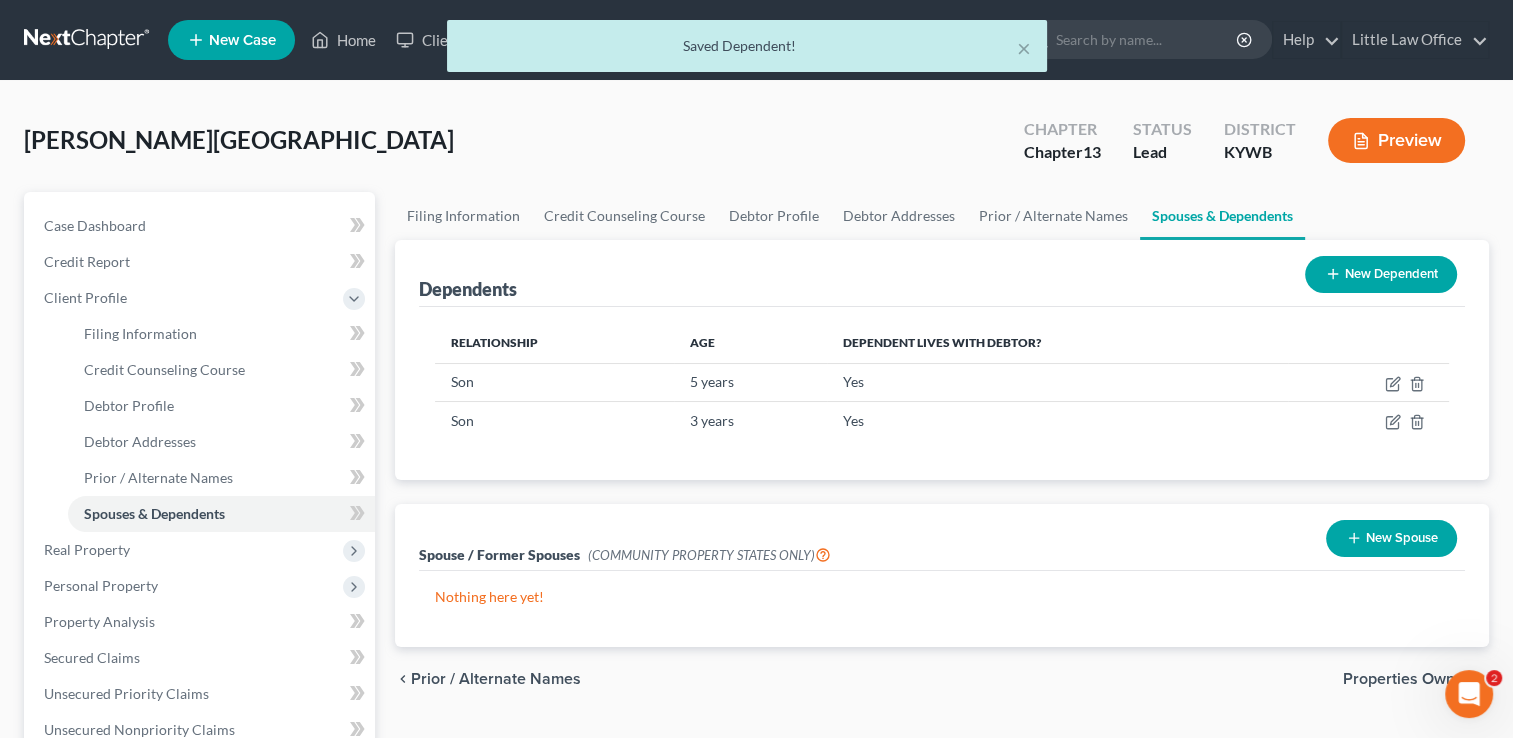 click on "Properties Owned" at bounding box center [1408, 679] 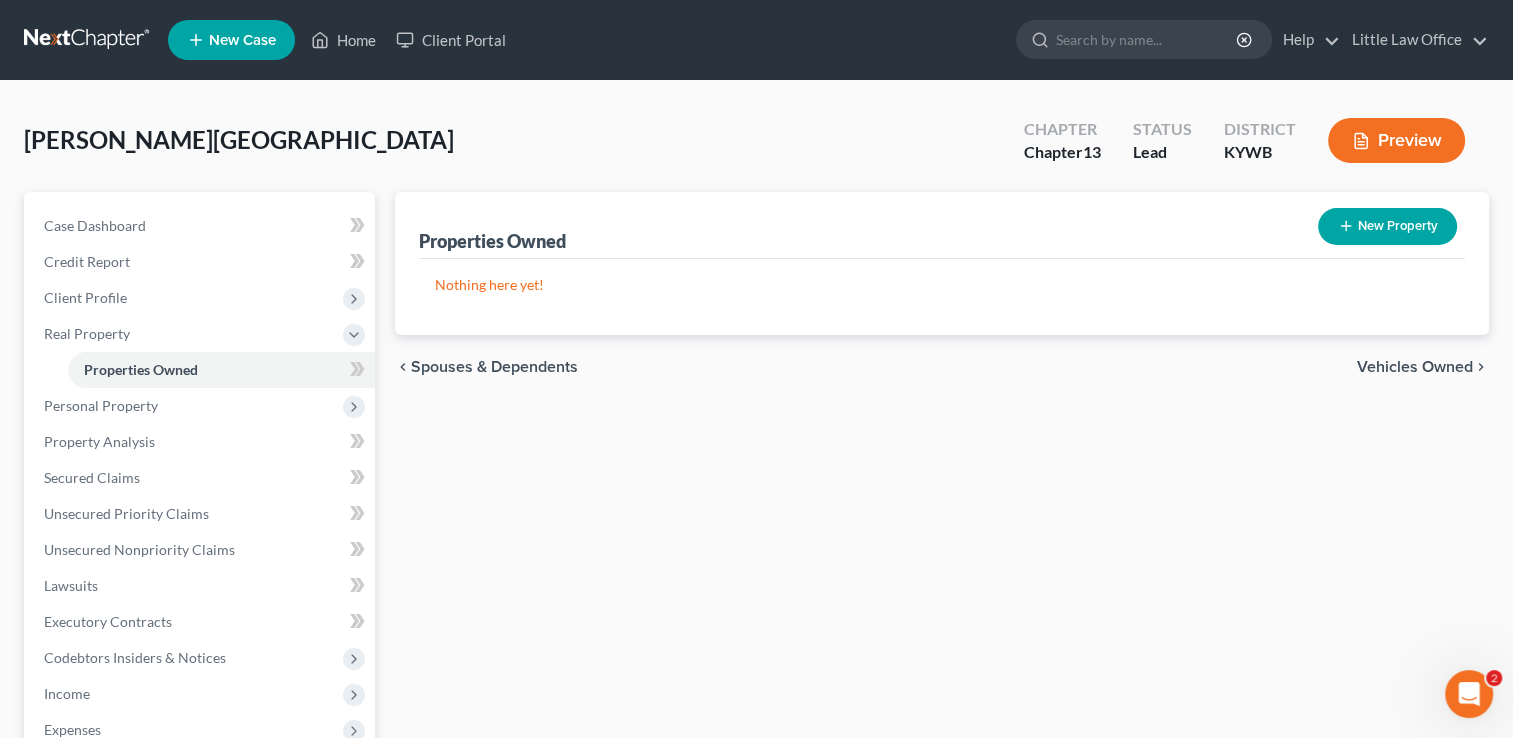 click on "Vehicles Owned" at bounding box center [1415, 367] 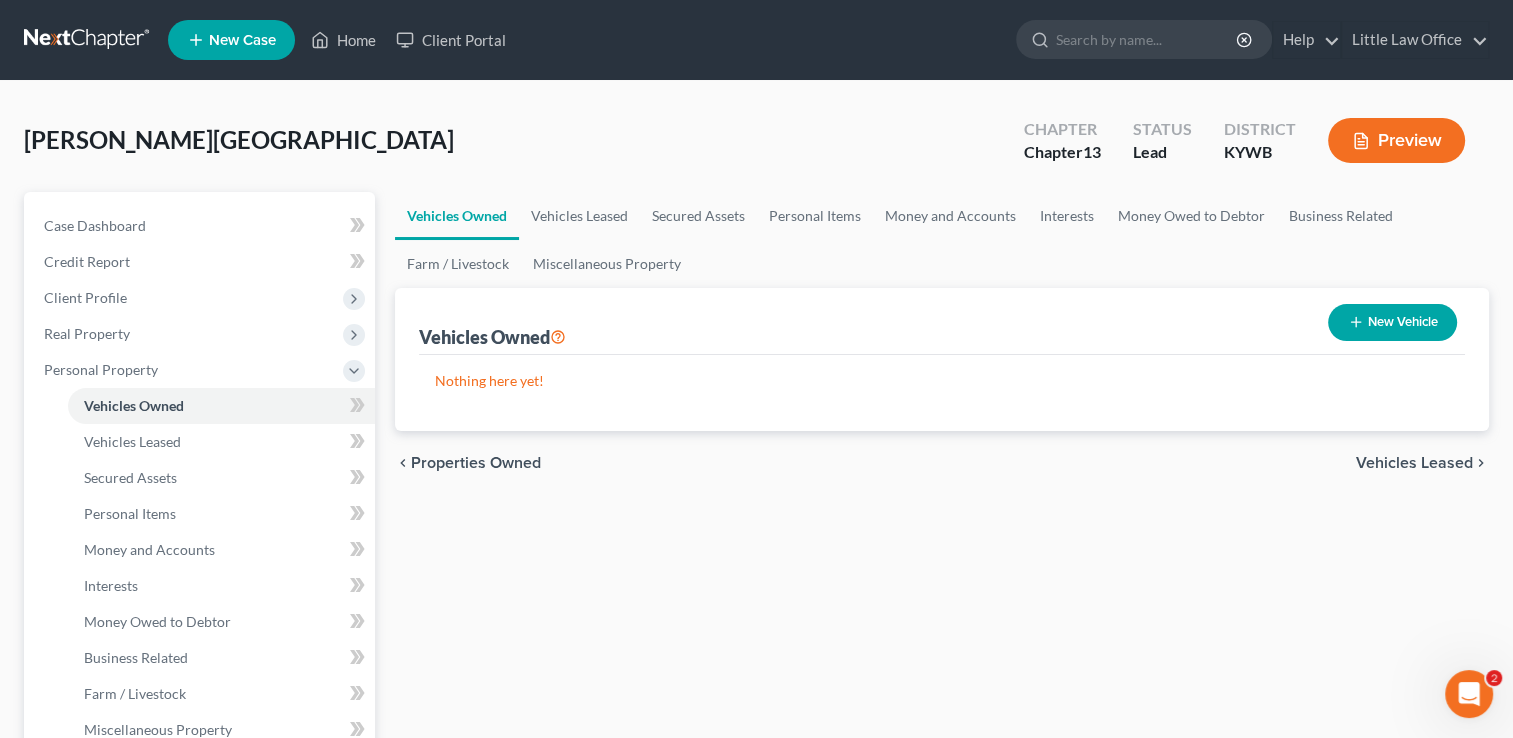 click on "New Vehicle" at bounding box center [1392, 322] 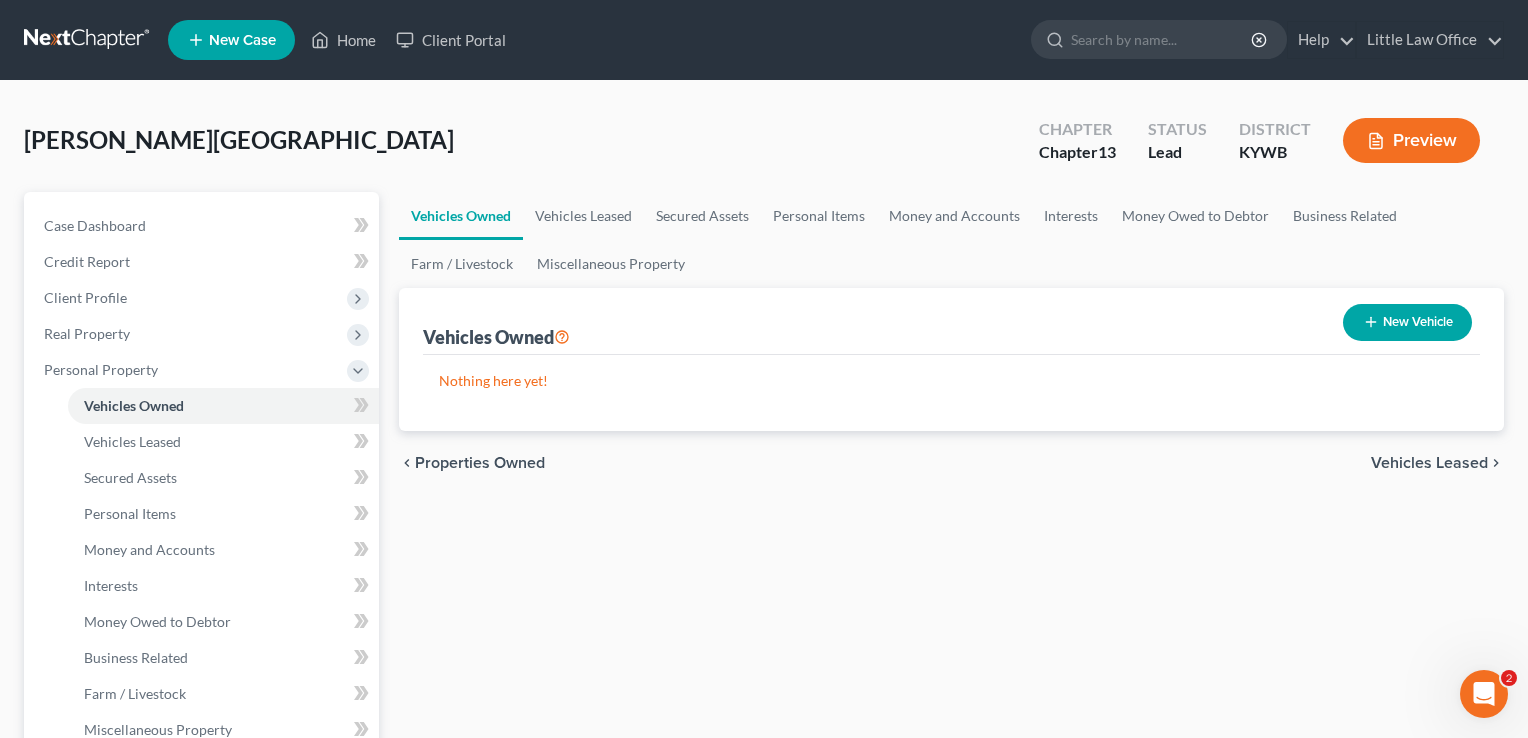 select on "0" 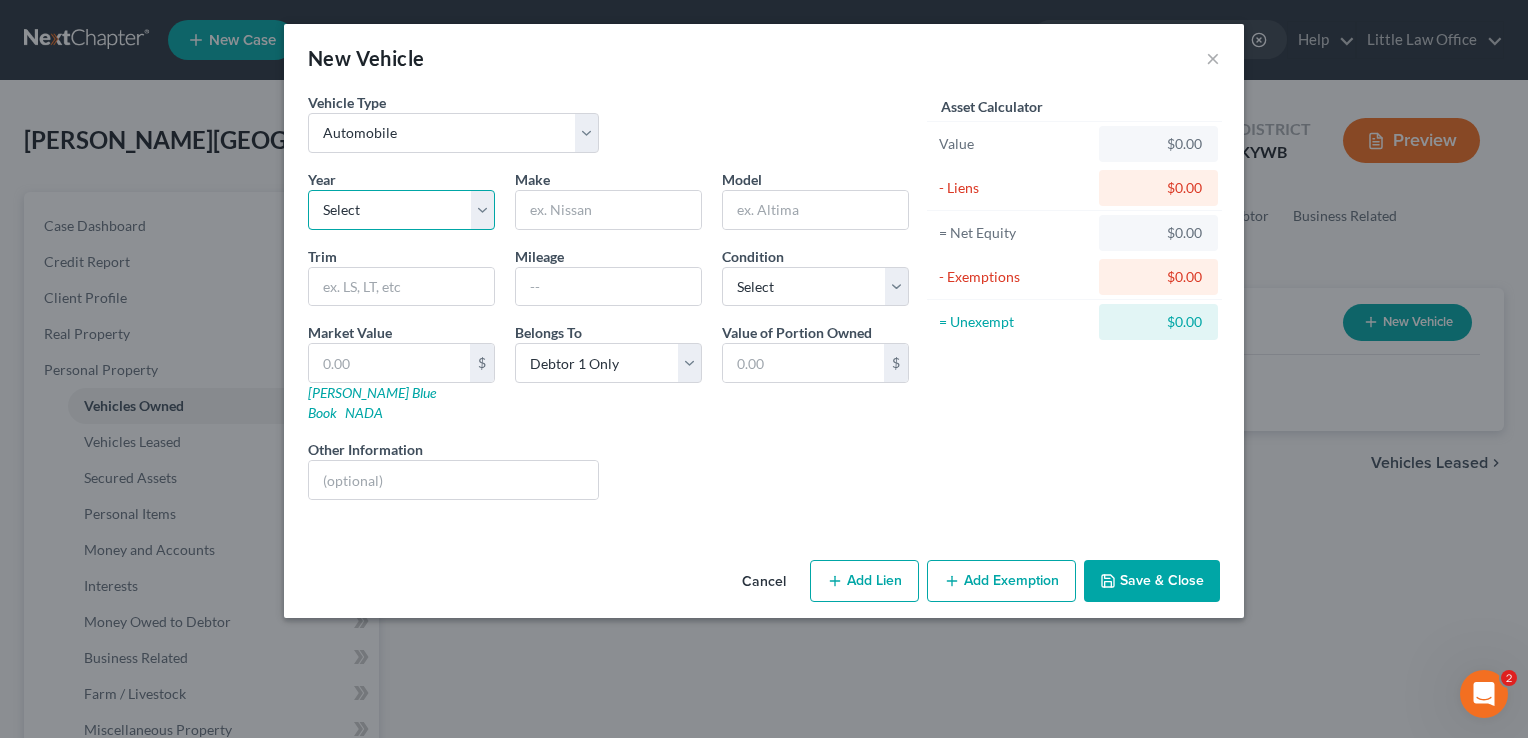 click on "Select 2026 2025 2024 2023 2022 2021 2020 2019 2018 2017 2016 2015 2014 2013 2012 2011 2010 2009 2008 2007 2006 2005 2004 2003 2002 2001 2000 1999 1998 1997 1996 1995 1994 1993 1992 1991 1990 1989 1988 1987 1986 1985 1984 1983 1982 1981 1980 1979 1978 1977 1976 1975 1974 1973 1972 1971 1970 1969 1968 1967 1966 1965 1964 1963 1962 1961 1960 1959 1958 1957 1956 1955 1954 1953 1952 1951 1950 1949 1948 1947 1946 1945 1944 1943 1942 1941 1940 1939 1938 1937 1936 1935 1934 1933 1932 1931 1930 1929 1928 1927 1926 1925 1924 1923 1922 1921 1920 1919 1918 1917 1916 1915 1914 1913 1912 1911 1910 1909 1908 1907 1906 1905 1904 1903 1902 1901" at bounding box center [401, 210] 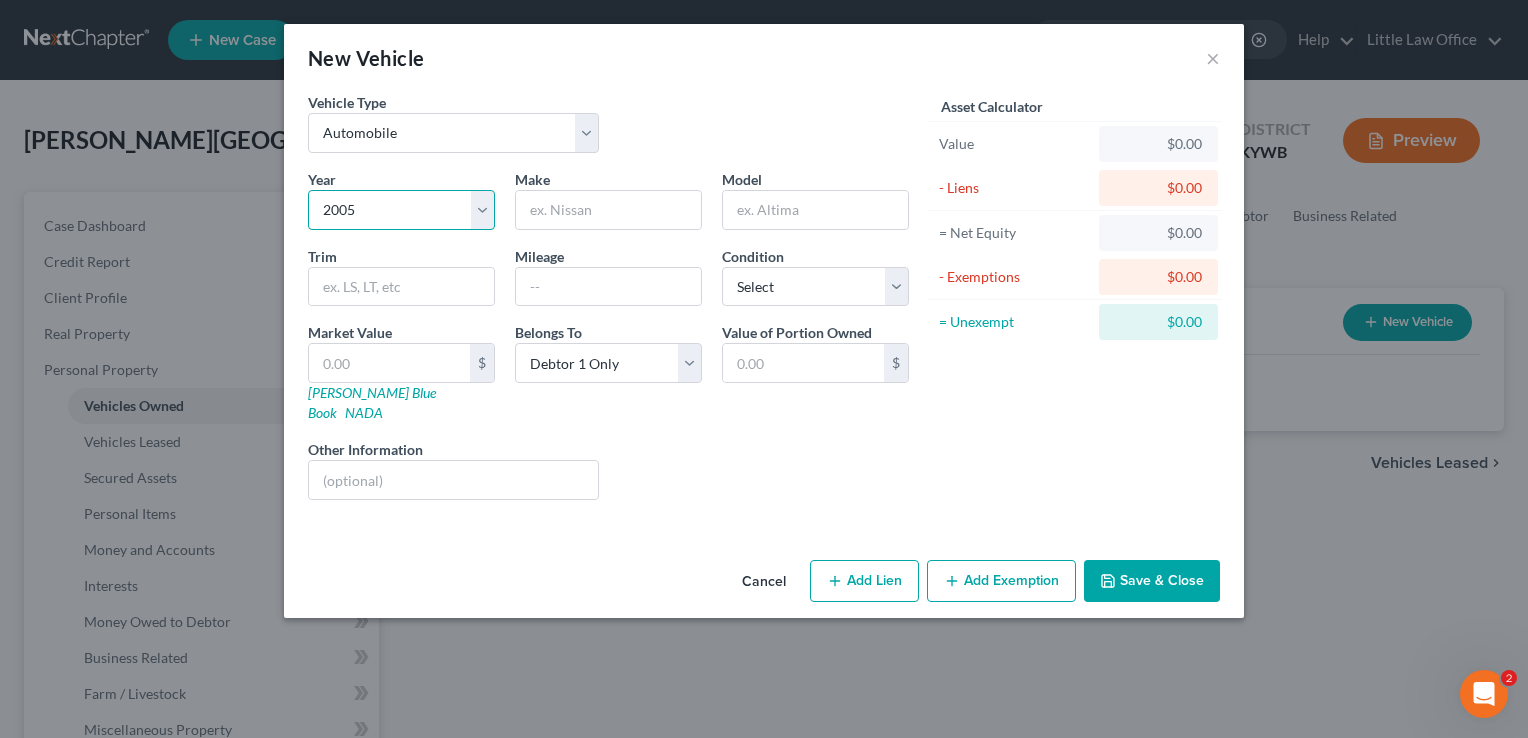 click on "Select 2026 2025 2024 2023 2022 2021 2020 2019 2018 2017 2016 2015 2014 2013 2012 2011 2010 2009 2008 2007 2006 2005 2004 2003 2002 2001 2000 1999 1998 1997 1996 1995 1994 1993 1992 1991 1990 1989 1988 1987 1986 1985 1984 1983 1982 1981 1980 1979 1978 1977 1976 1975 1974 1973 1972 1971 1970 1969 1968 1967 1966 1965 1964 1963 1962 1961 1960 1959 1958 1957 1956 1955 1954 1953 1952 1951 1950 1949 1948 1947 1946 1945 1944 1943 1942 1941 1940 1939 1938 1937 1936 1935 1934 1933 1932 1931 1930 1929 1928 1927 1926 1925 1924 1923 1922 1921 1920 1919 1918 1917 1916 1915 1914 1913 1912 1911 1910 1909 1908 1907 1906 1905 1904 1903 1902 1901" at bounding box center (401, 210) 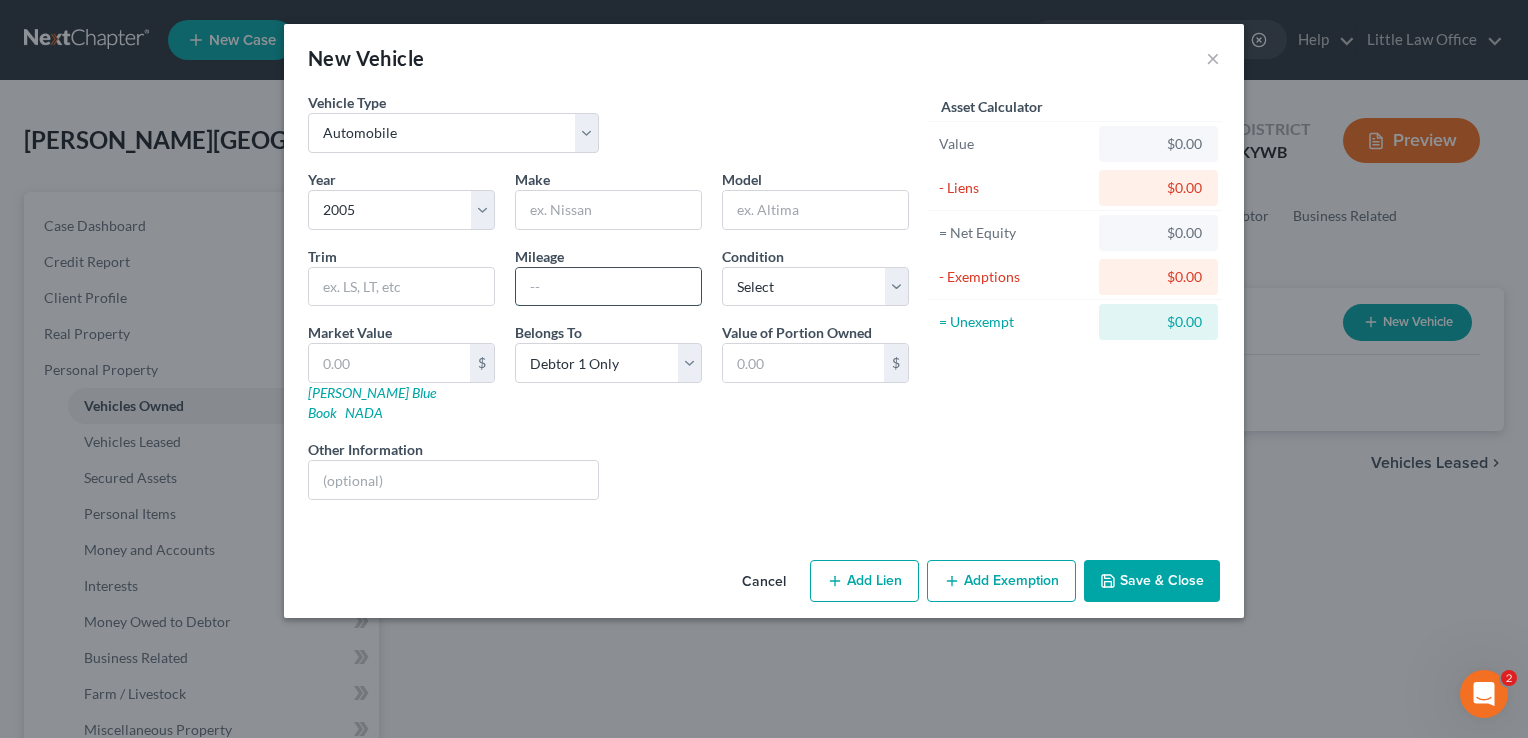 click at bounding box center (608, 287) 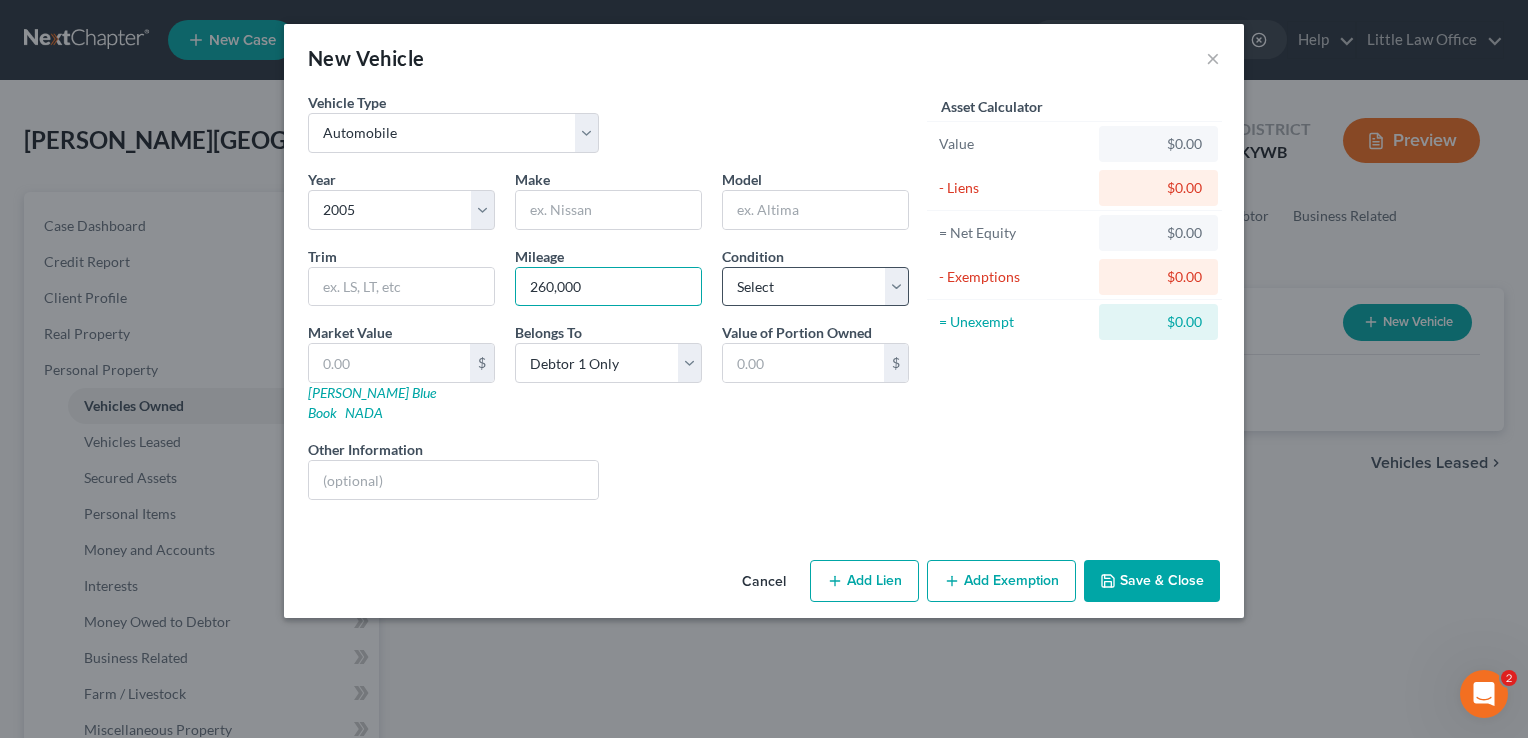 type on "260,000" 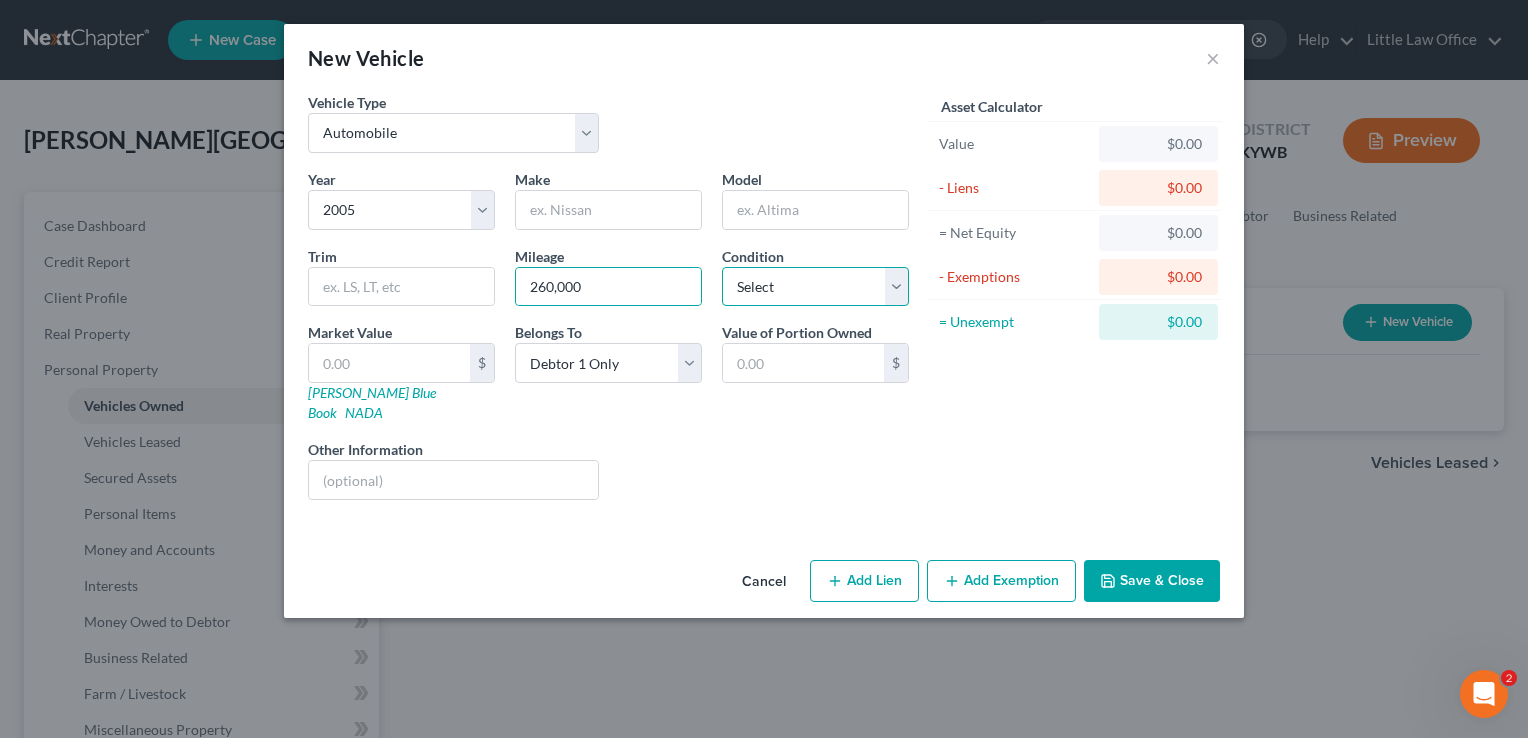 click on "Select Excellent Very Good Good Fair Poor" at bounding box center (815, 287) 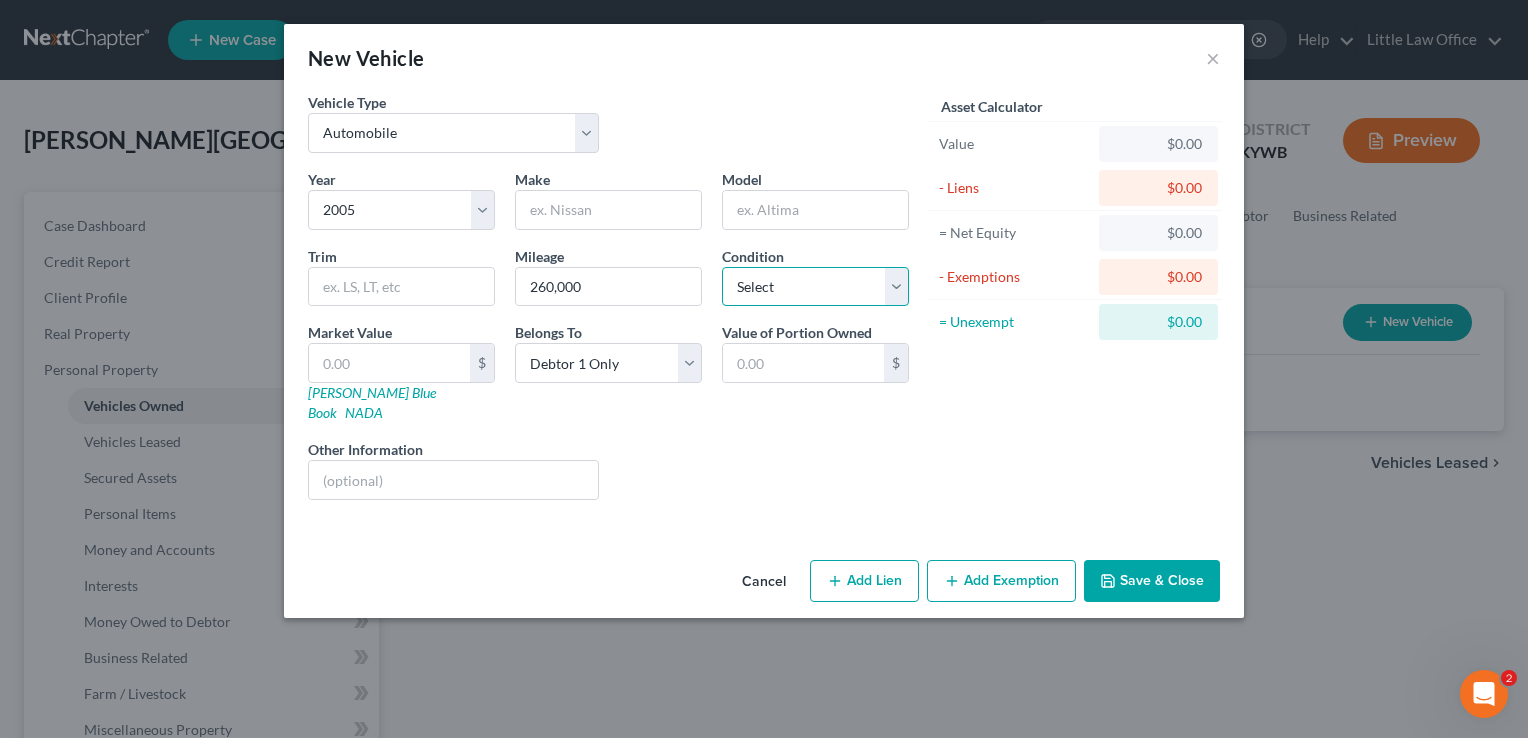 select on "1" 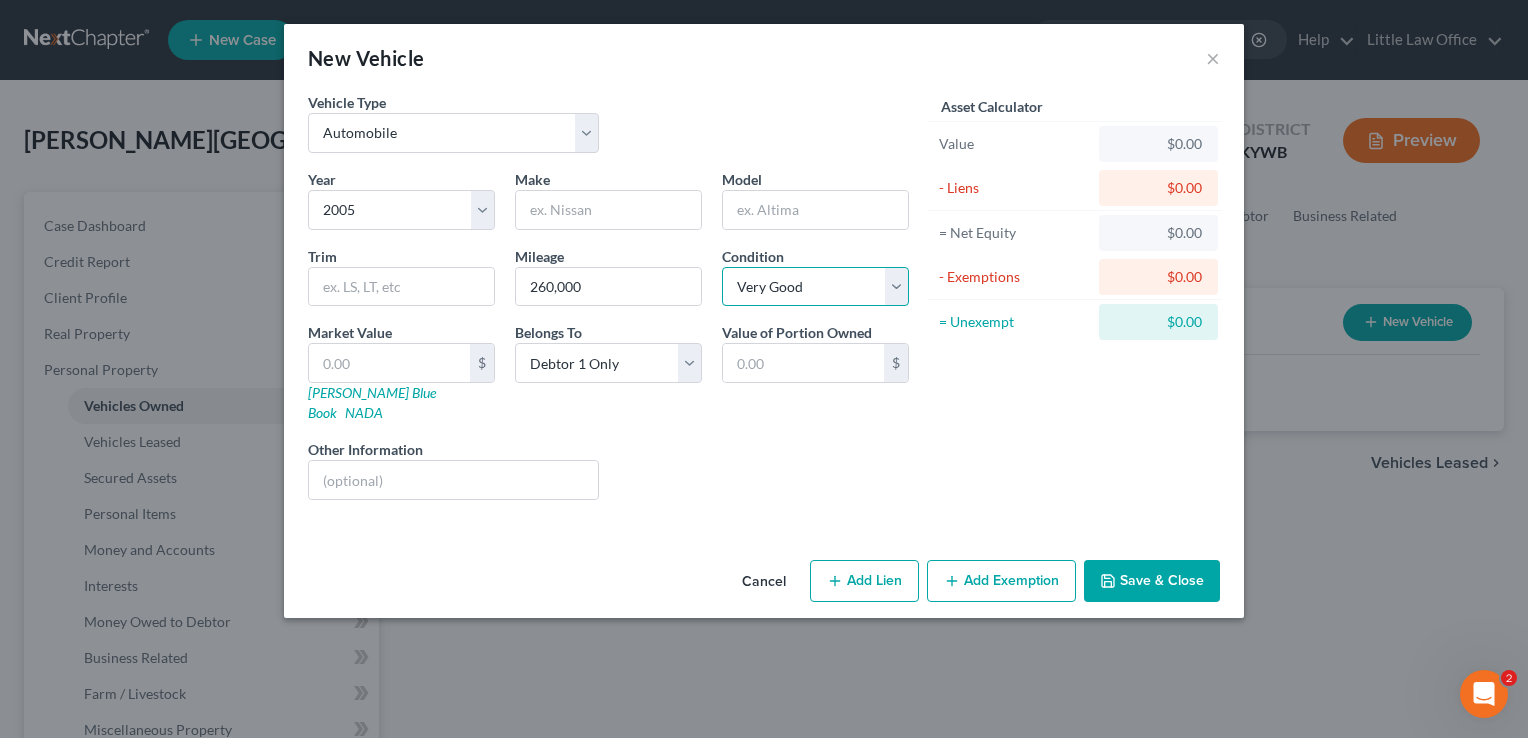 click on "Select Excellent Very Good Good Fair Poor" at bounding box center [815, 287] 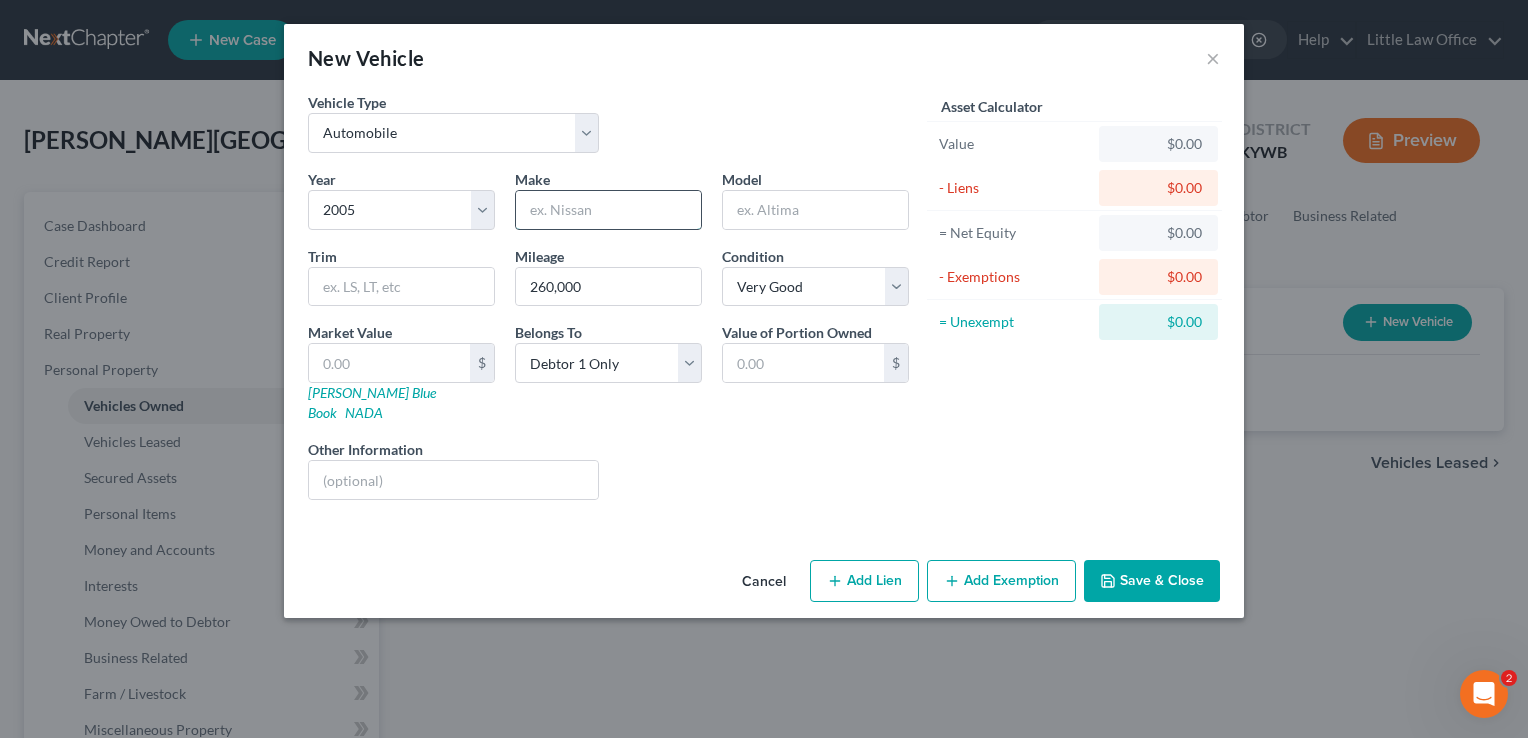 click at bounding box center [608, 210] 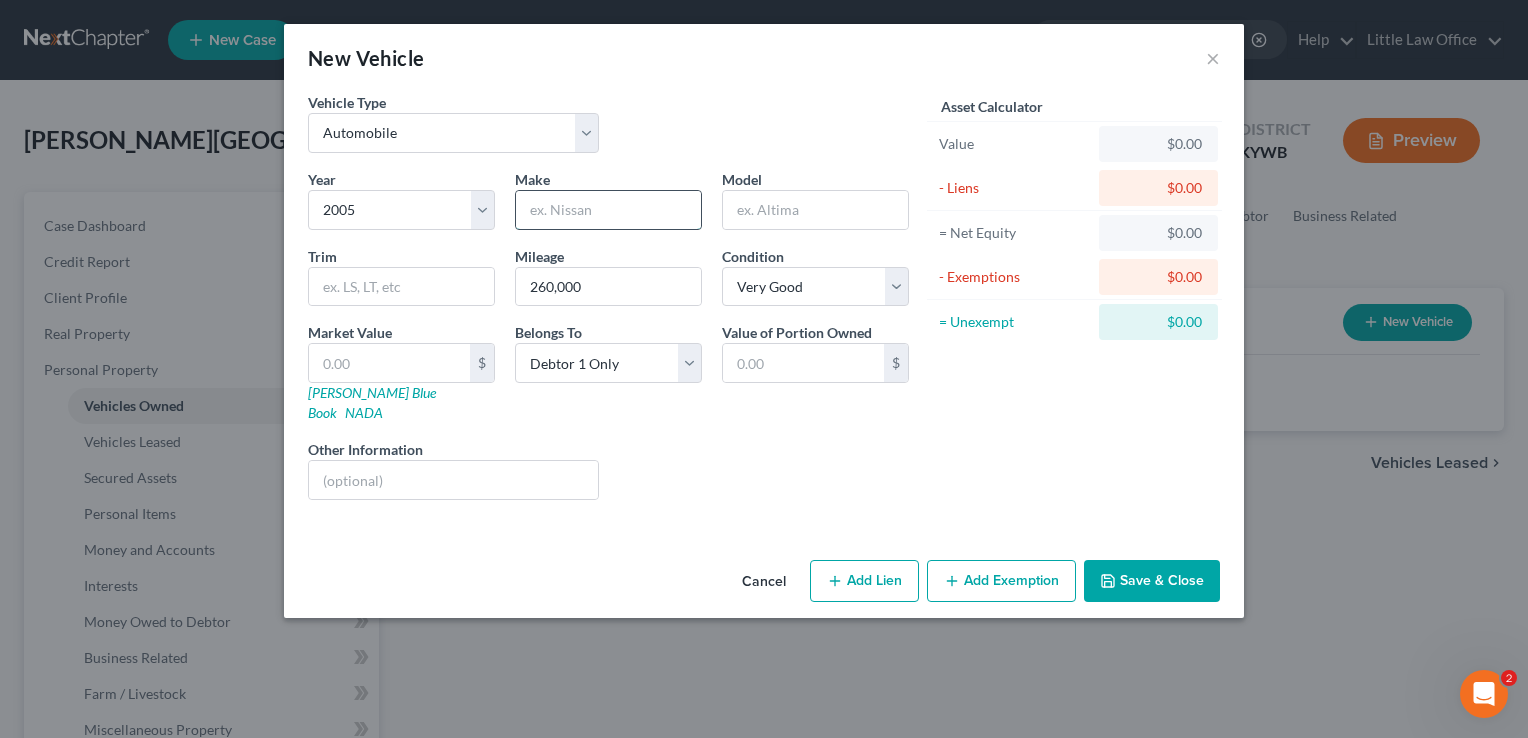 click at bounding box center (608, 210) 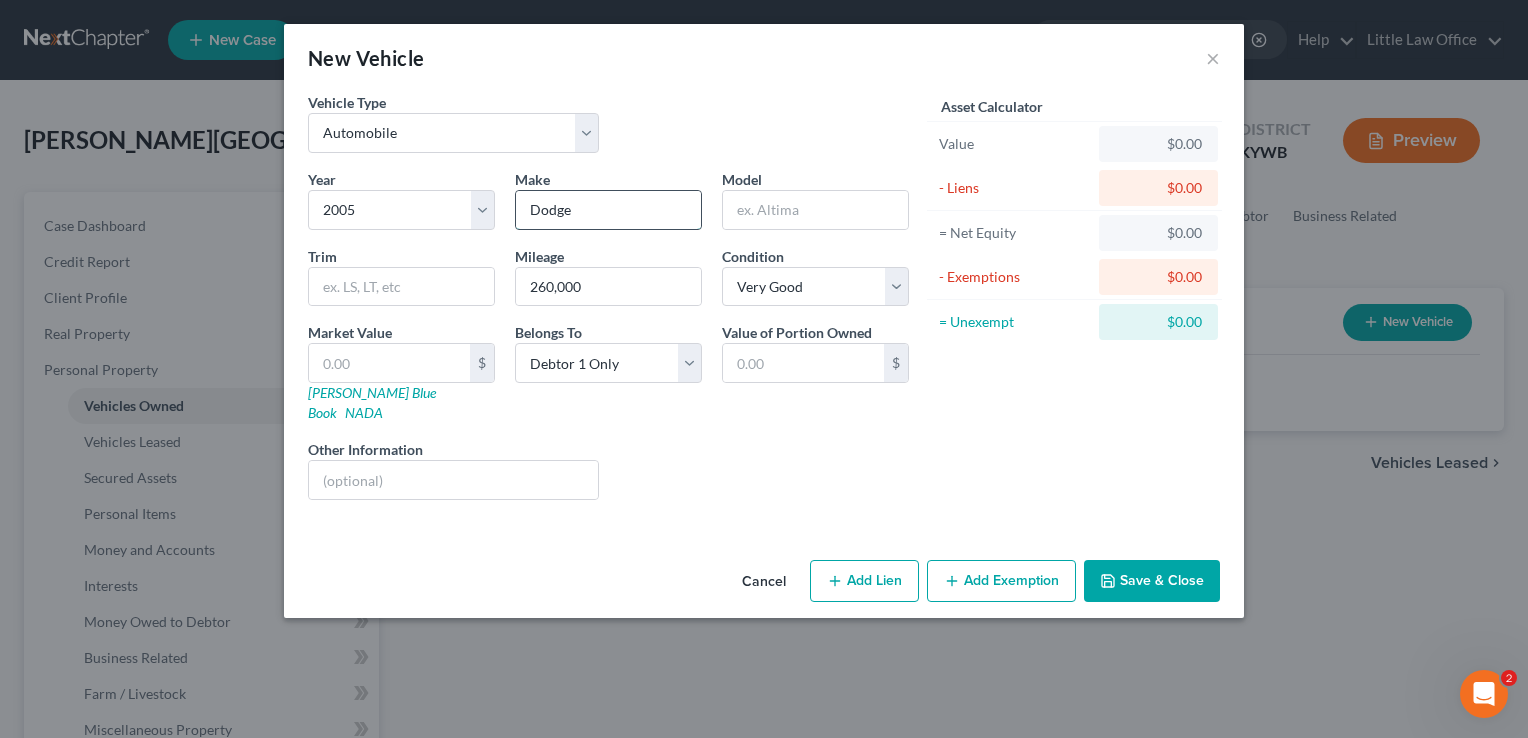 type on "Dodge" 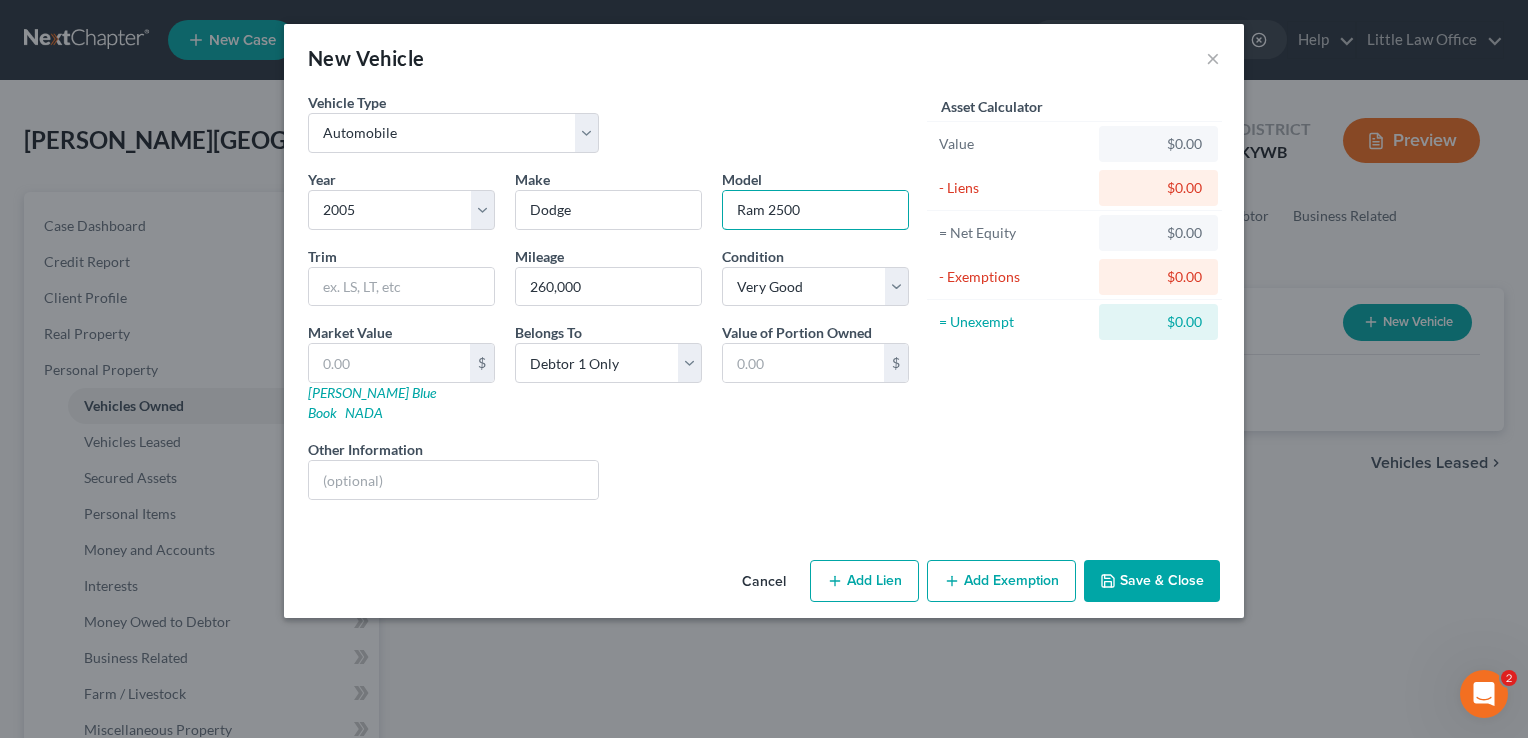 type on "Ram 2500" 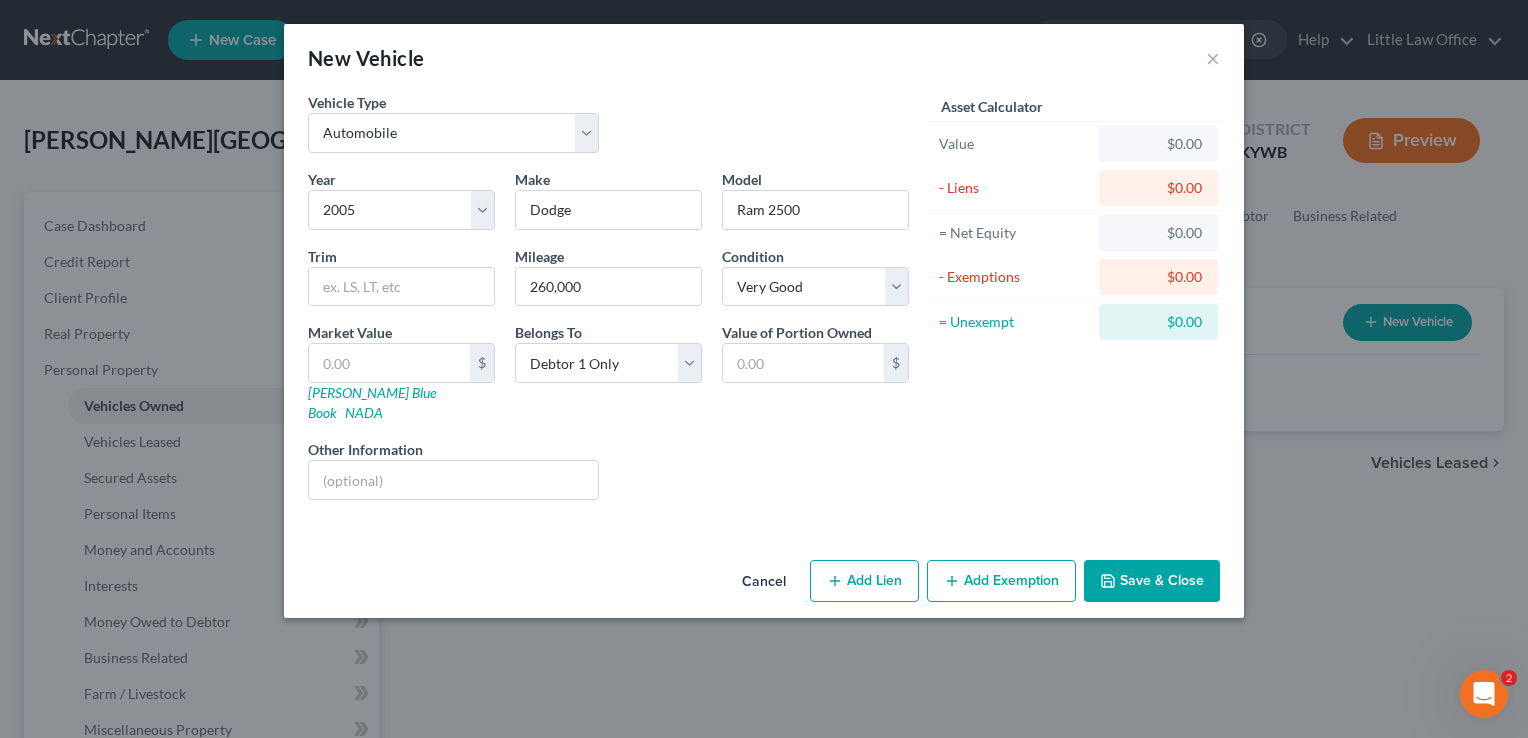 click on "Save & Close" at bounding box center [1152, 581] 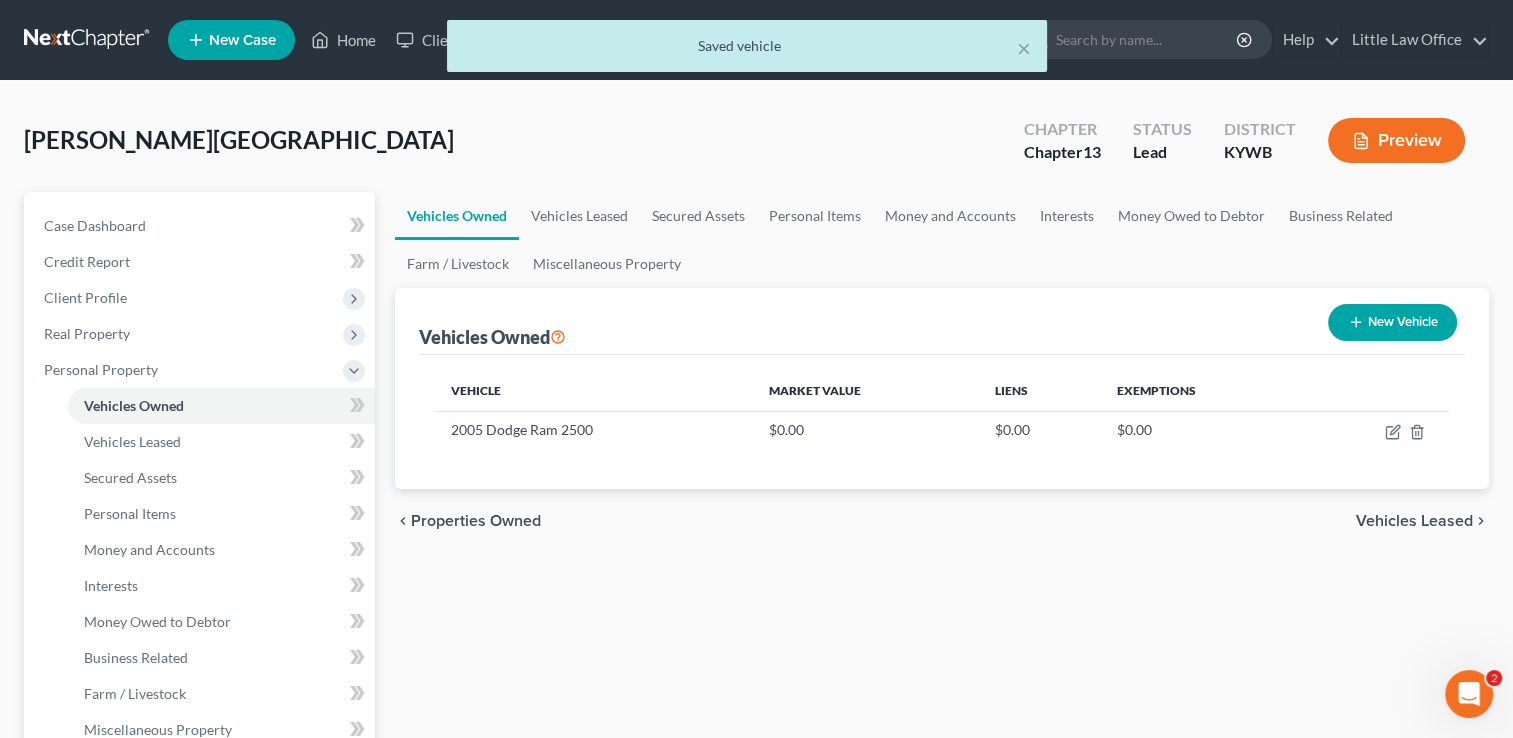 click on "New Vehicle" at bounding box center (1392, 322) 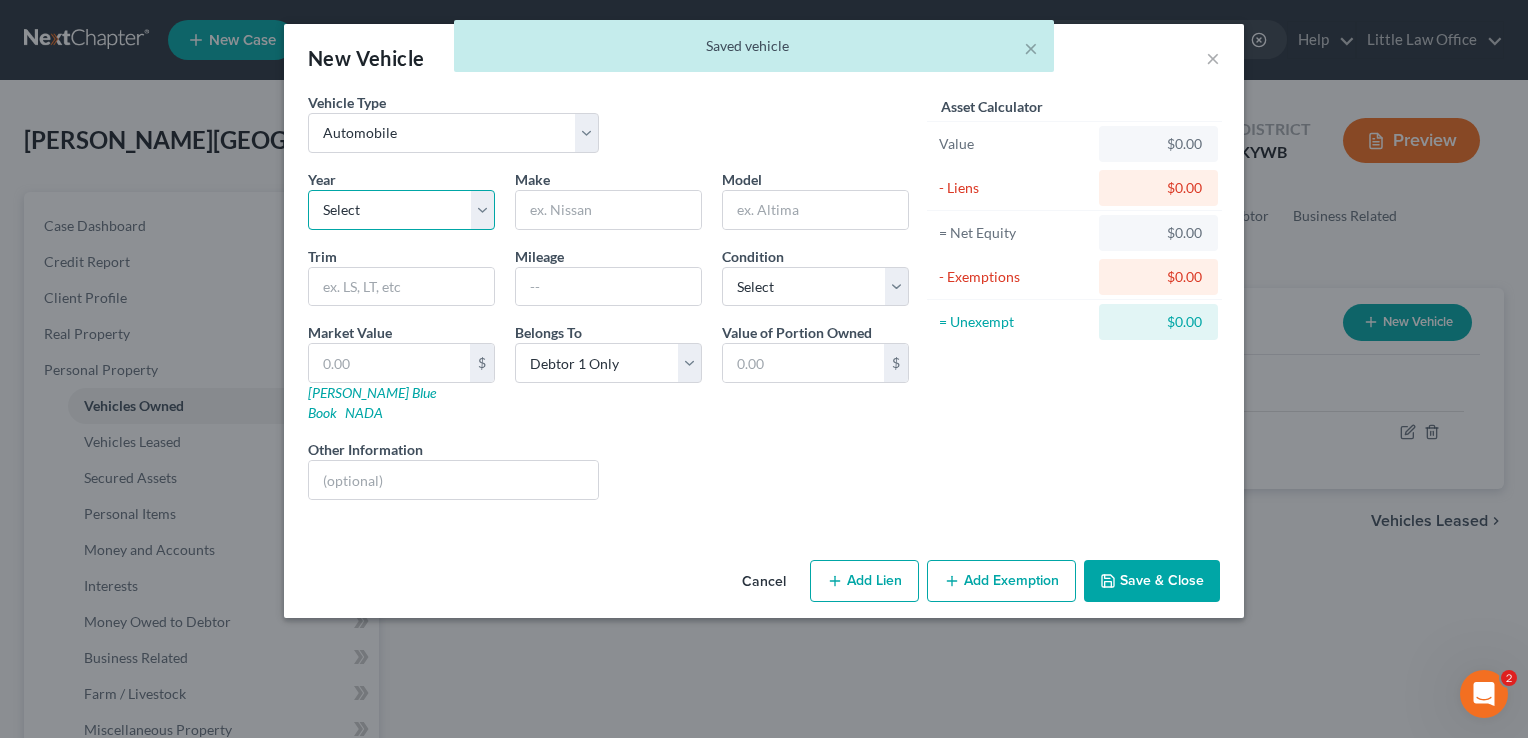 click on "Select 2026 2025 2024 2023 2022 2021 2020 2019 2018 2017 2016 2015 2014 2013 2012 2011 2010 2009 2008 2007 2006 2005 2004 2003 2002 2001 2000 1999 1998 1997 1996 1995 1994 1993 1992 1991 1990 1989 1988 1987 1986 1985 1984 1983 1982 1981 1980 1979 1978 1977 1976 1975 1974 1973 1972 1971 1970 1969 1968 1967 1966 1965 1964 1963 1962 1961 1960 1959 1958 1957 1956 1955 1954 1953 1952 1951 1950 1949 1948 1947 1946 1945 1944 1943 1942 1941 1940 1939 1938 1937 1936 1935 1934 1933 1932 1931 1930 1929 1928 1927 1926 1925 1924 1923 1922 1921 1920 1919 1918 1917 1916 1915 1914 1913 1912 1911 1910 1909 1908 1907 1906 1905 1904 1903 1902 1901" at bounding box center [401, 210] 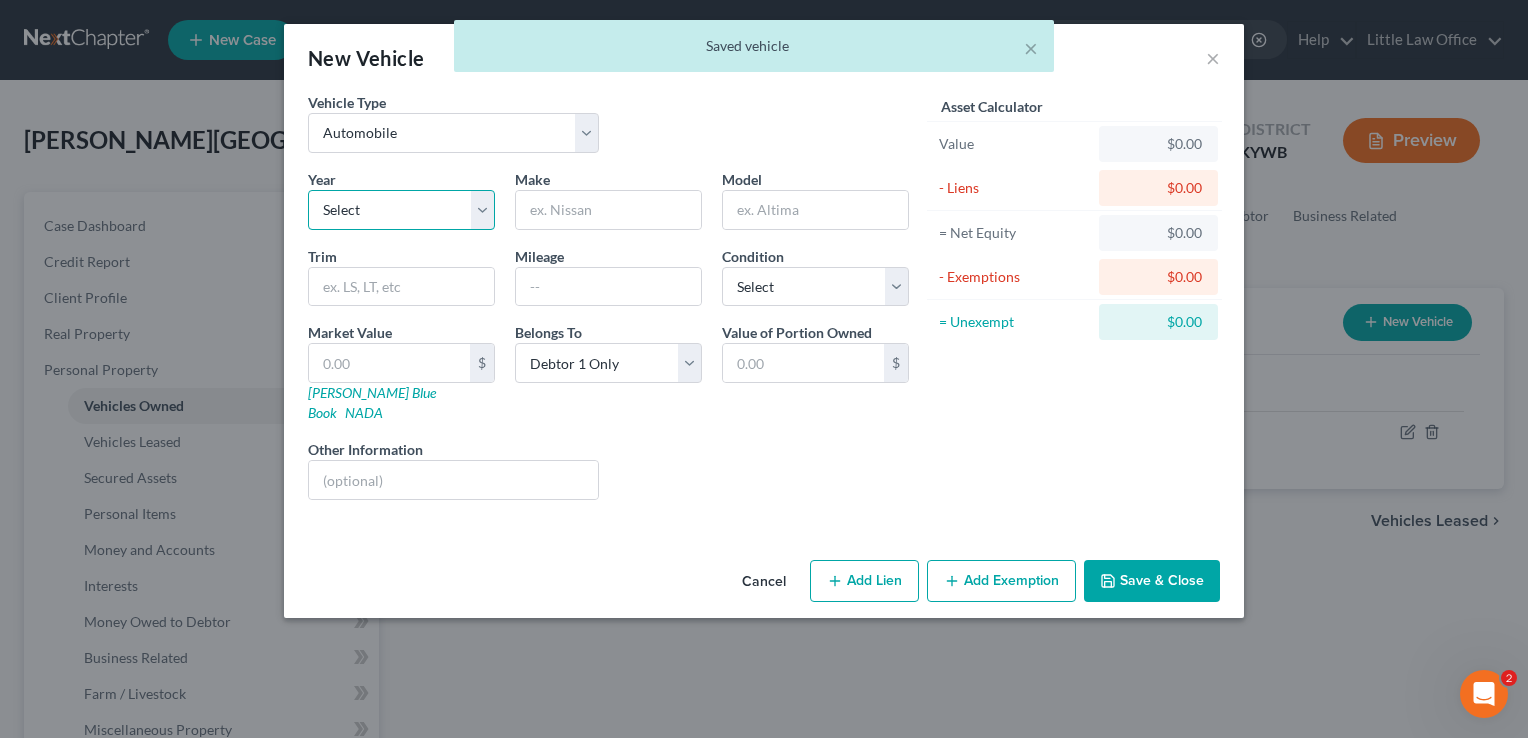select on "26" 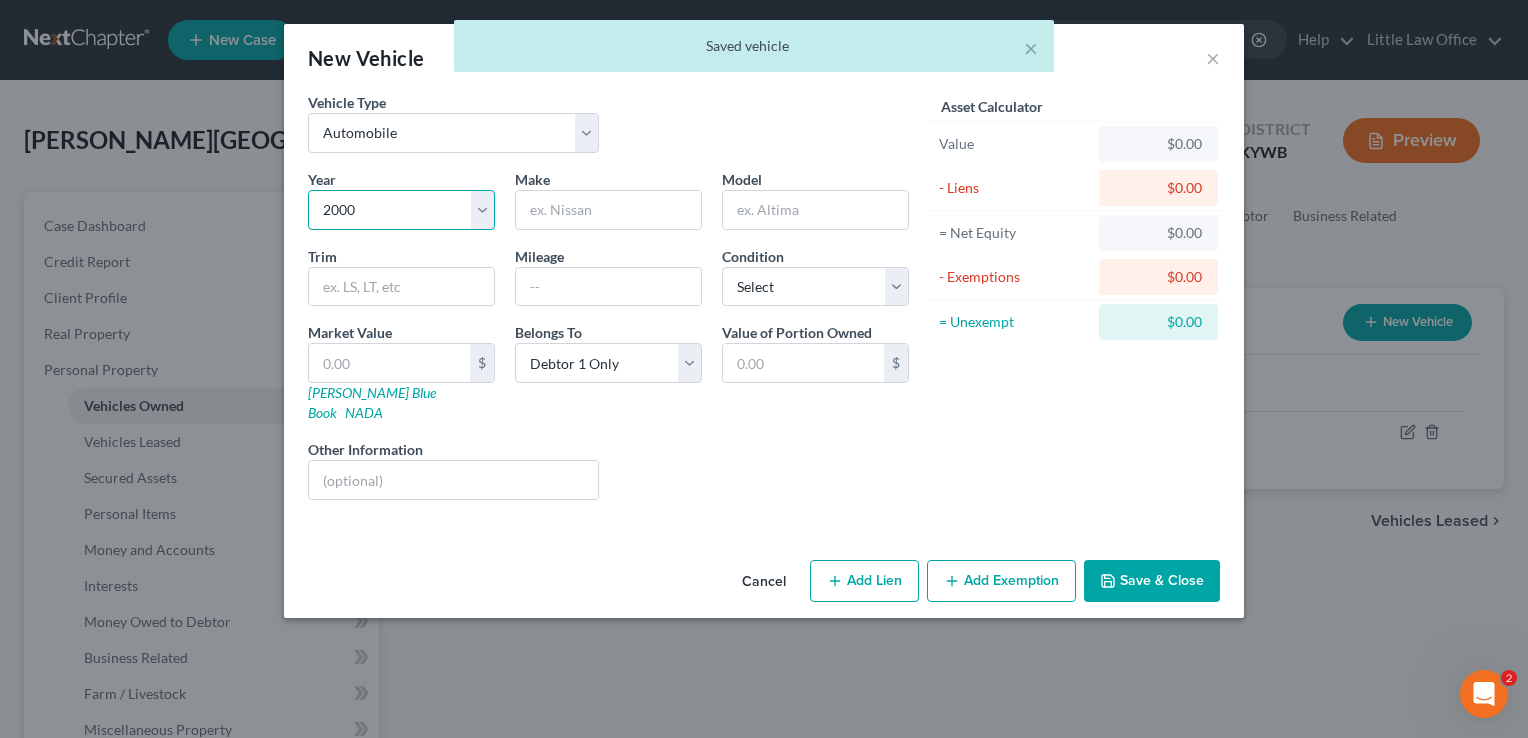 click on "Select 2026 2025 2024 2023 2022 2021 2020 2019 2018 2017 2016 2015 2014 2013 2012 2011 2010 2009 2008 2007 2006 2005 2004 2003 2002 2001 2000 1999 1998 1997 1996 1995 1994 1993 1992 1991 1990 1989 1988 1987 1986 1985 1984 1983 1982 1981 1980 1979 1978 1977 1976 1975 1974 1973 1972 1971 1970 1969 1968 1967 1966 1965 1964 1963 1962 1961 1960 1959 1958 1957 1956 1955 1954 1953 1952 1951 1950 1949 1948 1947 1946 1945 1944 1943 1942 1941 1940 1939 1938 1937 1936 1935 1934 1933 1932 1931 1930 1929 1928 1927 1926 1925 1924 1923 1922 1921 1920 1919 1918 1917 1916 1915 1914 1913 1912 1911 1910 1909 1908 1907 1906 1905 1904 1903 1902 1901" at bounding box center [401, 210] 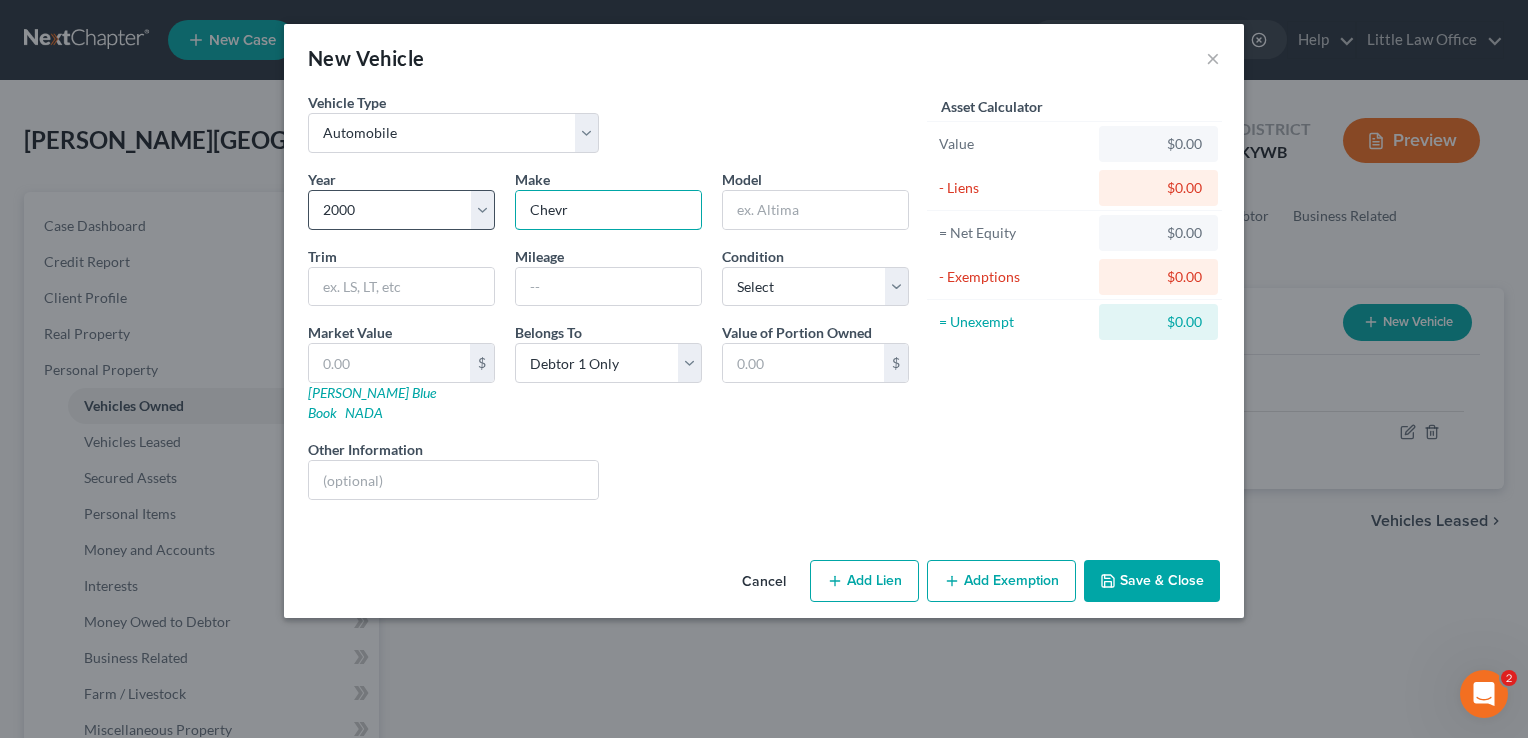 type on "Chevrolet" 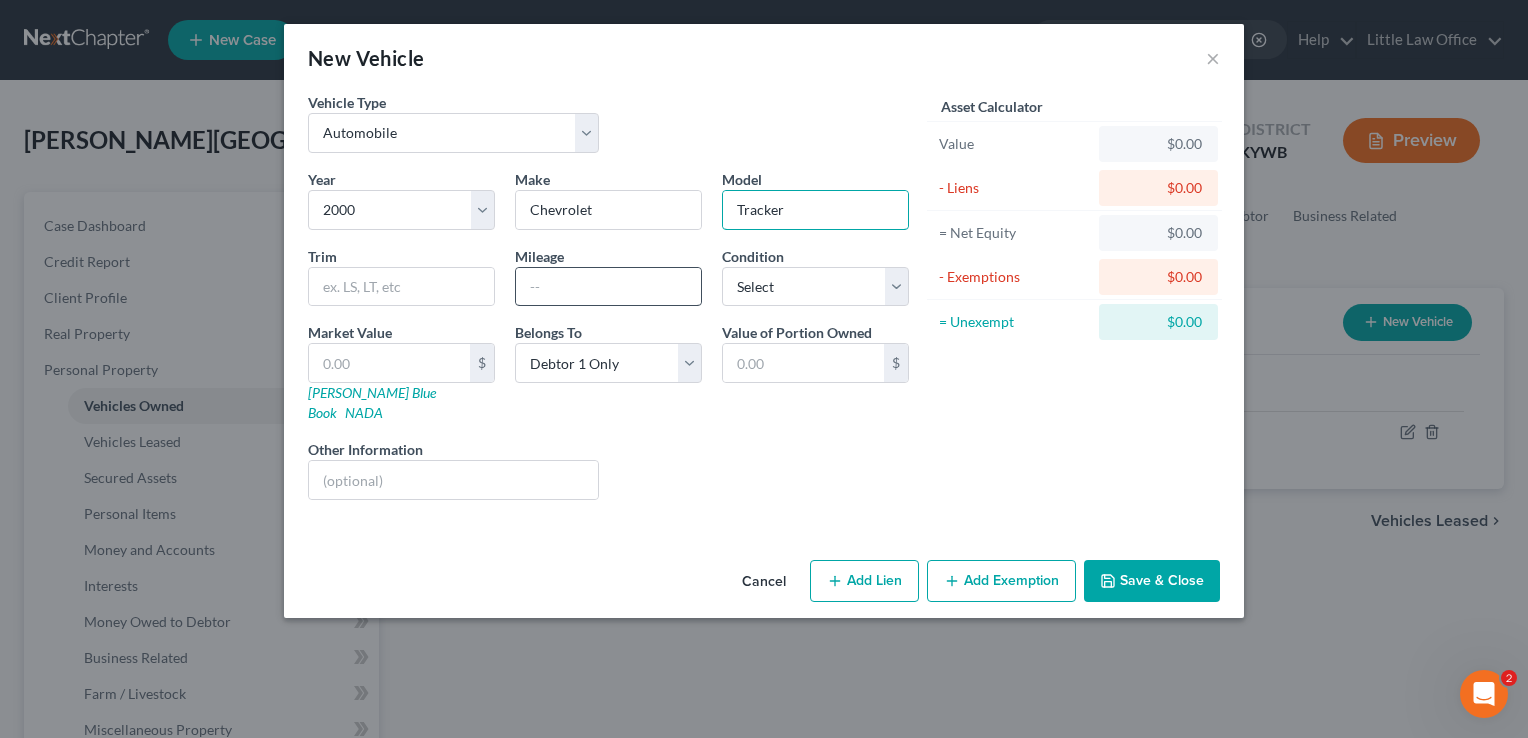 type on "Tracker" 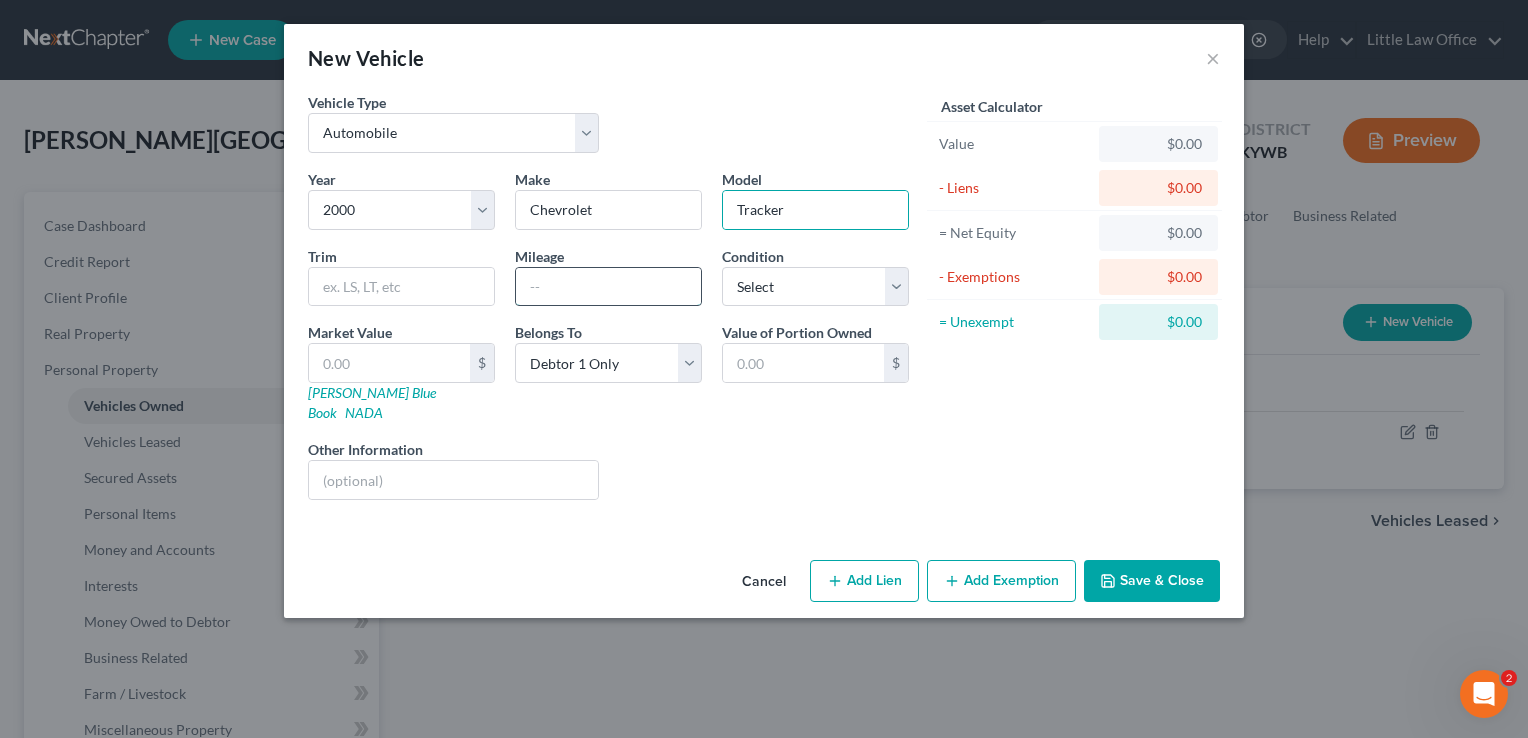 click at bounding box center [608, 287] 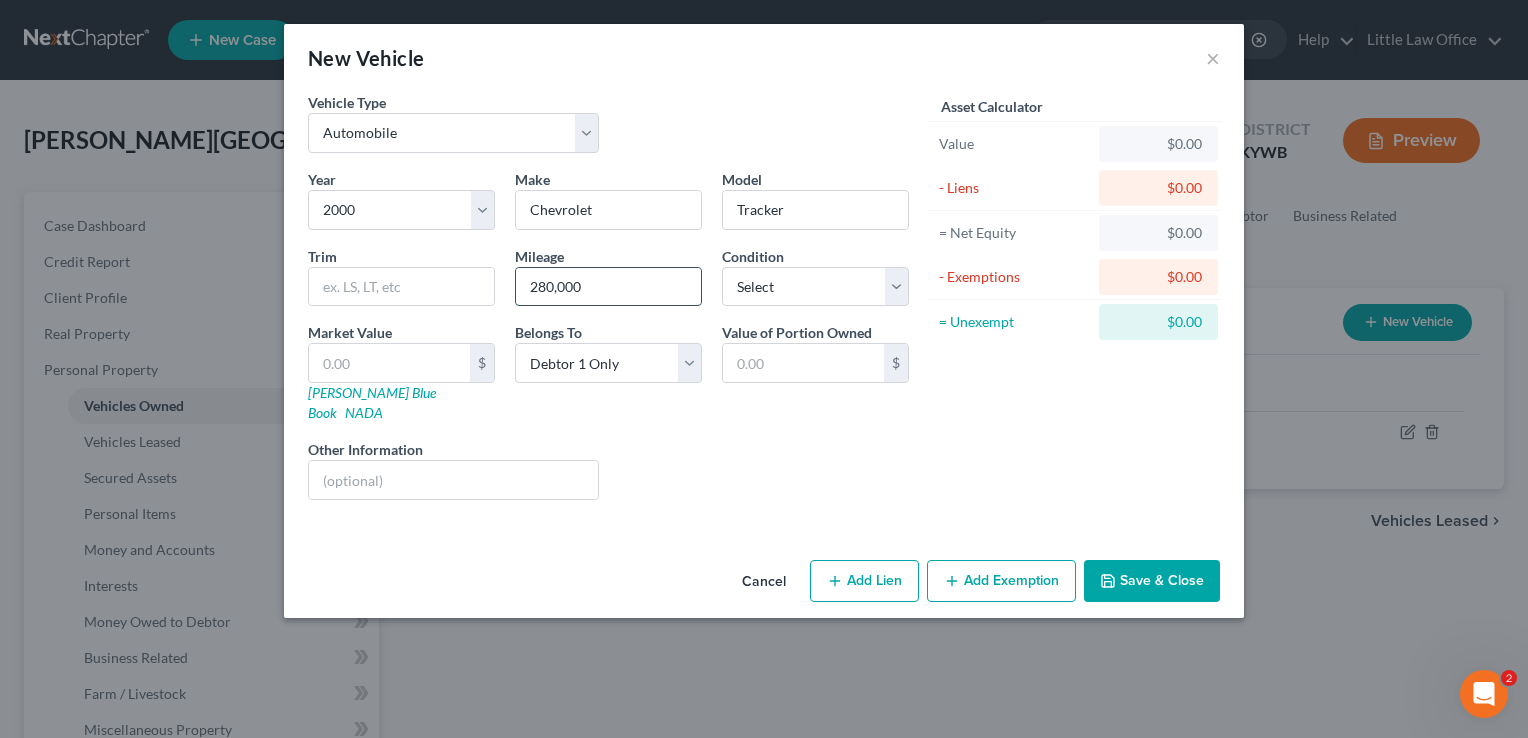 type on "280,000" 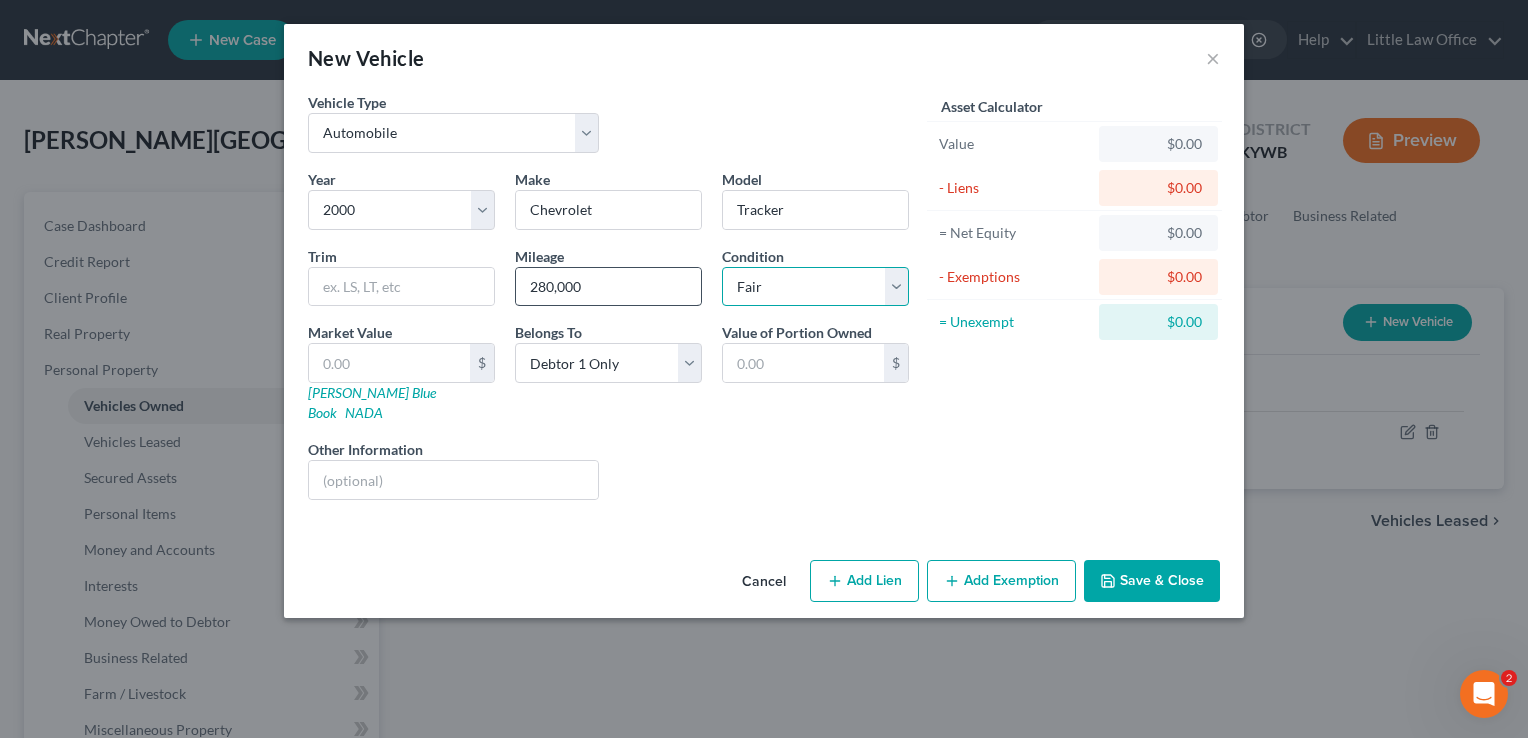 select on "4" 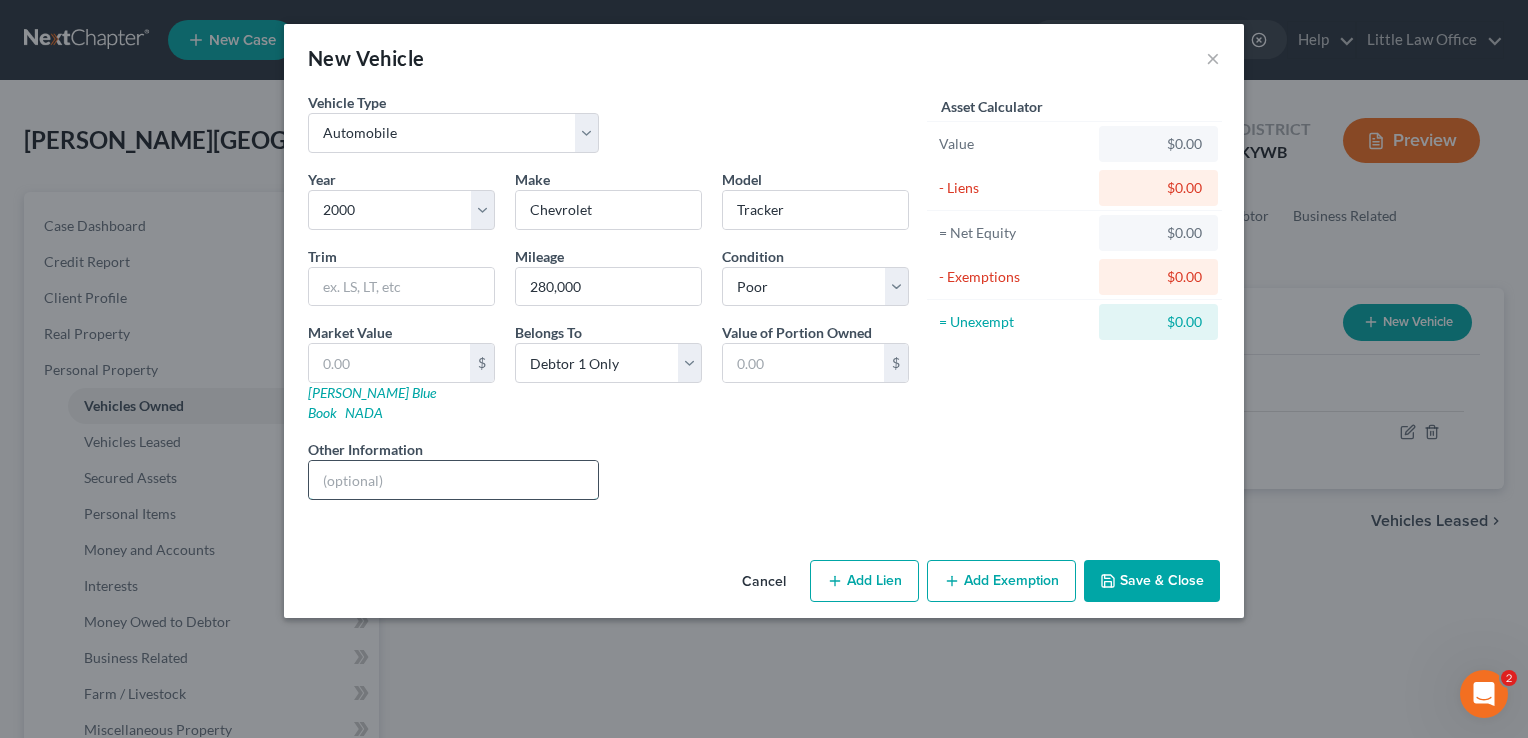 click at bounding box center (453, 480) 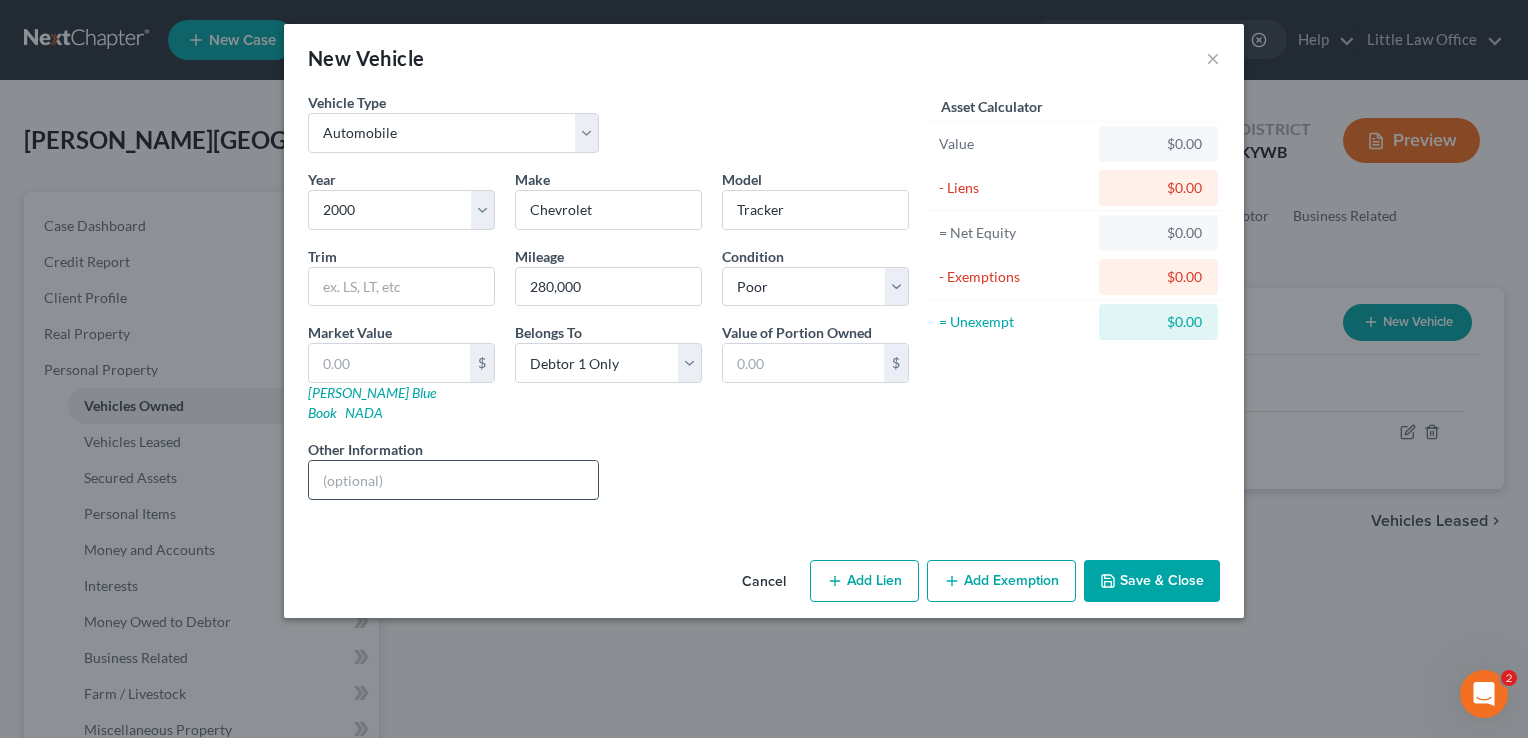click at bounding box center [453, 480] 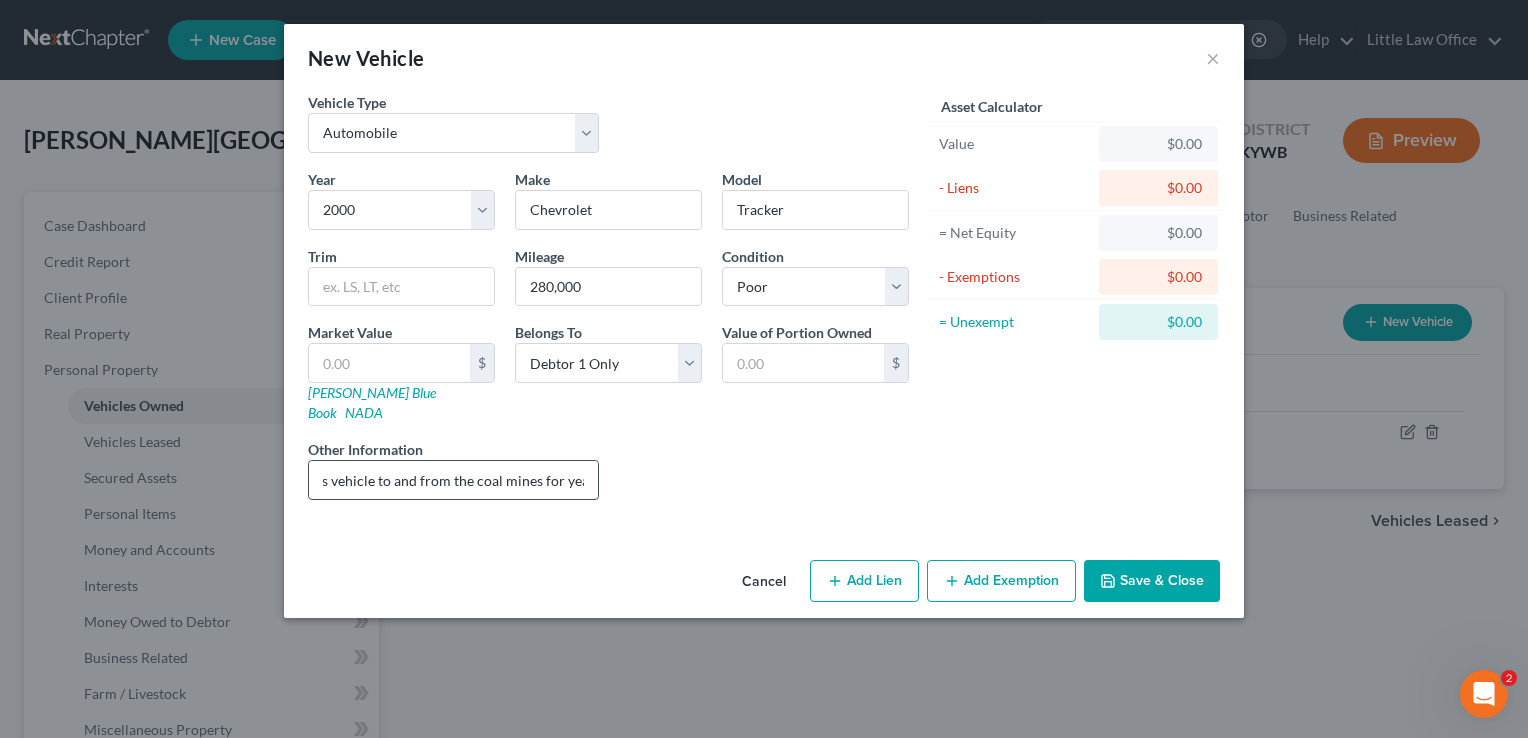 scroll, scrollTop: 0, scrollLeft: 142, axis: horizontal 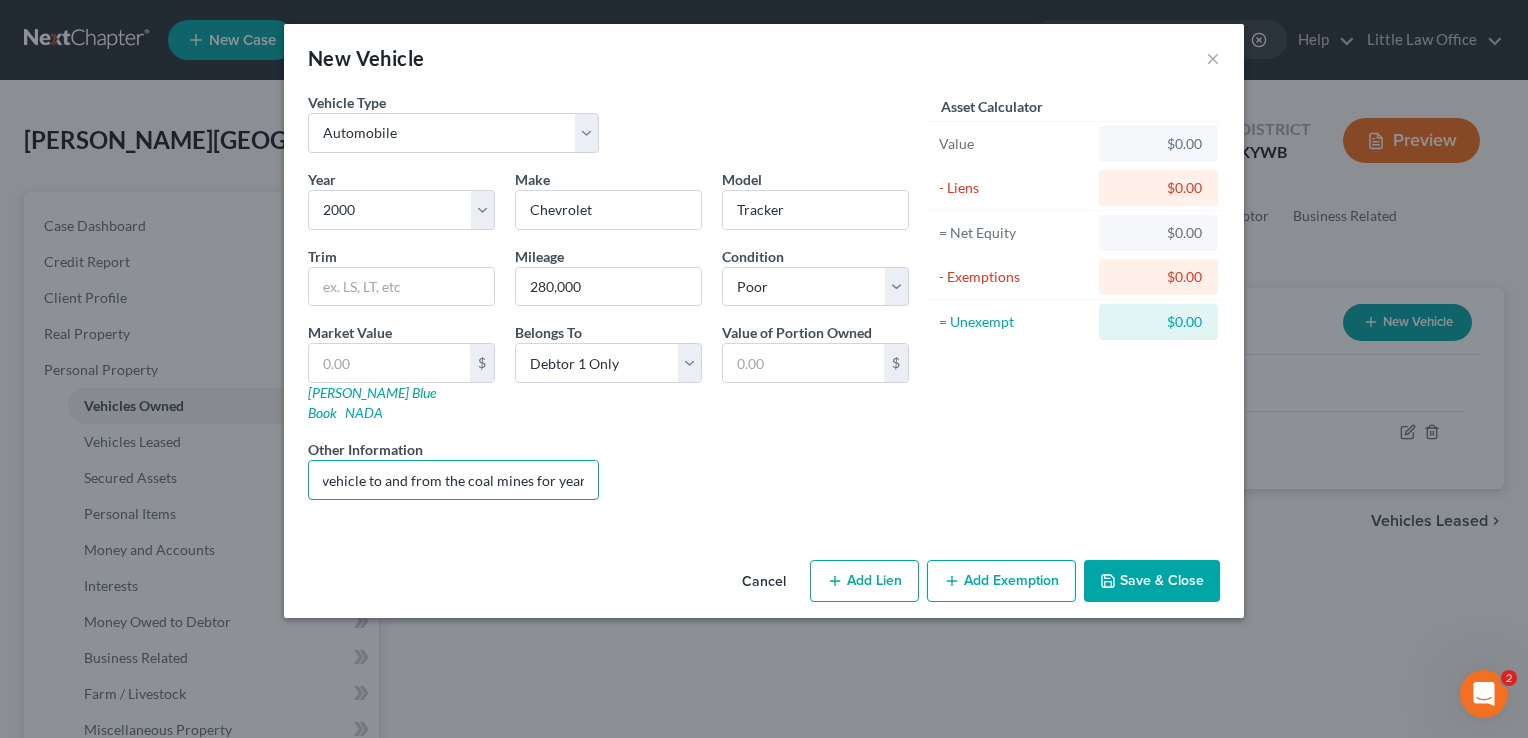 type on "Debtor has driven this vehicle to and from the coal mines for years." 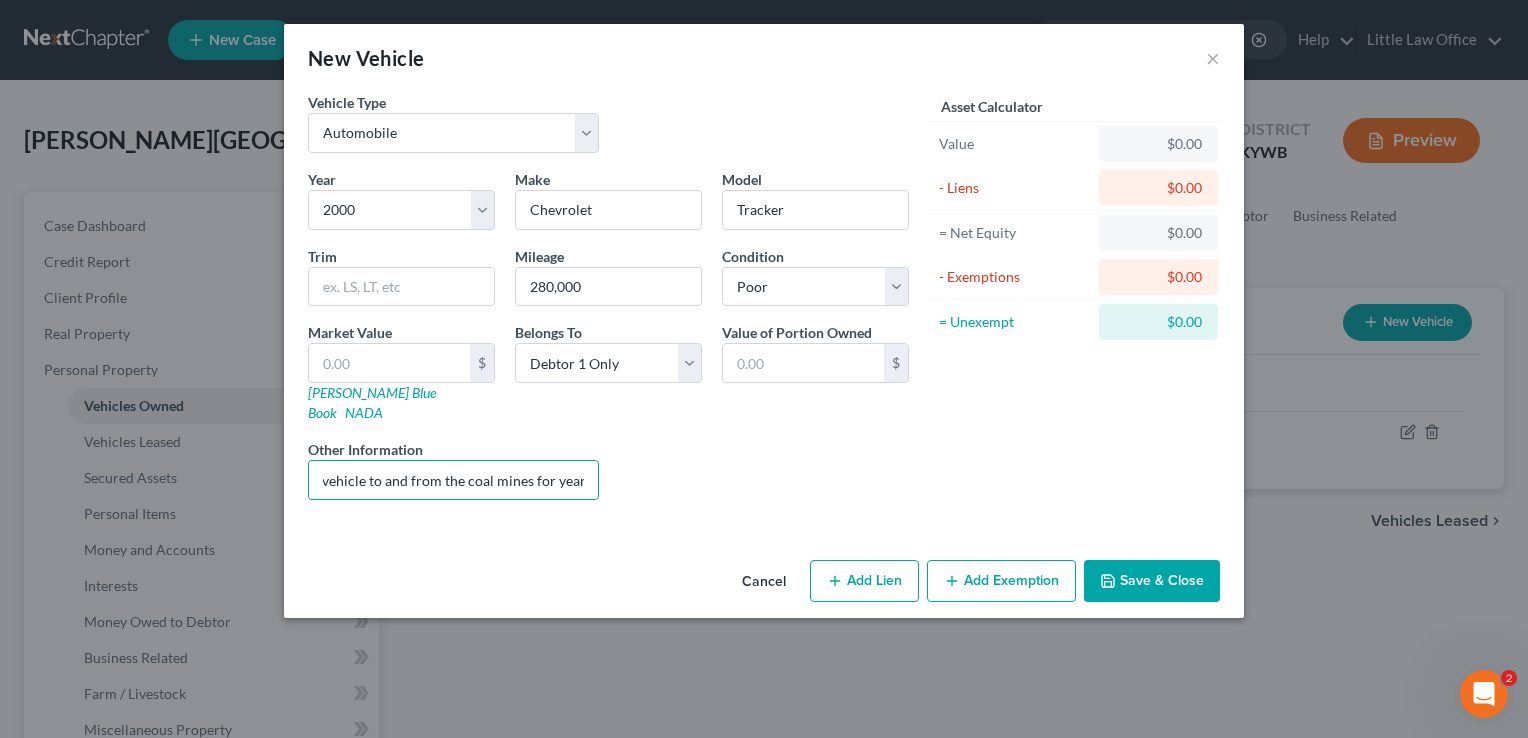 click on "Save & Close" at bounding box center [1152, 581] 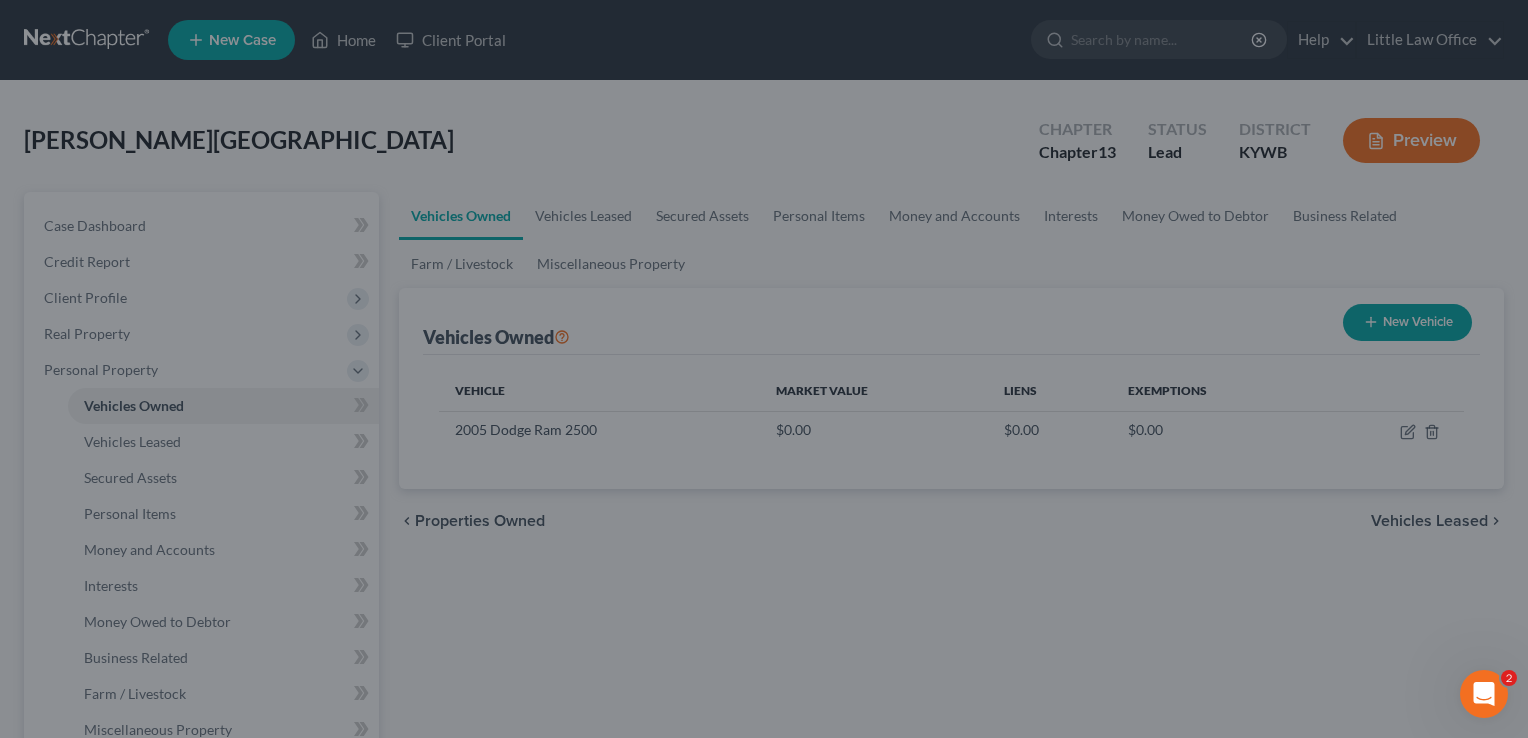 scroll, scrollTop: 0, scrollLeft: 0, axis: both 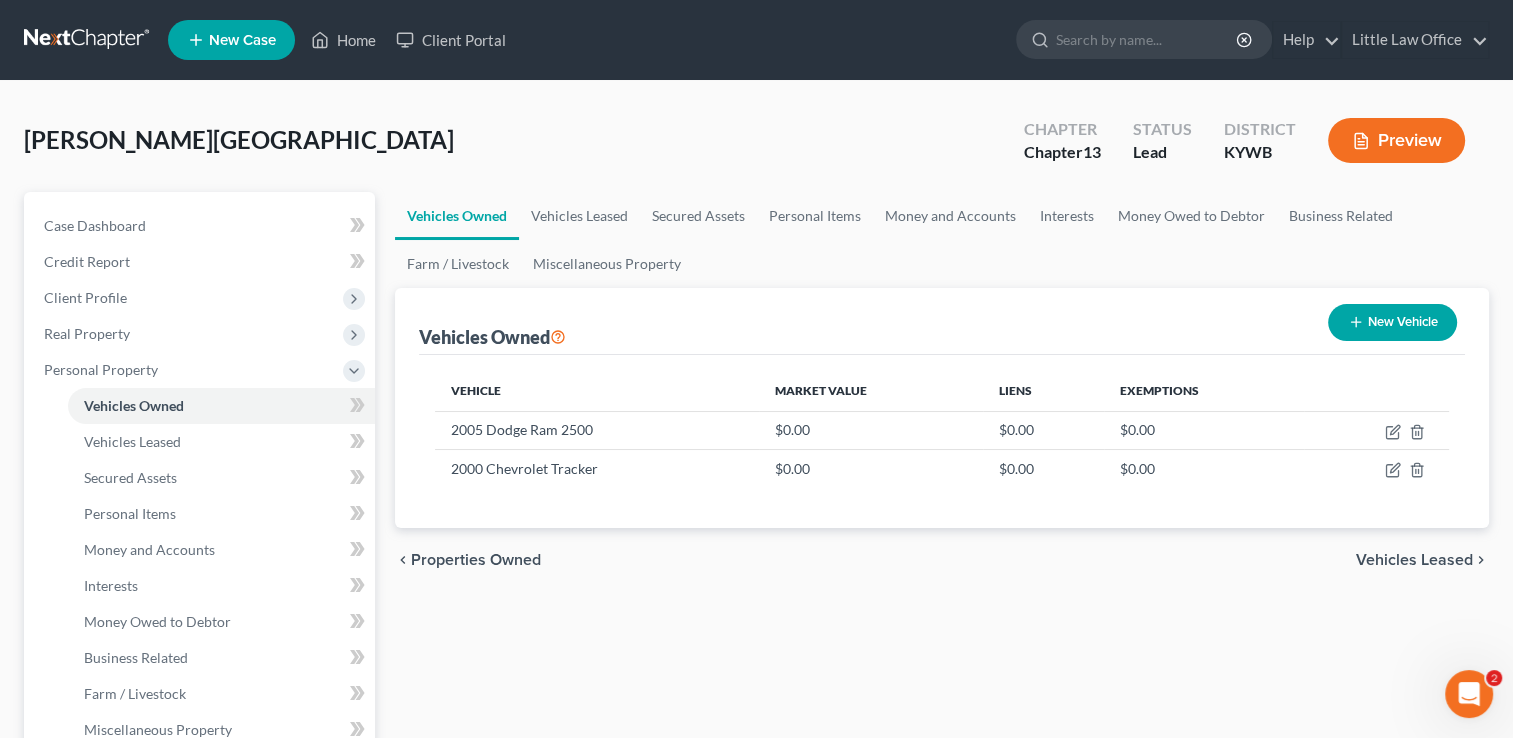 click on "New Vehicle" at bounding box center [1392, 322] 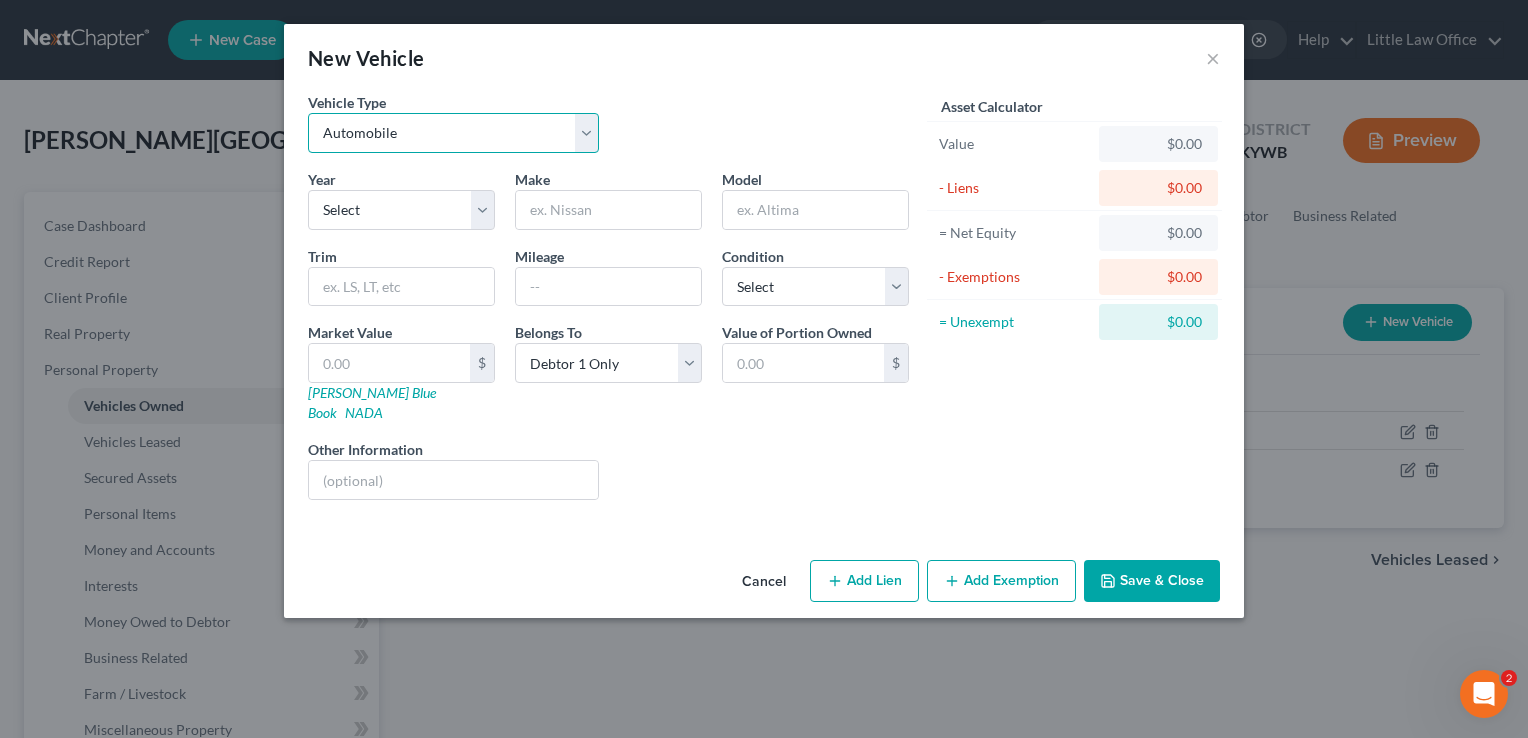 click on "Select Automobile Truck Trailer Watercraft Aircraft Motor Home Atv Other Vehicle" at bounding box center (453, 133) 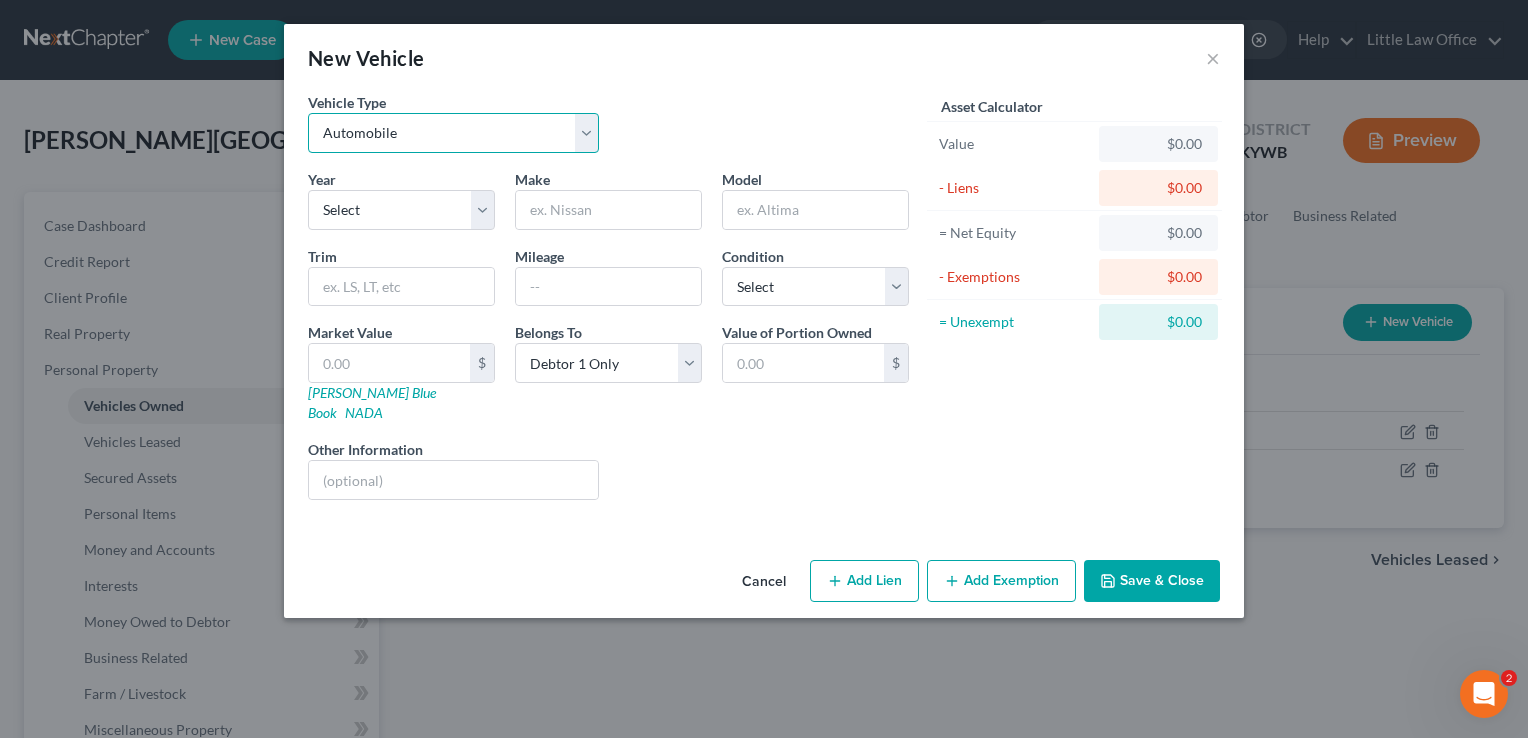 select on "7" 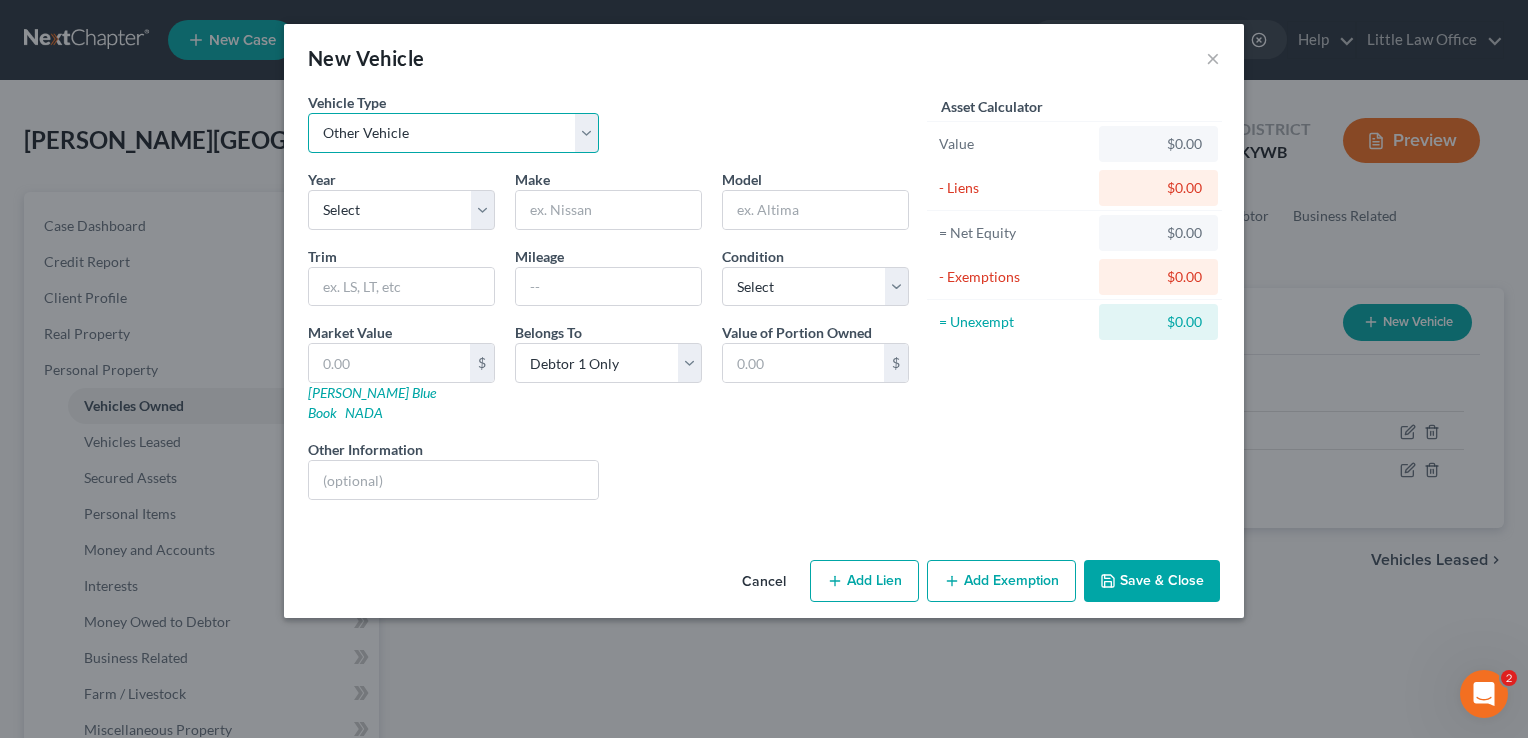 click on "Select Automobile Truck Trailer Watercraft Aircraft Motor Home Atv Other Vehicle" at bounding box center [453, 133] 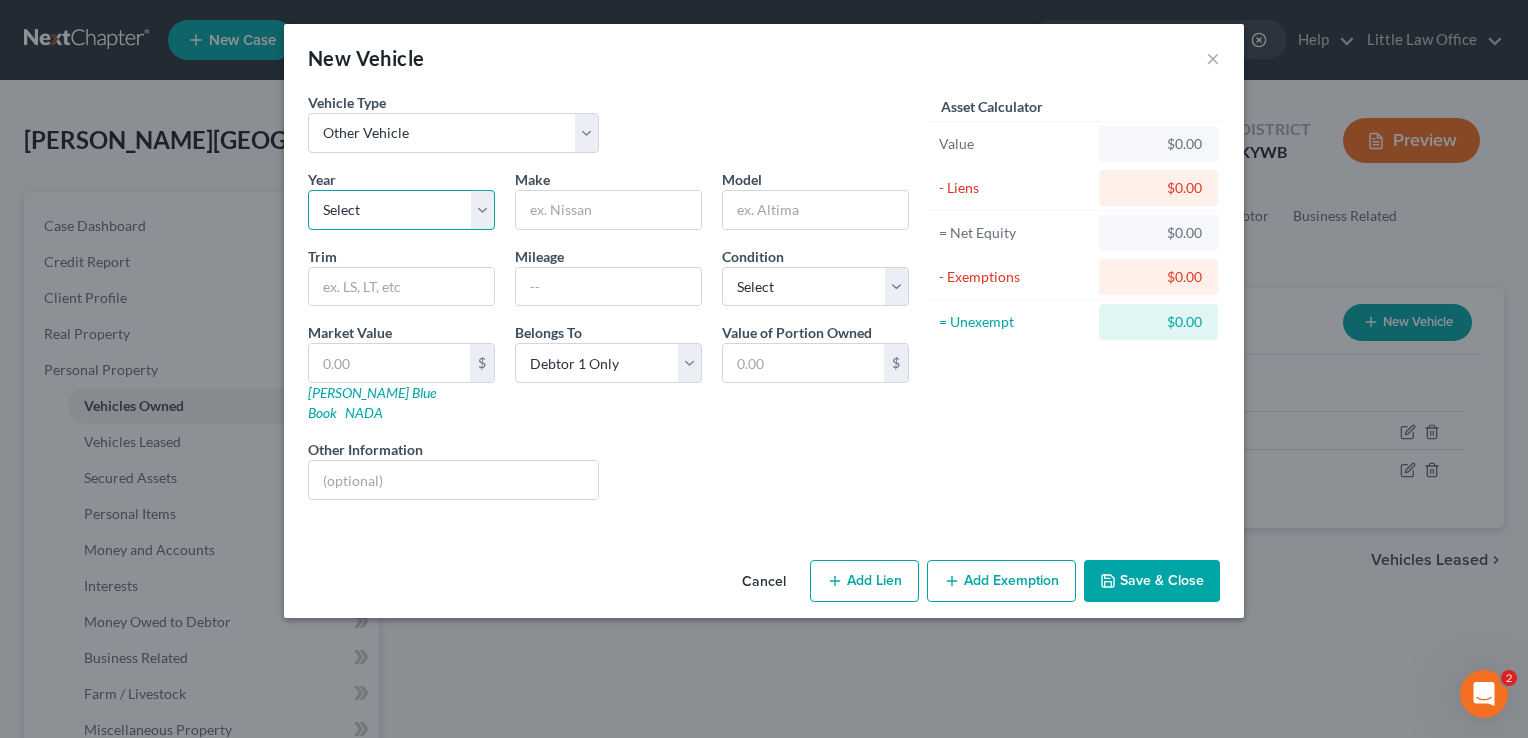 click on "Select 2026 2025 2024 2023 2022 2021 2020 2019 2018 2017 2016 2015 2014 2013 2012 2011 2010 2009 2008 2007 2006 2005 2004 2003 2002 2001 2000 1999 1998 1997 1996 1995 1994 1993 1992 1991 1990 1989 1988 1987 1986 1985 1984 1983 1982 1981 1980 1979 1978 1977 1976 1975 1974 1973 1972 1971 1970 1969 1968 1967 1966 1965 1964 1963 1962 1961 1960 1959 1958 1957 1956 1955 1954 1953 1952 1951 1950 1949 1948 1947 1946 1945 1944 1943 1942 1941 1940 1939 1938 1937 1936 1935 1934 1933 1932 1931 1930 1929 1928 1927 1926 1925 1924 1923 1922 1921 1920 1919 1918 1917 1916 1915 1914 1913 1912 1911 1910 1909 1908 1907 1906 1905 1904 1903 1902 1901" at bounding box center (401, 210) 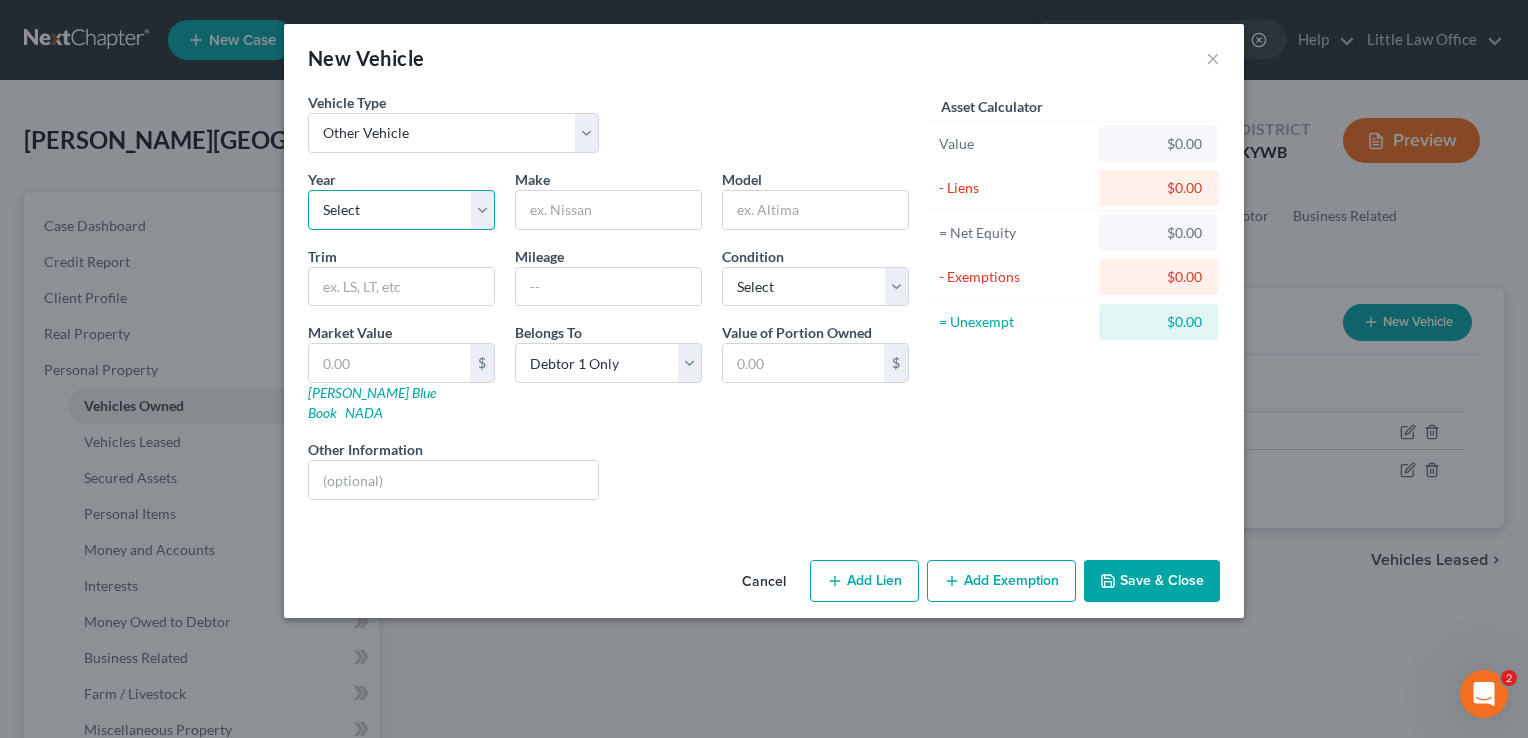select on "7" 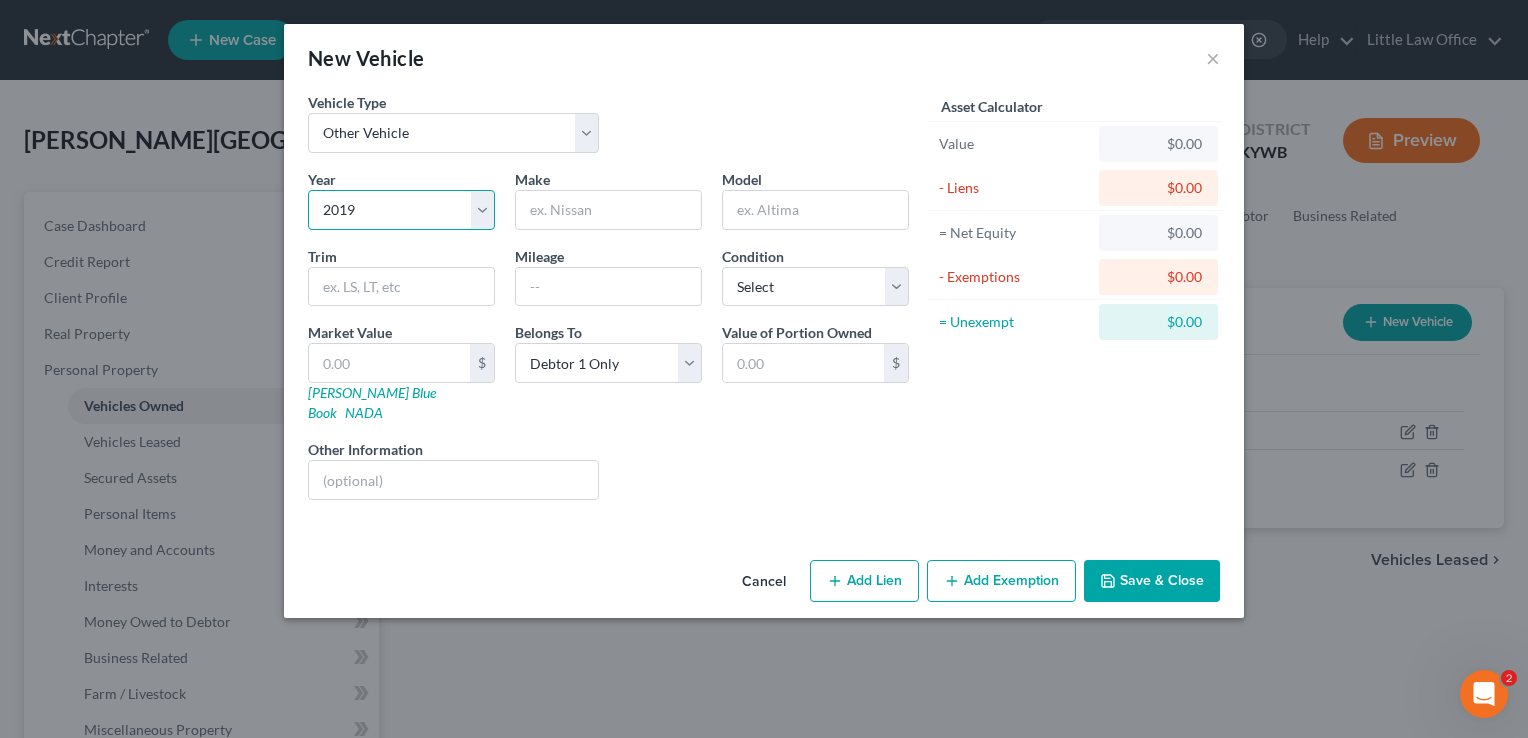 click on "Select 2026 2025 2024 2023 2022 2021 2020 2019 2018 2017 2016 2015 2014 2013 2012 2011 2010 2009 2008 2007 2006 2005 2004 2003 2002 2001 2000 1999 1998 1997 1996 1995 1994 1993 1992 1991 1990 1989 1988 1987 1986 1985 1984 1983 1982 1981 1980 1979 1978 1977 1976 1975 1974 1973 1972 1971 1970 1969 1968 1967 1966 1965 1964 1963 1962 1961 1960 1959 1958 1957 1956 1955 1954 1953 1952 1951 1950 1949 1948 1947 1946 1945 1944 1943 1942 1941 1940 1939 1938 1937 1936 1935 1934 1933 1932 1931 1930 1929 1928 1927 1926 1925 1924 1923 1922 1921 1920 1919 1918 1917 1916 1915 1914 1913 1912 1911 1910 1909 1908 1907 1906 1905 1904 1903 1902 1901" at bounding box center [401, 210] 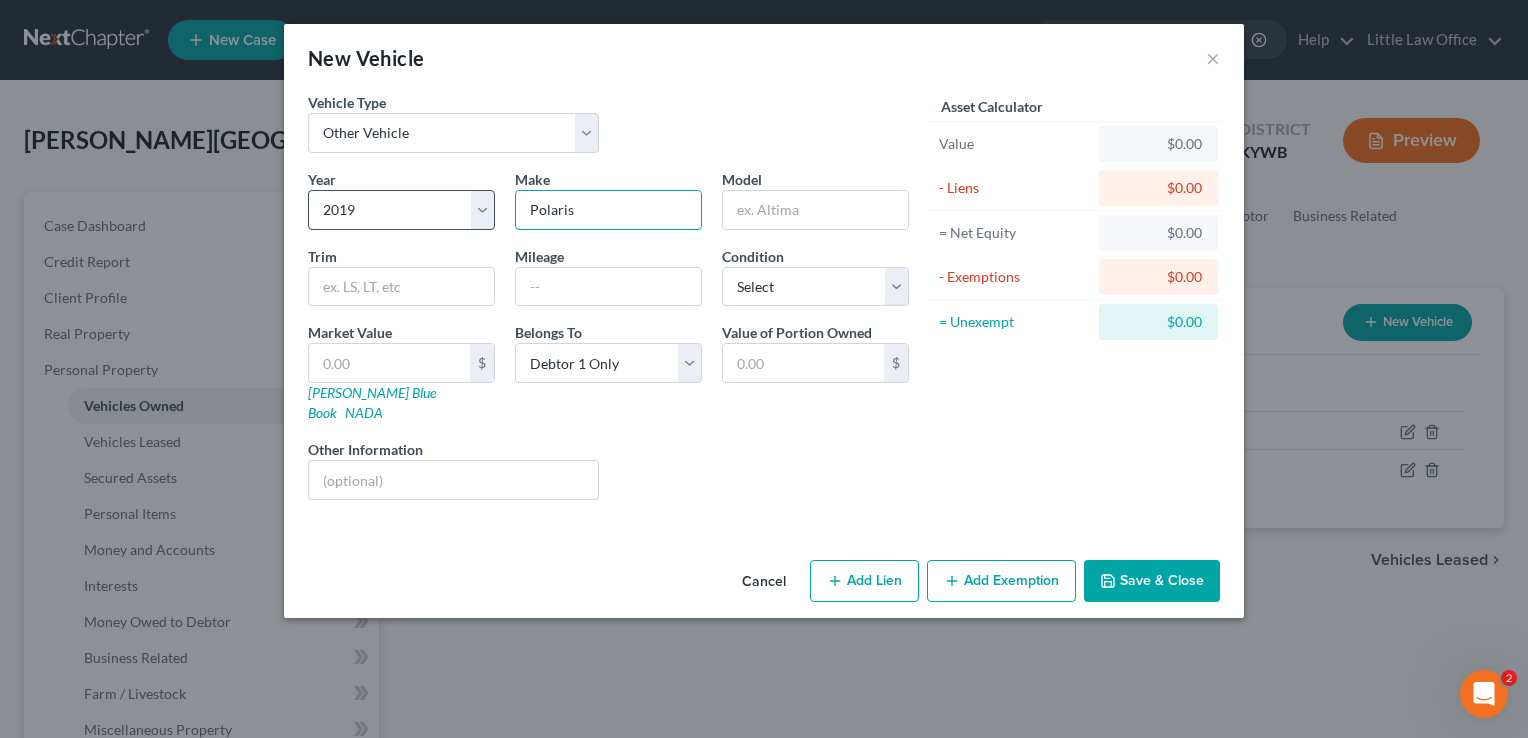type on "Polaris" 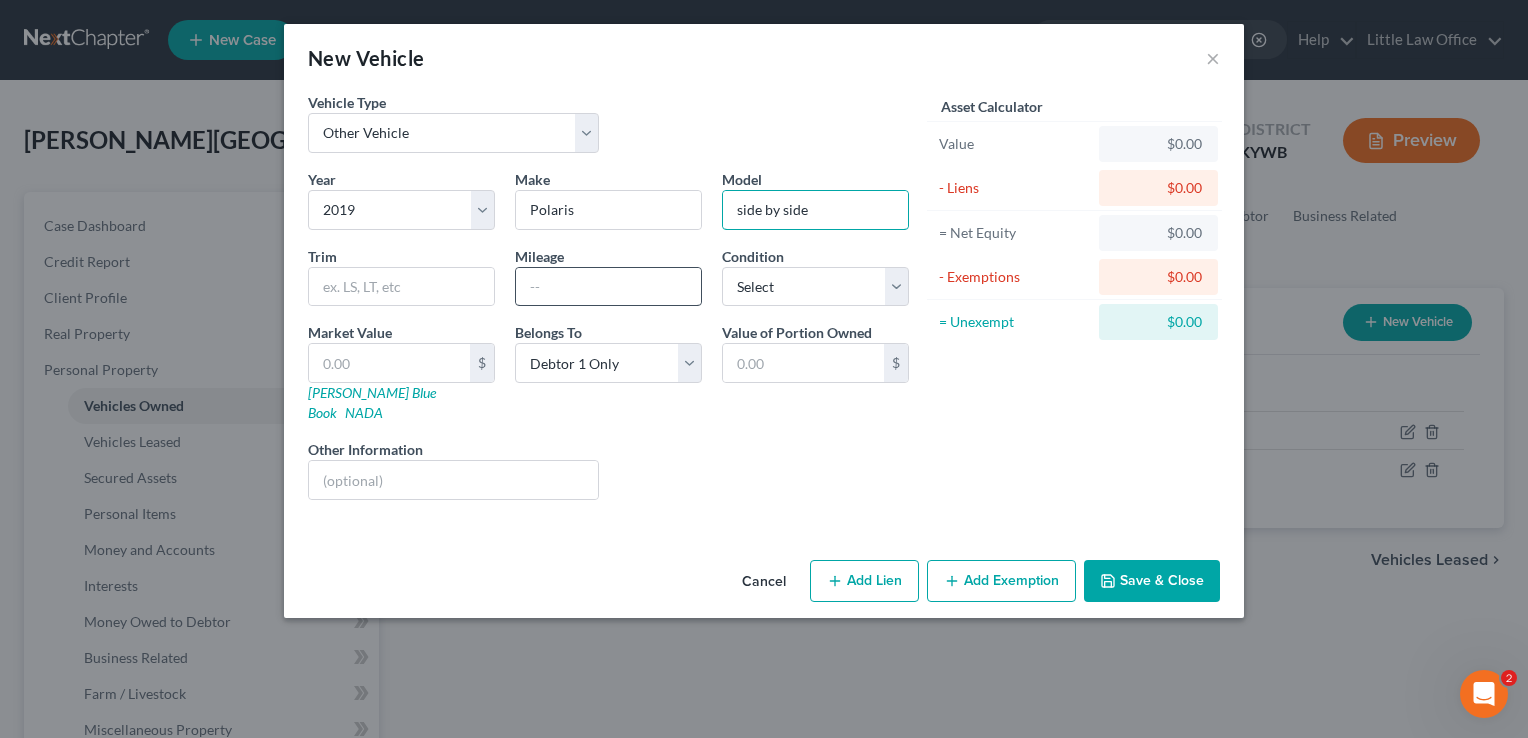 type on "side by side" 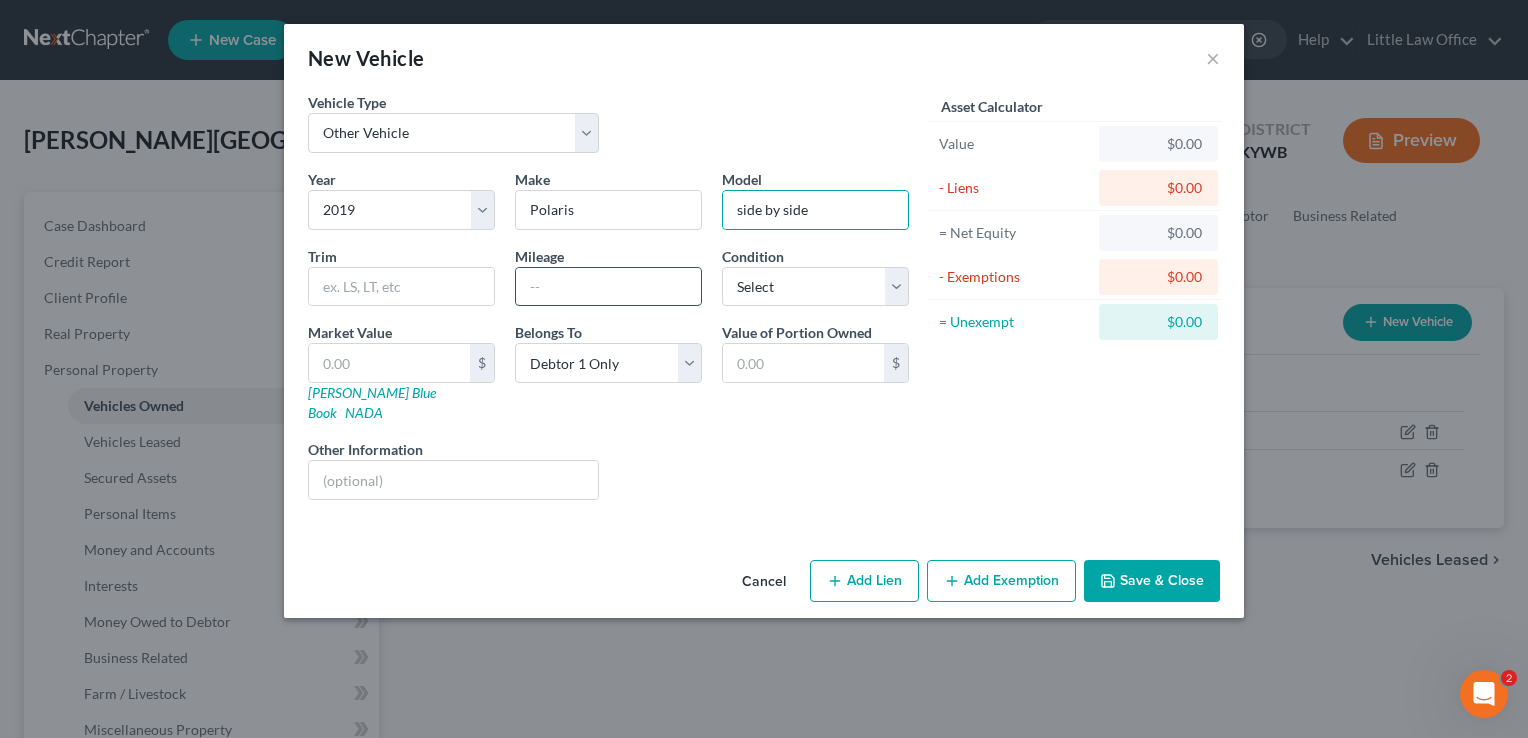 click at bounding box center (608, 287) 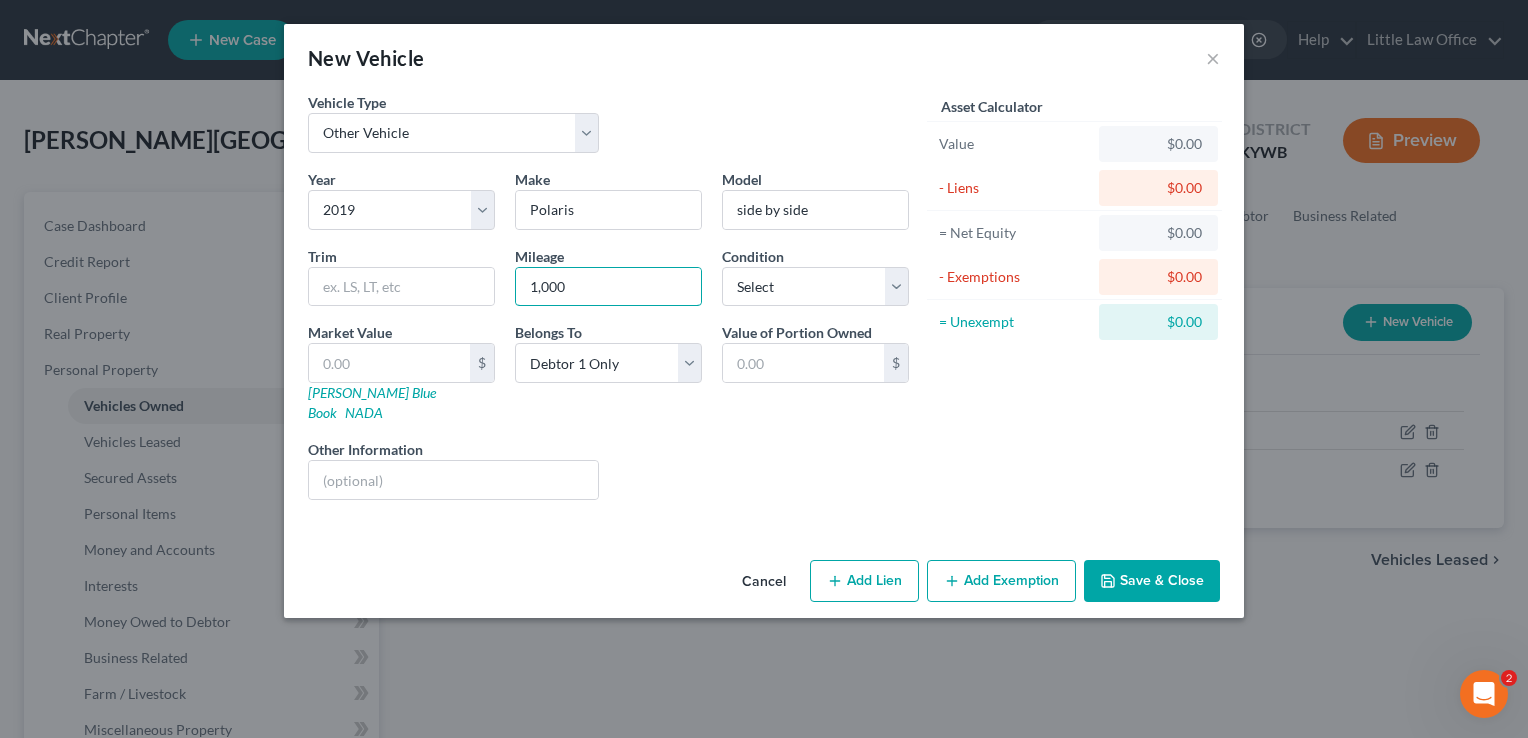 type on "1,000" 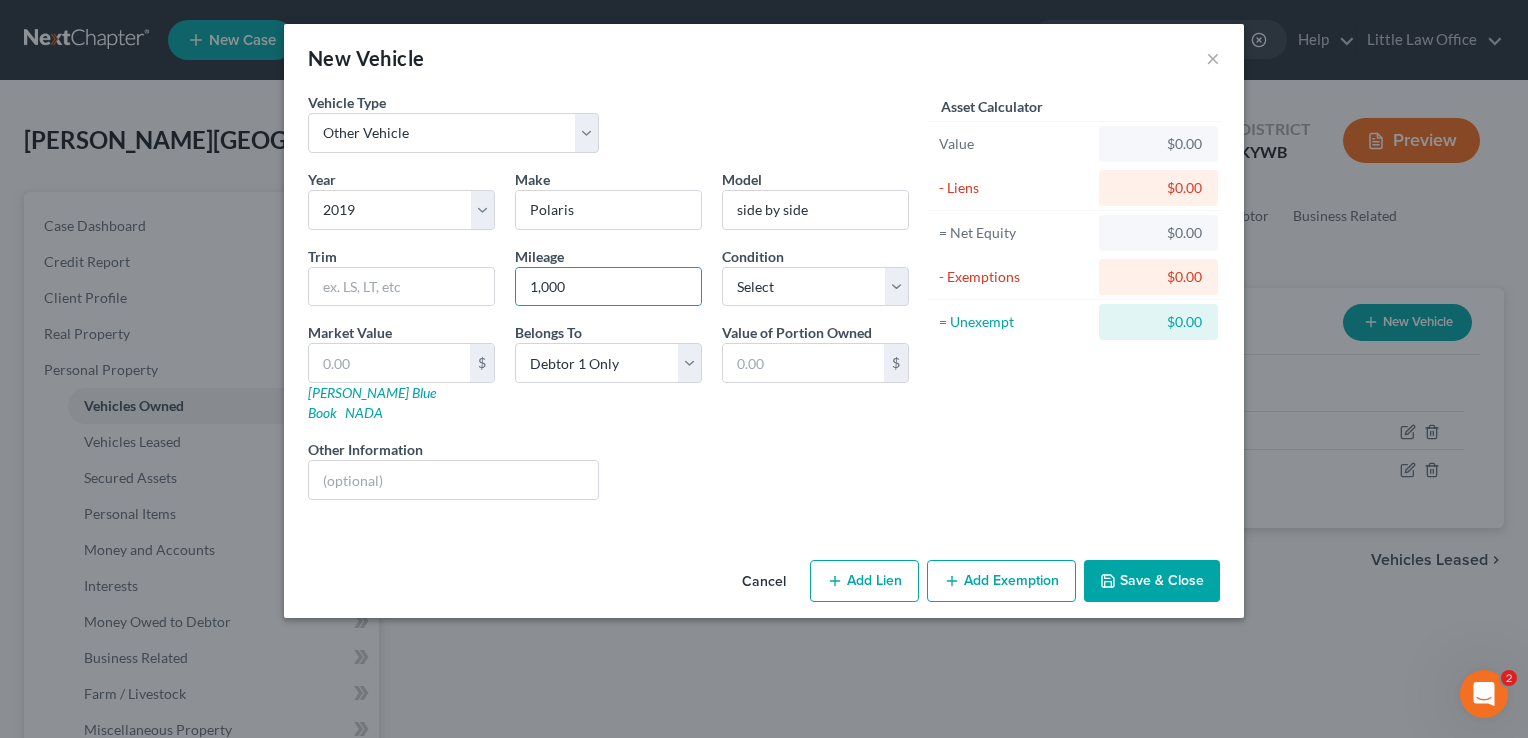 click on "Save & Close" at bounding box center [1152, 581] 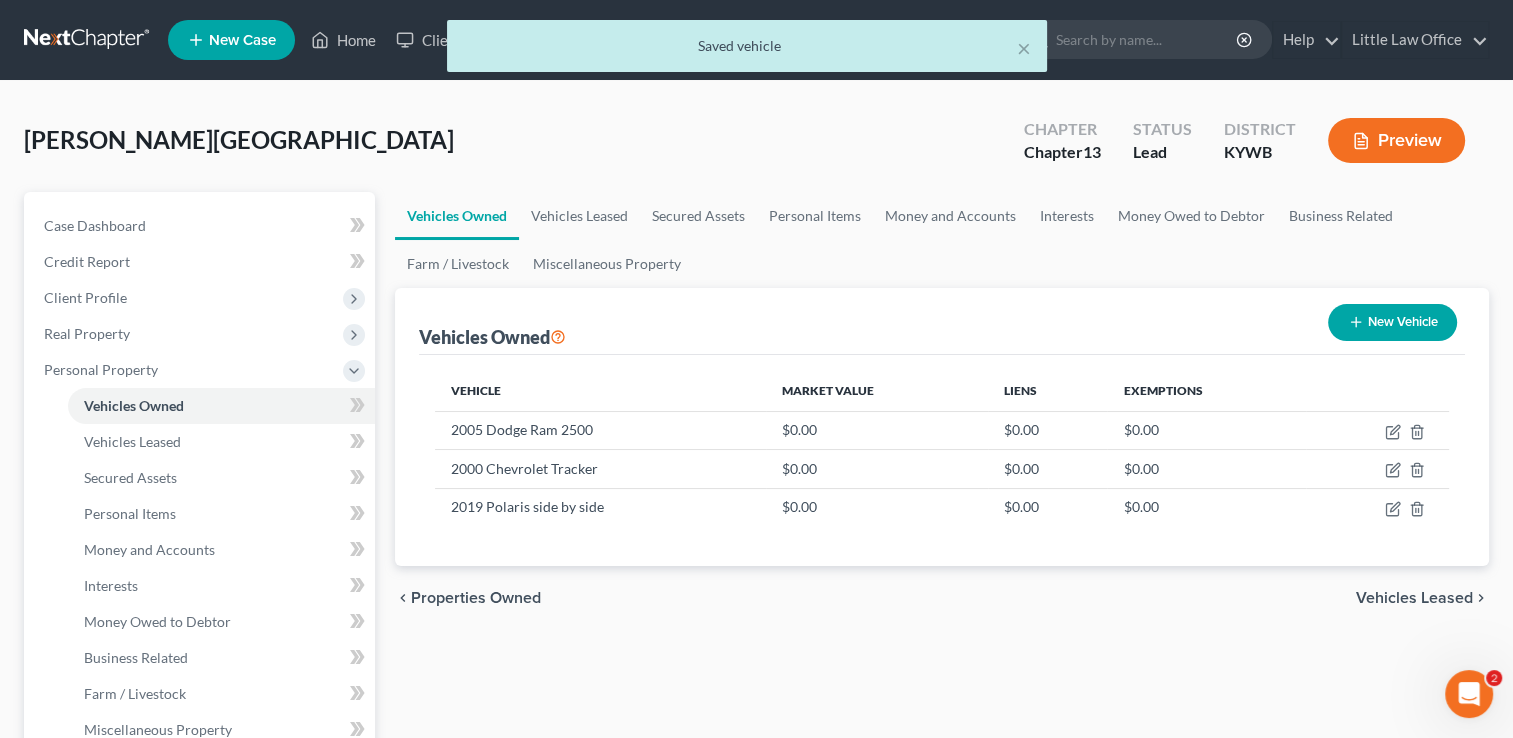 click on "New Vehicle" at bounding box center [1392, 322] 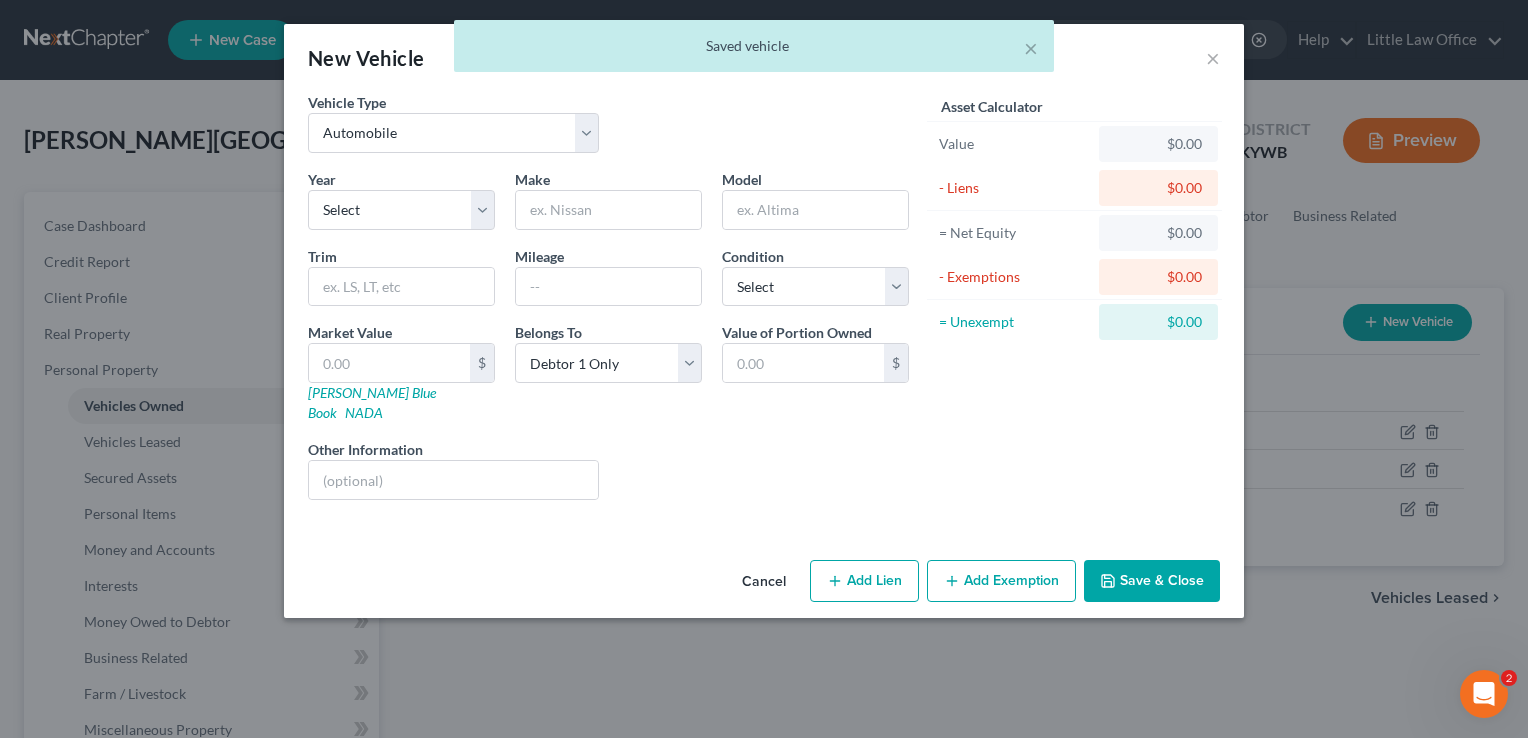click on "Vehicle Type Select Automobile Truck Trailer Watercraft Aircraft Motor Home Atv Other Vehicle" at bounding box center (608, 130) 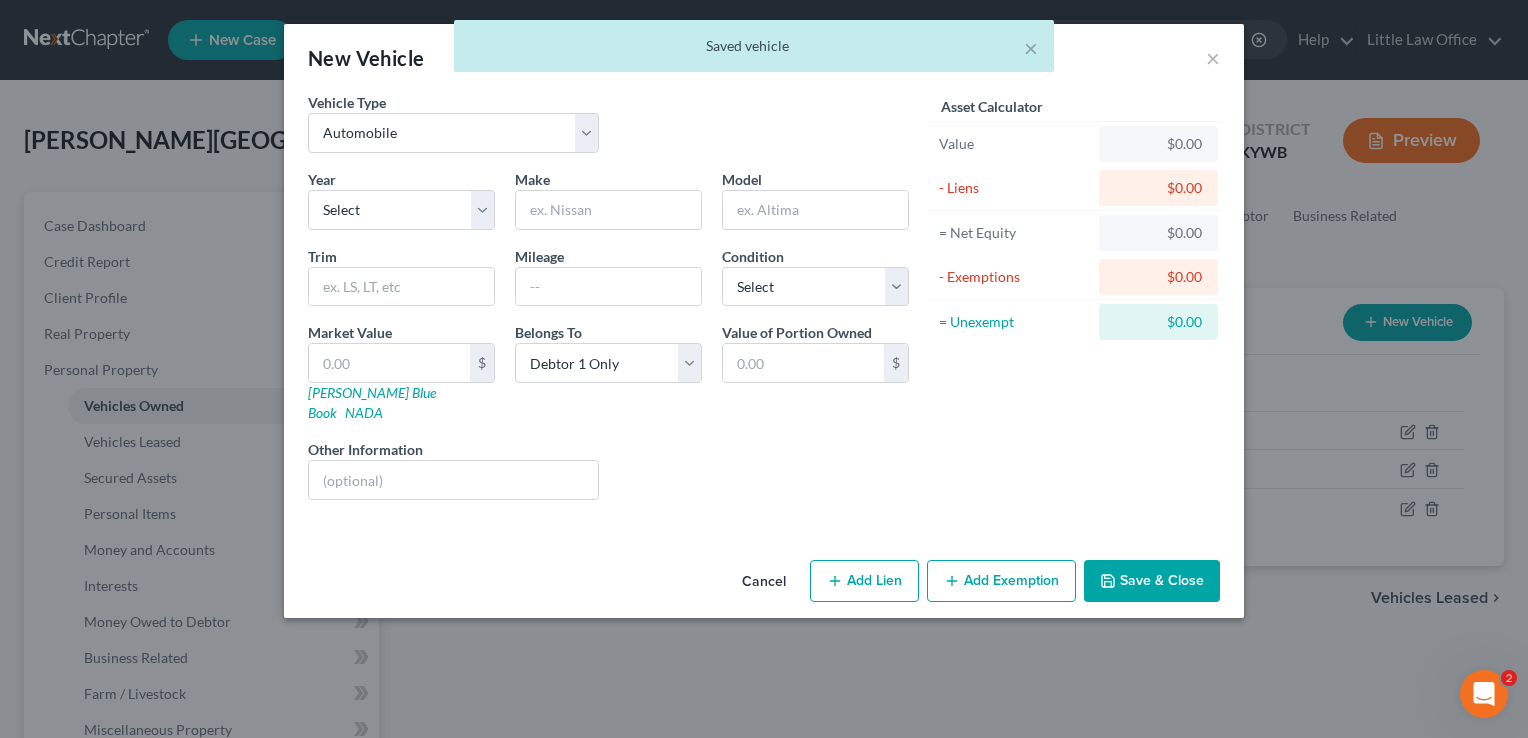 click on "Cancel" at bounding box center (764, 582) 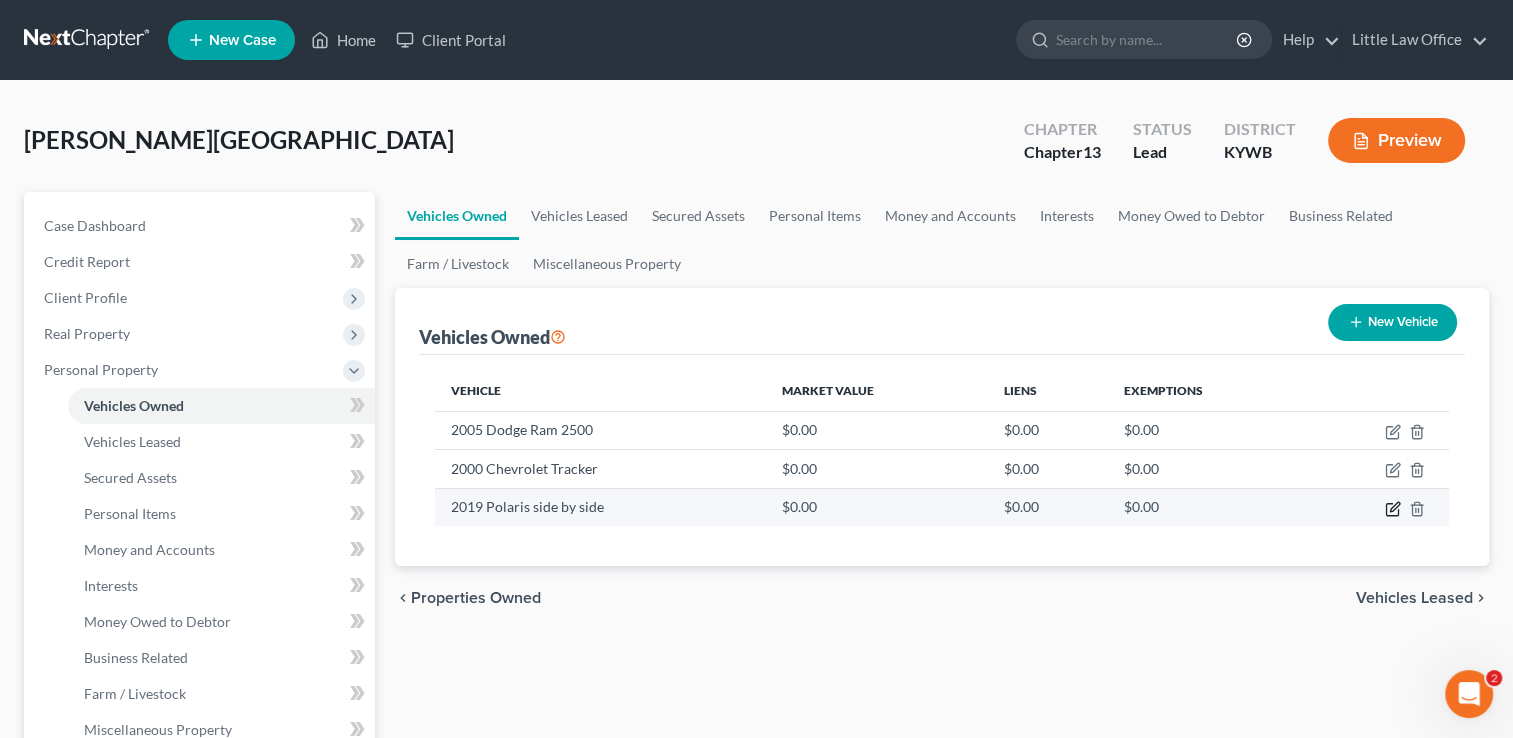 click 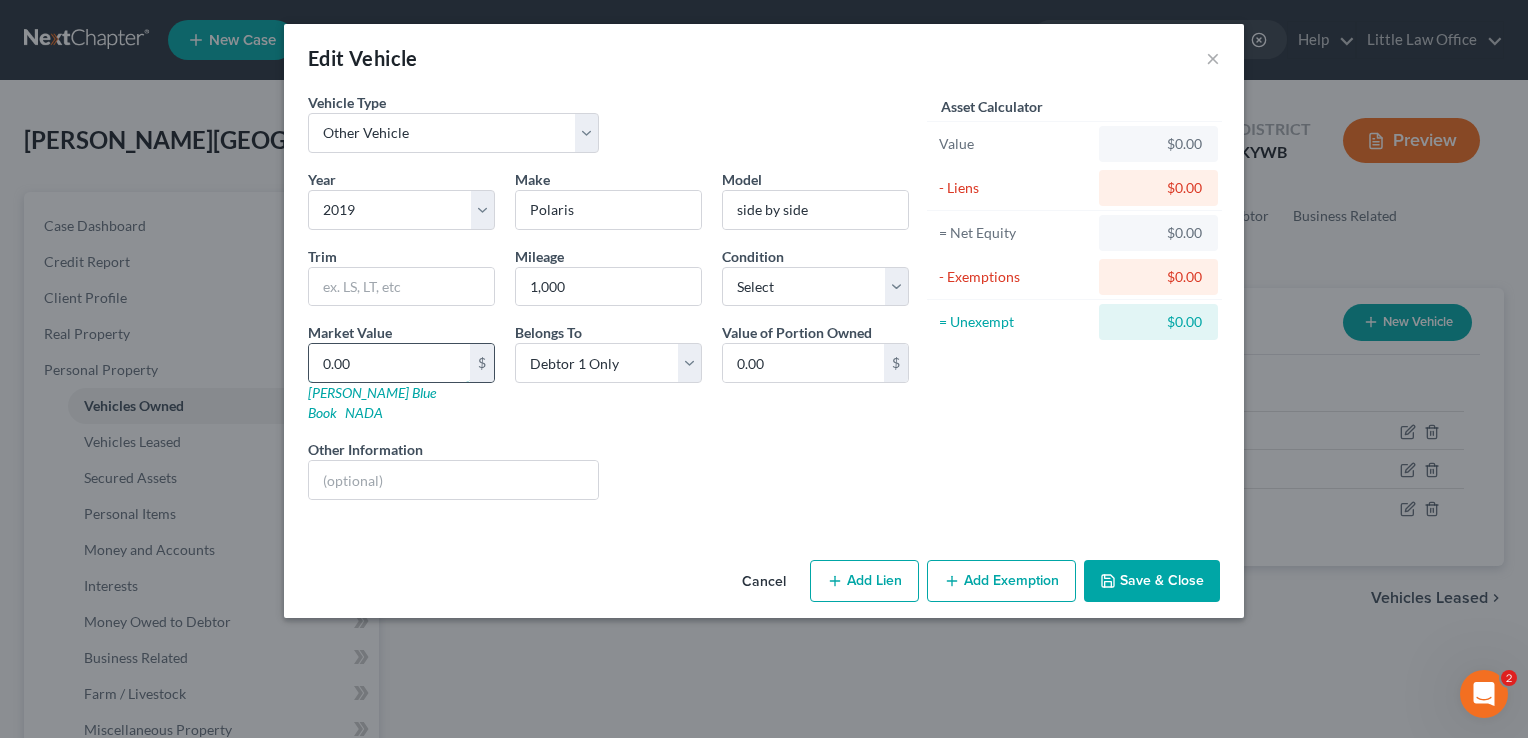 click on "0.00" at bounding box center [389, 363] 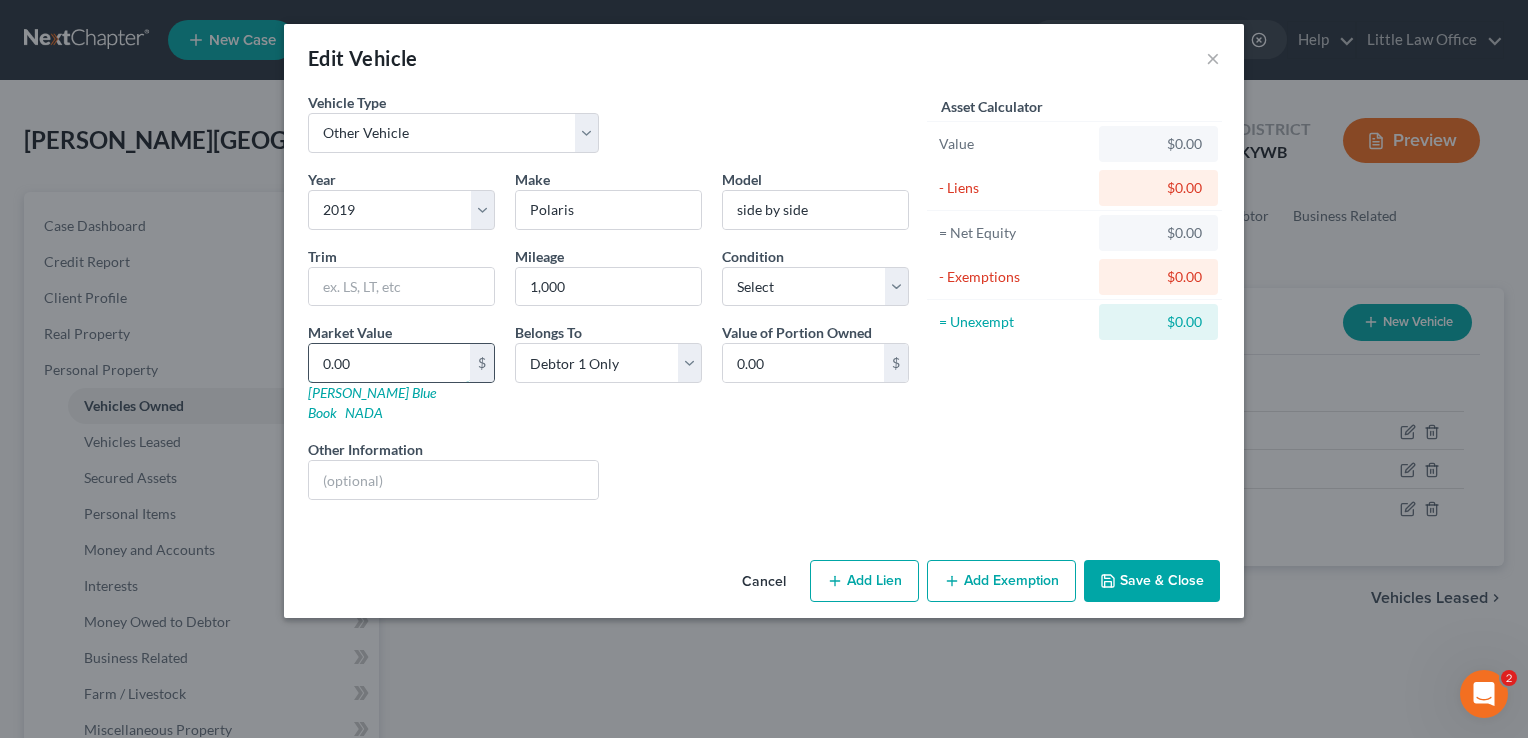 type on "5" 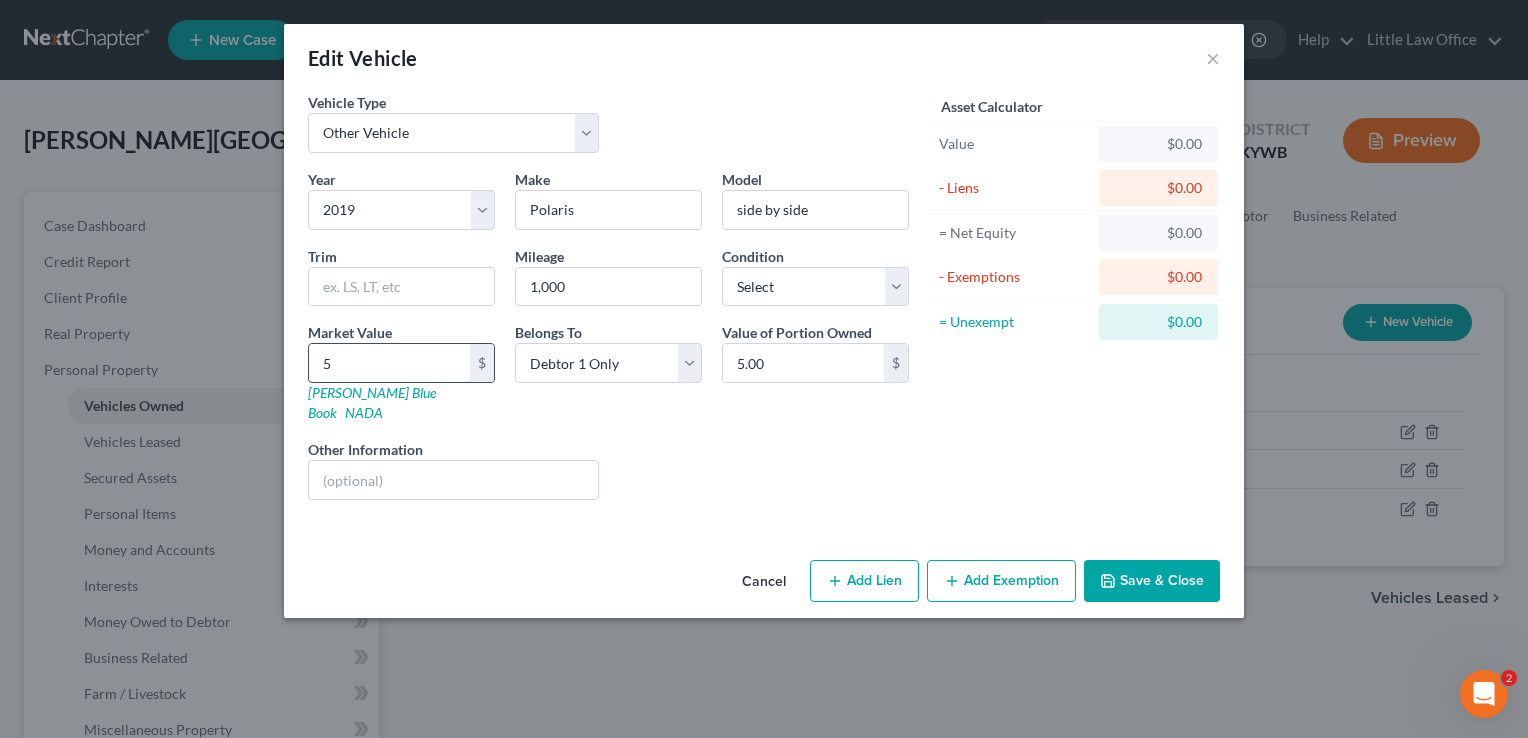 type on "50" 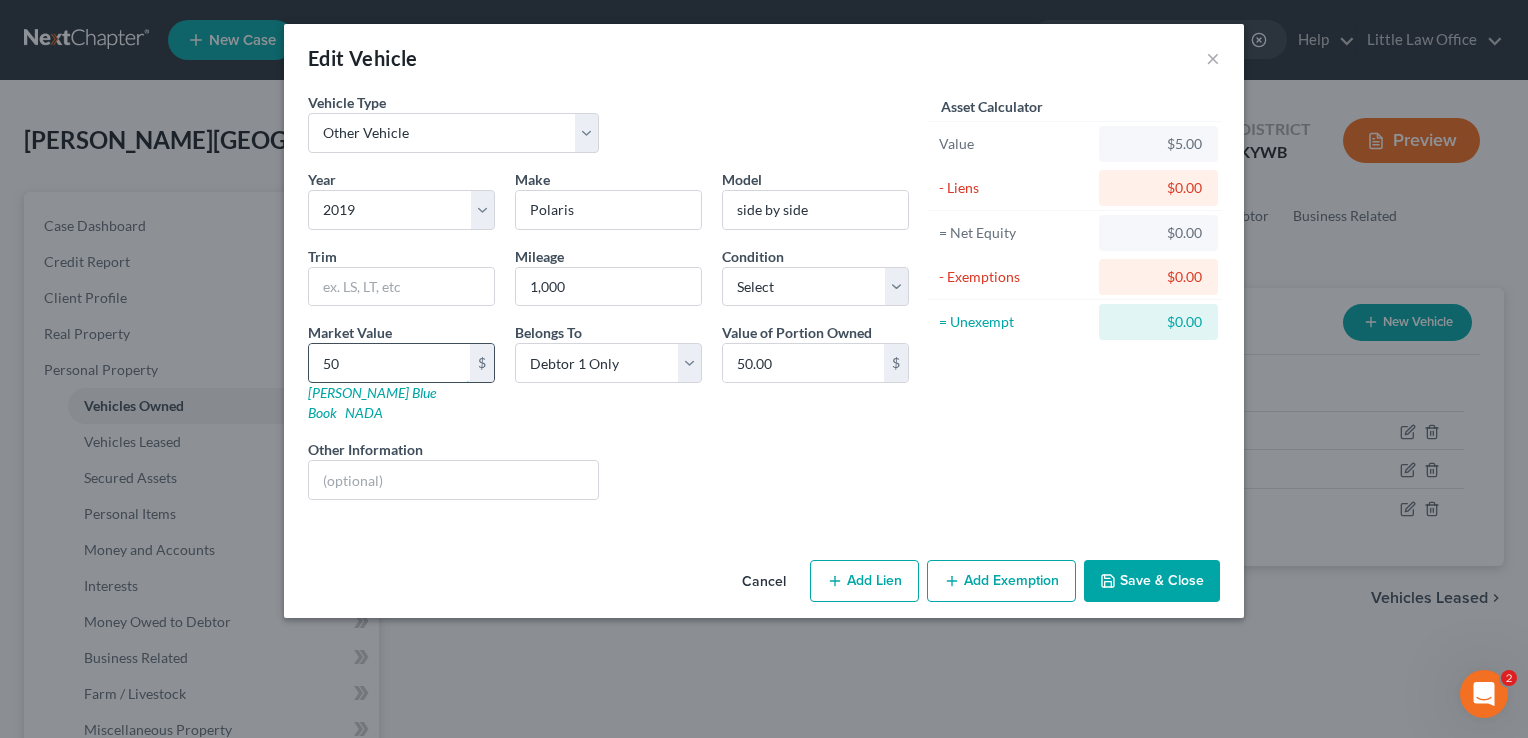 type on "500" 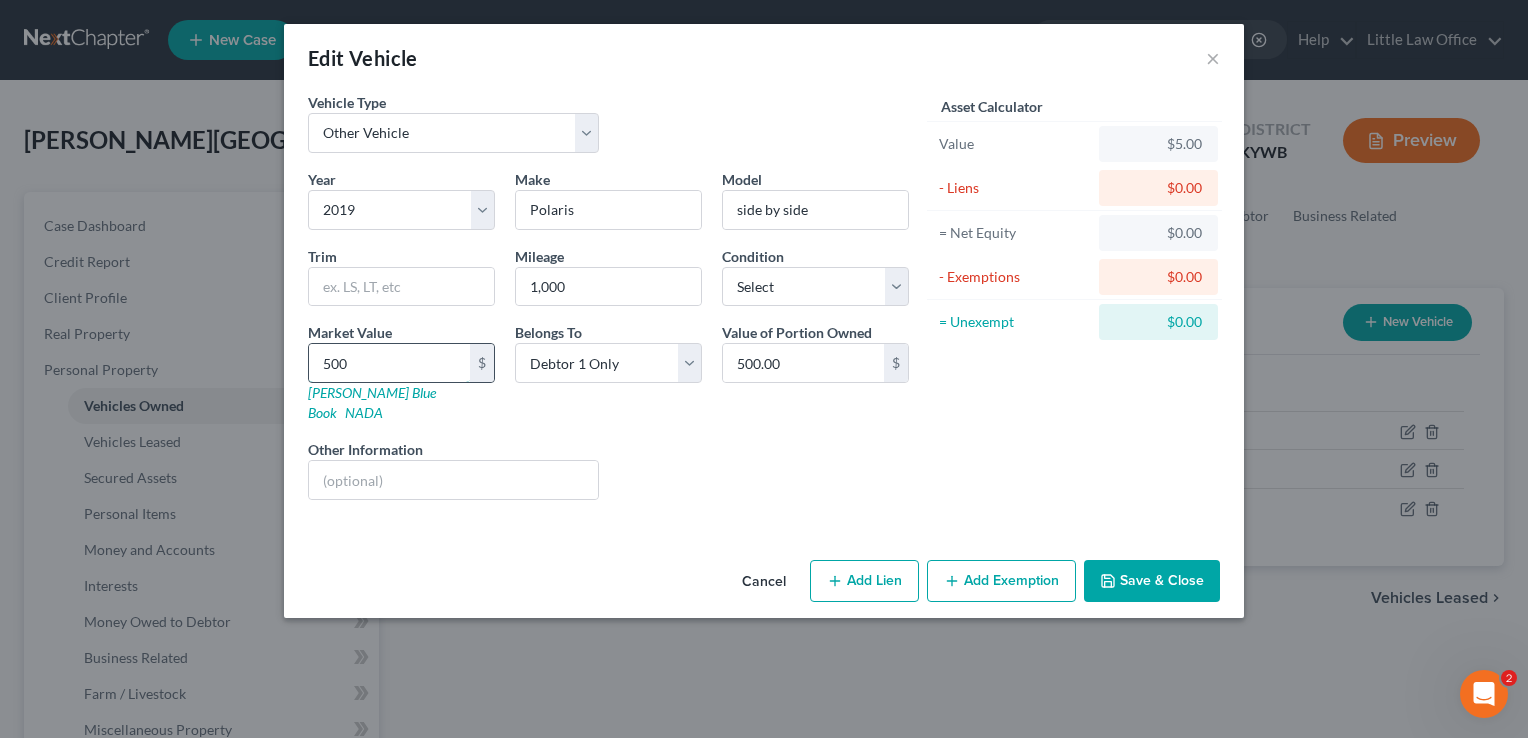 type on "5000" 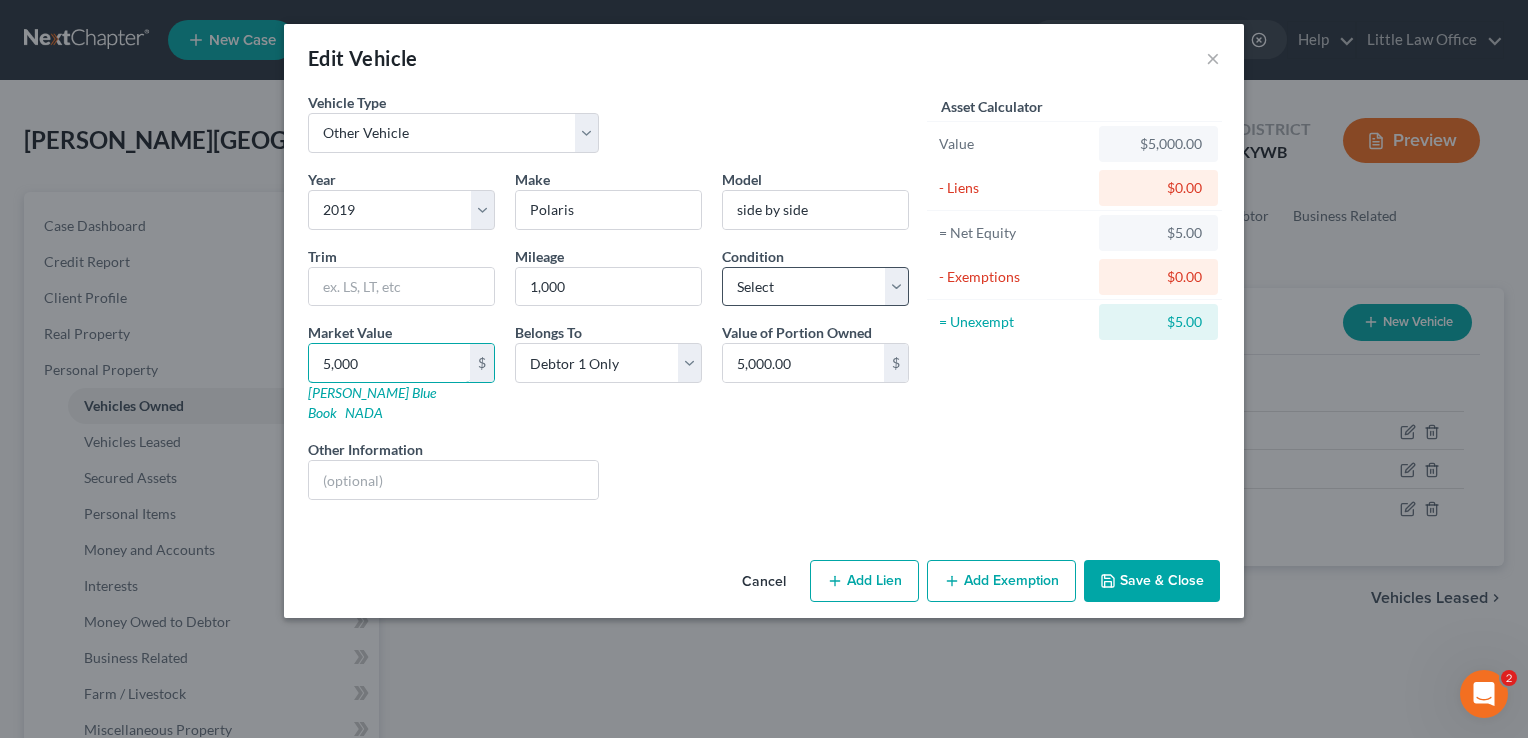 type on "5,000" 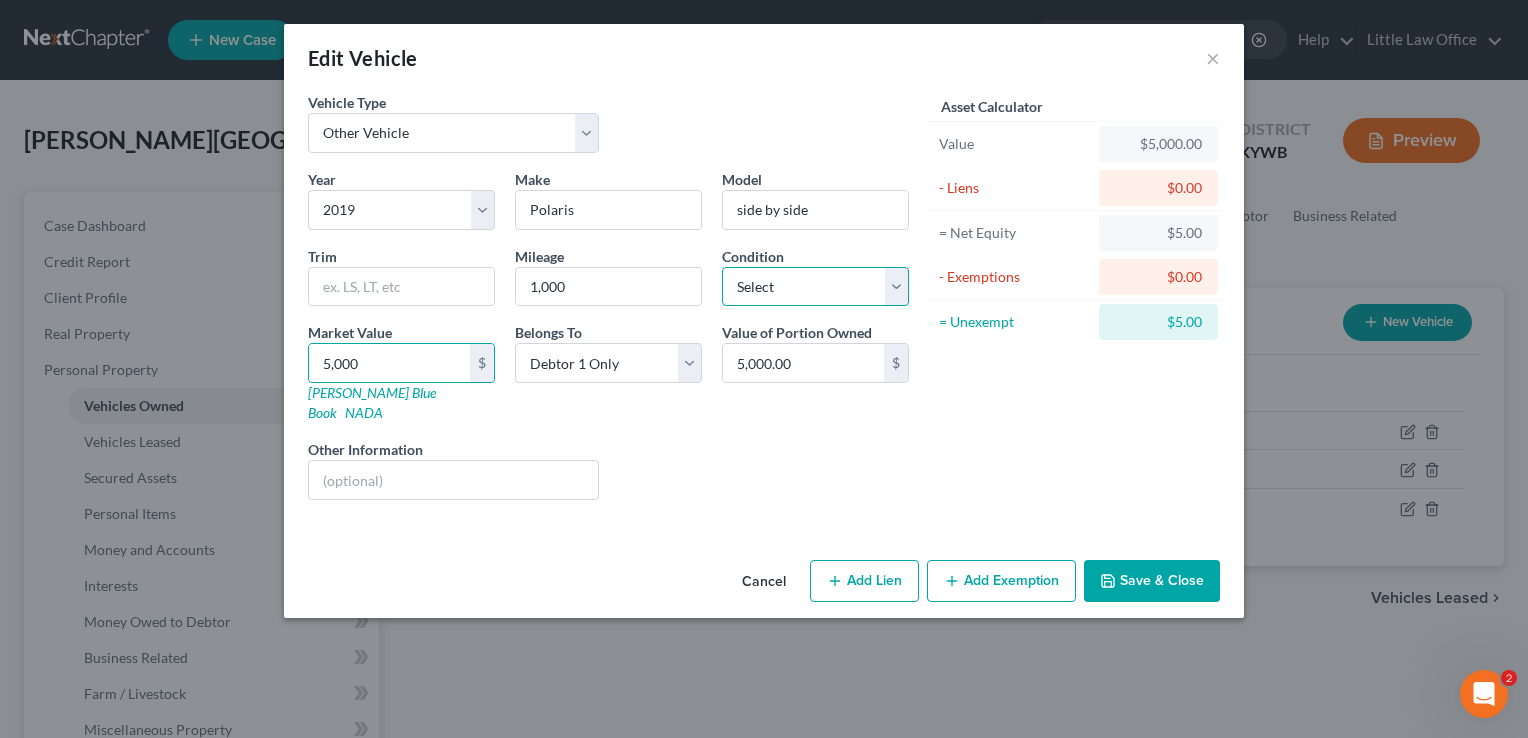 click on "Select Excellent Very Good Good Fair Poor" at bounding box center (815, 287) 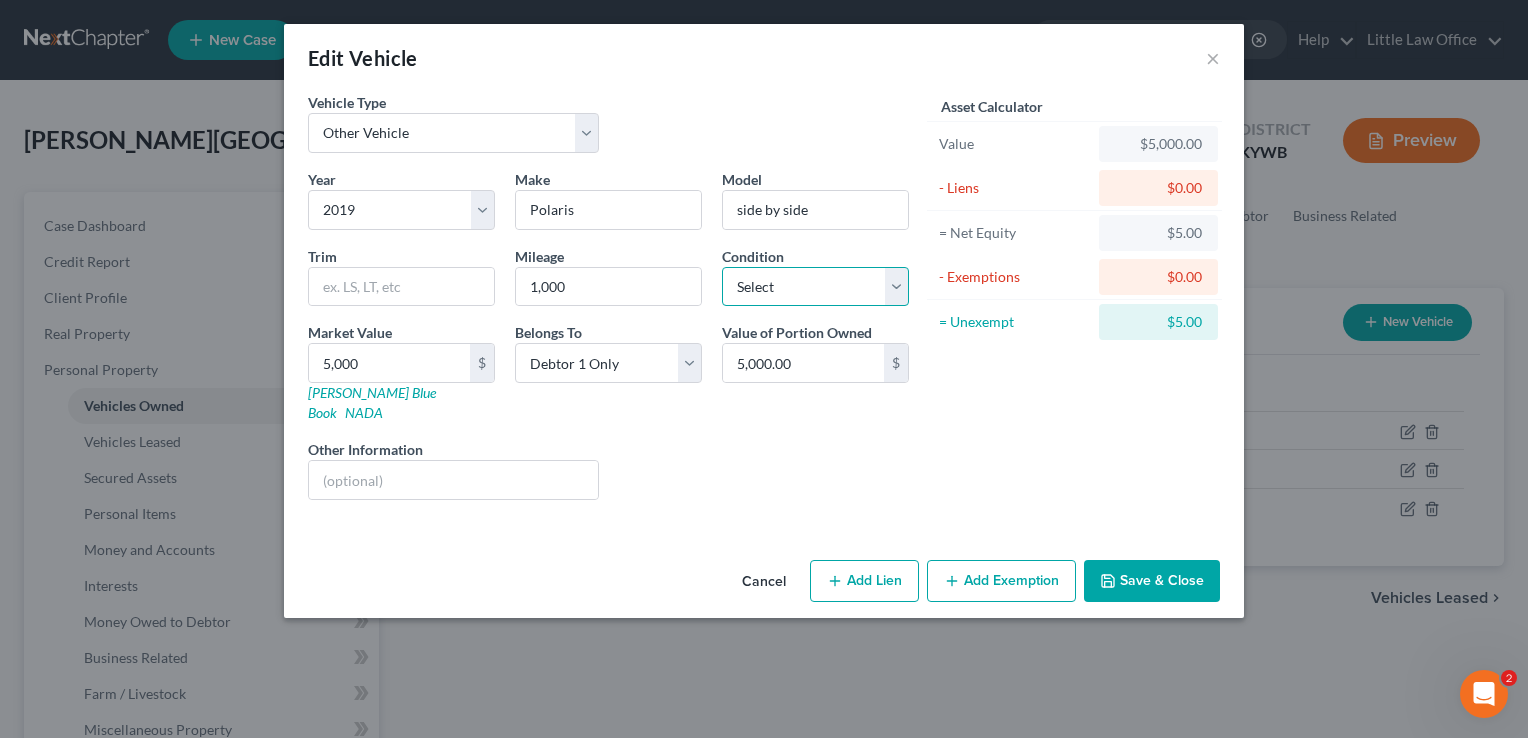 select on "3" 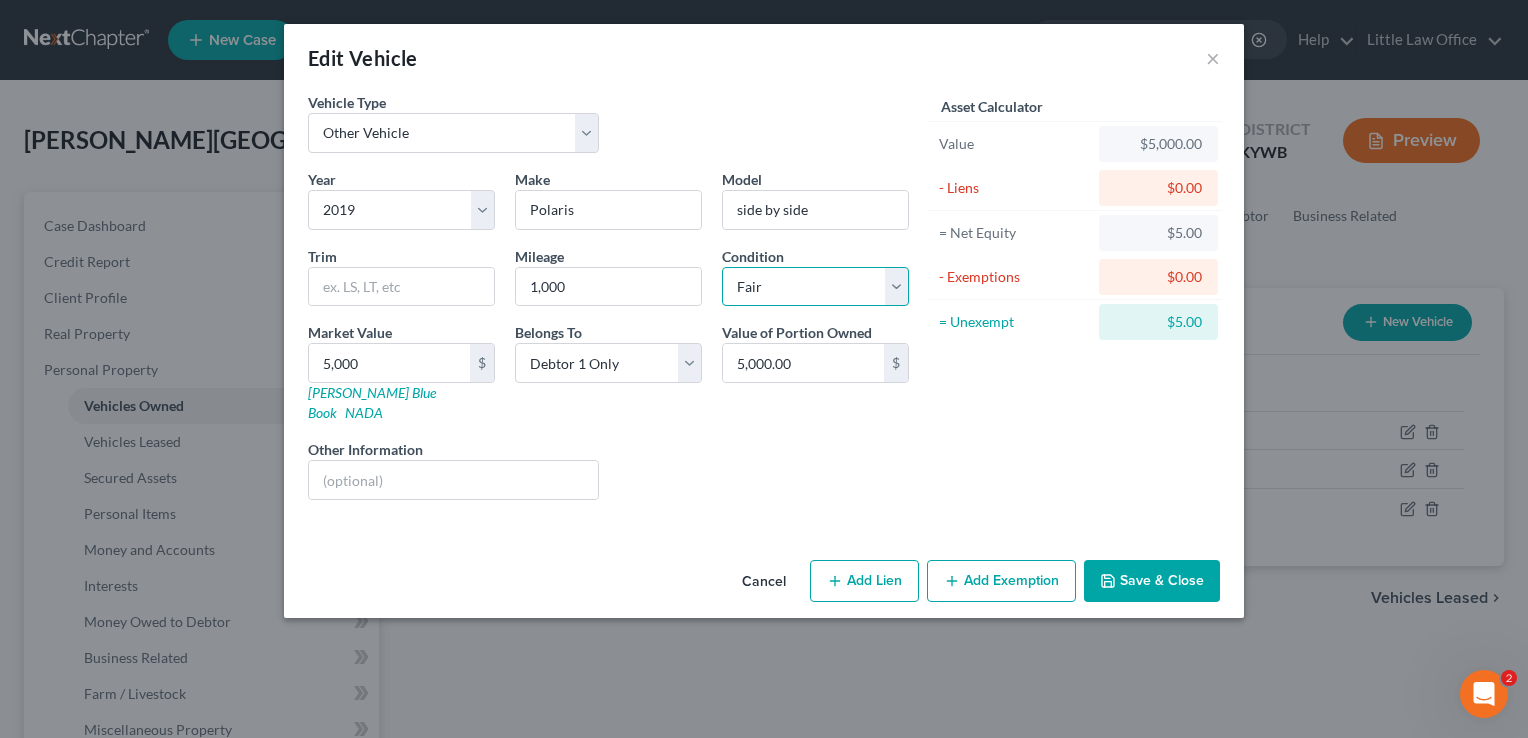 click on "Select Excellent Very Good Good Fair Poor" at bounding box center (815, 287) 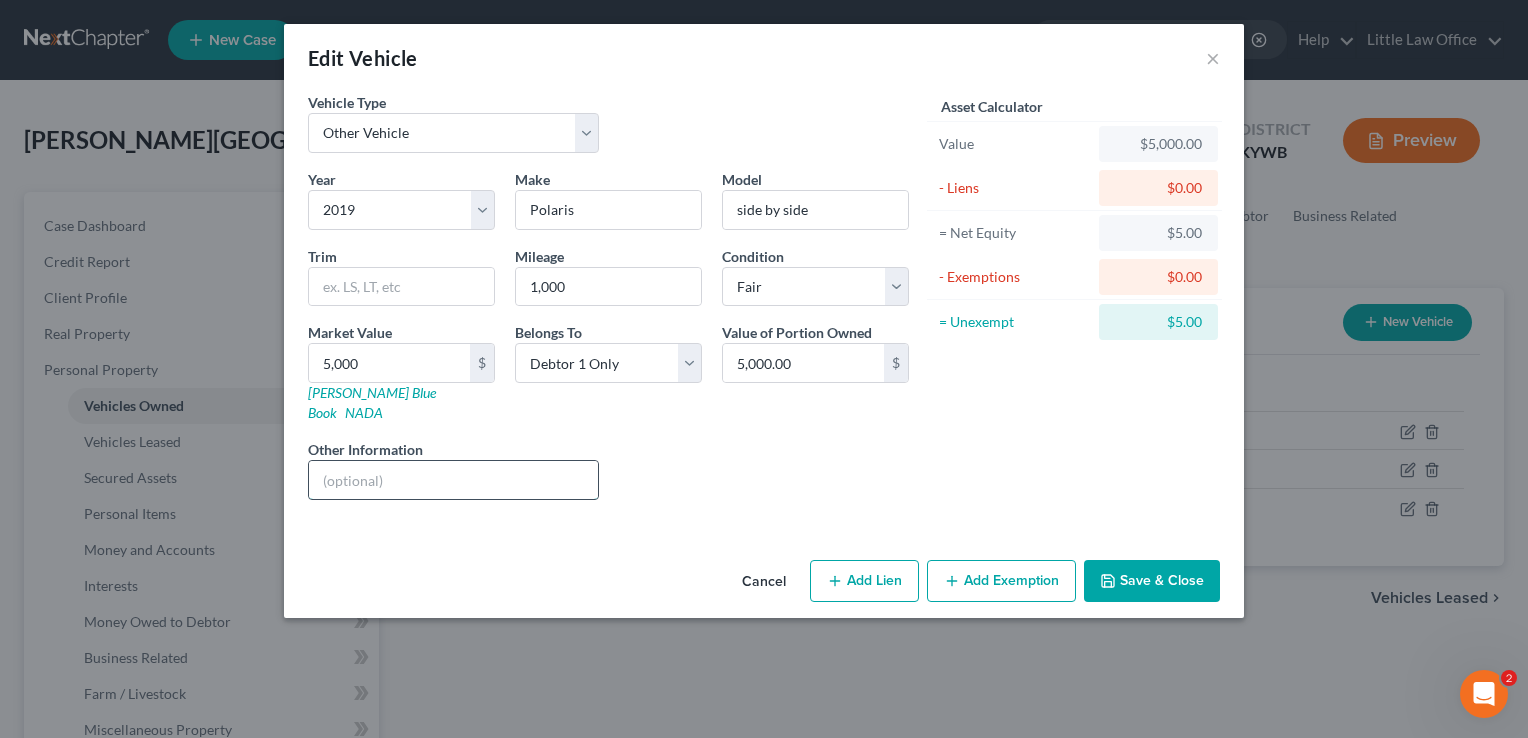 click at bounding box center [453, 480] 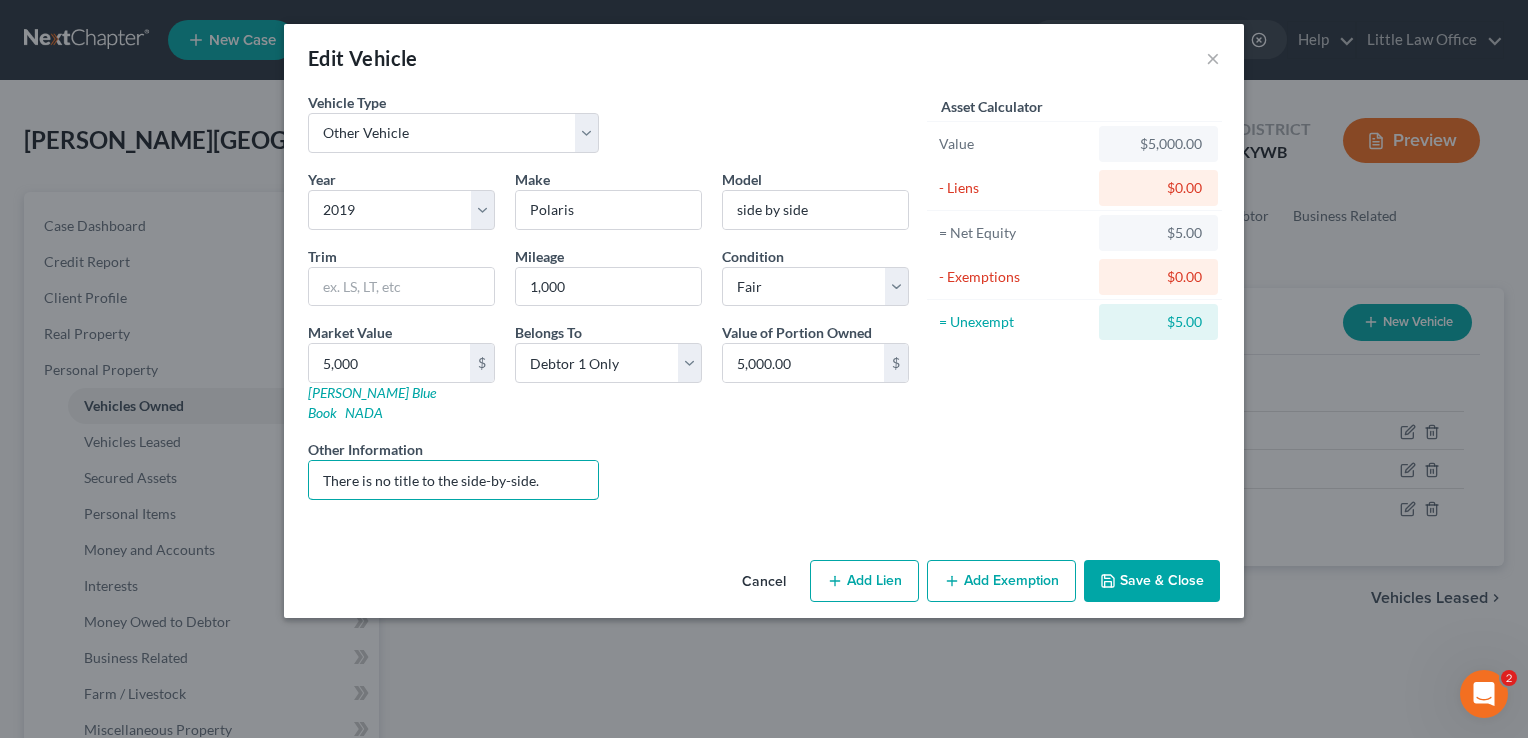 type on "There is no title to the side-by-side." 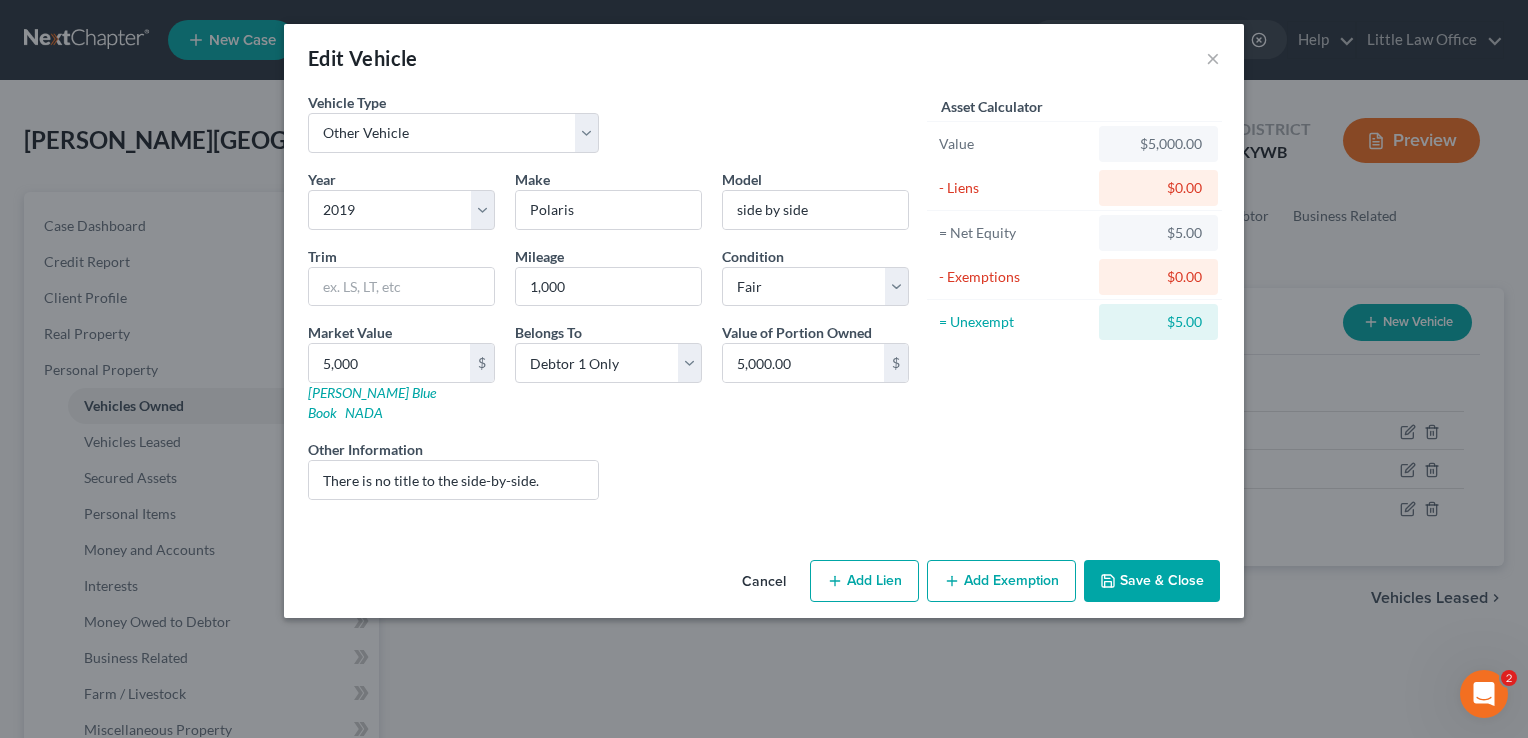 click on "Save & Close" at bounding box center (1152, 581) 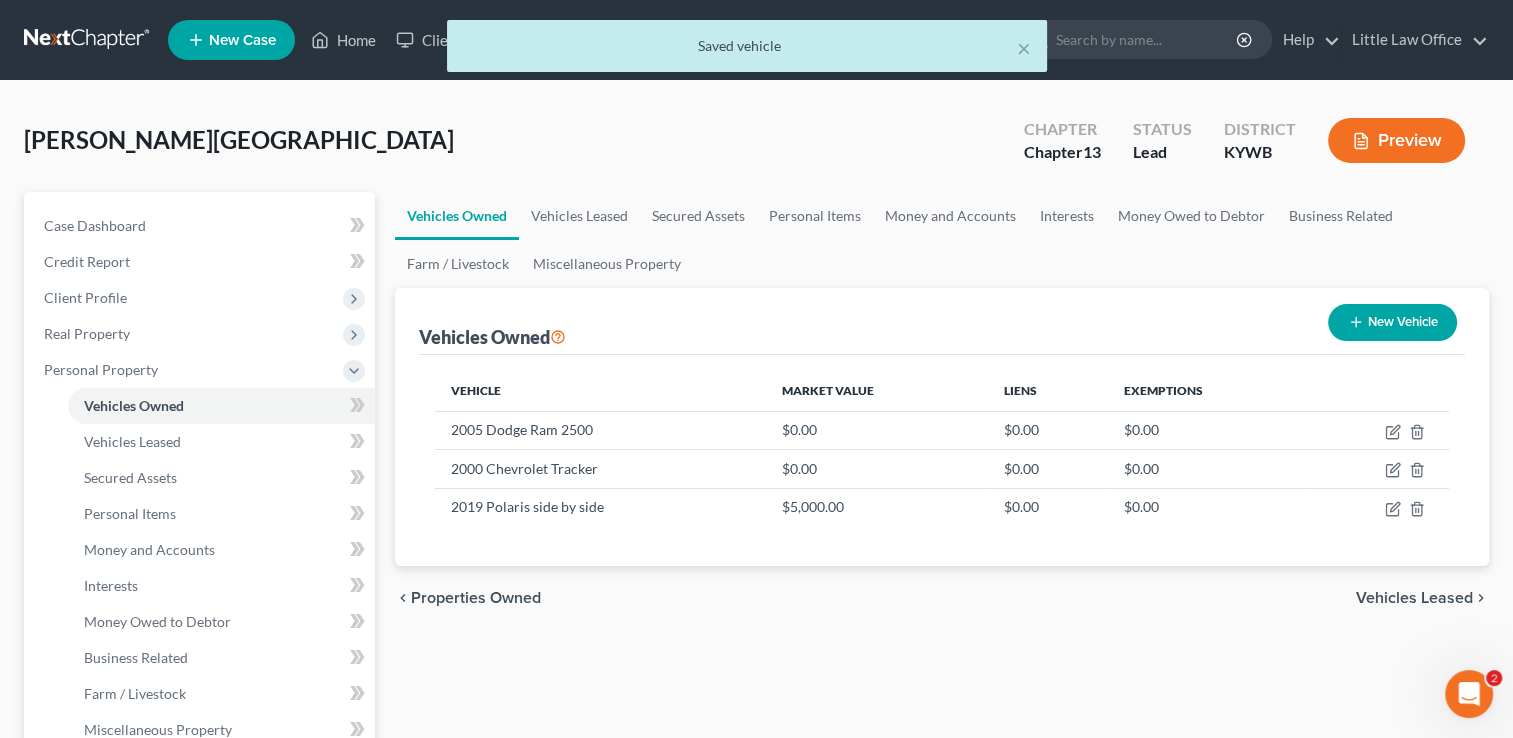 click on "Vehicle Market Value Liens Exemptions 2005 Dodge Ram 2500 $0.00 $0.00 $0.00 2000 Chevrolet Tracker $0.00 $0.00 $0.00 2019 Polaris side by side $5,000.00 $0.00 $0.00" at bounding box center [942, 460] 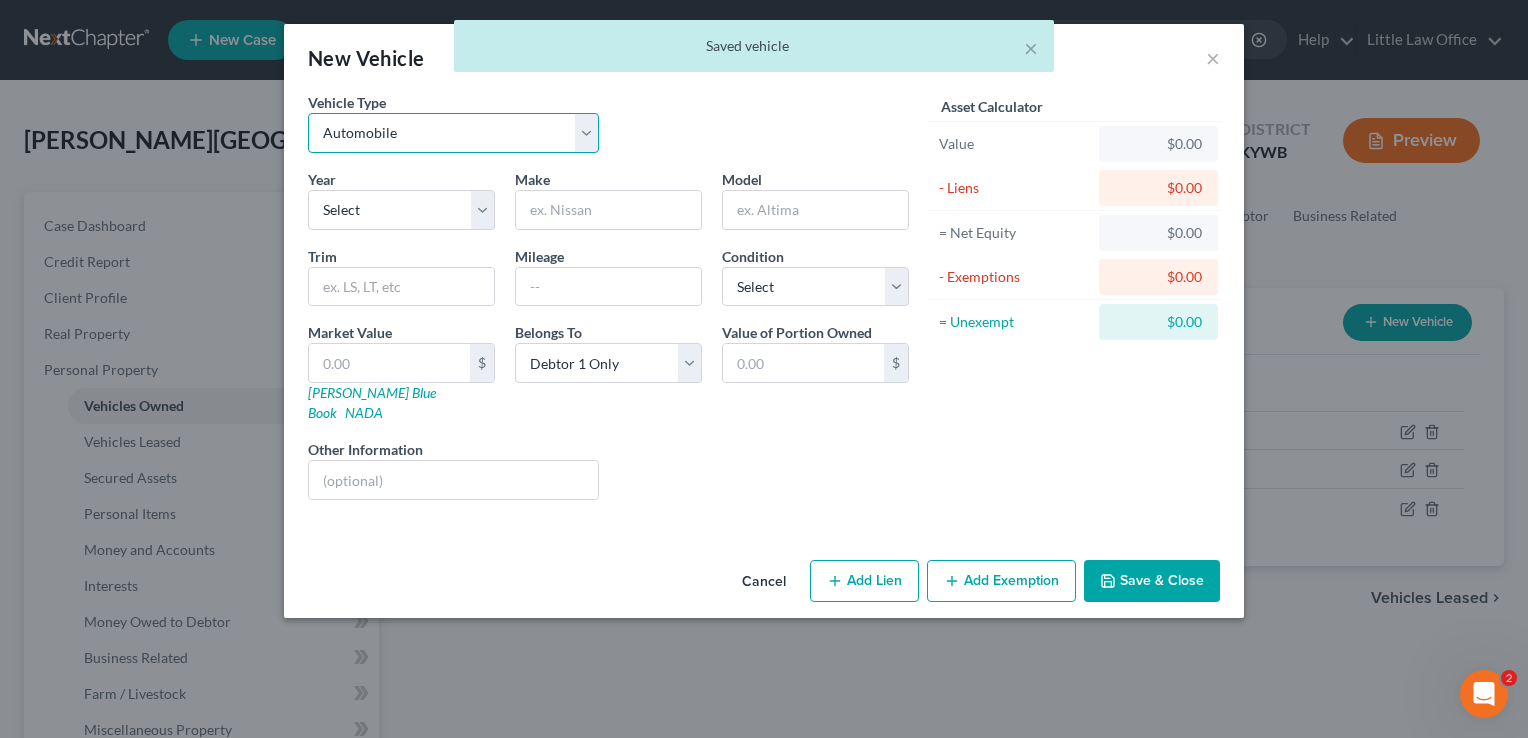 click on "Select Automobile Truck Trailer Watercraft Aircraft Motor Home Atv Other Vehicle" at bounding box center [453, 133] 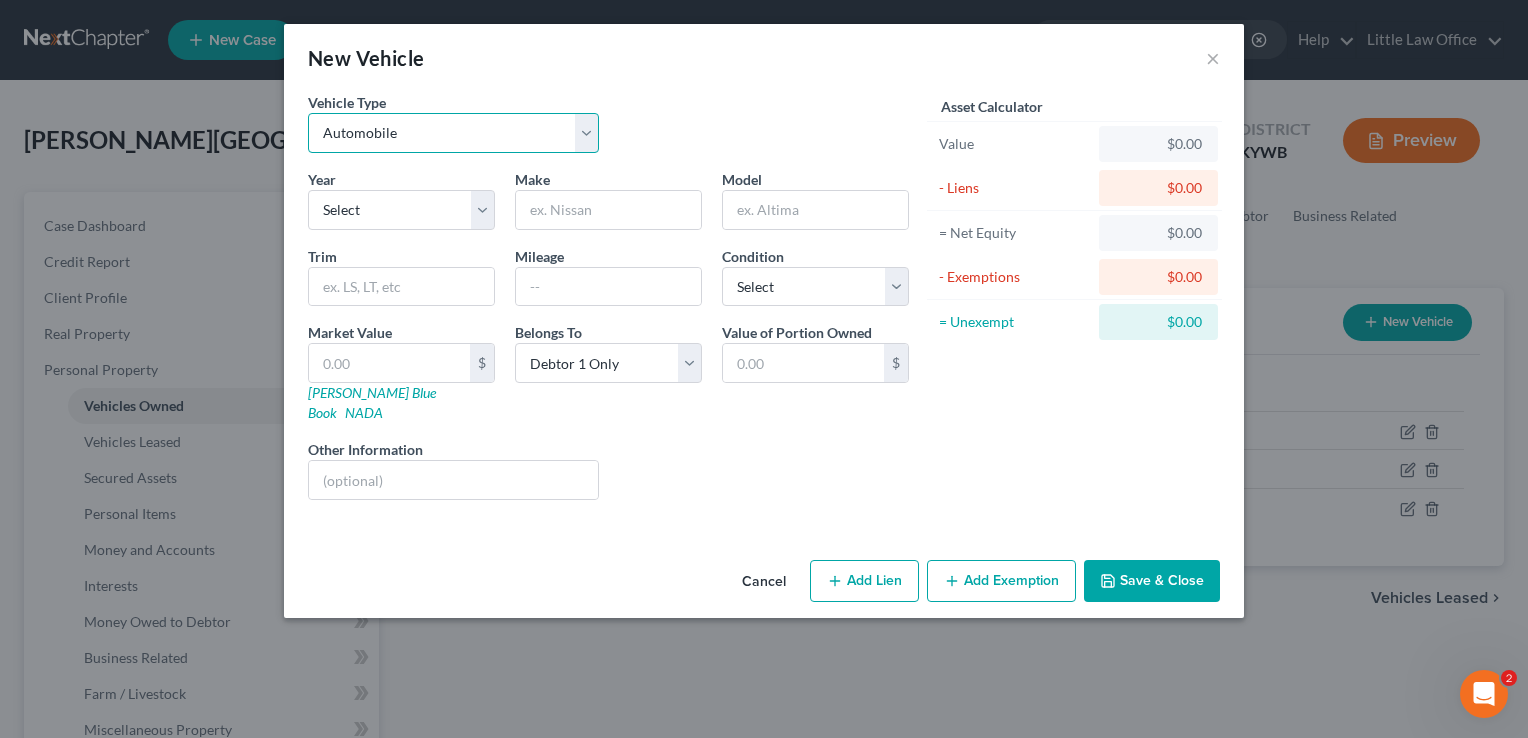 select on "6" 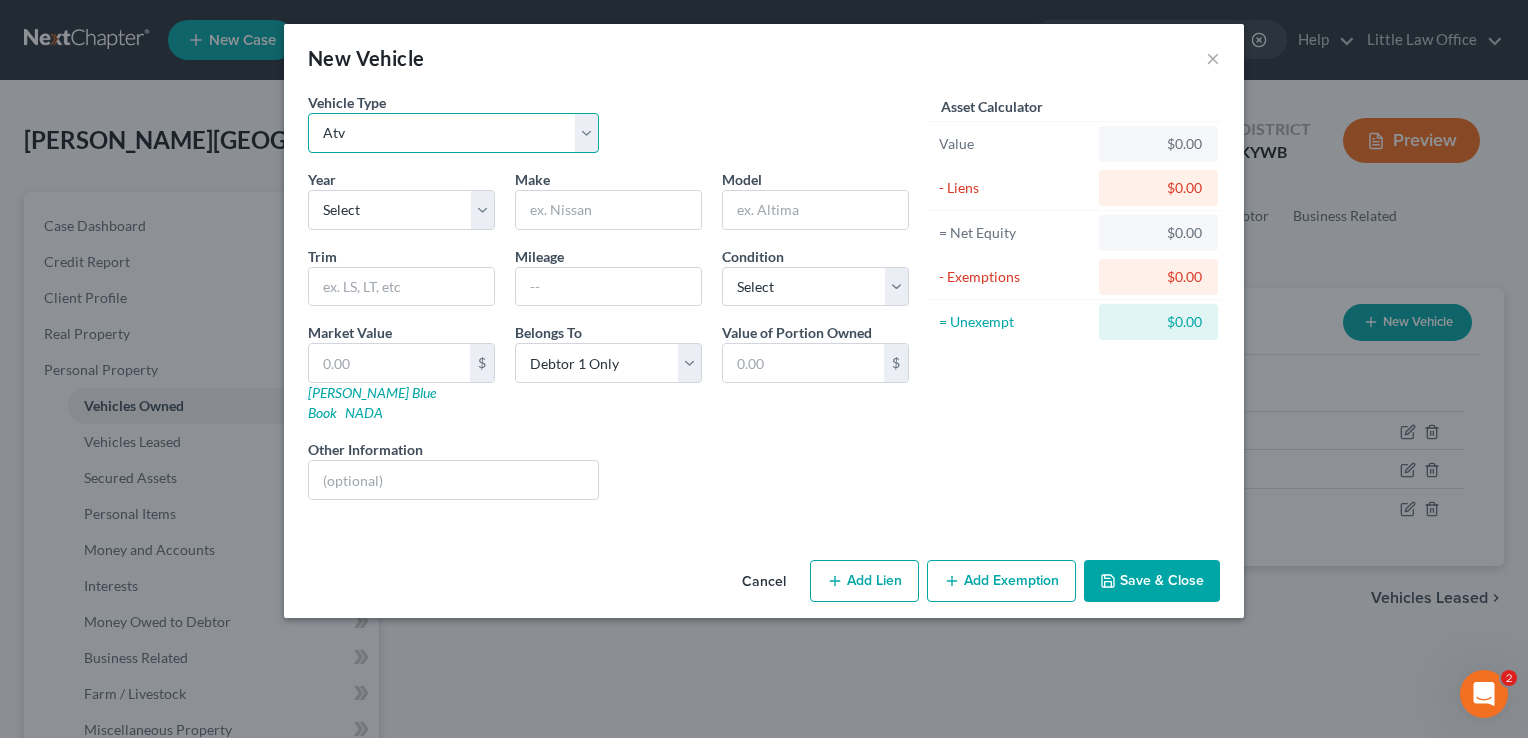 click on "Select Automobile Truck Trailer Watercraft Aircraft Motor Home Atv Other Vehicle" at bounding box center (453, 133) 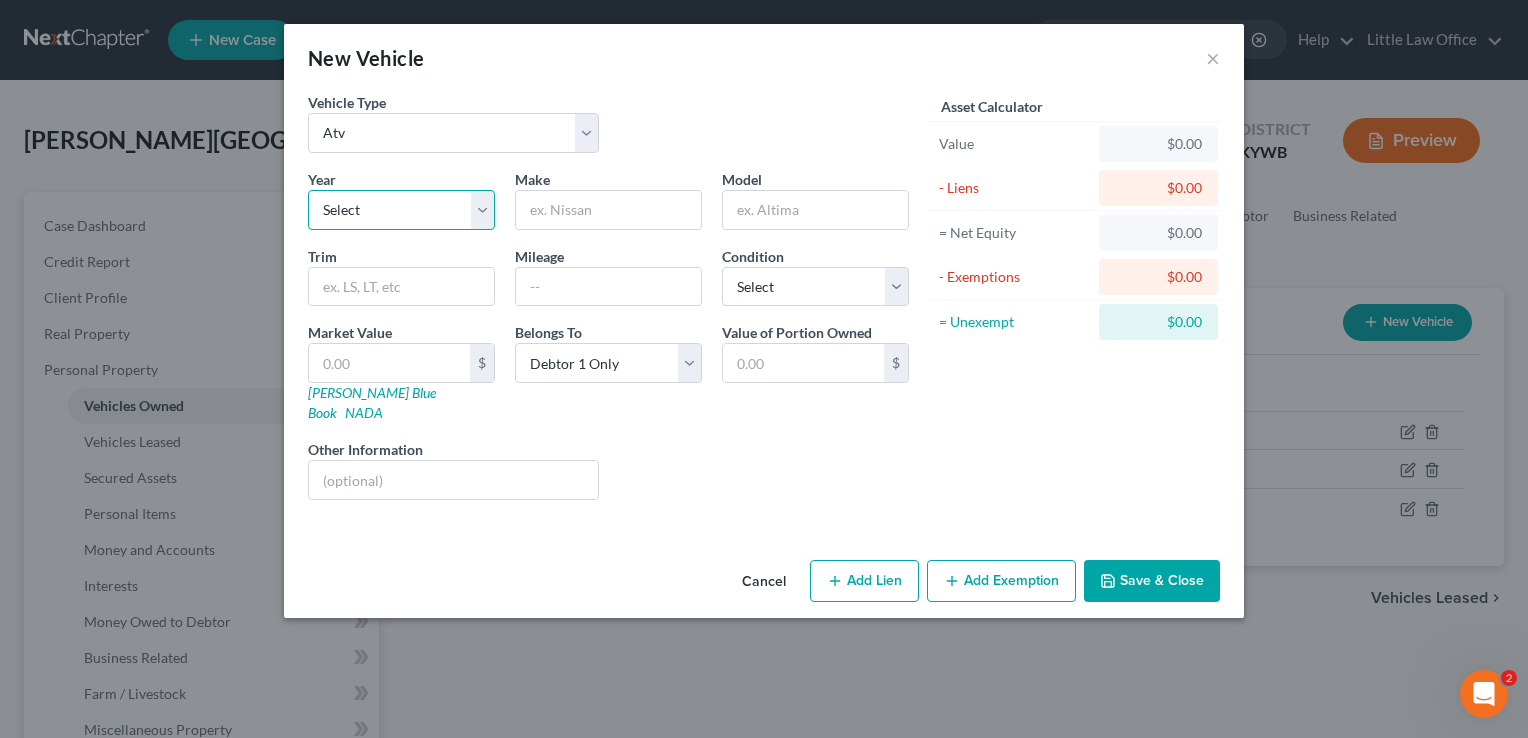 click on "Select 2026 2025 2024 2023 2022 2021 2020 2019 2018 2017 2016 2015 2014 2013 2012 2011 2010 2009 2008 2007 2006 2005 2004 2003 2002 2001 2000 1999 1998 1997 1996 1995 1994 1993 1992 1991 1990 1989 1988 1987 1986 1985 1984 1983 1982 1981 1980 1979 1978 1977 1976 1975 1974 1973 1972 1971 1970 1969 1968 1967 1966 1965 1964 1963 1962 1961 1960 1959 1958 1957 1956 1955 1954 1953 1952 1951 1950 1949 1948 1947 1946 1945 1944 1943 1942 1941 1940 1939 1938 1937 1936 1935 1934 1933 1932 1931 1930 1929 1928 1927 1926 1925 1924 1923 1922 1921 1920 1919 1918 1917 1916 1915 1914 1913 1912 1911 1910 1909 1908 1907 1906 1905 1904 1903 1902 1901" at bounding box center (401, 210) 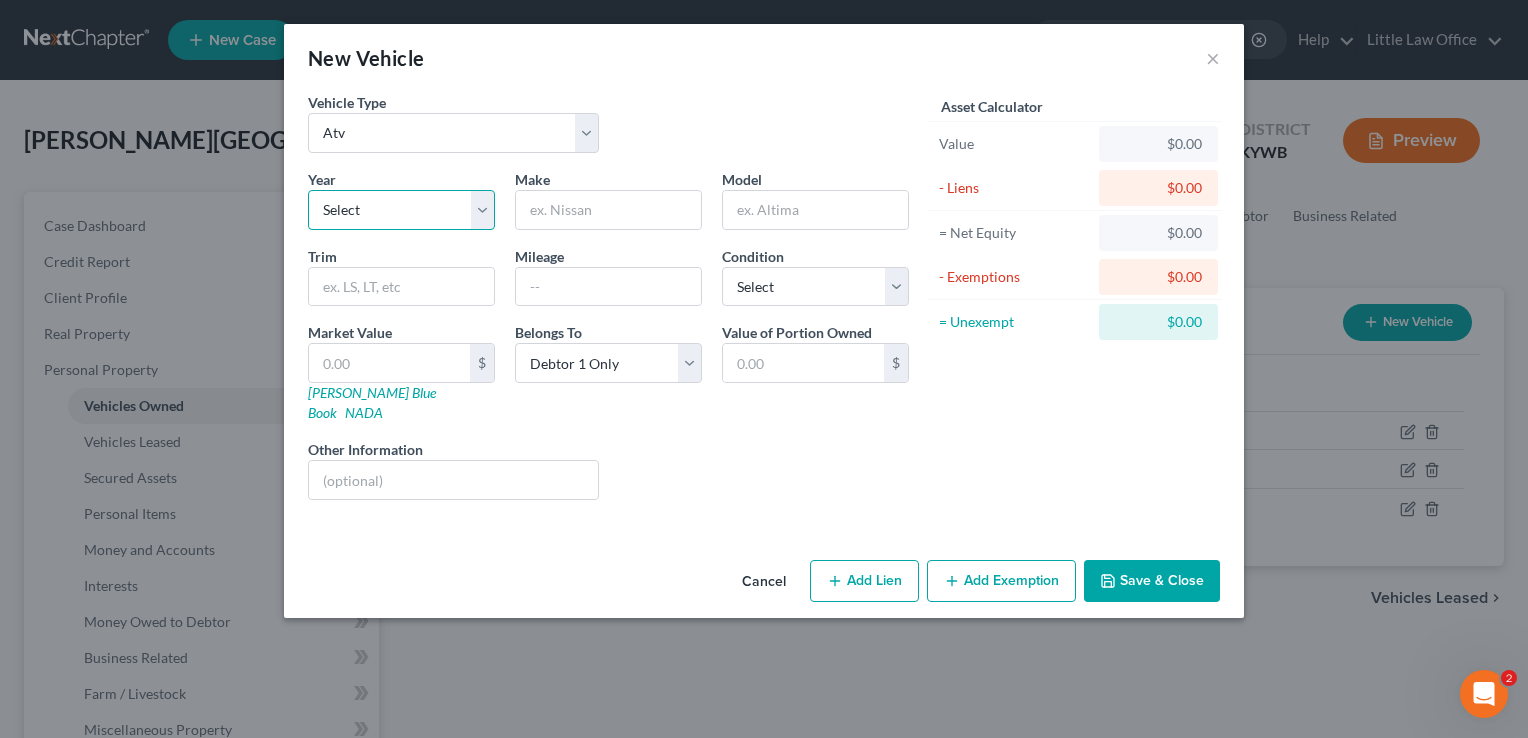 select on "18" 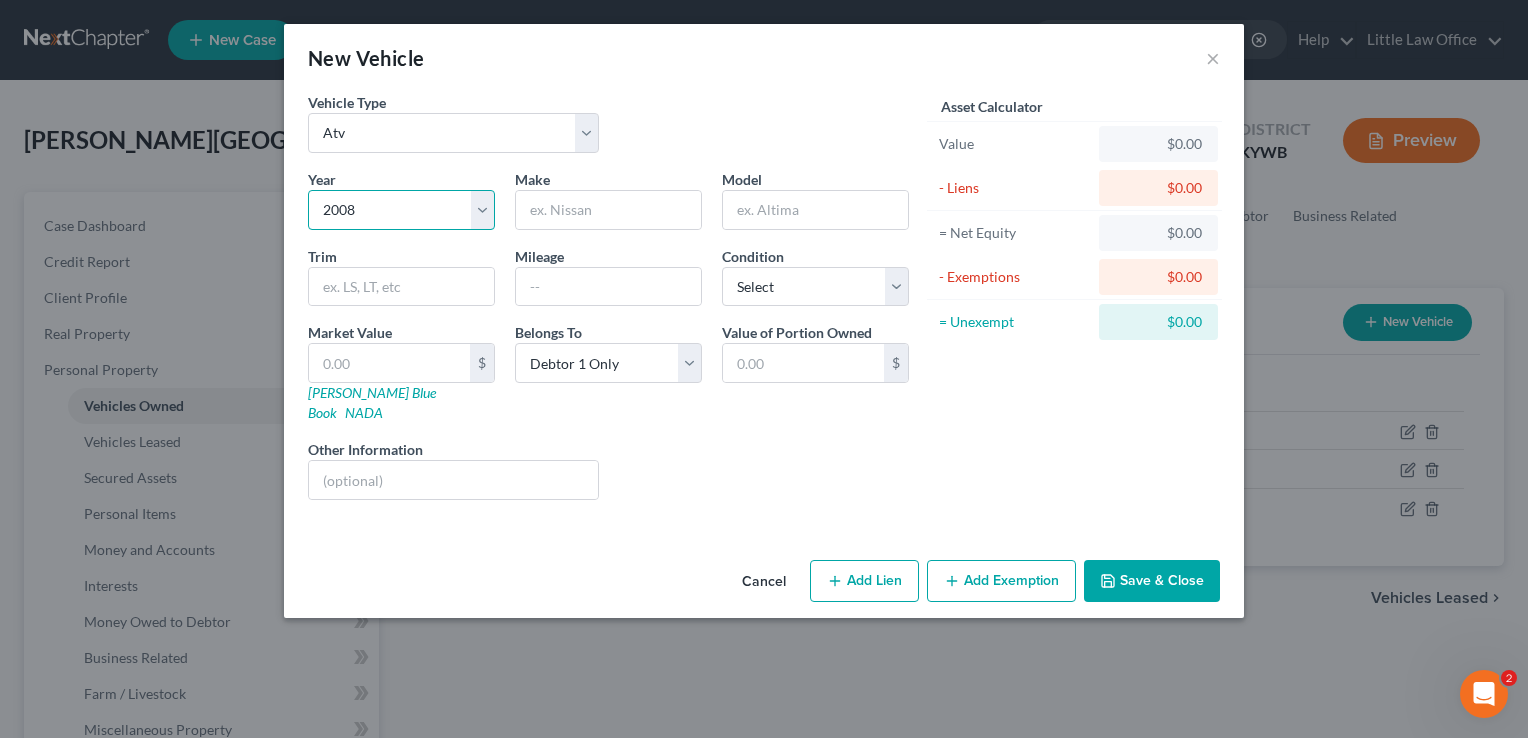 click on "Select 2026 2025 2024 2023 2022 2021 2020 2019 2018 2017 2016 2015 2014 2013 2012 2011 2010 2009 2008 2007 2006 2005 2004 2003 2002 2001 2000 1999 1998 1997 1996 1995 1994 1993 1992 1991 1990 1989 1988 1987 1986 1985 1984 1983 1982 1981 1980 1979 1978 1977 1976 1975 1974 1973 1972 1971 1970 1969 1968 1967 1966 1965 1964 1963 1962 1961 1960 1959 1958 1957 1956 1955 1954 1953 1952 1951 1950 1949 1948 1947 1946 1945 1944 1943 1942 1941 1940 1939 1938 1937 1936 1935 1934 1933 1932 1931 1930 1929 1928 1927 1926 1925 1924 1923 1922 1921 1920 1919 1918 1917 1916 1915 1914 1913 1912 1911 1910 1909 1908 1907 1906 1905 1904 1903 1902 1901" at bounding box center (401, 210) 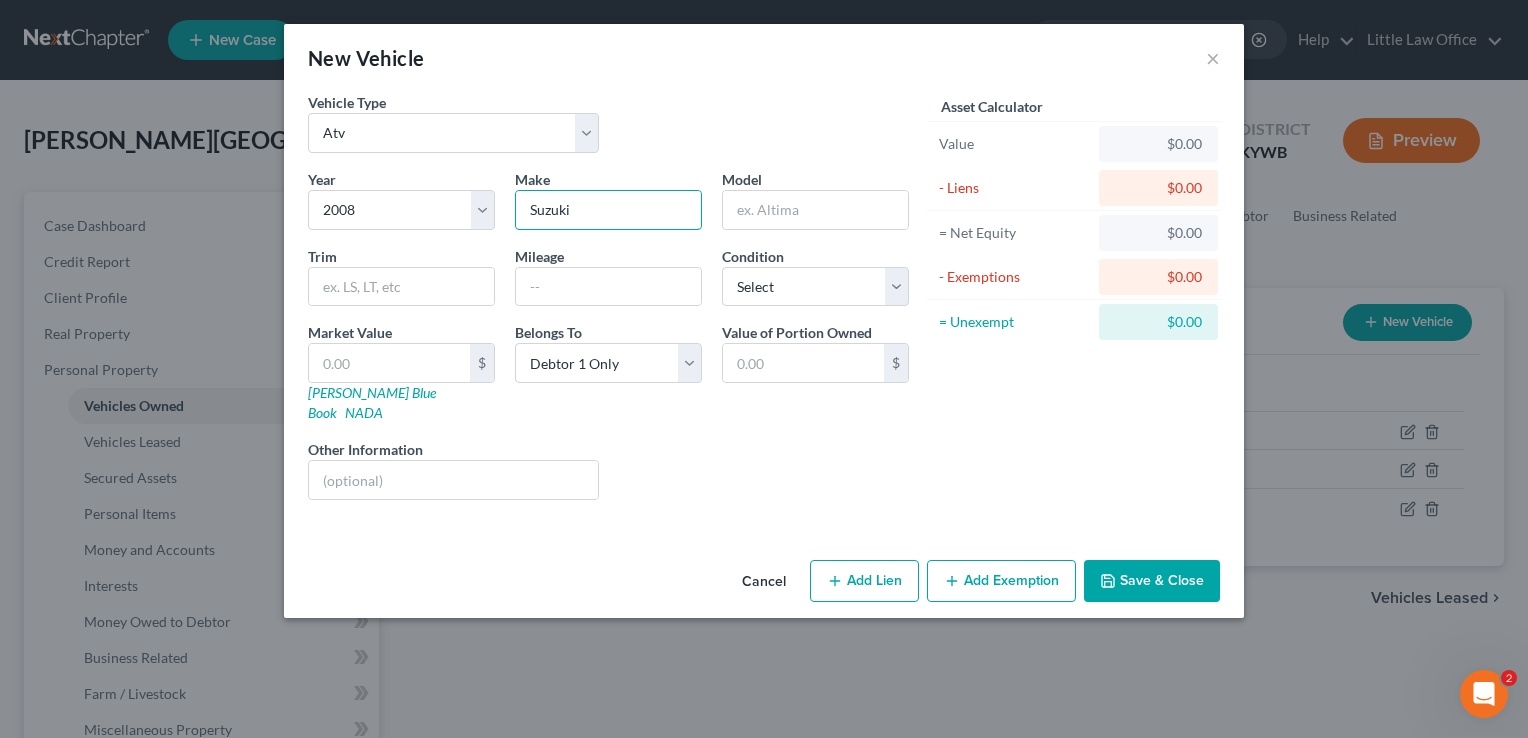 type on "Suzuki" 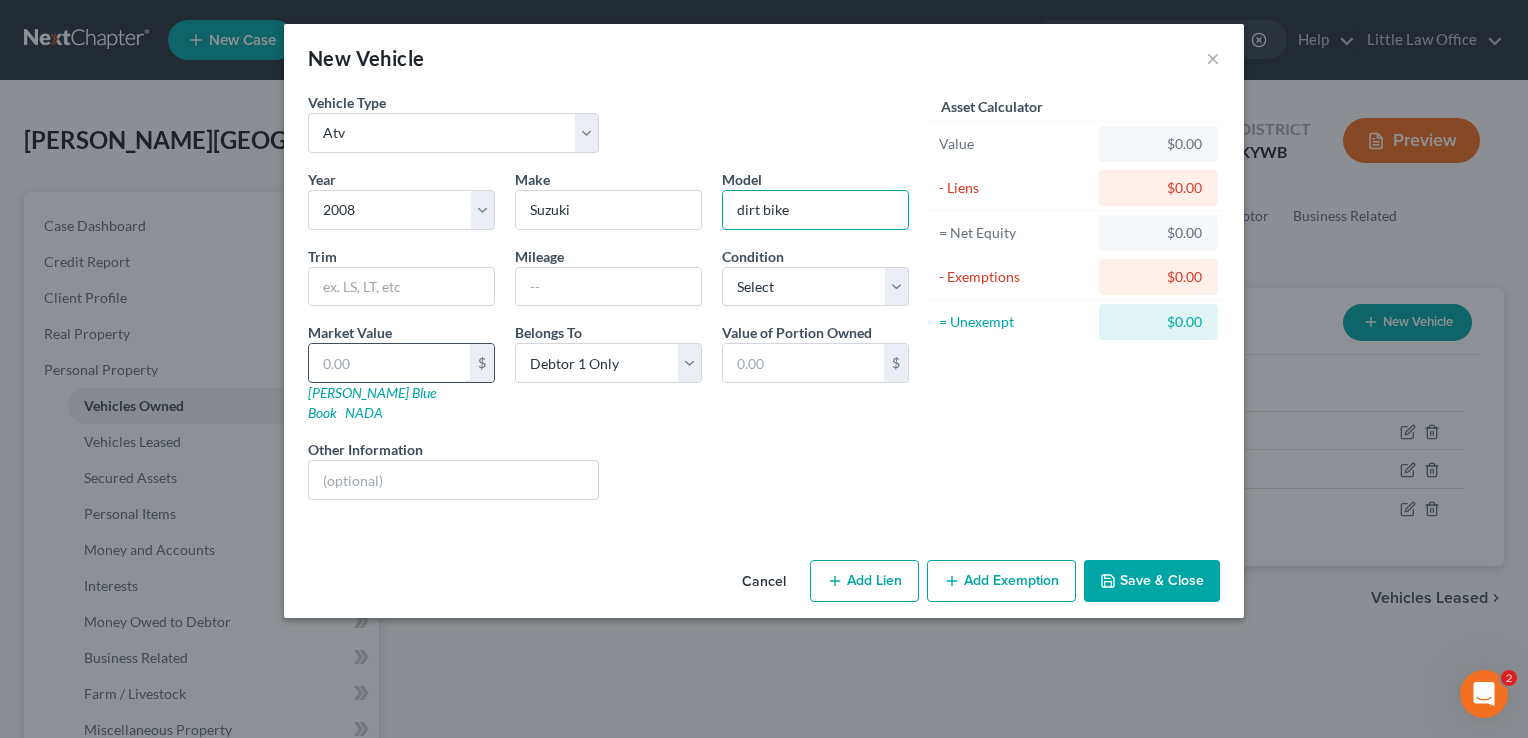 type on "dirt bike" 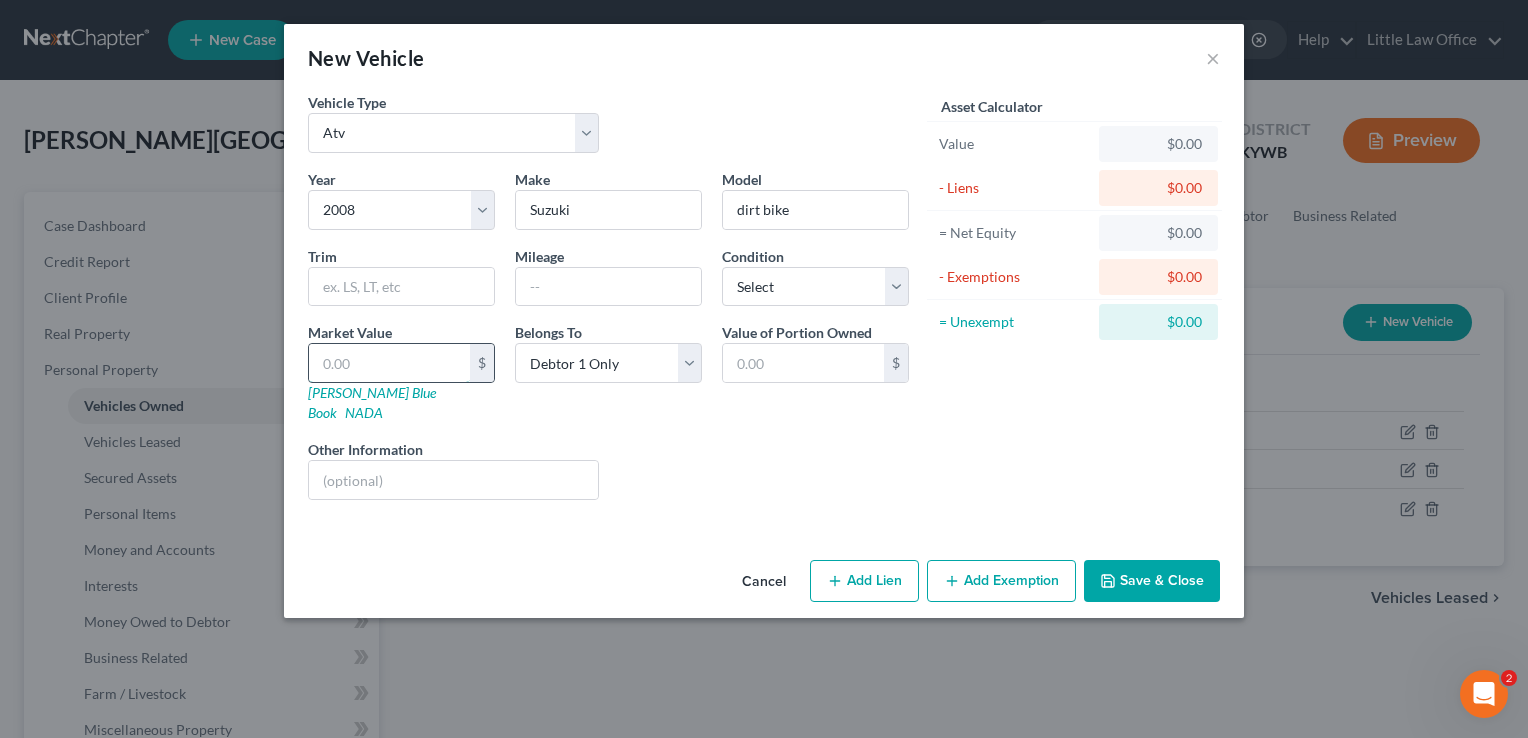 click at bounding box center [389, 363] 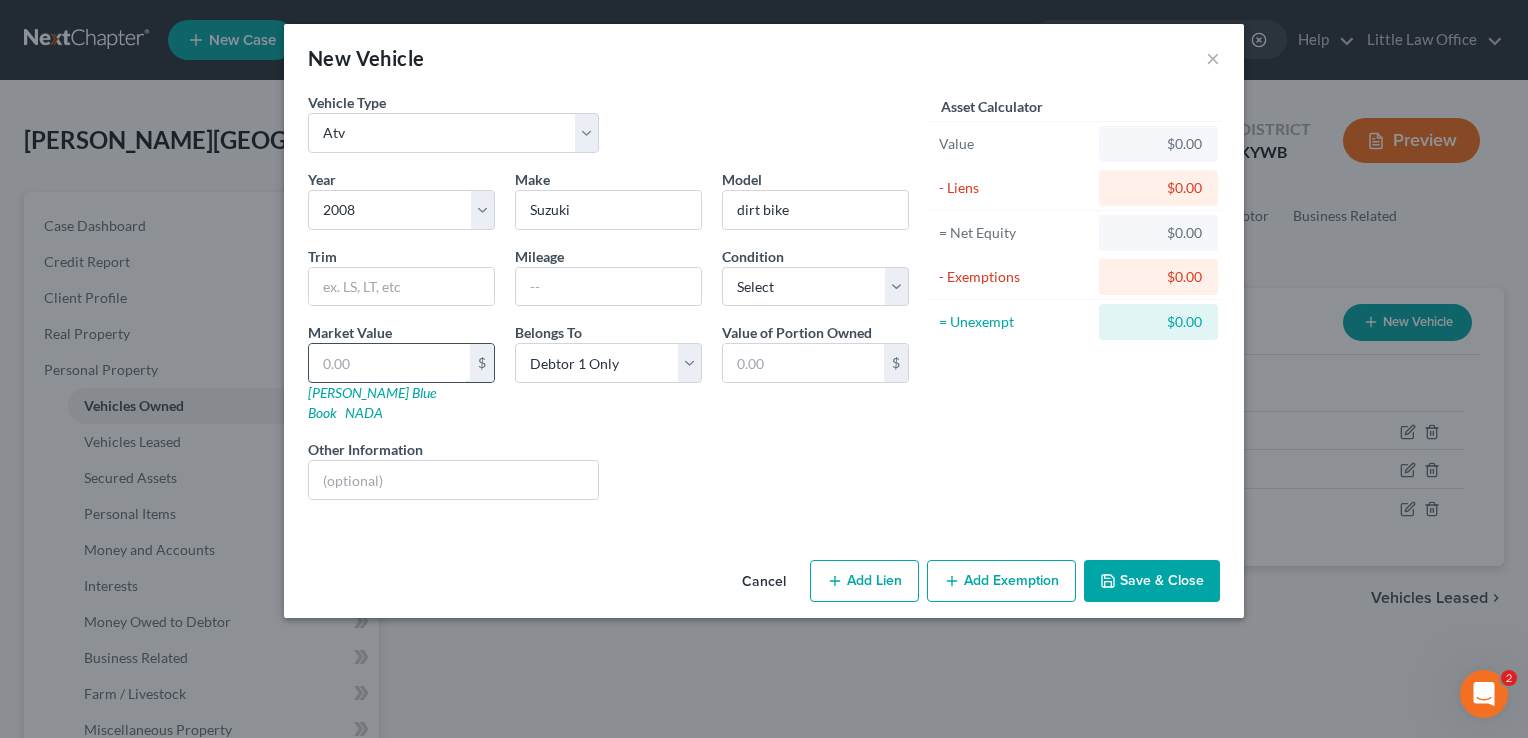 type on "7" 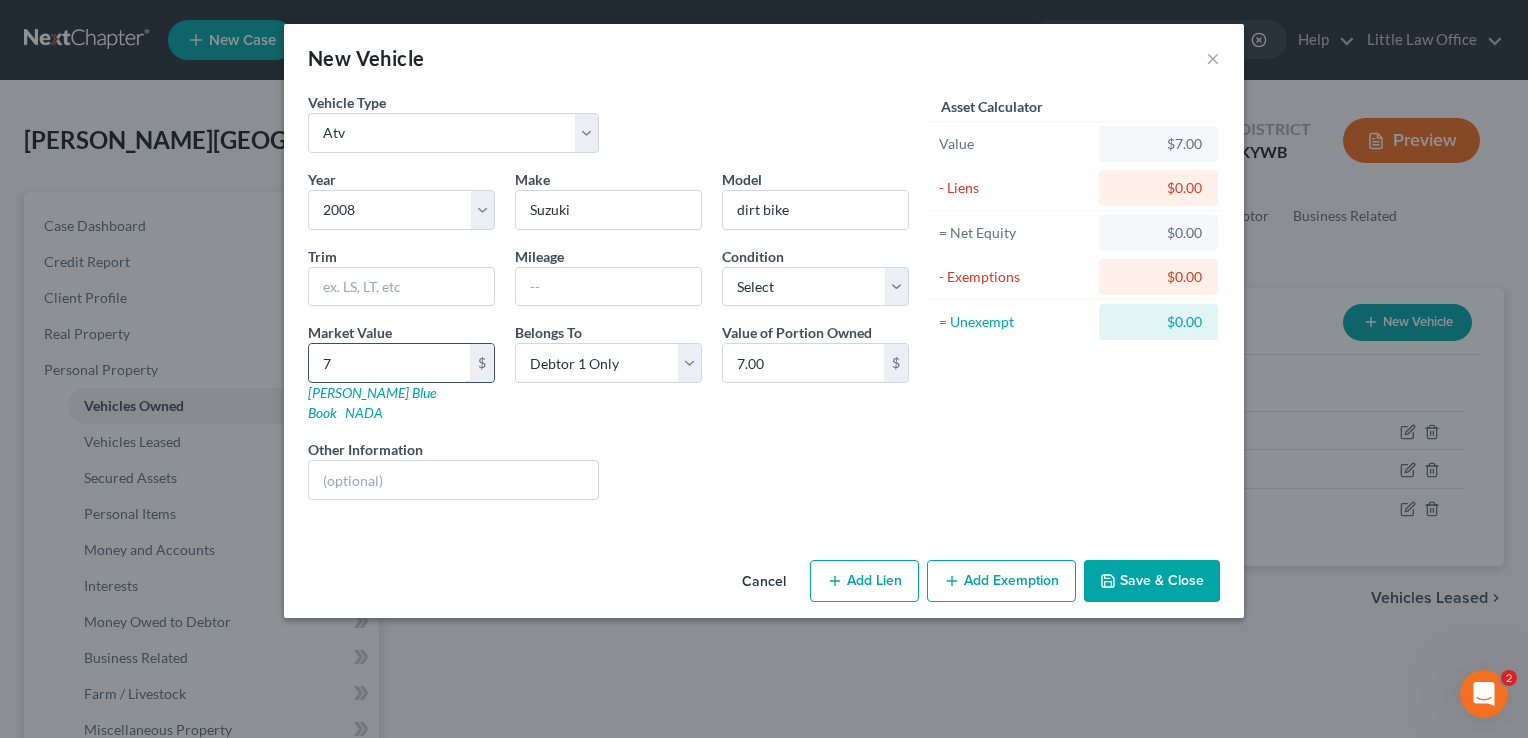 type on "70" 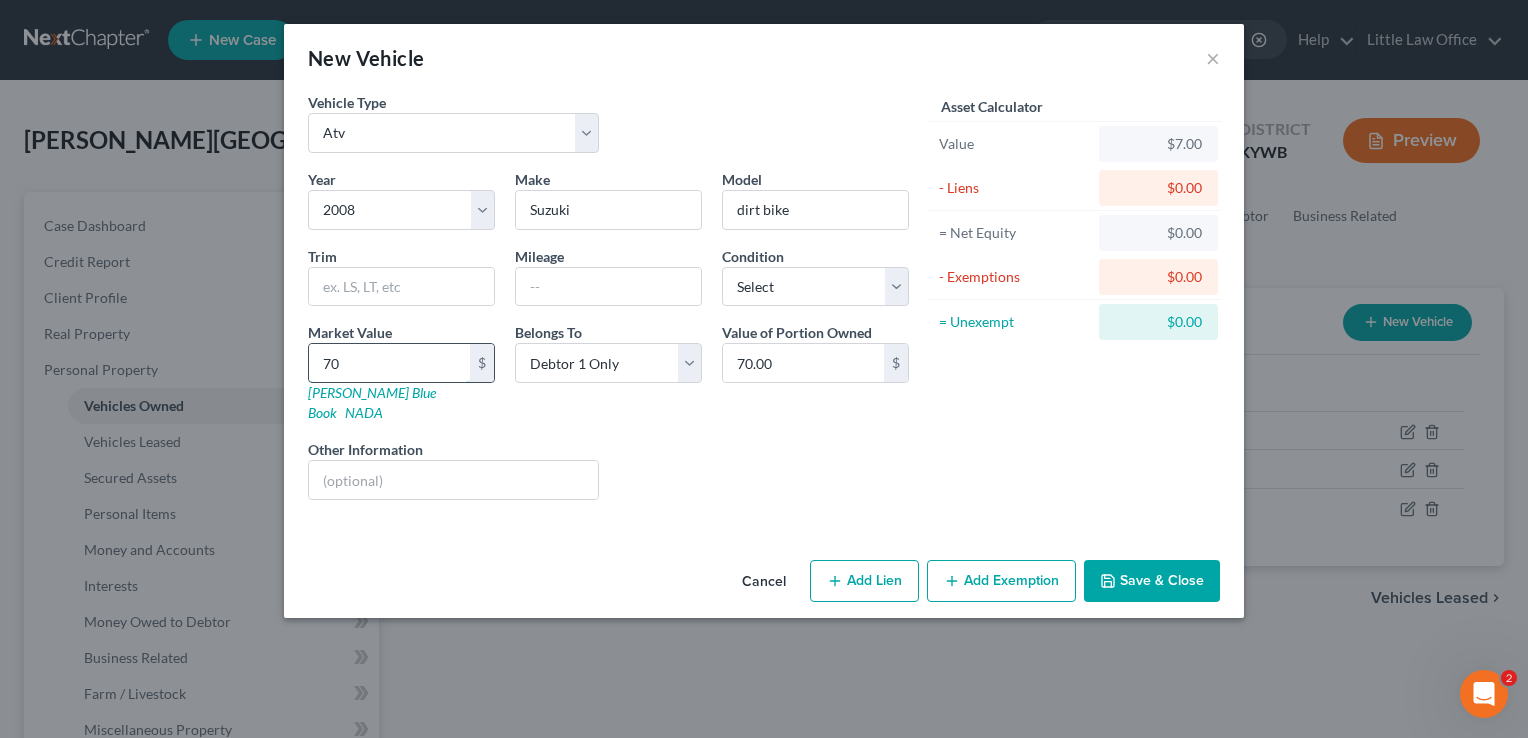 type on "700" 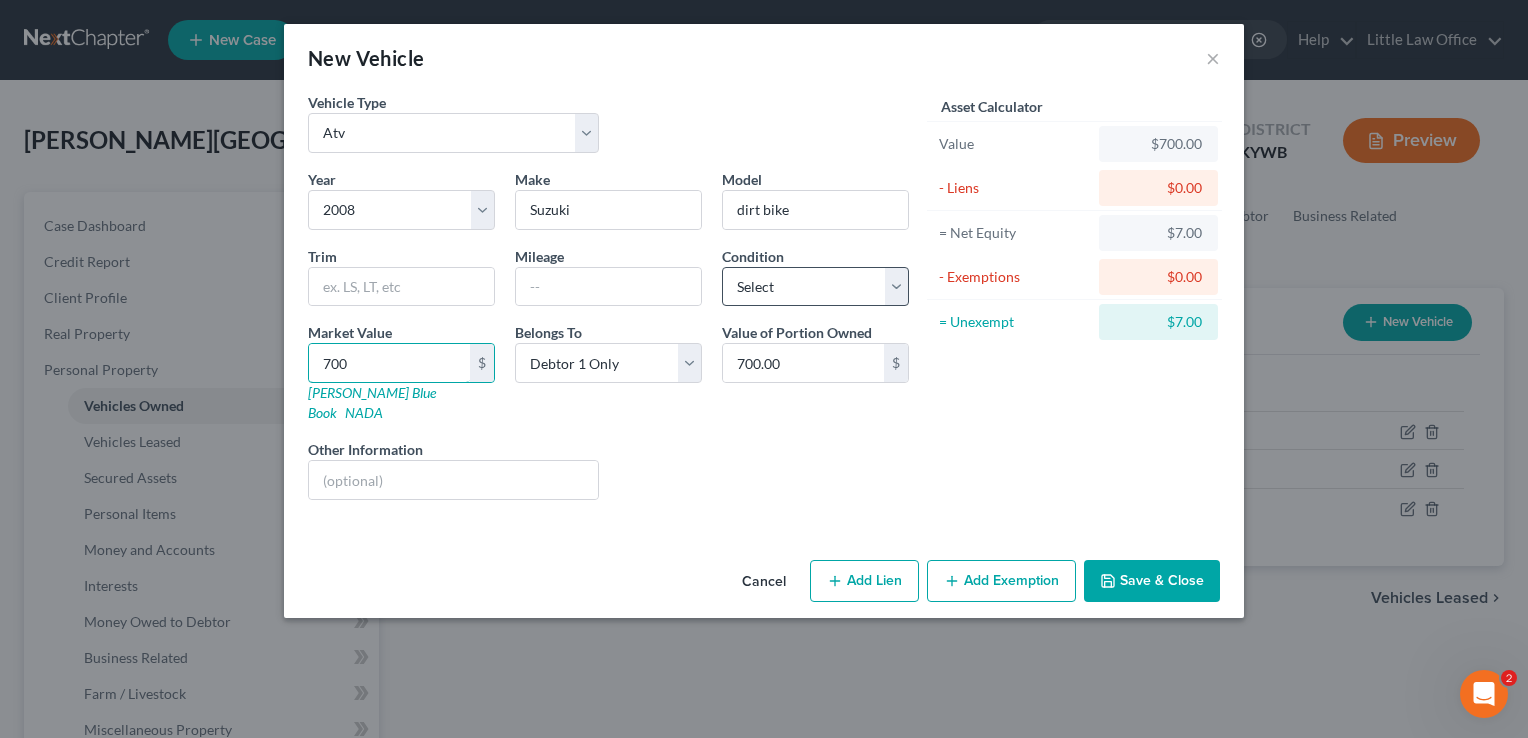 type on "700" 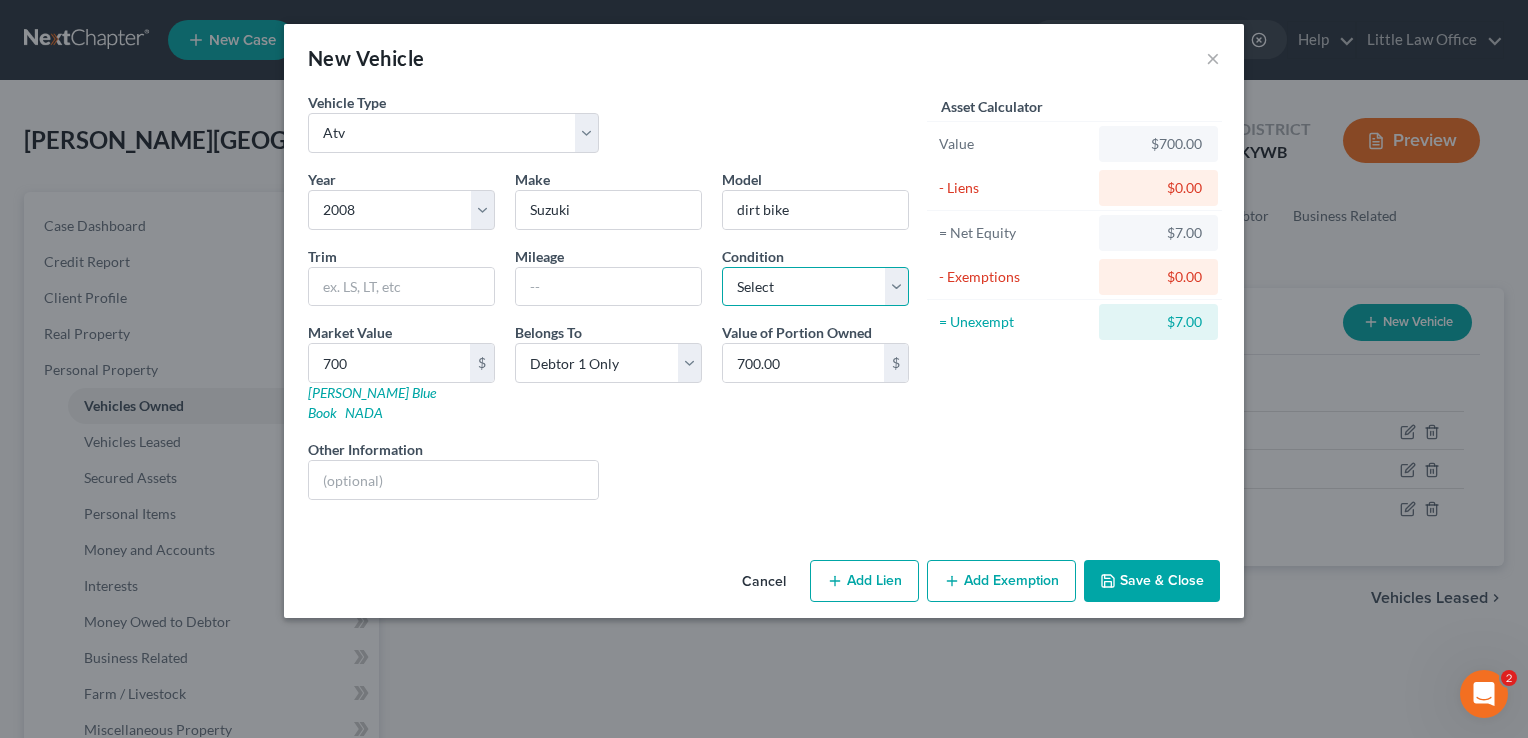 click on "Select Excellent Very Good Good Fair Poor" at bounding box center [815, 287] 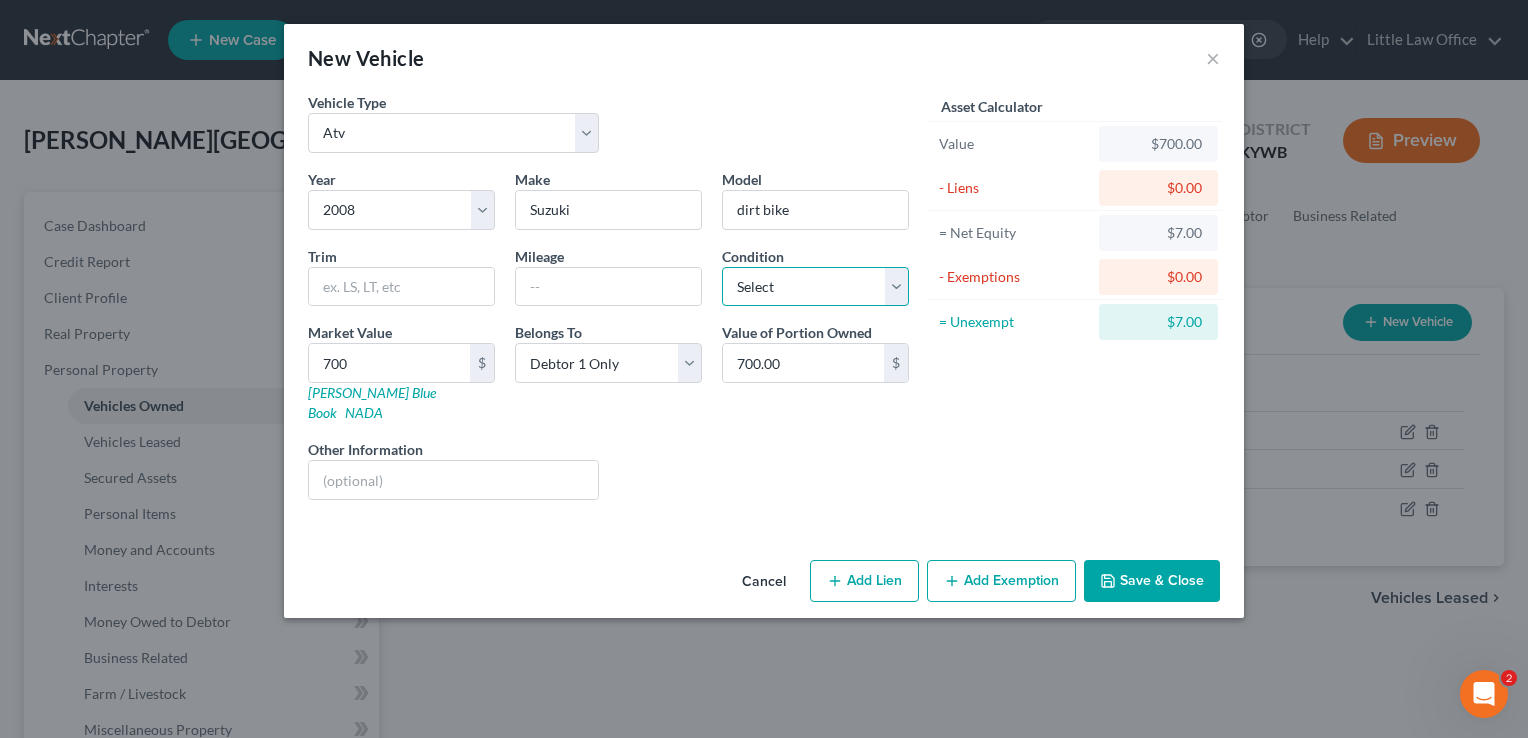 select on "2" 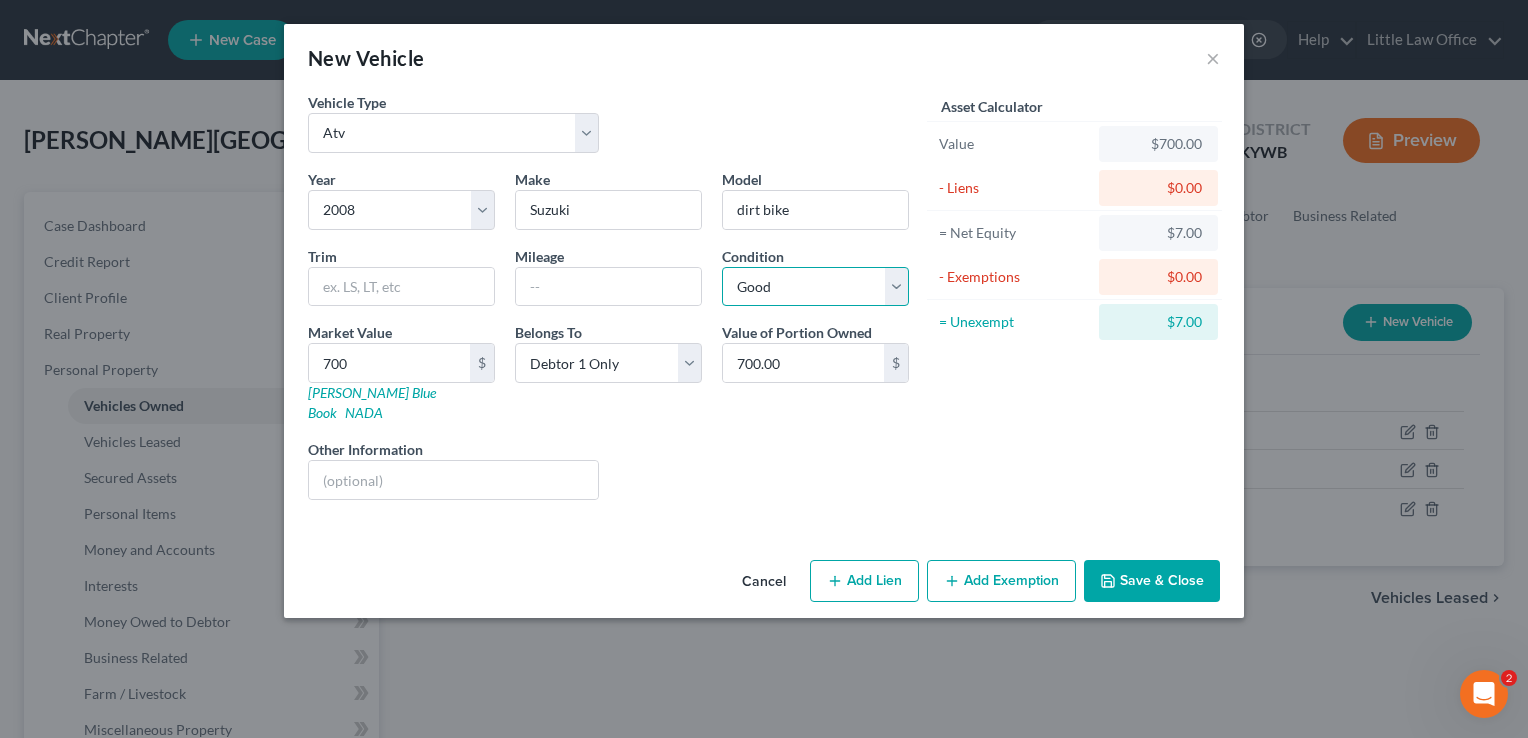 click on "Select Excellent Very Good Good Fair Poor" at bounding box center (815, 287) 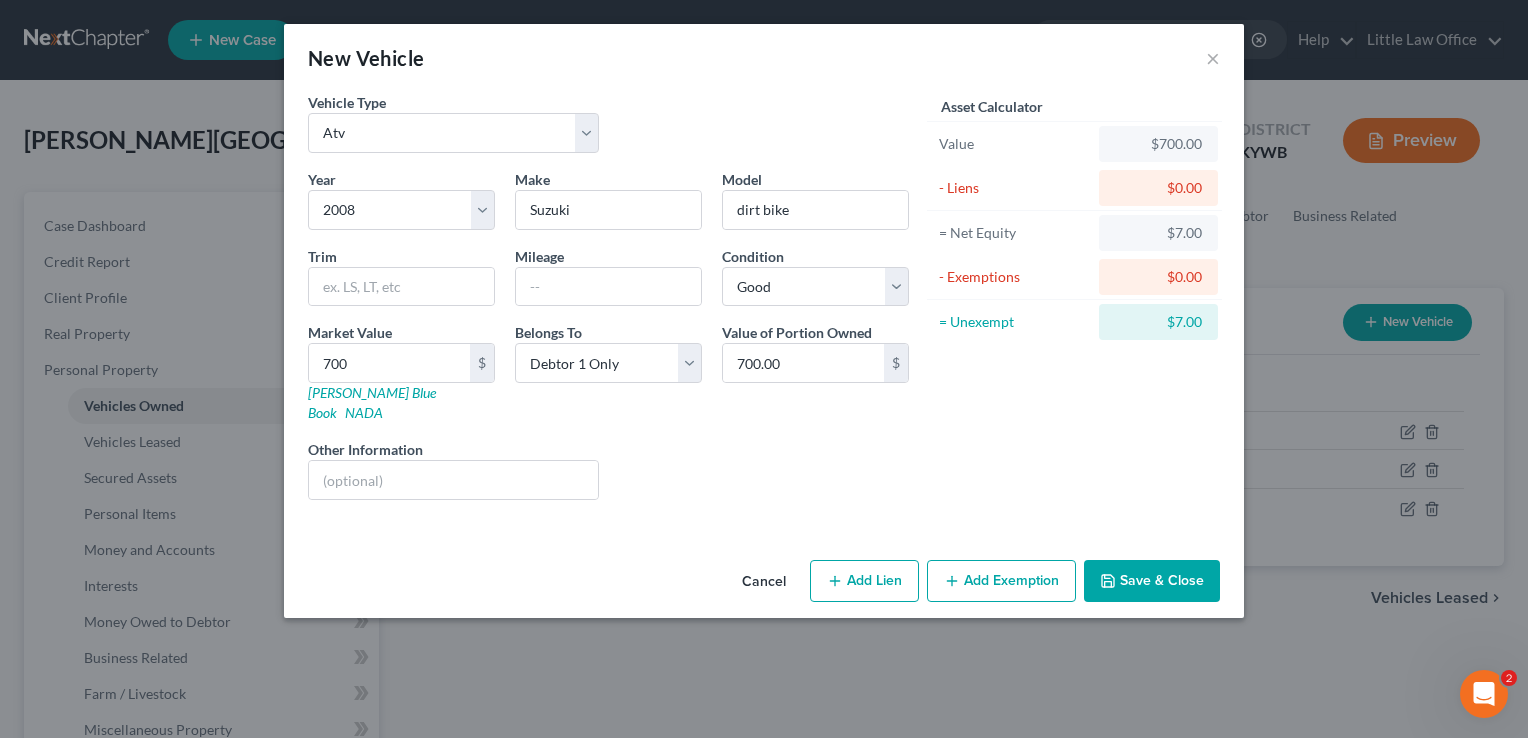 click on "Save & Close" at bounding box center (1152, 581) 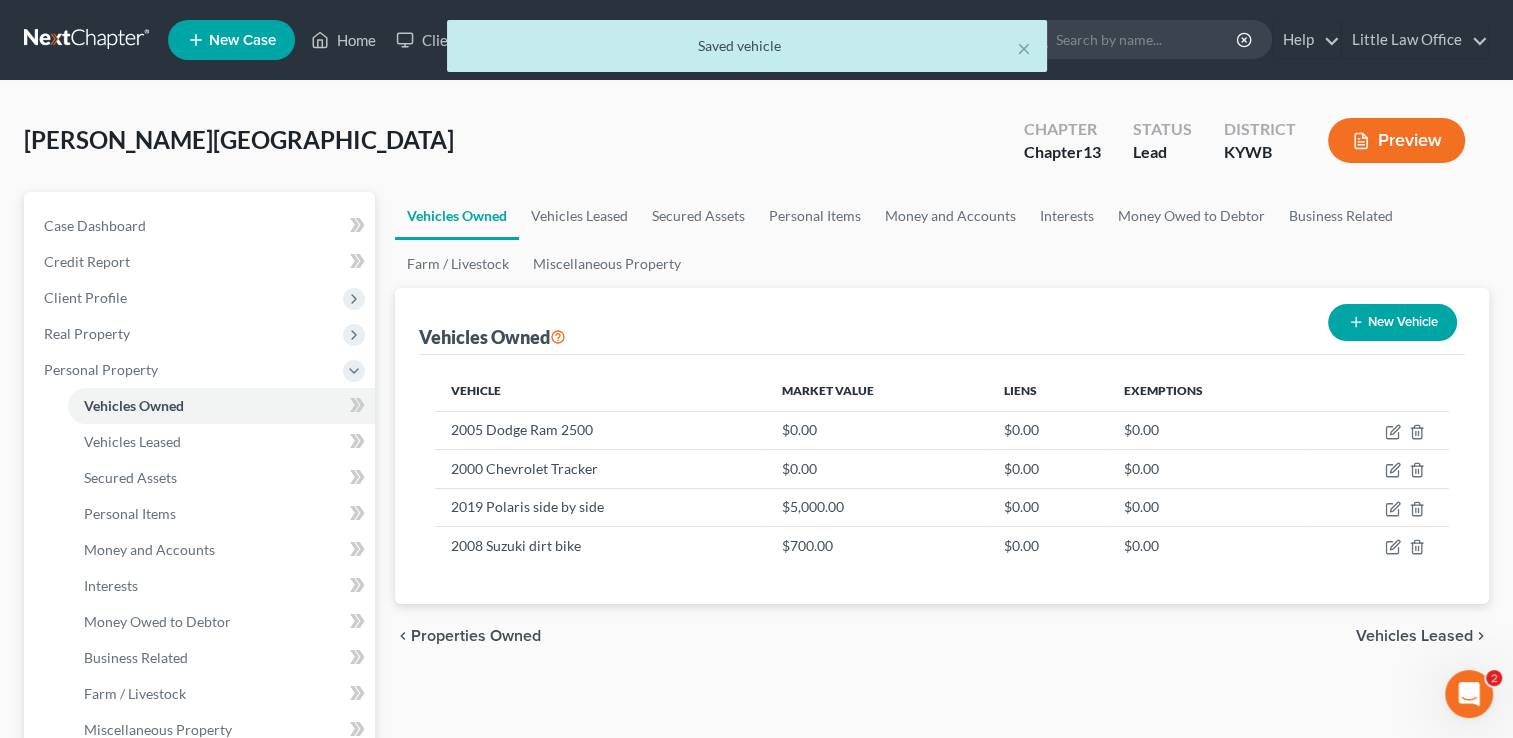 click on "New Vehicle" at bounding box center [1392, 322] 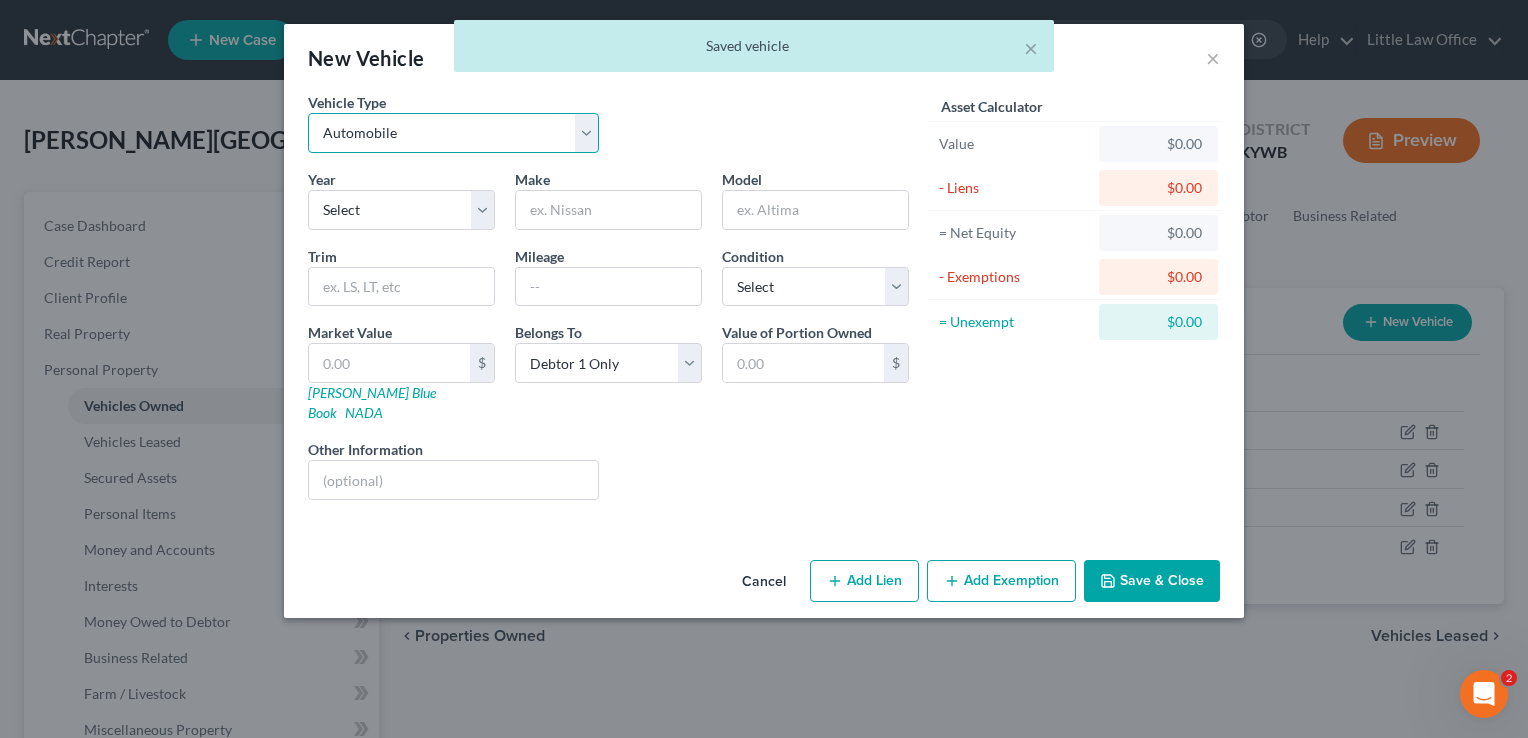 click on "Select Automobile Truck Trailer Watercraft Aircraft Motor Home Atv Other Vehicle" at bounding box center (453, 133) 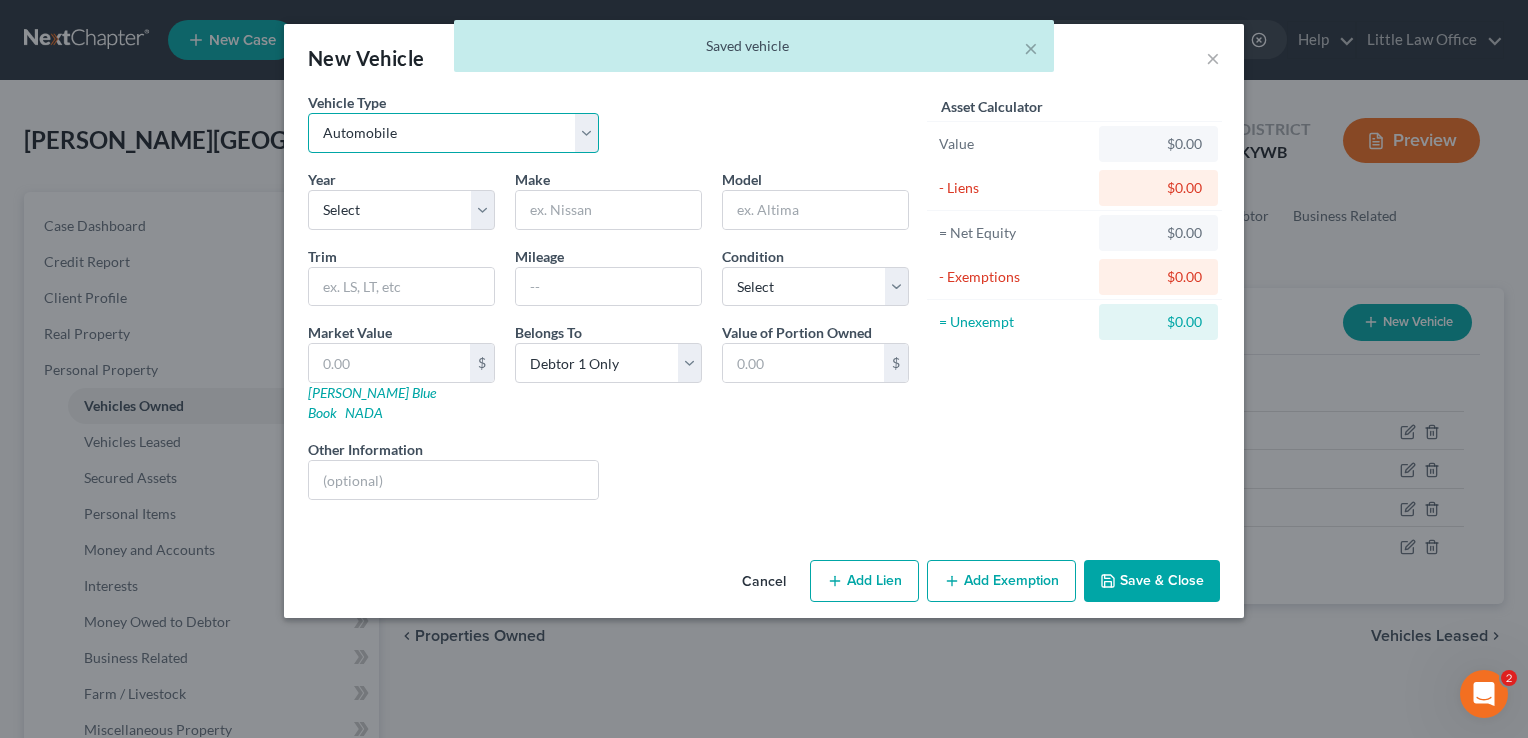 select on "2" 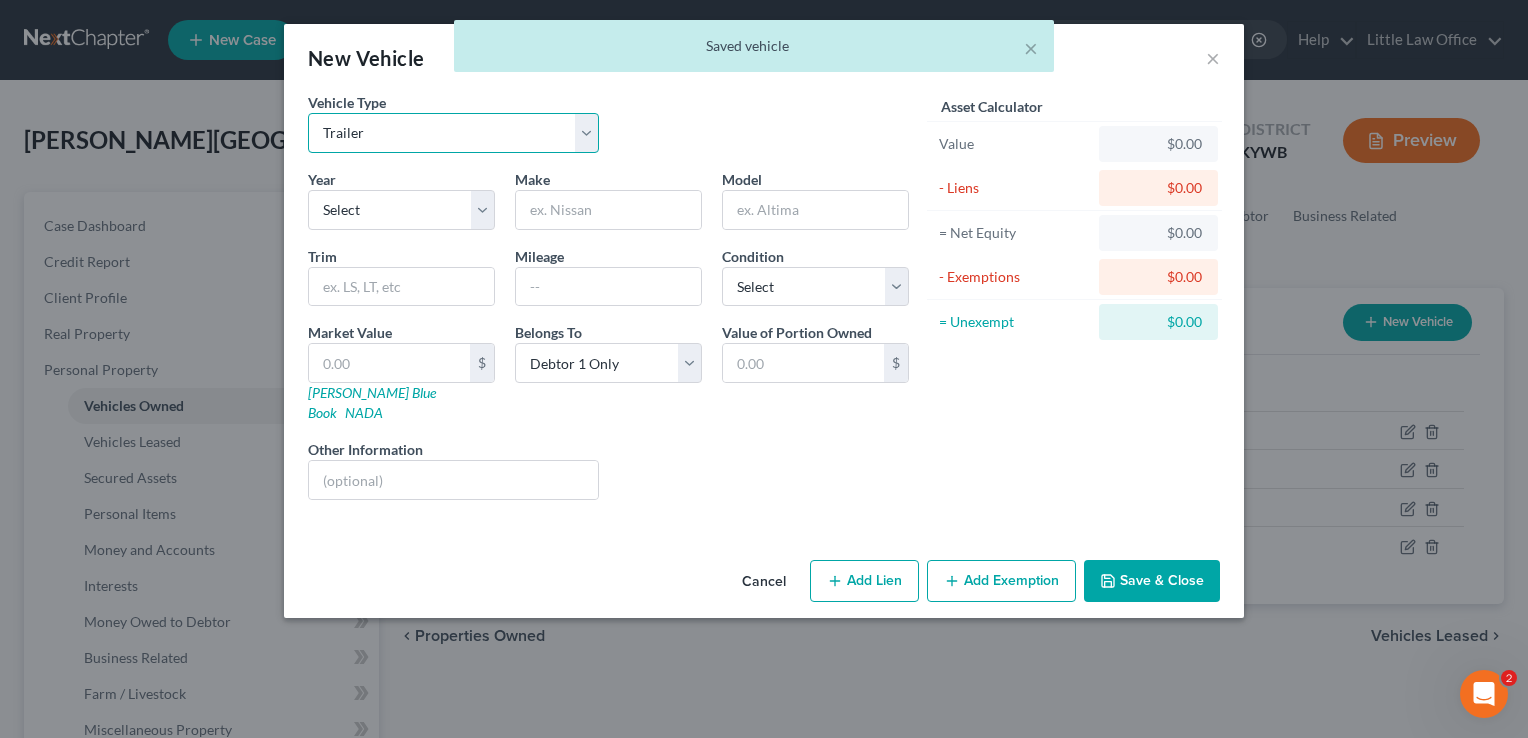 click on "Select Automobile Truck Trailer Watercraft Aircraft Motor Home Atv Other Vehicle" at bounding box center [453, 133] 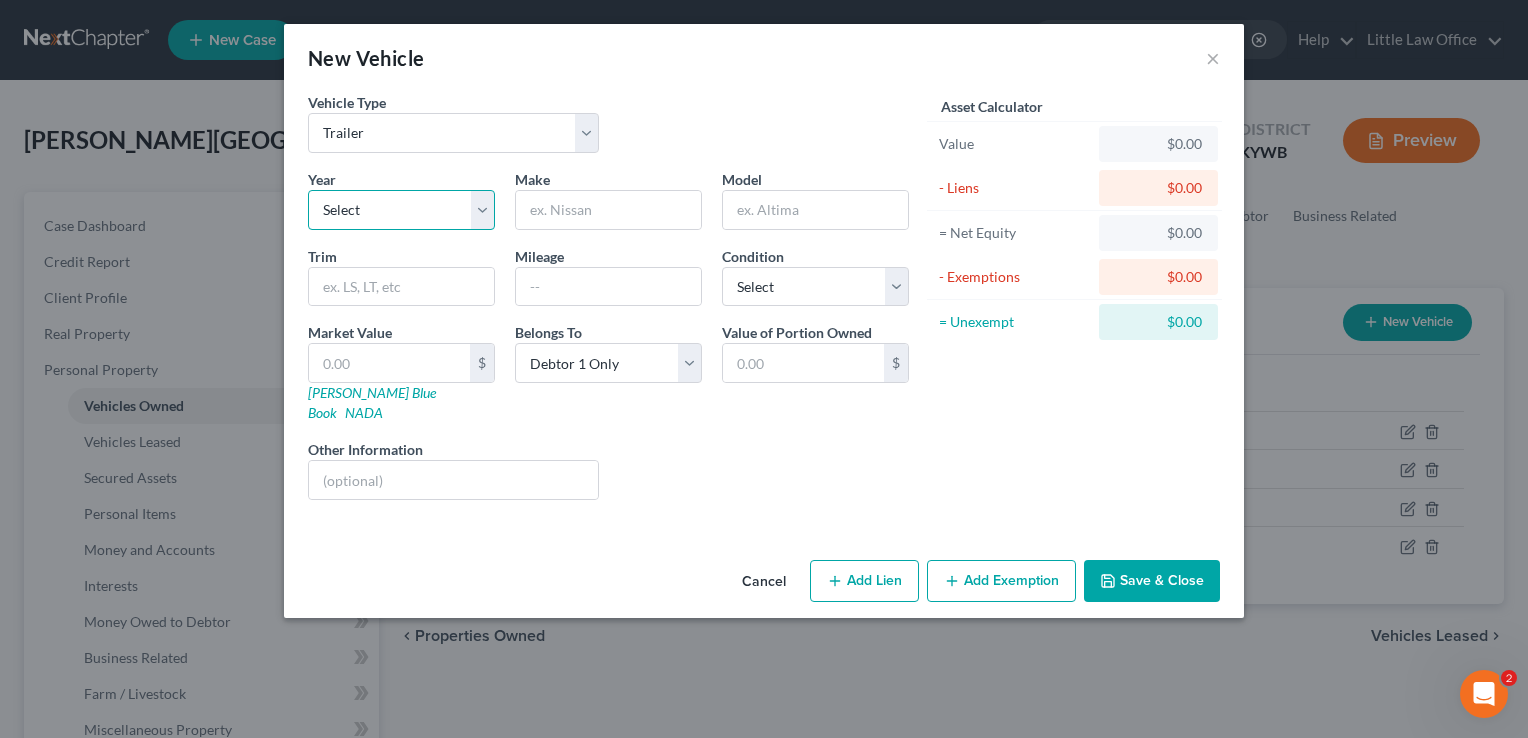 click on "Select 2026 2025 2024 2023 2022 2021 2020 2019 2018 2017 2016 2015 2014 2013 2012 2011 2010 2009 2008 2007 2006 2005 2004 2003 2002 2001 2000 1999 1998 1997 1996 1995 1994 1993 1992 1991 1990 1989 1988 1987 1986 1985 1984 1983 1982 1981 1980 1979 1978 1977 1976 1975 1974 1973 1972 1971 1970 1969 1968 1967 1966 1965 1964 1963 1962 1961 1960 1959 1958 1957 1956 1955 1954 1953 1952 1951 1950 1949 1948 1947 1946 1945 1944 1943 1942 1941 1940 1939 1938 1937 1936 1935 1934 1933 1932 1931 1930 1929 1928 1927 1926 1925 1924 1923 1922 1921 1920 1919 1918 1917 1916 1915 1914 1913 1912 1911 1910 1909 1908 1907 1906 1905 1904 1903 1902 1901" at bounding box center [401, 210] 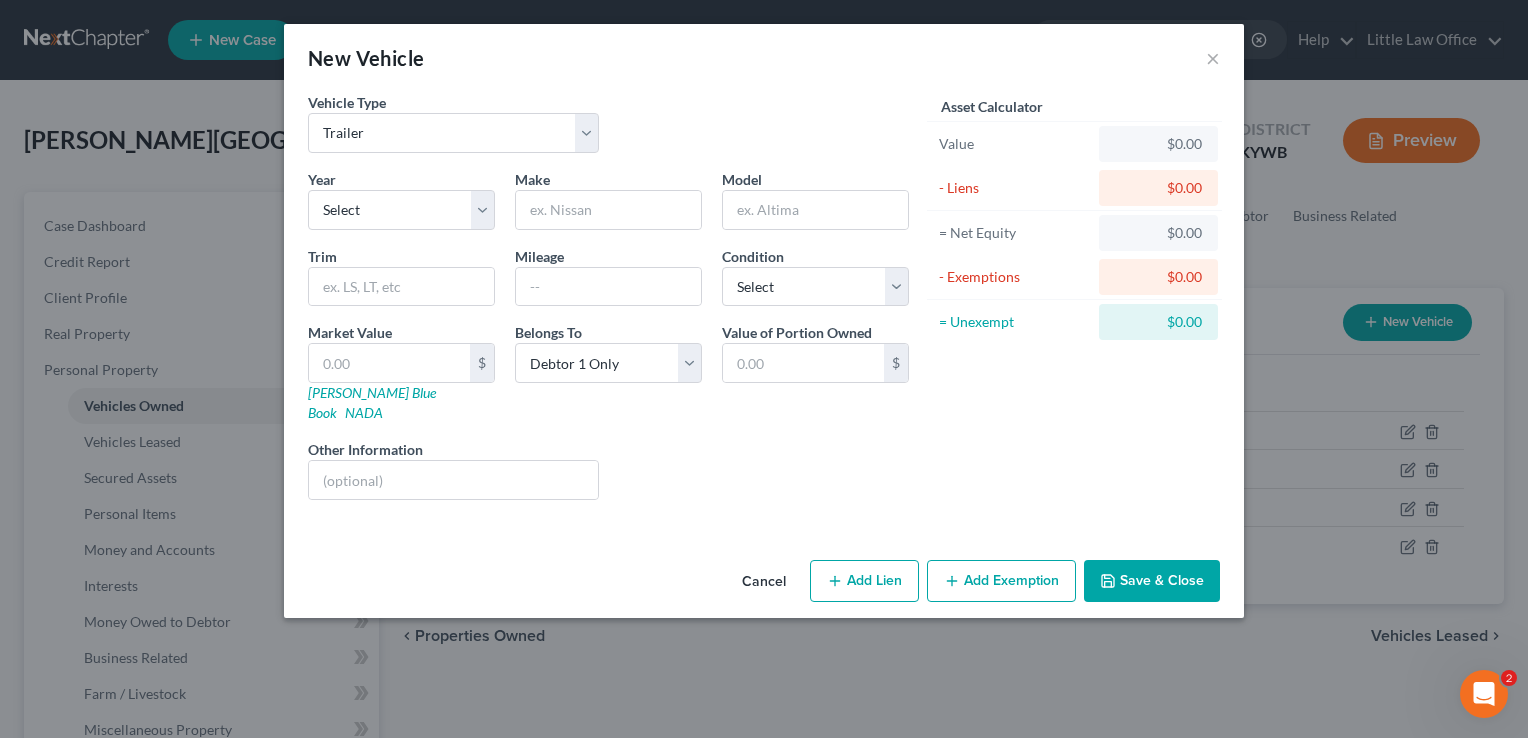 click on "Cancel" at bounding box center [764, 582] 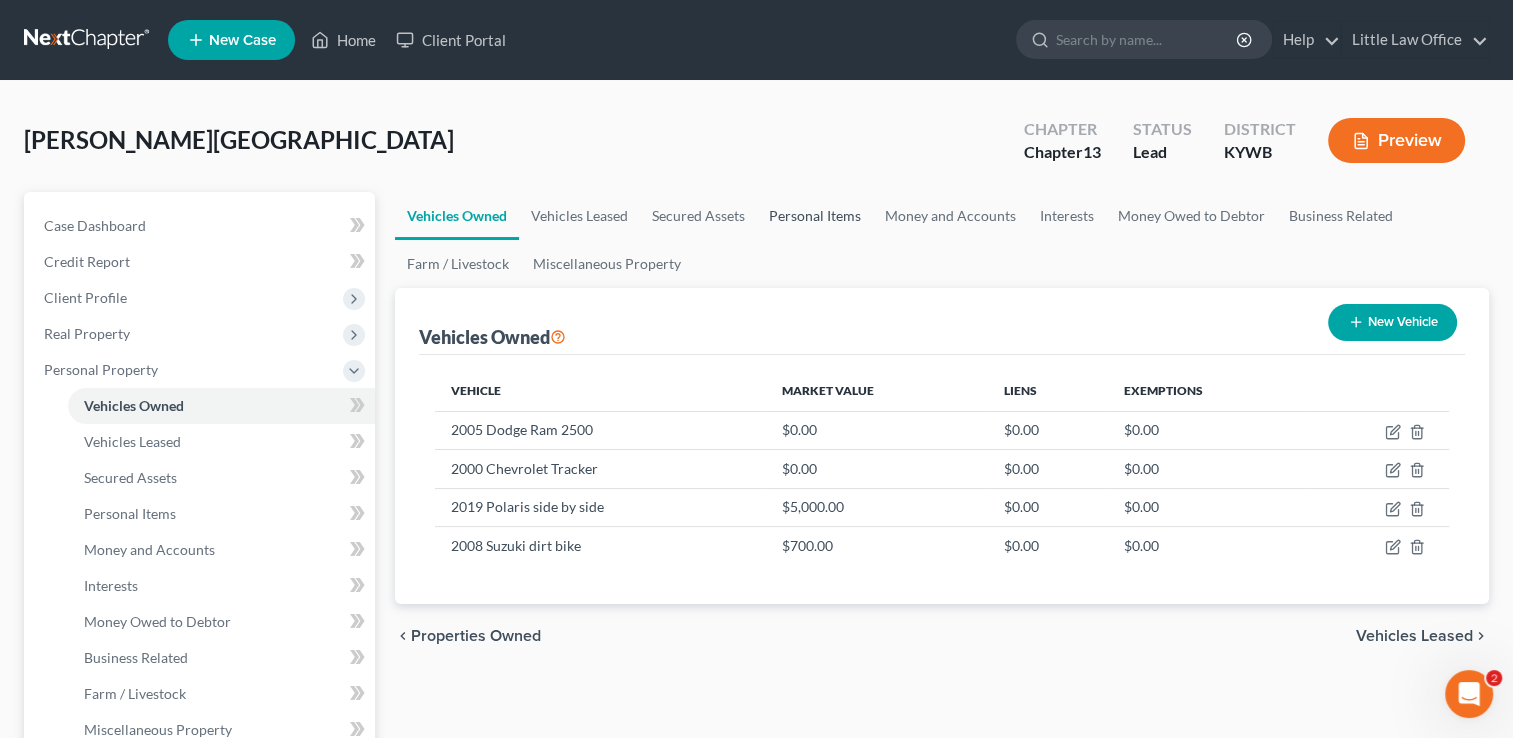 click on "Personal Items" at bounding box center (815, 216) 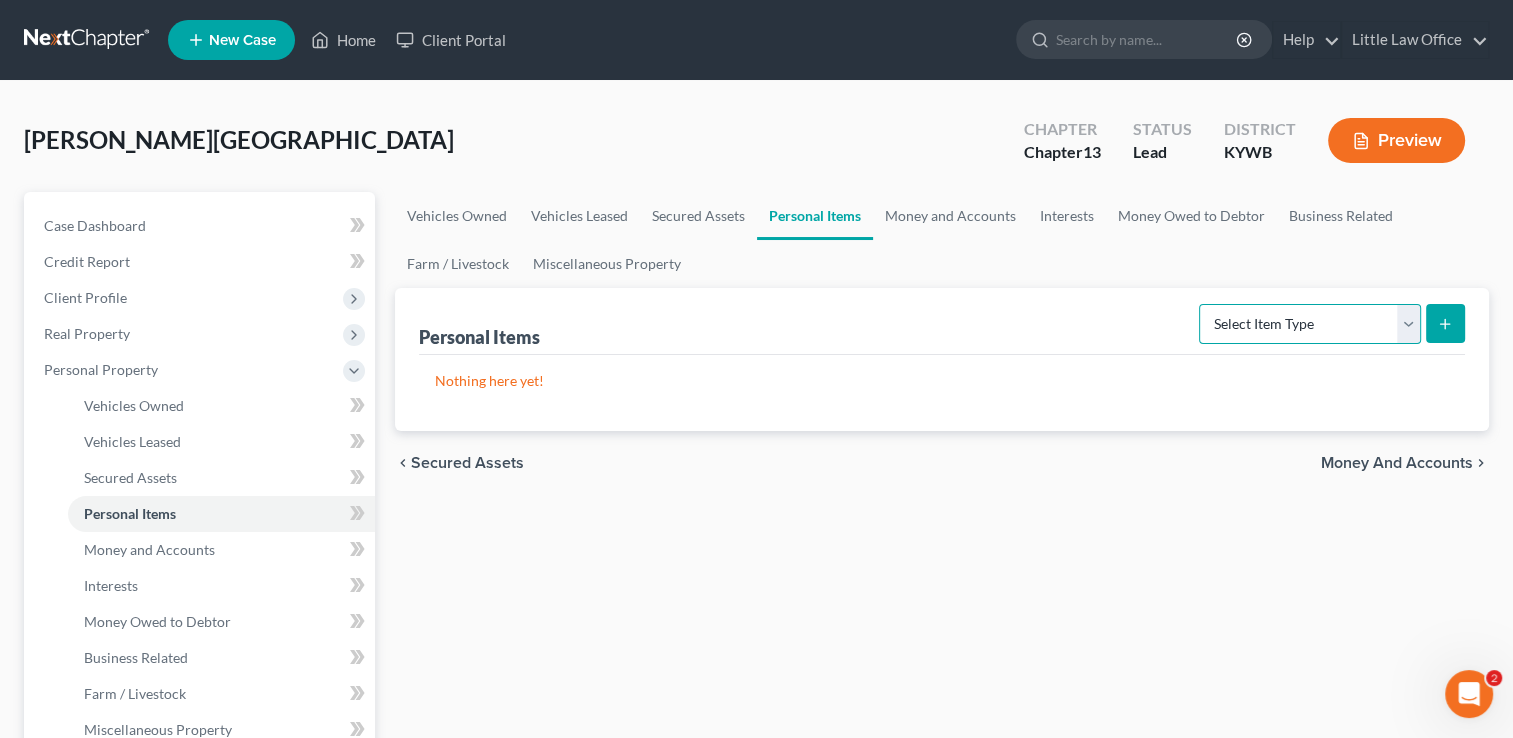 click on "Select Item Type Clothing Collectibles Of Value Electronics Firearms Household Goods Jewelry Other Pet(s) Sports & Hobby Equipment" at bounding box center [1310, 324] 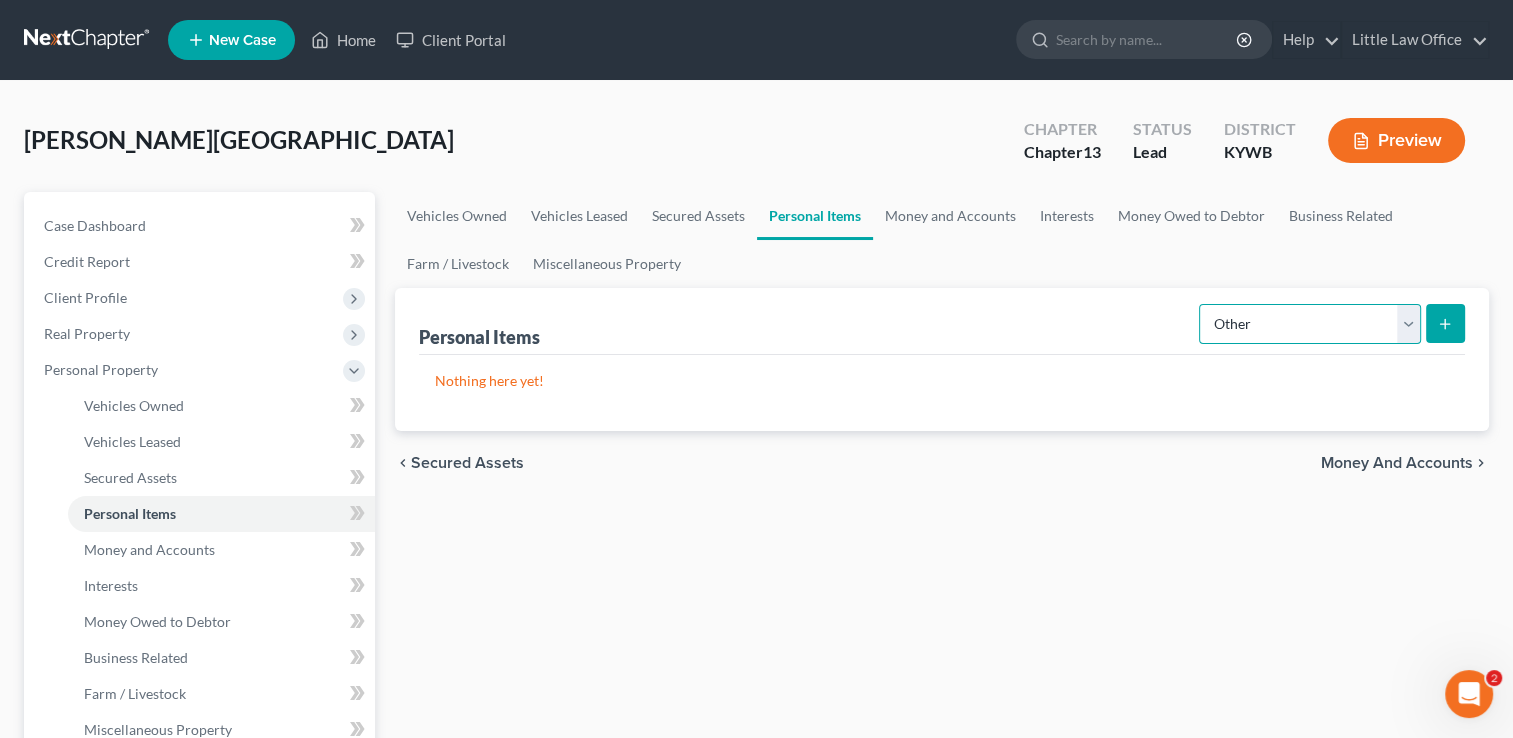 click on "Select Item Type Clothing Collectibles Of Value Electronics Firearms Household Goods Jewelry Other Pet(s) Sports & Hobby Equipment" at bounding box center [1310, 324] 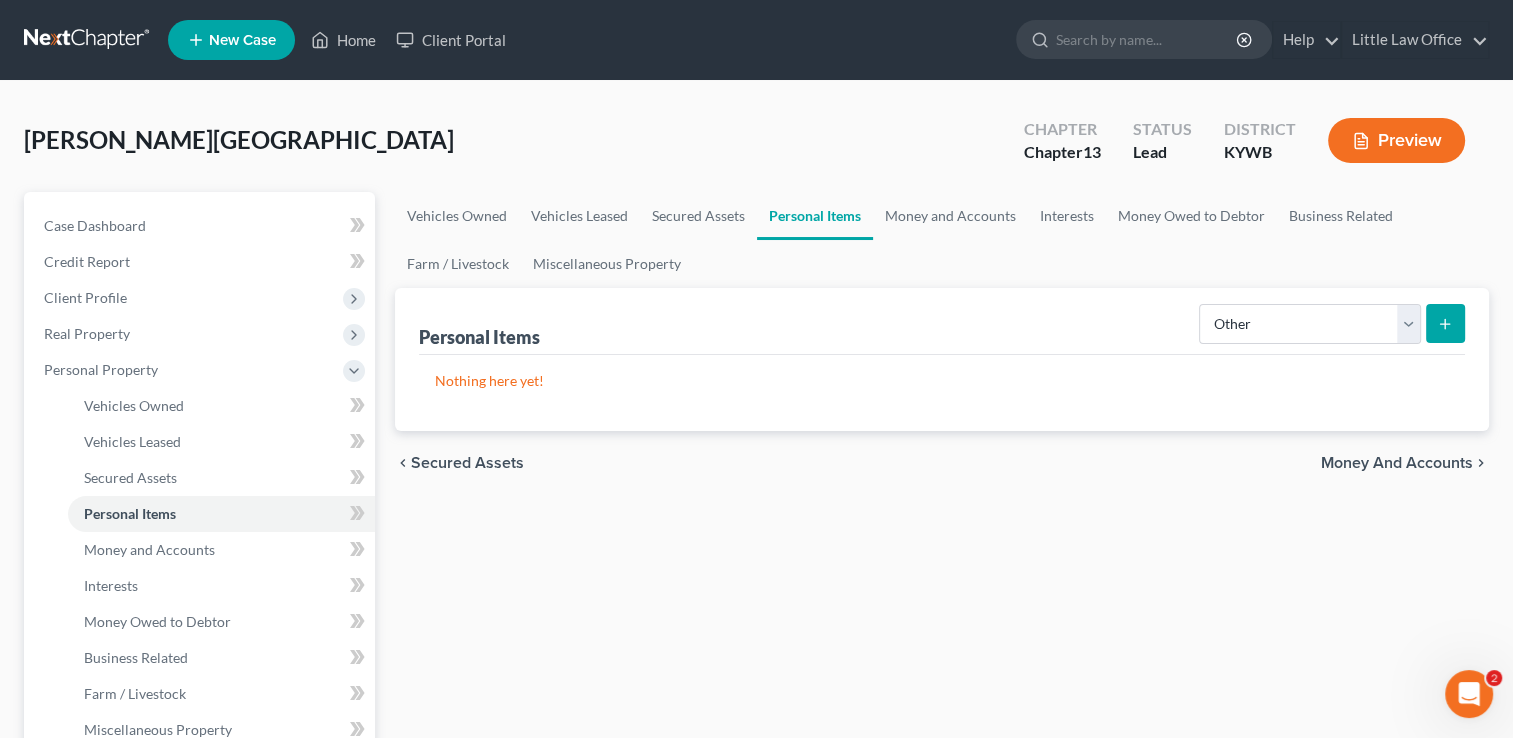 click 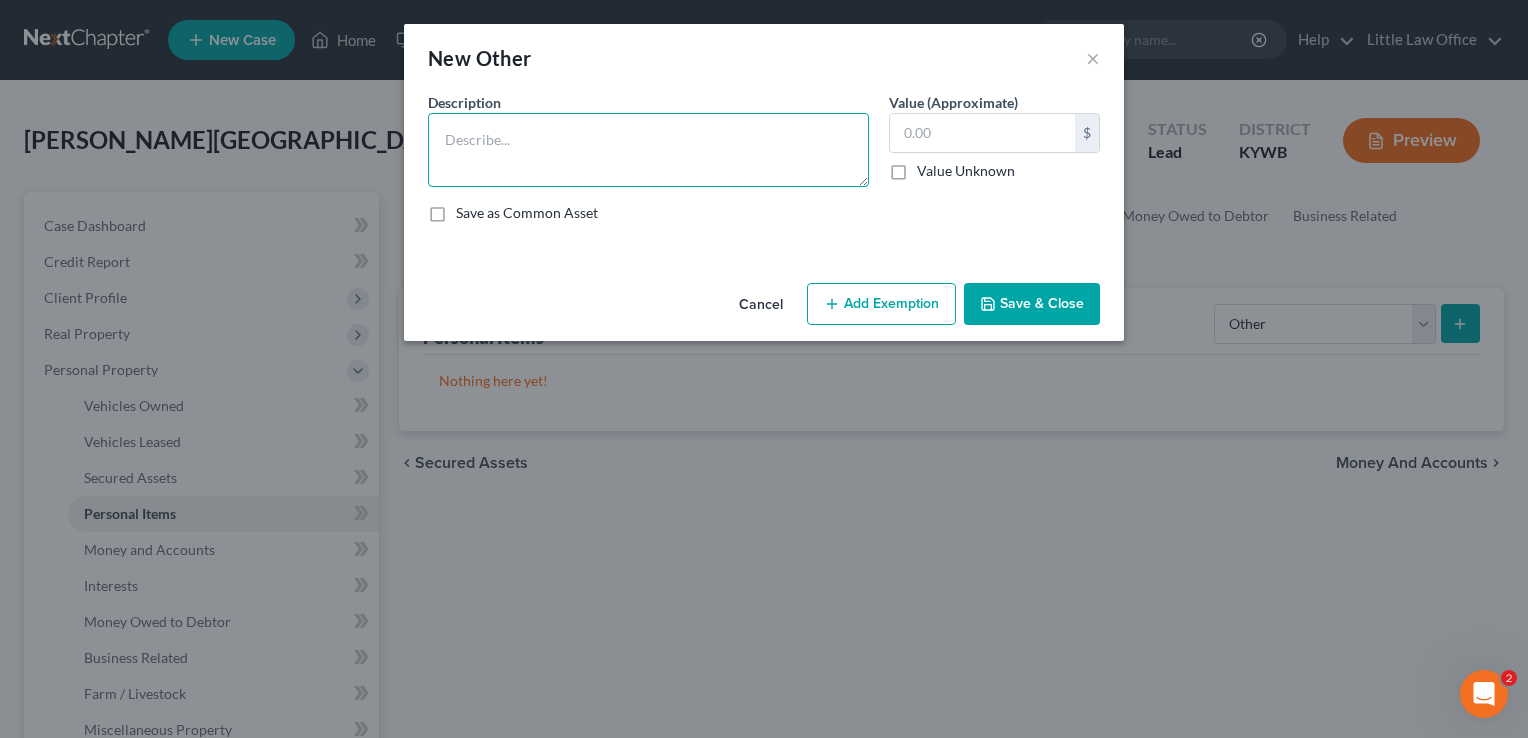 click at bounding box center [648, 150] 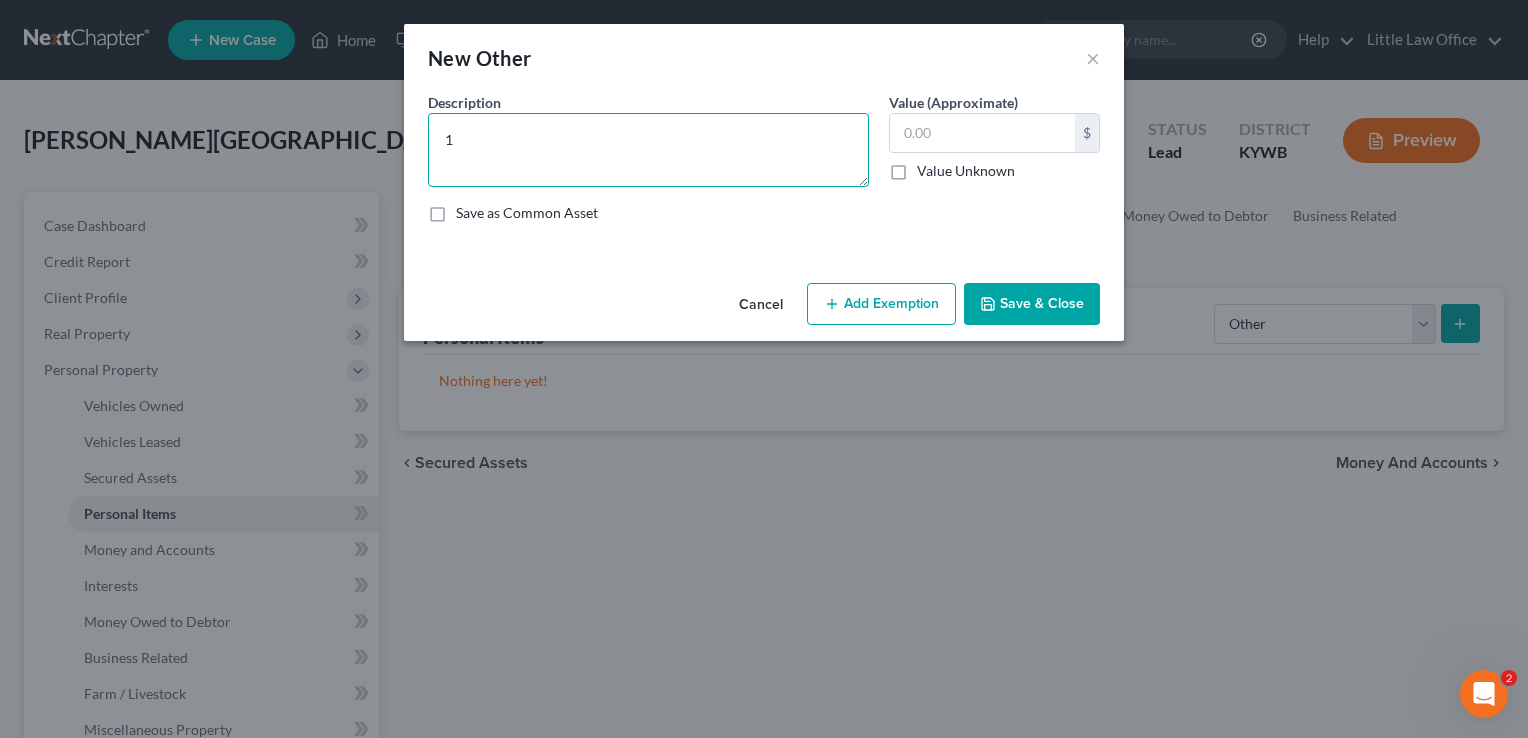 click on "1" at bounding box center [648, 150] 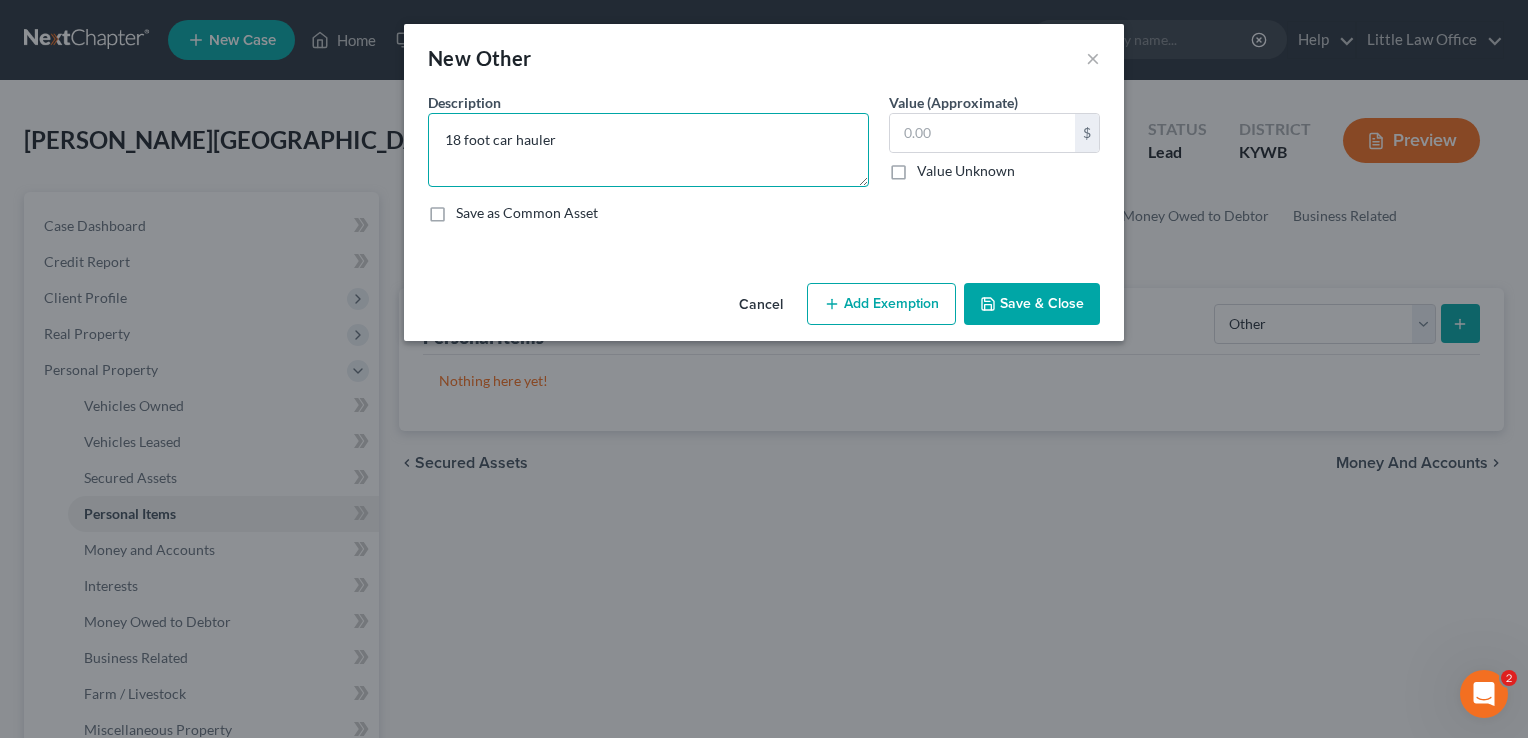 type on "18 foot car hauler" 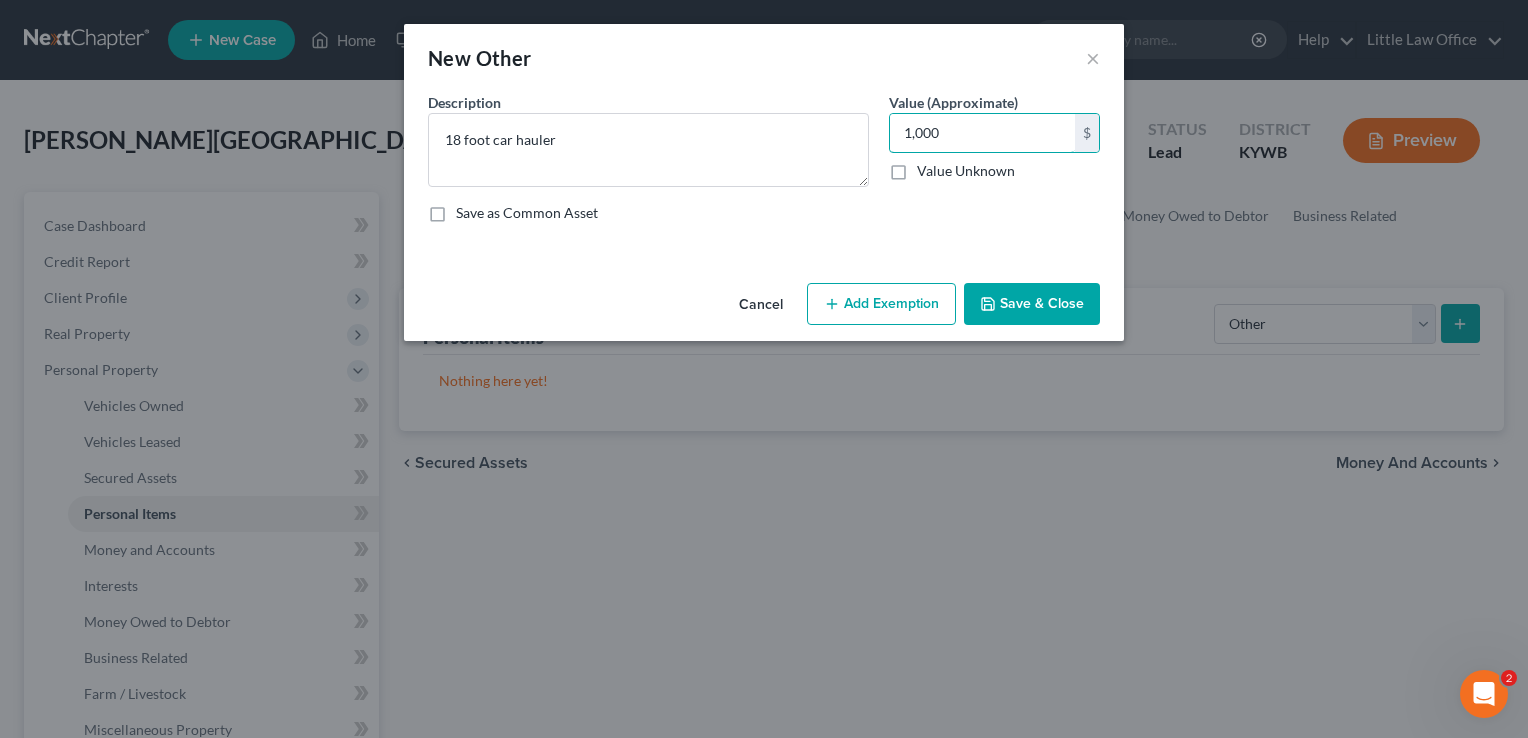 type on "1,000" 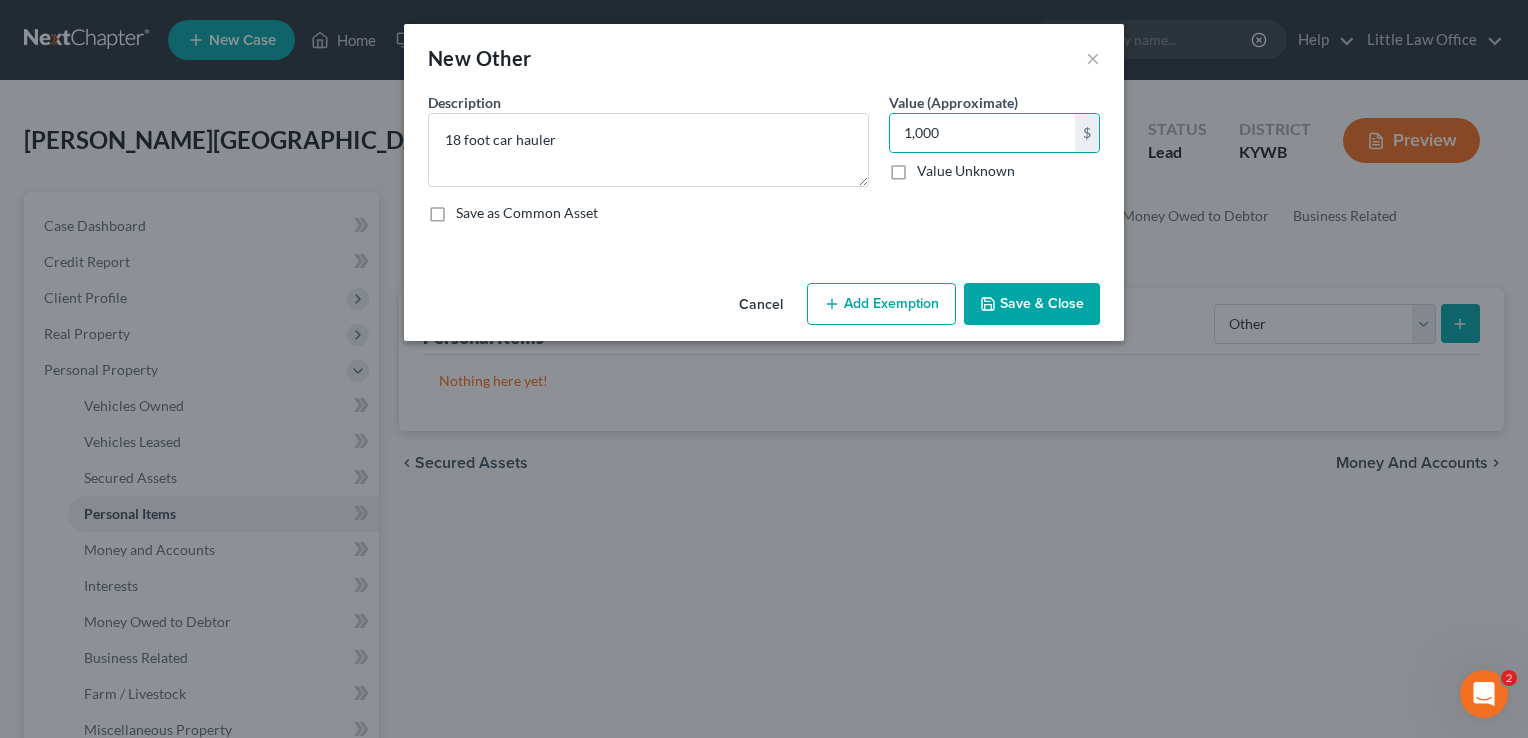 click on "Save & Close" at bounding box center (1032, 304) 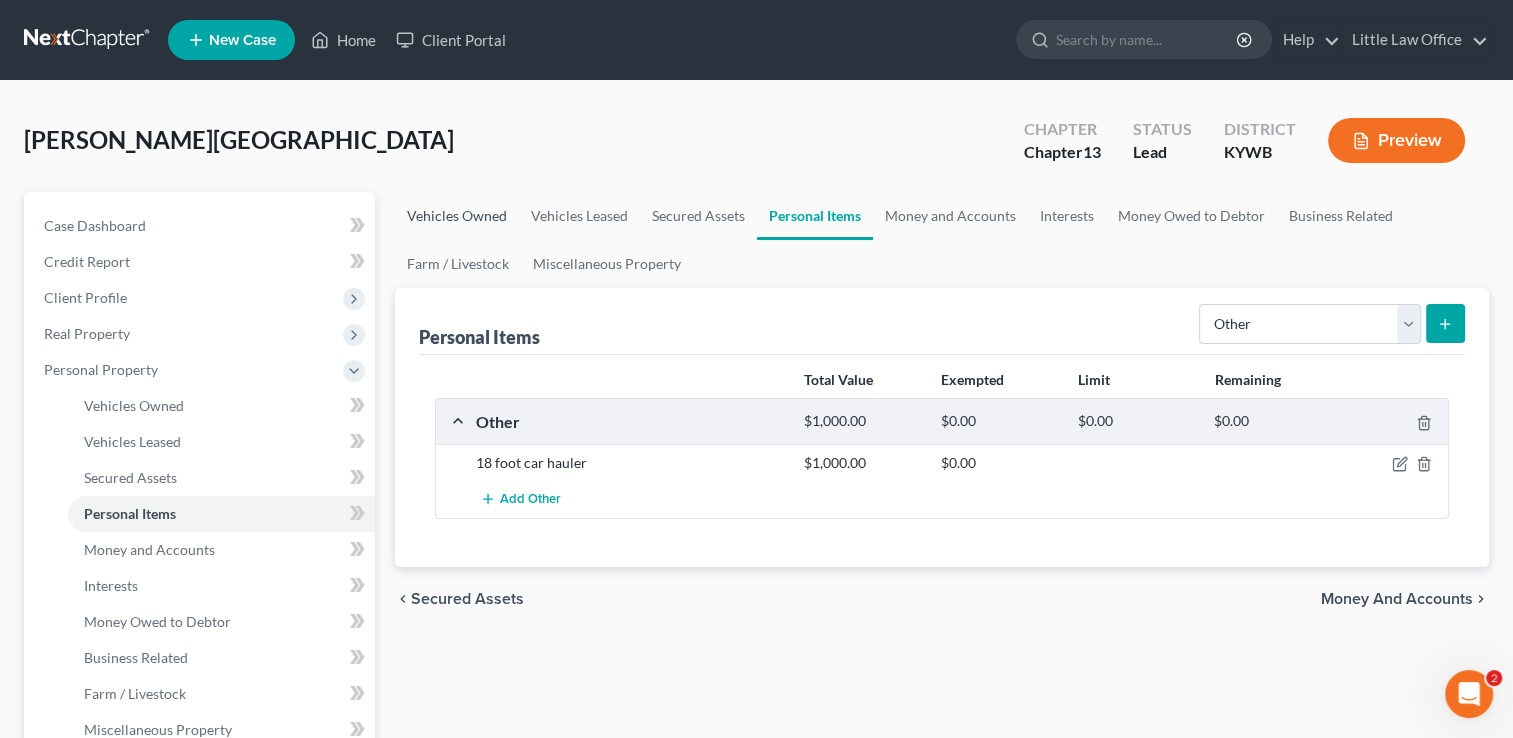 click on "Vehicles Owned" at bounding box center [457, 216] 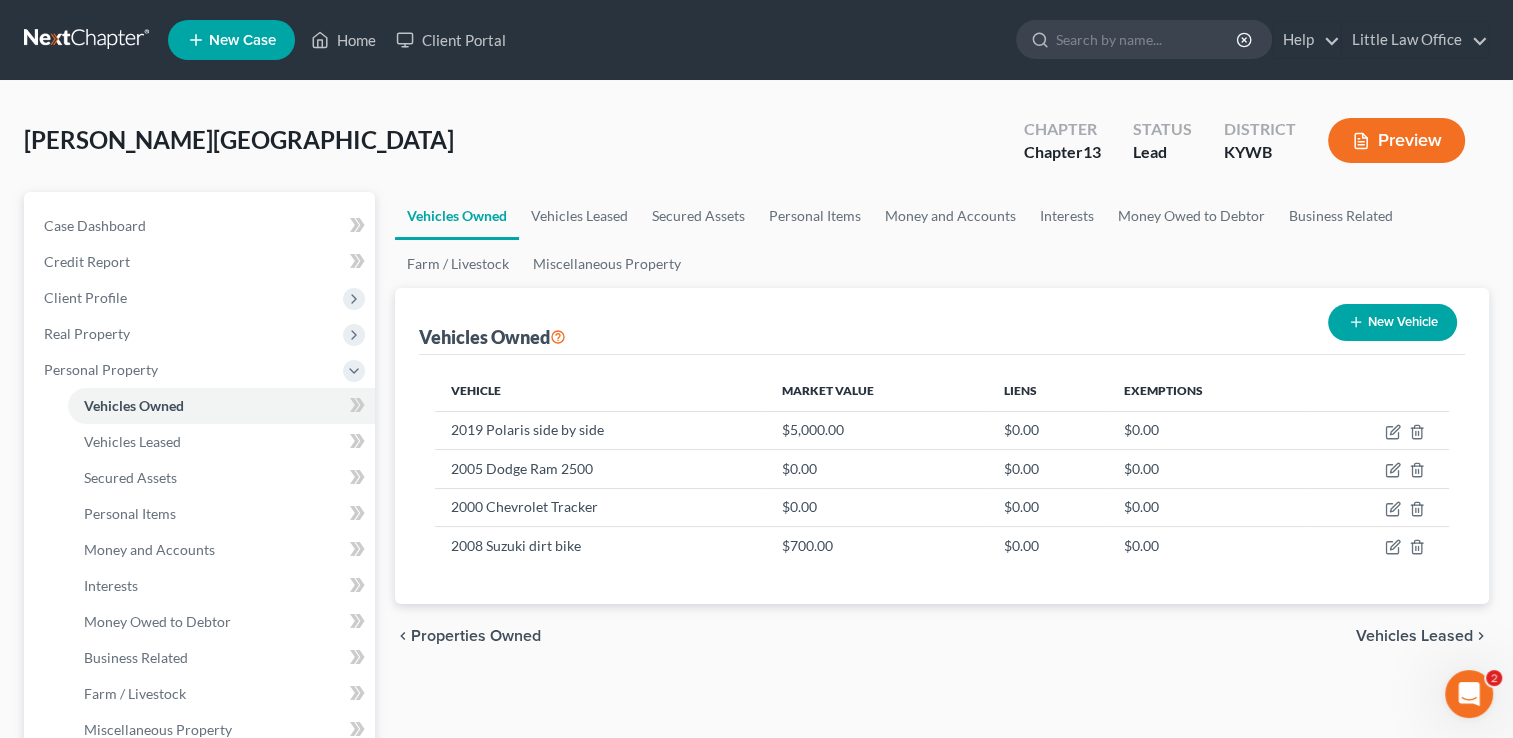 click on "New Vehicle" at bounding box center (1392, 322) 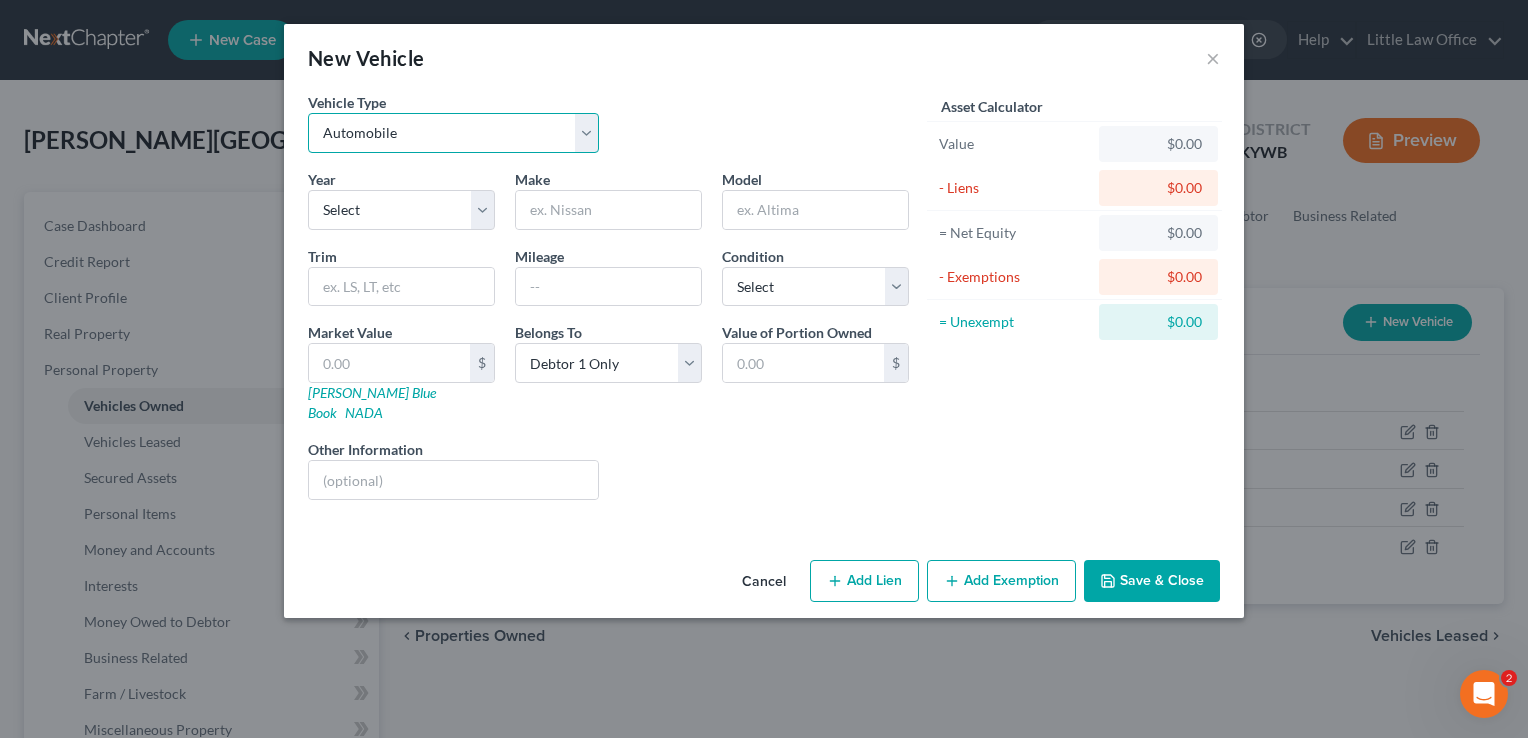 click on "Select Automobile Truck Trailer Watercraft Aircraft Motor Home Atv Other Vehicle" at bounding box center (453, 133) 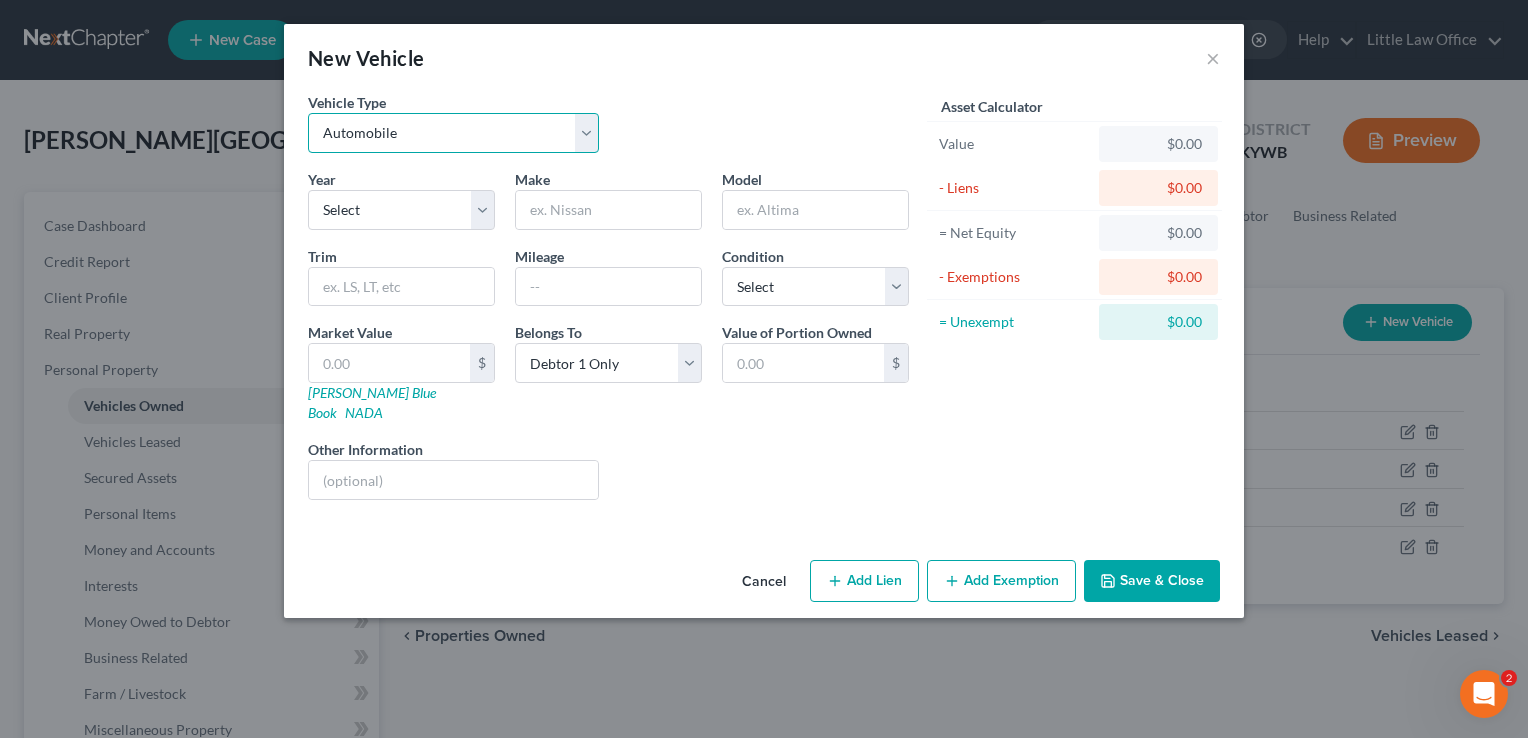 select on "6" 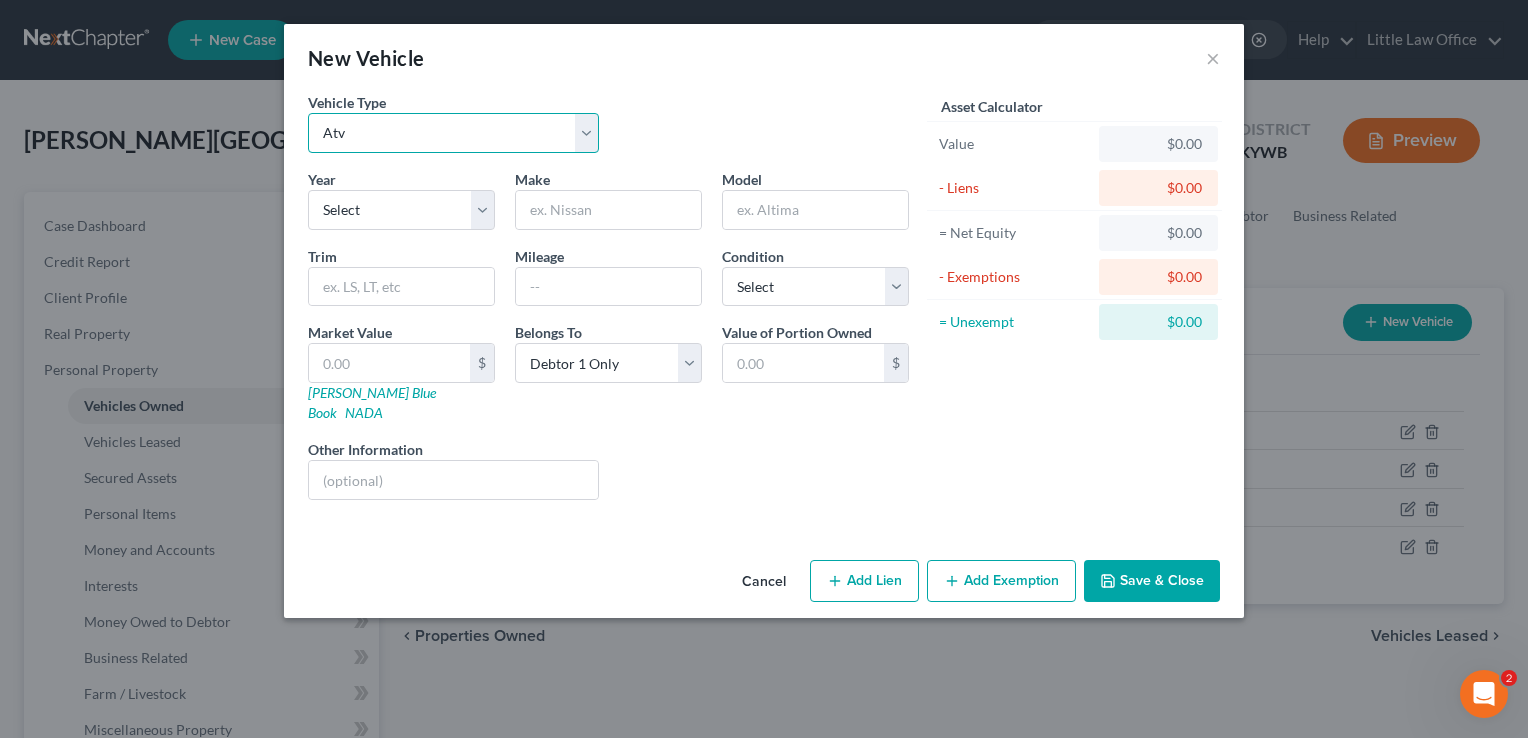 click on "Select Automobile Truck Trailer Watercraft Aircraft Motor Home Atv Other Vehicle" at bounding box center (453, 133) 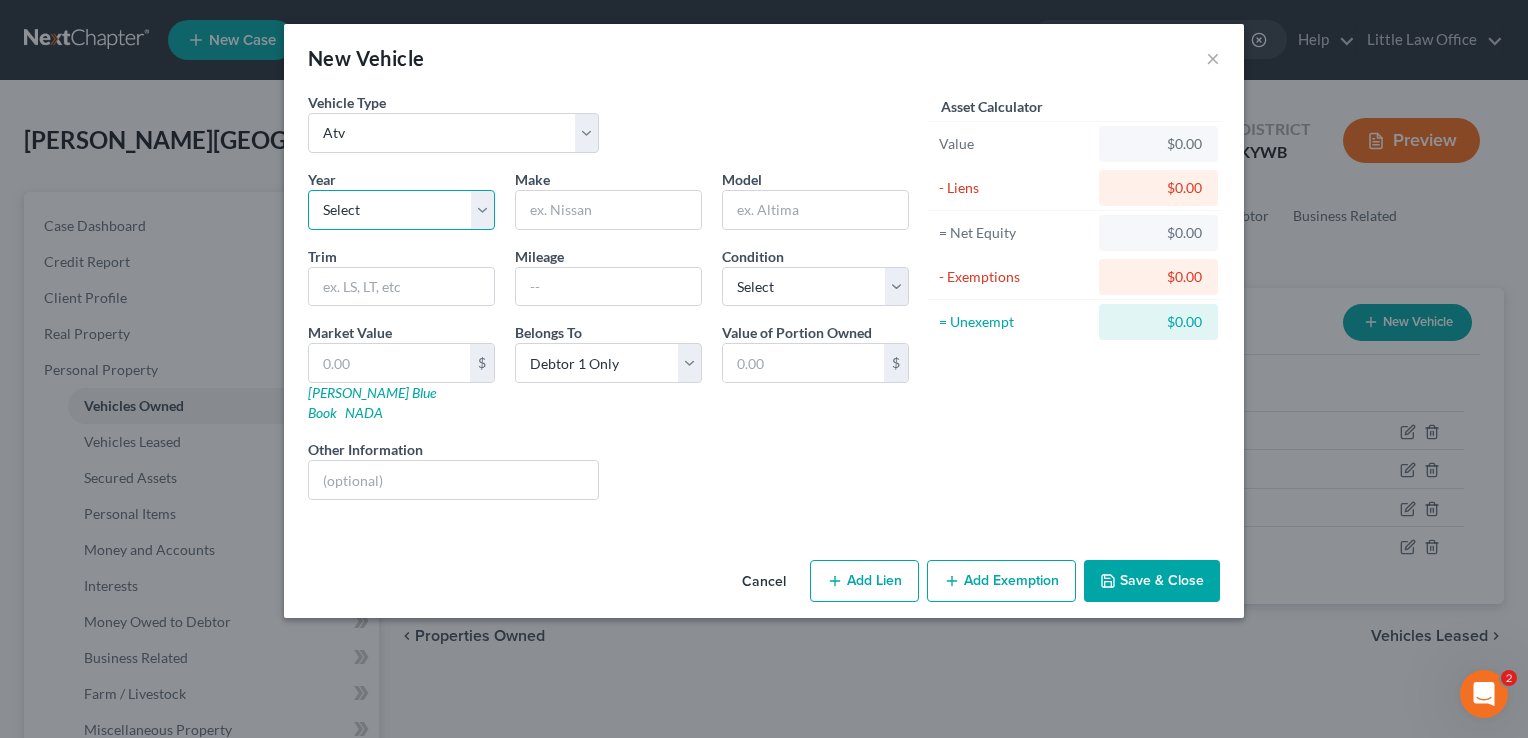 click on "Select 2026 2025 2024 2023 2022 2021 2020 2019 2018 2017 2016 2015 2014 2013 2012 2011 2010 2009 2008 2007 2006 2005 2004 2003 2002 2001 2000 1999 1998 1997 1996 1995 1994 1993 1992 1991 1990 1989 1988 1987 1986 1985 1984 1983 1982 1981 1980 1979 1978 1977 1976 1975 1974 1973 1972 1971 1970 1969 1968 1967 1966 1965 1964 1963 1962 1961 1960 1959 1958 1957 1956 1955 1954 1953 1952 1951 1950 1949 1948 1947 1946 1945 1944 1943 1942 1941 1940 1939 1938 1937 1936 1935 1934 1933 1932 1931 1930 1929 1928 1927 1926 1925 1924 1923 1922 1921 1920 1919 1918 1917 1916 1915 1914 1913 1912 1911 1910 1909 1908 1907 1906 1905 1904 1903 1902 1901" at bounding box center [401, 210] 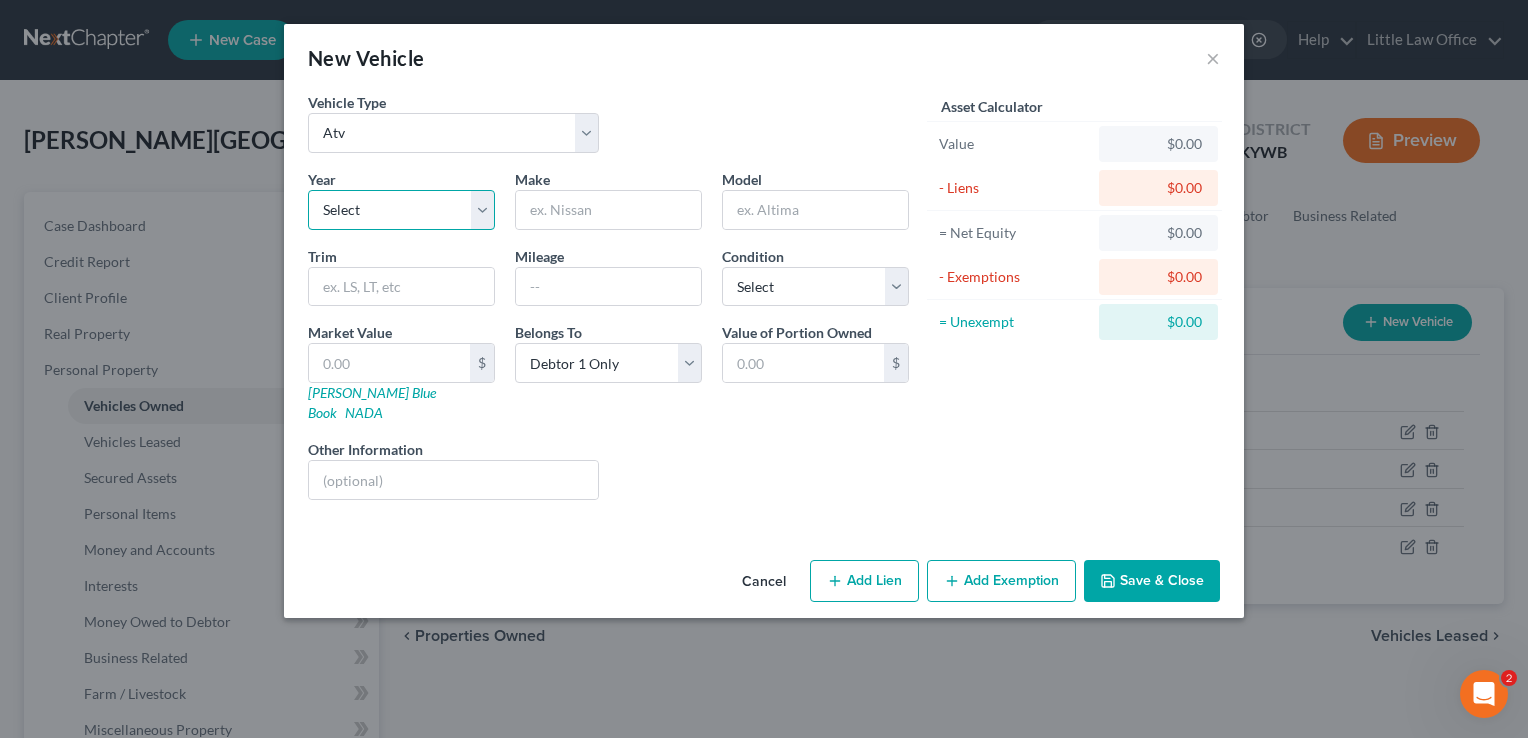 select on "21" 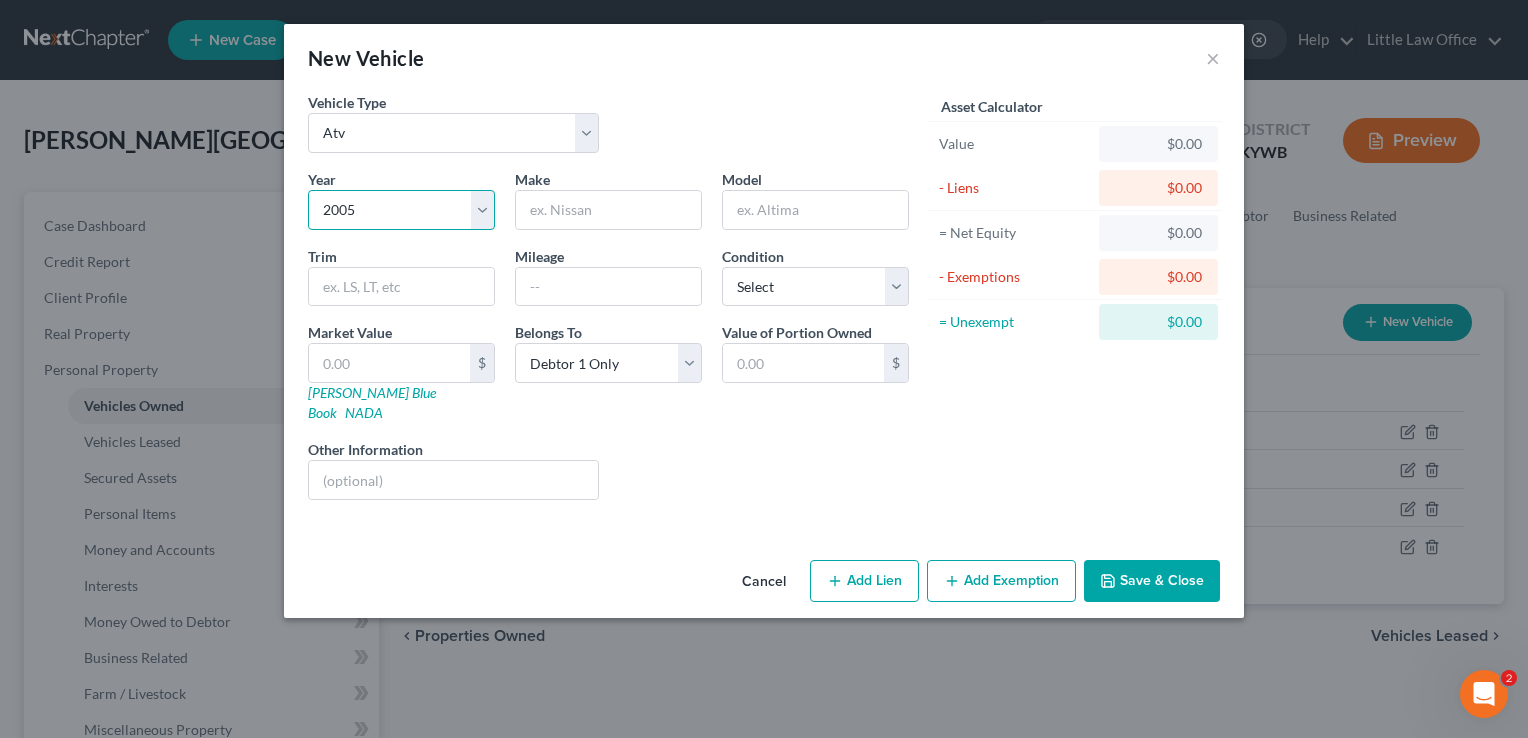 click on "Select 2026 2025 2024 2023 2022 2021 2020 2019 2018 2017 2016 2015 2014 2013 2012 2011 2010 2009 2008 2007 2006 2005 2004 2003 2002 2001 2000 1999 1998 1997 1996 1995 1994 1993 1992 1991 1990 1989 1988 1987 1986 1985 1984 1983 1982 1981 1980 1979 1978 1977 1976 1975 1974 1973 1972 1971 1970 1969 1968 1967 1966 1965 1964 1963 1962 1961 1960 1959 1958 1957 1956 1955 1954 1953 1952 1951 1950 1949 1948 1947 1946 1945 1944 1943 1942 1941 1940 1939 1938 1937 1936 1935 1934 1933 1932 1931 1930 1929 1928 1927 1926 1925 1924 1923 1922 1921 1920 1919 1918 1917 1916 1915 1914 1913 1912 1911 1910 1909 1908 1907 1906 1905 1904 1903 1902 1901" at bounding box center (401, 210) 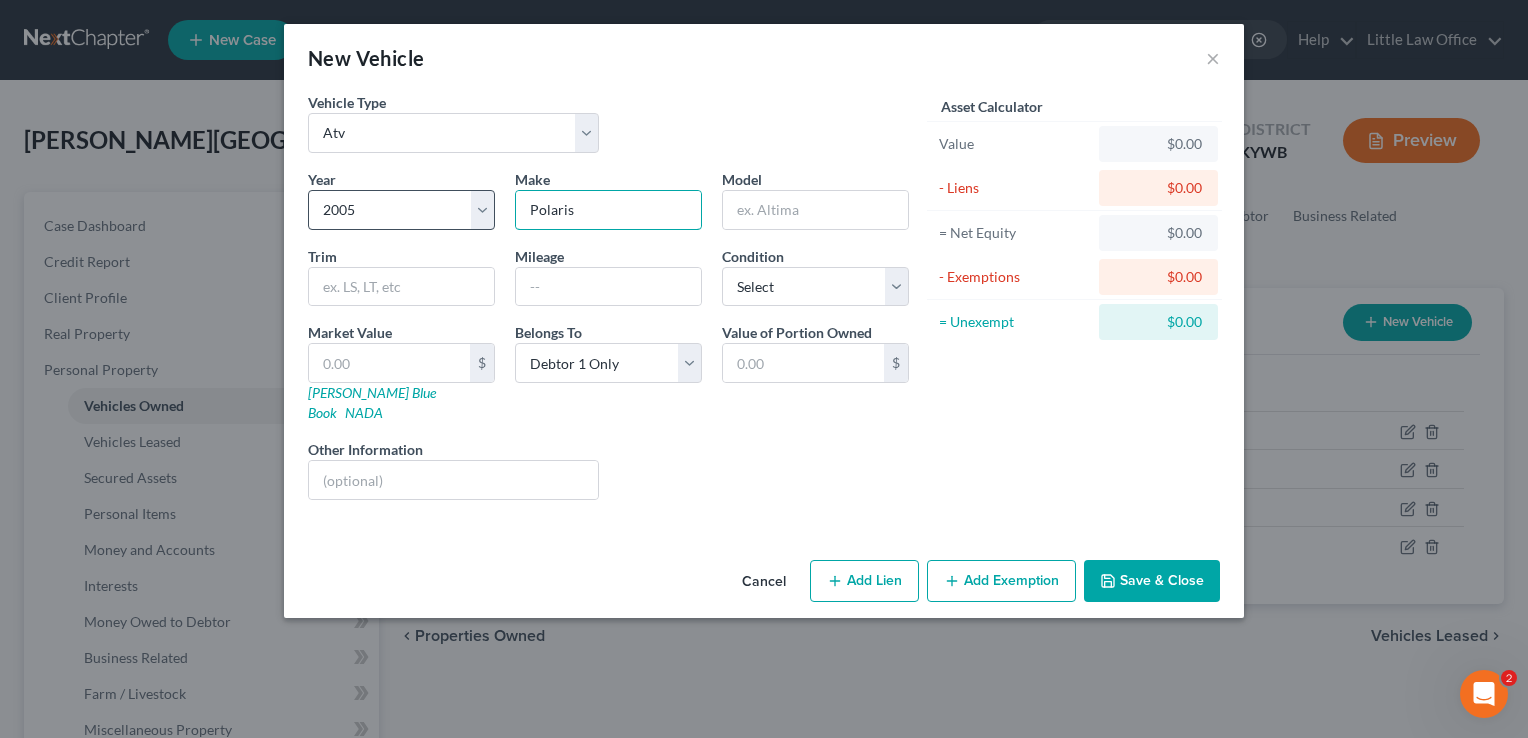 type on "Polaris" 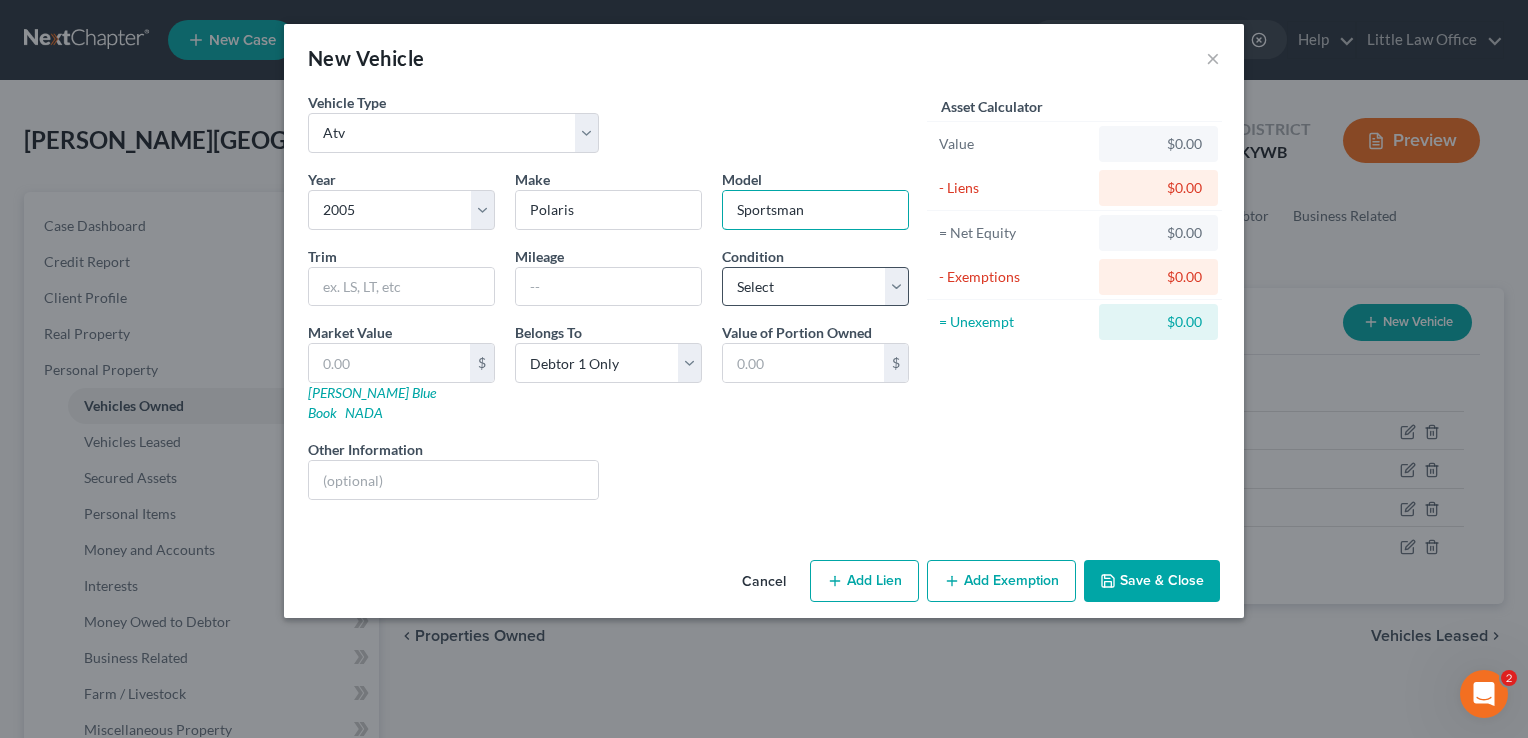 type on "Sportsman" 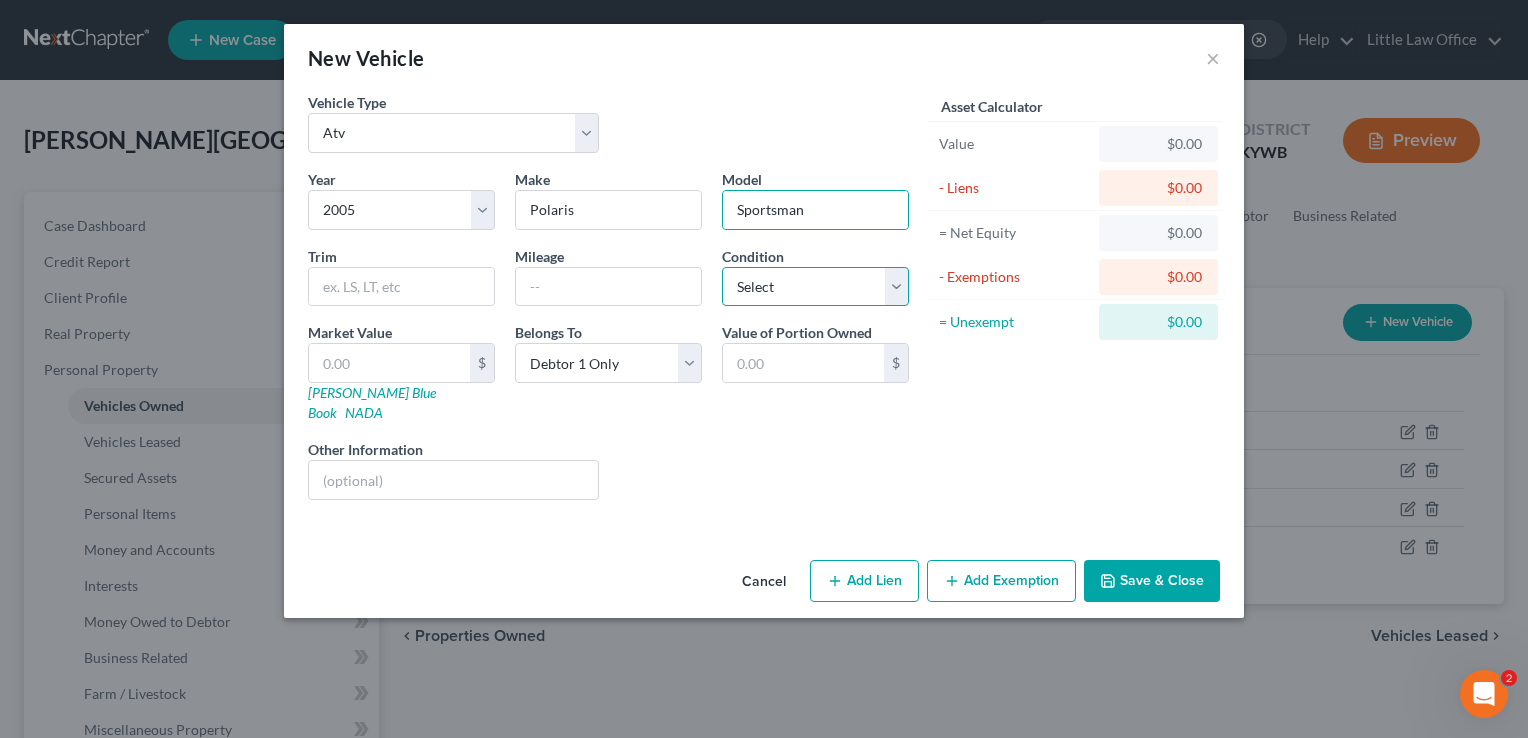 click on "Select Excellent Very Good Good Fair Poor" at bounding box center [815, 287] 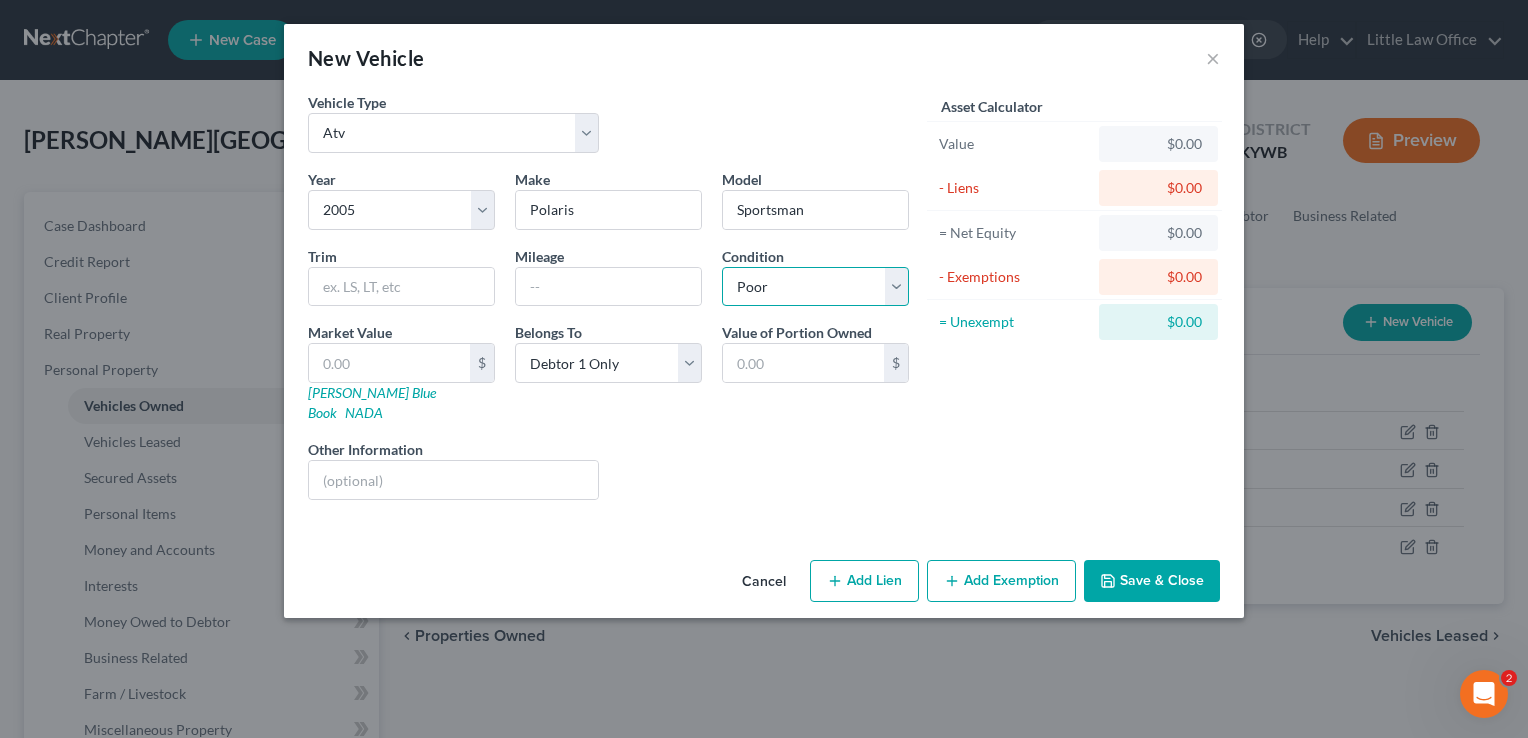 click on "Select Excellent Very Good Good Fair Poor" at bounding box center [815, 287] 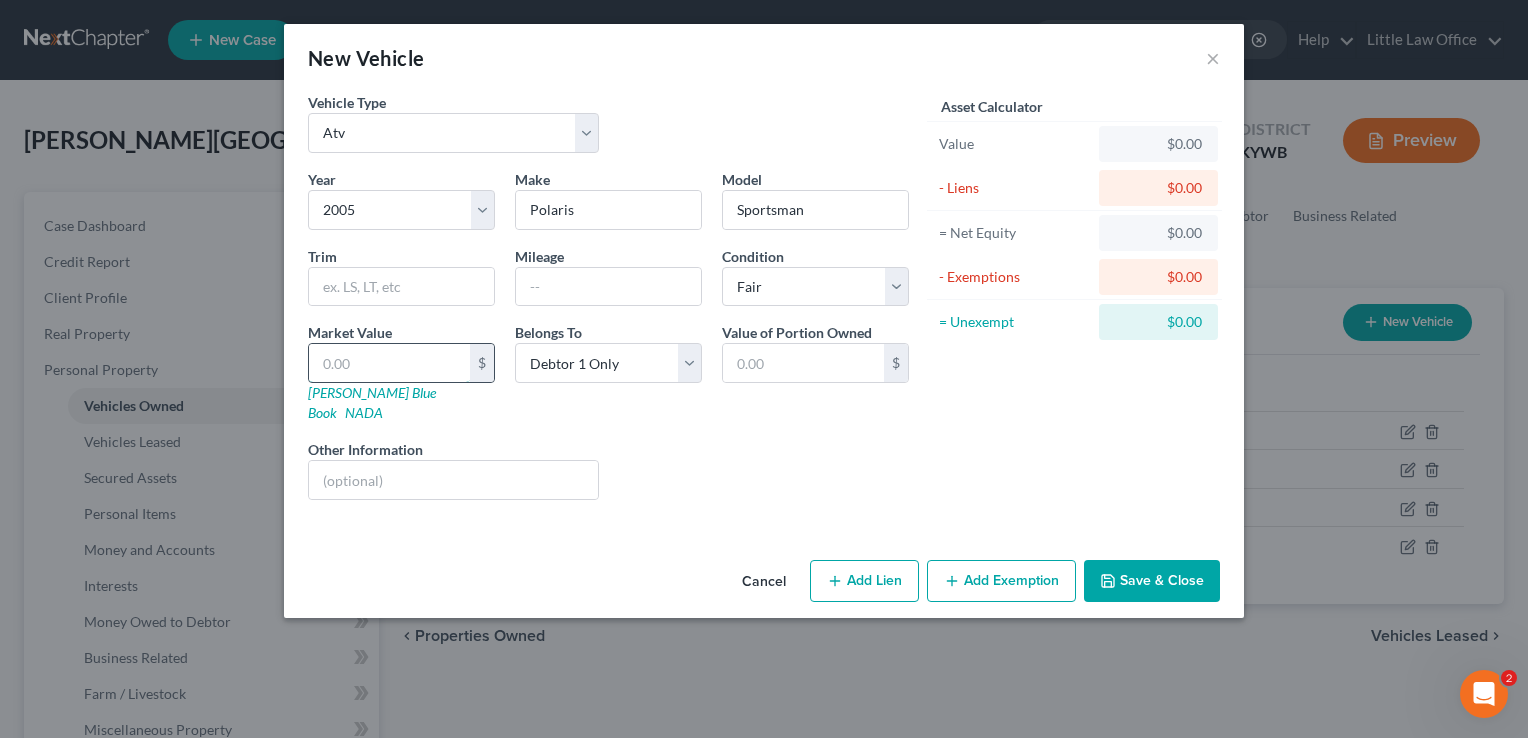 click at bounding box center [389, 363] 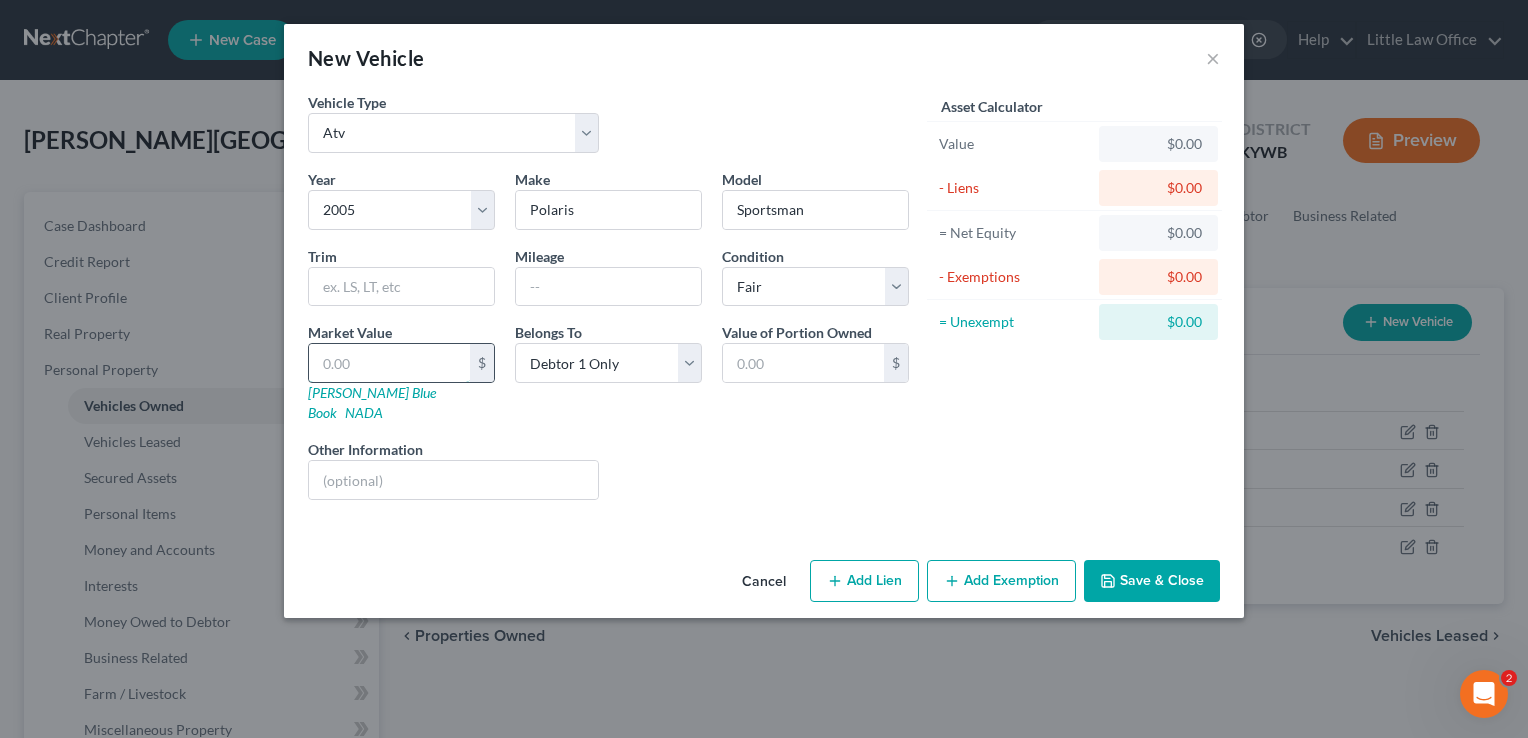type on "5" 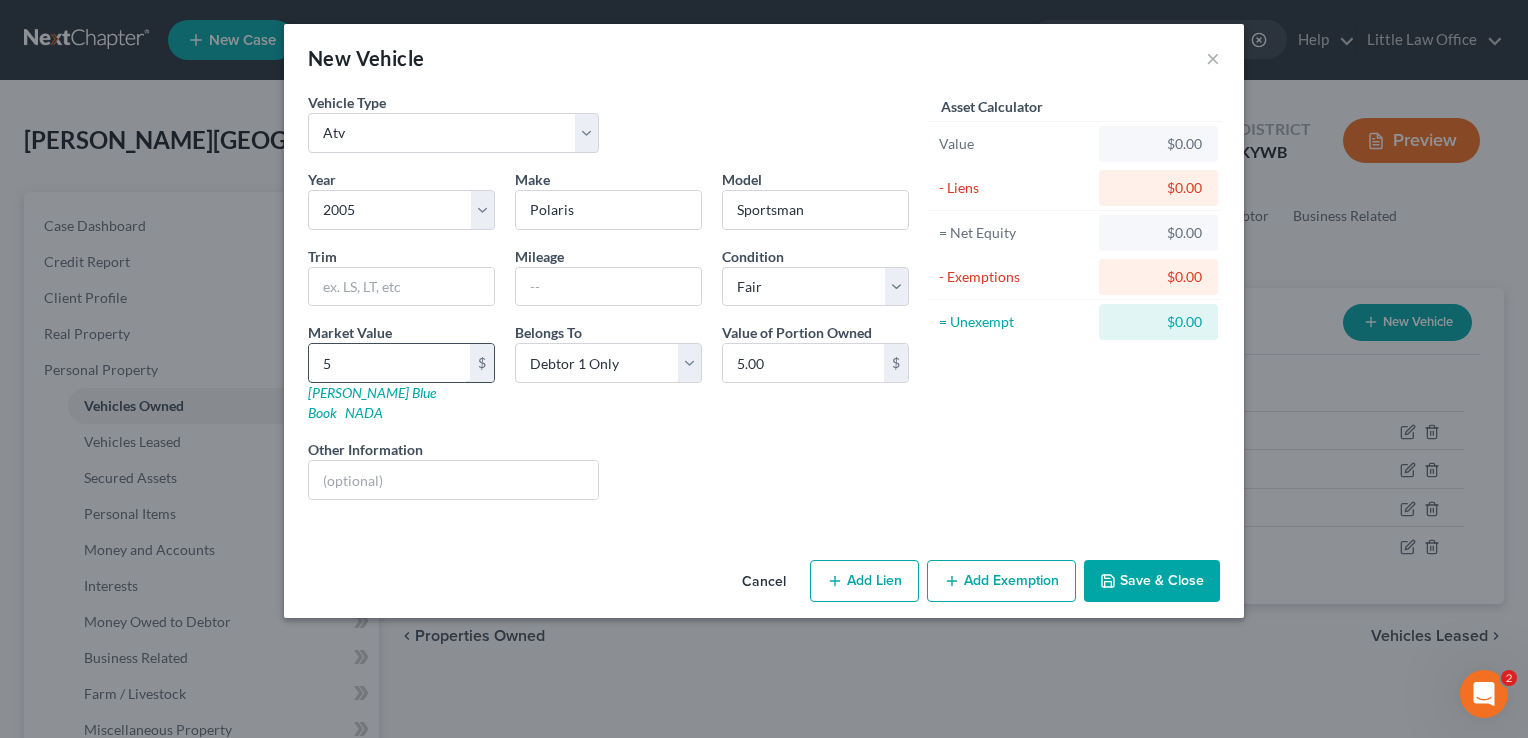 type on "50" 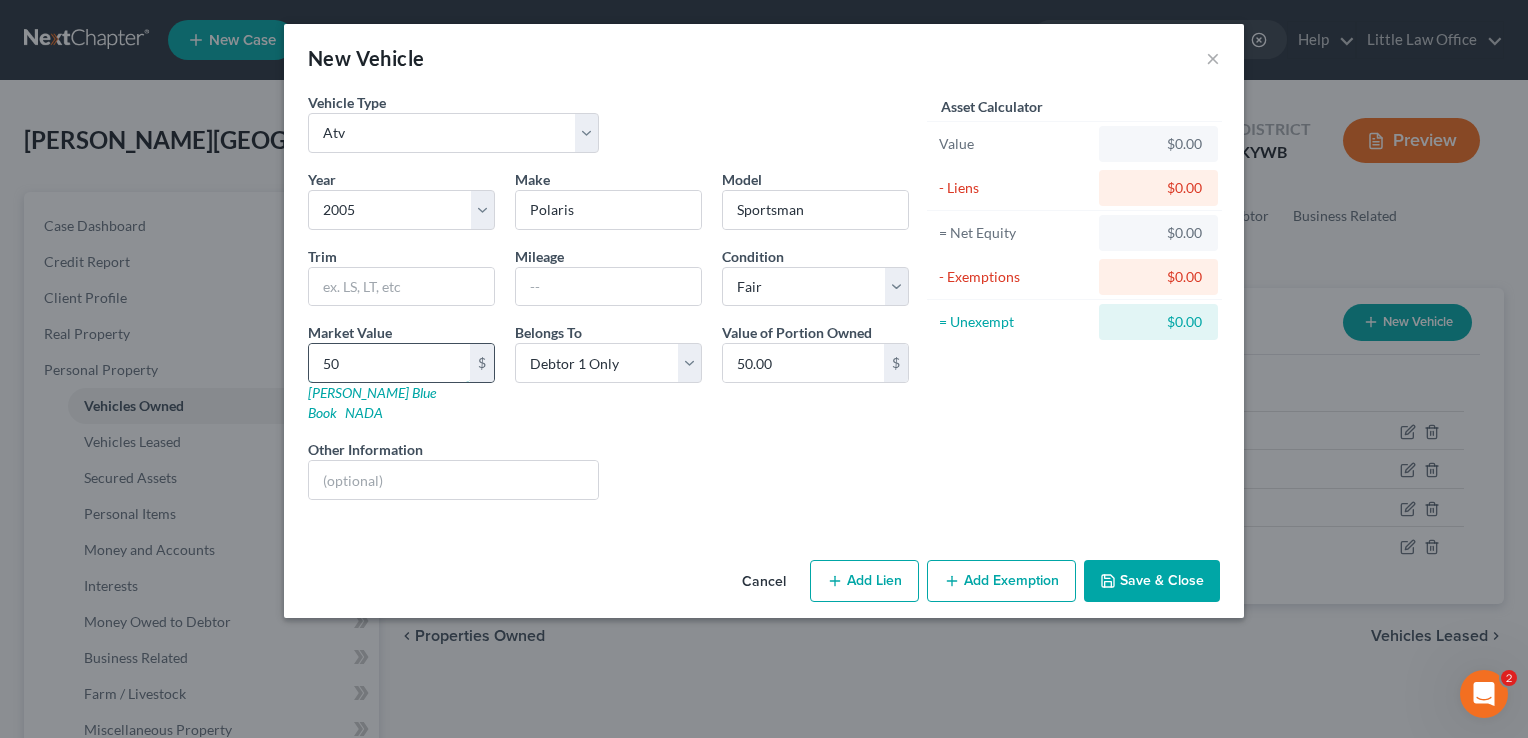 type on "500" 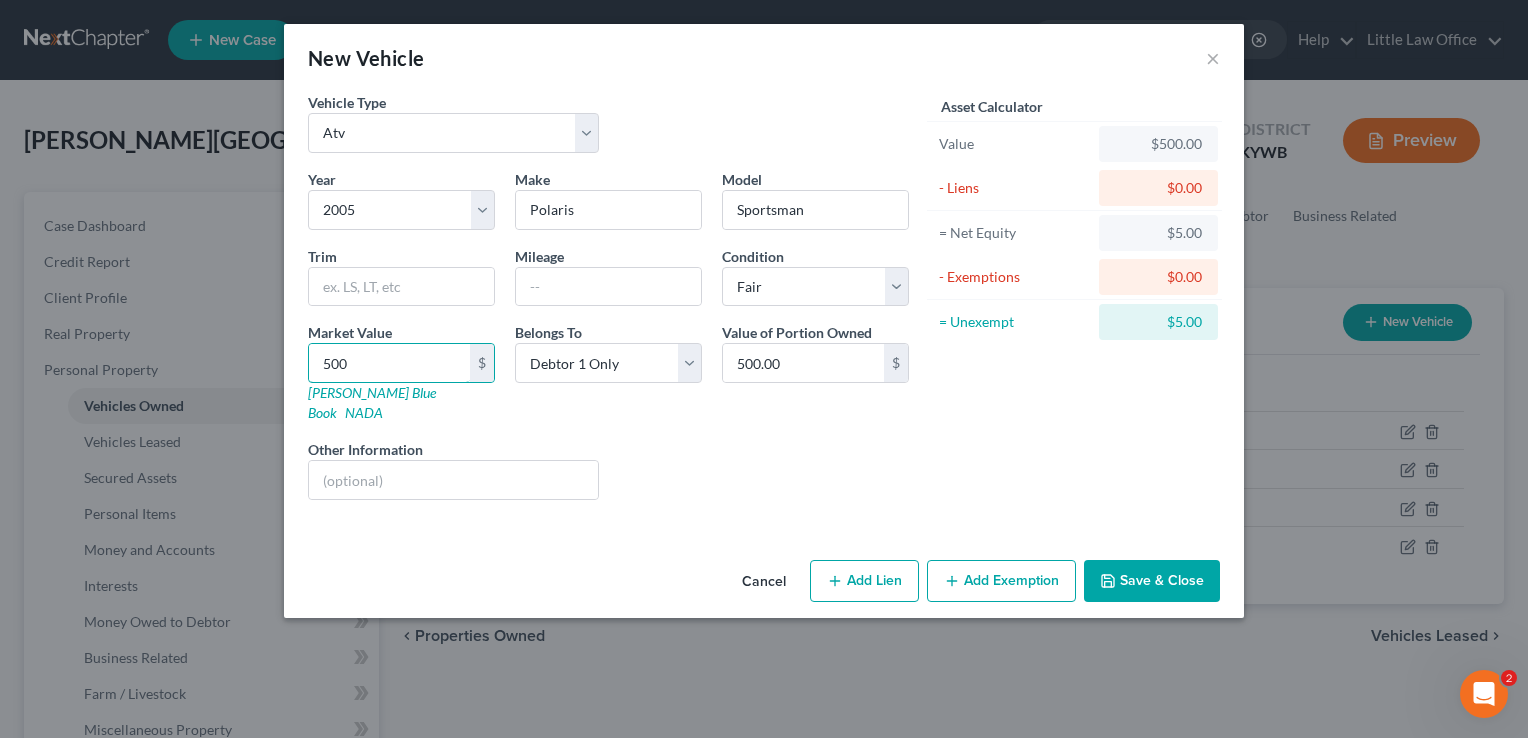 type on "500" 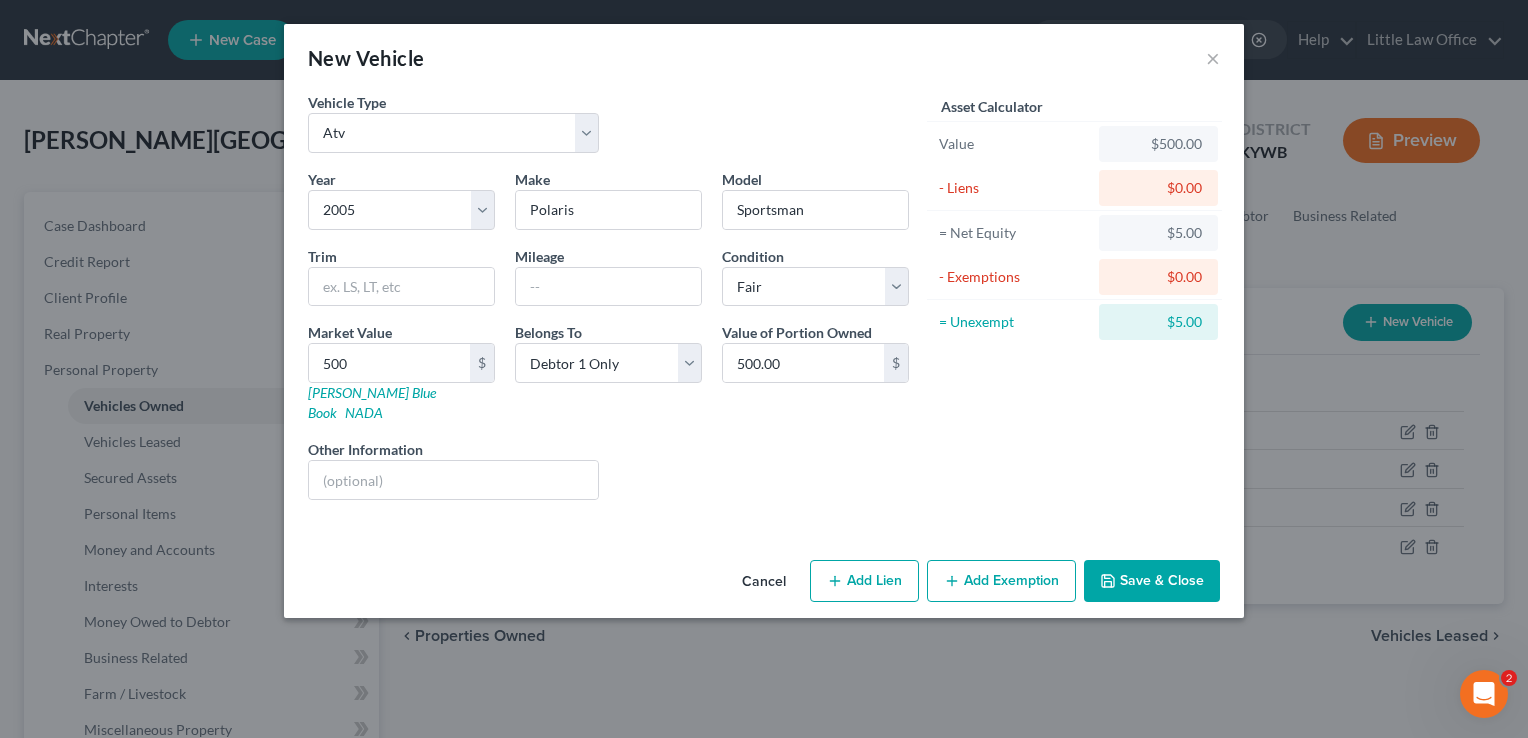 click 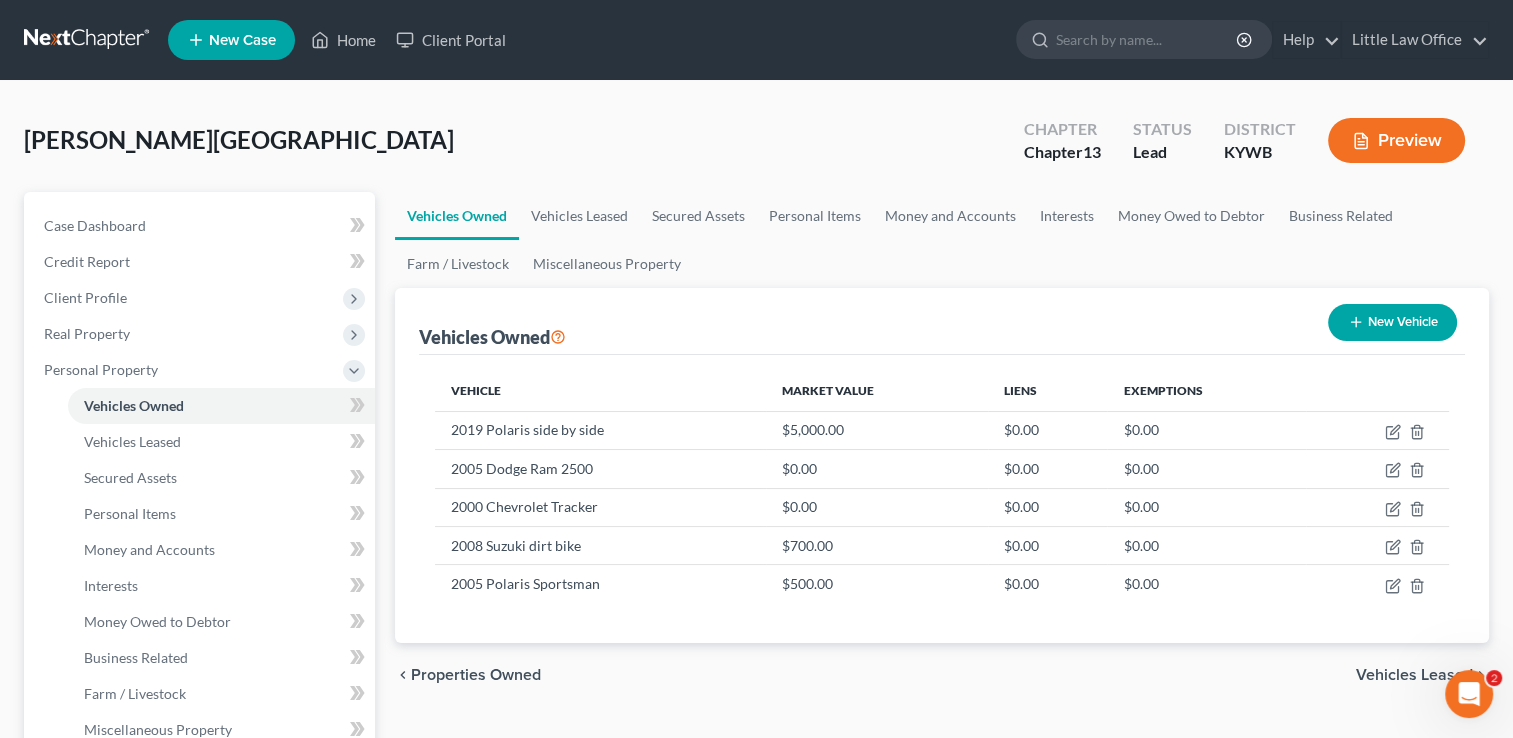 click on "Vehicles Leased" at bounding box center [1414, 675] 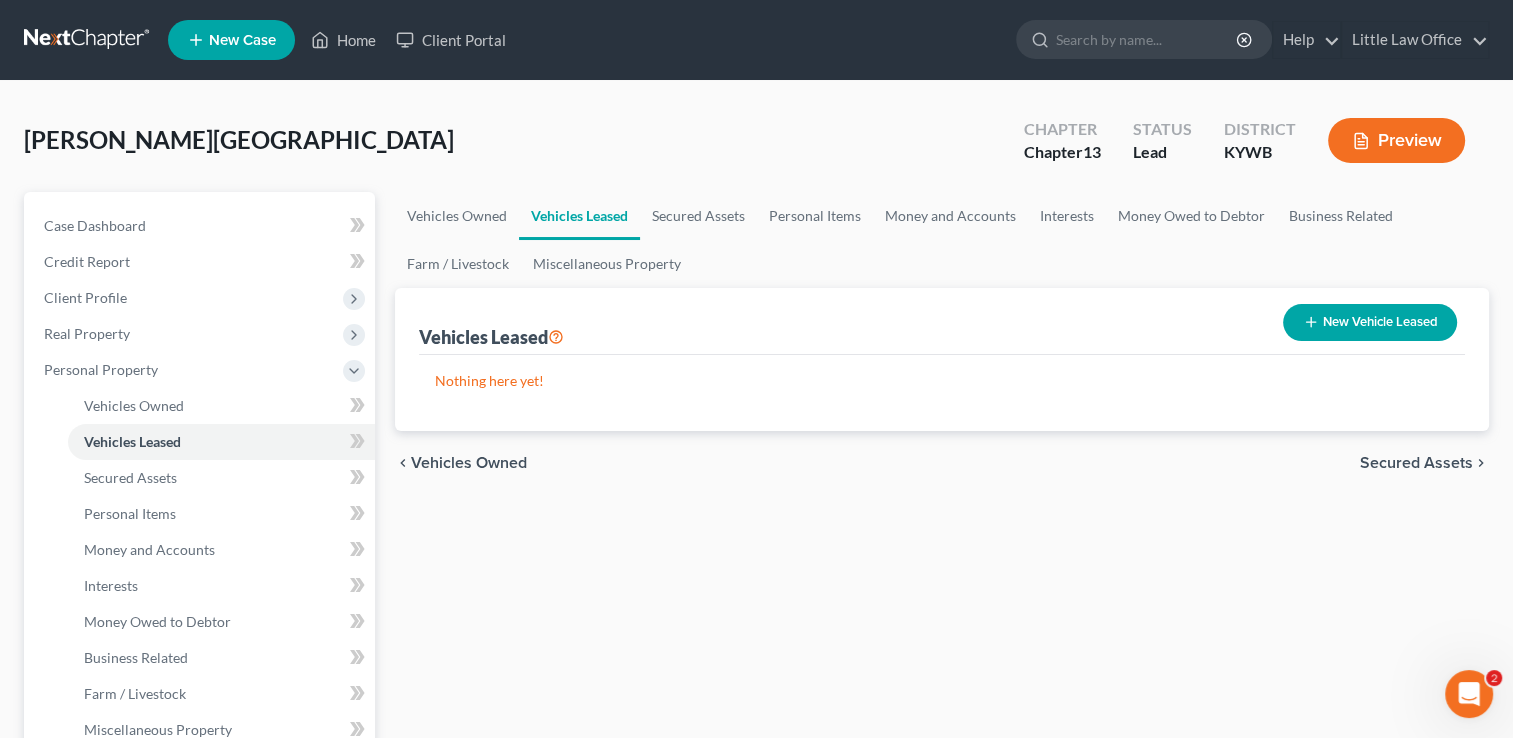 click on "chevron_left
Vehicles Owned
Secured Assets
chevron_right" at bounding box center (942, 463) 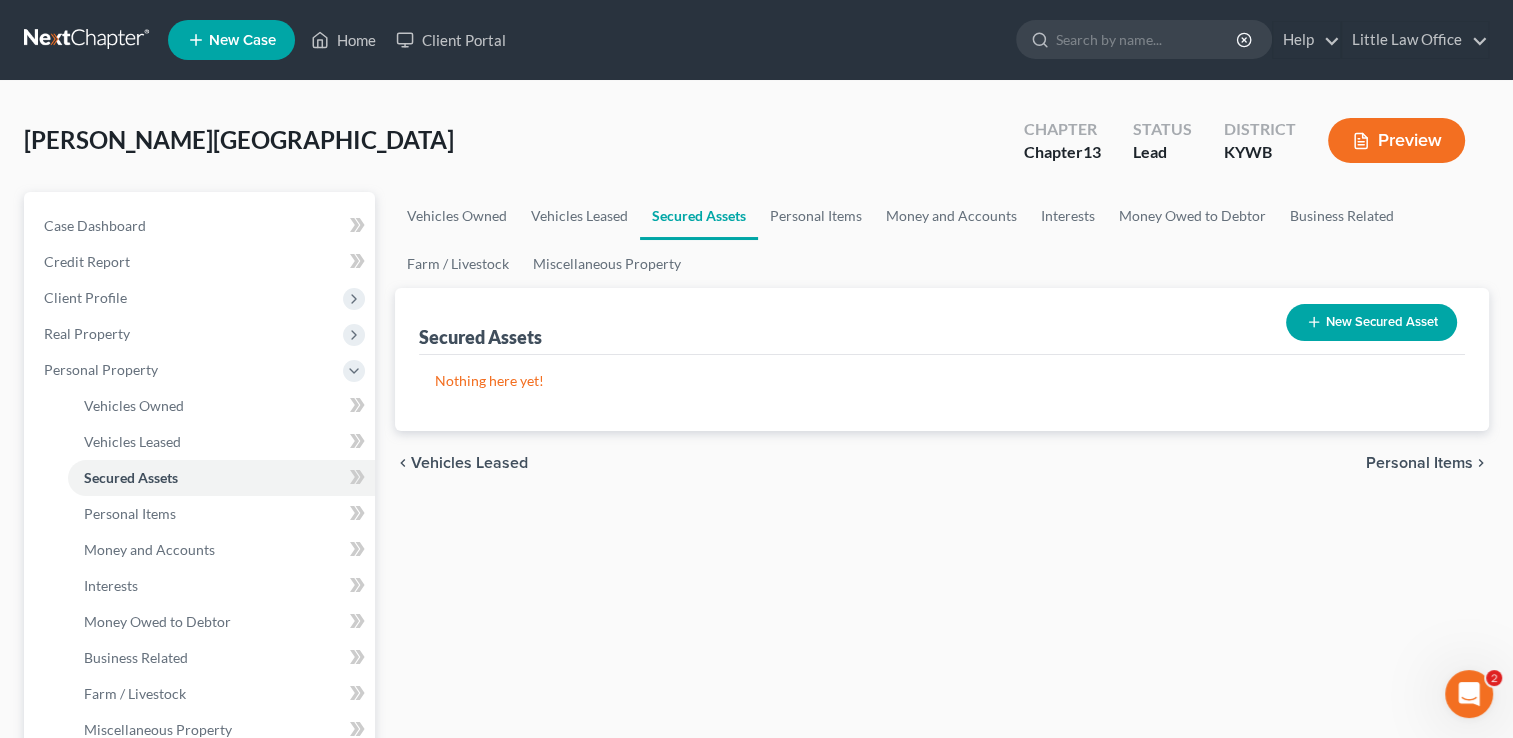click on "Personal Items" at bounding box center [1419, 463] 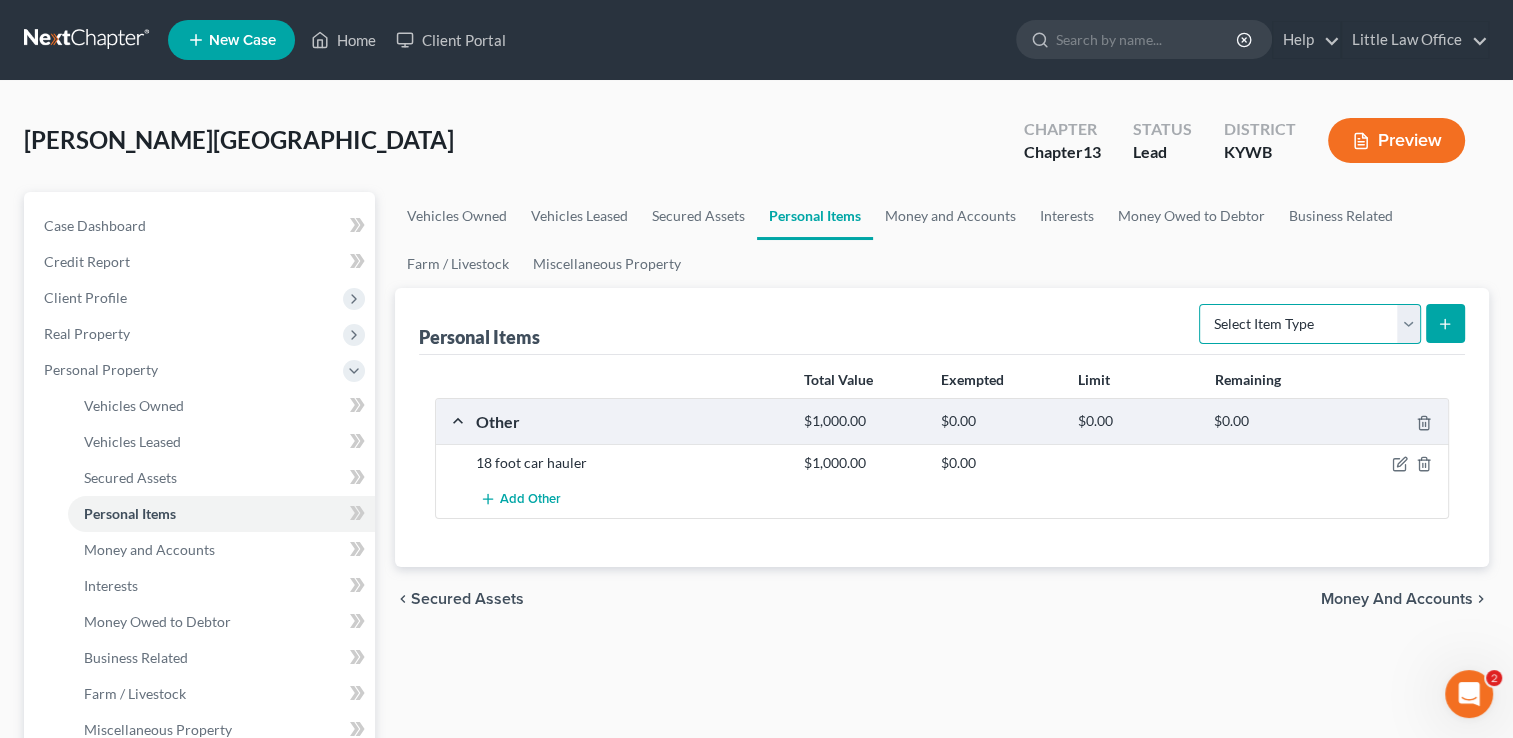 click on "Select Item Type Clothing Collectibles Of Value Electronics Firearms Household Goods Jewelry Other Pet(s) Sports & Hobby Equipment" at bounding box center (1310, 324) 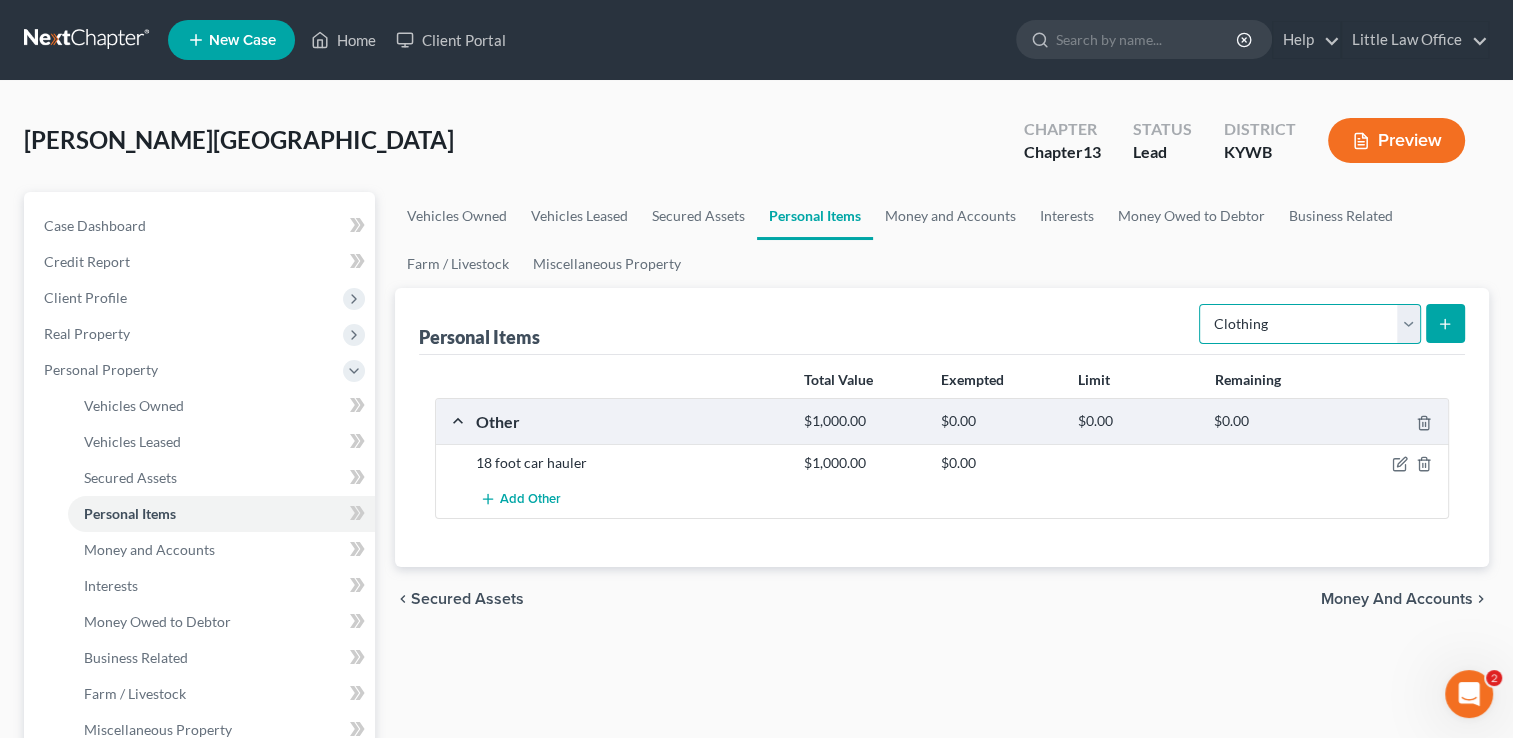 click on "Select Item Type Clothing Collectibles Of Value Electronics Firearms Household Goods Jewelry Other Pet(s) Sports & Hobby Equipment" at bounding box center (1310, 324) 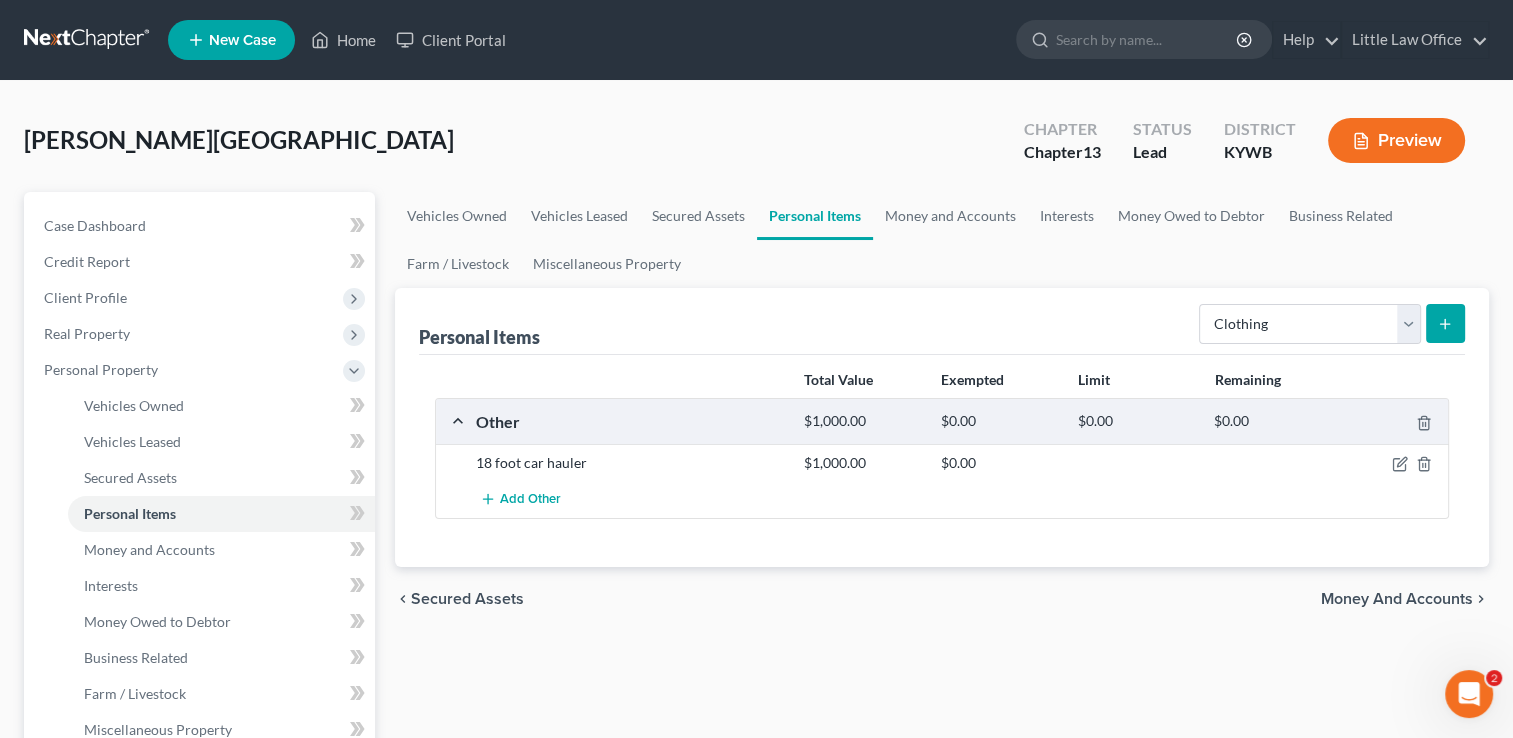 click at bounding box center [1445, 323] 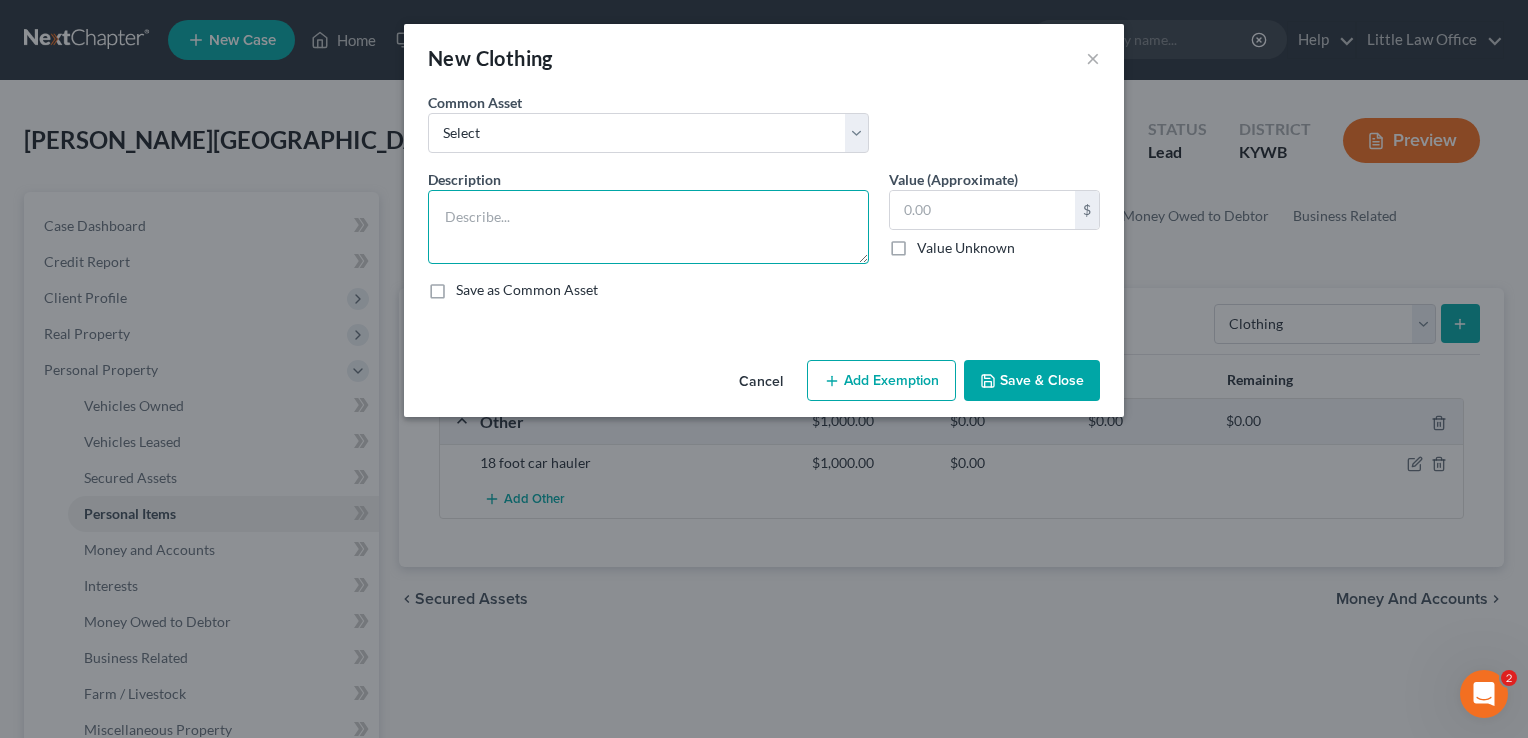 click at bounding box center (648, 227) 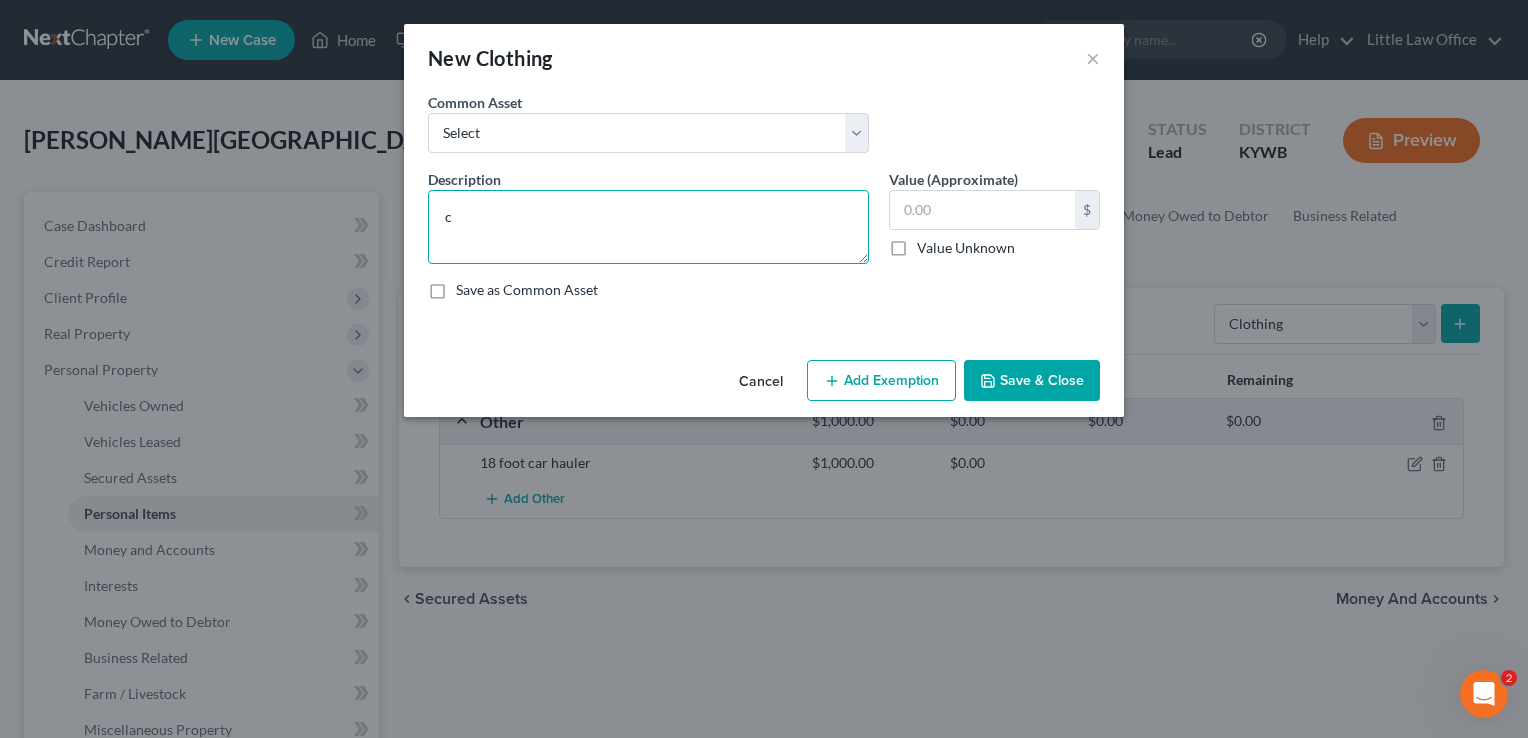 click on "c" at bounding box center (648, 227) 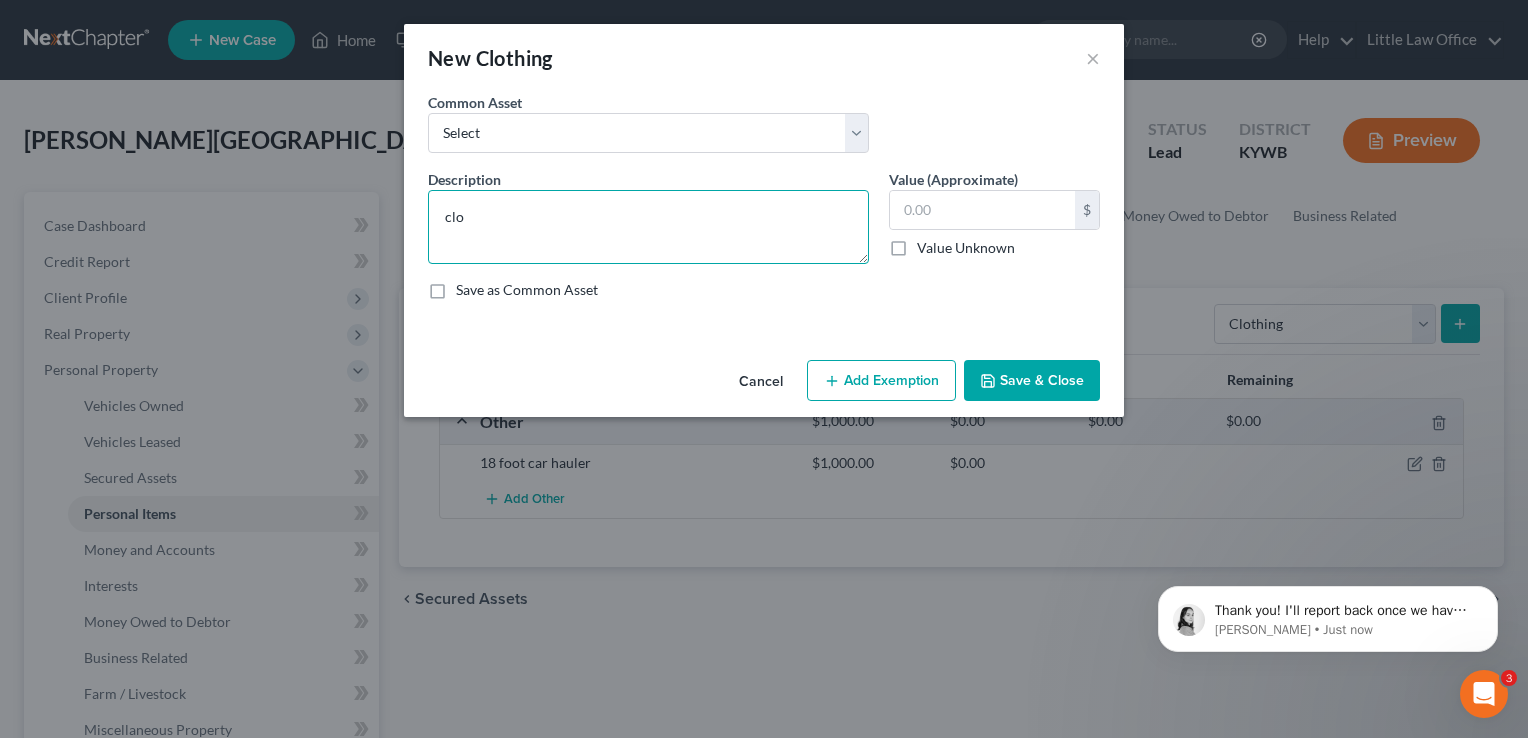 scroll, scrollTop: 0, scrollLeft: 0, axis: both 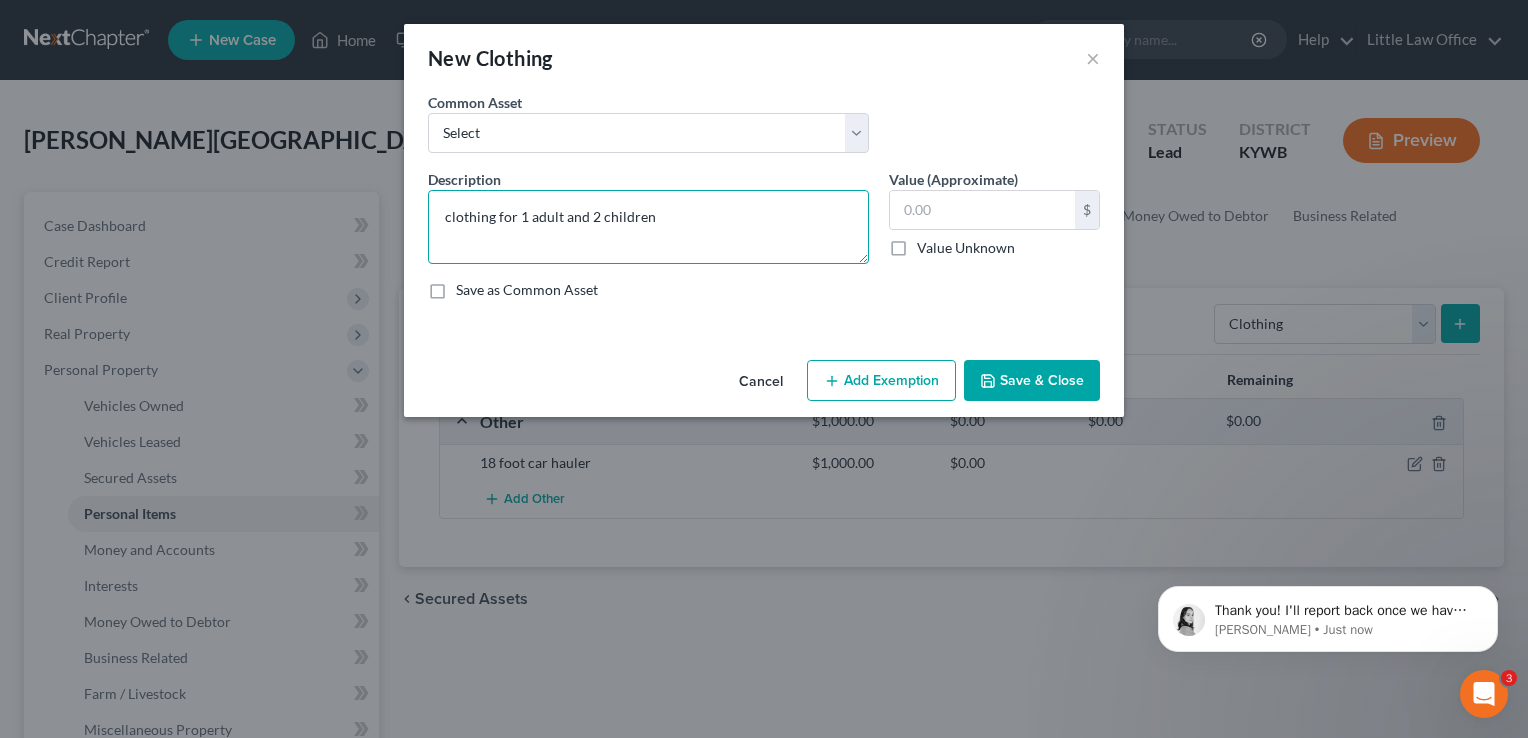 type on "clothing for 1 adult and 2 children" 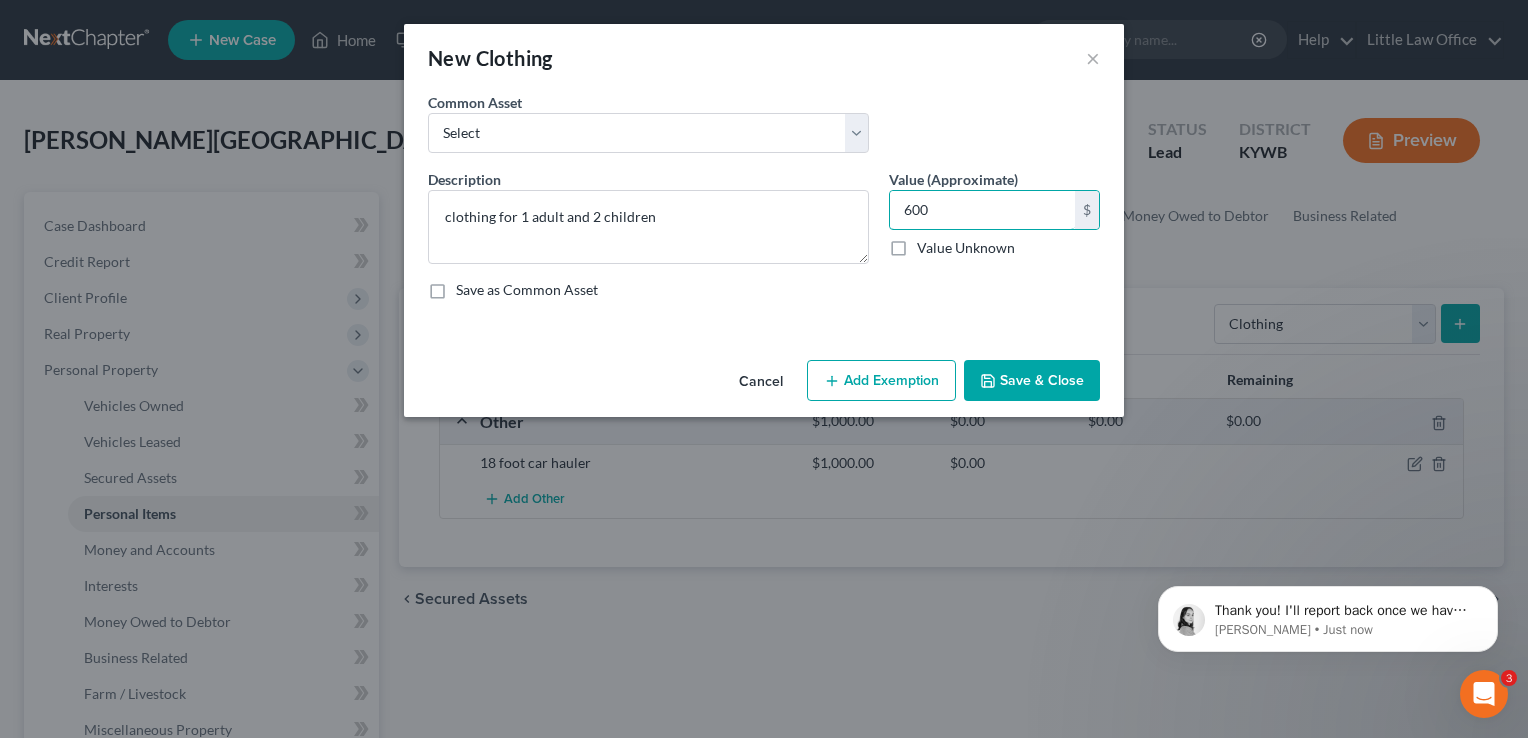 type on "600" 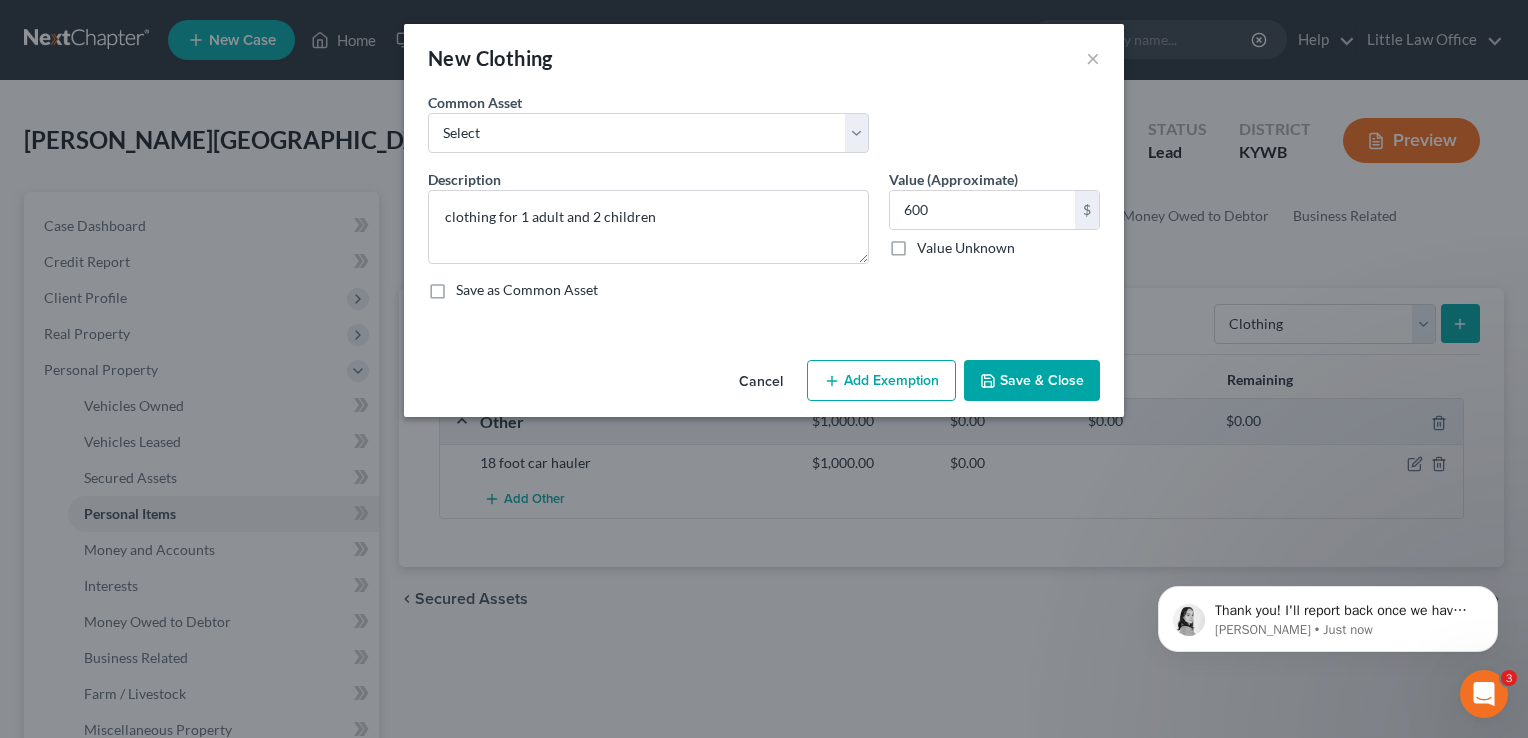 click on "Save & Close" at bounding box center [1032, 381] 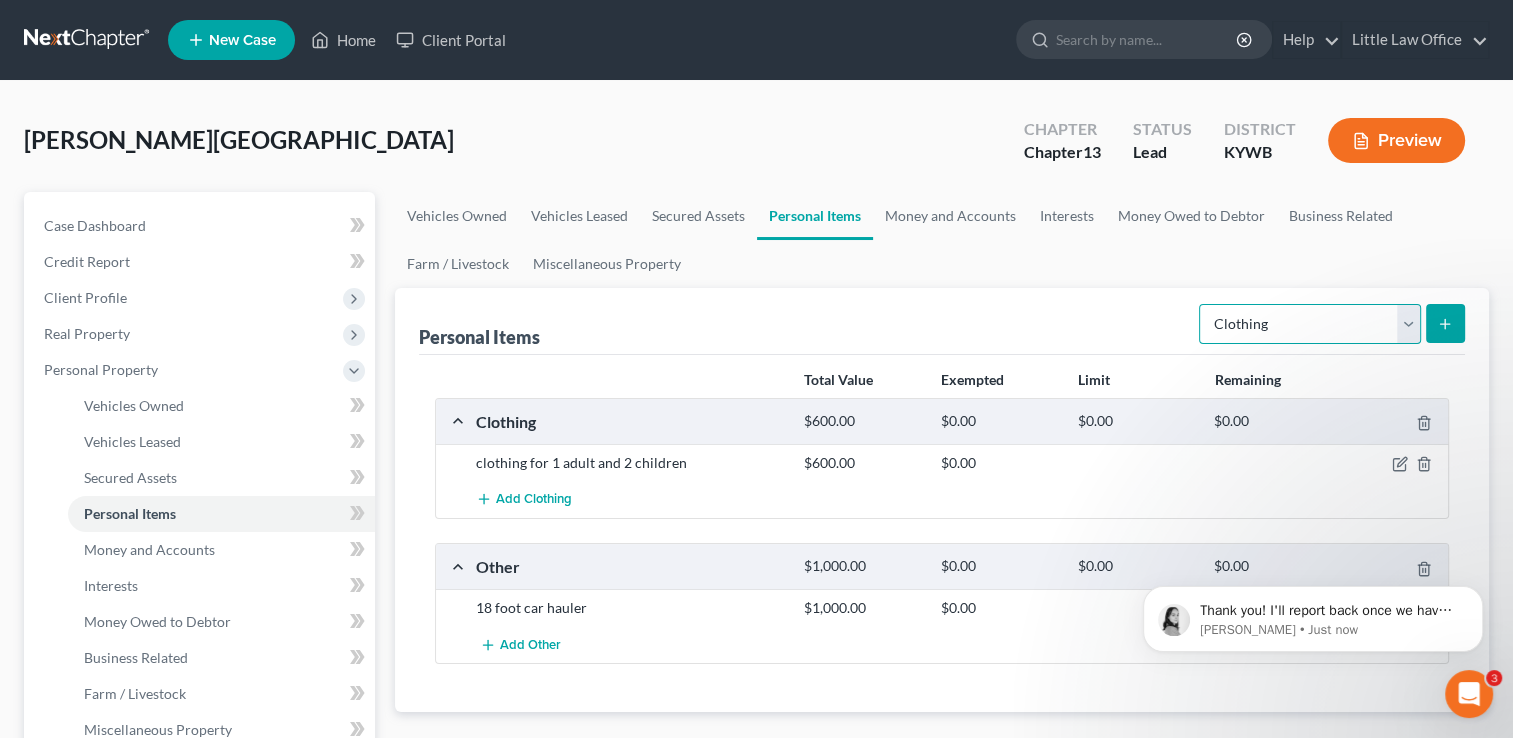 click on "Select Item Type Clothing Collectibles Of Value Electronics Firearms Household Goods Jewelry Other Pet(s) Sports & Hobby Equipment" at bounding box center (1310, 324) 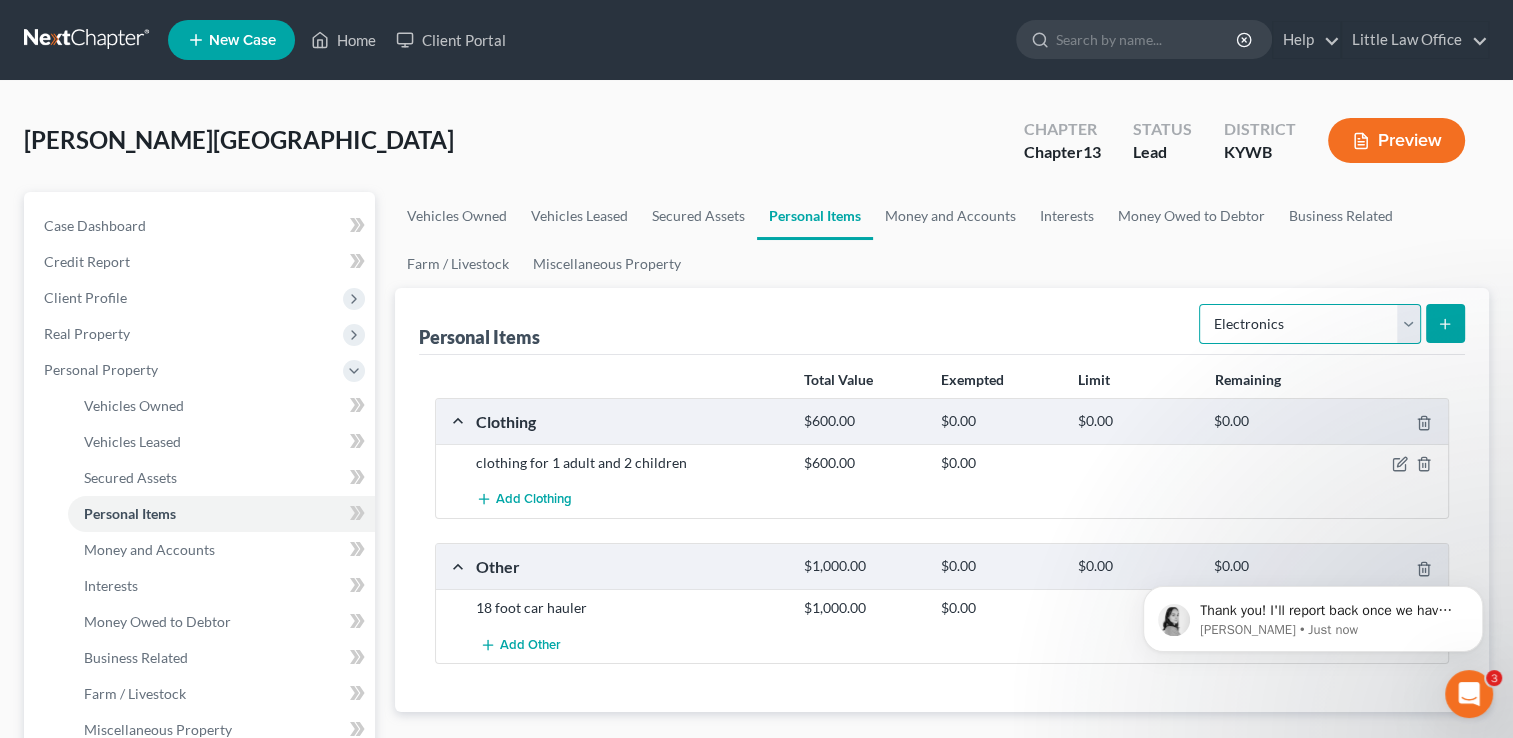 click on "Select Item Type Clothing Collectibles Of Value Electronics Firearms Household Goods Jewelry Other Pet(s) Sports & Hobby Equipment" at bounding box center (1310, 324) 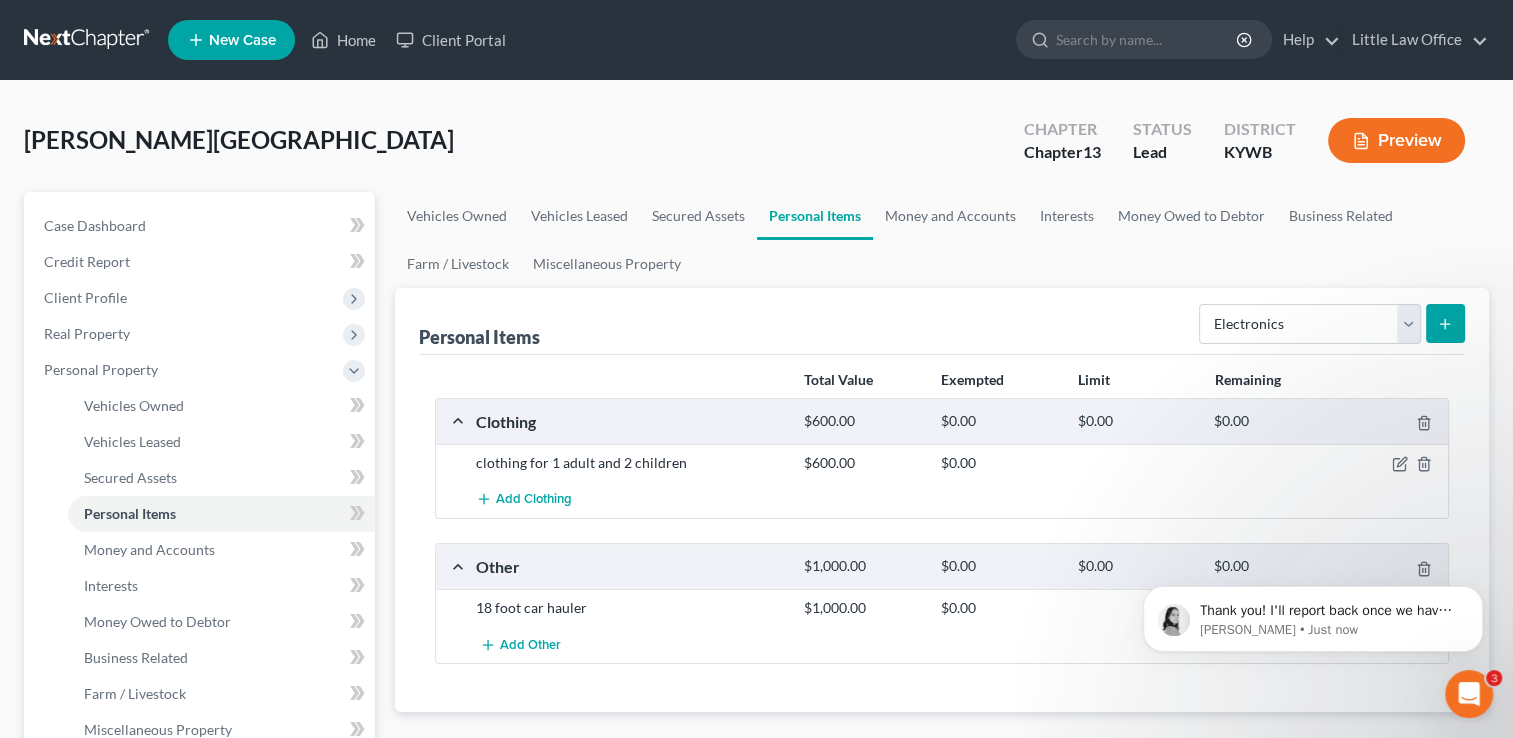 click at bounding box center [1445, 323] 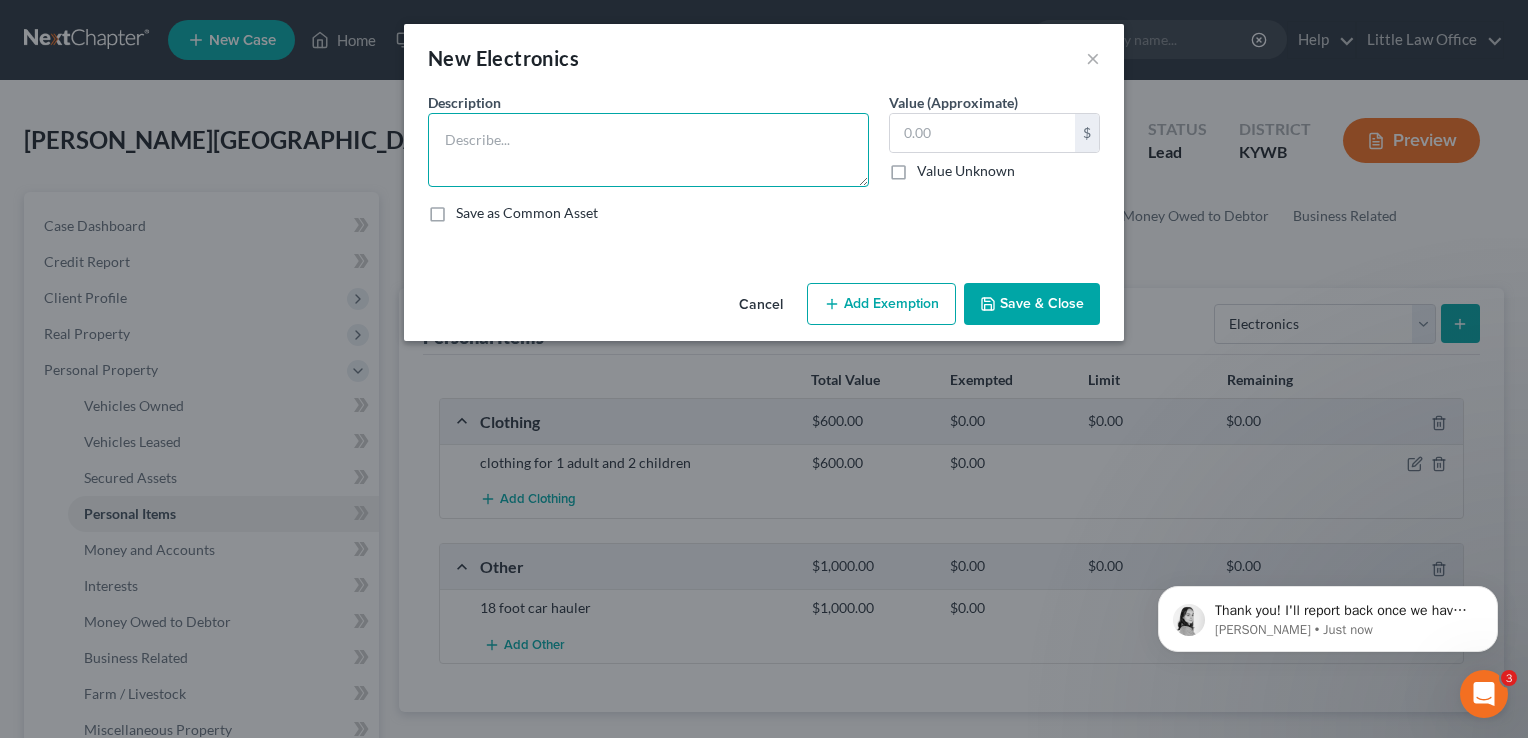 click at bounding box center [648, 150] 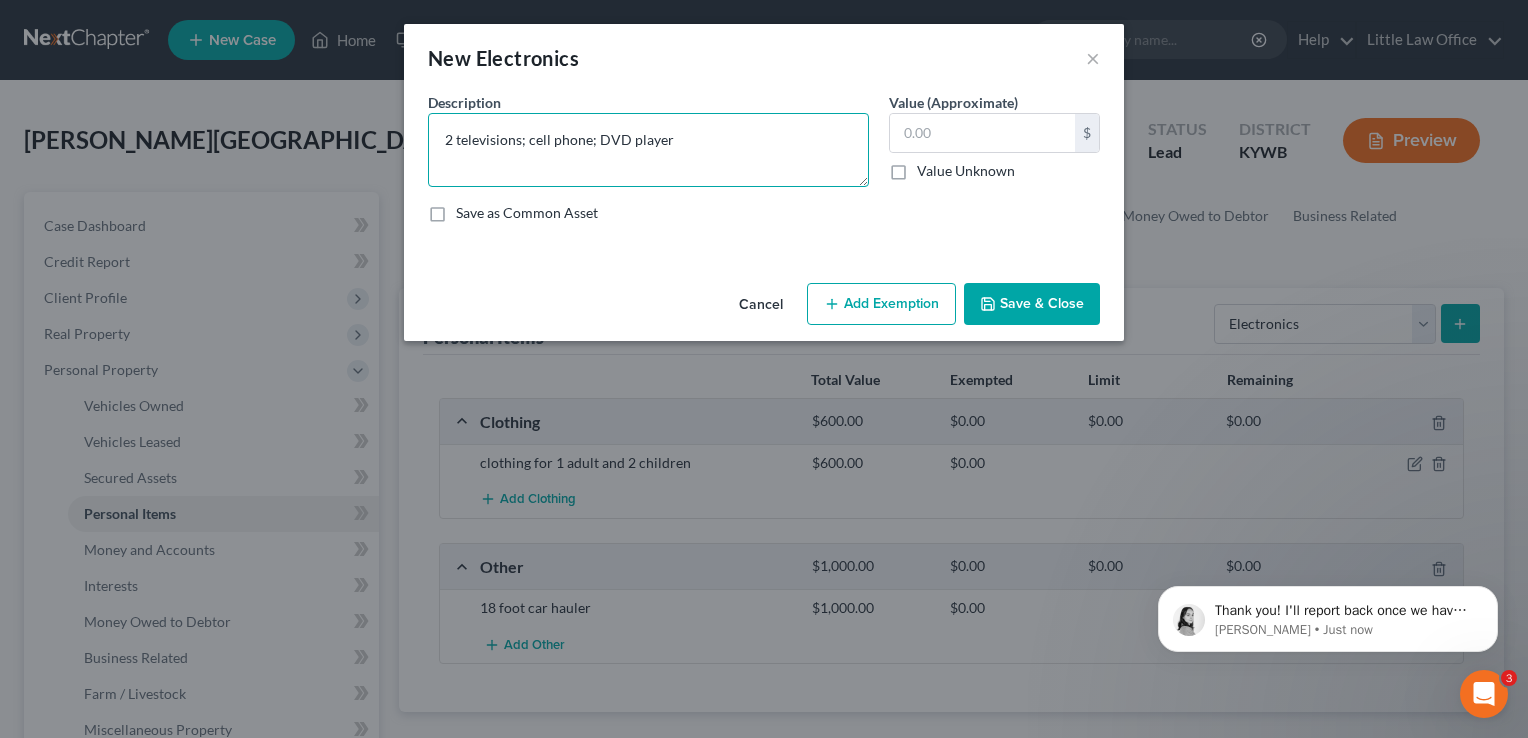 type on "2 televisions; cell phone; DVD player" 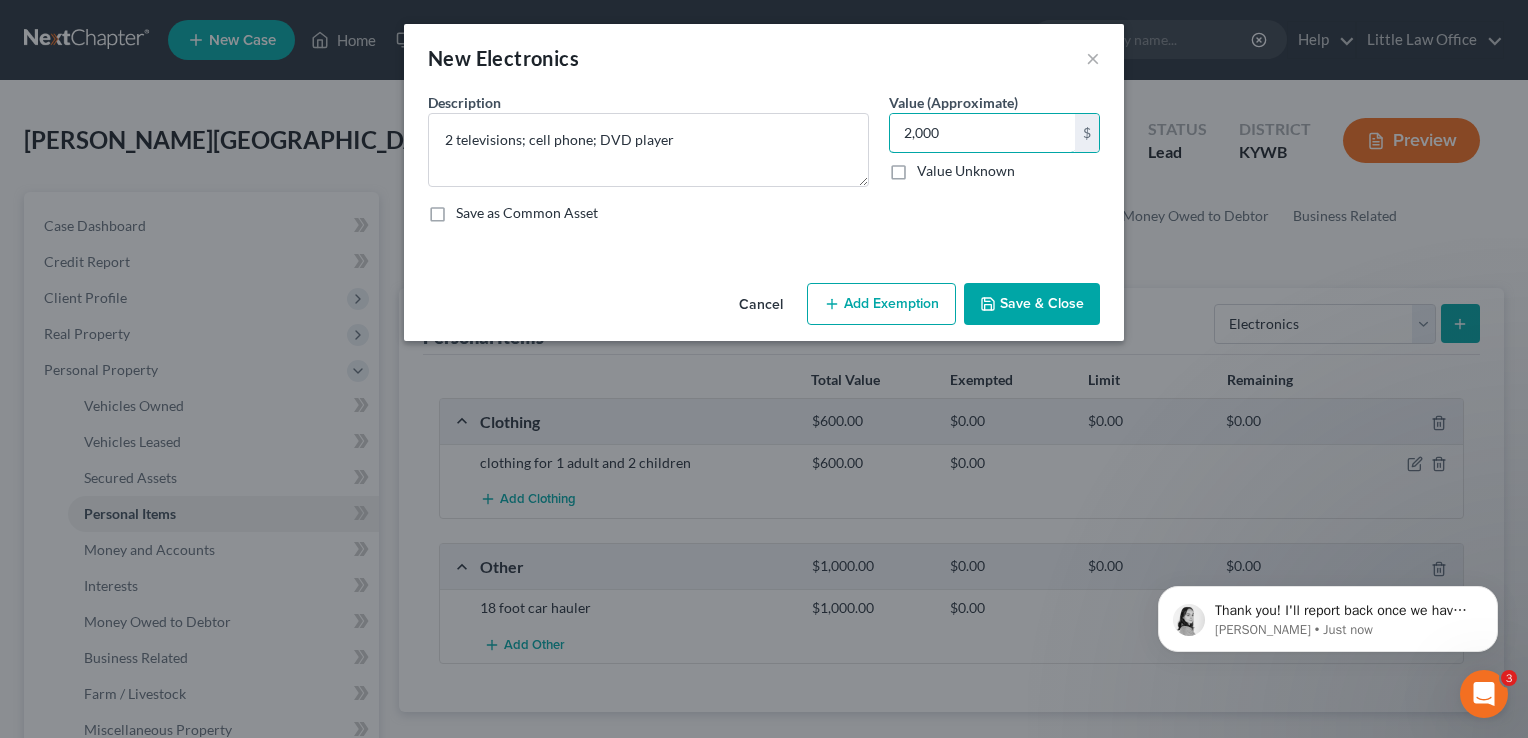 type on "2,000" 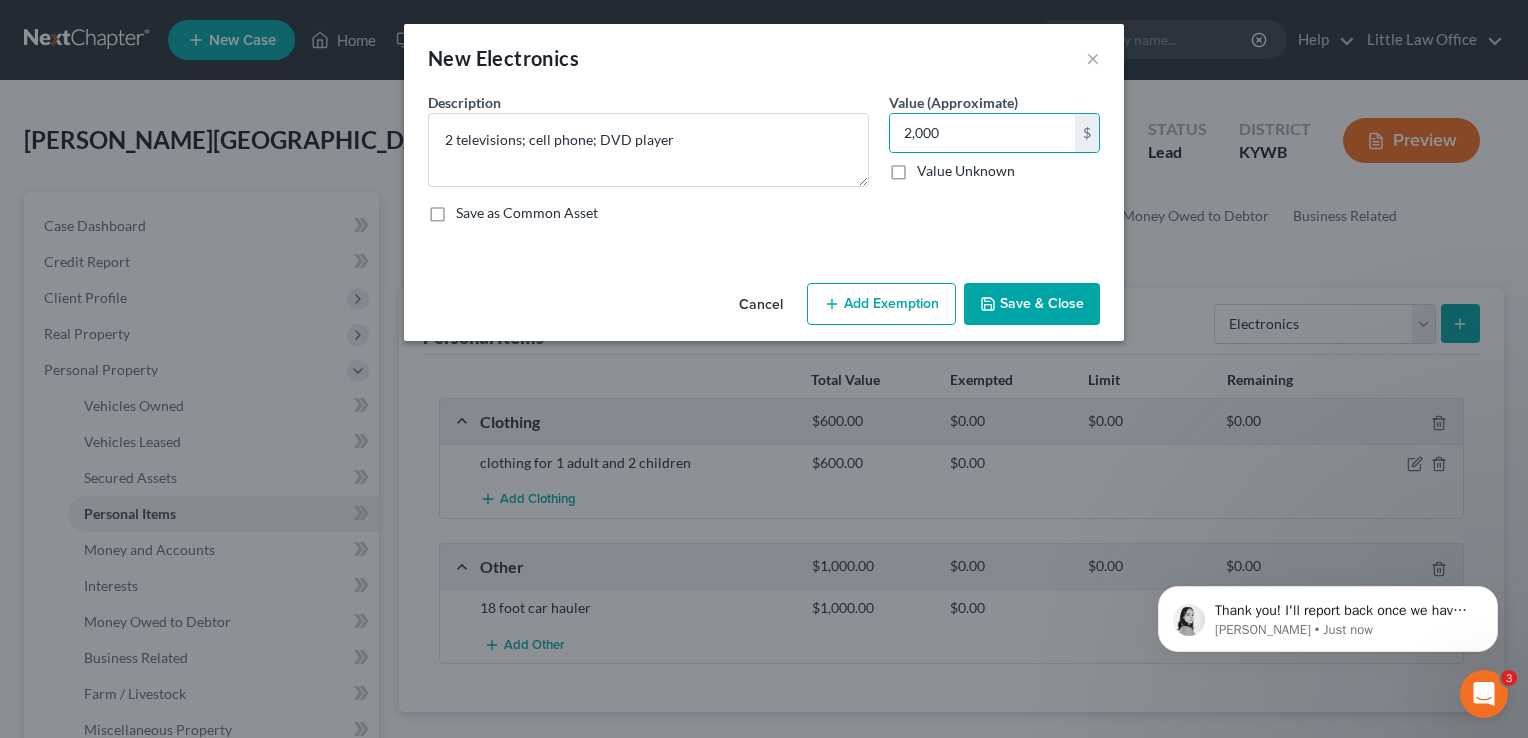 click on "Save & Close" at bounding box center (1032, 304) 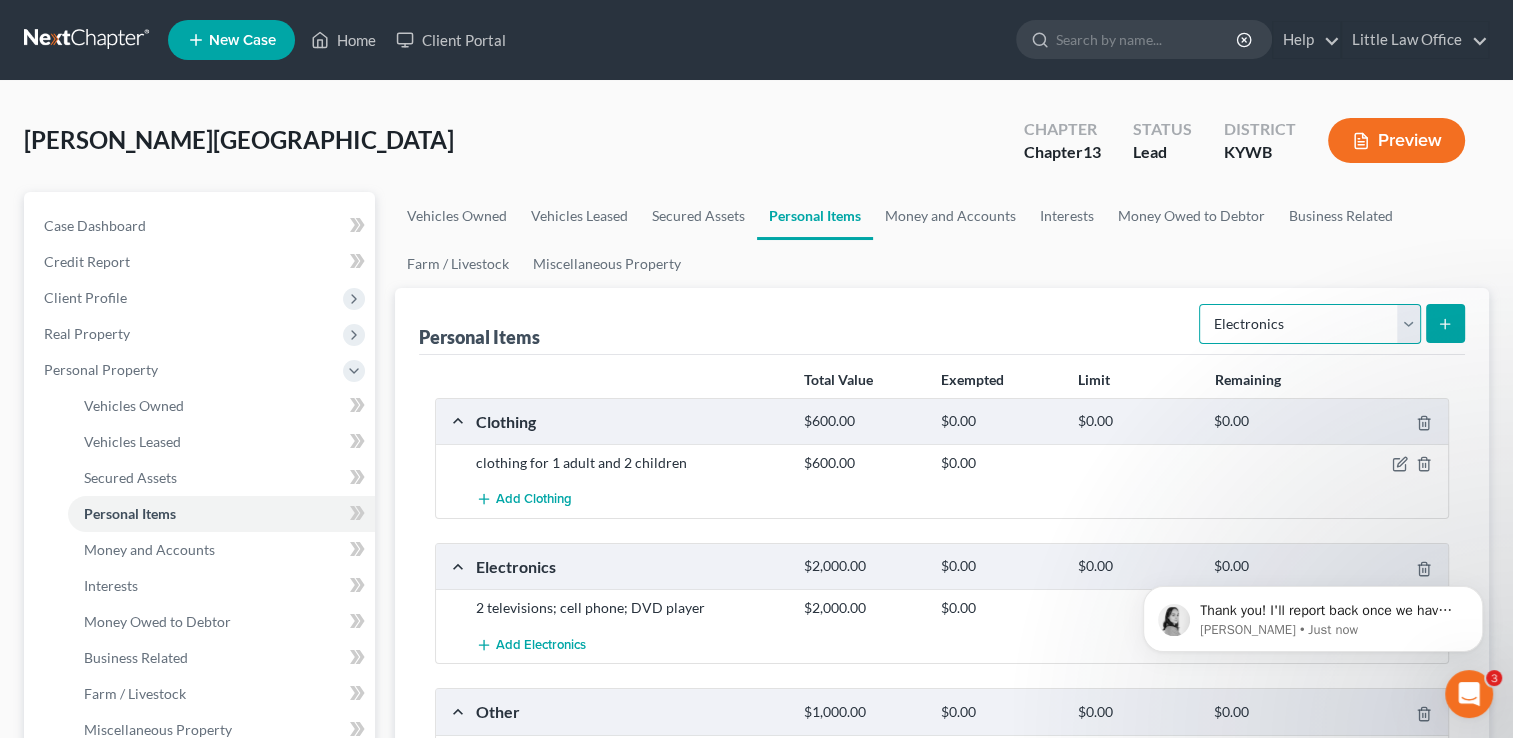 click on "Select Item Type Clothing Collectibles Of Value Electronics Firearms Household Goods Jewelry Other Pet(s) Sports & Hobby Equipment" at bounding box center (1310, 324) 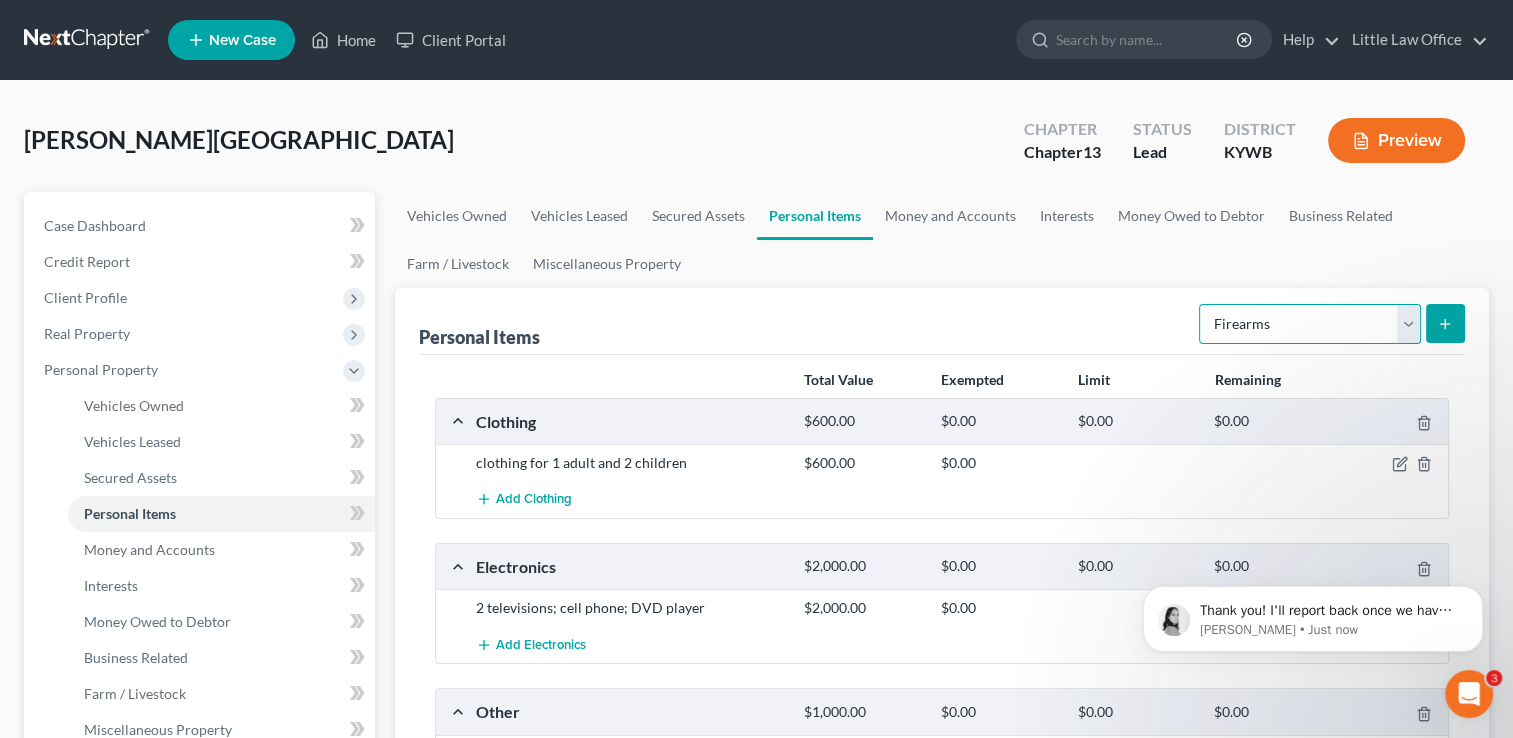 click on "Select Item Type Clothing Collectibles Of Value Electronics Firearms Household Goods Jewelry Other Pet(s) Sports & Hobby Equipment" at bounding box center (1310, 324) 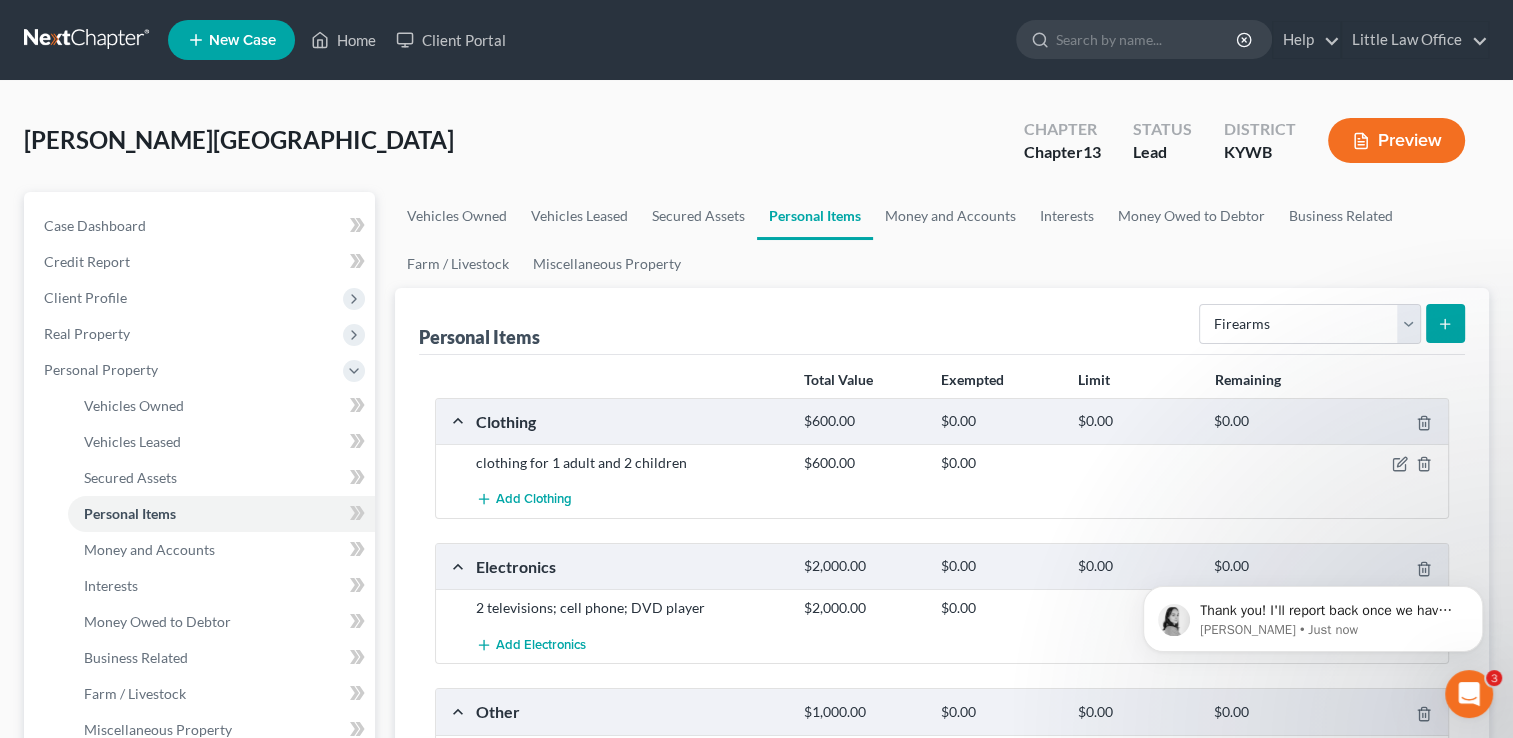 click at bounding box center [1445, 323] 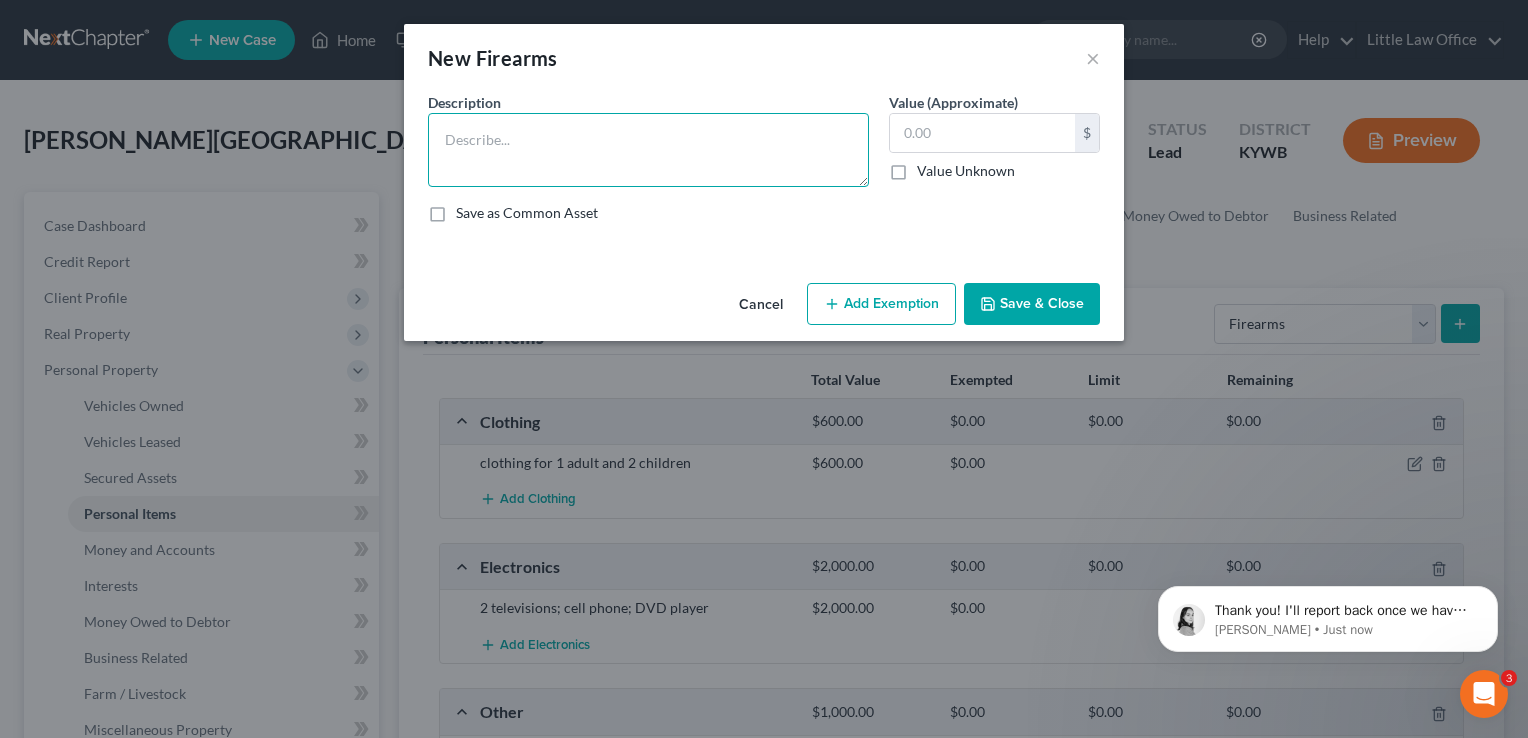 click at bounding box center [648, 150] 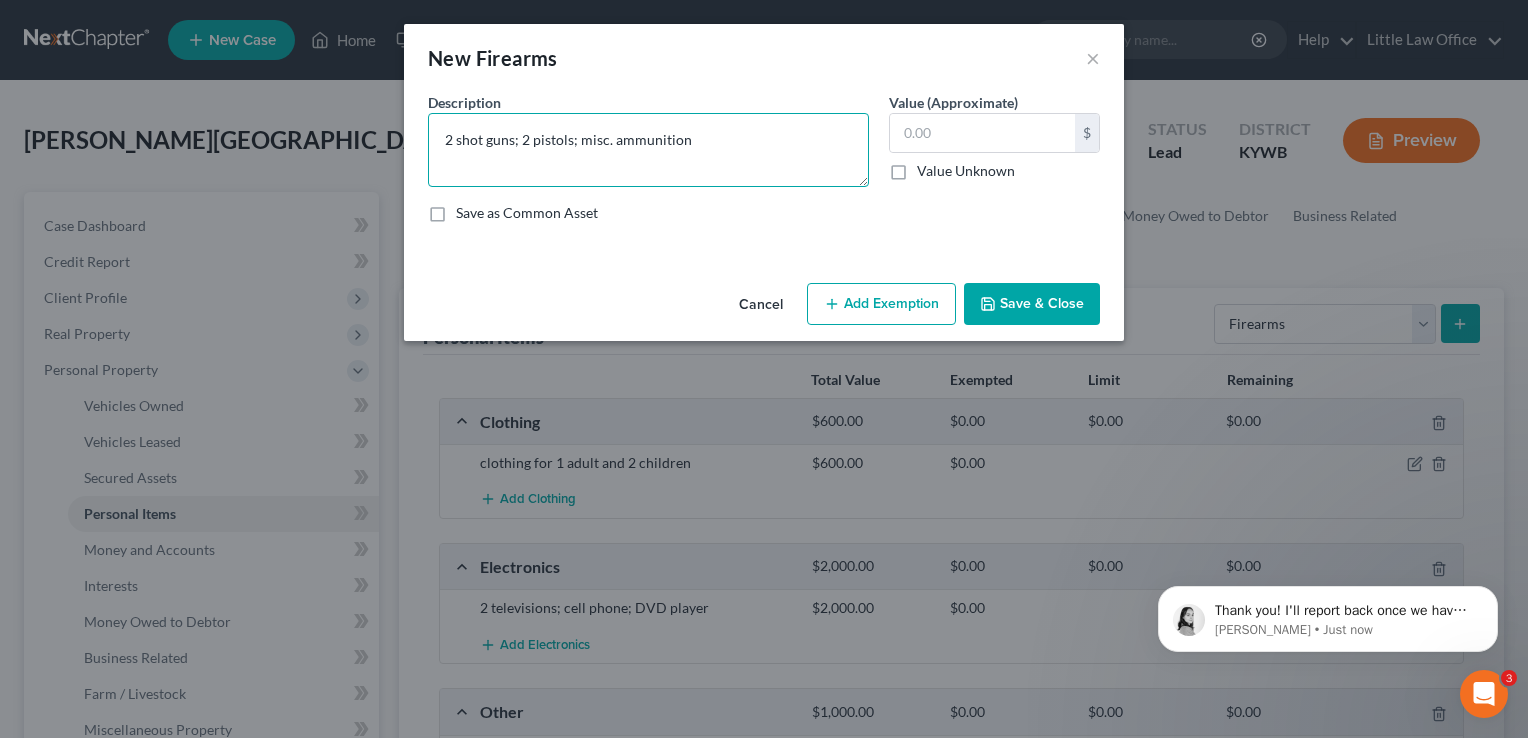 type on "2 shot guns; 2 pistols; misc. ammunition" 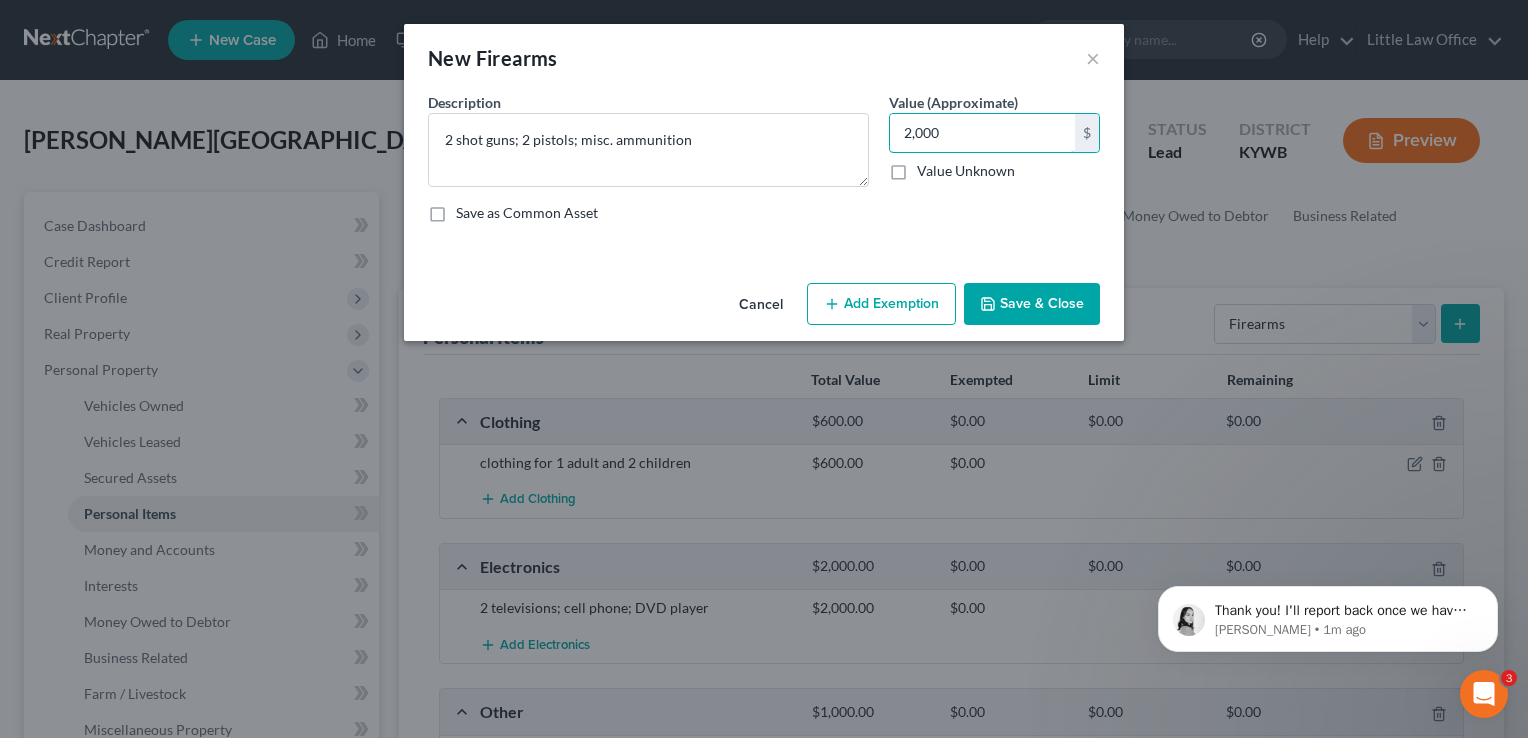 type on "2,000" 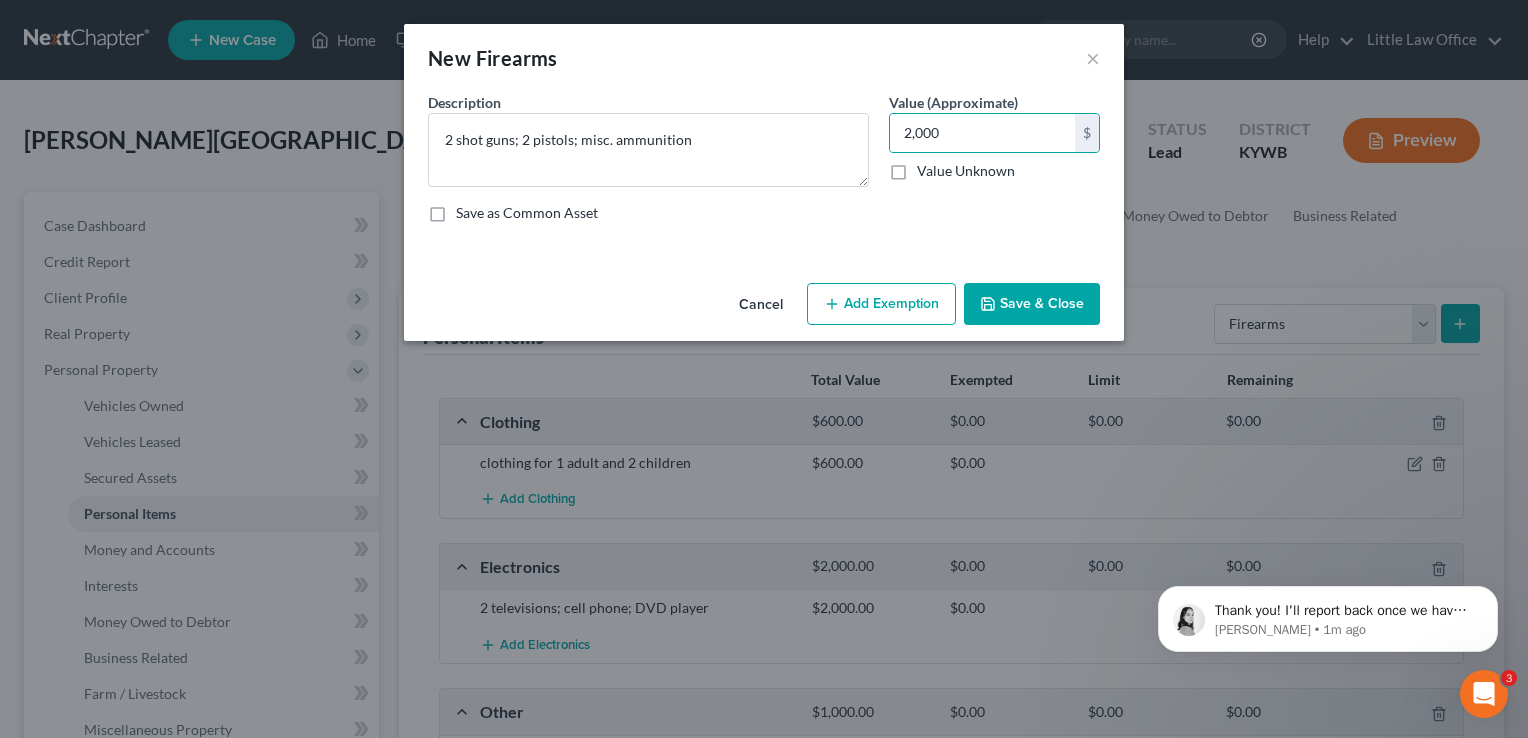 click on "Save & Close" at bounding box center [1032, 304] 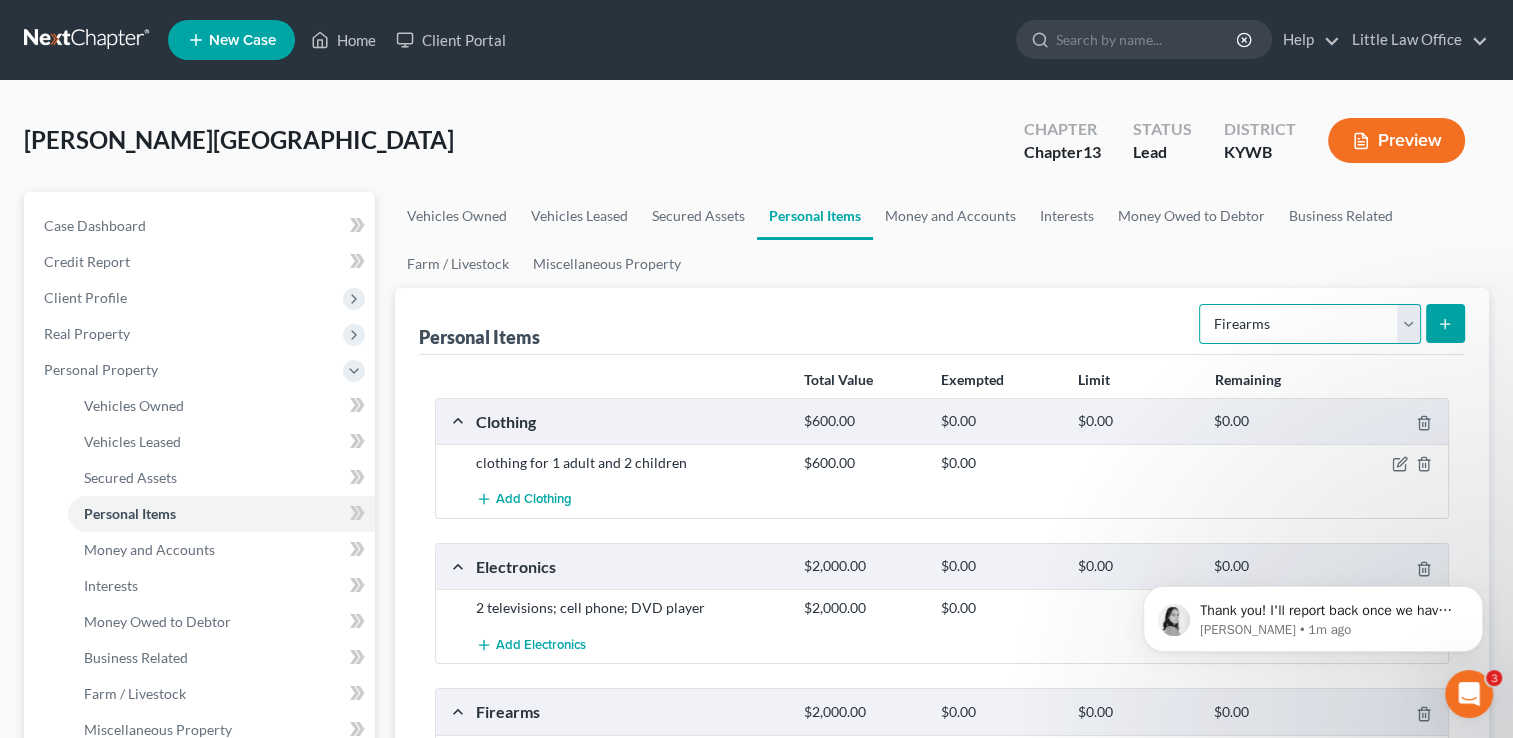 click on "Select Item Type Clothing Collectibles Of Value Electronics Firearms Household Goods Jewelry Other Pet(s) Sports & Hobby Equipment" at bounding box center [1310, 324] 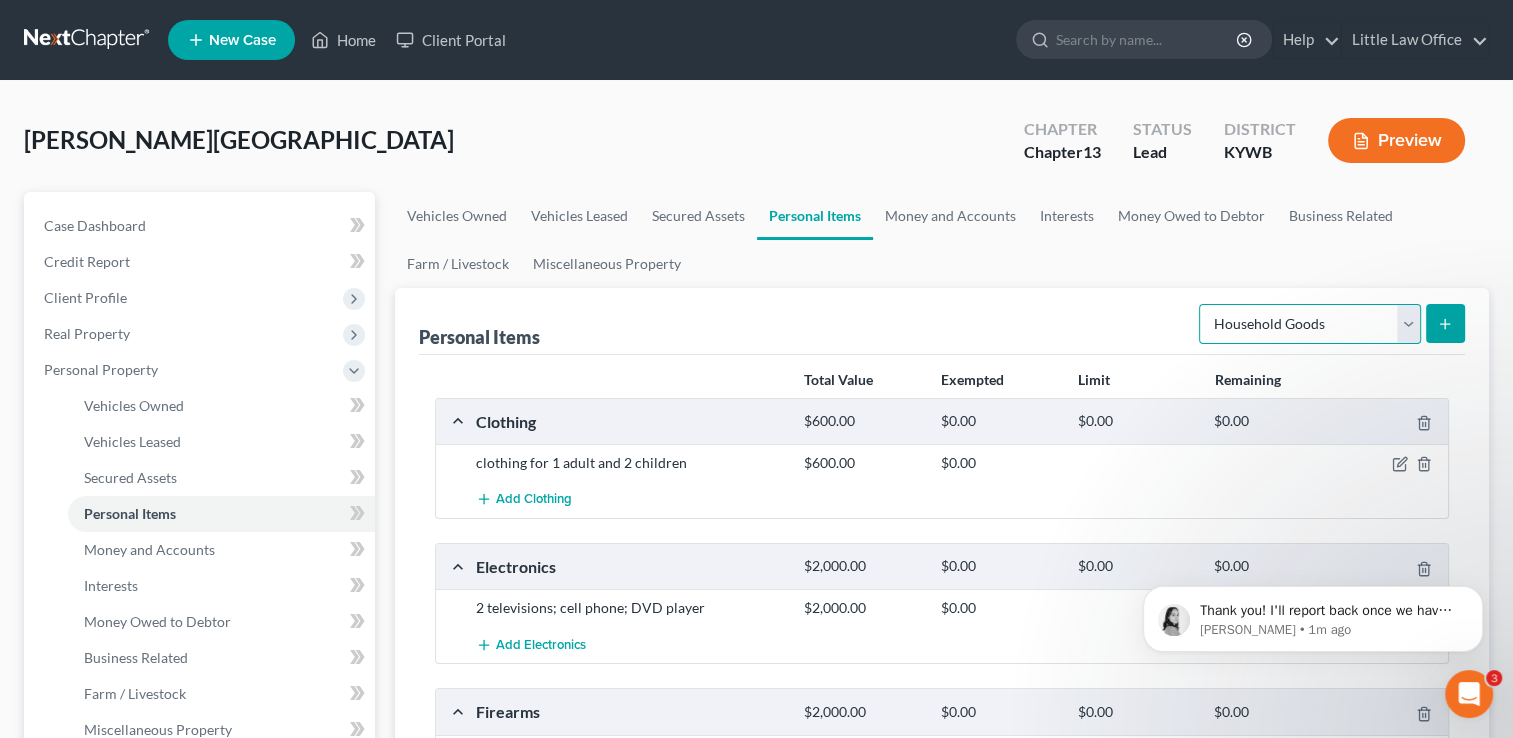 click on "Select Item Type Clothing Collectibles Of Value Electronics Firearms Household Goods Jewelry Other Pet(s) Sports & Hobby Equipment" at bounding box center [1310, 324] 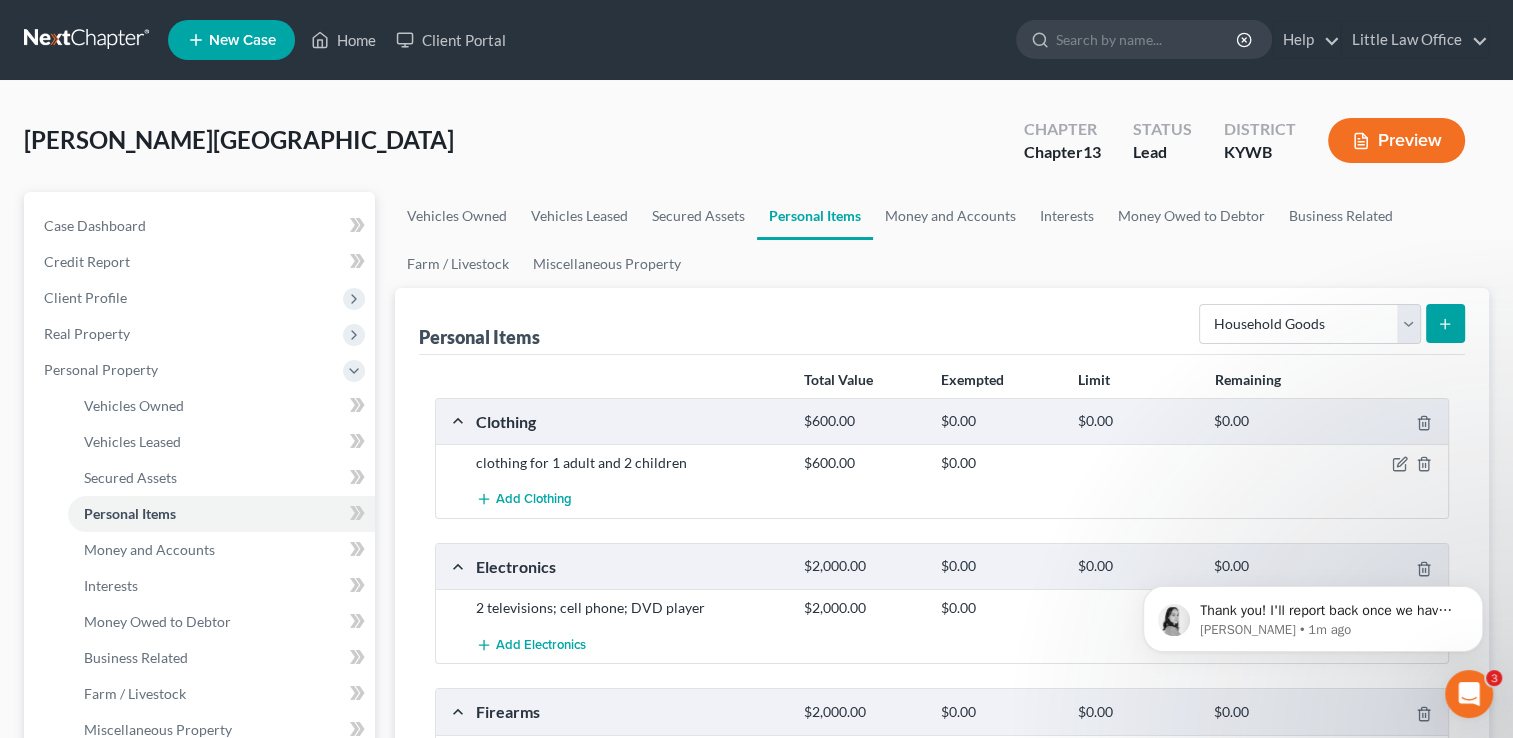 click at bounding box center [1445, 323] 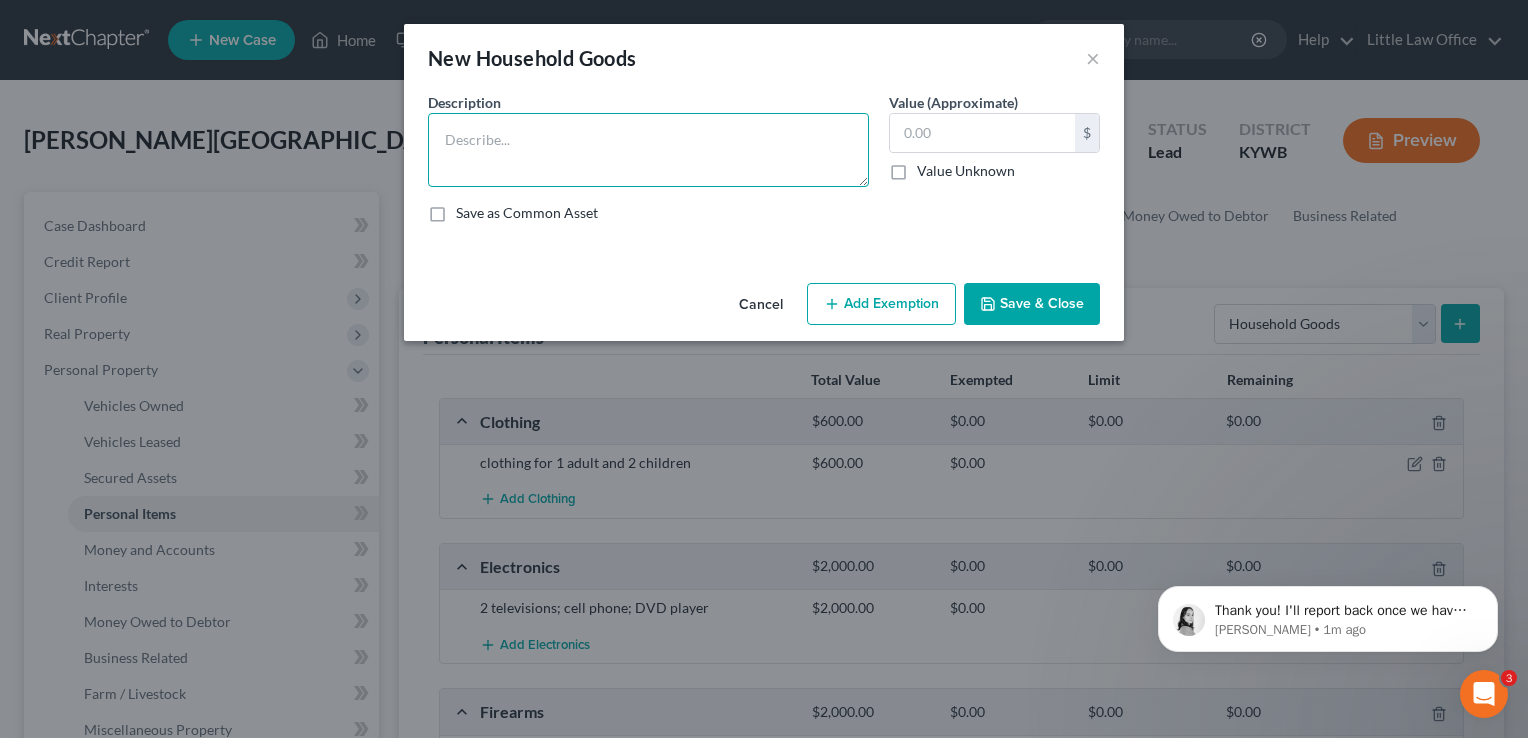 click at bounding box center (648, 150) 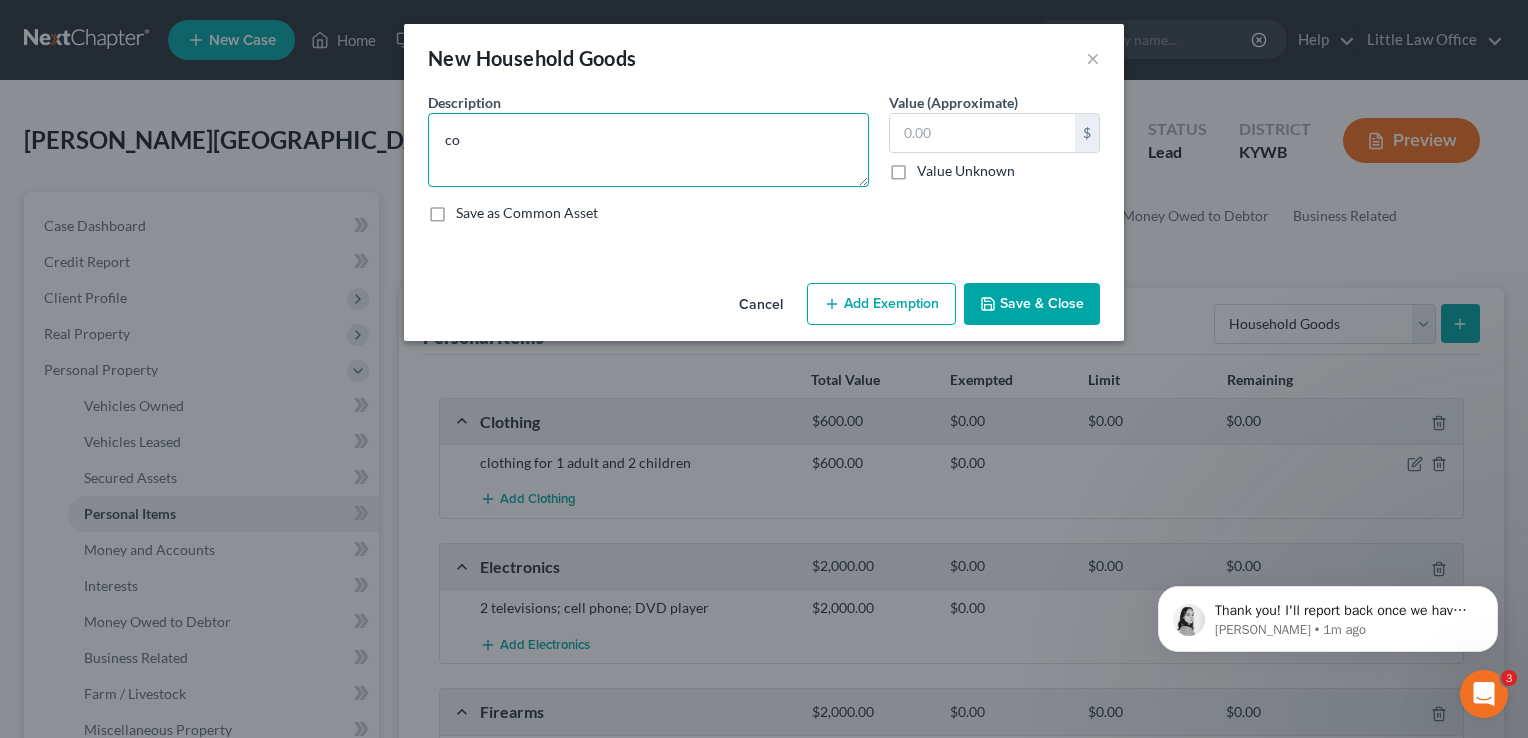 click on "co" at bounding box center (648, 150) 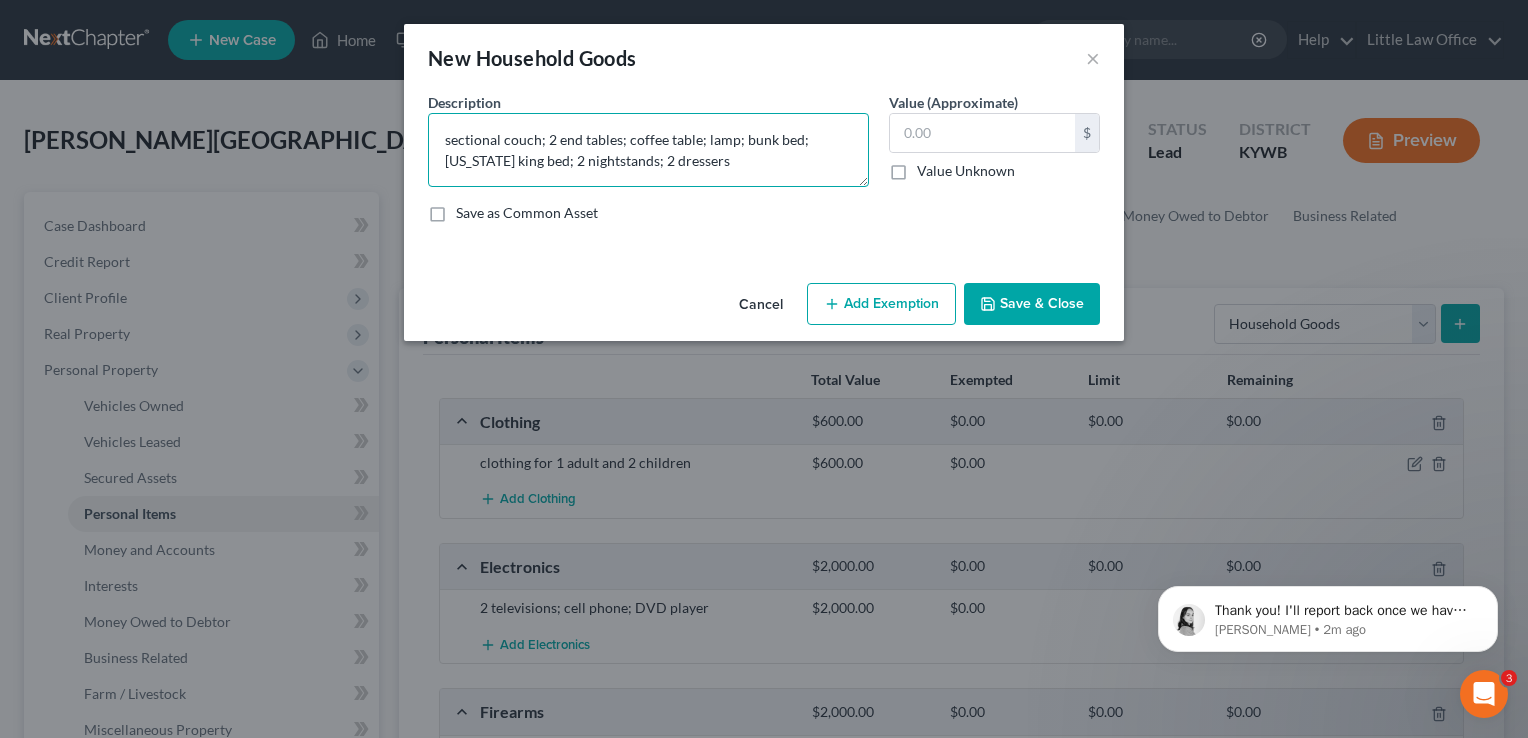 click on "sectional couch; 2 end tables; coffee table; lamp; bunk bed; California king bed; 2 nightstands; 2 dressers" at bounding box center (648, 150) 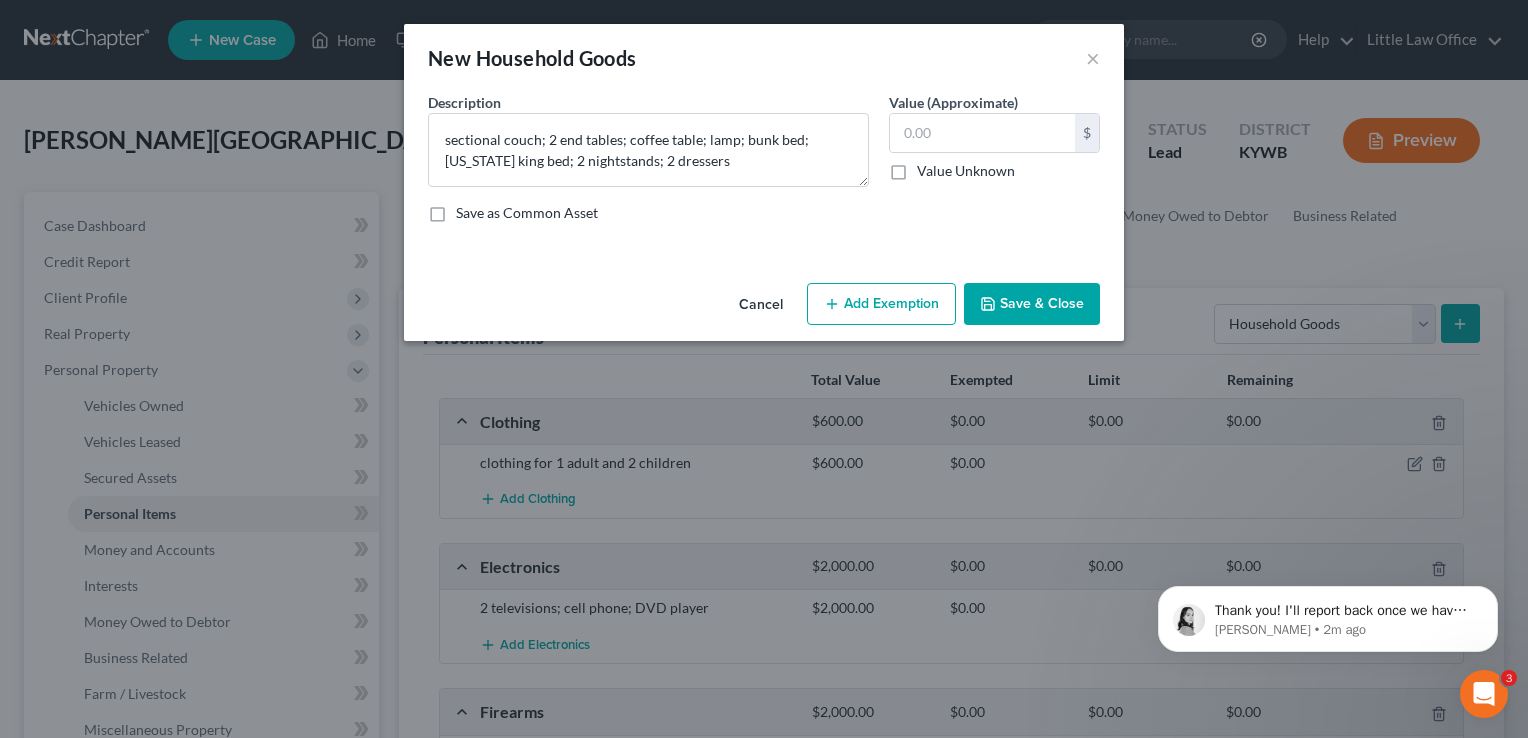 click on "Description
*
sectional couch; 2 end tables; coffee table; lamp; bunk bed; California king bed; 2 nightstands; 2 dressers Value (Approximate)
$
Value Unknown
Balance Undetermined
$
Value Unknown
Save as Common Asset" at bounding box center [764, 165] 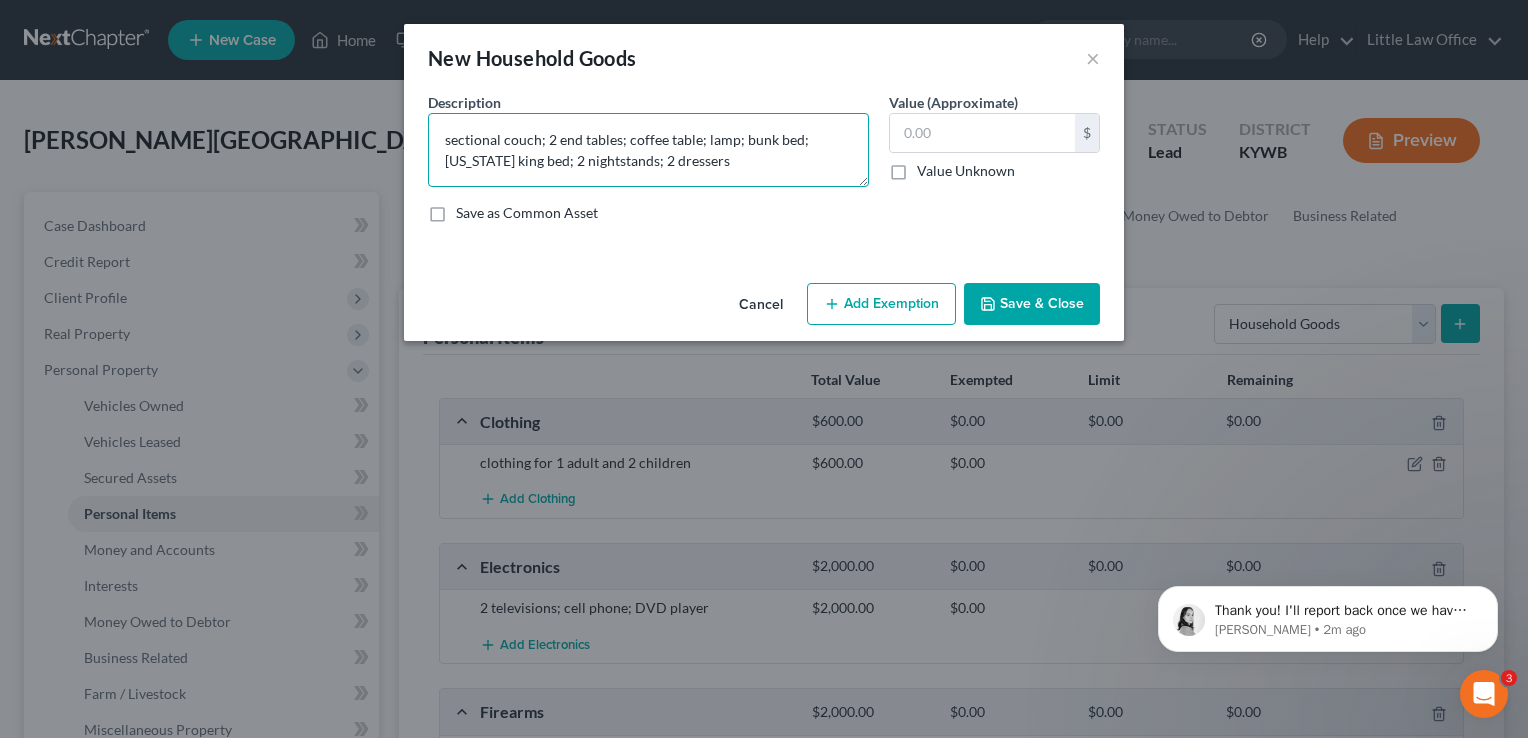 click on "sectional couch; 2 end tables; coffee table; lamp; bunk bed; California king bed; 2 nightstands; 2 dressers" at bounding box center [648, 150] 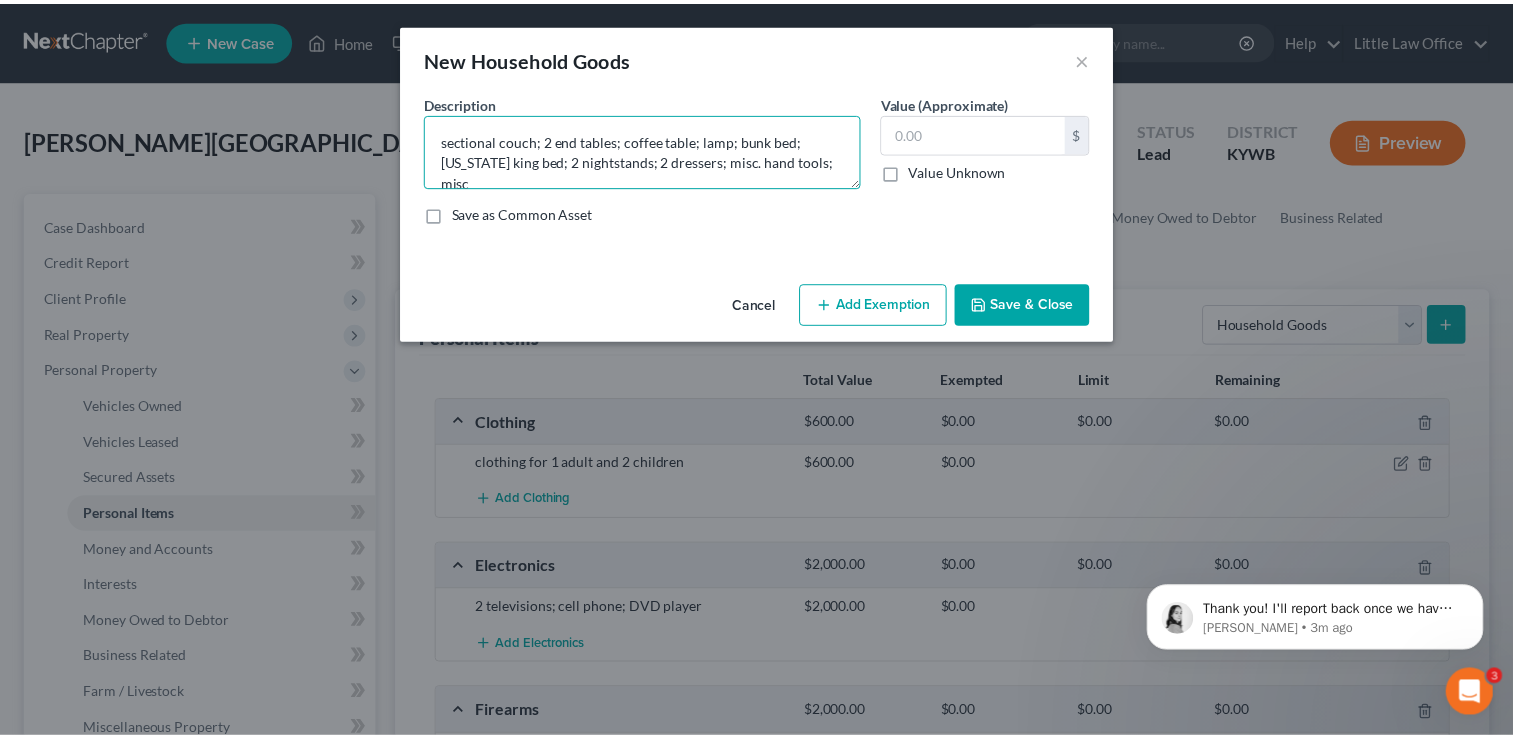 scroll, scrollTop: 4, scrollLeft: 0, axis: vertical 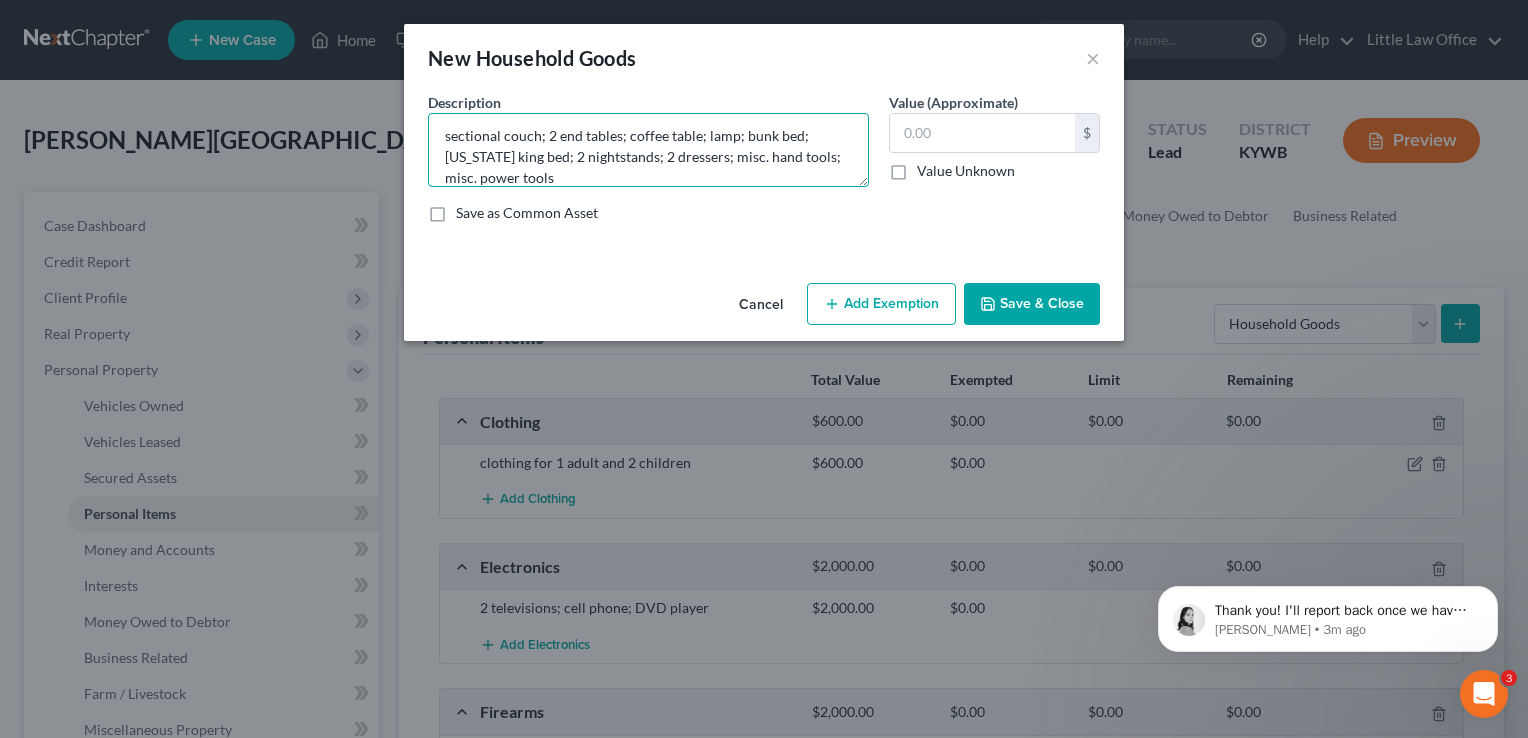 type on "sectional couch; 2 end tables; coffee table; lamp; bunk bed; California king bed; 2 nightstands; 2 dressers; misc. hand tools; misc. power tools" 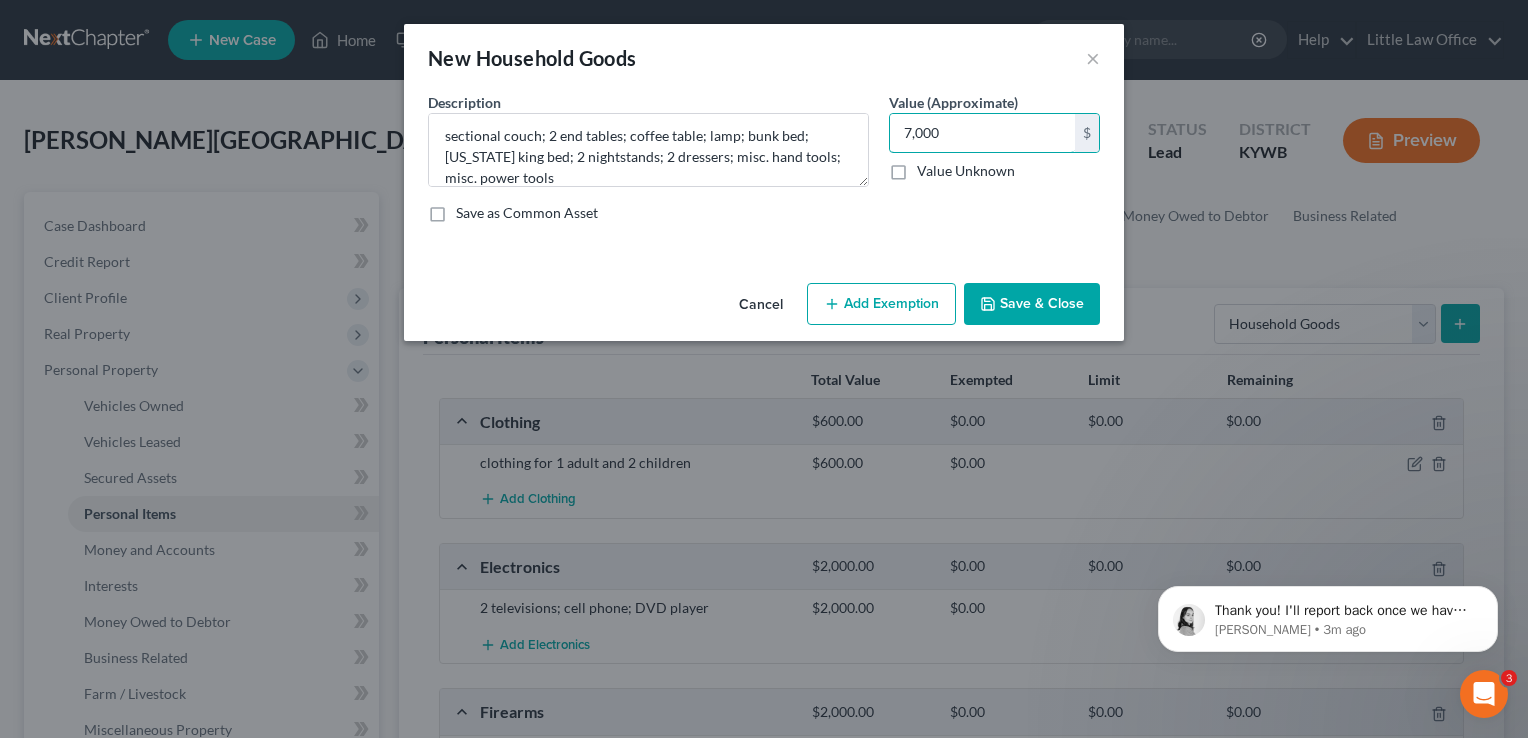 type on "7,000" 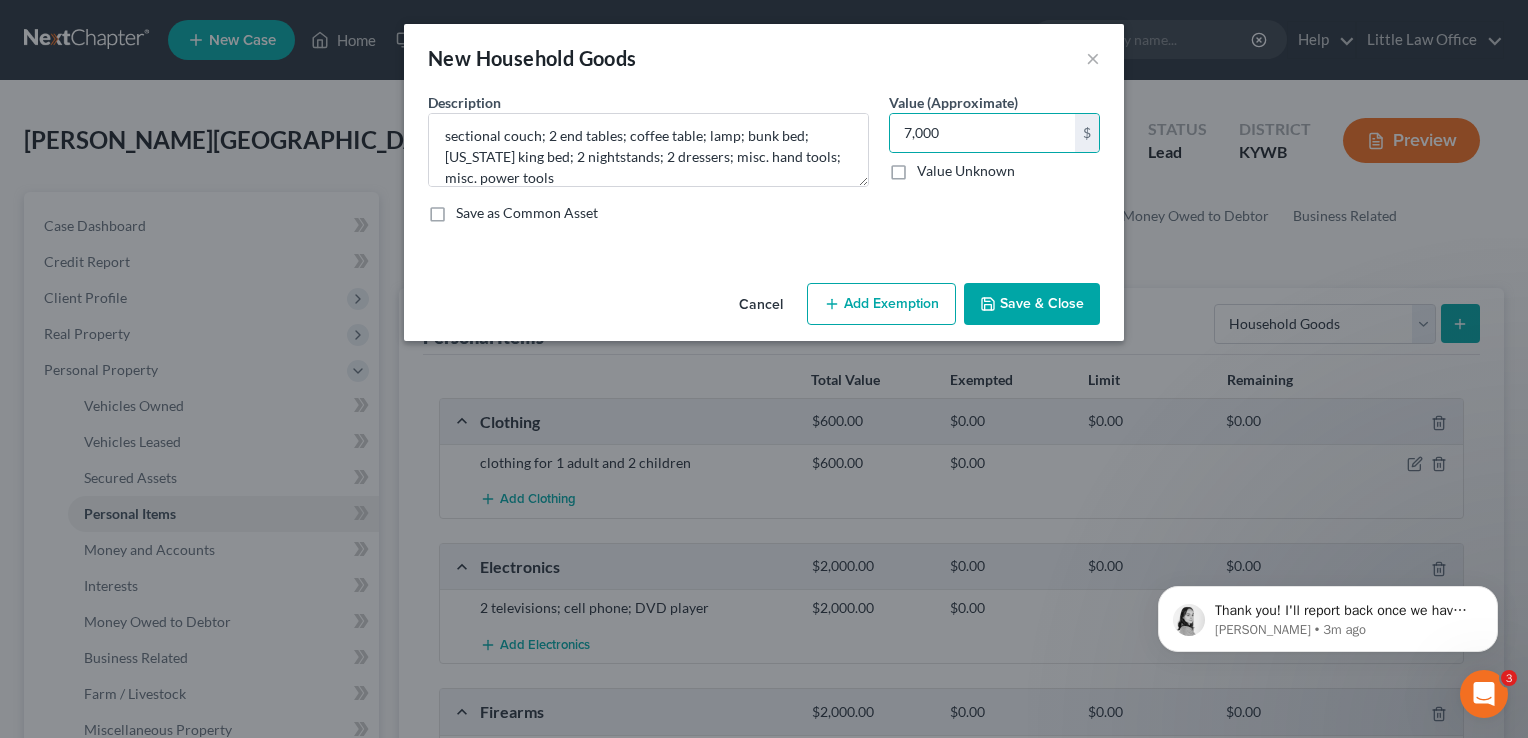 click on "Save & Close" at bounding box center [1032, 304] 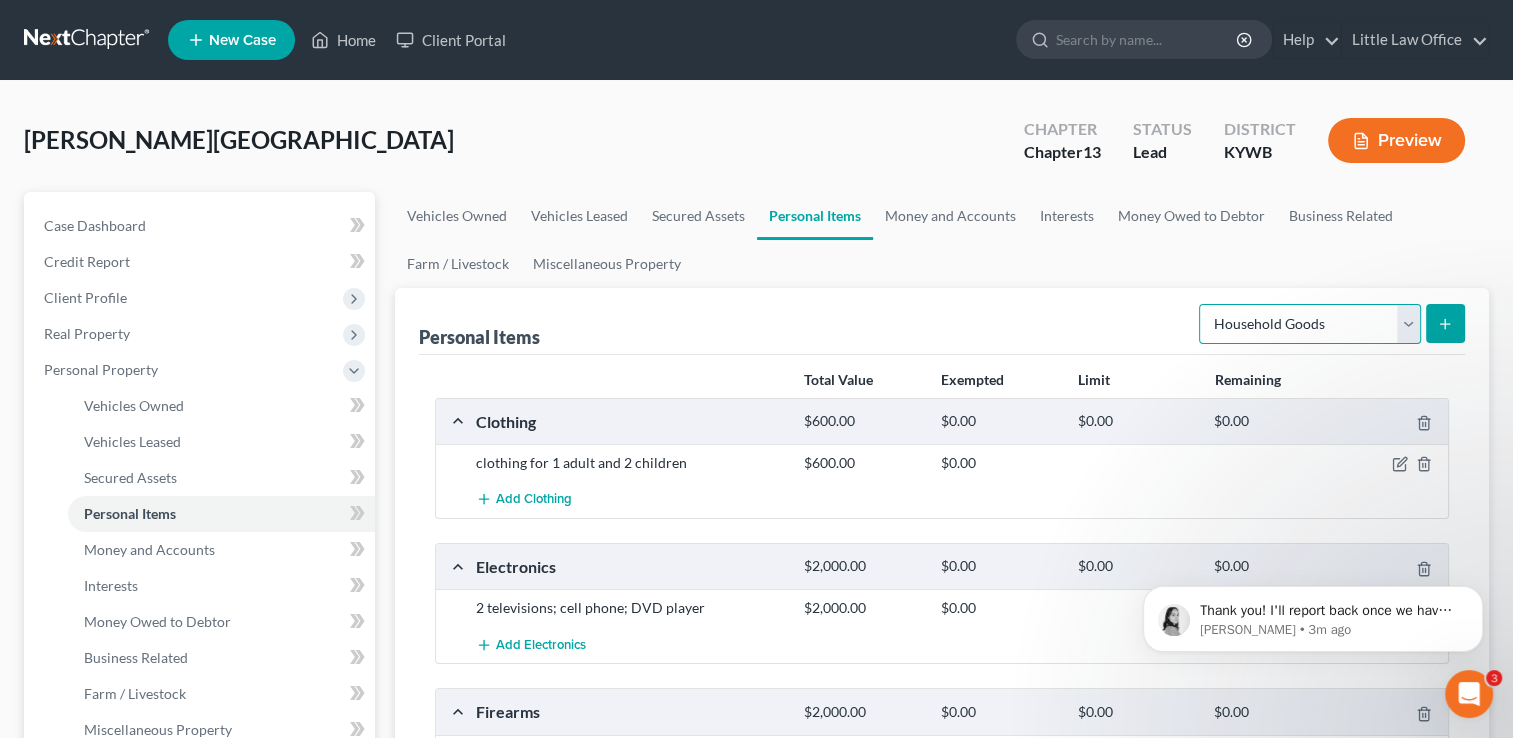 click on "Select Item Type Clothing Collectibles Of Value Electronics Firearms Household Goods Jewelry Other Pet(s) Sports & Hobby Equipment" at bounding box center (1310, 324) 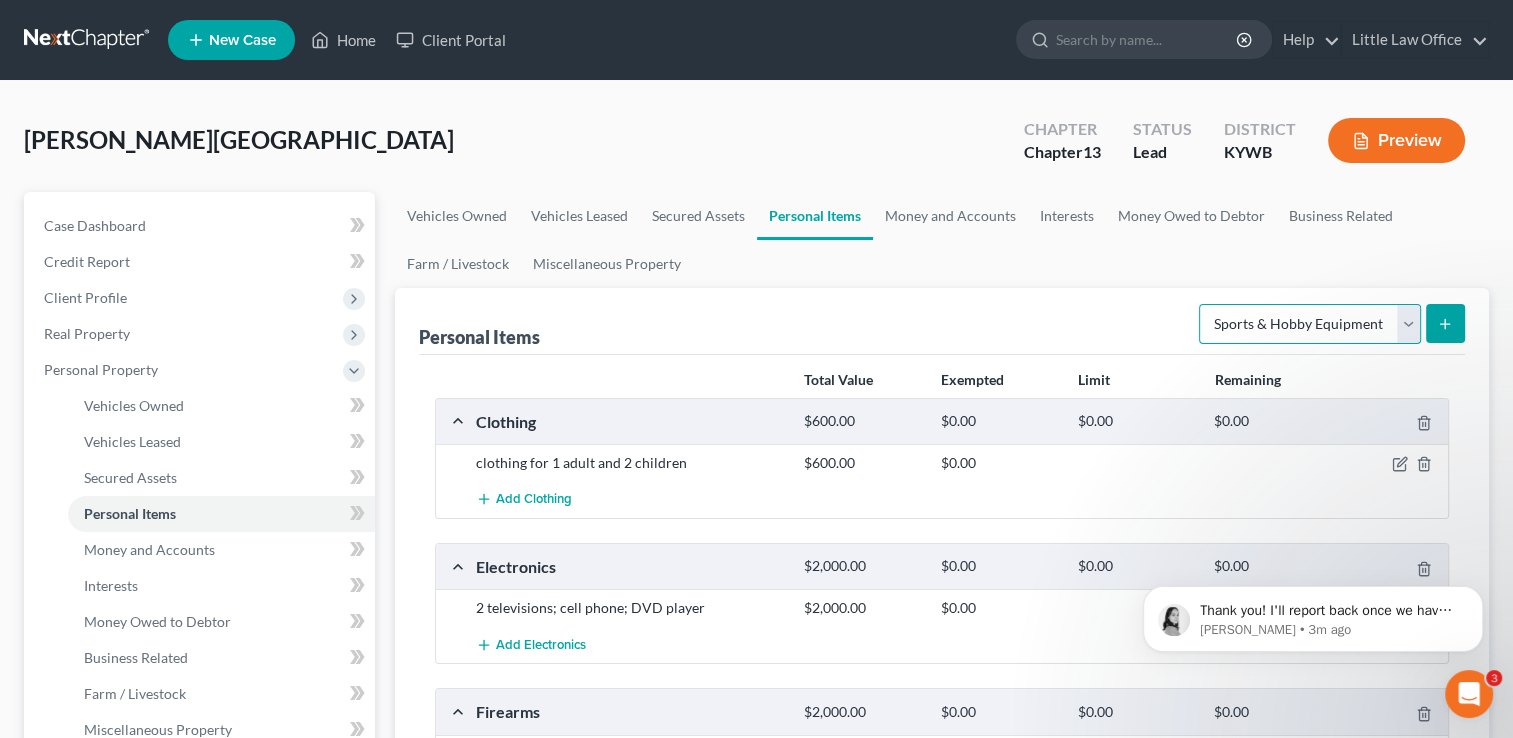click on "Select Item Type Clothing Collectibles Of Value Electronics Firearms Household Goods Jewelry Other Pet(s) Sports & Hobby Equipment" at bounding box center [1310, 324] 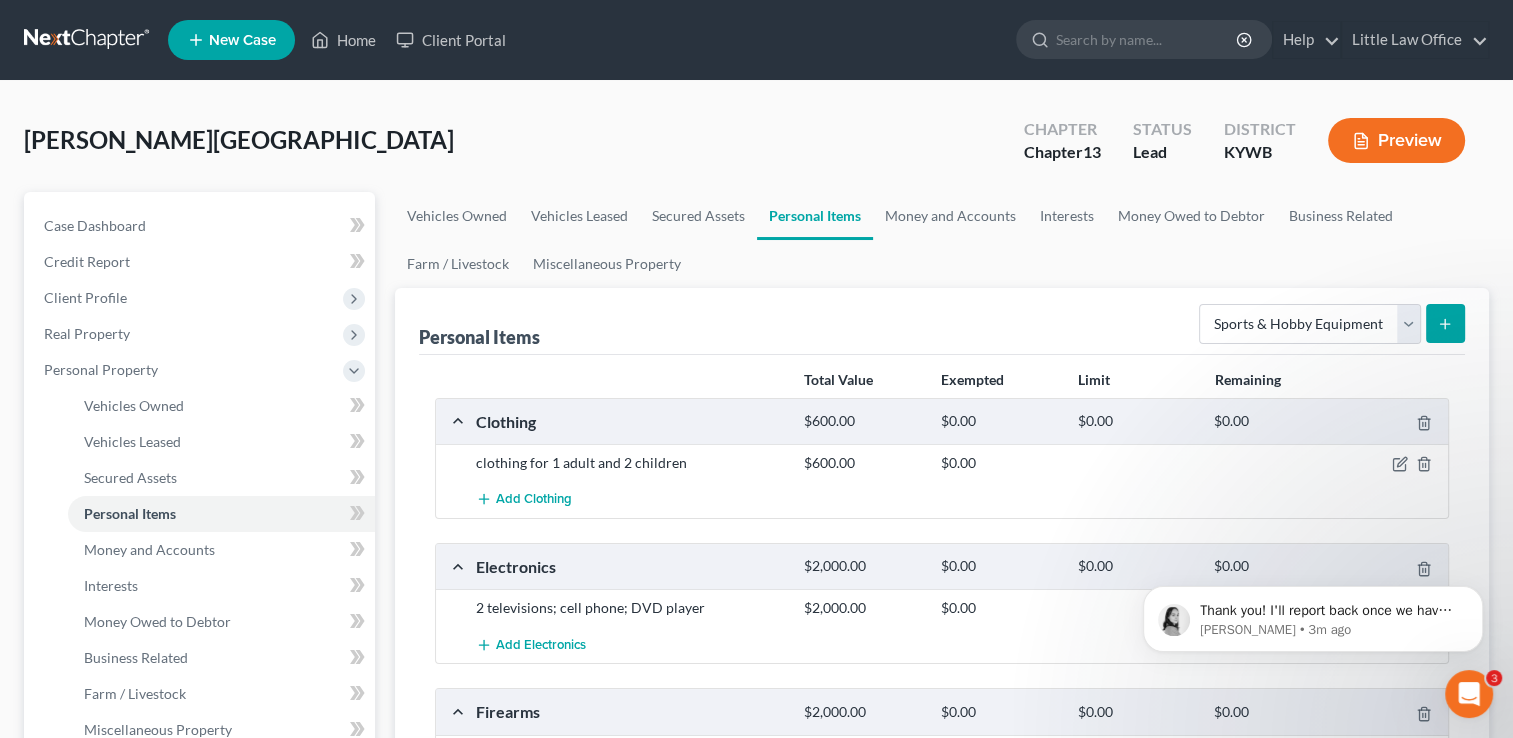 click at bounding box center [1445, 323] 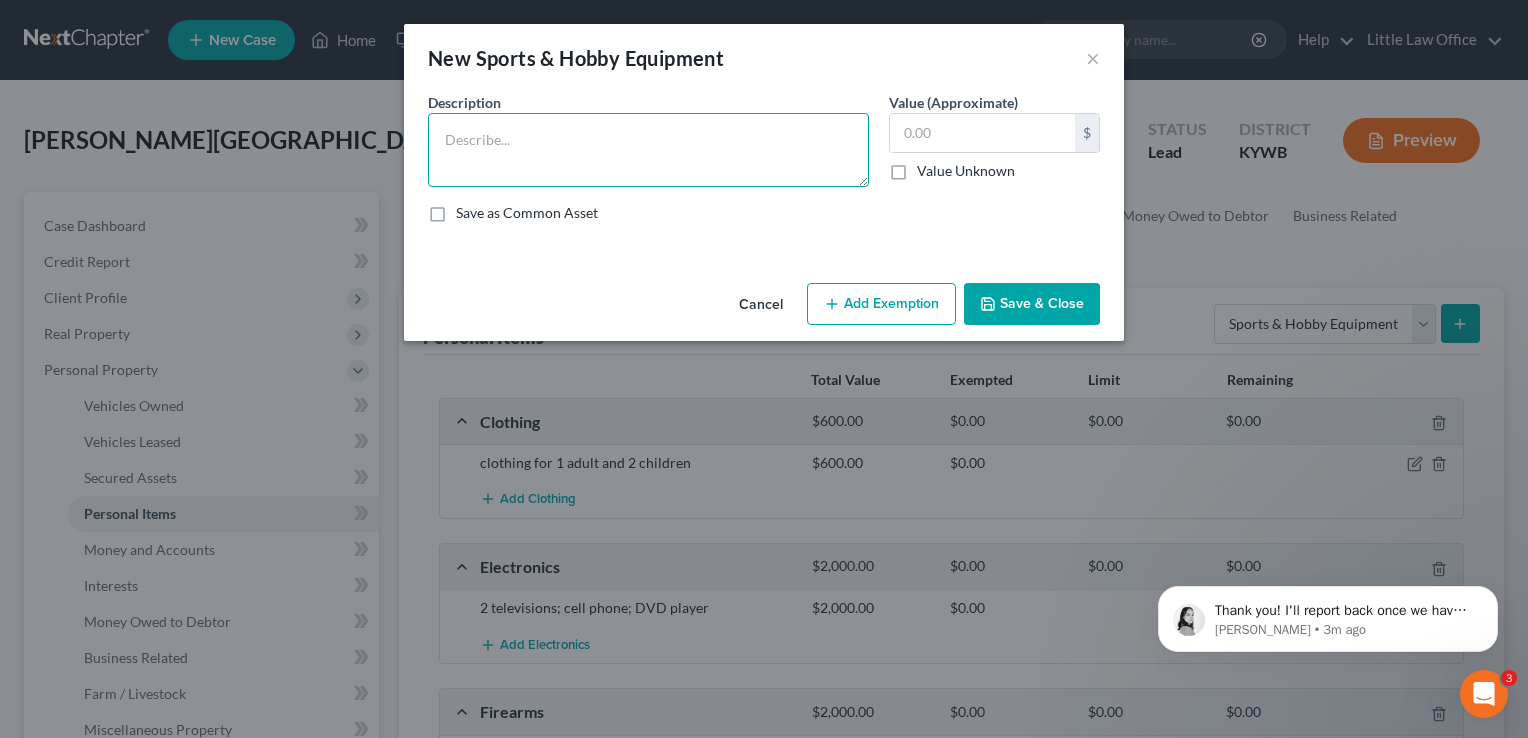 click at bounding box center (648, 150) 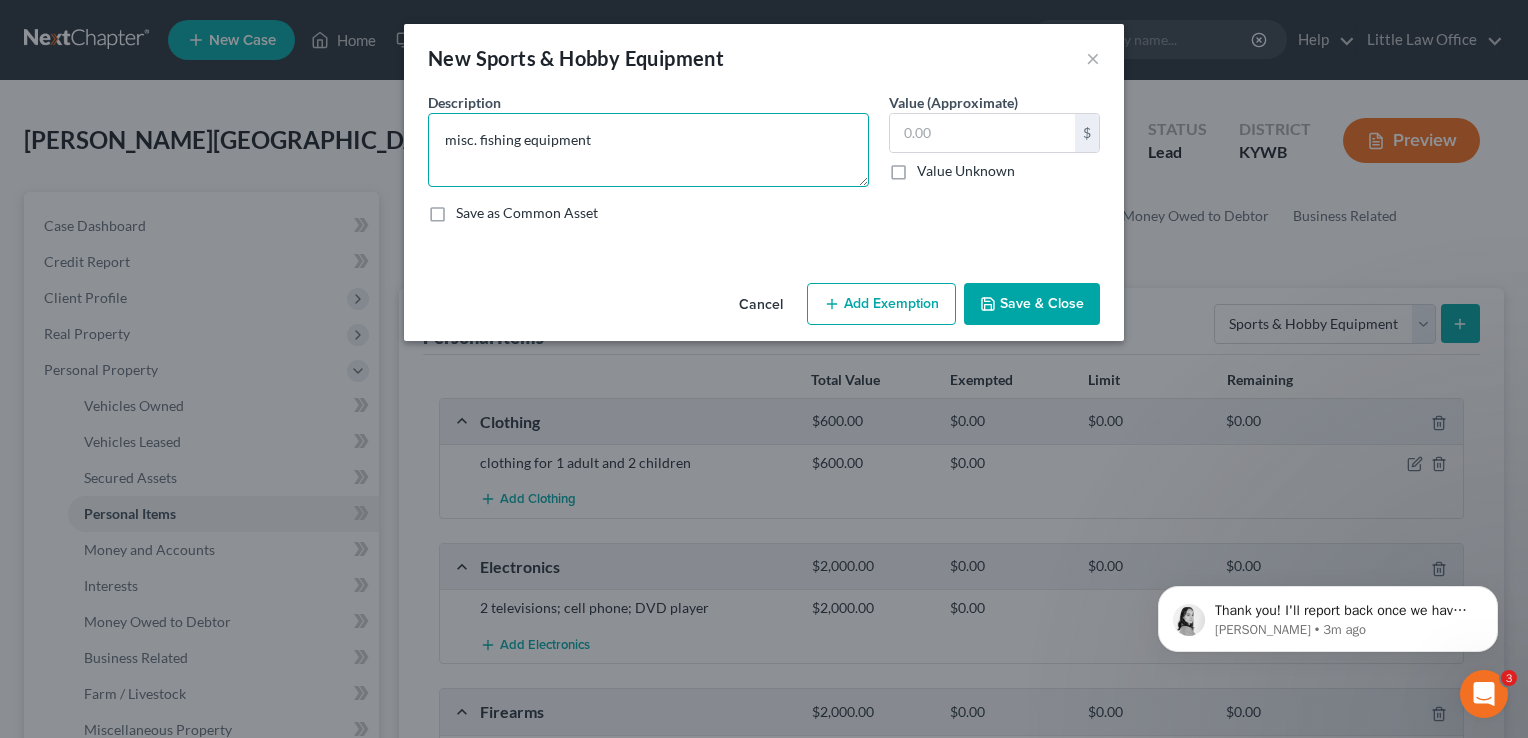 type on "misc. fishing equipment" 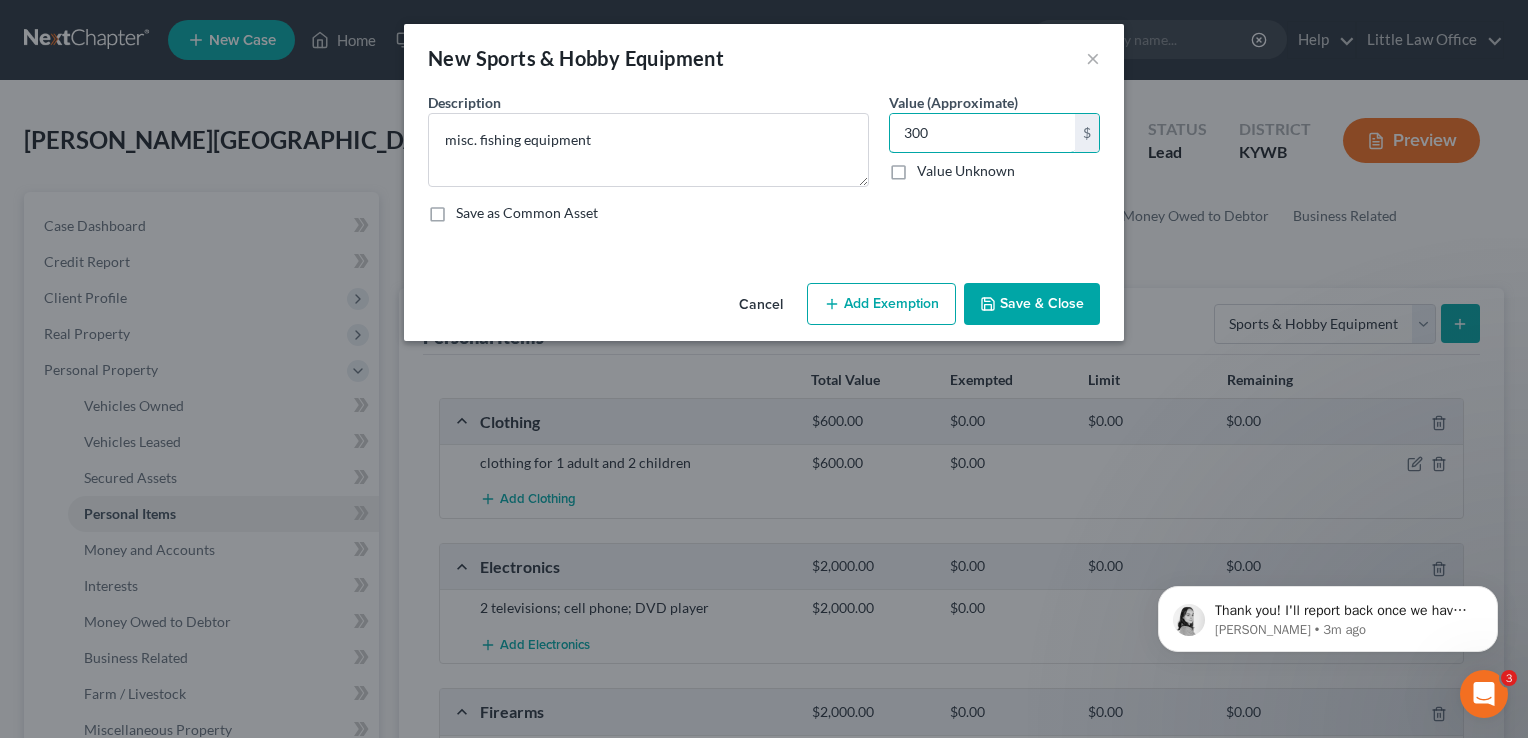 type on "300" 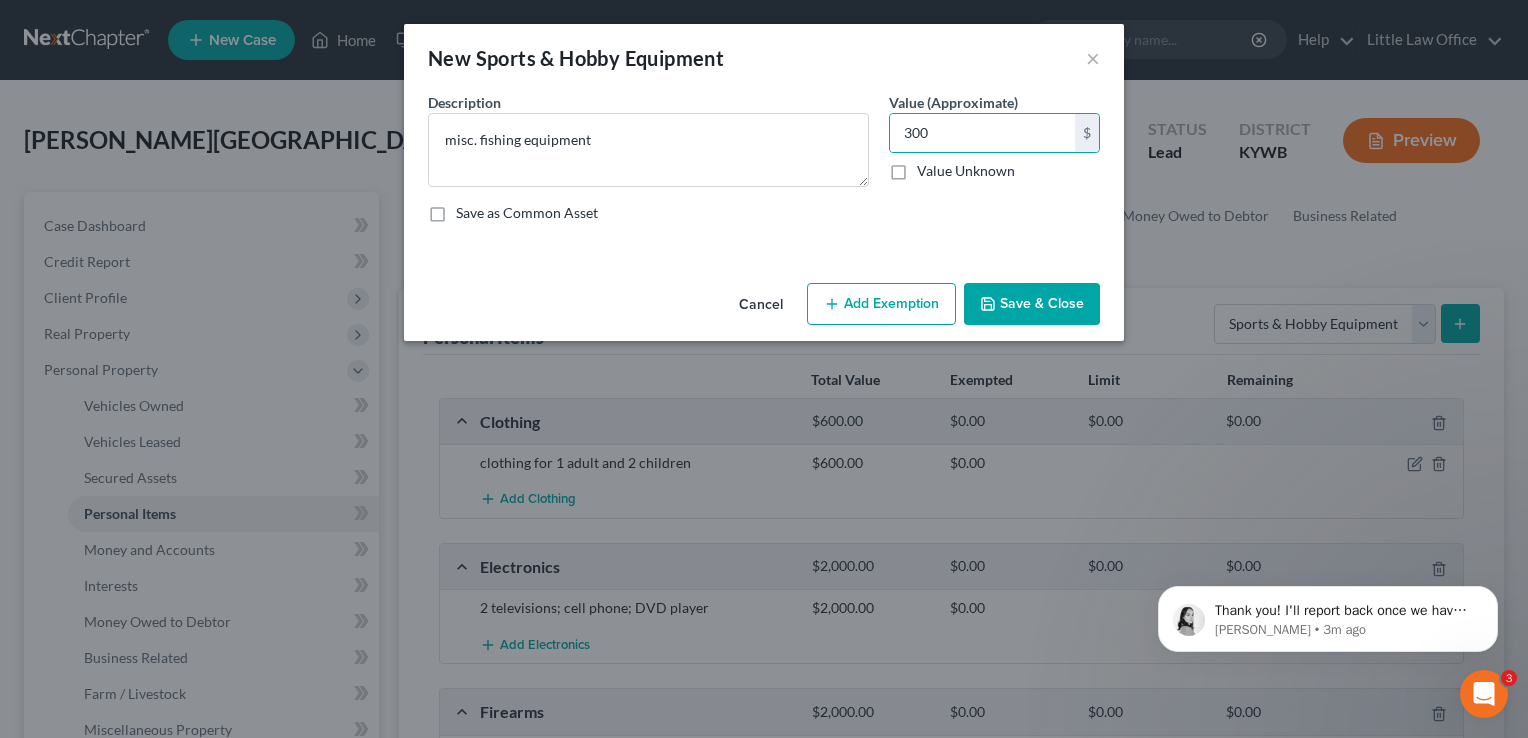 click on "Save & Close" at bounding box center (1032, 304) 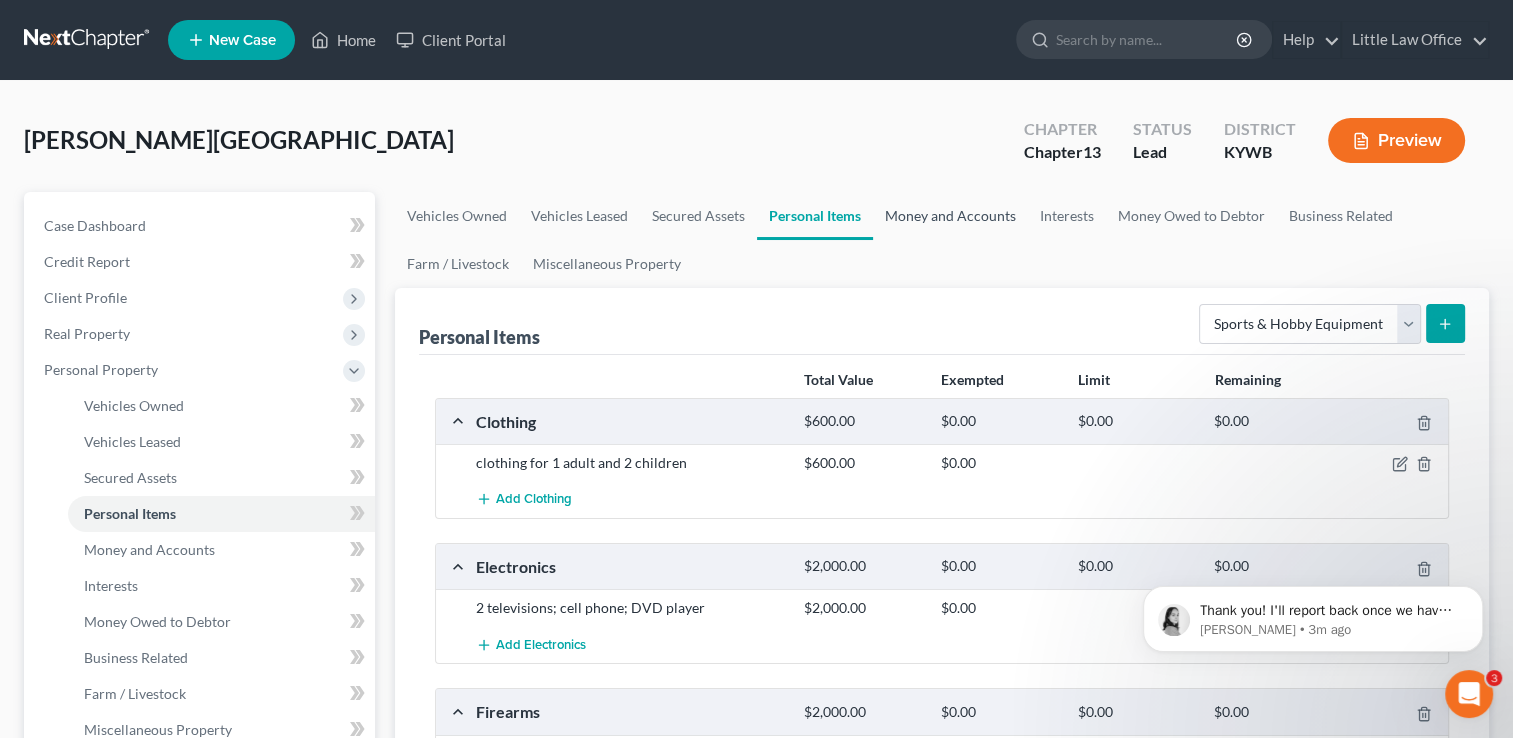 click on "Money and Accounts" at bounding box center [950, 216] 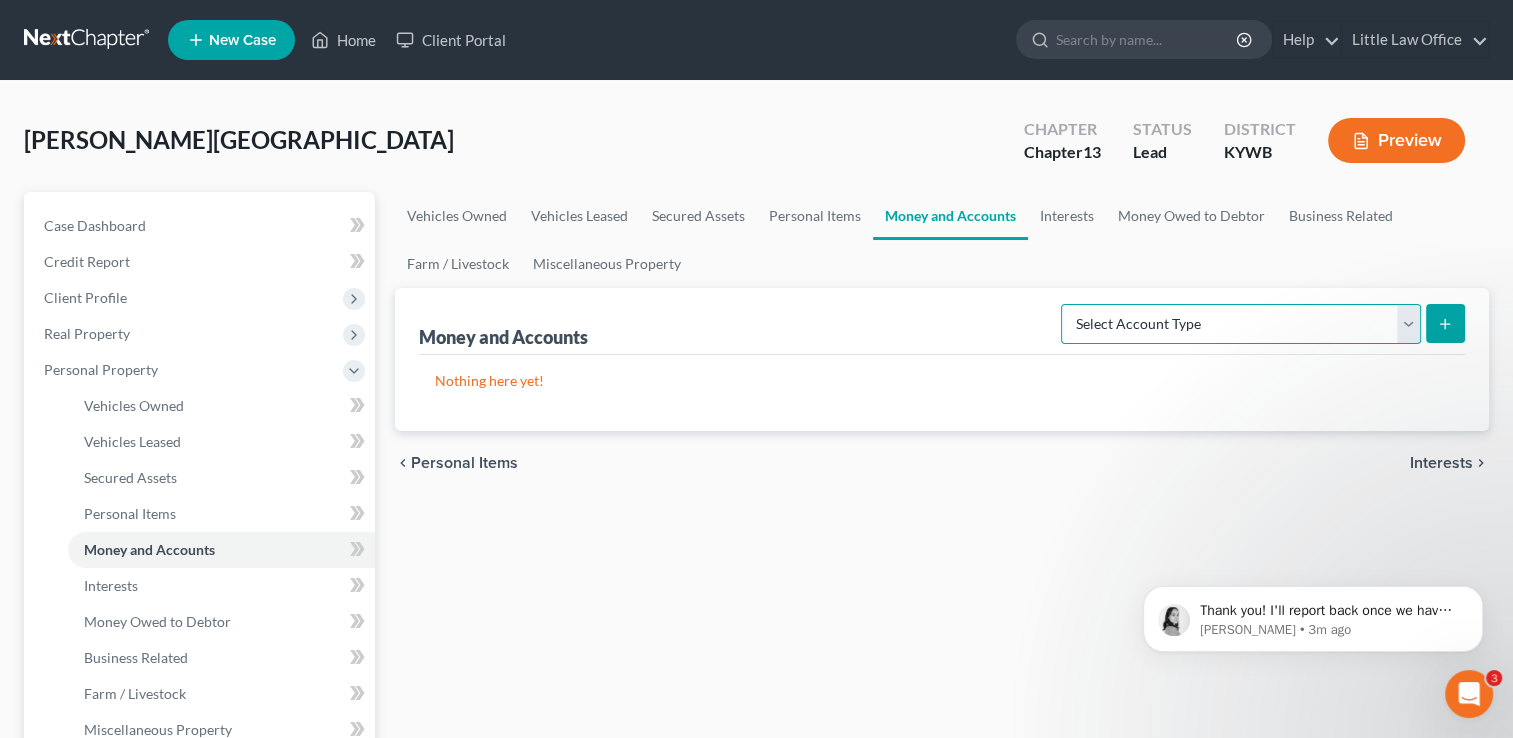 click on "Select Account Type Brokerage Cash on Hand Certificates of Deposit Checking Account Money Market Other (Credit Union, Health Savings Account, etc) Safe Deposit Box Savings Account Security Deposits or Prepayments" at bounding box center (1241, 324) 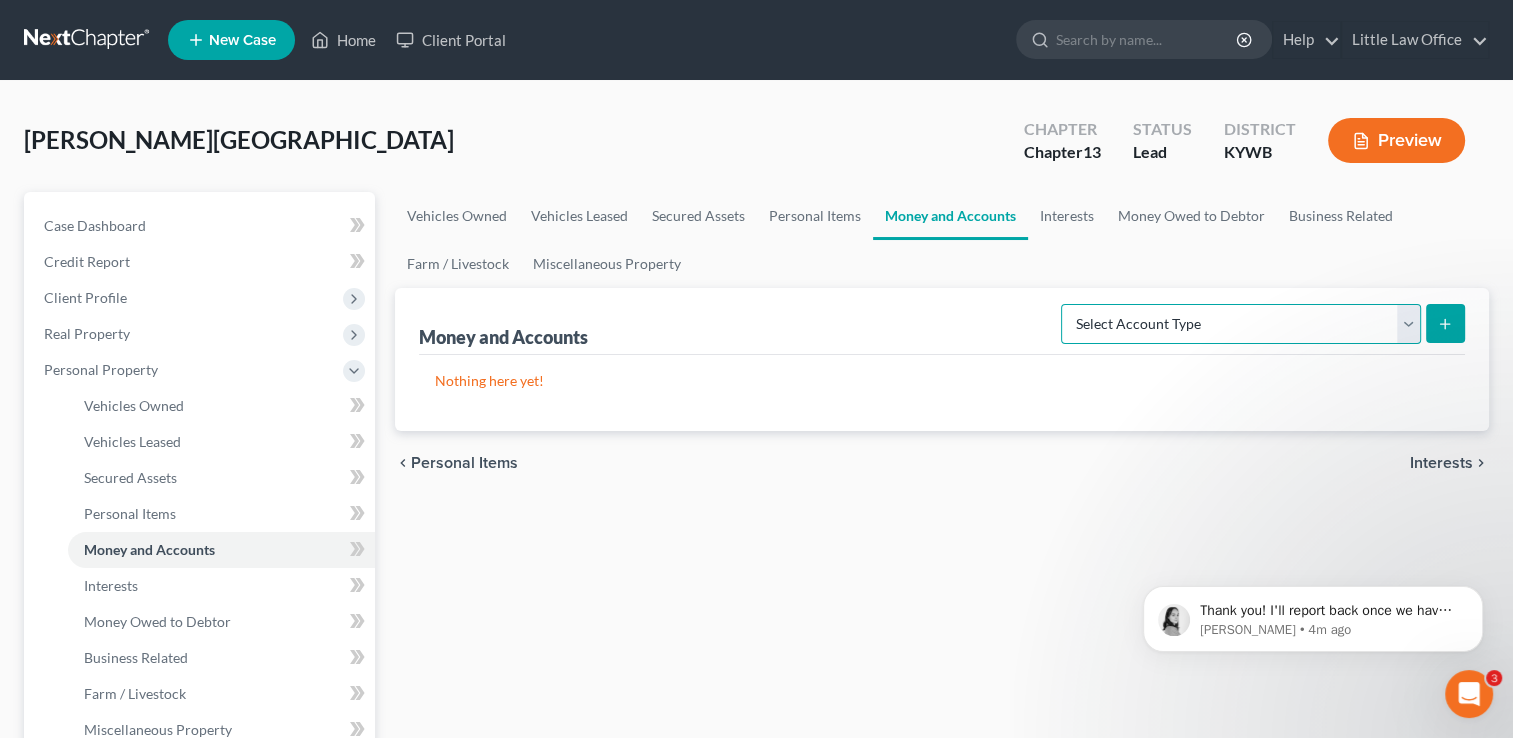 select on "checking" 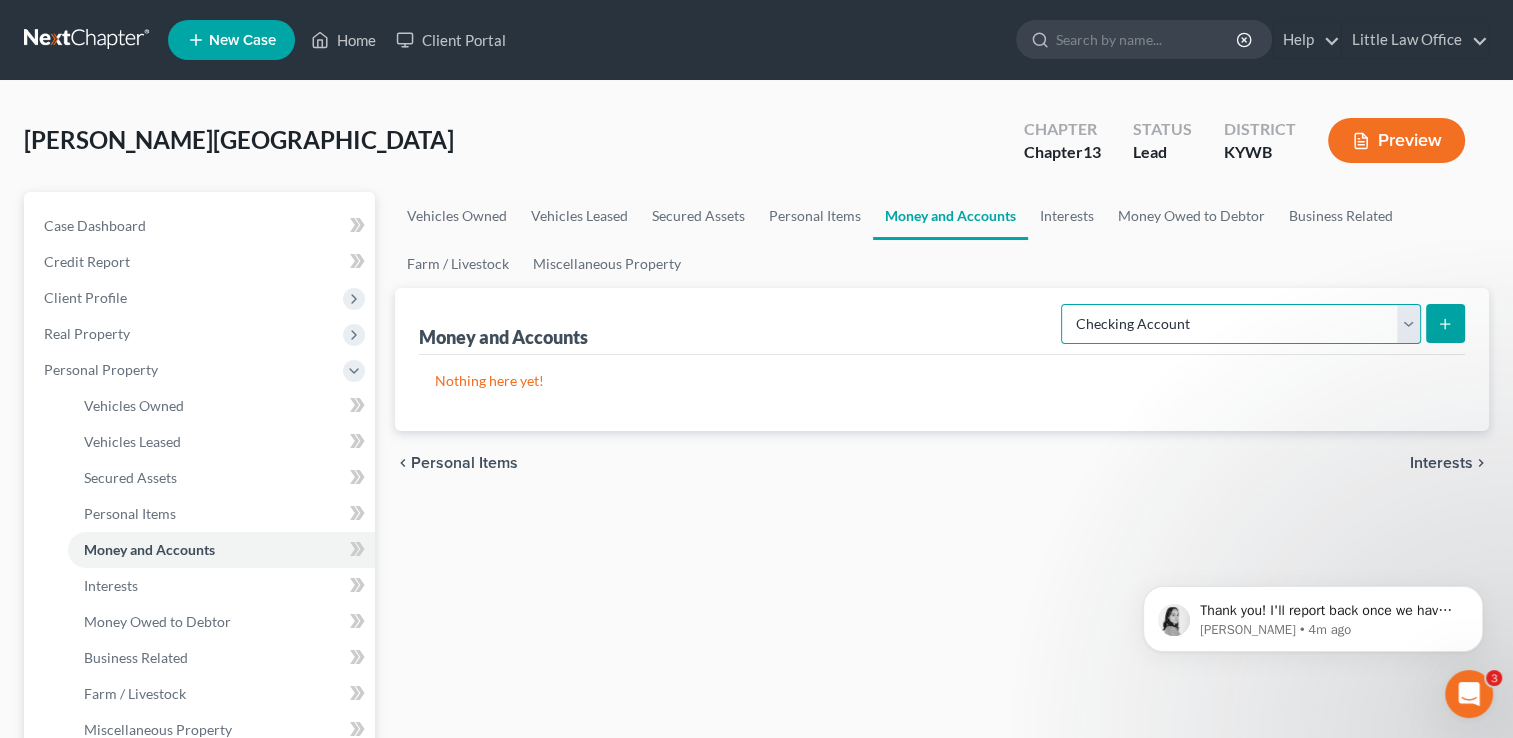 click on "Select Account Type Brokerage Cash on Hand Certificates of Deposit Checking Account Money Market Other (Credit Union, Health Savings Account, etc) Safe Deposit Box Savings Account Security Deposits or Prepayments" at bounding box center [1241, 324] 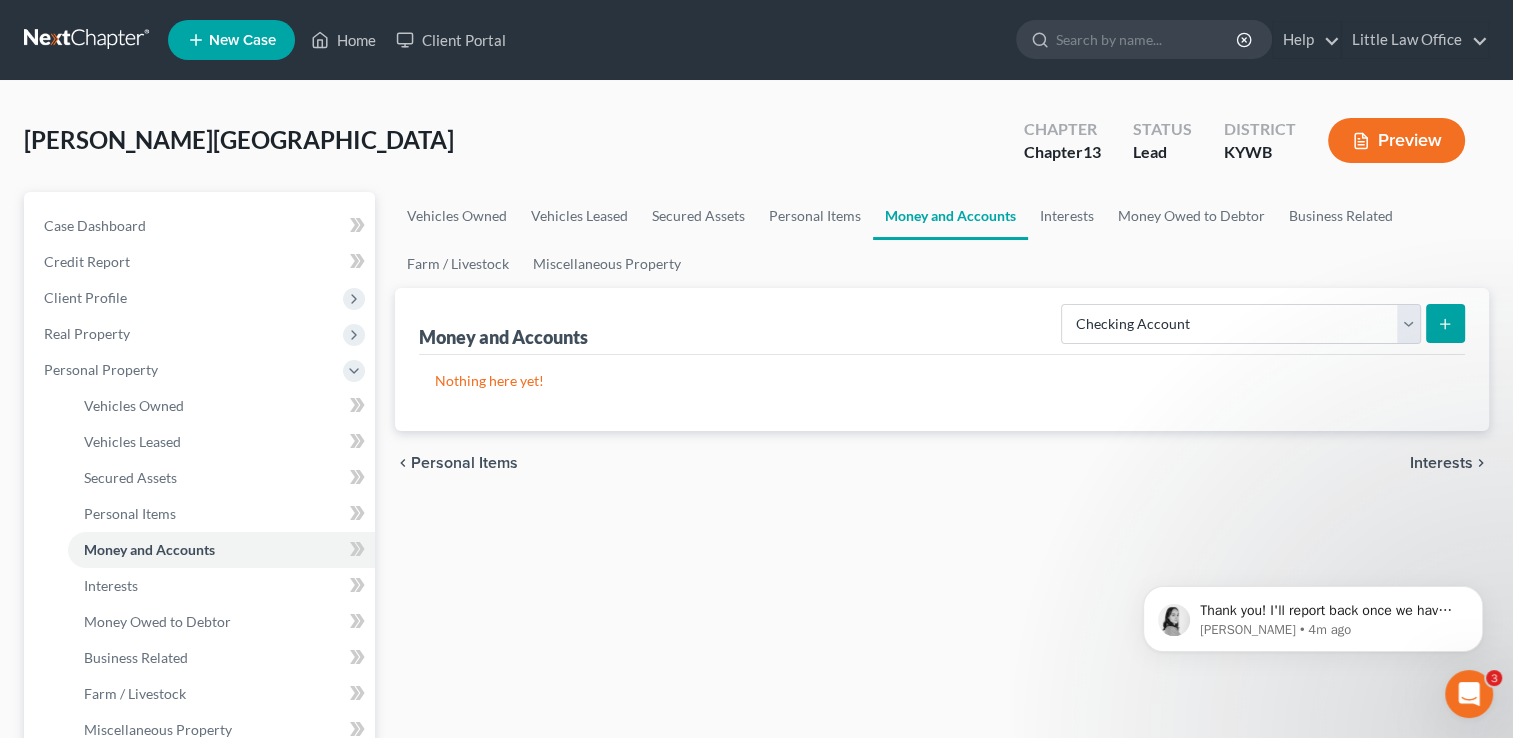 click 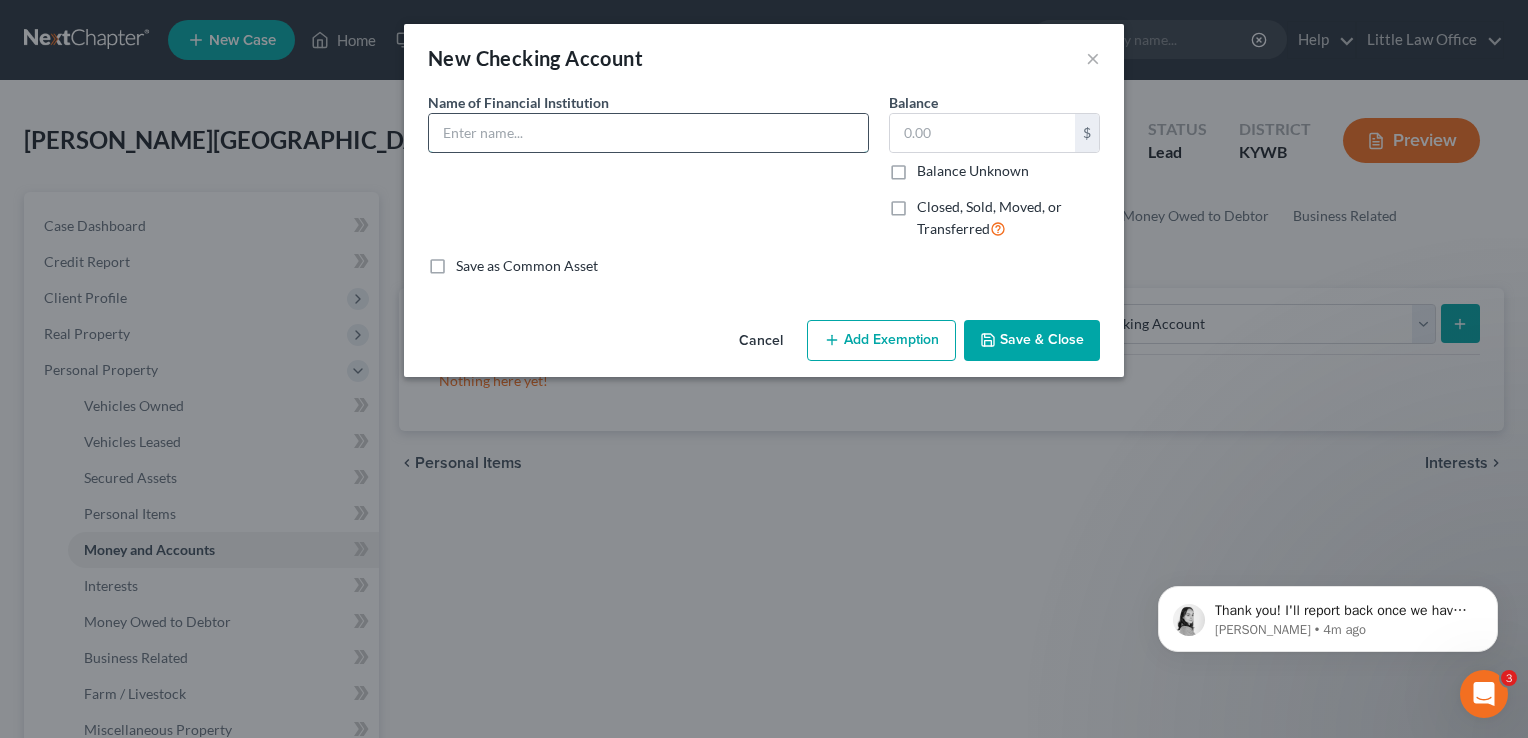 click at bounding box center [648, 133] 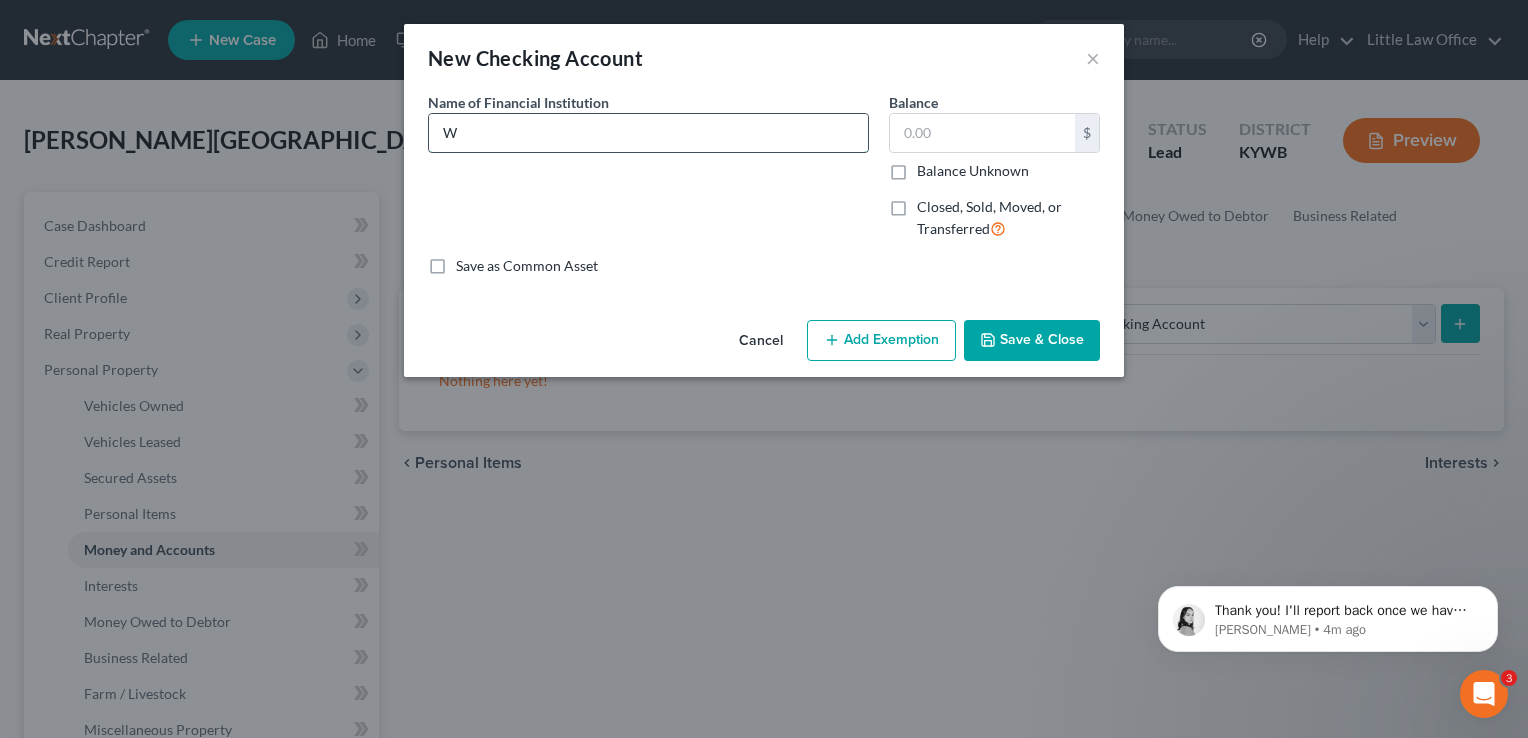 click on "W" at bounding box center (648, 133) 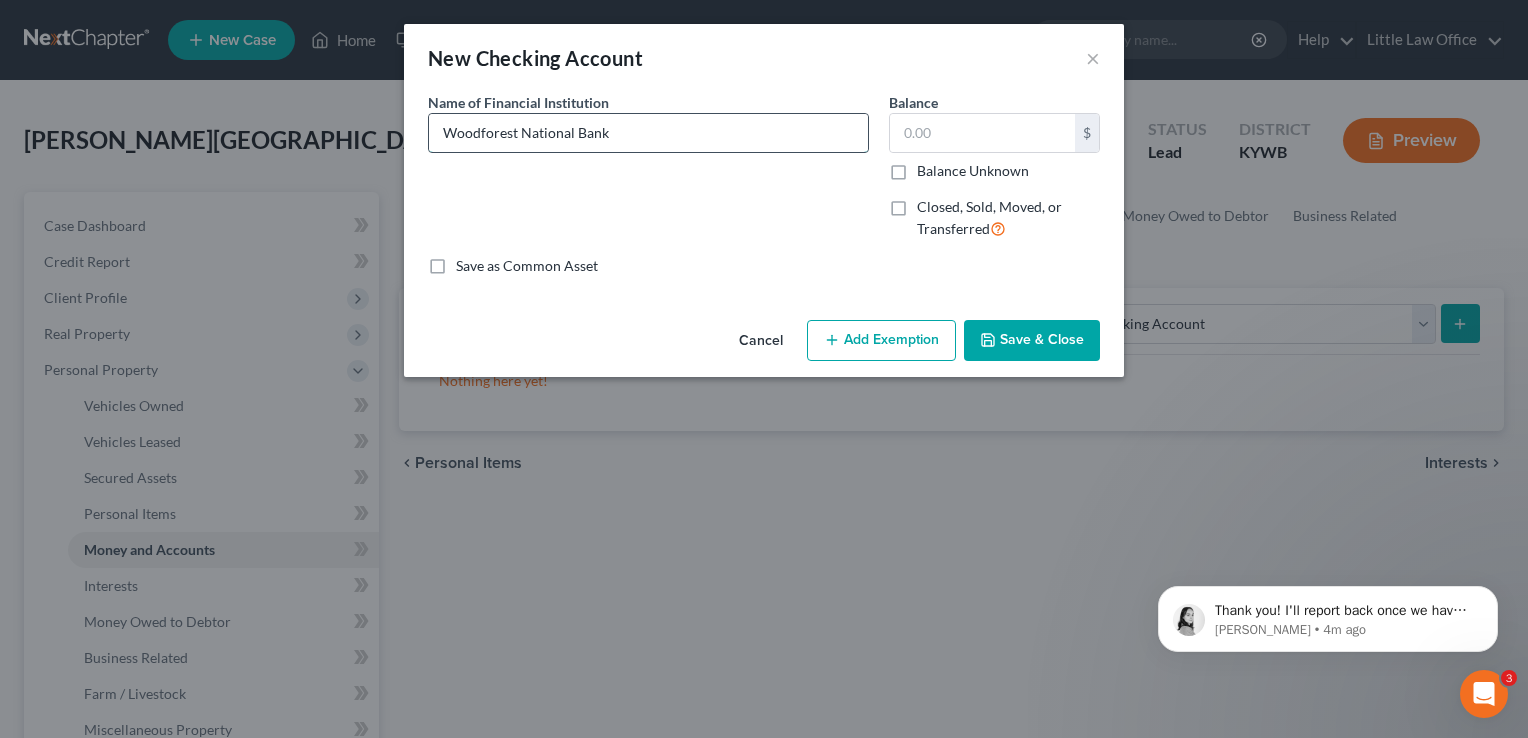 type on "Woodforest National Bank" 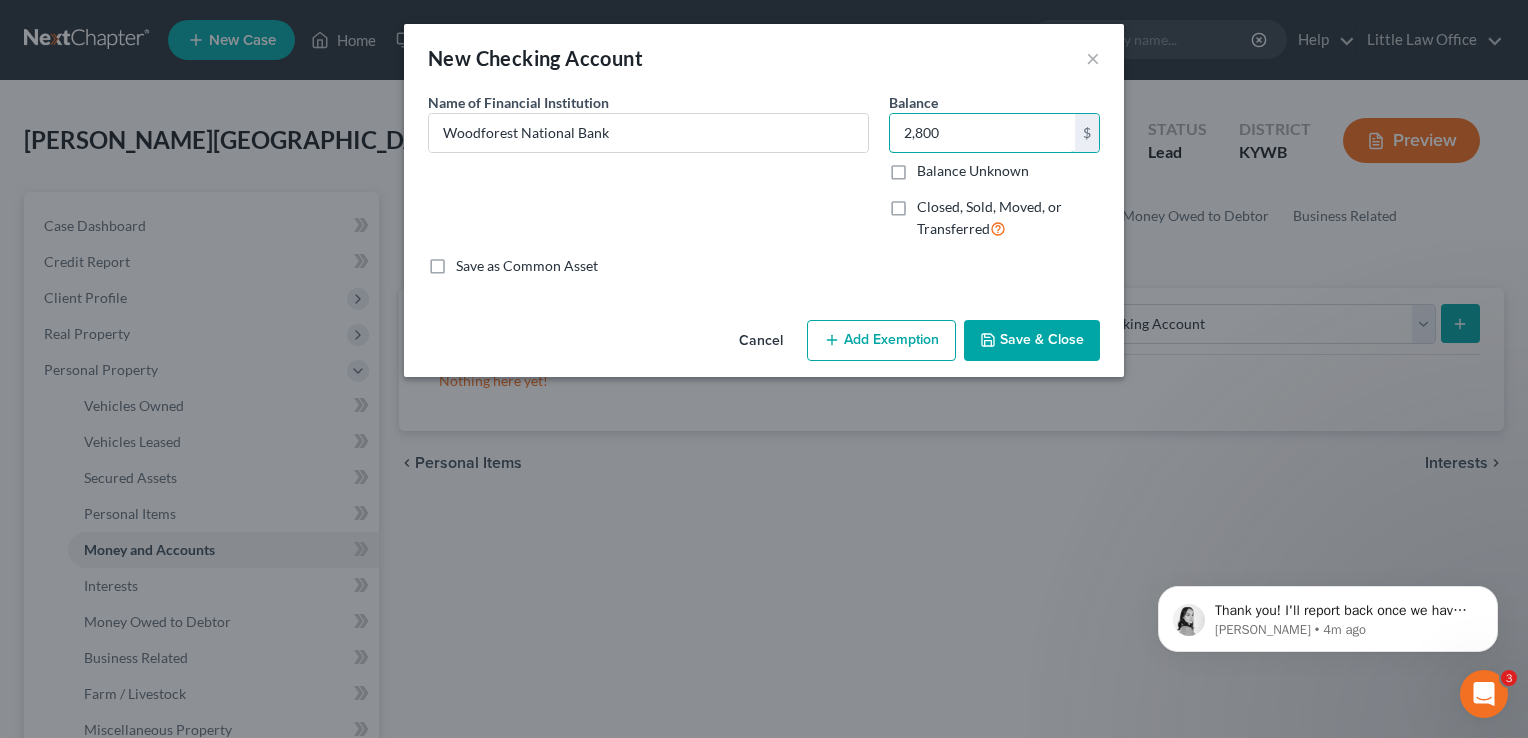 type on "2,800" 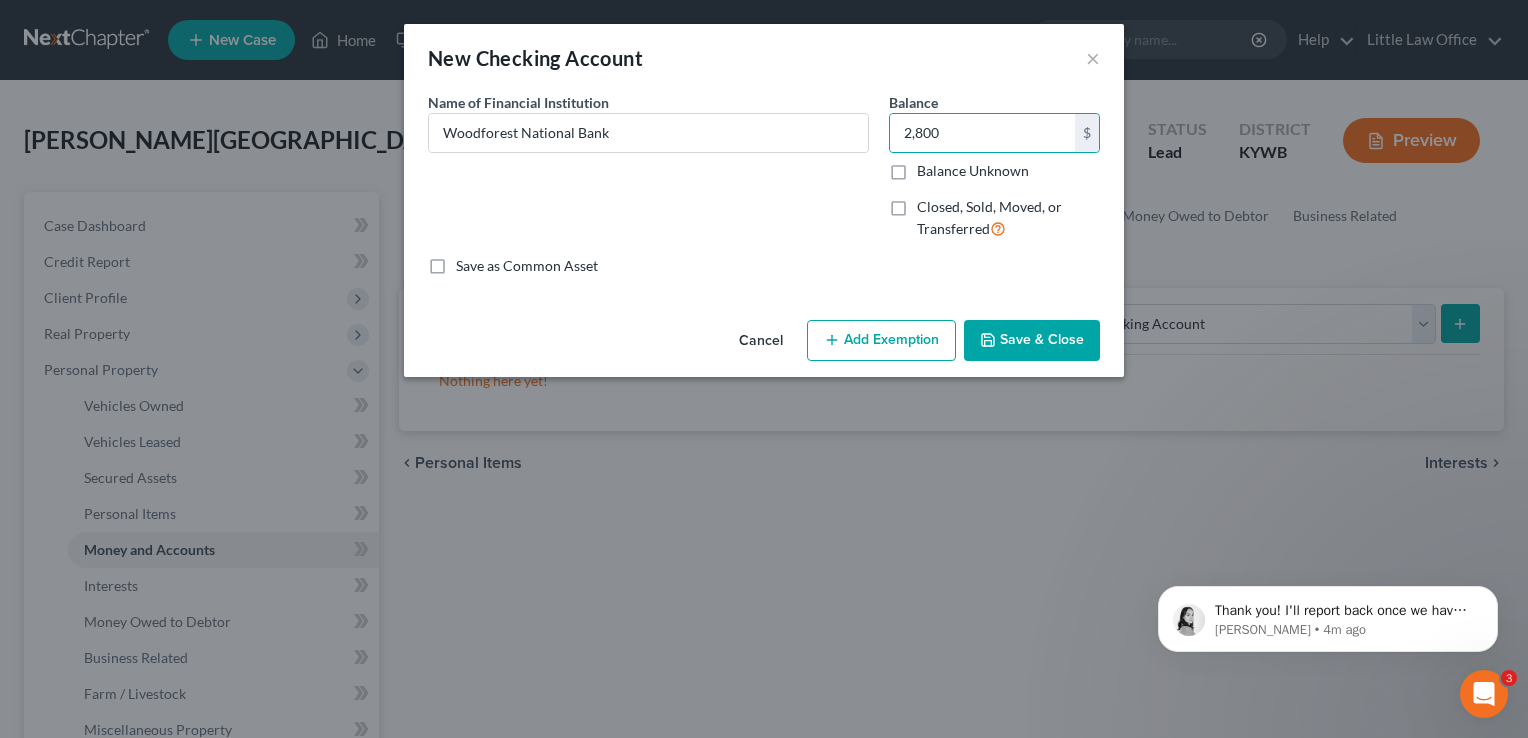 click on "Save & Close" at bounding box center (1032, 341) 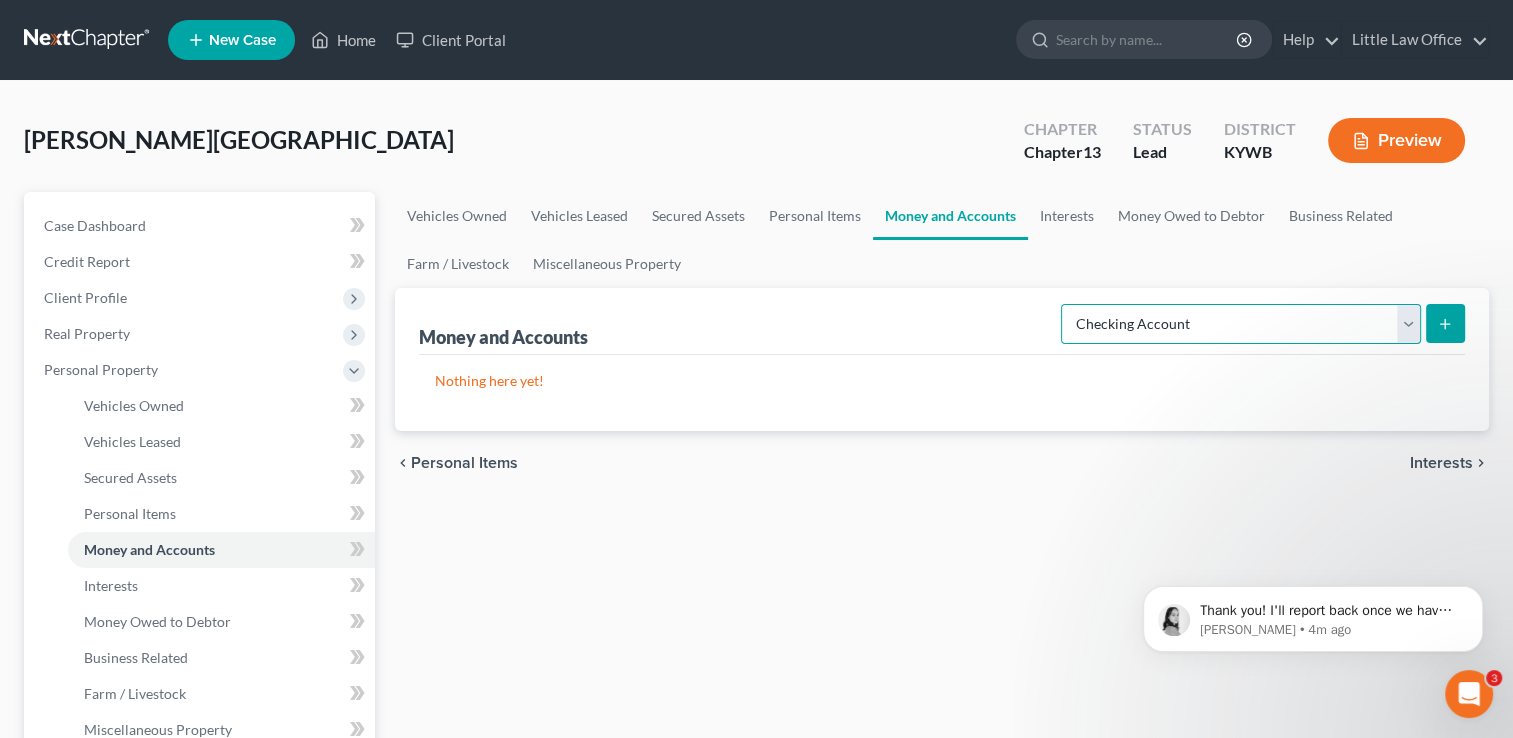 click on "Select Account Type Brokerage Cash on Hand Certificates of Deposit Checking Account Money Market Other (Credit Union, Health Savings Account, etc) Safe Deposit Box Savings Account Security Deposits or Prepayments" at bounding box center (1241, 324) 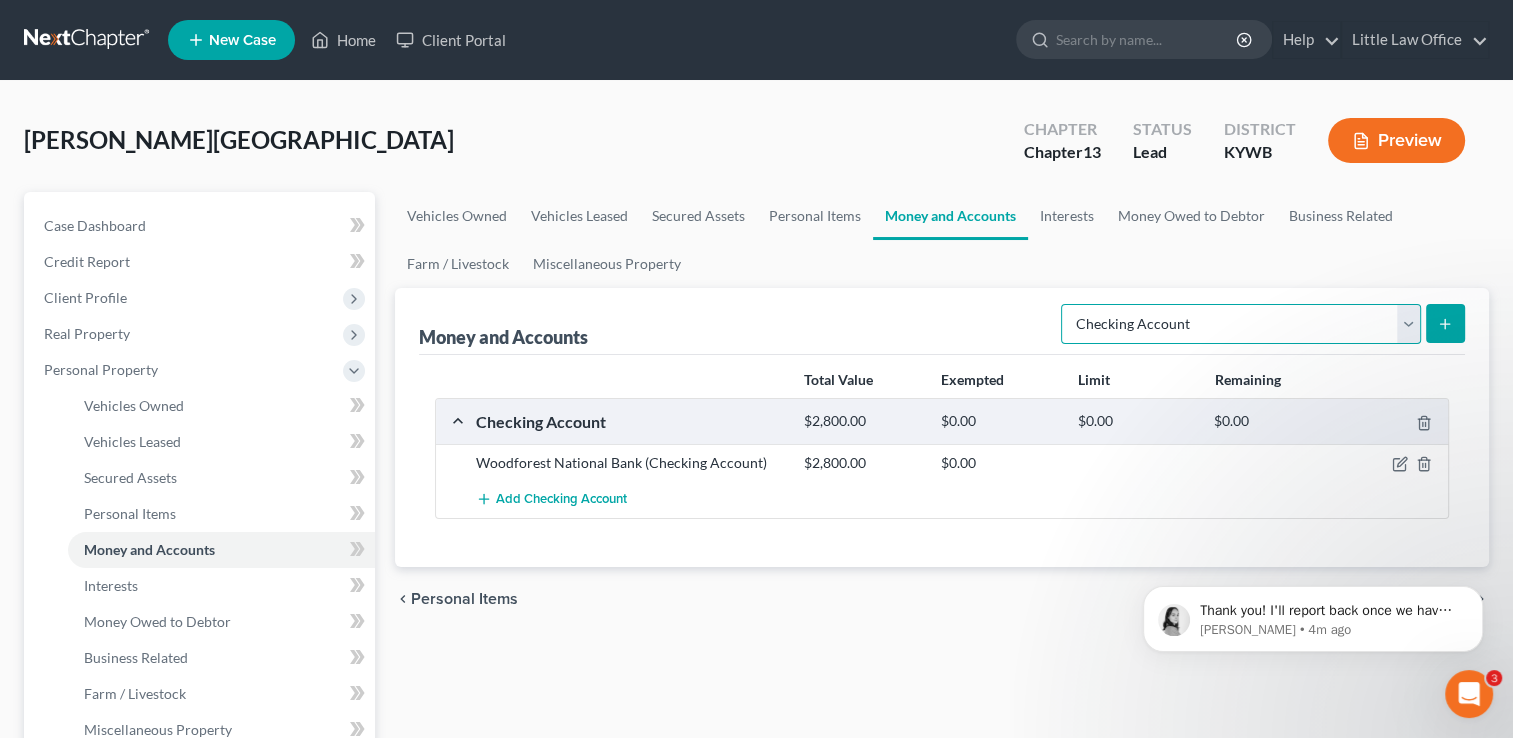 select on "other" 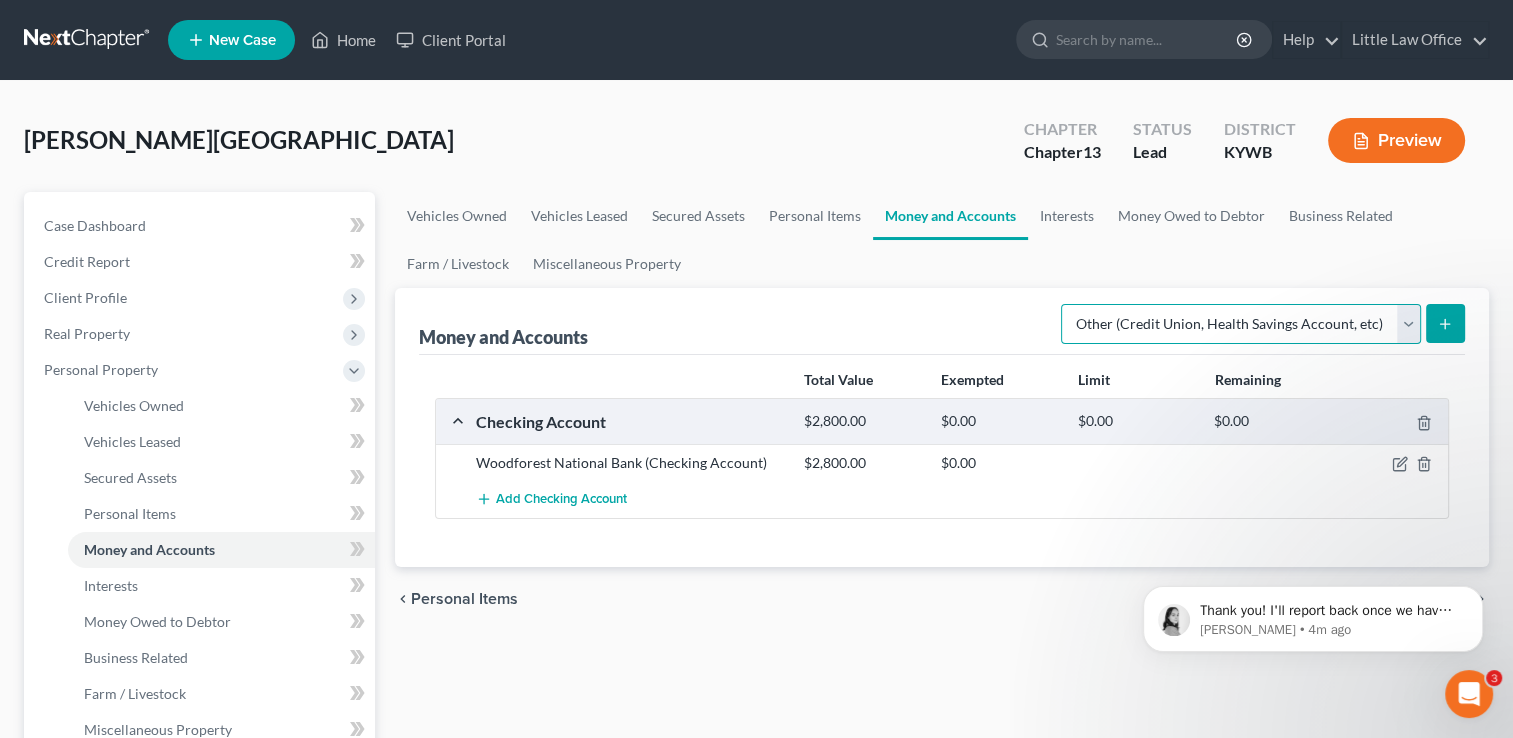 click on "Select Account Type Brokerage Cash on Hand Certificates of Deposit Checking Account Money Market Other (Credit Union, Health Savings Account, etc) Safe Deposit Box Savings Account Security Deposits or Prepayments" at bounding box center (1241, 324) 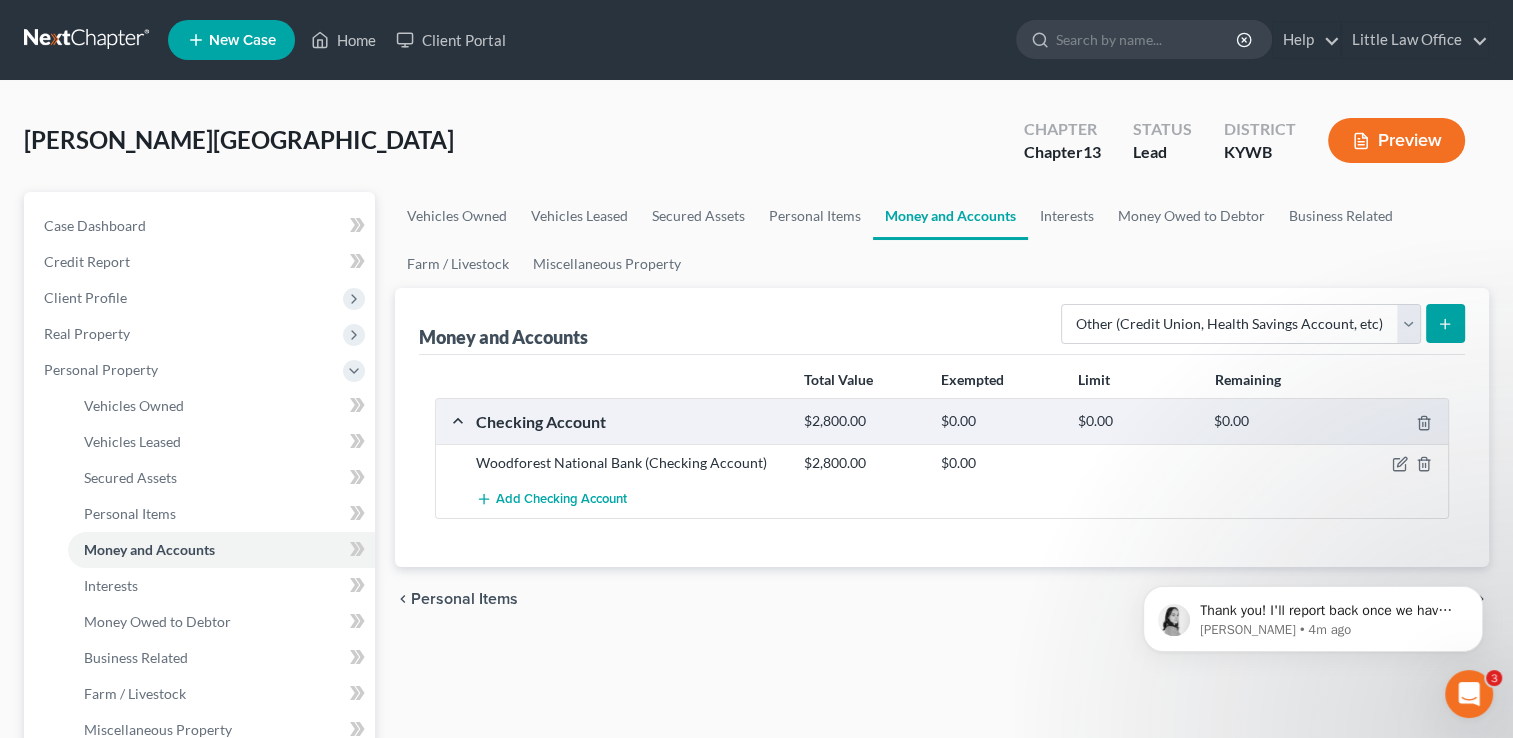 click at bounding box center (1445, 323) 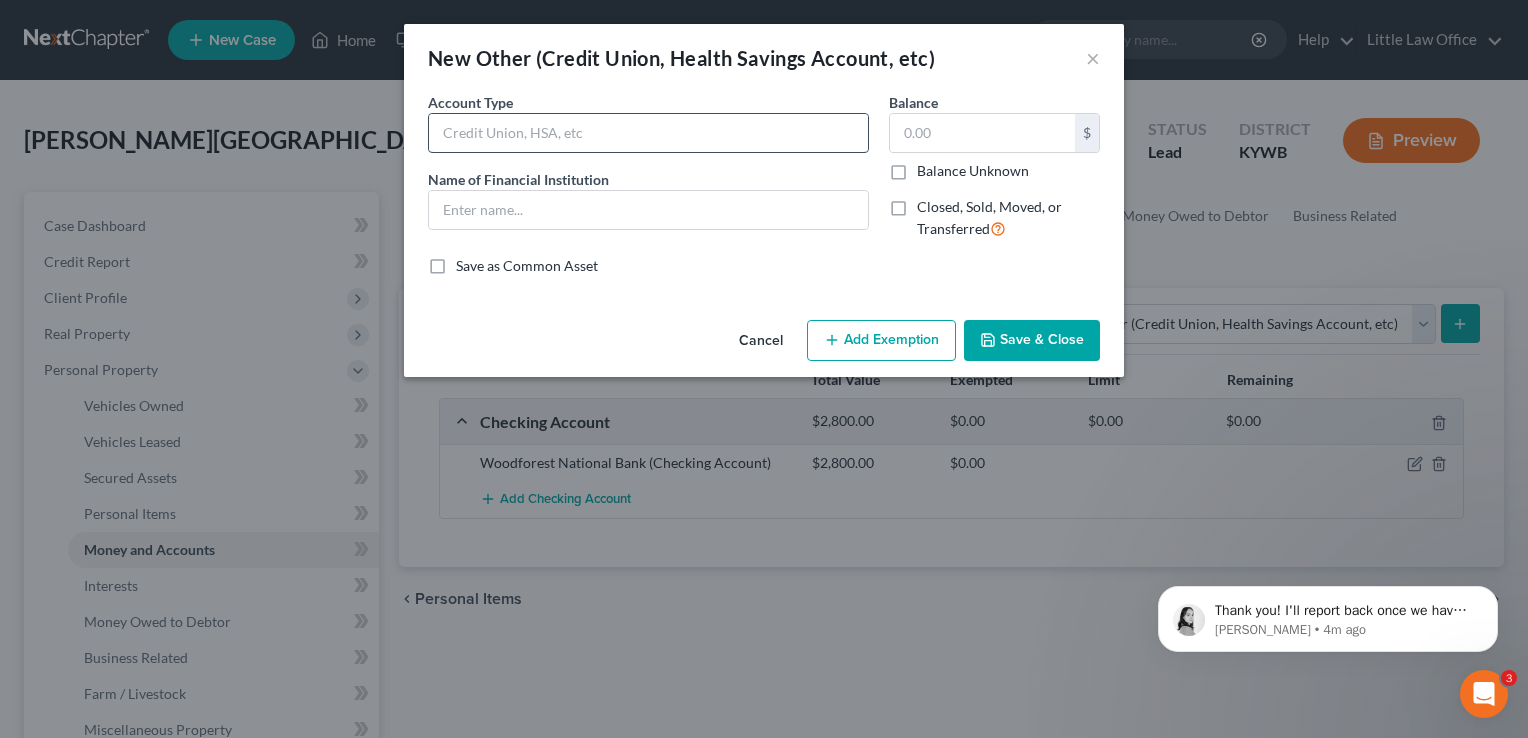 click at bounding box center [648, 133] 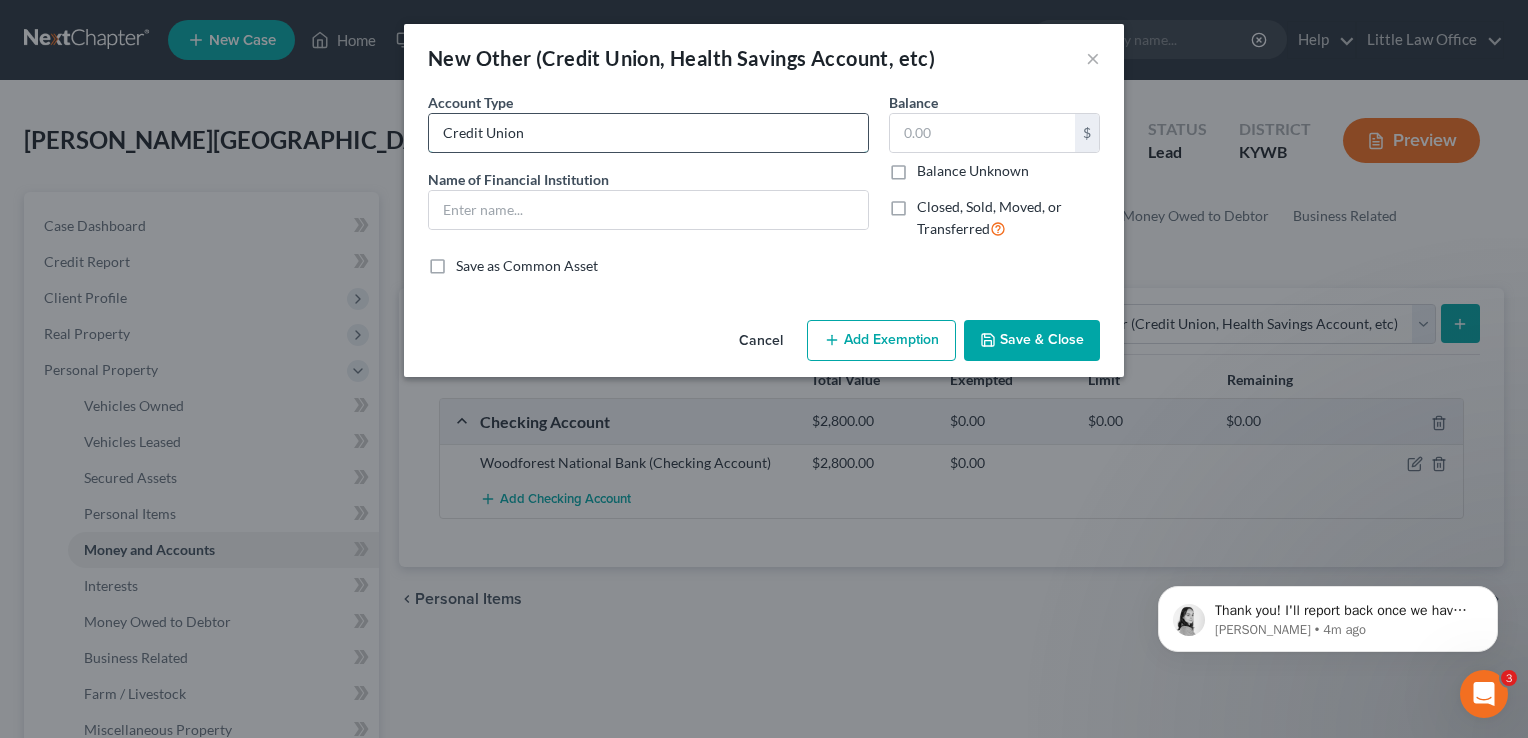 type on "Credit Union" 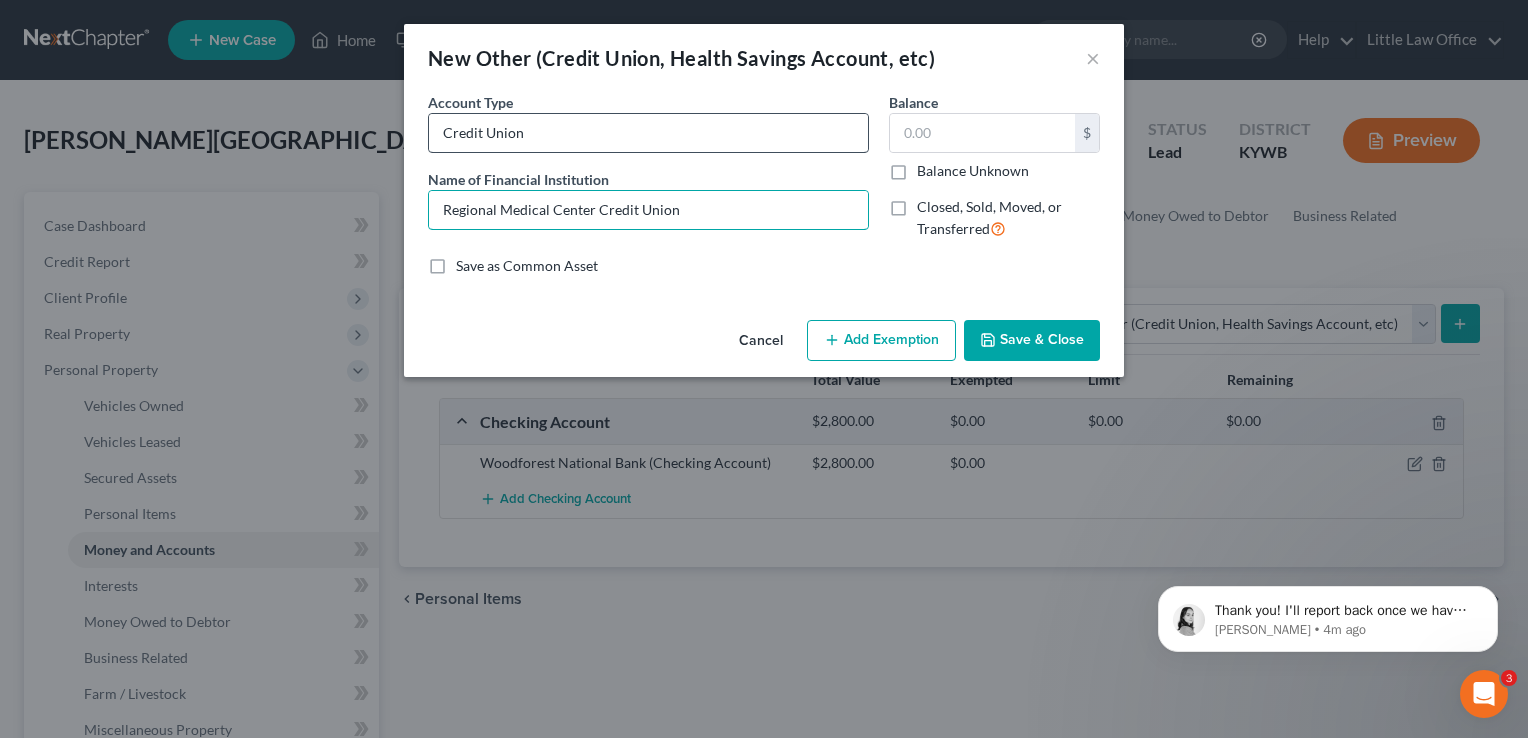 type on "Regional Medical Center Credit Union" 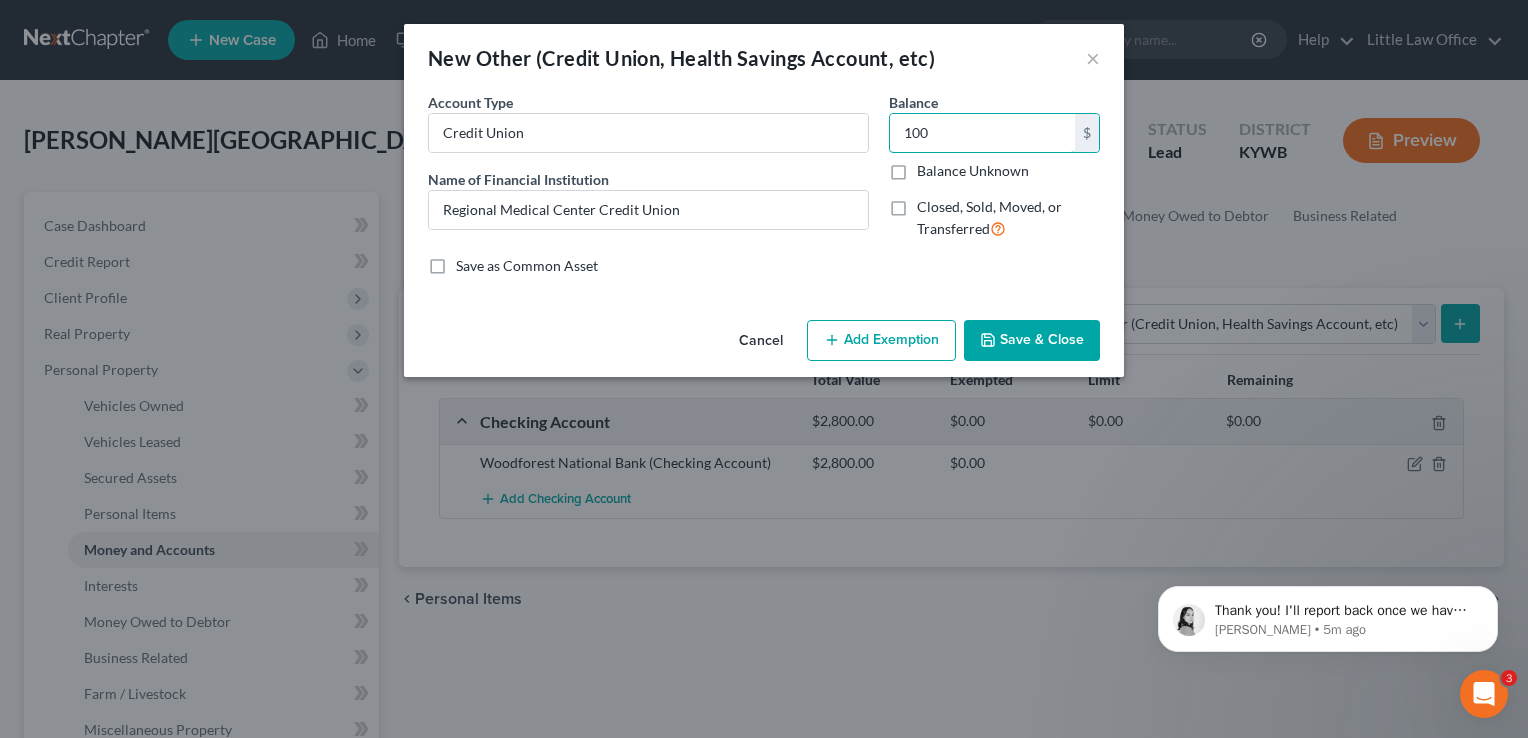 type on "100" 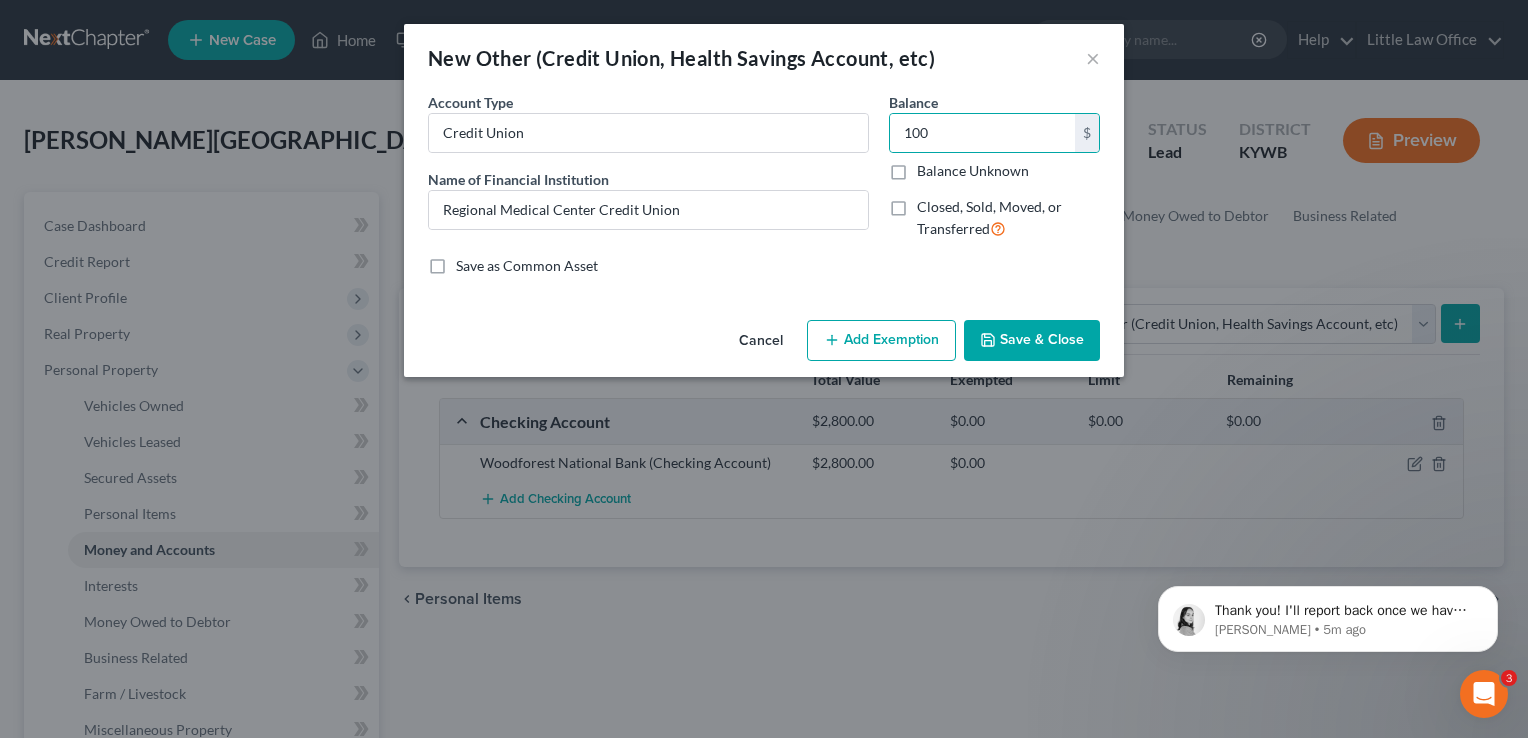 click on "Save & Close" at bounding box center [1032, 341] 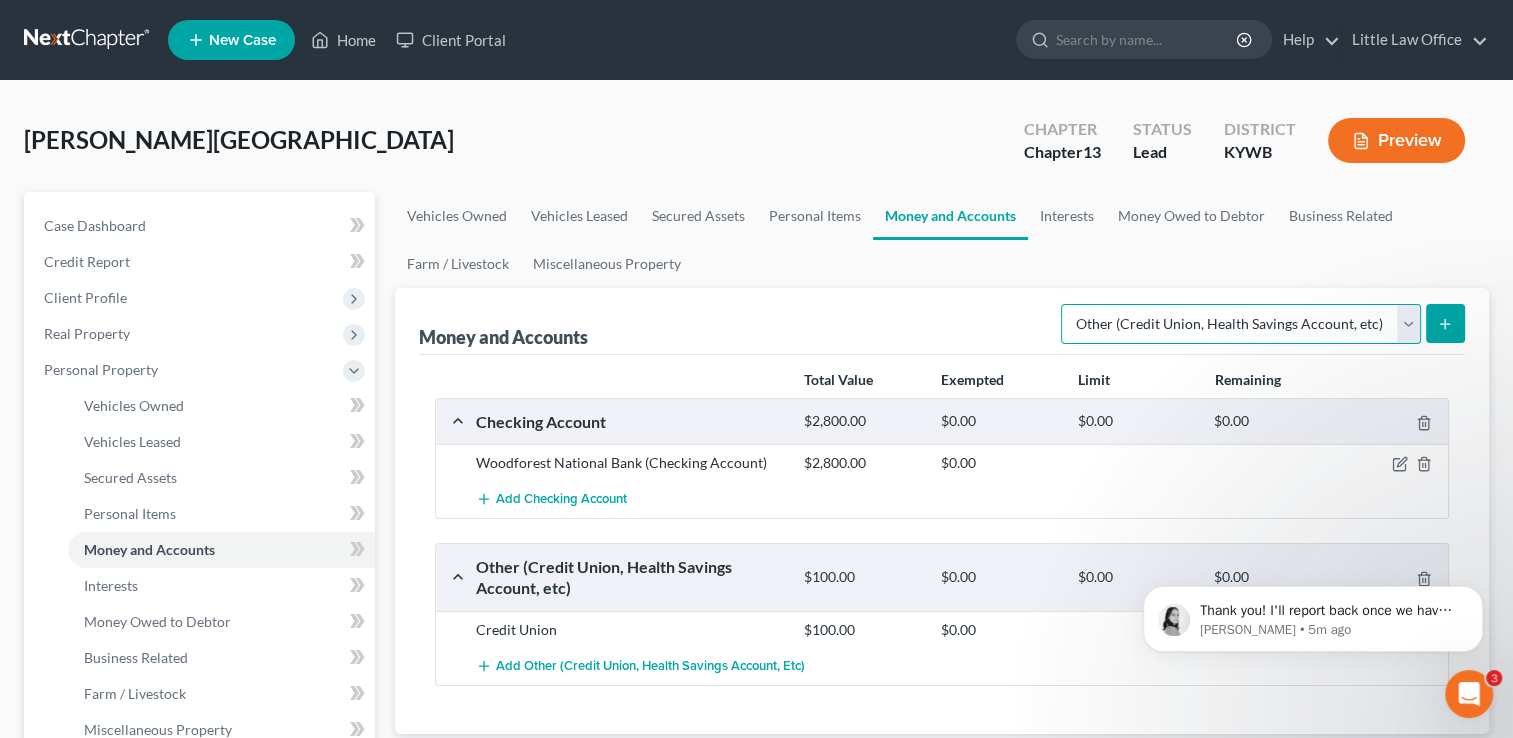 click on "Select Account Type Brokerage Cash on Hand Certificates of Deposit Checking Account Money Market Other (Credit Union, Health Savings Account, etc) Safe Deposit Box Savings Account Security Deposits or Prepayments" at bounding box center (1241, 324) 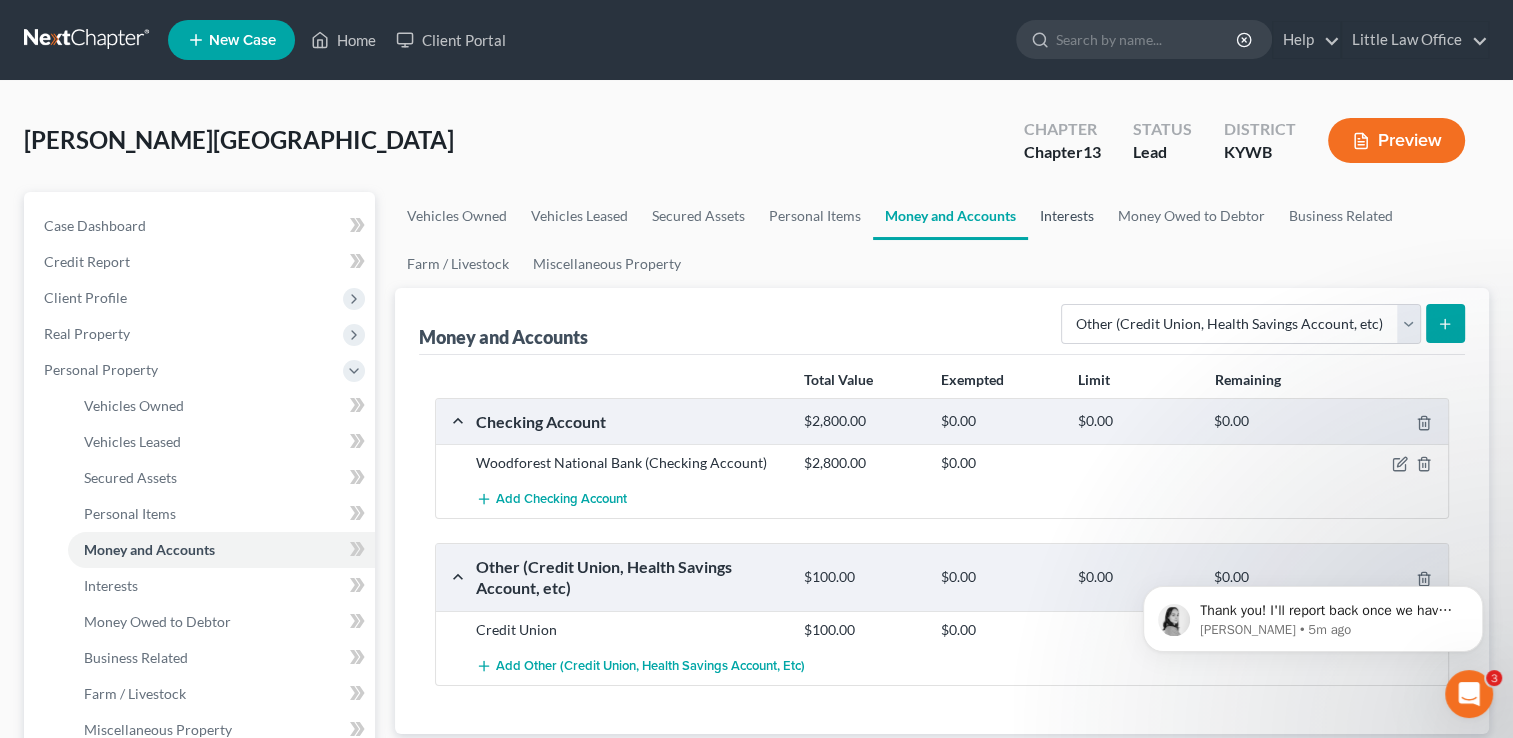 click on "Interests" at bounding box center (1067, 216) 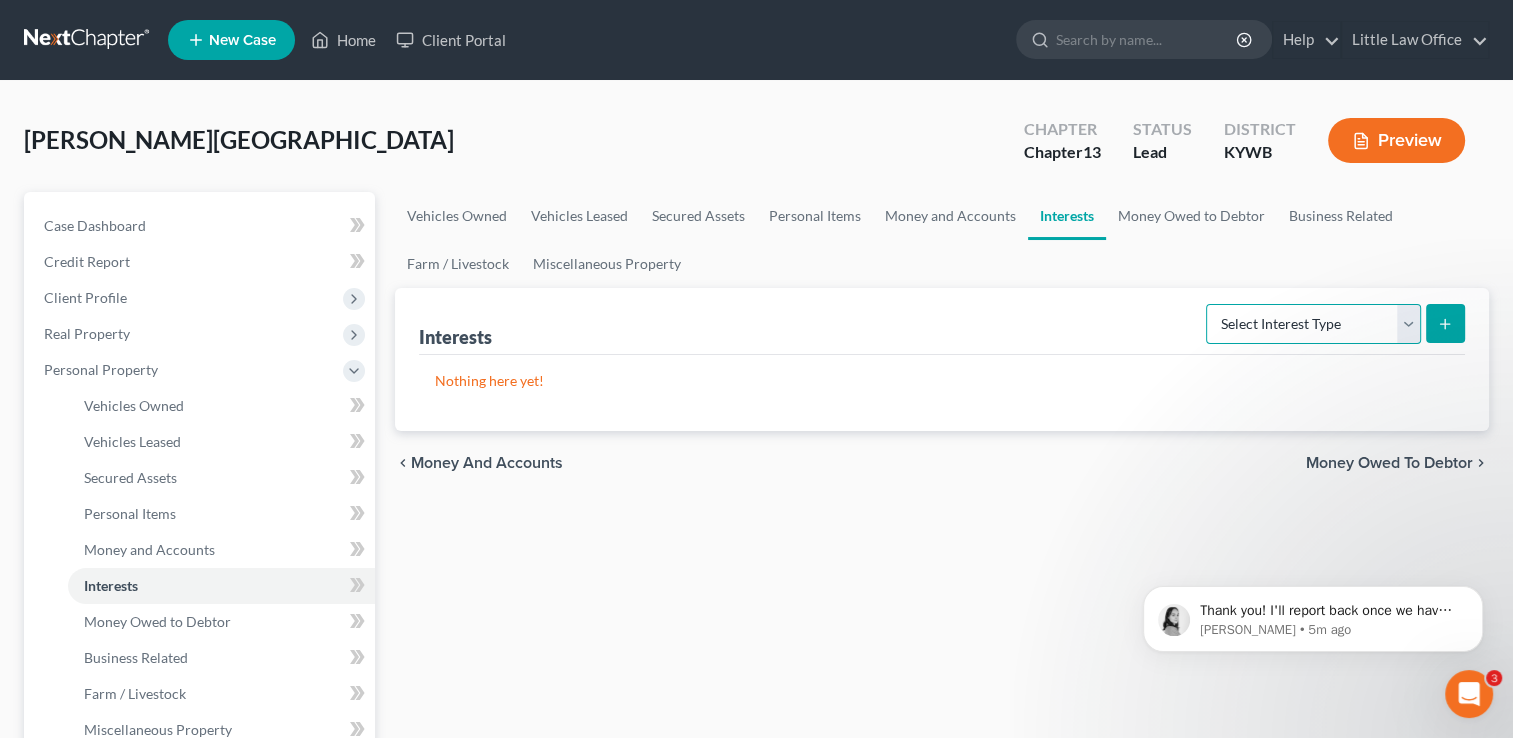 click on "Select Interest Type 401K Annuity Bond Education IRA Government Bond Government Pension Plan Incorporated Business IRA Joint Venture (Active) Joint Venture (Inactive) Keogh Mutual Fund Other Retirement Plan Partnership (Active) Partnership (Inactive) Pension Plan Stock Term Life Insurance Unincorporated Business Whole Life Insurance" at bounding box center (1313, 324) 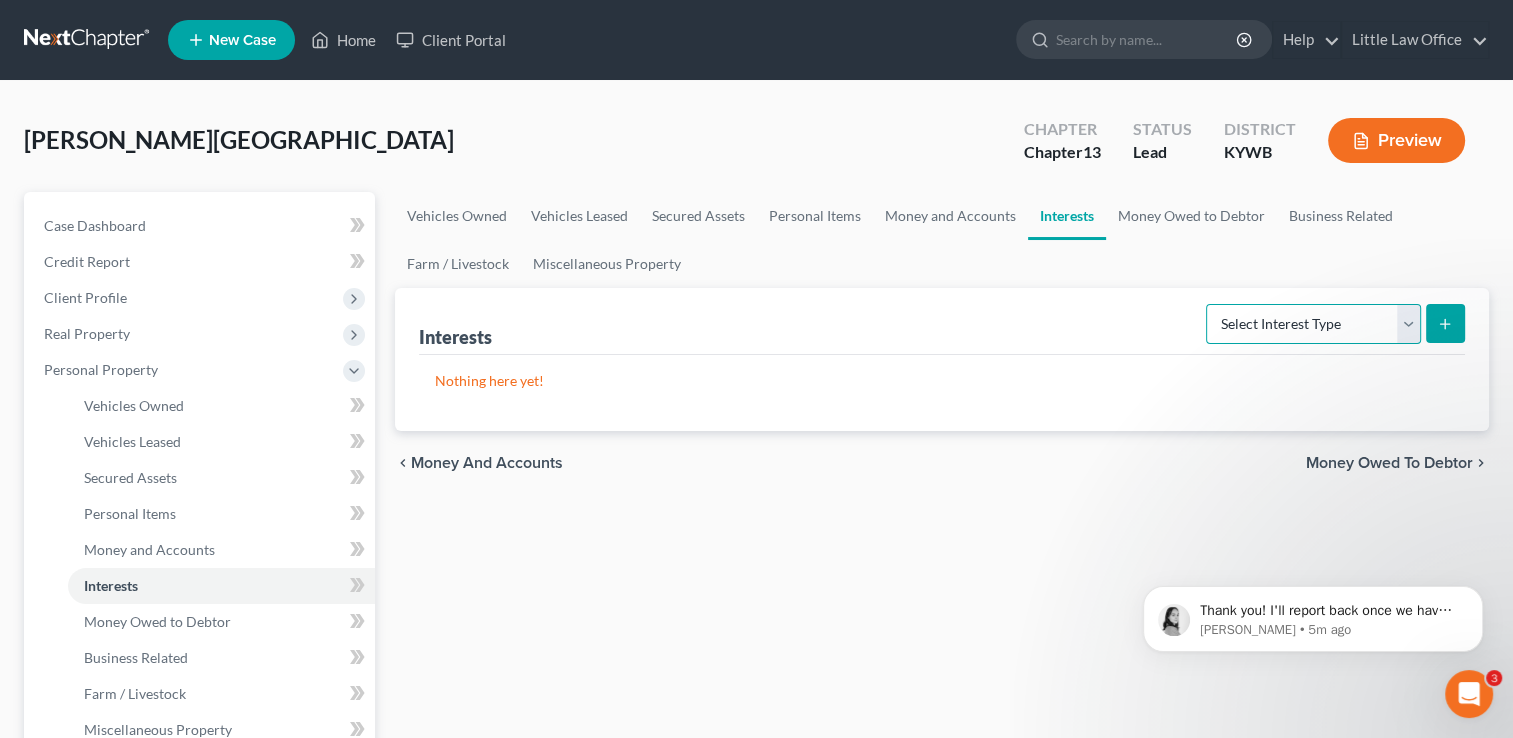select on "401k" 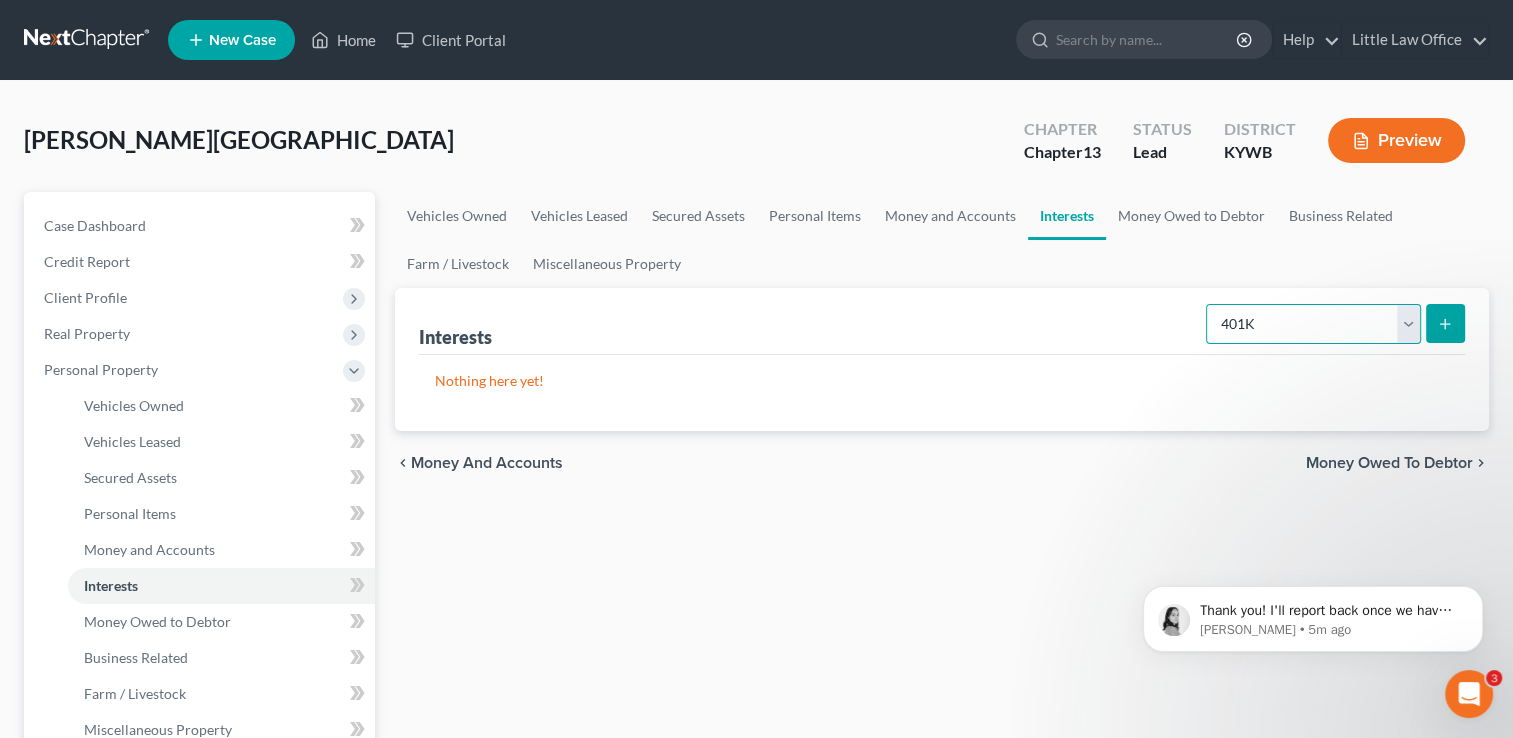click on "Select Interest Type 401K Annuity Bond Education IRA Government Bond Government Pension Plan Incorporated Business IRA Joint Venture (Active) Joint Venture (Inactive) Keogh Mutual Fund Other Retirement Plan Partnership (Active) Partnership (Inactive) Pension Plan Stock Term Life Insurance Unincorporated Business Whole Life Insurance" at bounding box center (1313, 324) 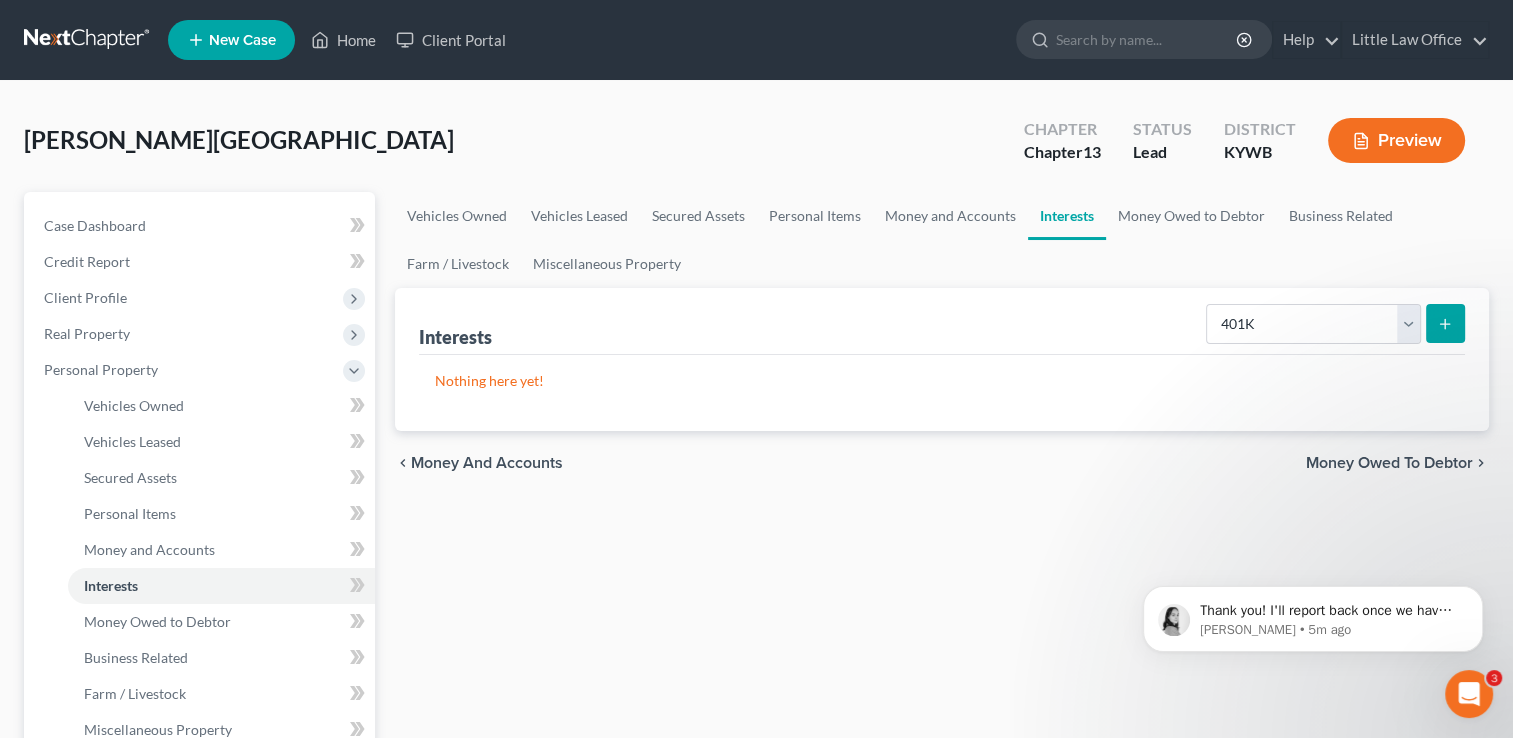 click 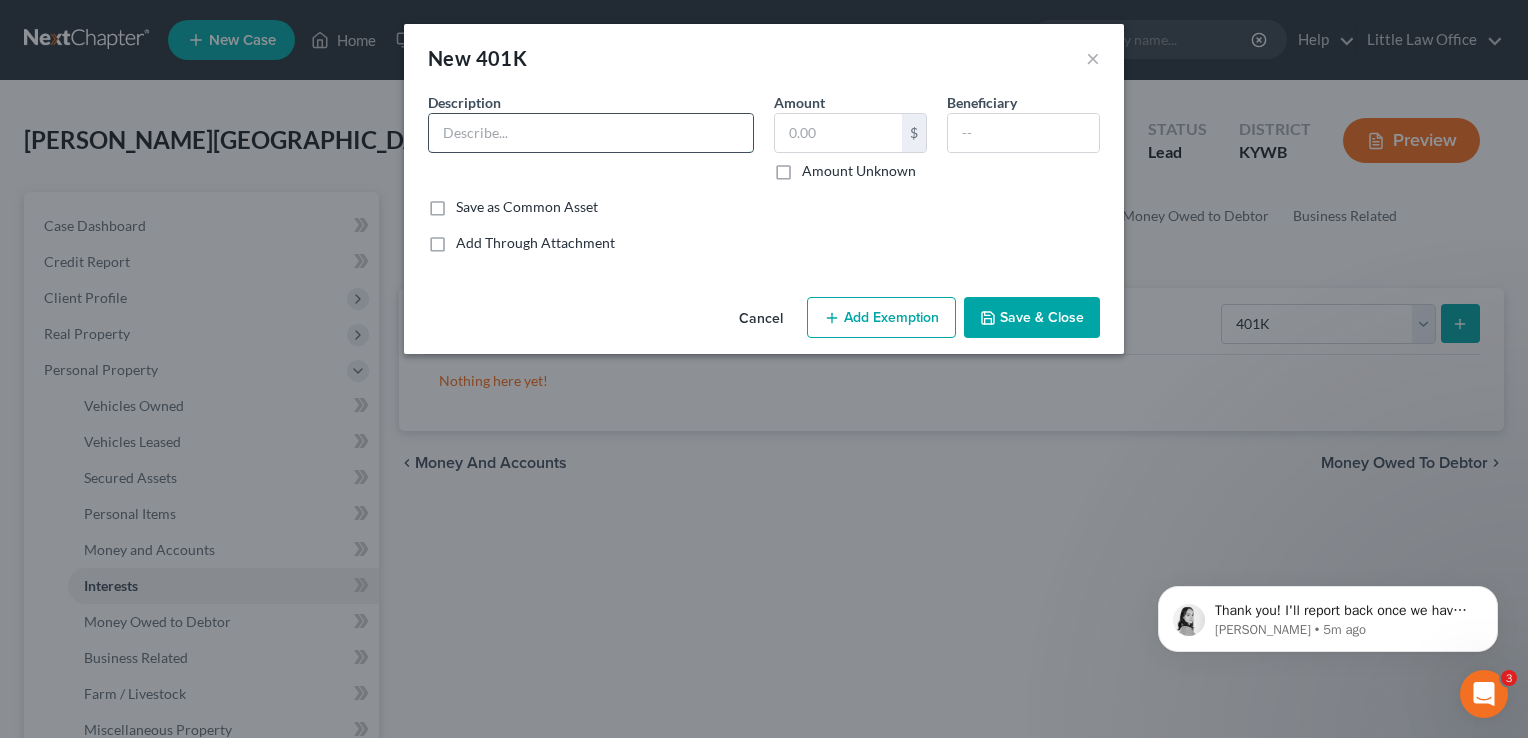 click at bounding box center [591, 133] 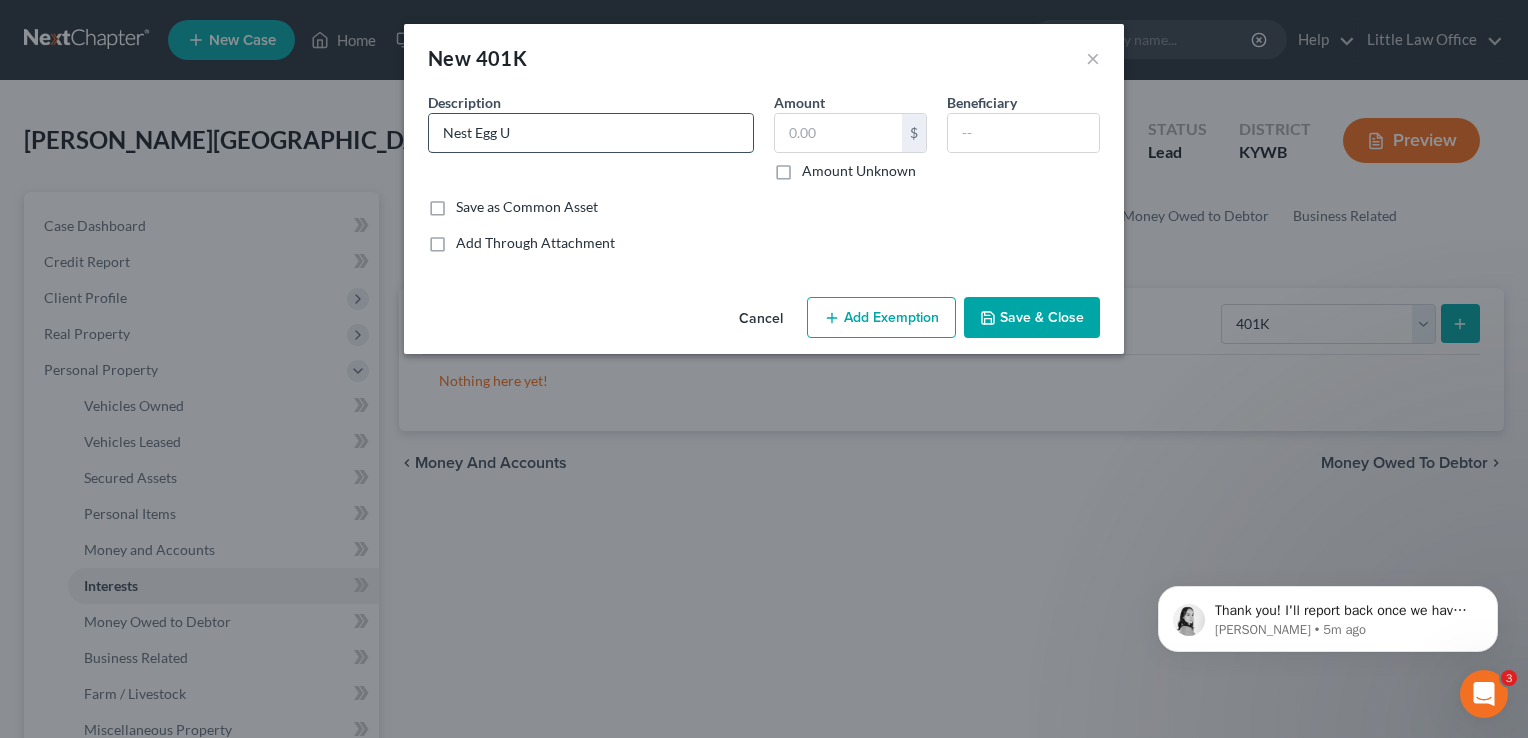 type on "Nest Egg U" 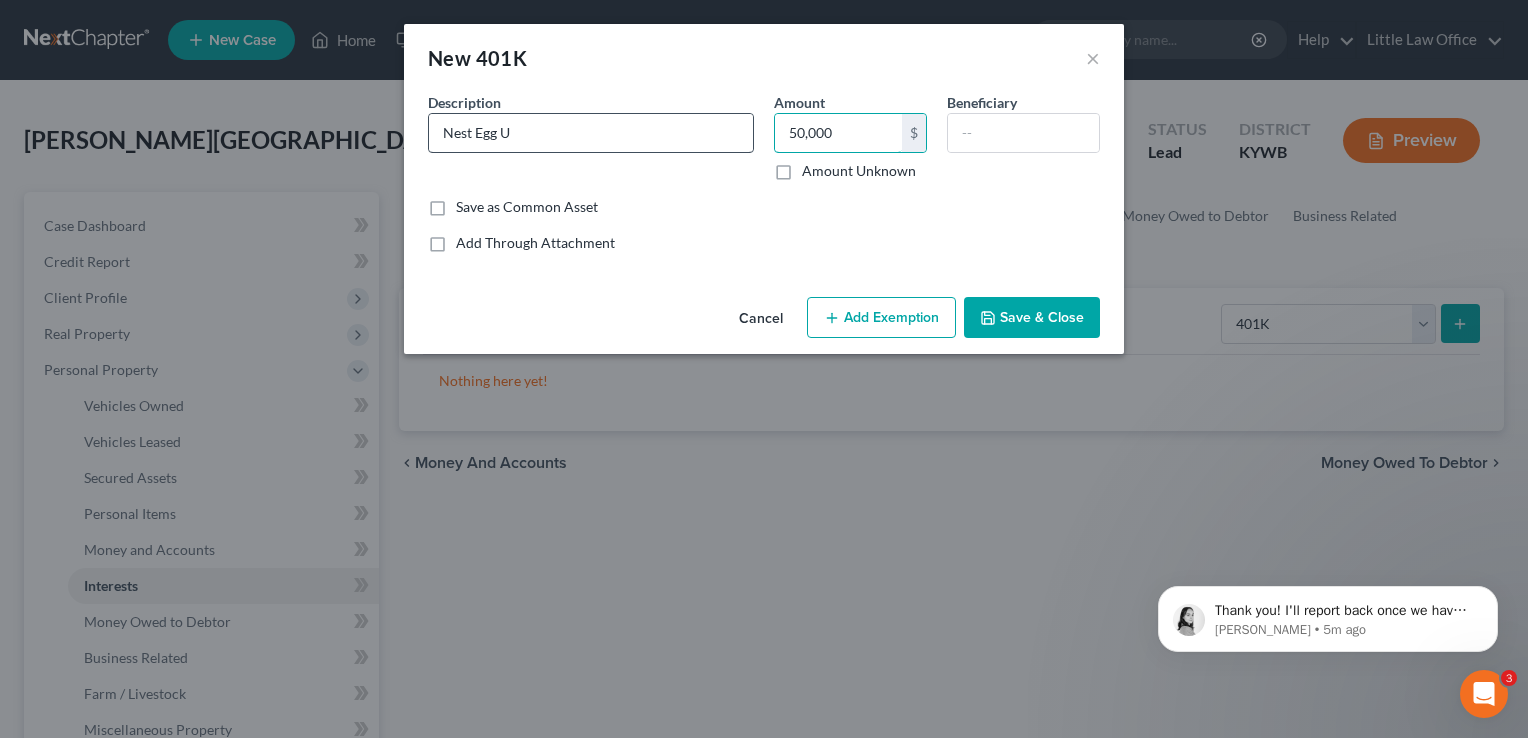 type on "50,000" 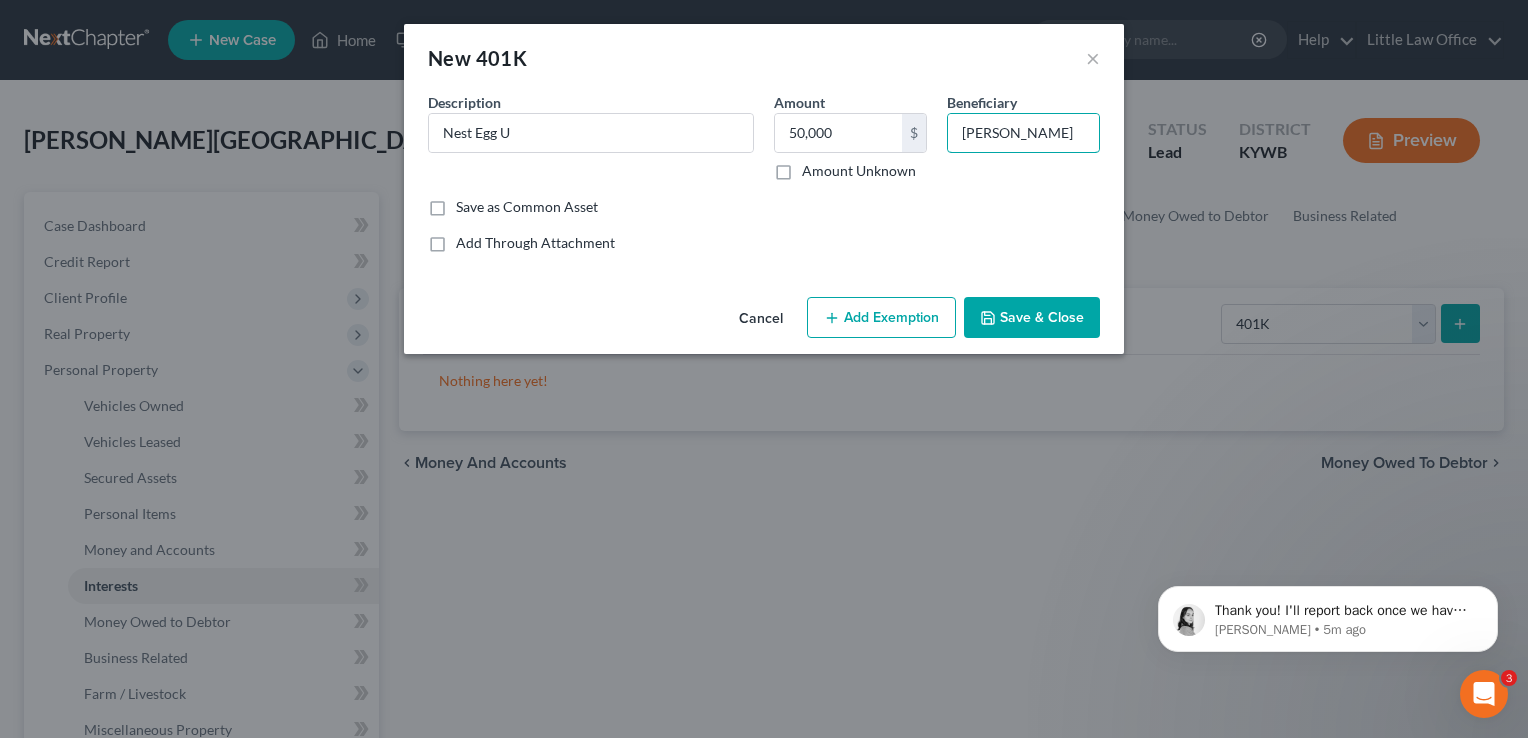 type on "Jeff Qualls" 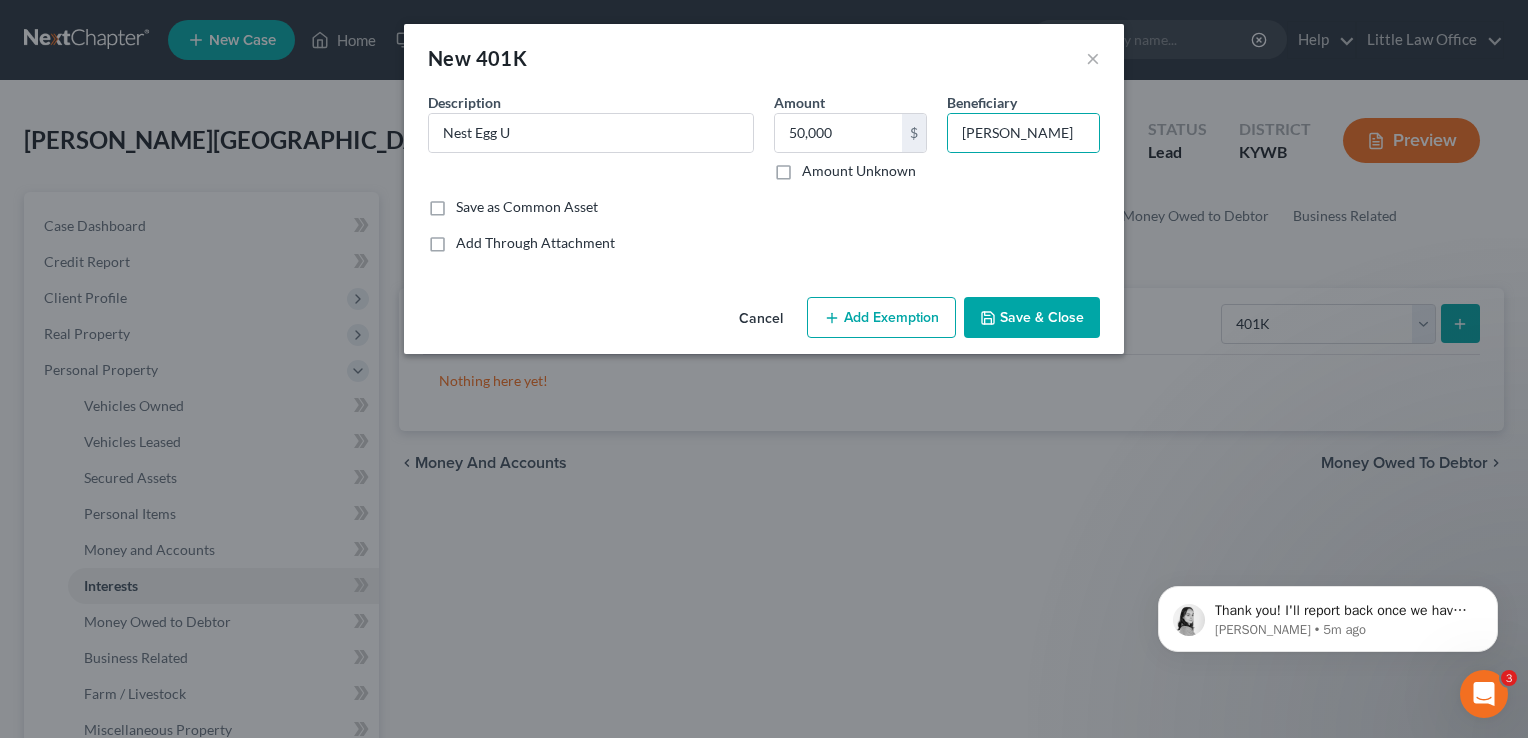 click on "Save & Close" at bounding box center (1032, 318) 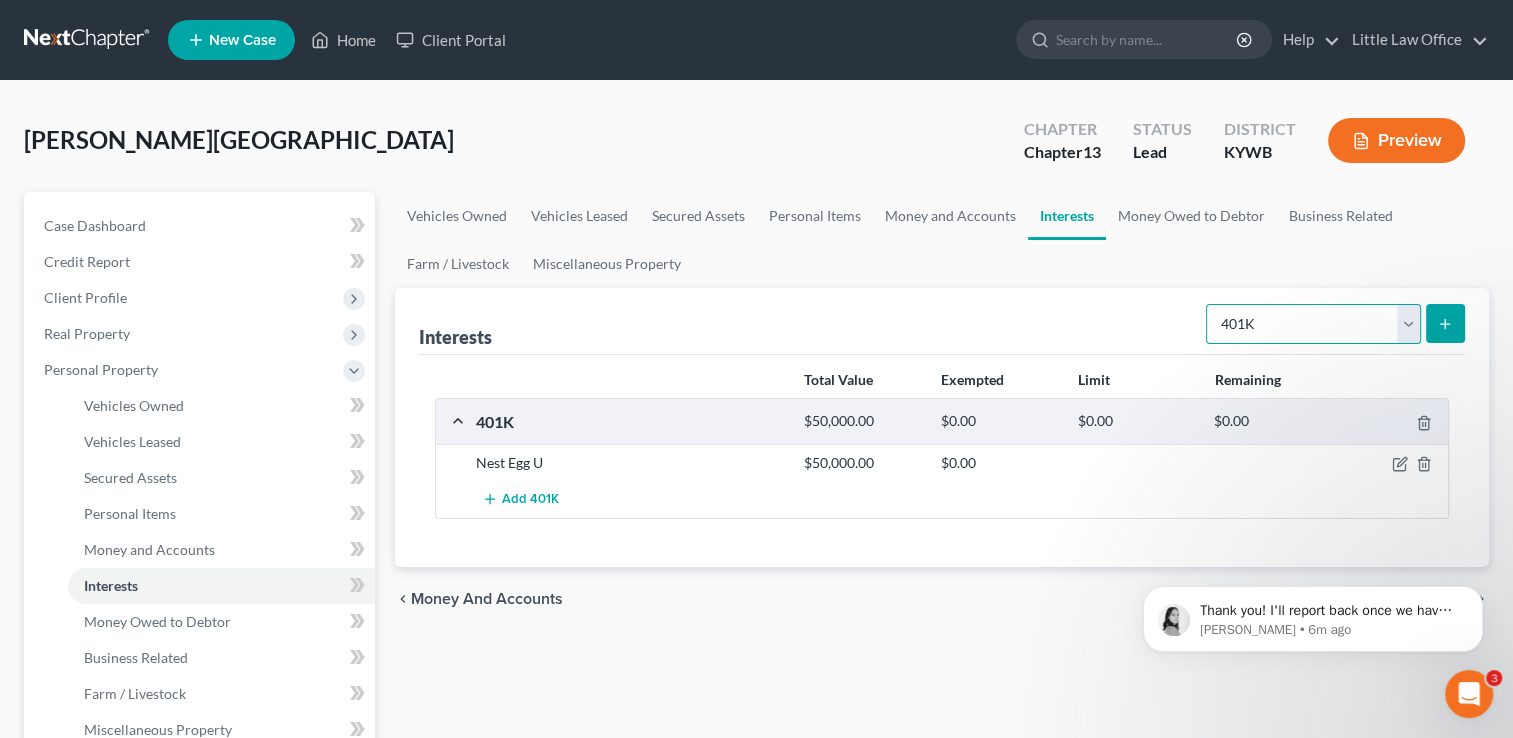 click on "Select Interest Type 401K Annuity Bond Education IRA Government Bond Government Pension Plan Incorporated Business IRA Joint Venture (Active) Joint Venture (Inactive) Keogh Mutual Fund Other Retirement Plan Partnership (Active) Partnership (Inactive) Pension Plan Stock Term Life Insurance Unincorporated Business Whole Life Insurance" at bounding box center (1313, 324) 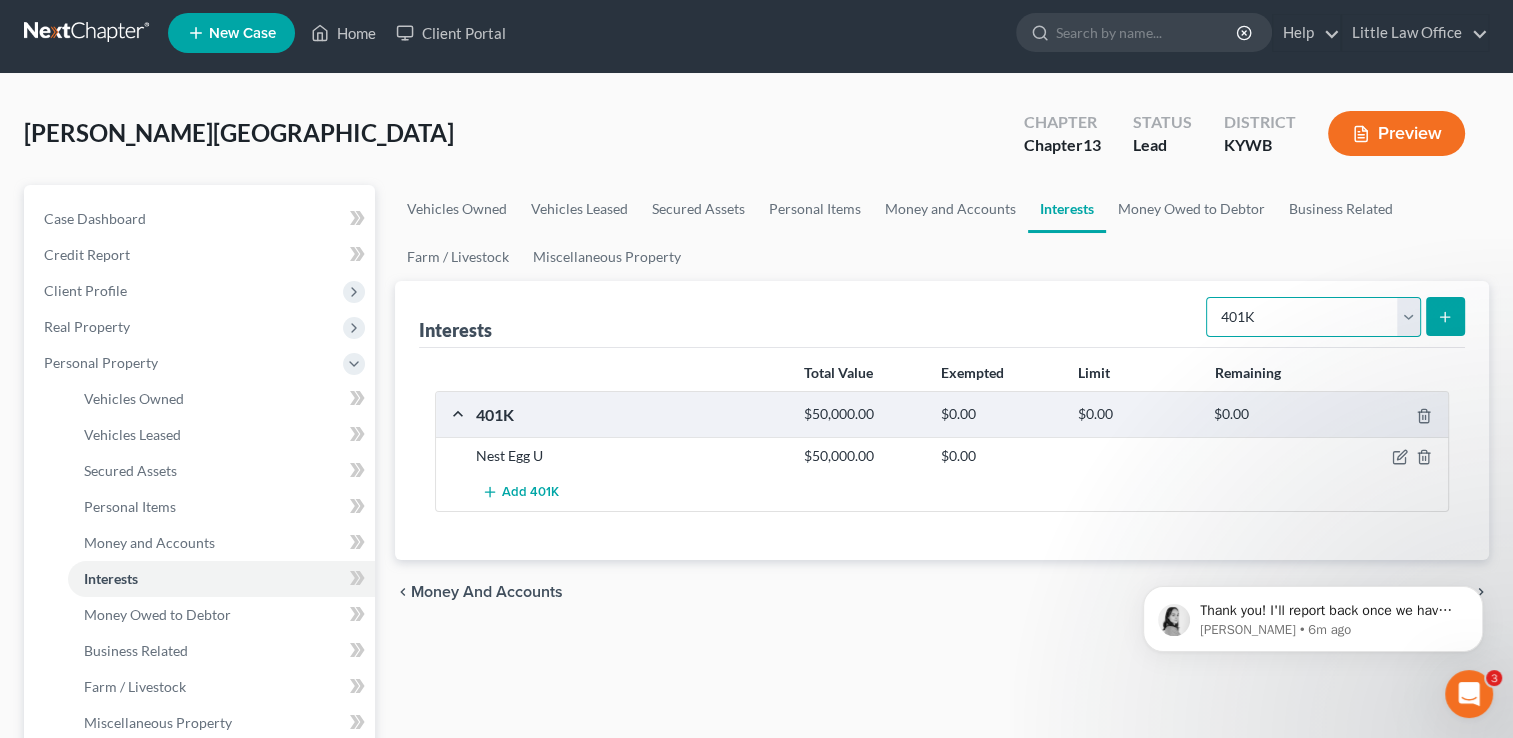 scroll, scrollTop: 2, scrollLeft: 0, axis: vertical 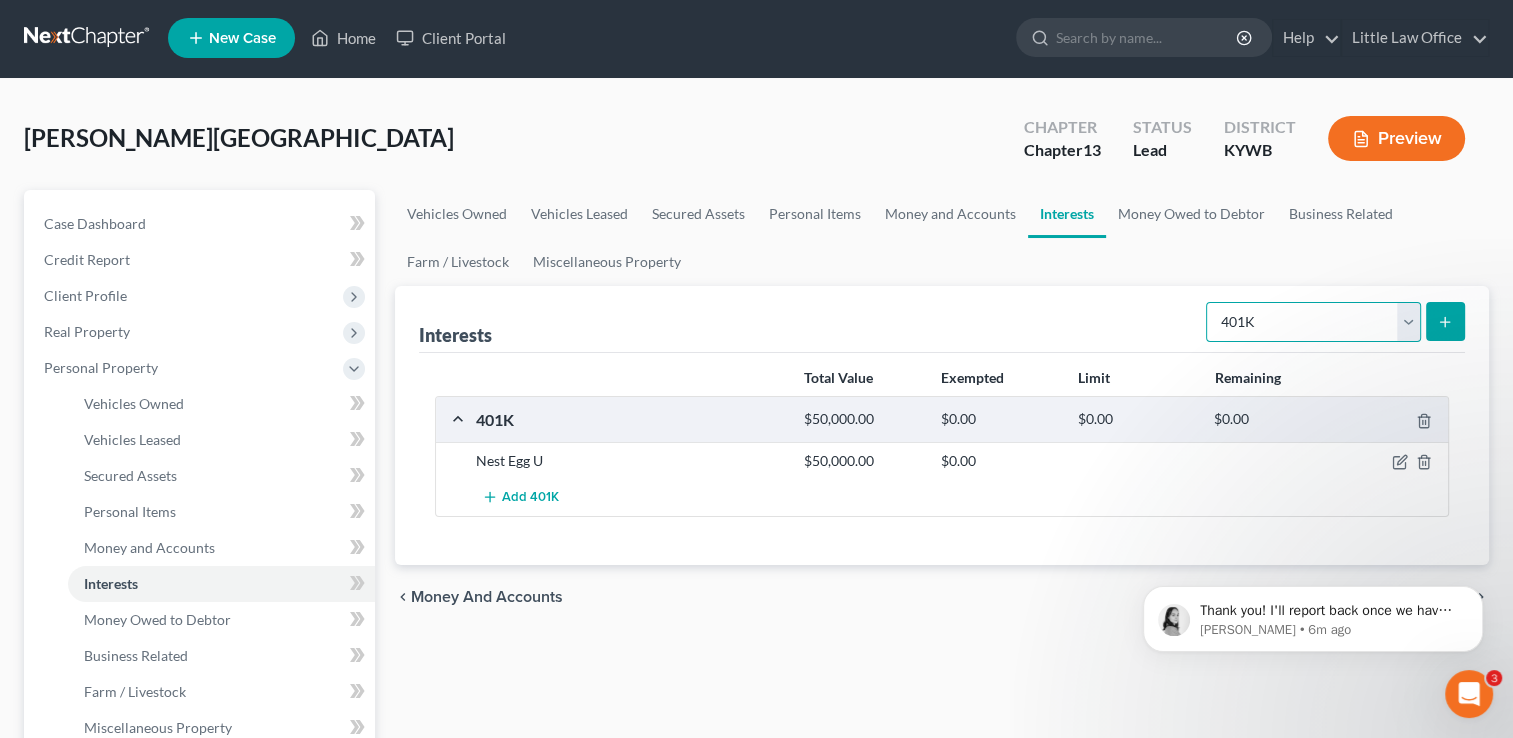 click on "Select Interest Type 401K Annuity Bond Education IRA Government Bond Government Pension Plan Incorporated Business IRA Joint Venture (Active) Joint Venture (Inactive) Keogh Mutual Fund Other Retirement Plan Partnership (Active) Partnership (Inactive) Pension Plan Stock Term Life Insurance Unincorporated Business Whole Life Insurance" at bounding box center [1313, 322] 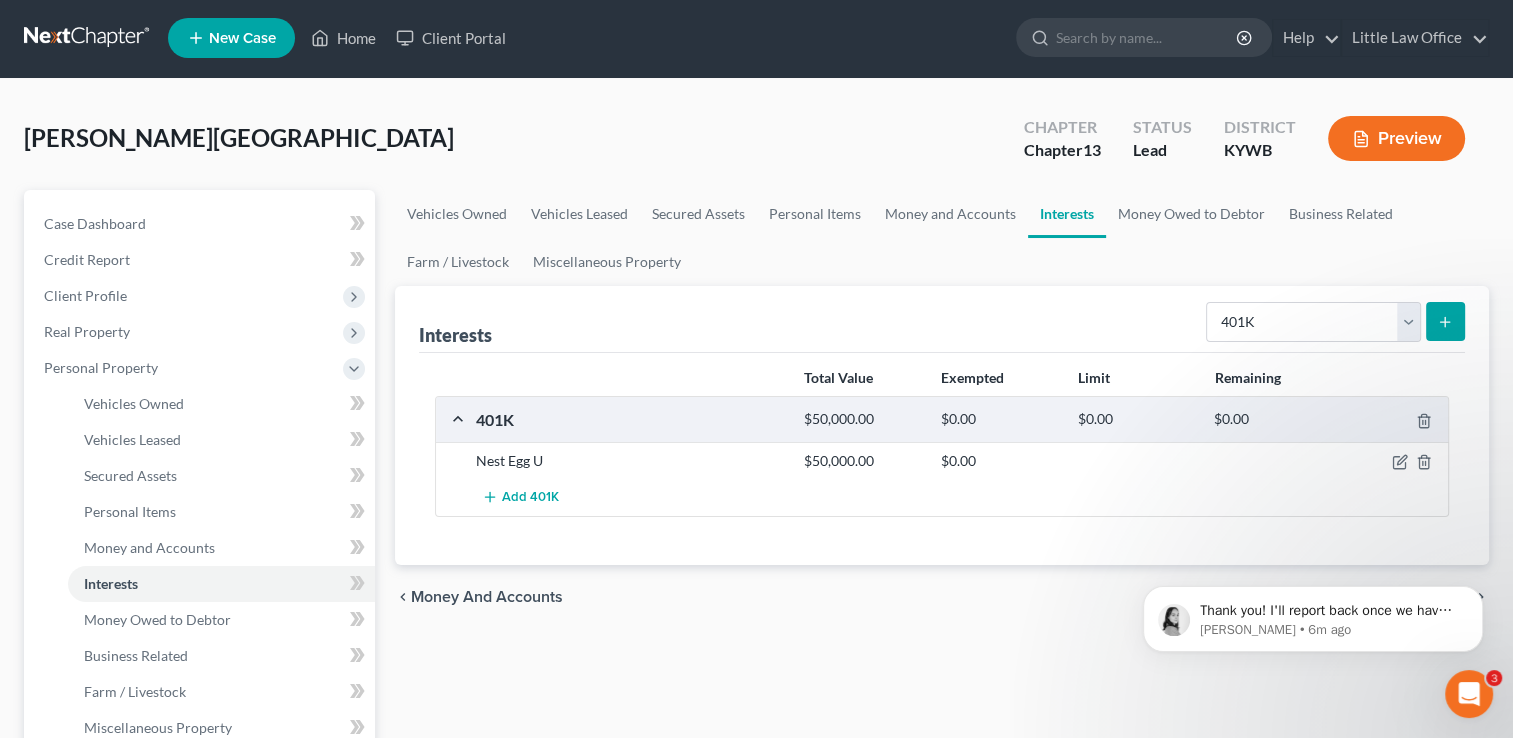 click on "Vehicles Owned
Vehicles Leased
Secured Assets
Personal Items
Money and Accounts
Interests
Money Owed to Debtor
Business Related
Farm / Livestock
Miscellaneous Property
Interests Select Interest Type 401K Annuity Bond Education IRA Government Bond Government Pension Plan Incorporated Business IRA Joint Venture (Active) Joint Venture (Inactive) Keogh Mutual Fund Other Retirement Plan Partnership (Active) Partnership (Inactive) Pension Plan Stock Term Life Insurance Unincorporated Business Whole Life Insurance
Total Value Exempted Limit Remaining
401K $50,000.00 $0.00 $0.00 $0.00
Nest Egg U $50,000.00 $0.00 Add 401K
chevron_left
Money and Accounts
Money Owed to Debtor
chevron_right" at bounding box center [942, 785] 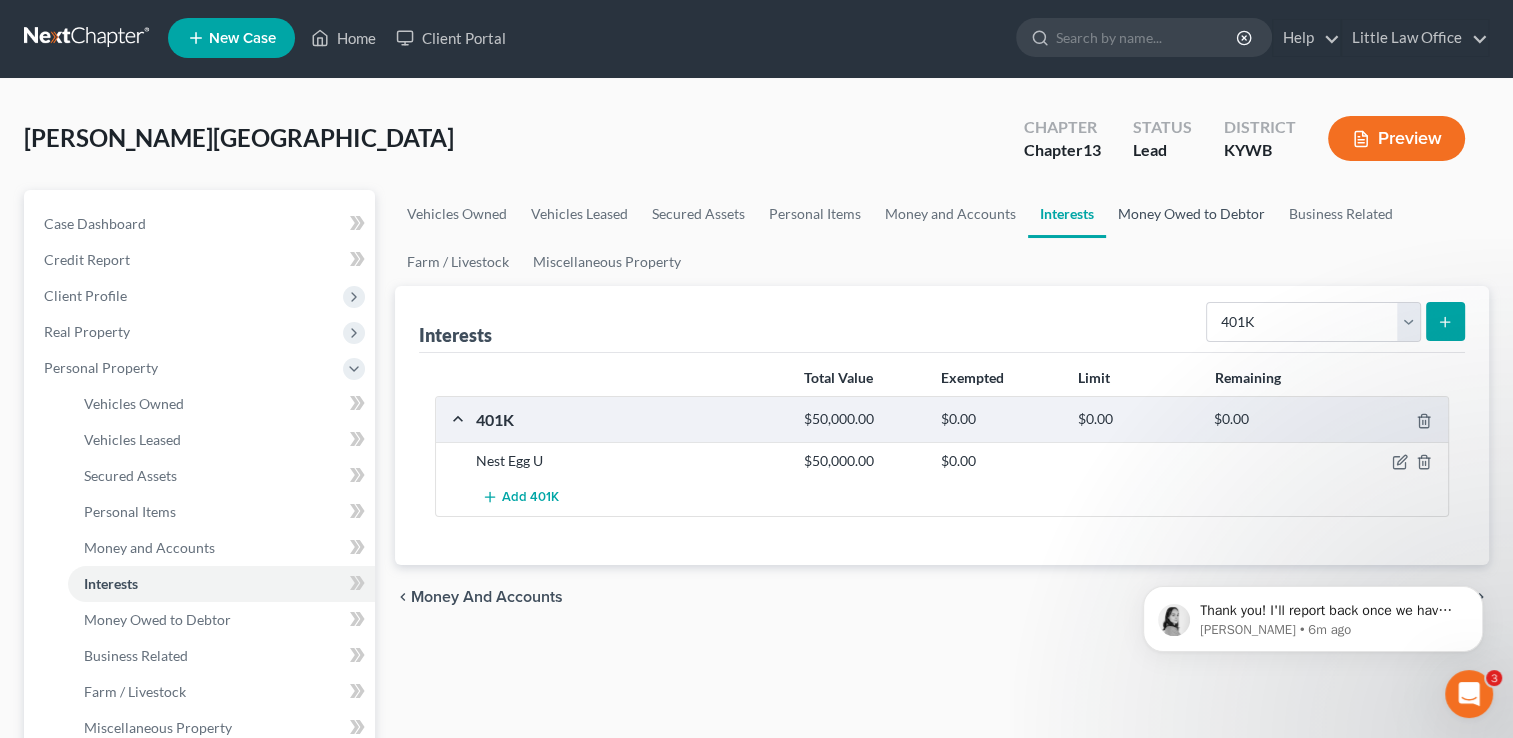 click on "Money Owed to Debtor" at bounding box center (1191, 214) 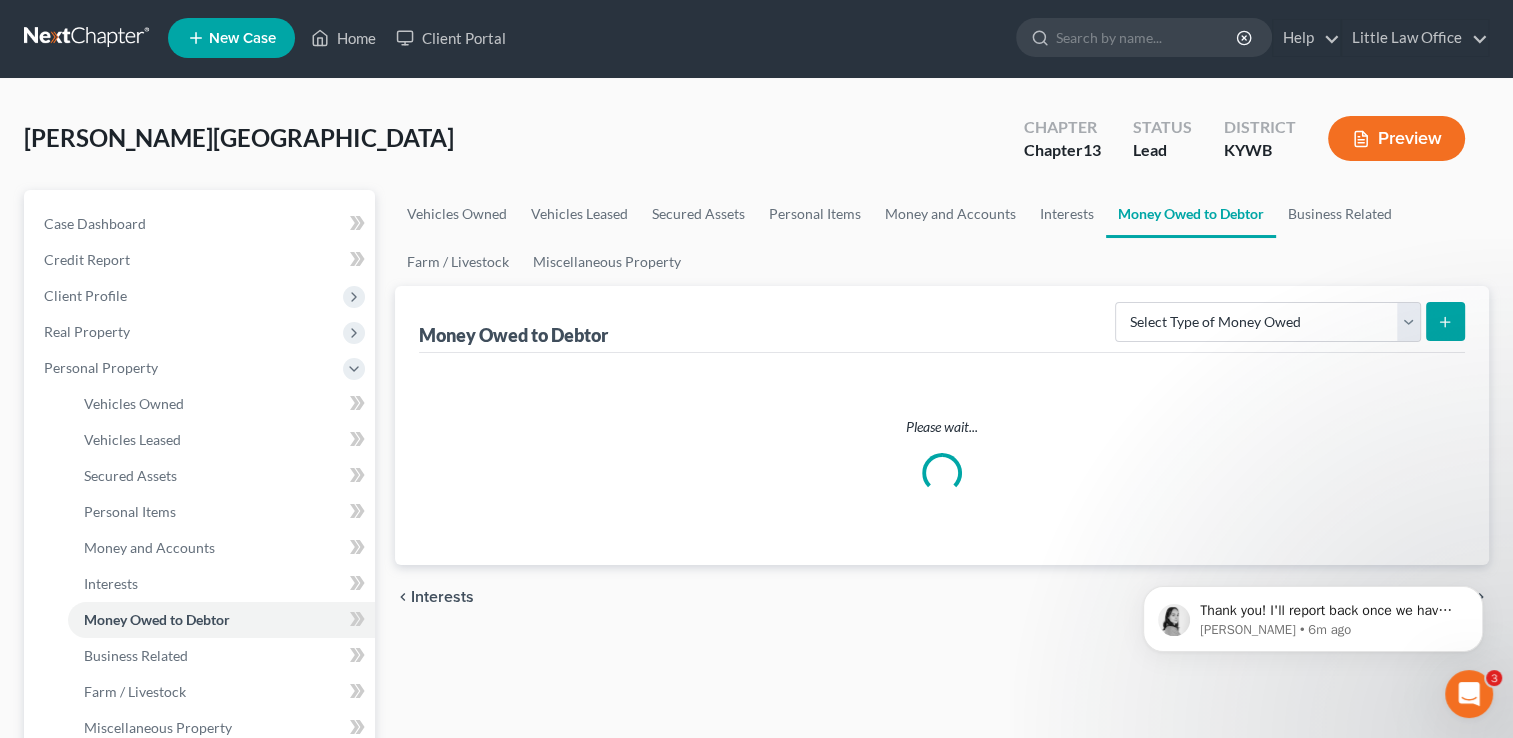 scroll, scrollTop: 0, scrollLeft: 0, axis: both 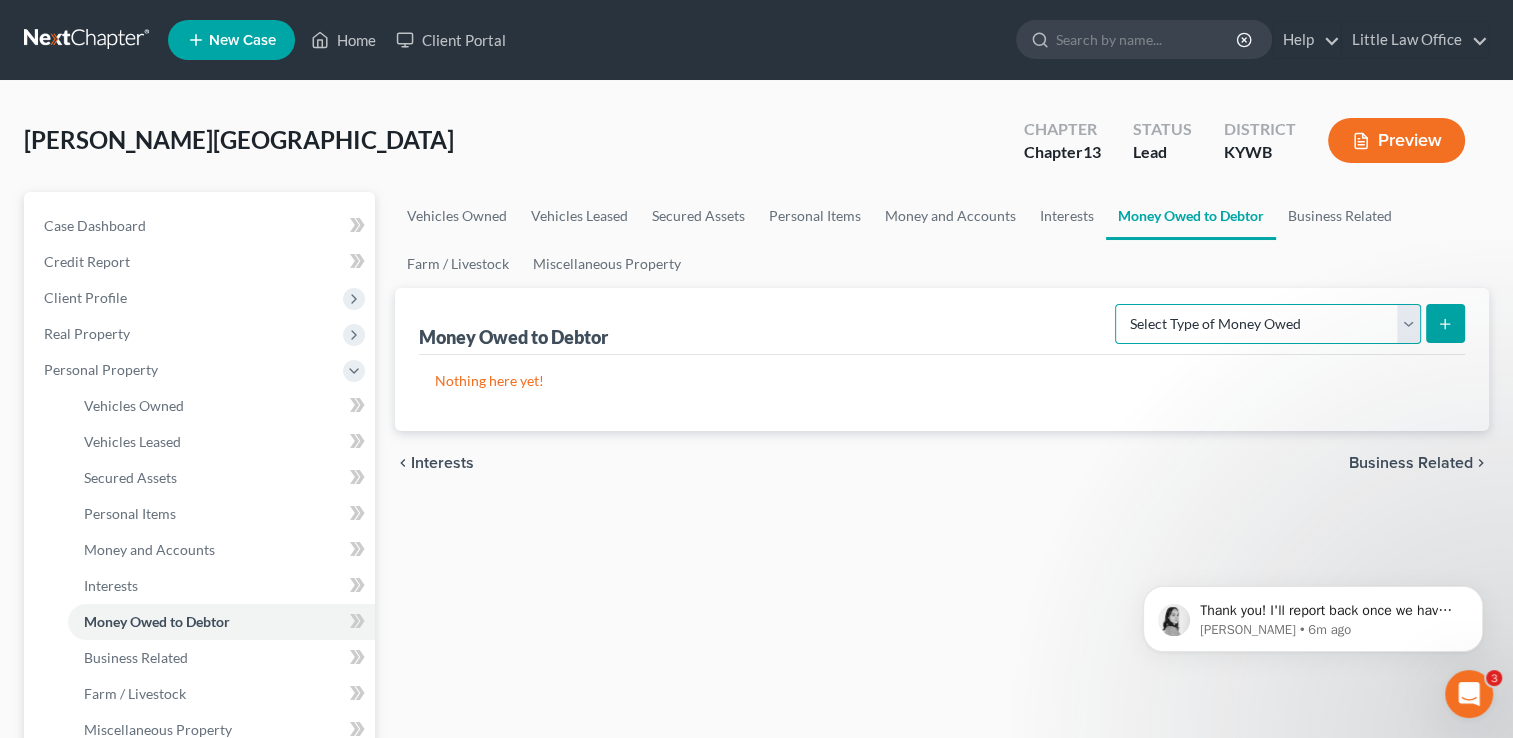 click on "Select Type of Money Owed Accounts Receivable Alimony Child Support Claims Against Third Parties Disability Benefits Disability Insurance Payments Divorce Settlements Equitable or Future Interests Expected Tax Refund and Unused NOLs Financial Assets Not Yet Listed Life Estate of Descendants Maintenance Other Contingent & Unliquidated Claims Property Settlements Sick or Vacation Pay Social Security Benefits Trusts Unpaid Loans Unpaid Wages Workers Compensation" at bounding box center [1268, 324] 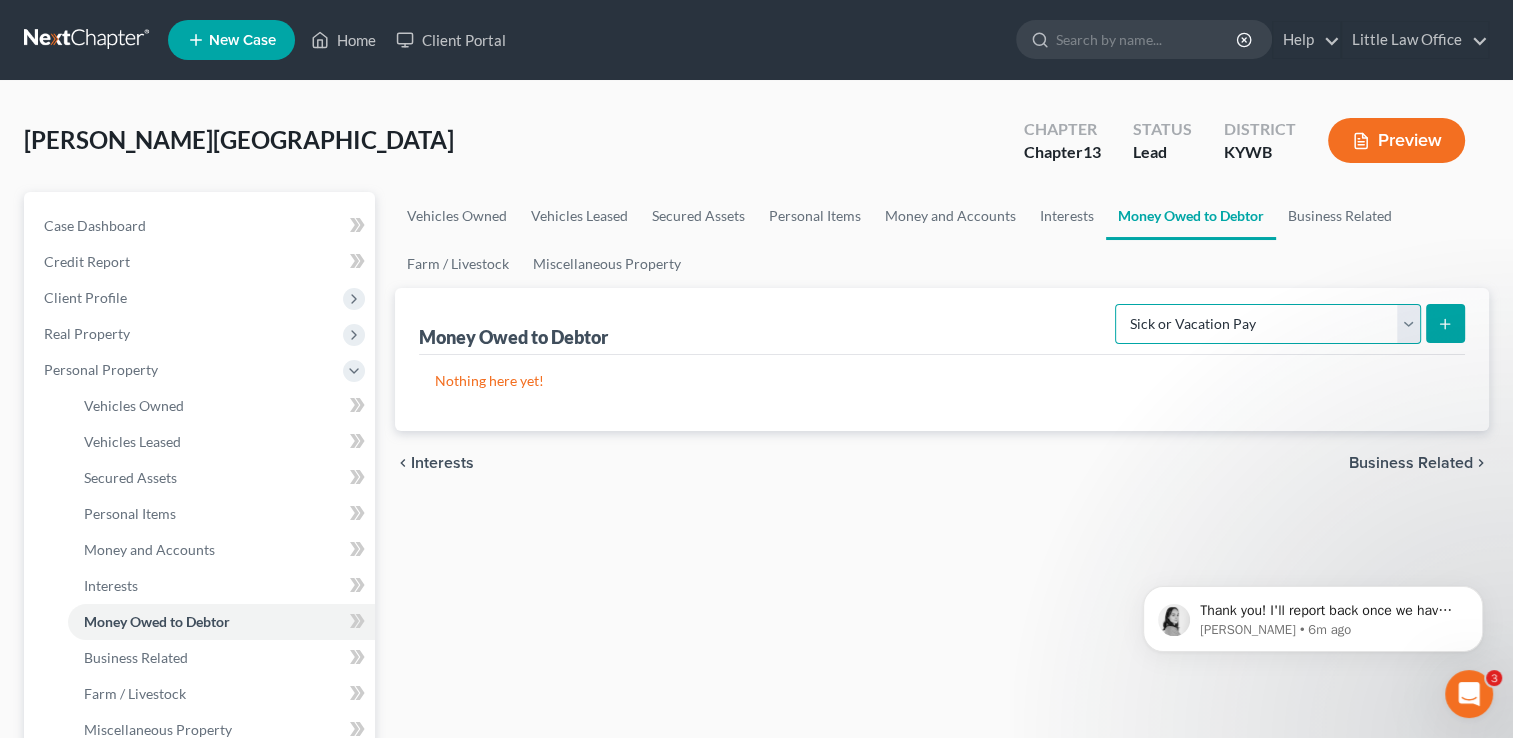 click on "Select Type of Money Owed Accounts Receivable Alimony Child Support Claims Against Third Parties Disability Benefits Disability Insurance Payments Divorce Settlements Equitable or Future Interests Expected Tax Refund and Unused NOLs Financial Assets Not Yet Listed Life Estate of Descendants Maintenance Other Contingent & Unliquidated Claims Property Settlements Sick or Vacation Pay Social Security Benefits Trusts Unpaid Loans Unpaid Wages Workers Compensation" at bounding box center [1268, 324] 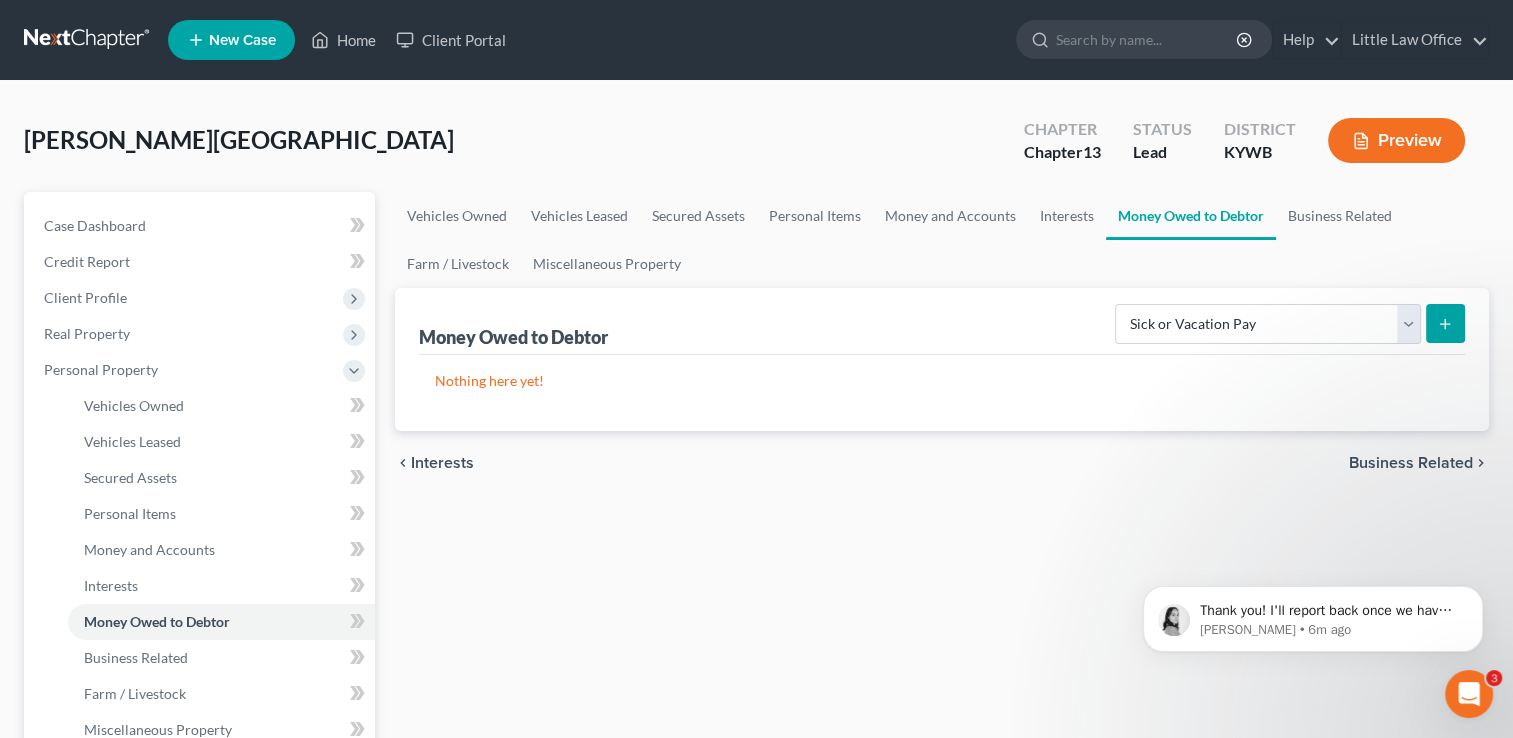 click on "Vehicles Owned
Vehicles Leased
Secured Assets
Personal Items
Money and Accounts
Interests
Money Owed to Debtor
Business Related
Farm / Livestock
Miscellaneous Property
Money Owed to Debtor Select Type of Money Owed Accounts Receivable Alimony Child Support Claims Against Third Parties Disability Benefits Disability Insurance Payments Divorce Settlements Equitable or Future Interests Expected Tax Refund and Unused NOLs Financial Assets Not Yet Listed Life Estate of Descendants Maintenance Other Contingent & Unliquidated Claims Property Settlements Sick or Vacation Pay Social Security Benefits Trusts Unpaid Loans Unpaid Wages Workers Compensation
Nothing here yet!
chevron_left
Interests
Business Related
chevron_right" at bounding box center [942, 787] 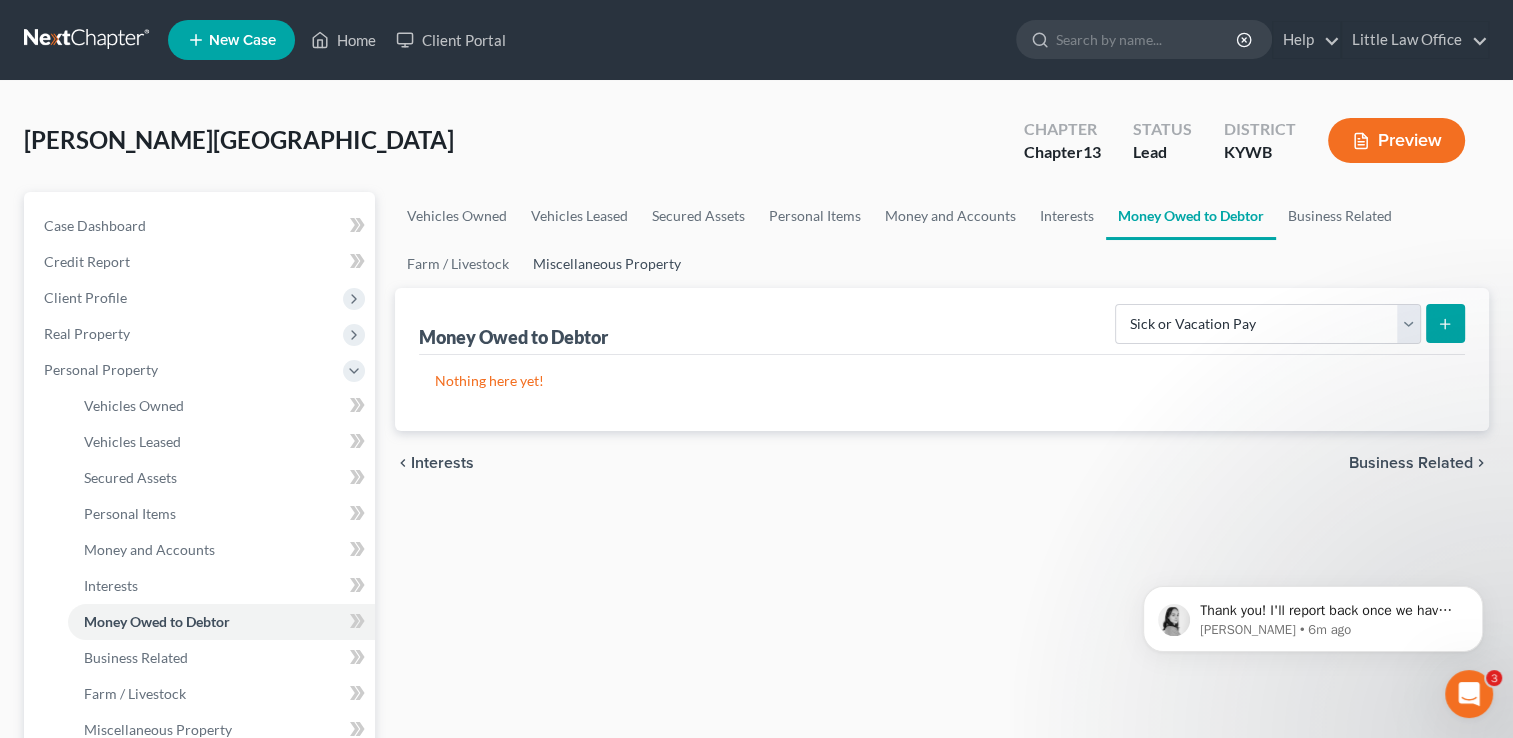 click on "Miscellaneous Property" at bounding box center (607, 264) 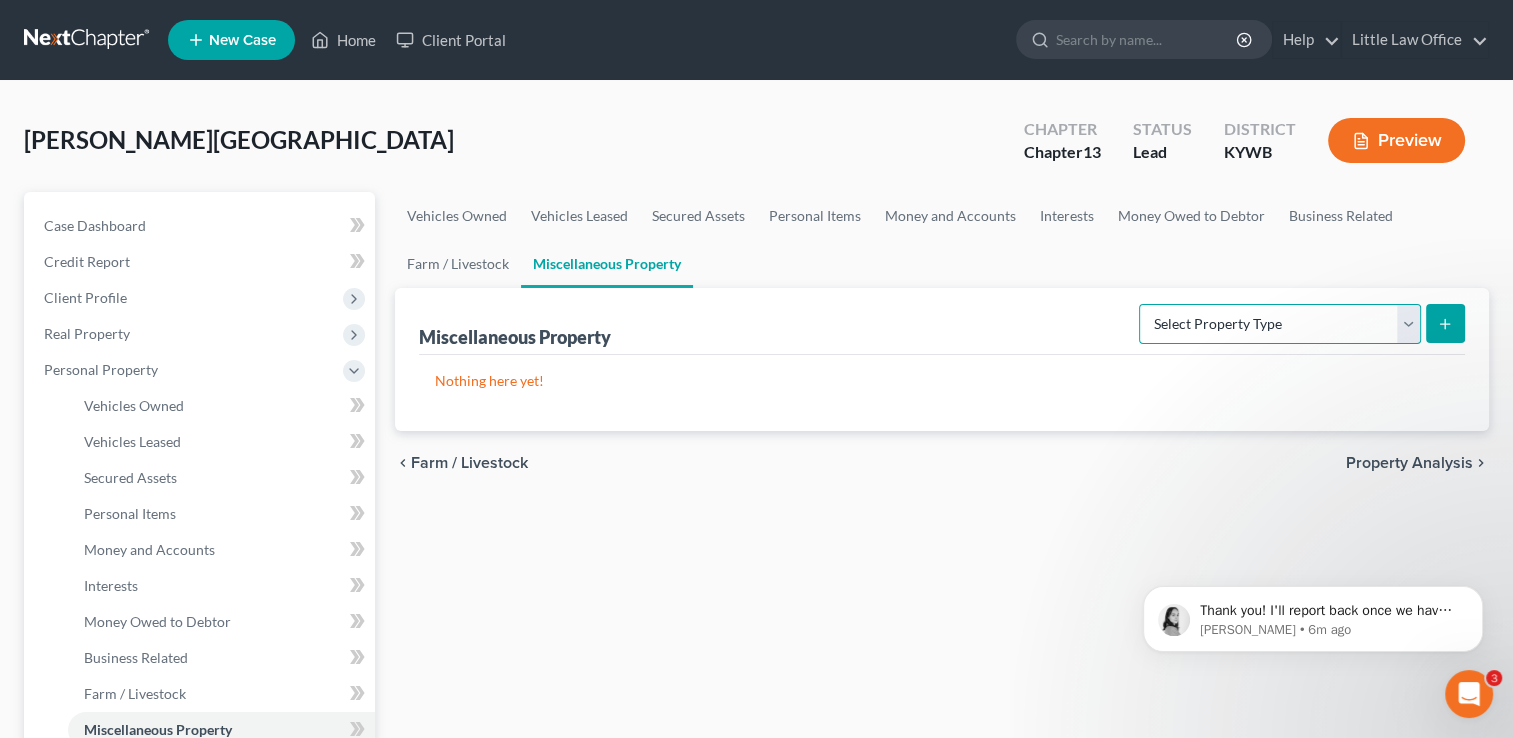 click on "Select Property Type Assigned for Creditor Benefit Within 1 Year Holding for Another Not Yet Listed Stored Within 1 Year Transferred" at bounding box center [1280, 324] 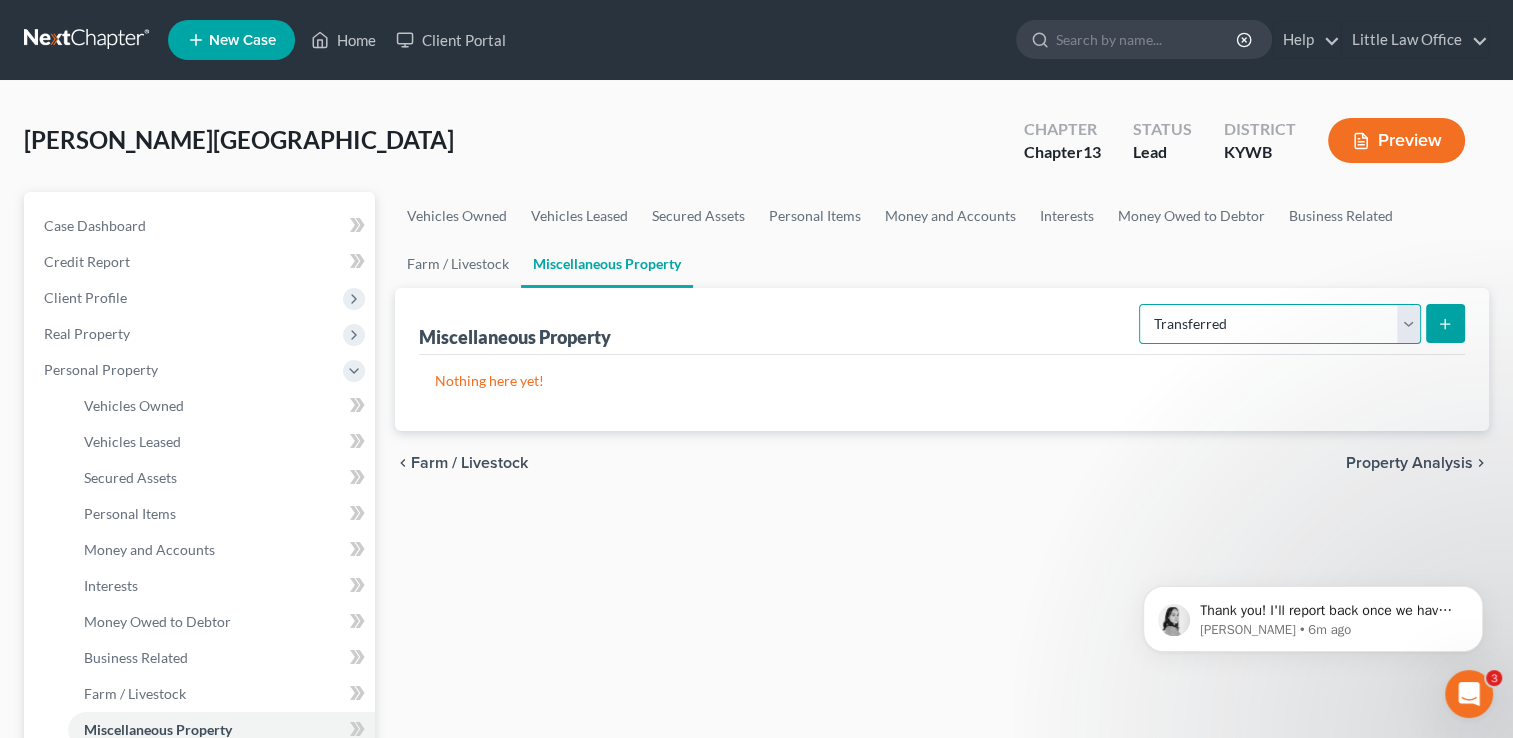 click on "Select Property Type Assigned for Creditor Benefit Within 1 Year Holding for Another Not Yet Listed Stored Within 1 Year Transferred" at bounding box center [1280, 324] 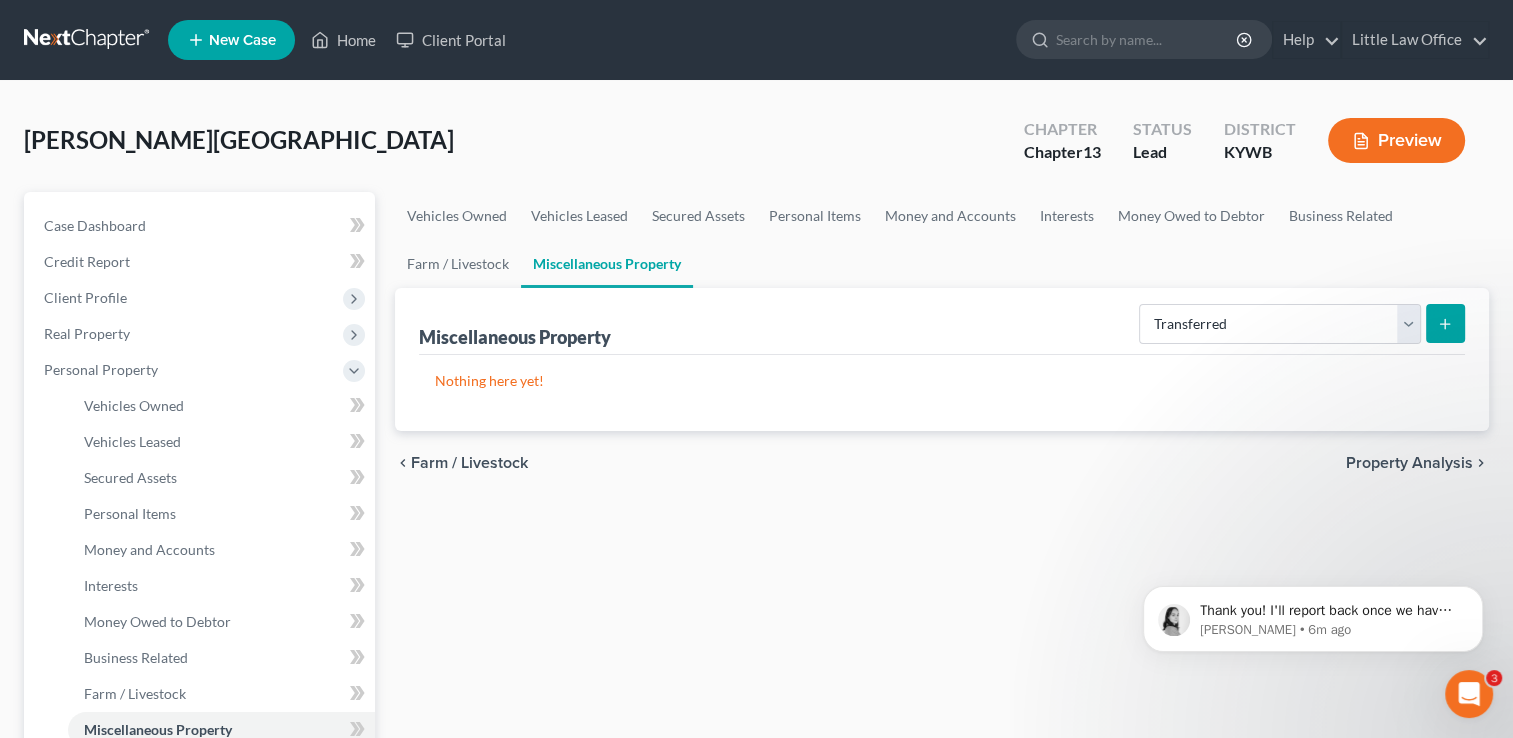 click 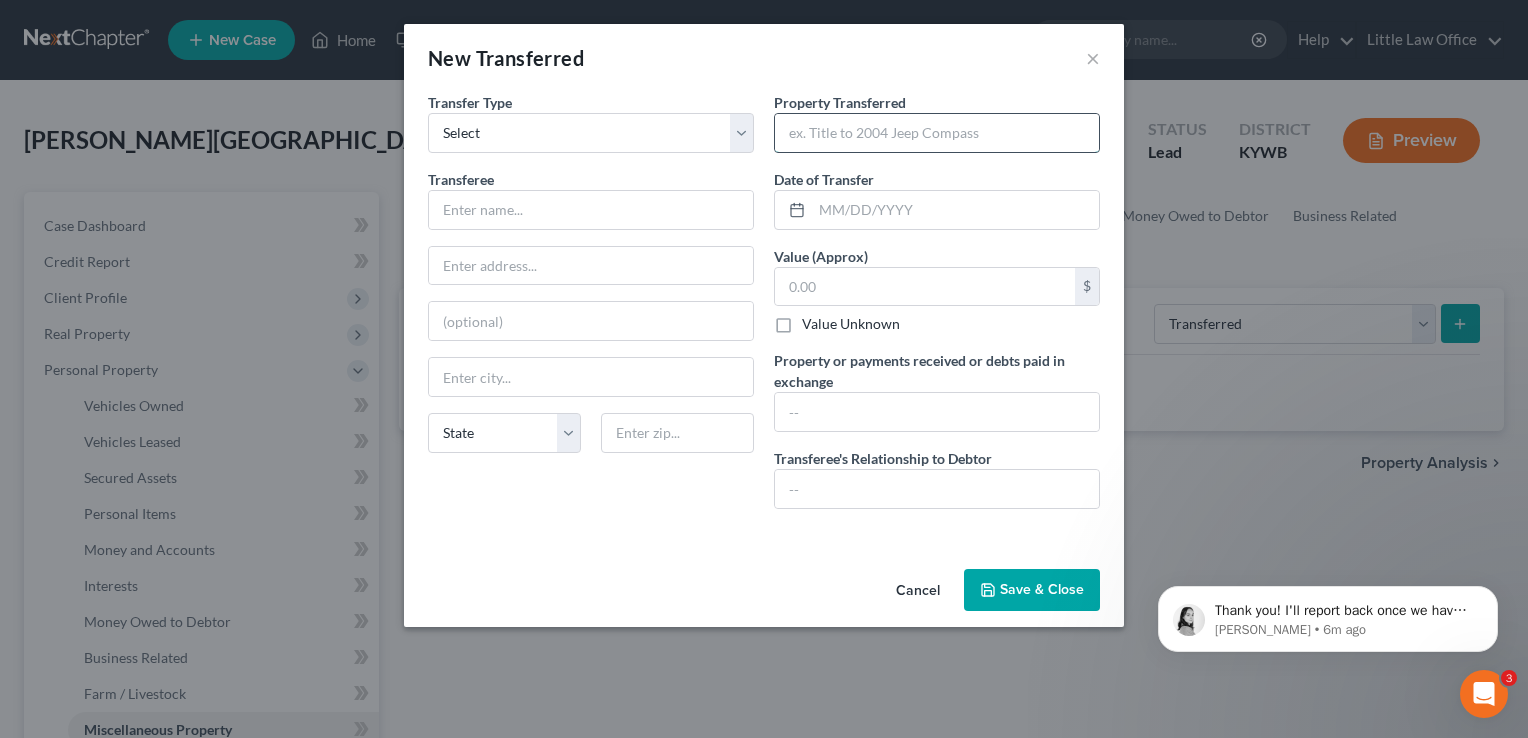 click at bounding box center (937, 133) 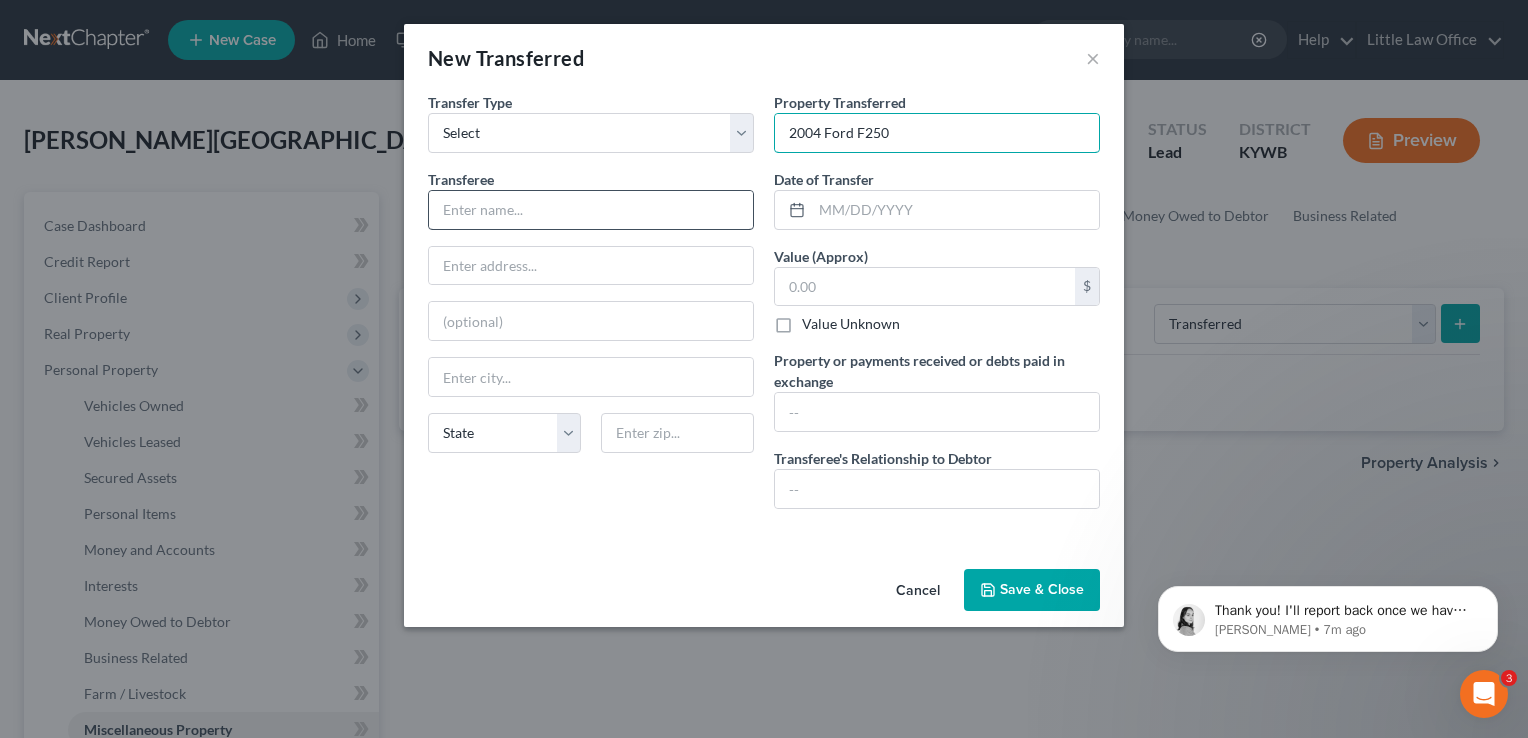 type on "2004 Ford F250" 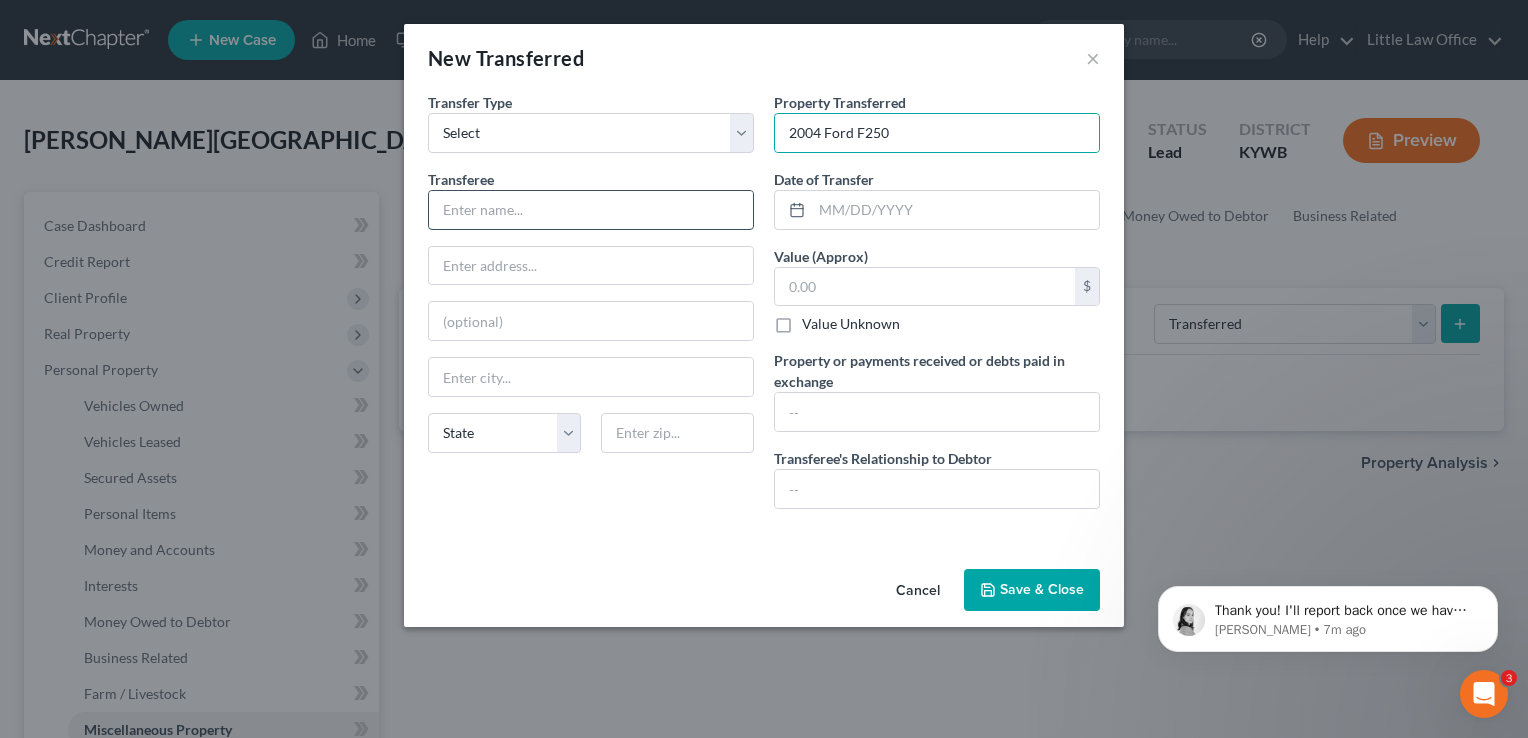 click at bounding box center [591, 210] 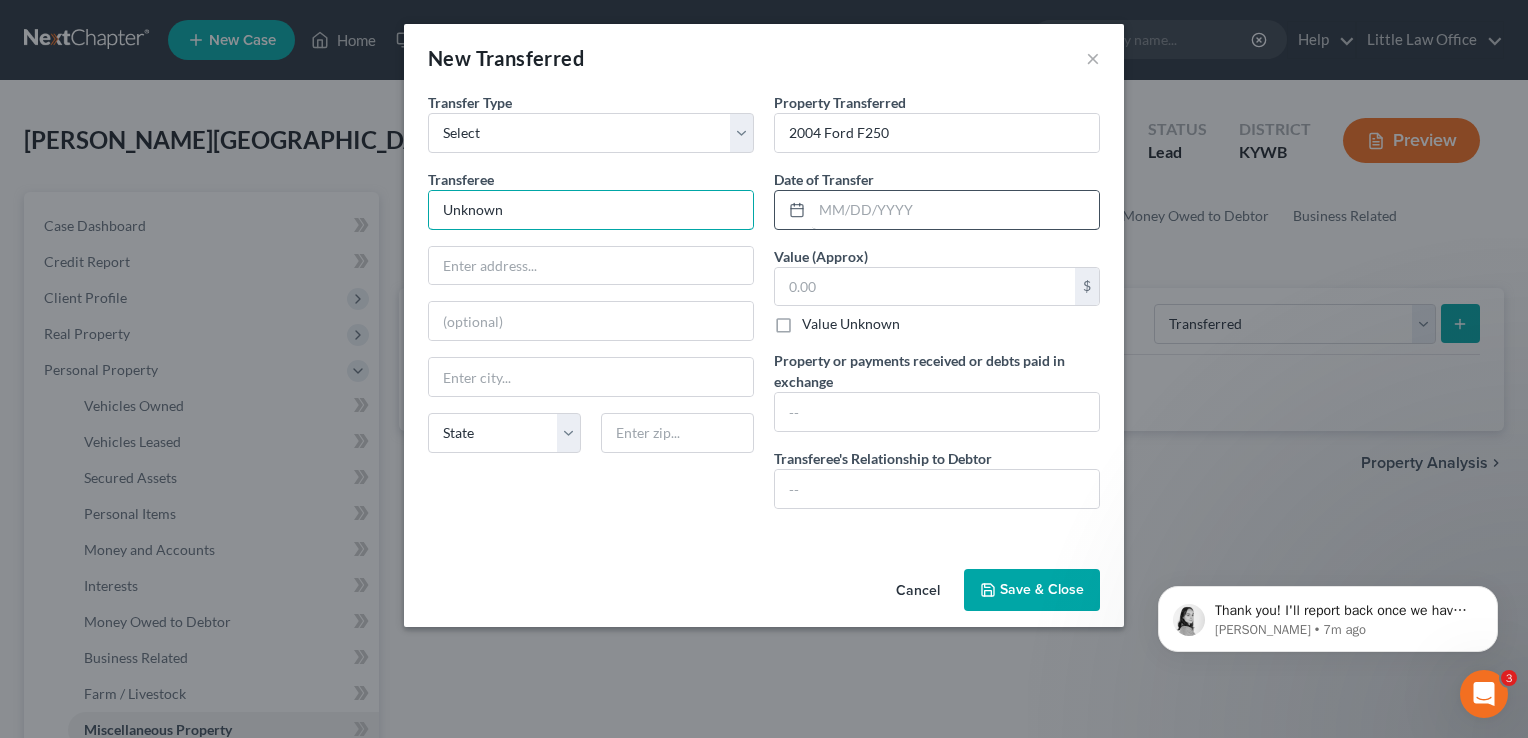 type on "Unknown" 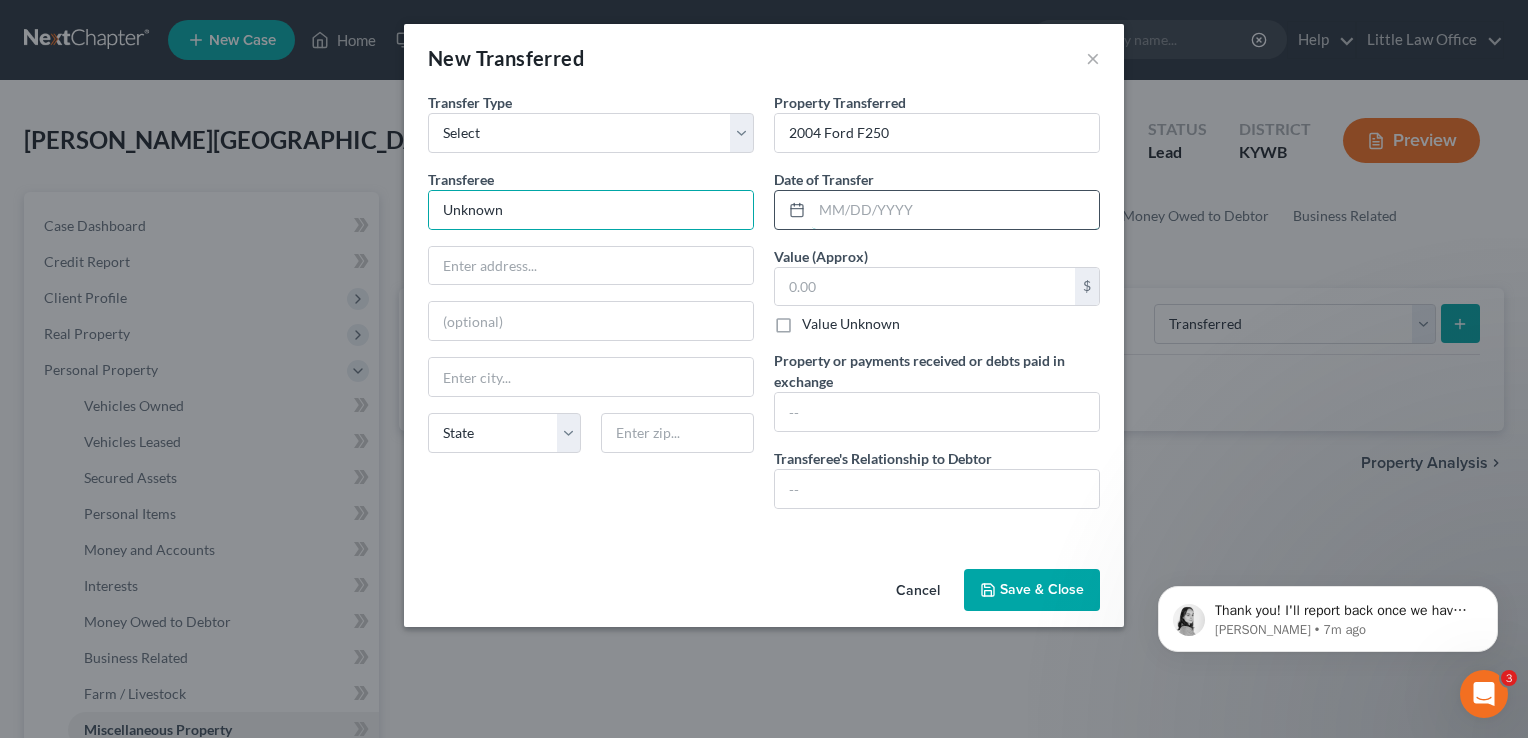 click at bounding box center (955, 210) 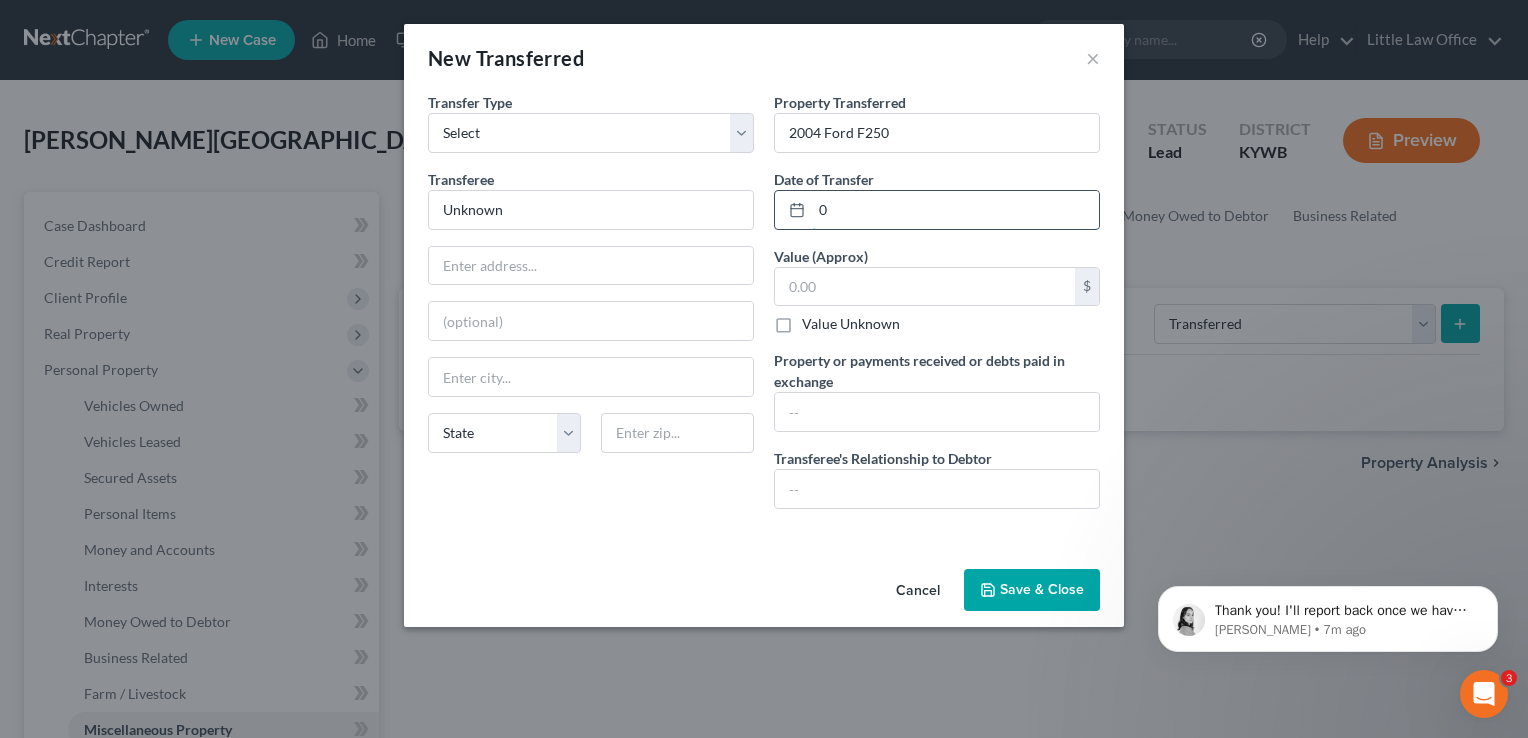click on "0" at bounding box center (955, 210) 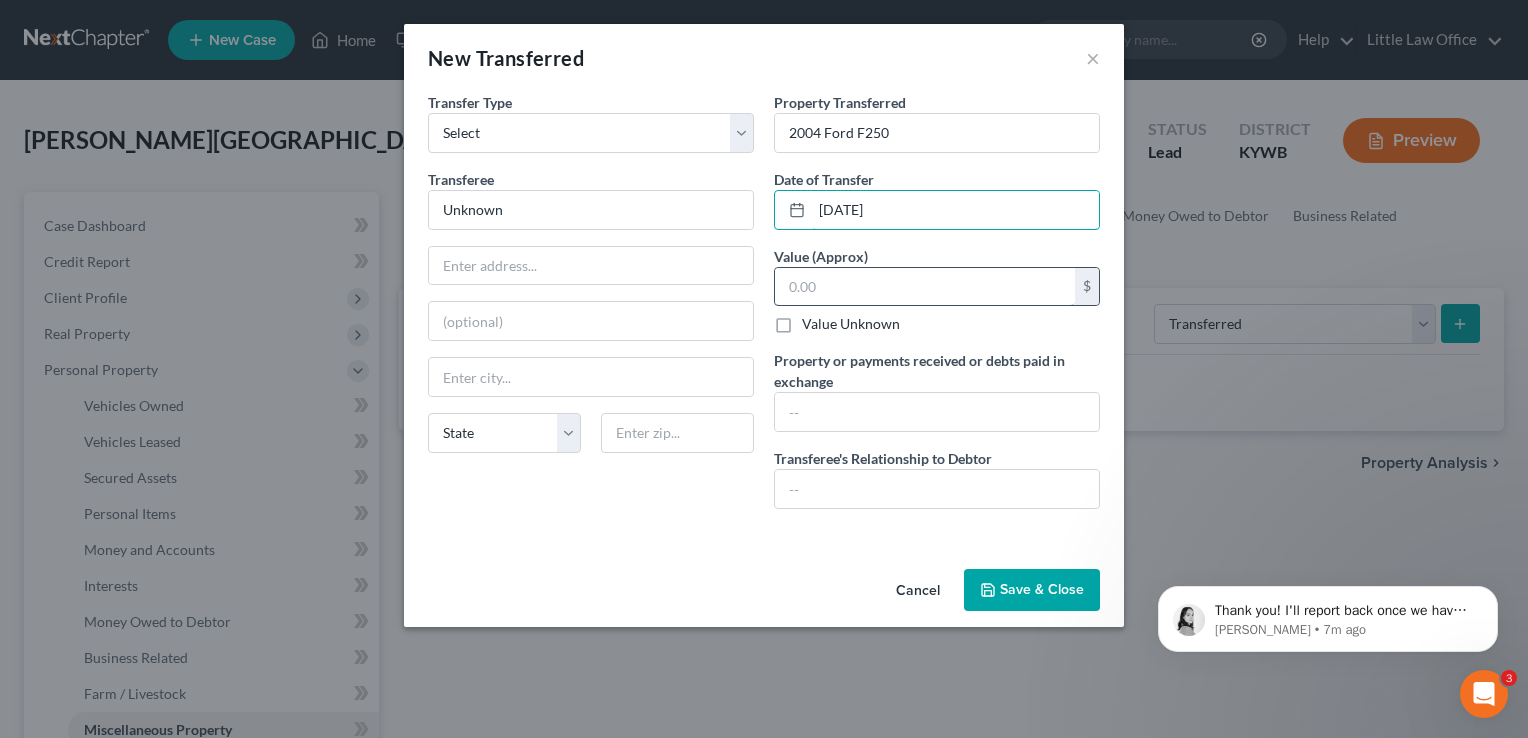 type on "08/01/2024" 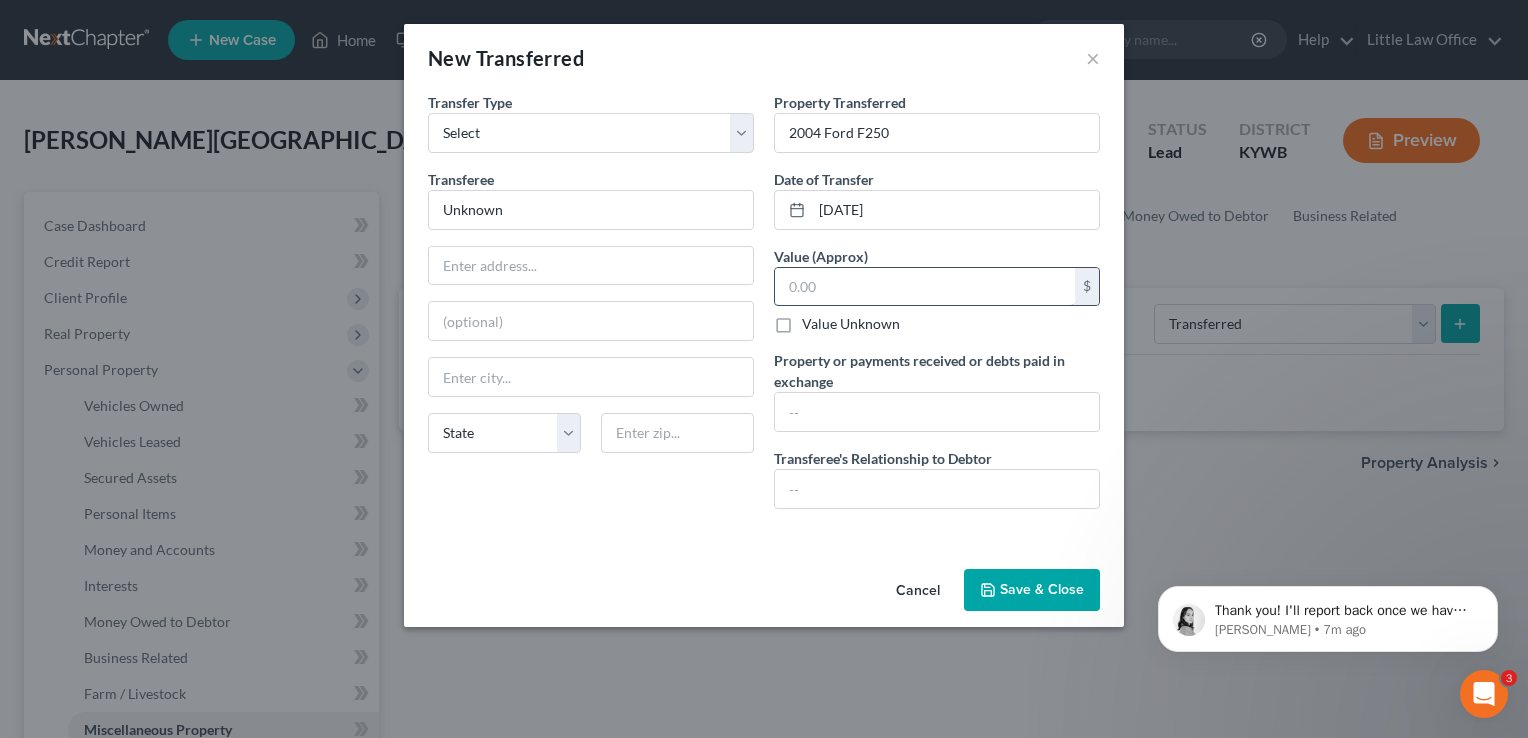 click at bounding box center (925, 287) 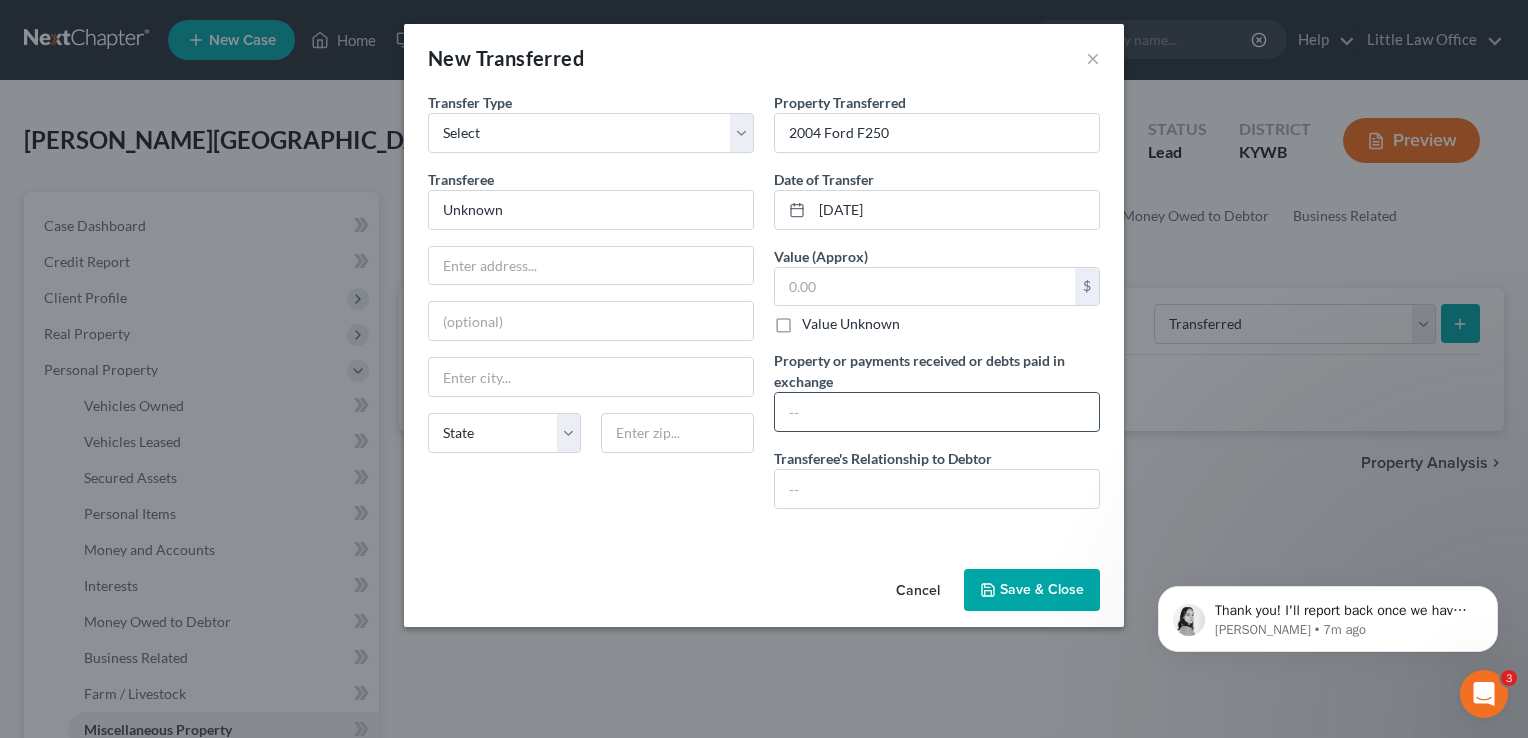 click at bounding box center (937, 412) 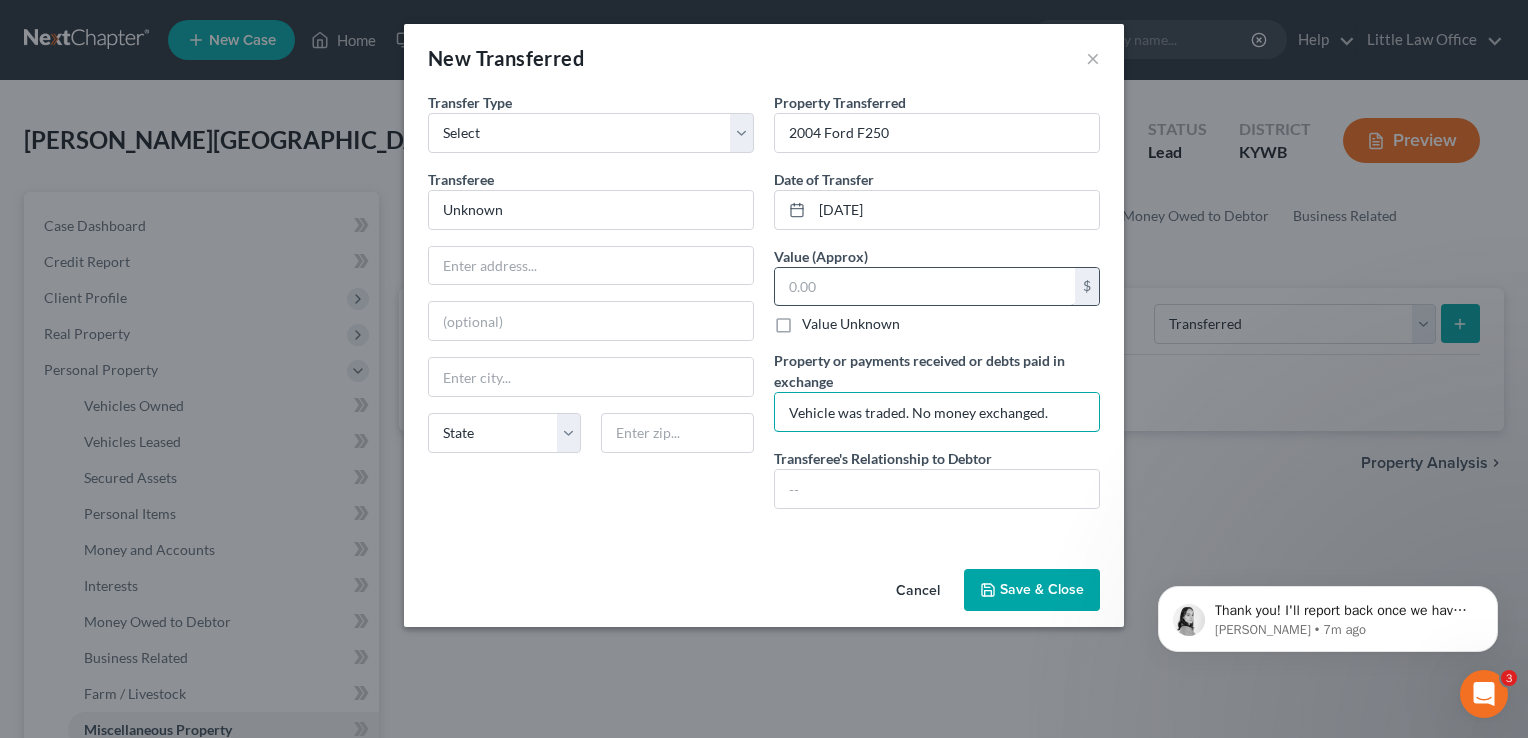 type on "Vehicle was traded. No money exchanged." 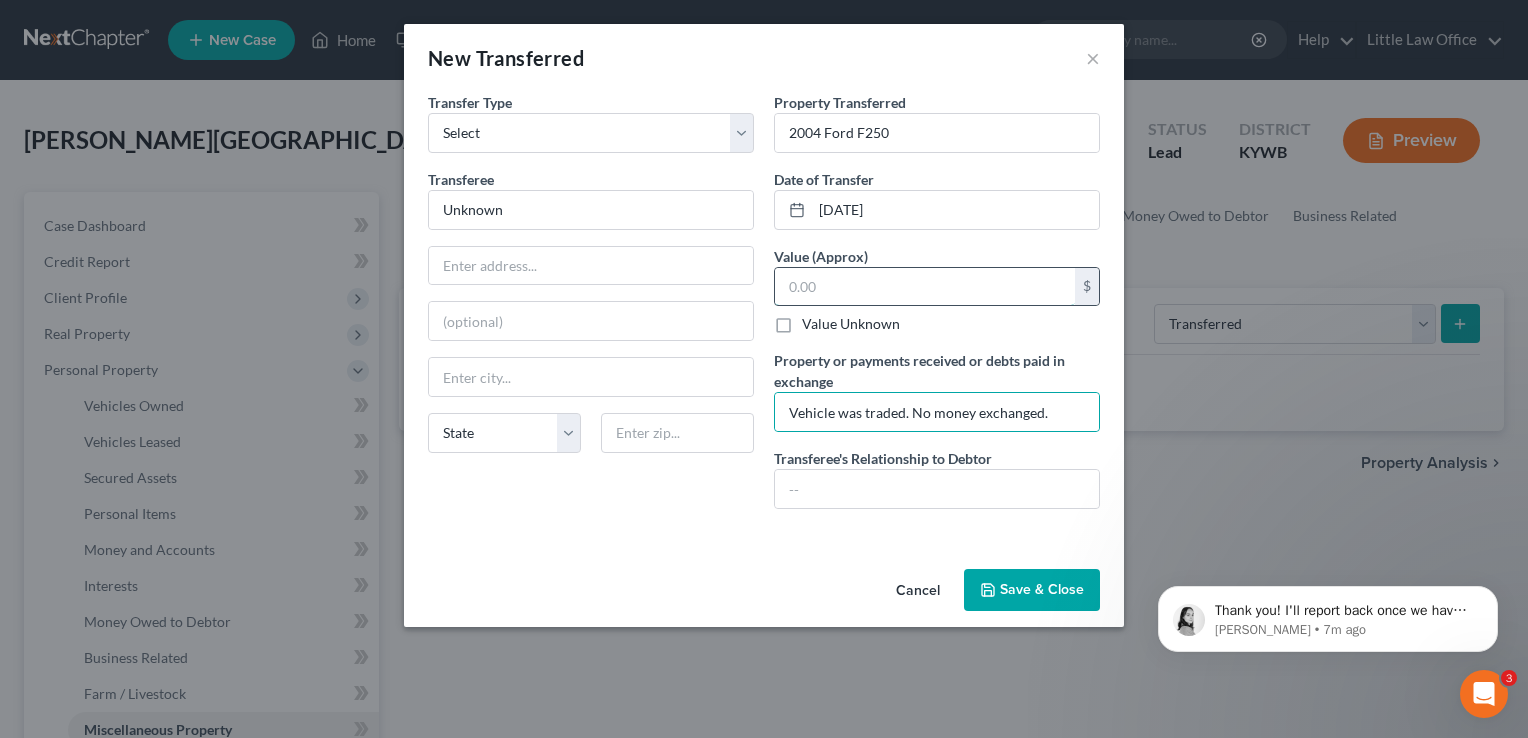 click at bounding box center (925, 287) 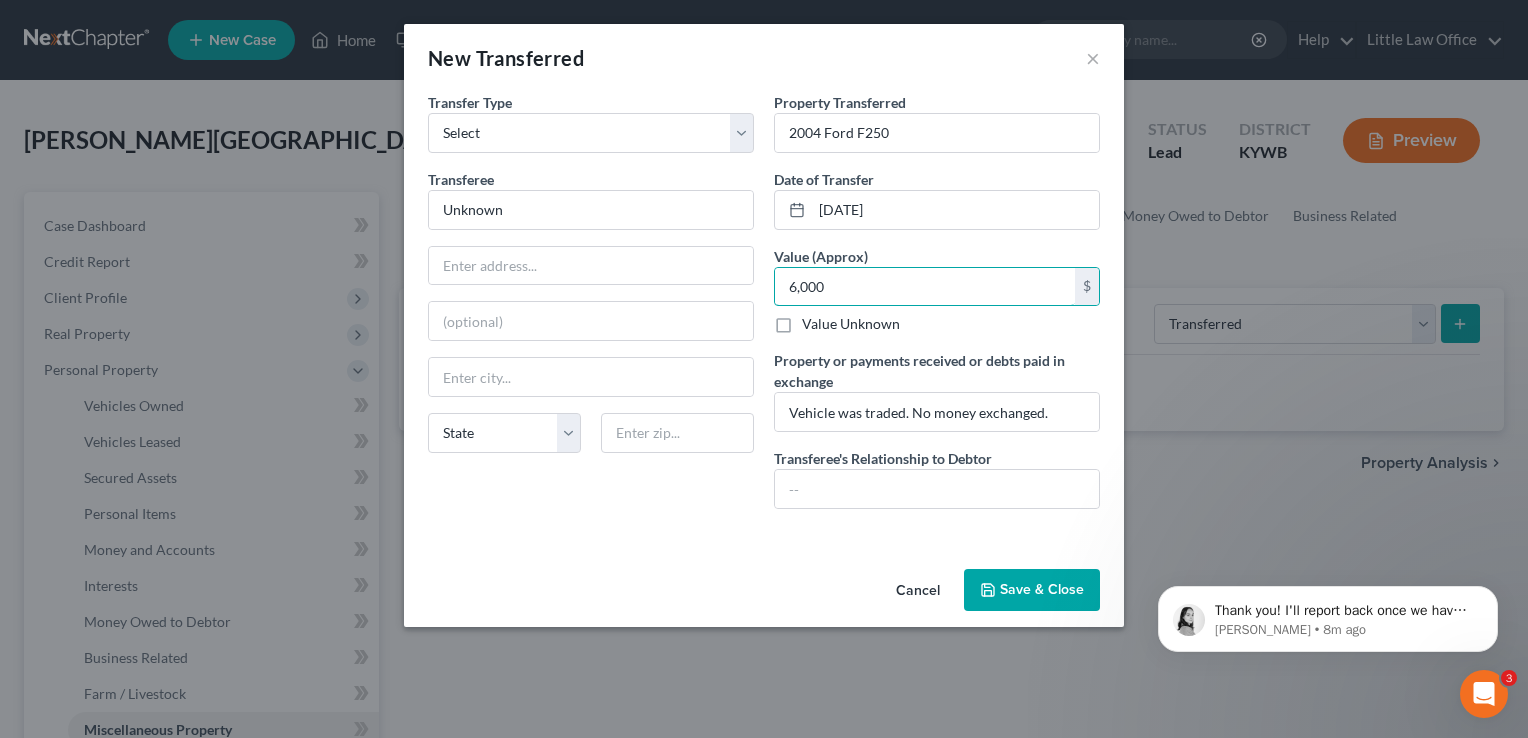 type on "6,000" 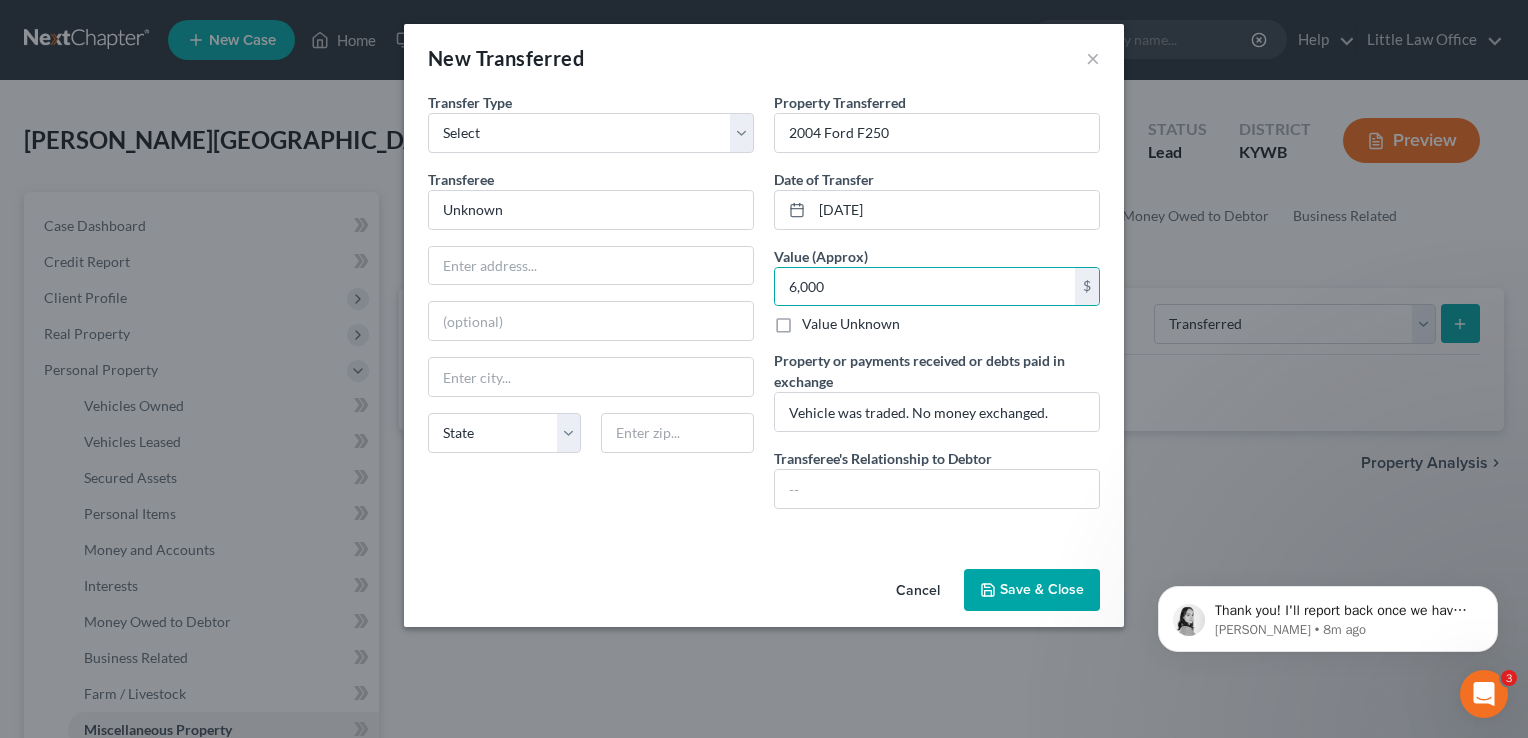 click on "Transferee's Relationship to Debtor" at bounding box center [883, 458] 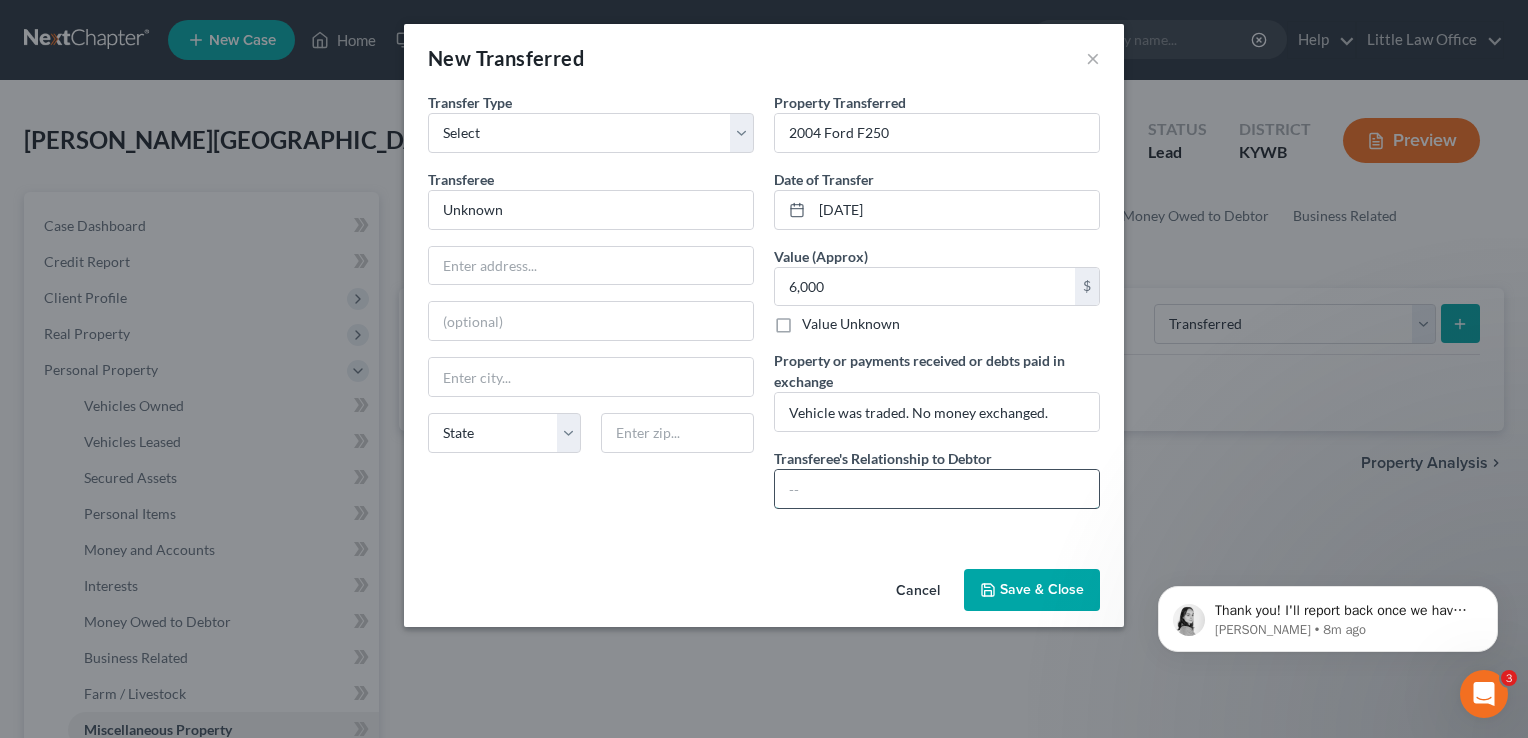click at bounding box center [937, 489] 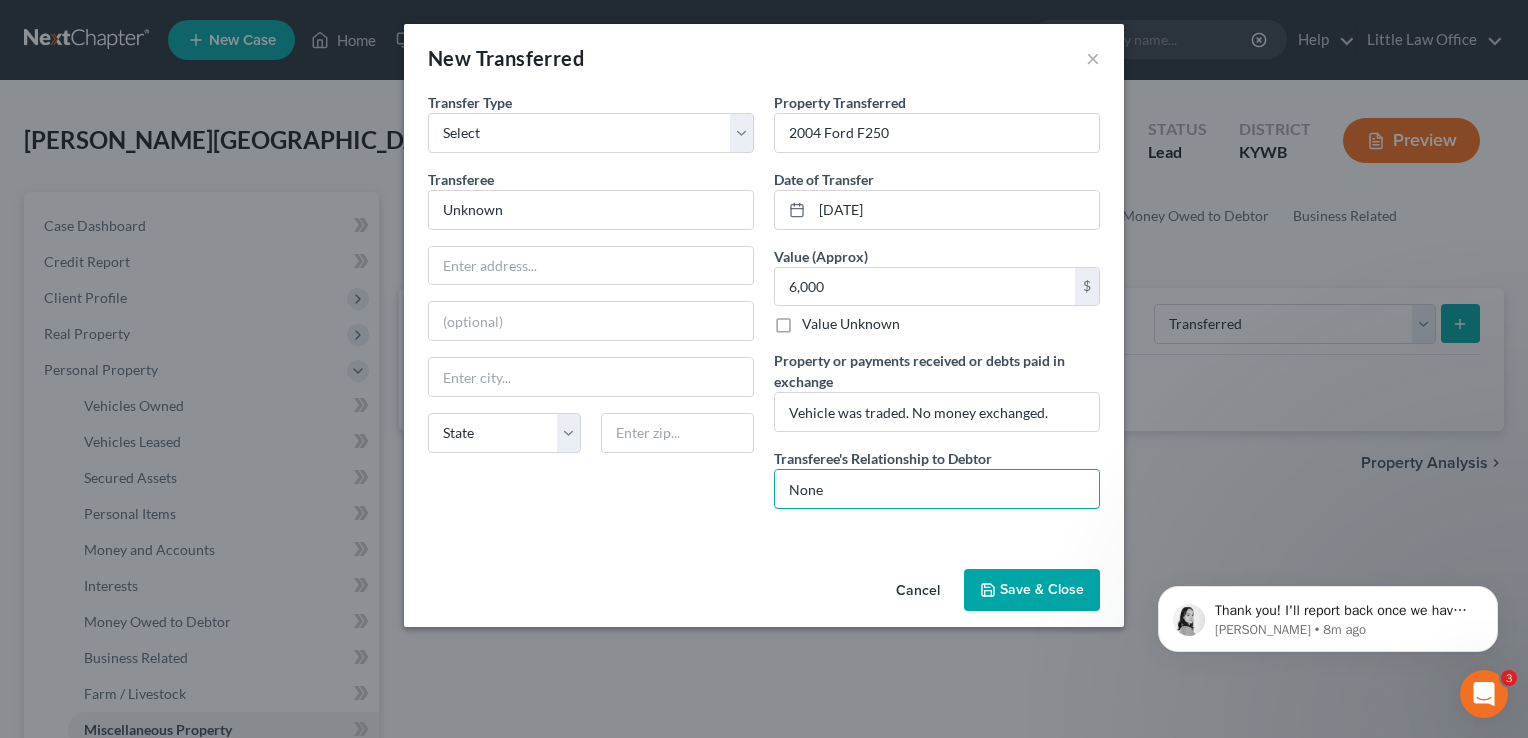 type on "None" 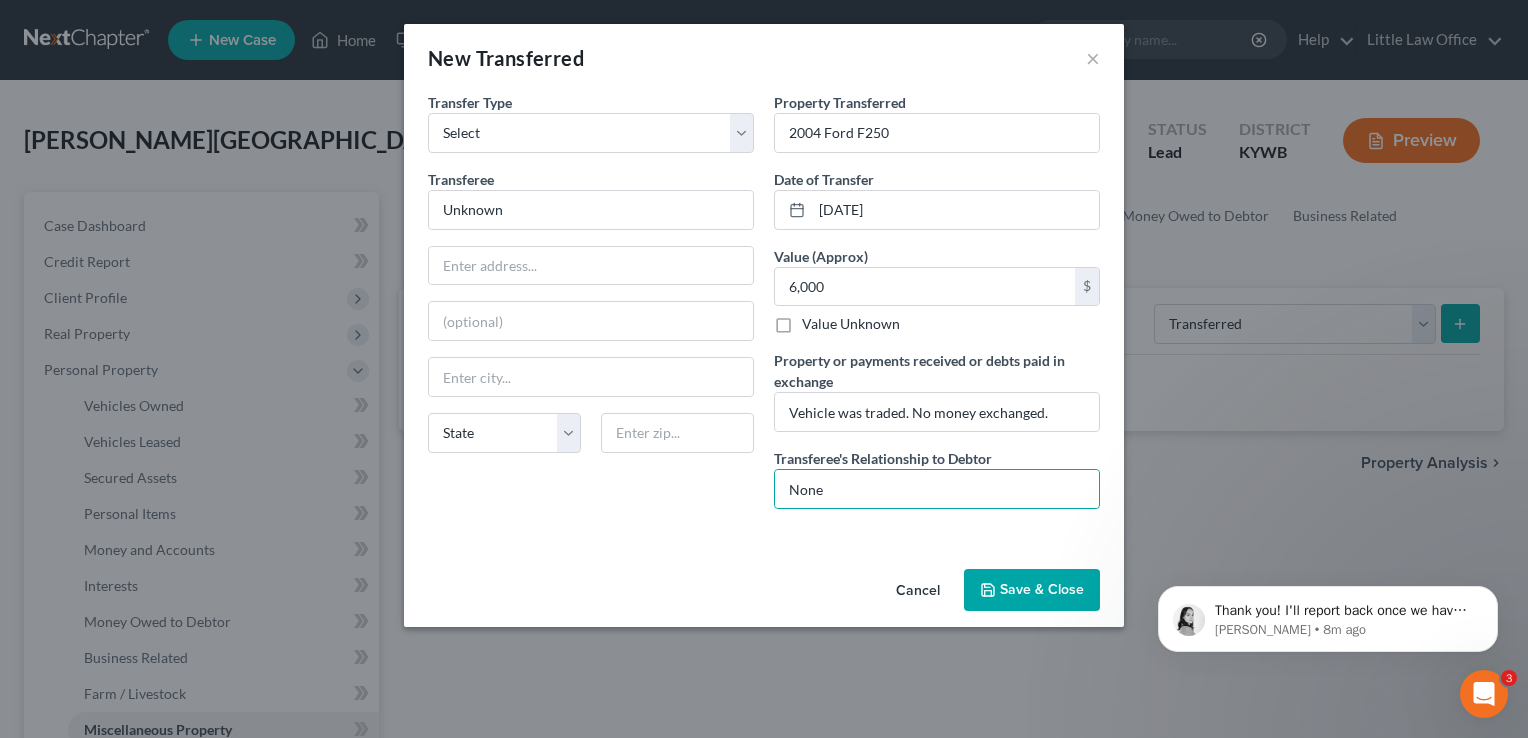 click on "Save & Close" at bounding box center (1032, 590) 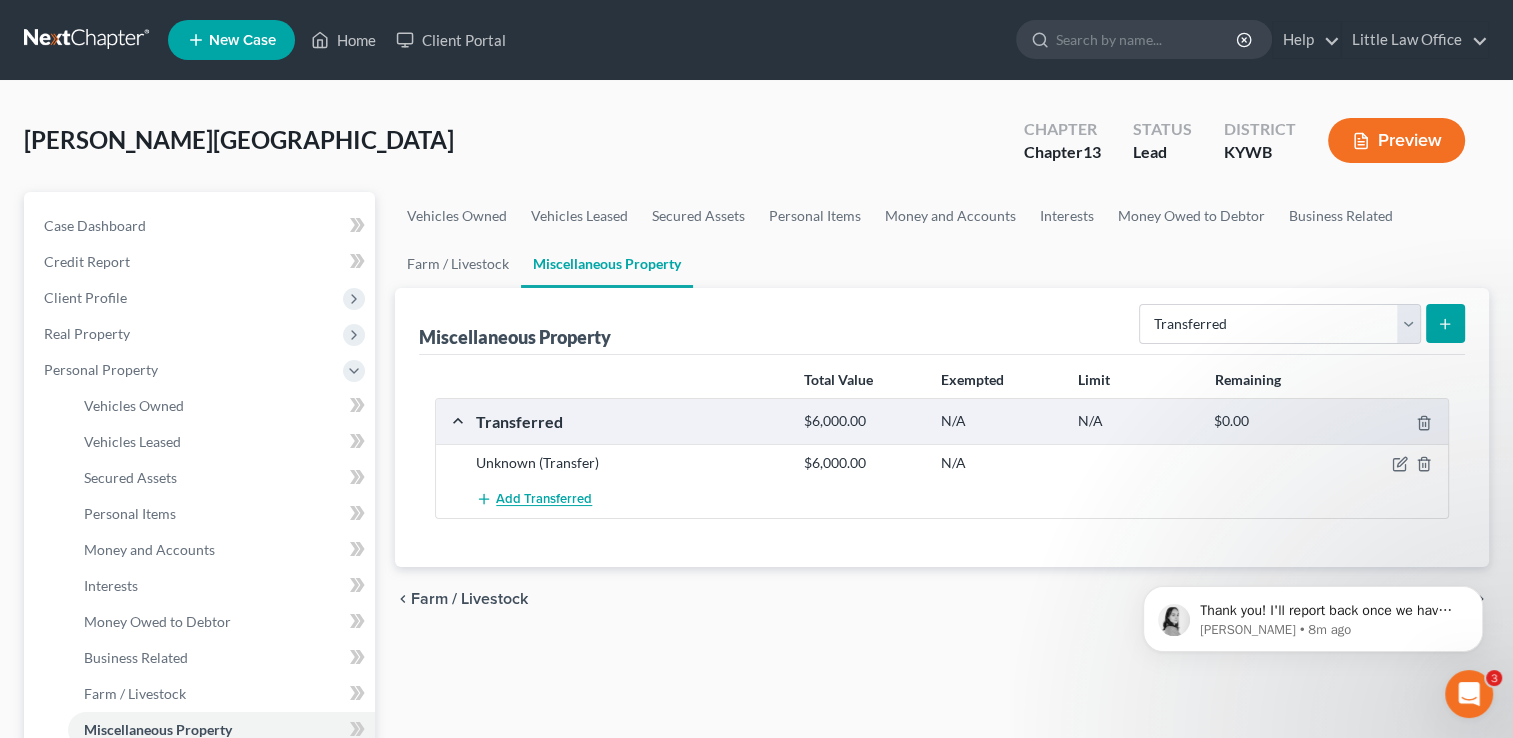 click on "Add Transferred" at bounding box center [544, 500] 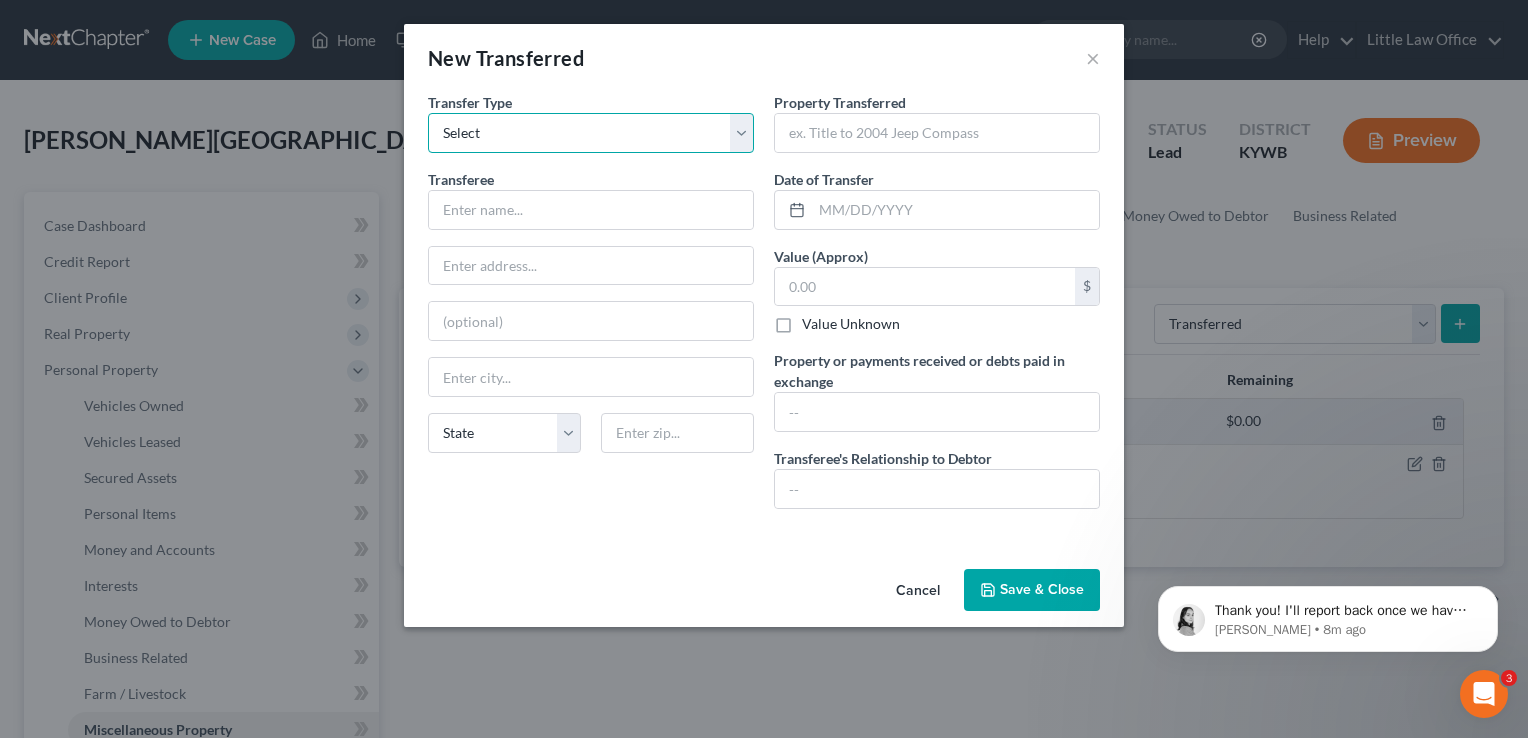 click on "Select Ordinary (within 2 years) Within 10 Years" at bounding box center (591, 133) 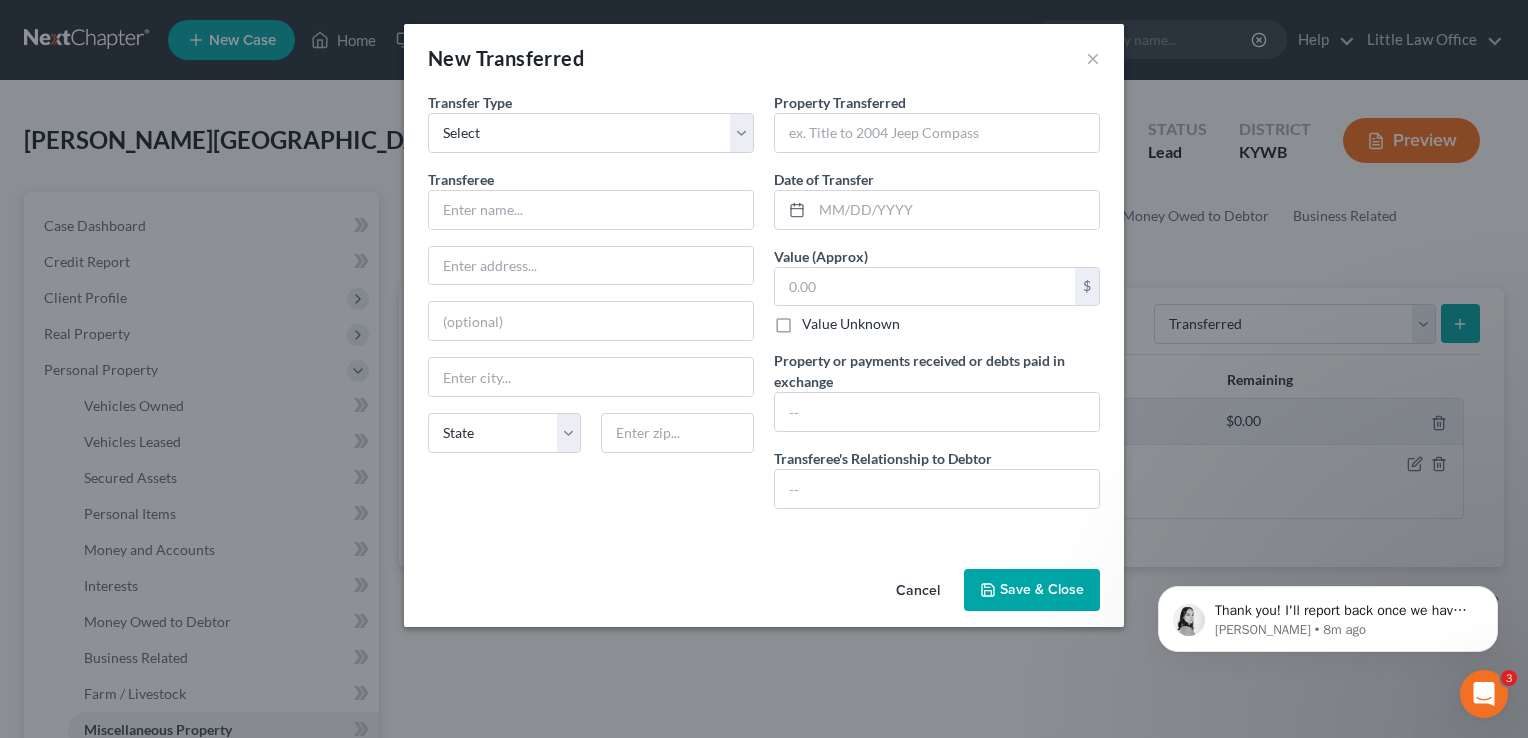 click on "Cancel" at bounding box center (918, 591) 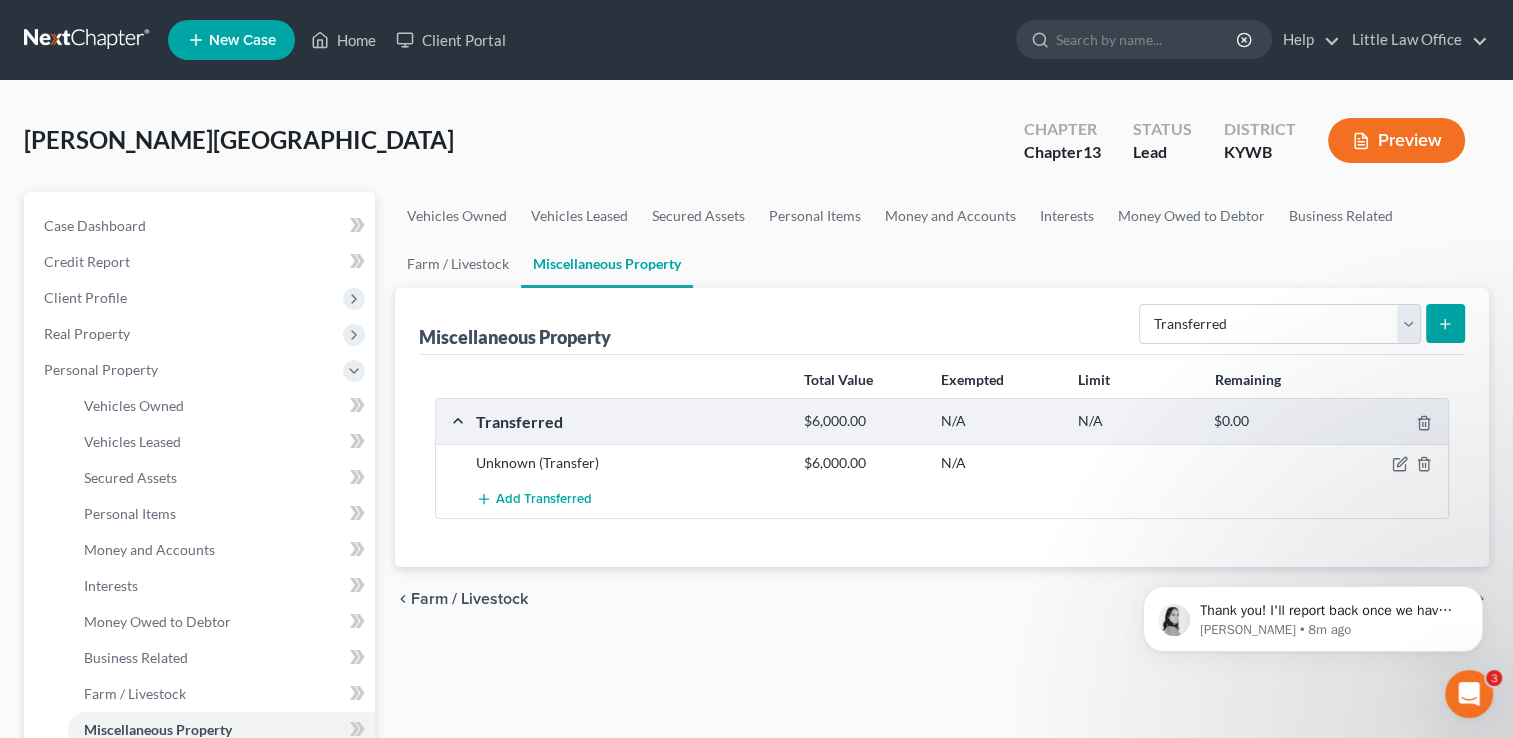 click on "Miscellaneous Property Select Property Type Assigned for Creditor Benefit Within 1 Year Holding for Another Not Yet Listed Stored Within 1 Year Transferred" at bounding box center [942, 321] 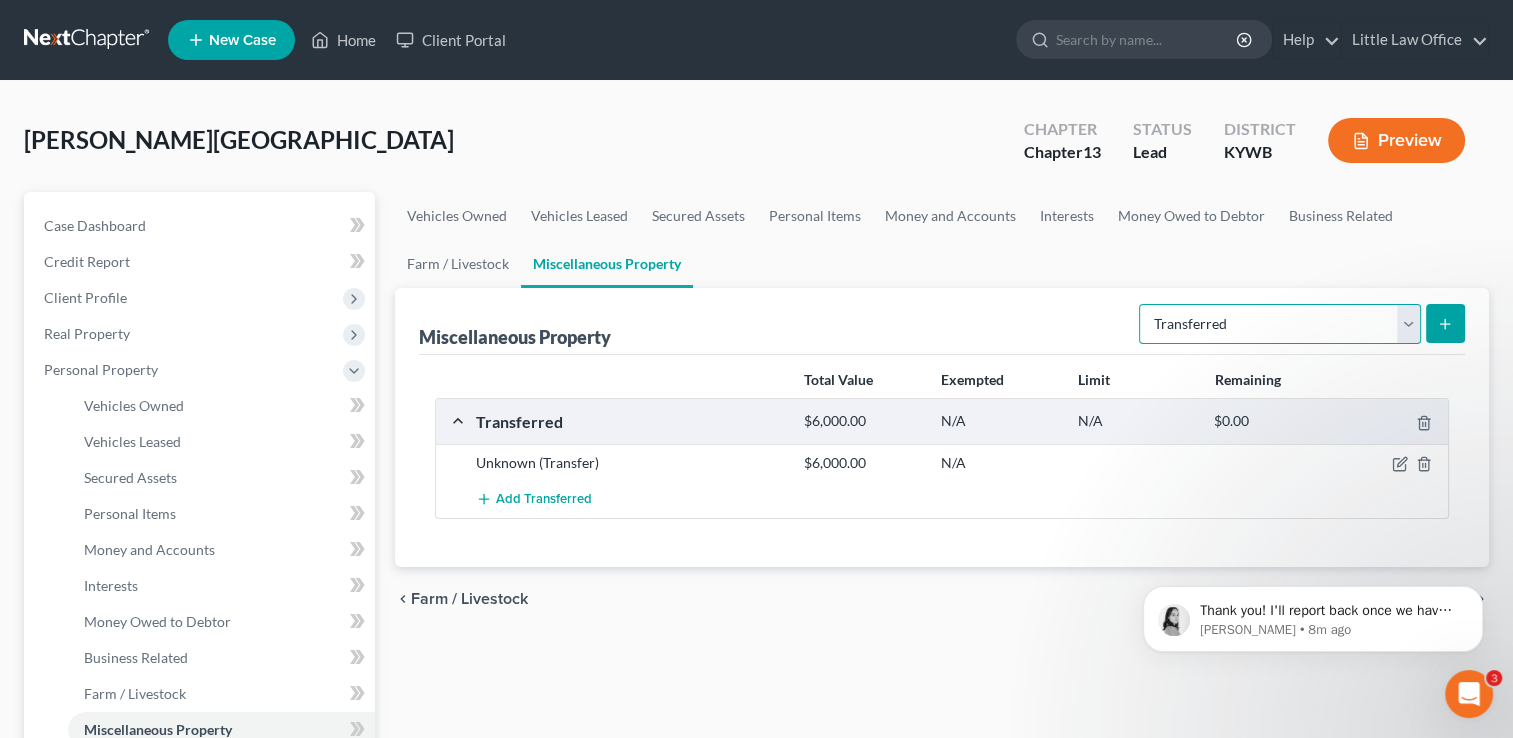 click on "Select Property Type Assigned for Creditor Benefit Within 1 Year Holding for Another Not Yet Listed Stored Within 1 Year Transferred" at bounding box center (1280, 324) 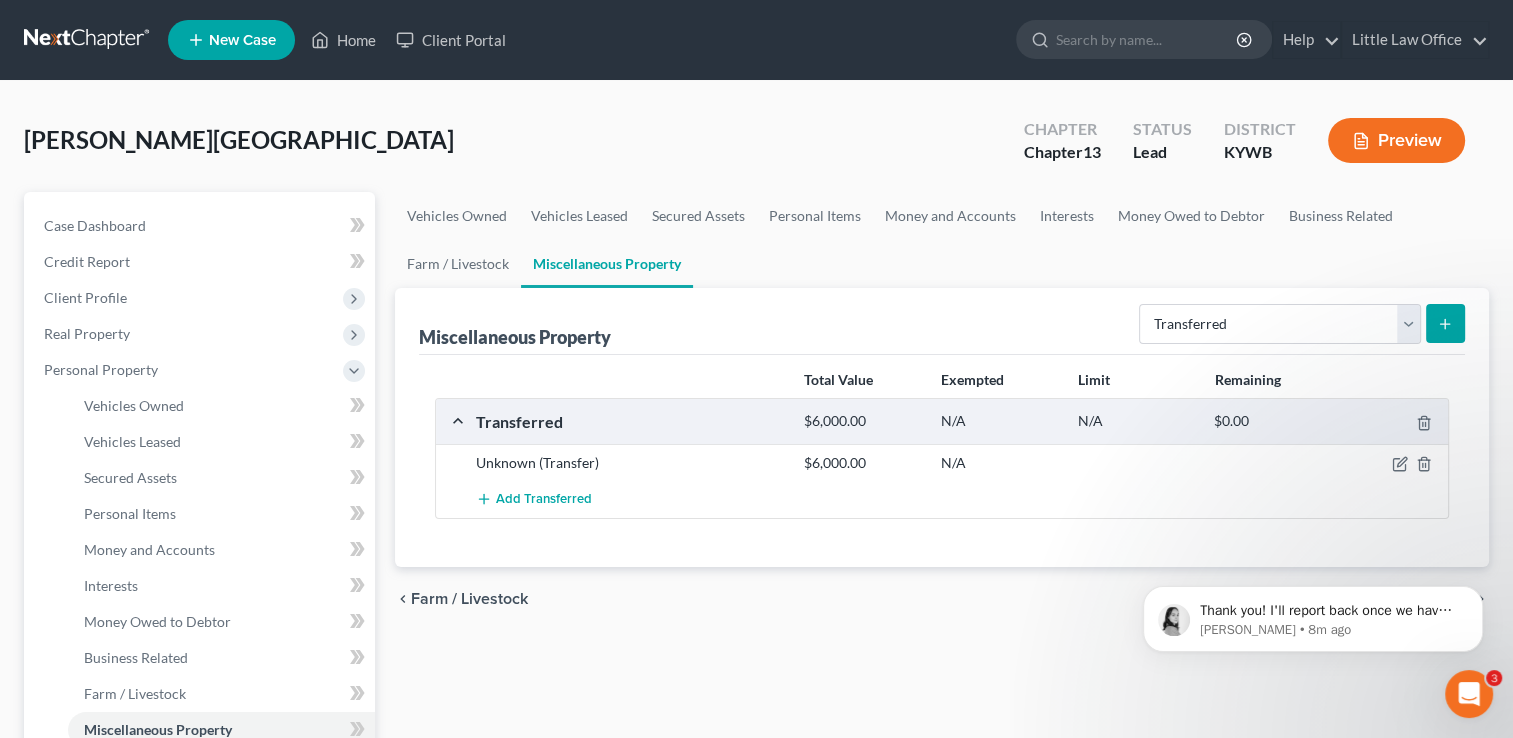 click on "Vehicles Owned
Vehicles Leased
Secured Assets
Personal Items
Money and Accounts
Interests
Money Owed to Debtor
Business Related
Farm / Livestock
Miscellaneous Property
Miscellaneous Property Select Property Type Assigned for Creditor Benefit Within 1 Year Holding for Another Not Yet Listed Stored Within 1 Year Transferred
Total Value Exempted Limit Remaining
Transferred $6,000.00 N/A N/A $0.00
Unknown (Transfer) $6,000.00 N/A Add Transferred
chevron_left
Farm / Livestock
Property Analysis
chevron_right" at bounding box center [942, 787] 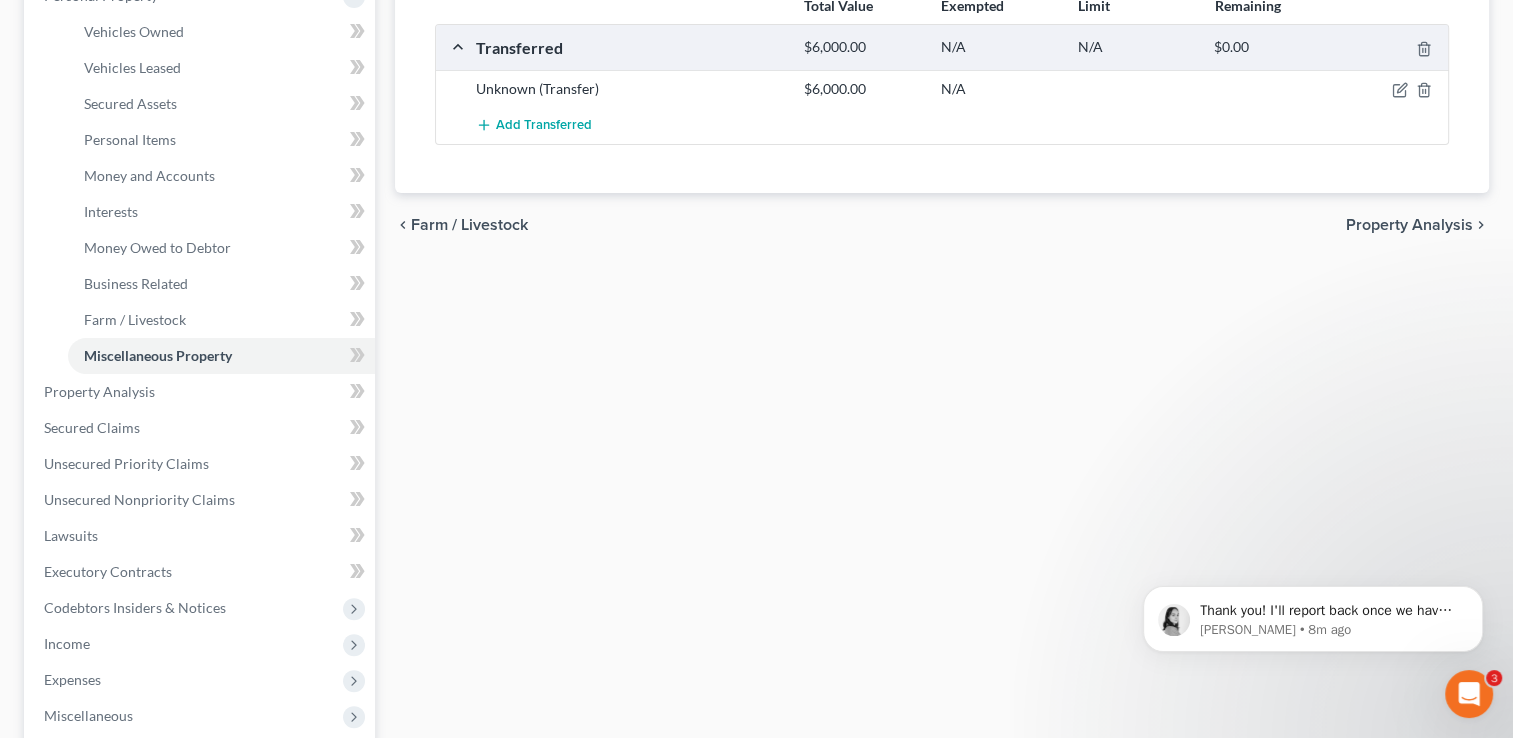 scroll, scrollTop: 376, scrollLeft: 0, axis: vertical 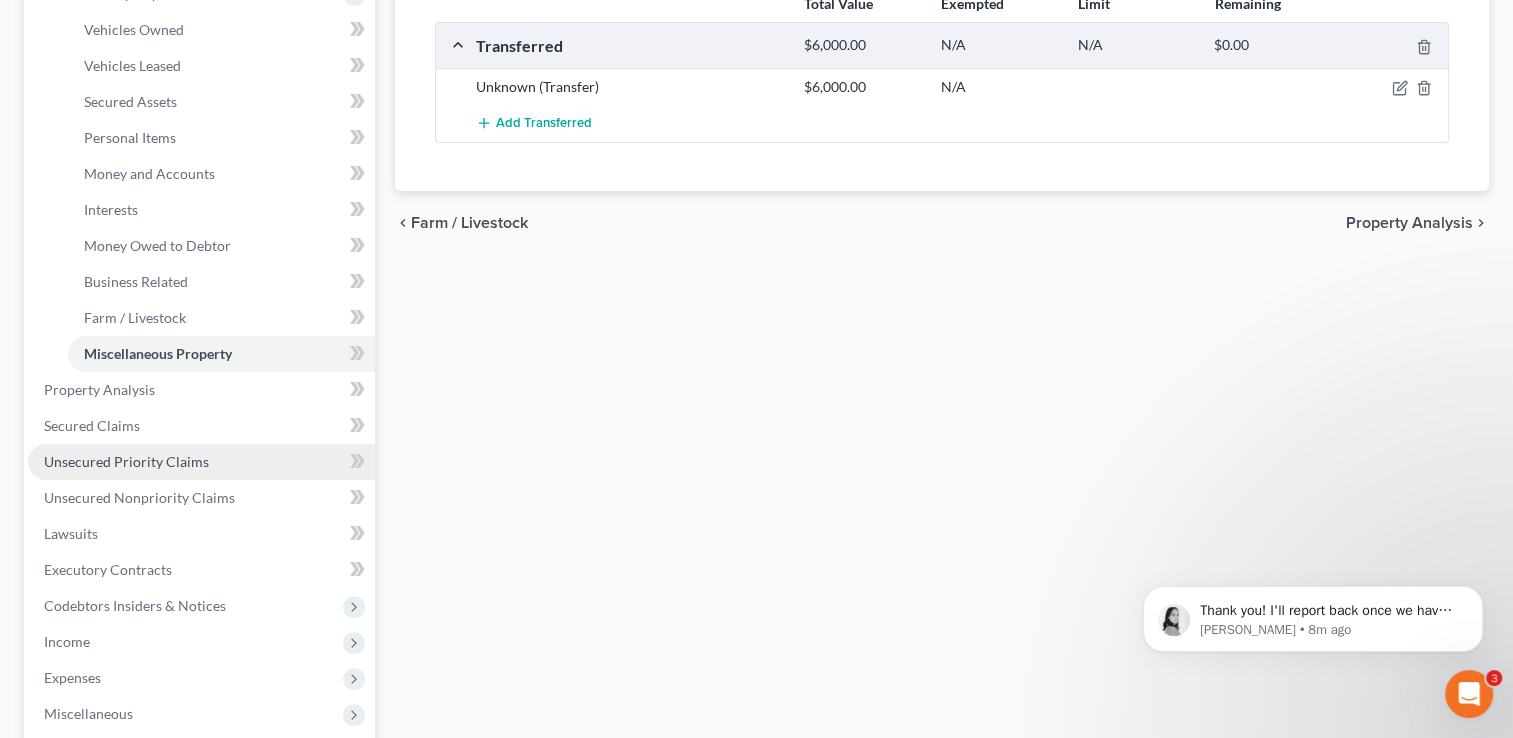 click on "Unsecured Priority Claims" at bounding box center [126, 461] 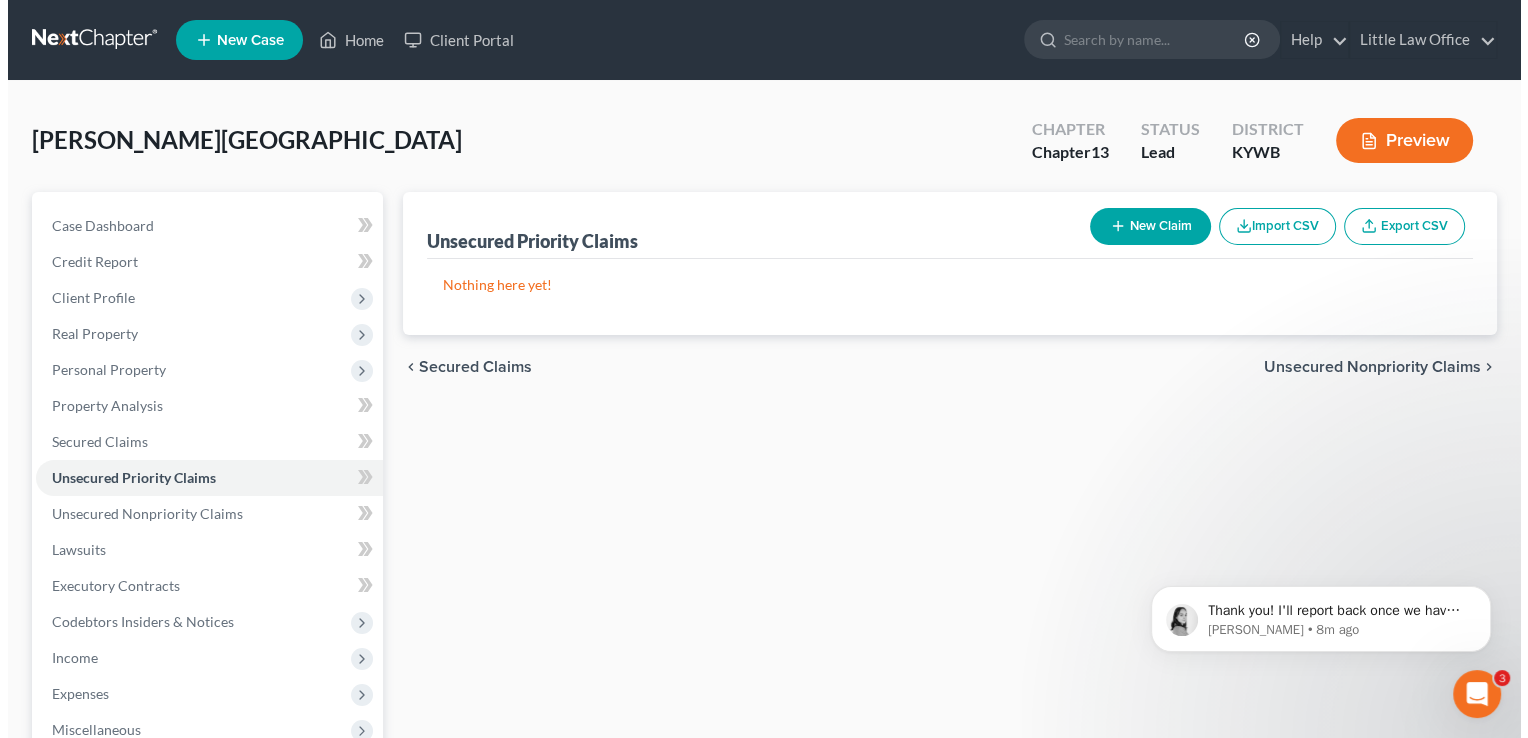 scroll, scrollTop: 0, scrollLeft: 0, axis: both 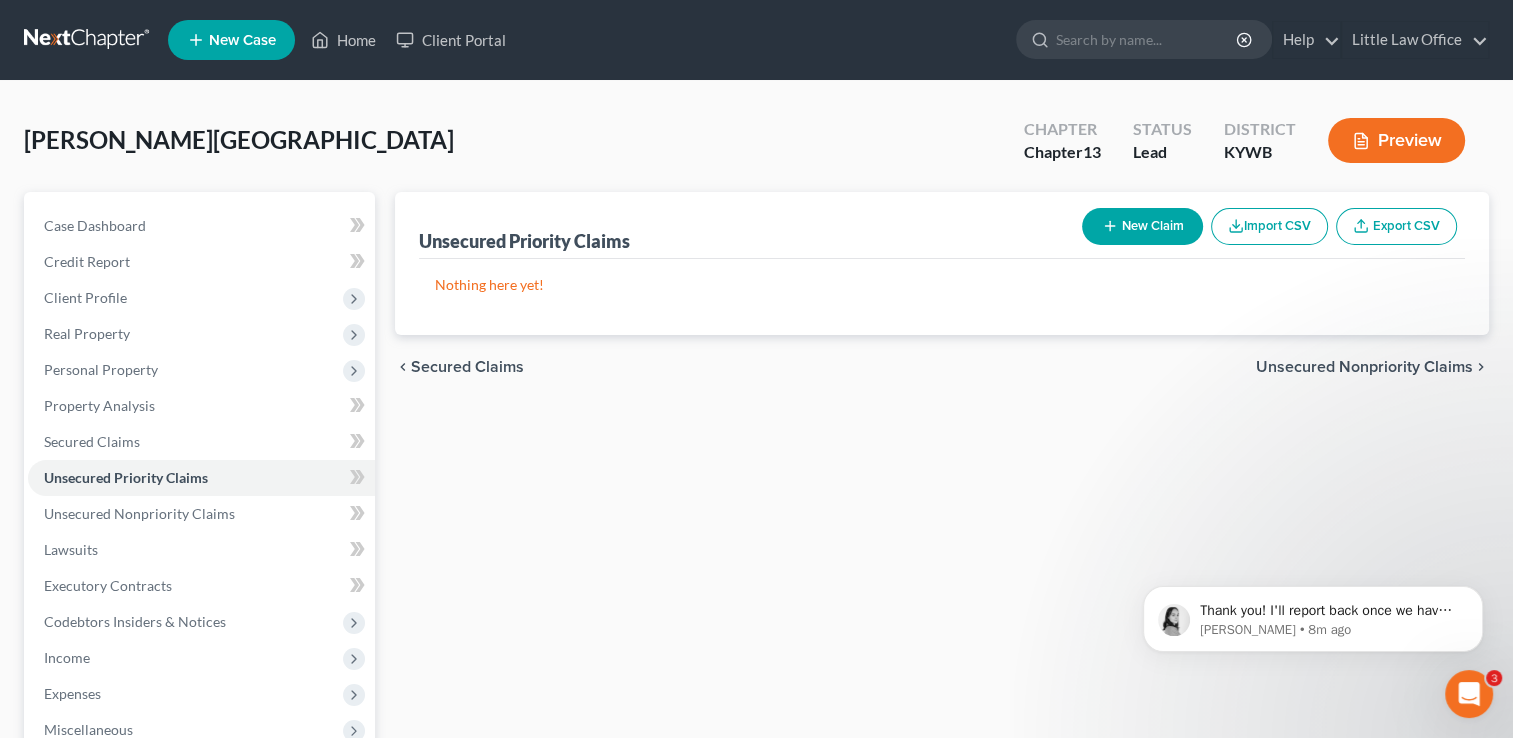 click on "New Claim" at bounding box center (1142, 226) 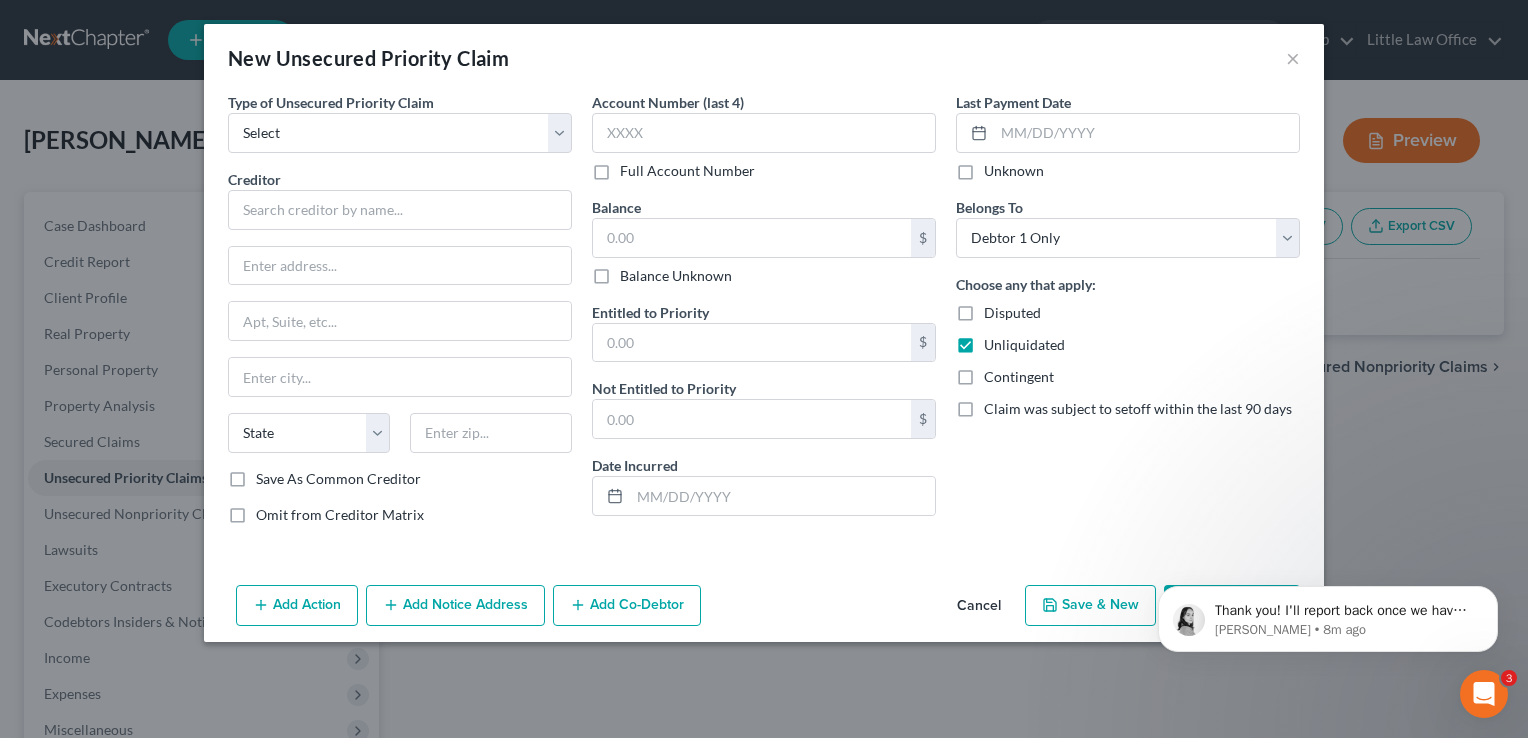 click on "Creditor *" at bounding box center [400, 199] 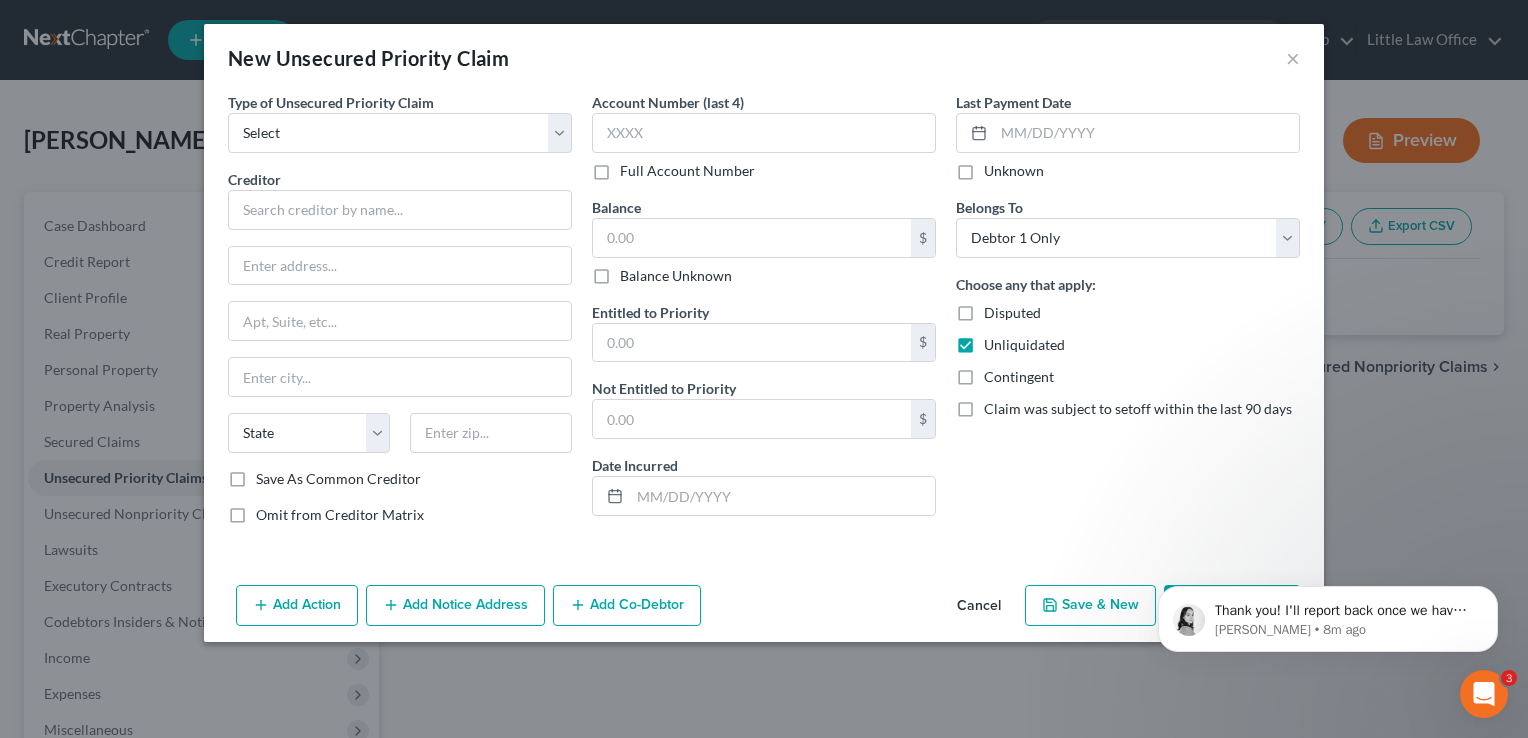 click on "Type of Unsecured Priority Claim
*
Select Taxes & Other Government Units Domestic Support Obligations Extensions of credit in an involuntary case Wages, Salaries, Commissions Contributions to employee benefits Certain farmers and fisherman Deposits by individuals Commitments to maintain capitals Claims for death or injury while intoxicated Other" at bounding box center (400, 122) 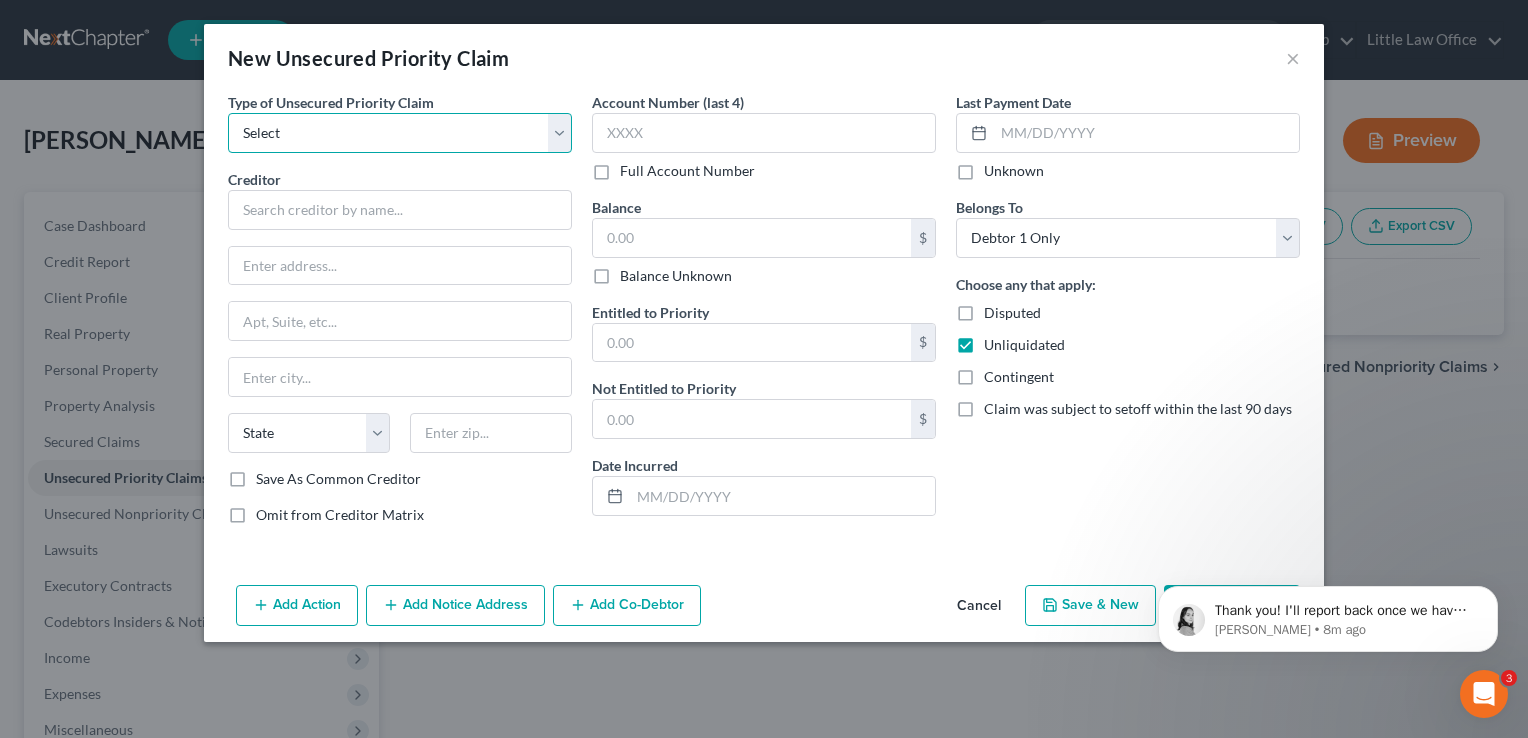 click on "Select Taxes & Other Government Units Domestic Support Obligations Extensions of credit in an involuntary case Wages, Salaries, Commissions Contributions to employee benefits Certain farmers and fisherman Deposits by individuals Commitments to maintain capitals Claims for death or injury while intoxicated Other" at bounding box center (400, 133) 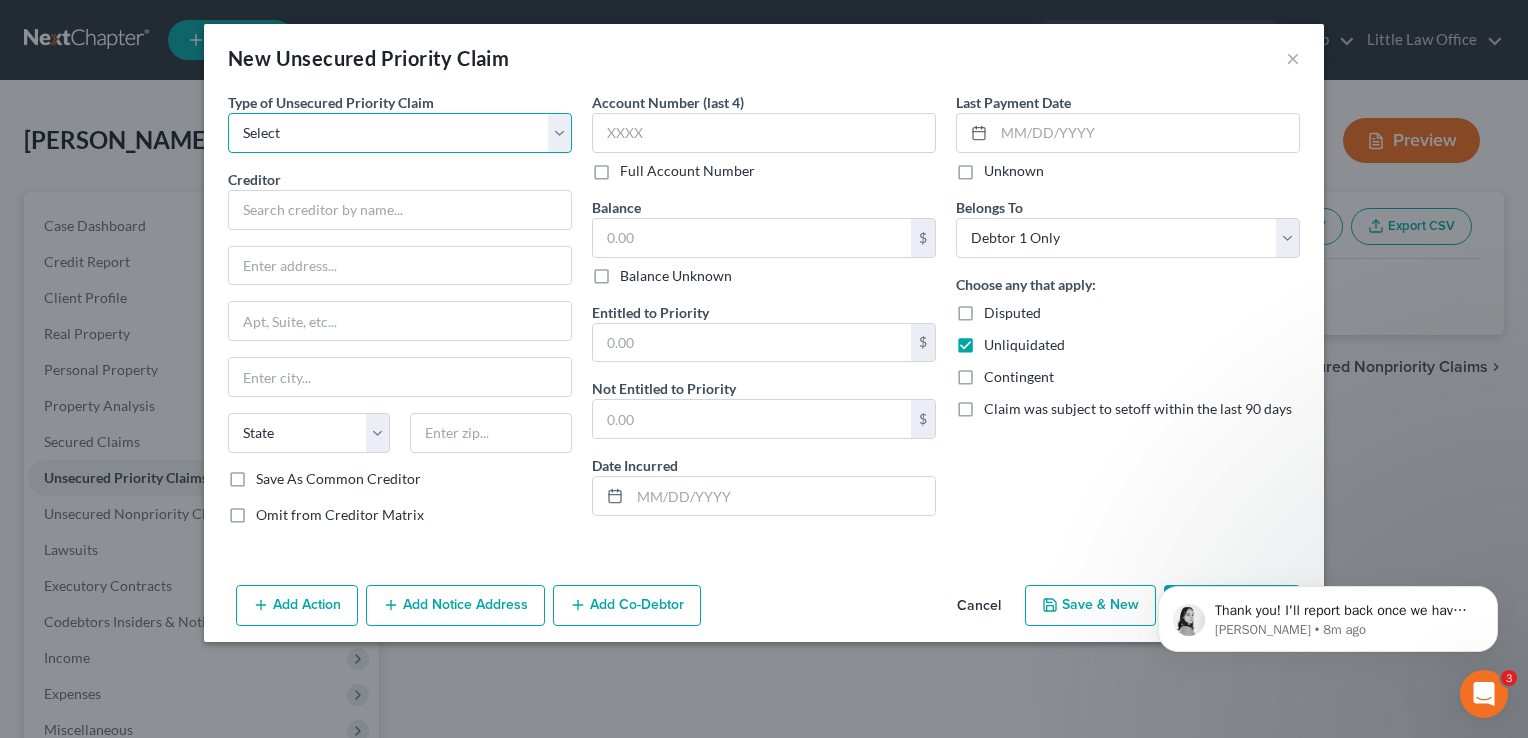 select on "1" 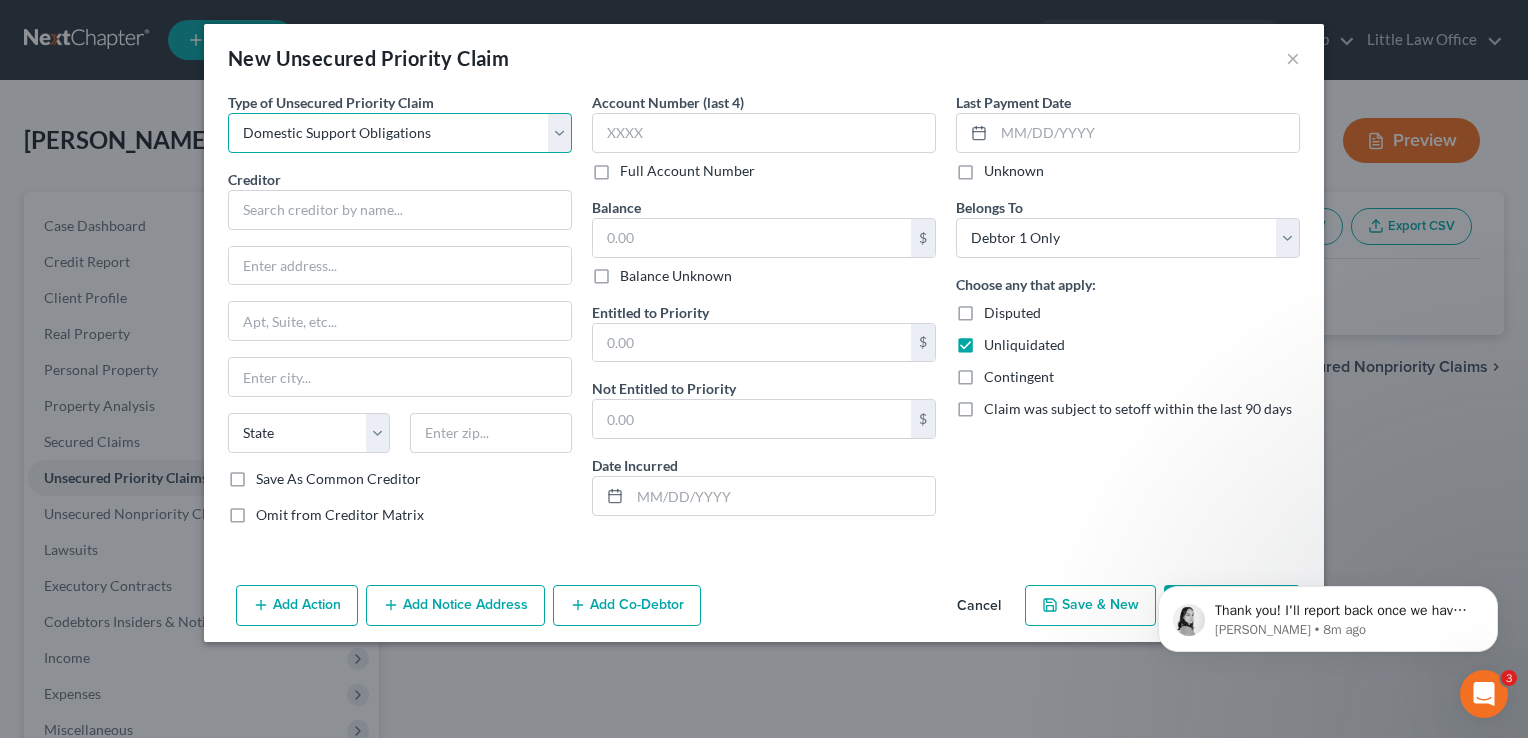 click on "Select Taxes & Other Government Units Domestic Support Obligations Extensions of credit in an involuntary case Wages, Salaries, Commissions Contributions to employee benefits Certain farmers and fisherman Deposits by individuals Commitments to maintain capitals Claims for death or injury while intoxicated Other" at bounding box center (400, 133) 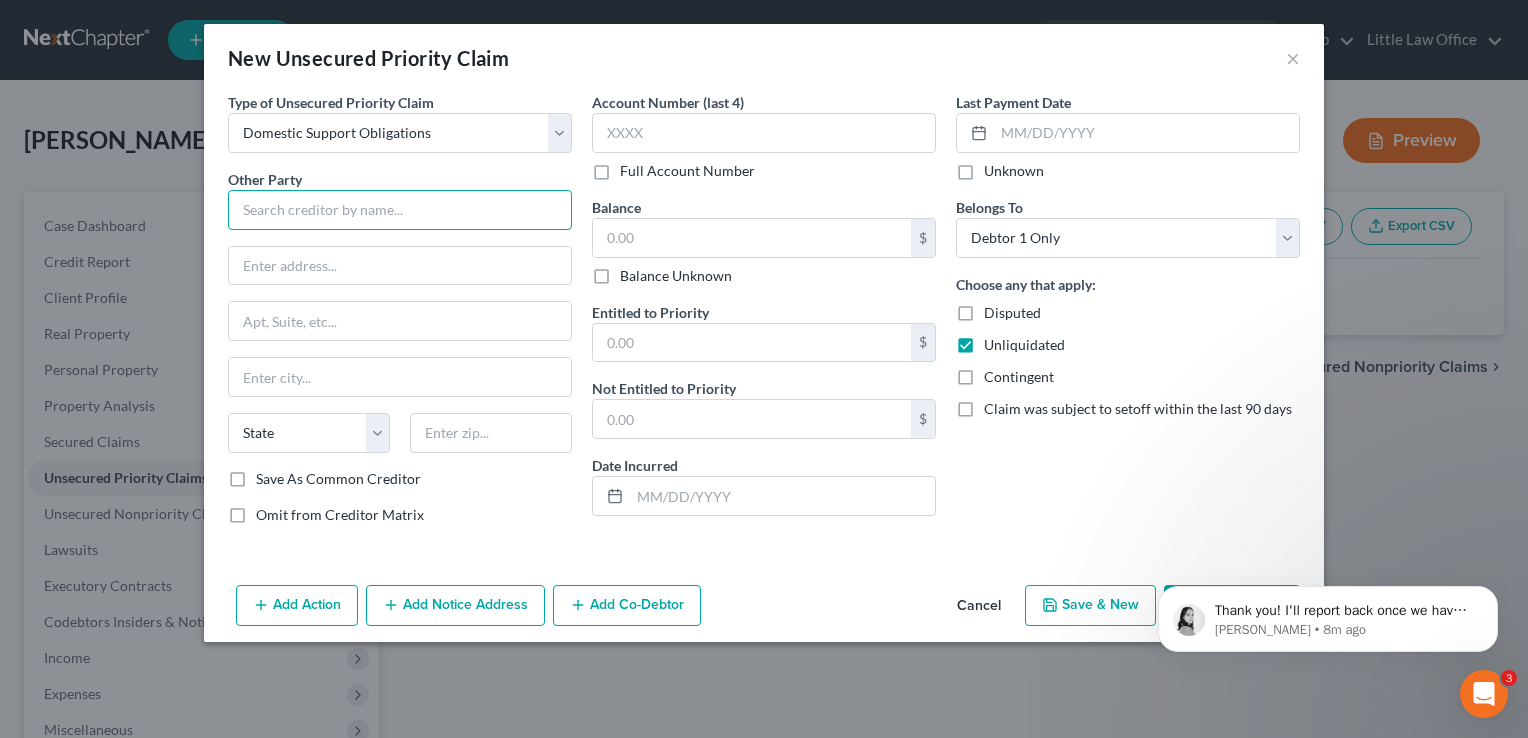 click at bounding box center [400, 210] 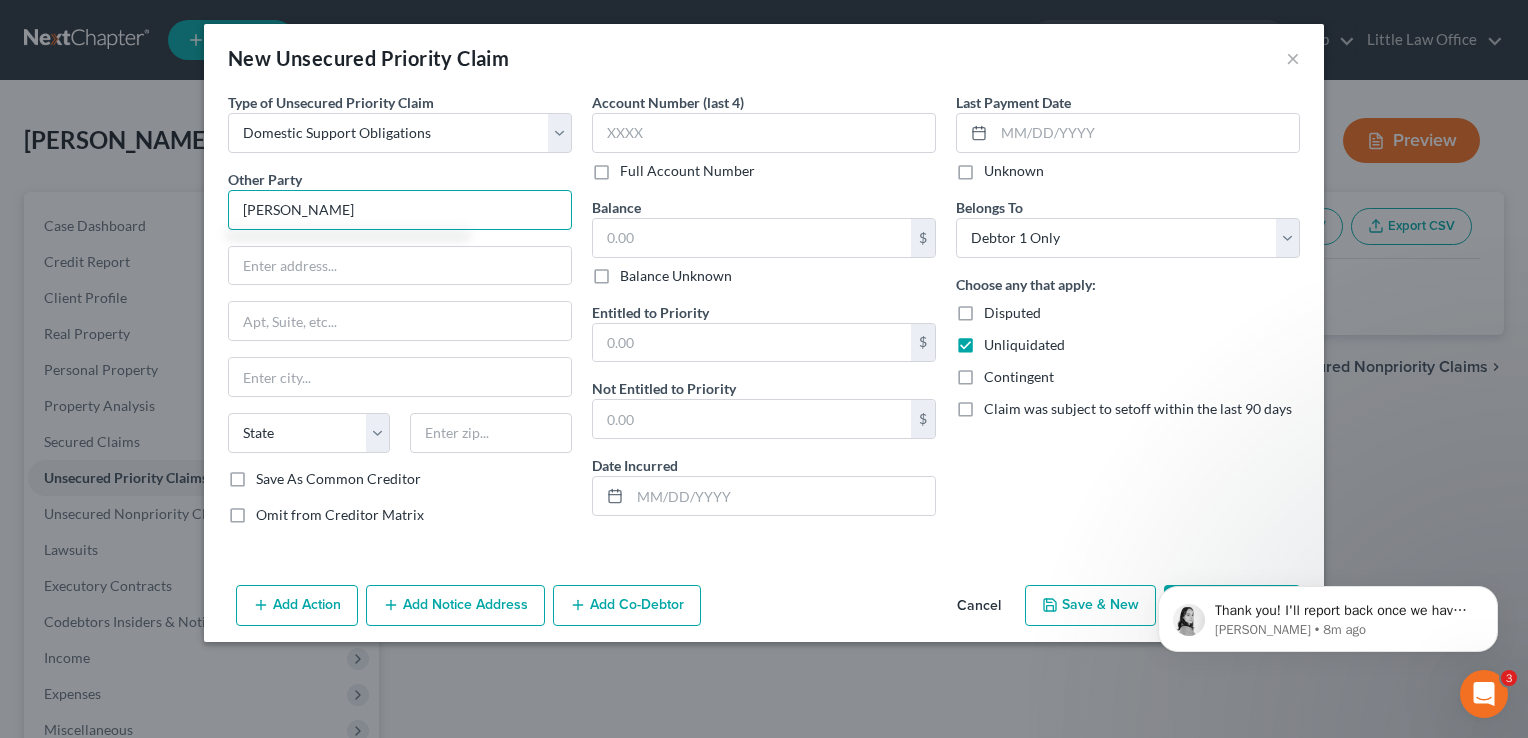 type on "Shelby Layson" 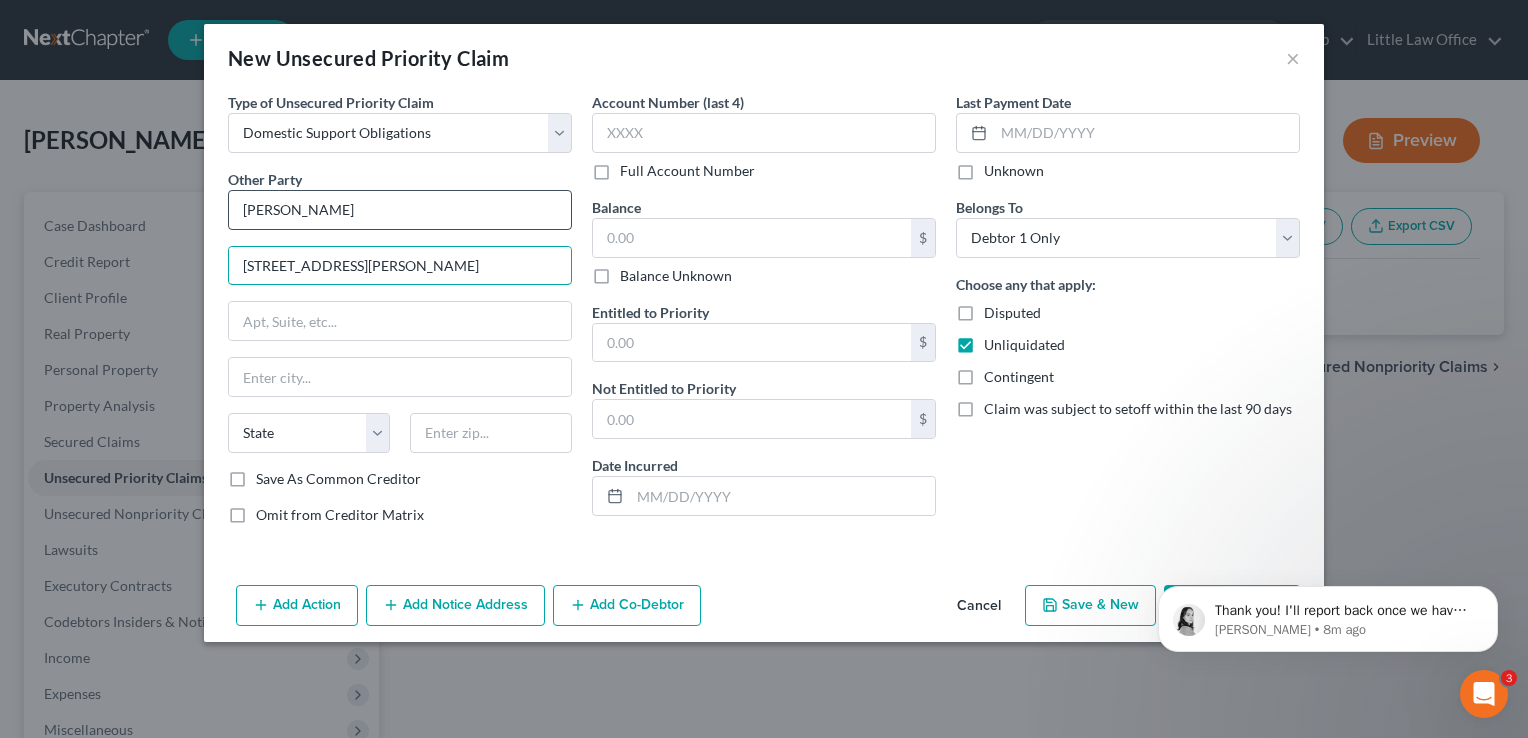 type on "3007 Hucks Hold Drive" 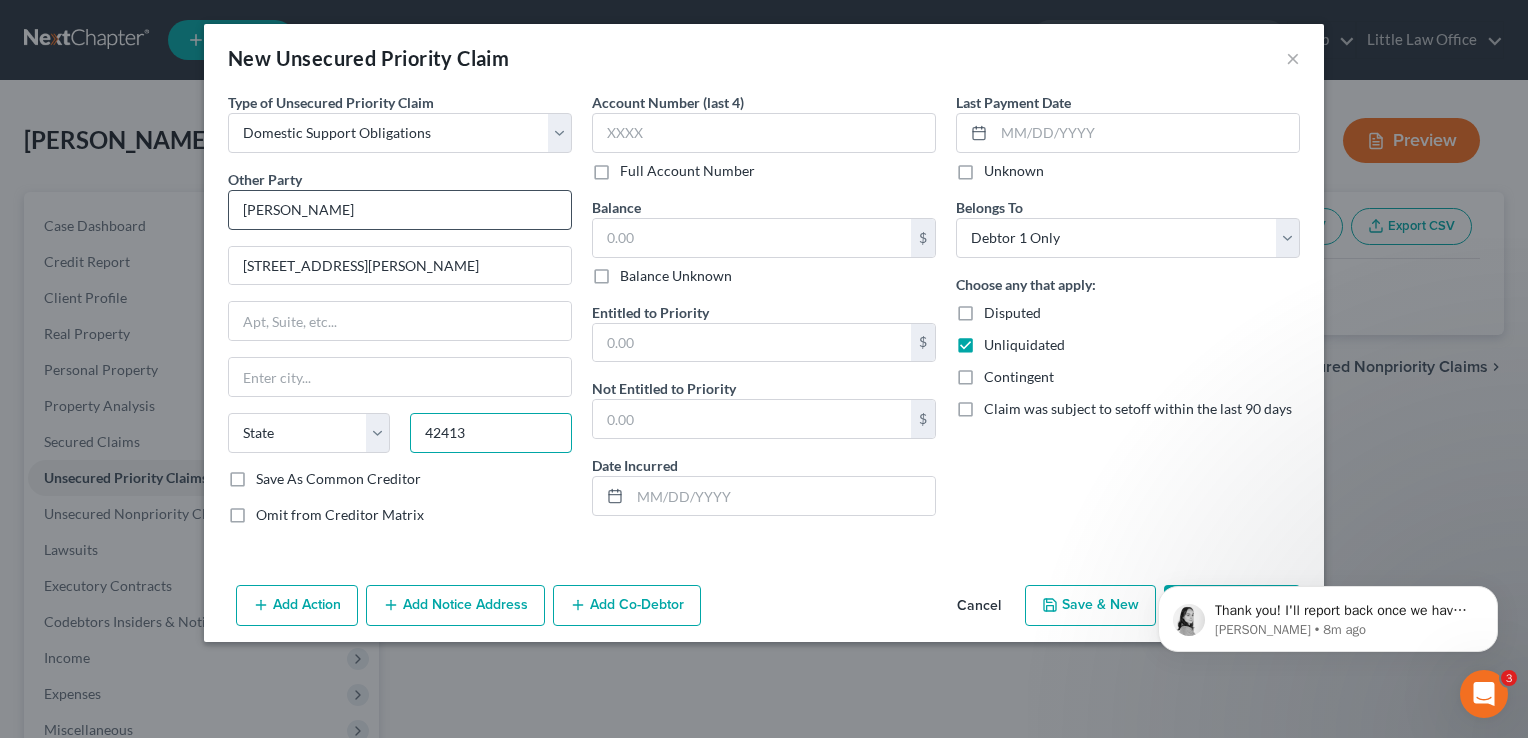 type on "42413" 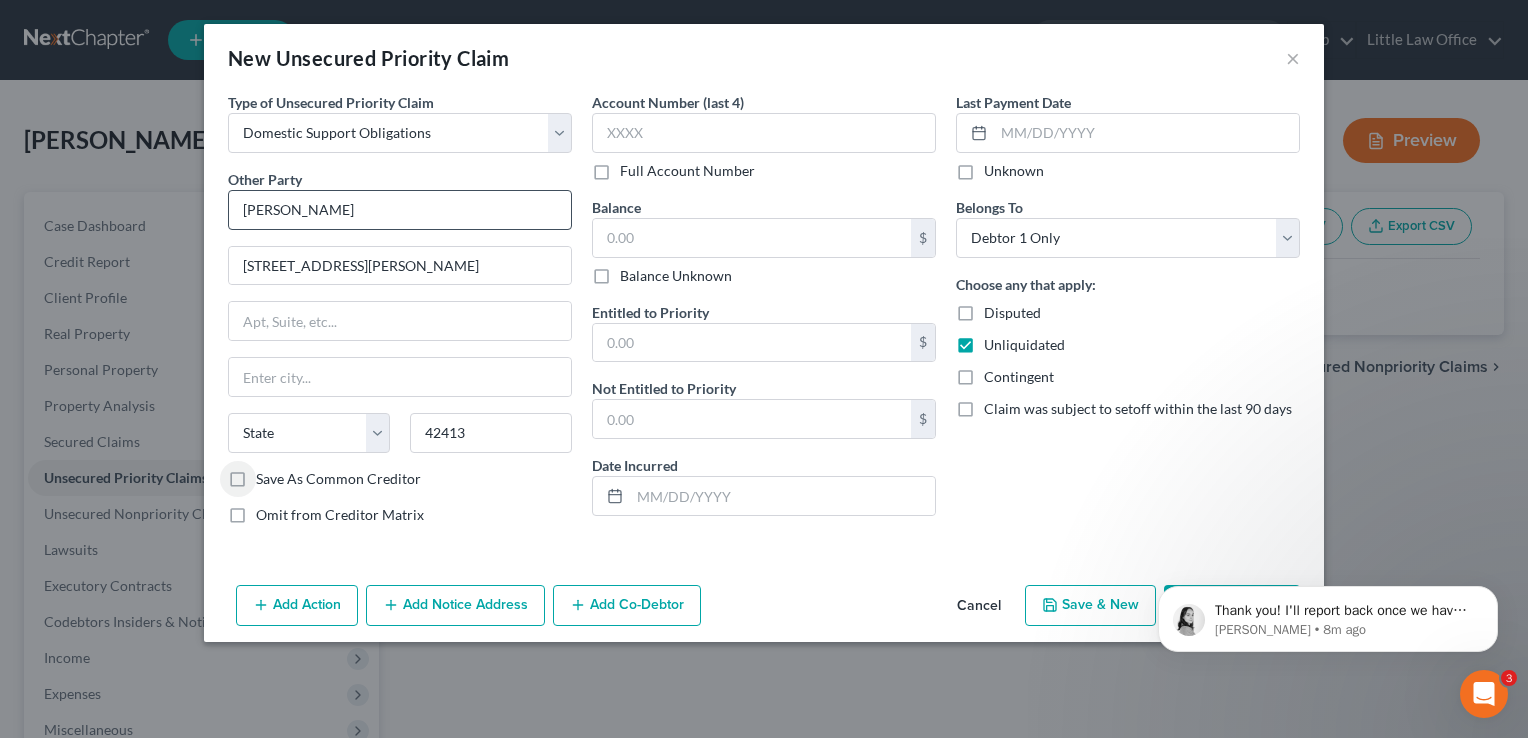type on "Hanson" 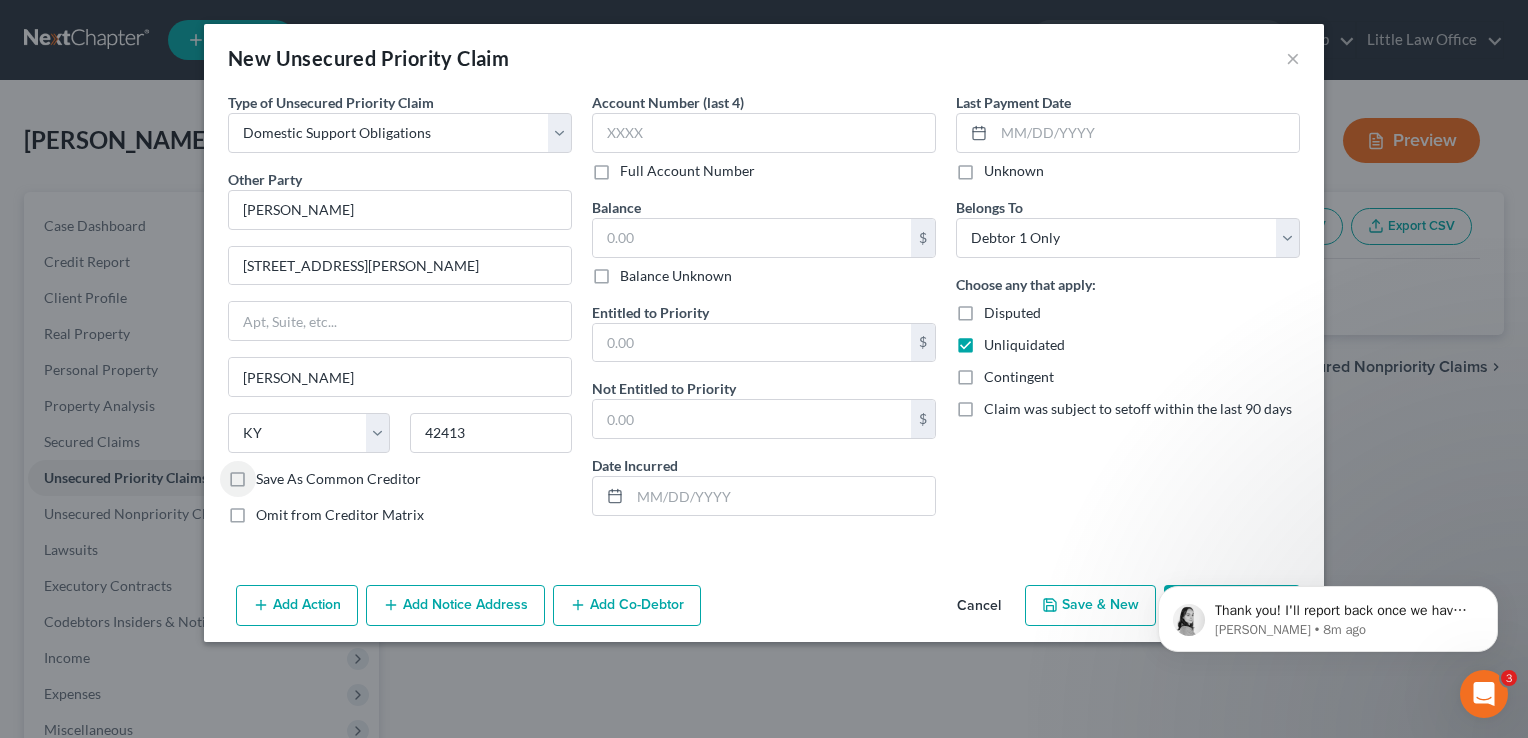 click on "Omit from Creditor Matrix" at bounding box center (400, 515) 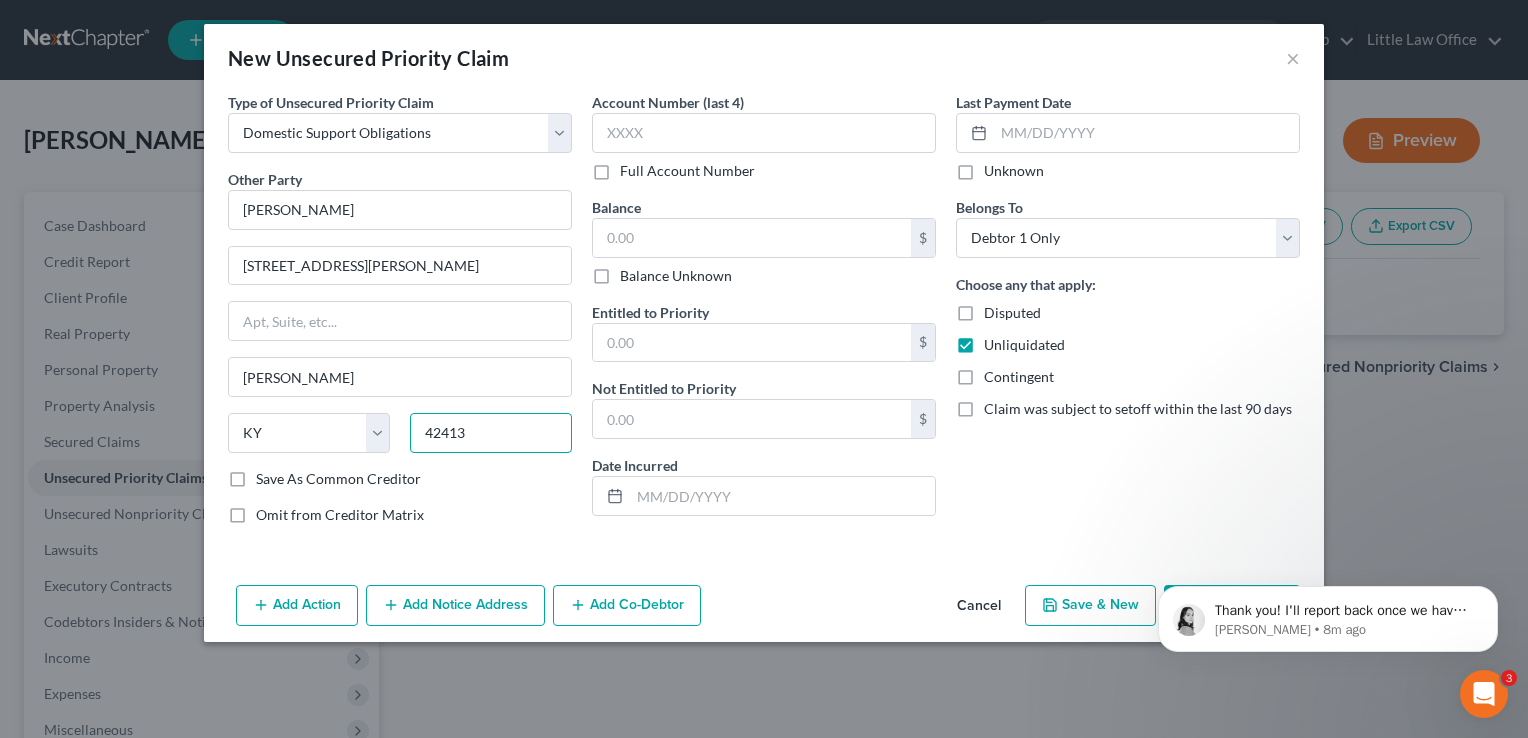 click on "42413" at bounding box center (491, 433) 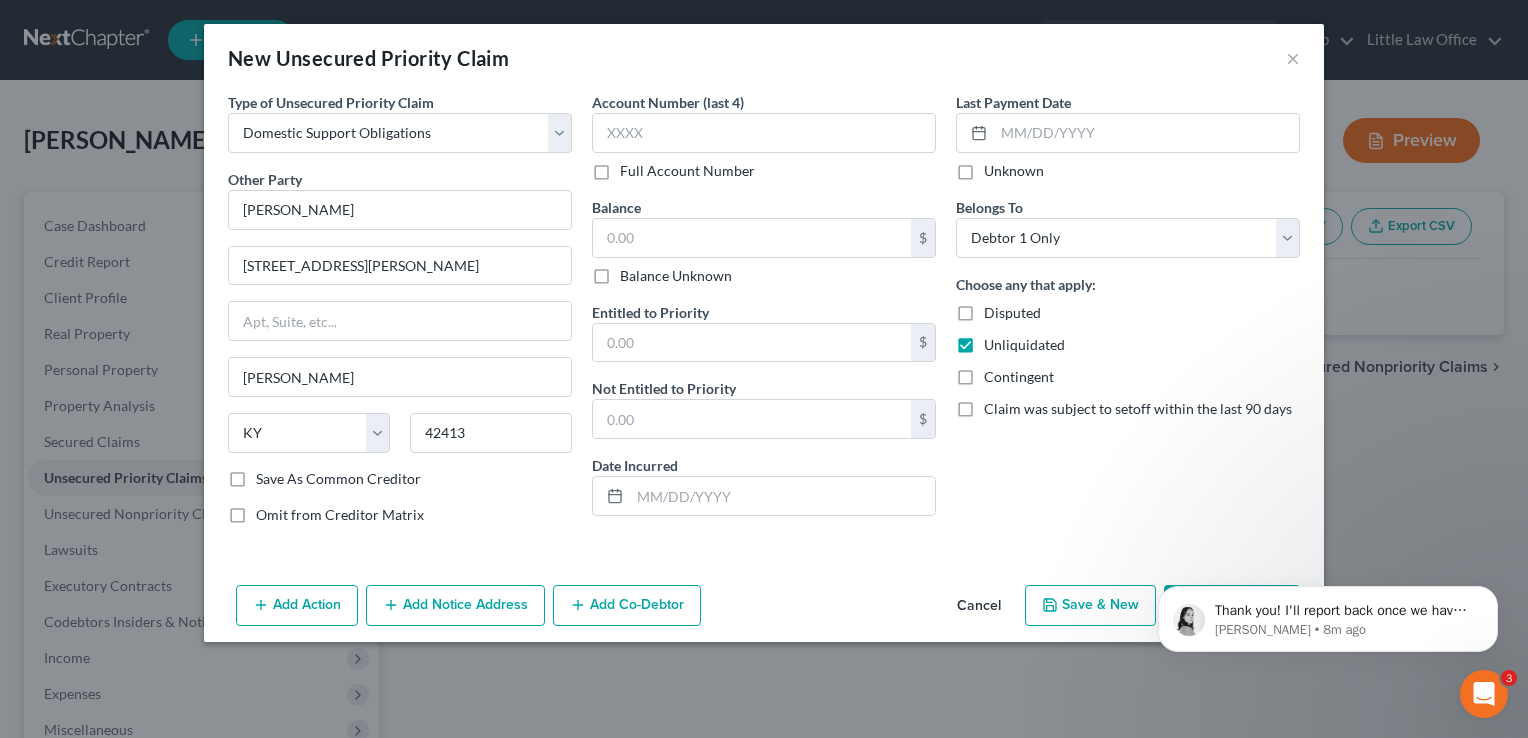click on "Type of Unsecured Priority Claim
*
Select Taxes & Other Government Units Domestic Support Obligations Extensions of credit in an involuntary case Wages, Salaries, Commissions Contributions to employee benefits Certain farmers and fisherman Deposits by individuals Commitments to maintain capitals Claims for death or injury while intoxicated Other Other Party *    Shelby Layson                      3007 Hucks Hold Drive Hanson State AL AK AR AZ CA CO CT DE DC FL GA GU HI ID IL IN IA KS KY LA ME MD MA MI MN MS MO MT NC ND NE NV NH NJ NM NY OH OK OR PA PR RI SC SD TN TX UT VI VA VT WA WV WI WY 42413 Save As Common Creditor Omit from Creditor Matrix
Account Number (last 4)
Full Account Number
Balance
$
Balance Unknown
Balance Undetermined
$
Balance Unknown
Entitled to Priority $ Not Entitled to Priority $ Date Incurred         Last Payment Date" at bounding box center [764, 334] 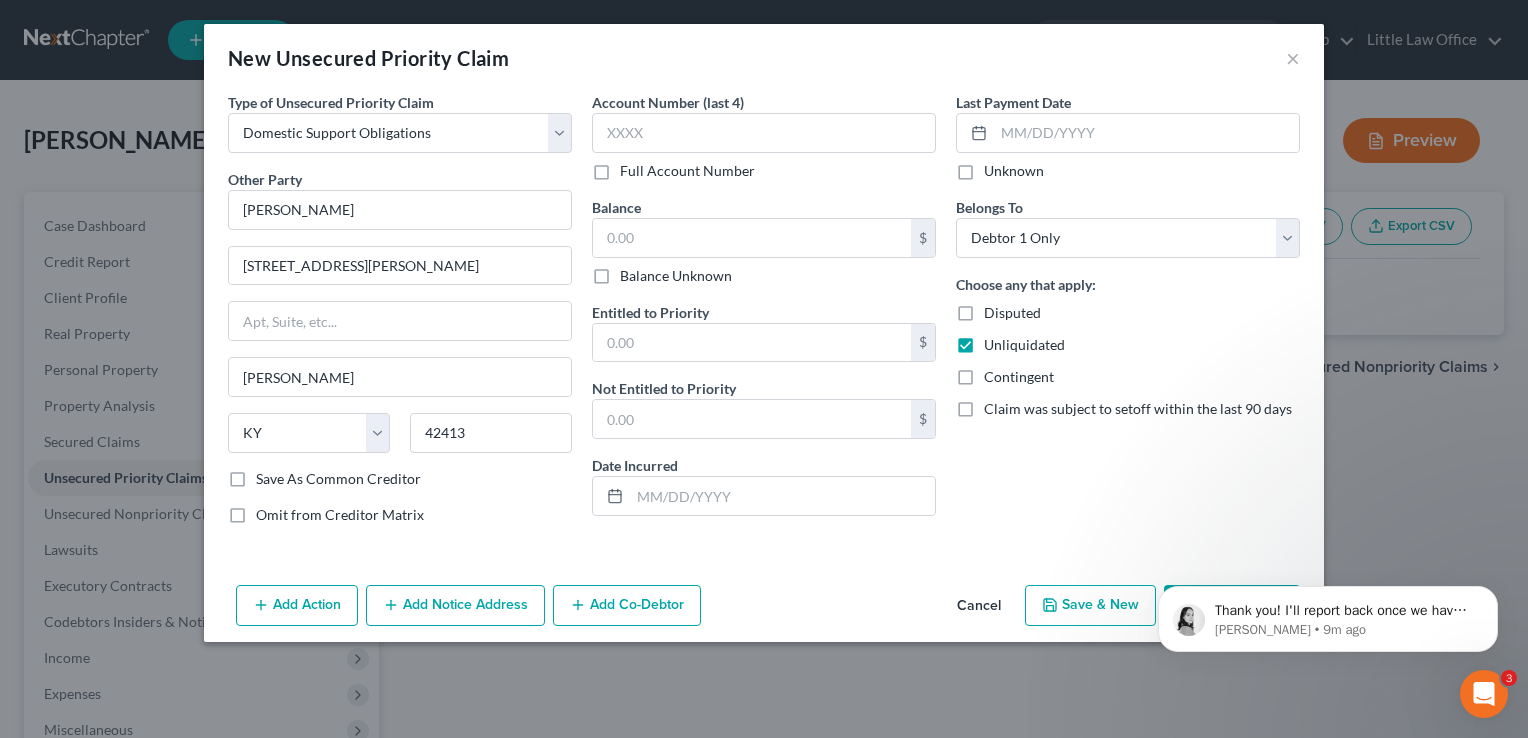 click on "Type of Unsecured Priority Claim
*
Select Taxes & Other Government Units Domestic Support Obligations Extensions of credit in an involuntary case Wages, Salaries, Commissions Contributions to employee benefits Certain farmers and fisherman Deposits by individuals Commitments to maintain capitals Claims for death or injury while intoxicated Other Other Party *    Shelby Layson                      3007 Hucks Hold Drive Hanson State AL AK AR AZ CA CO CT DE DC FL GA GU HI ID IL IN IA KS KY LA ME MD MA MI MN MS MO MT NC ND NE NV NH NJ NM NY OH OK OR PA PR RI SC SD TN TX UT VI VA VT WA WV WI WY 42413 Save As Common Creditor Omit from Creditor Matrix
Account Number (last 4)
Full Account Number
Balance
$
Balance Unknown
Balance Undetermined
$
Balance Unknown
Entitled to Priority $ Not Entitled to Priority $ Date Incurred         Last Payment Date" at bounding box center [764, 334] 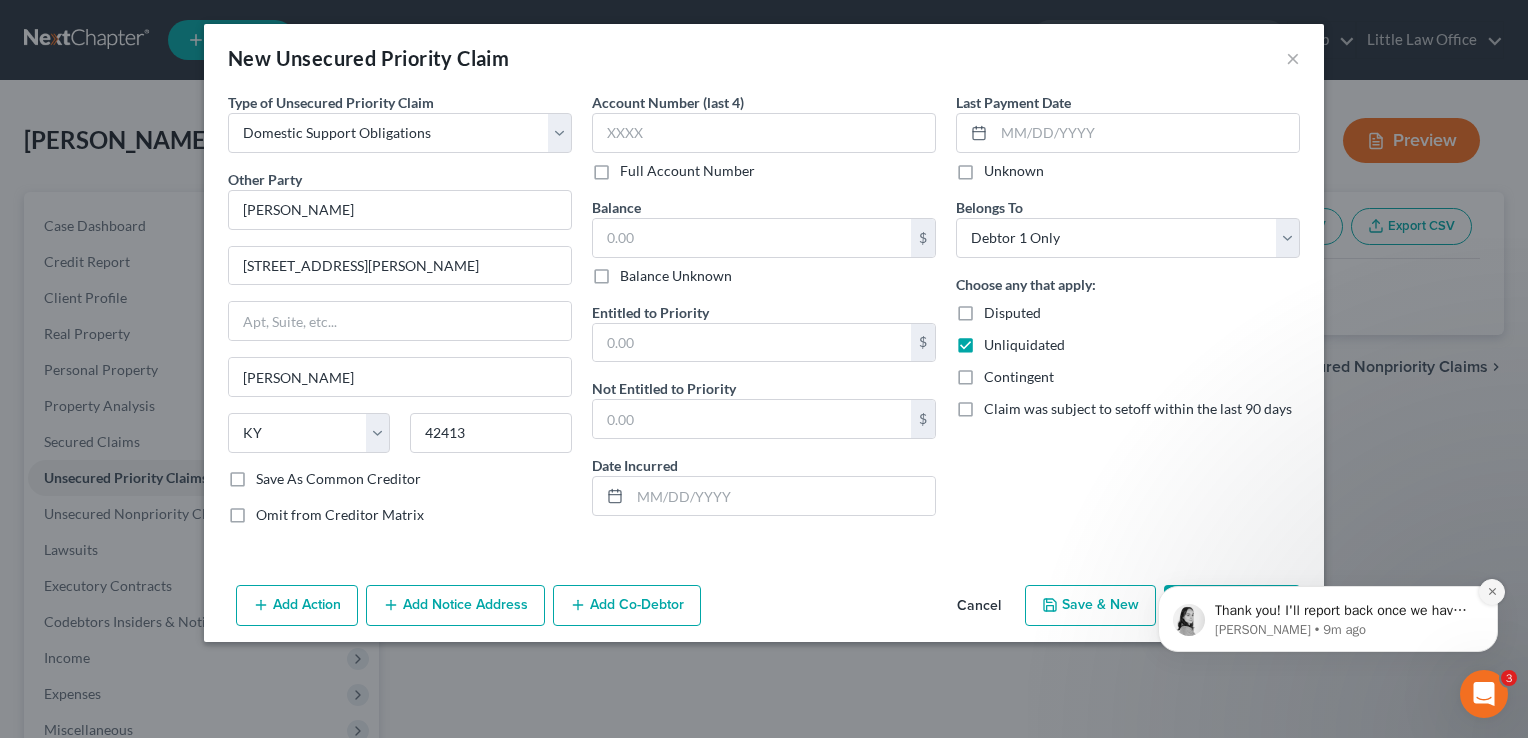 click 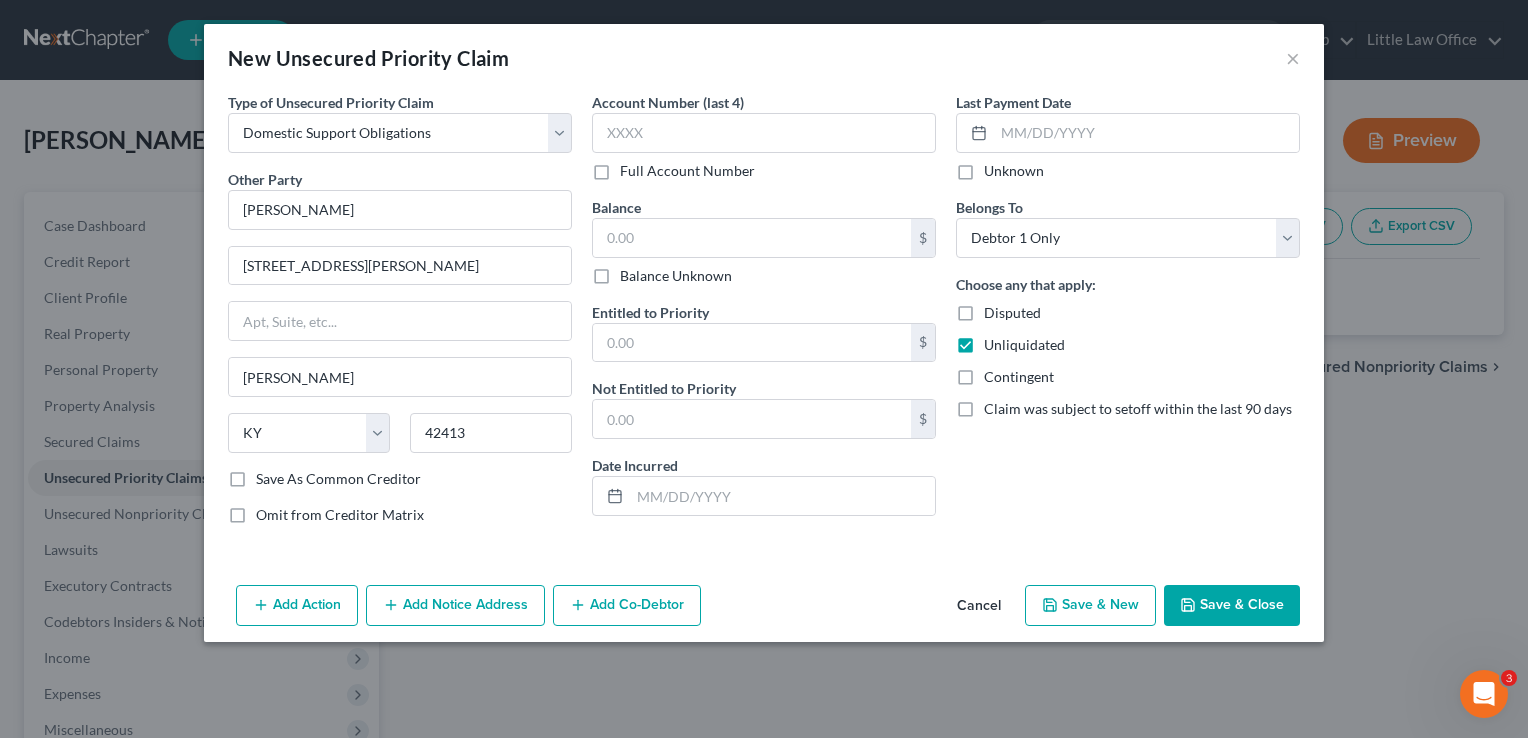 click on "Save & Close" at bounding box center [1232, 606] 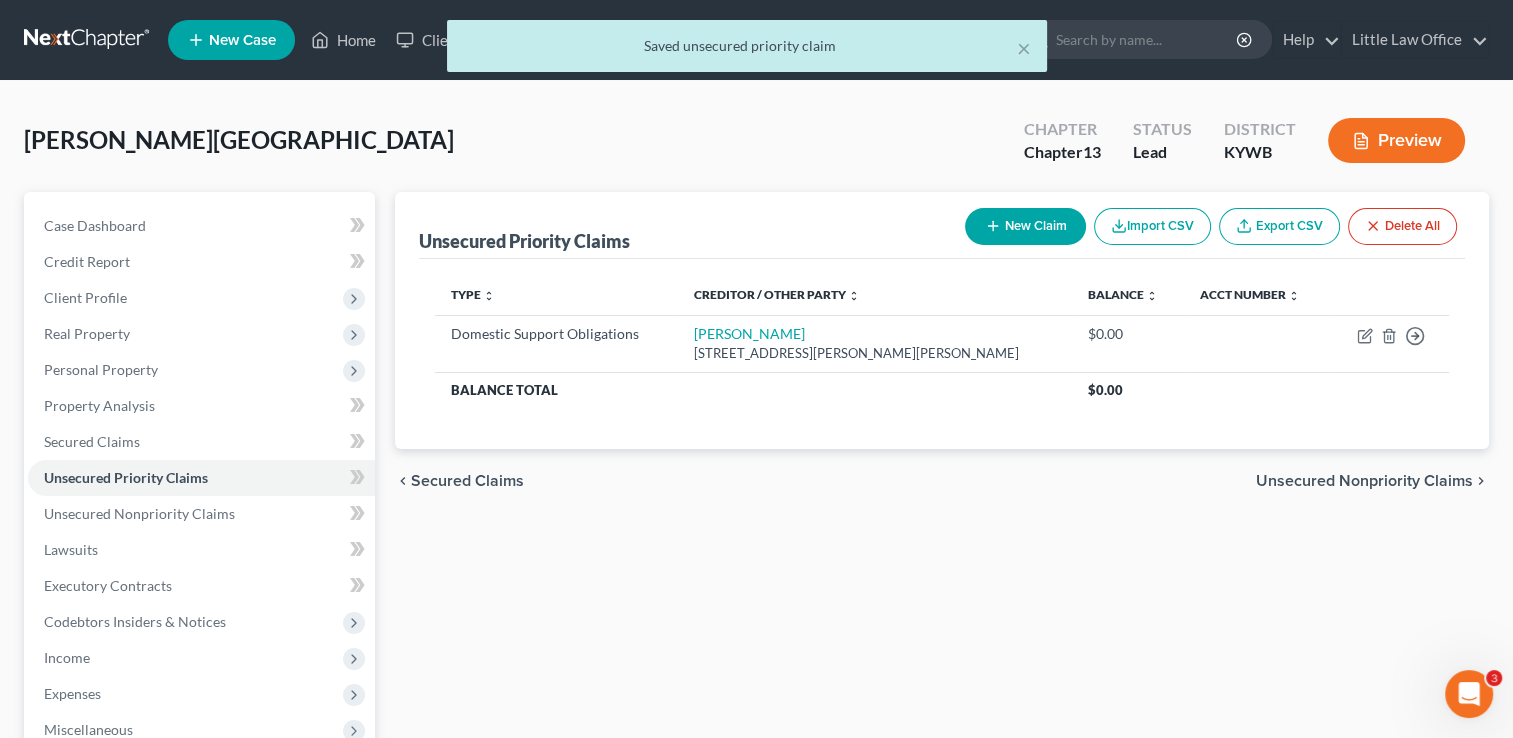 click on "Unsecured Nonpriority Claims" at bounding box center (1364, 481) 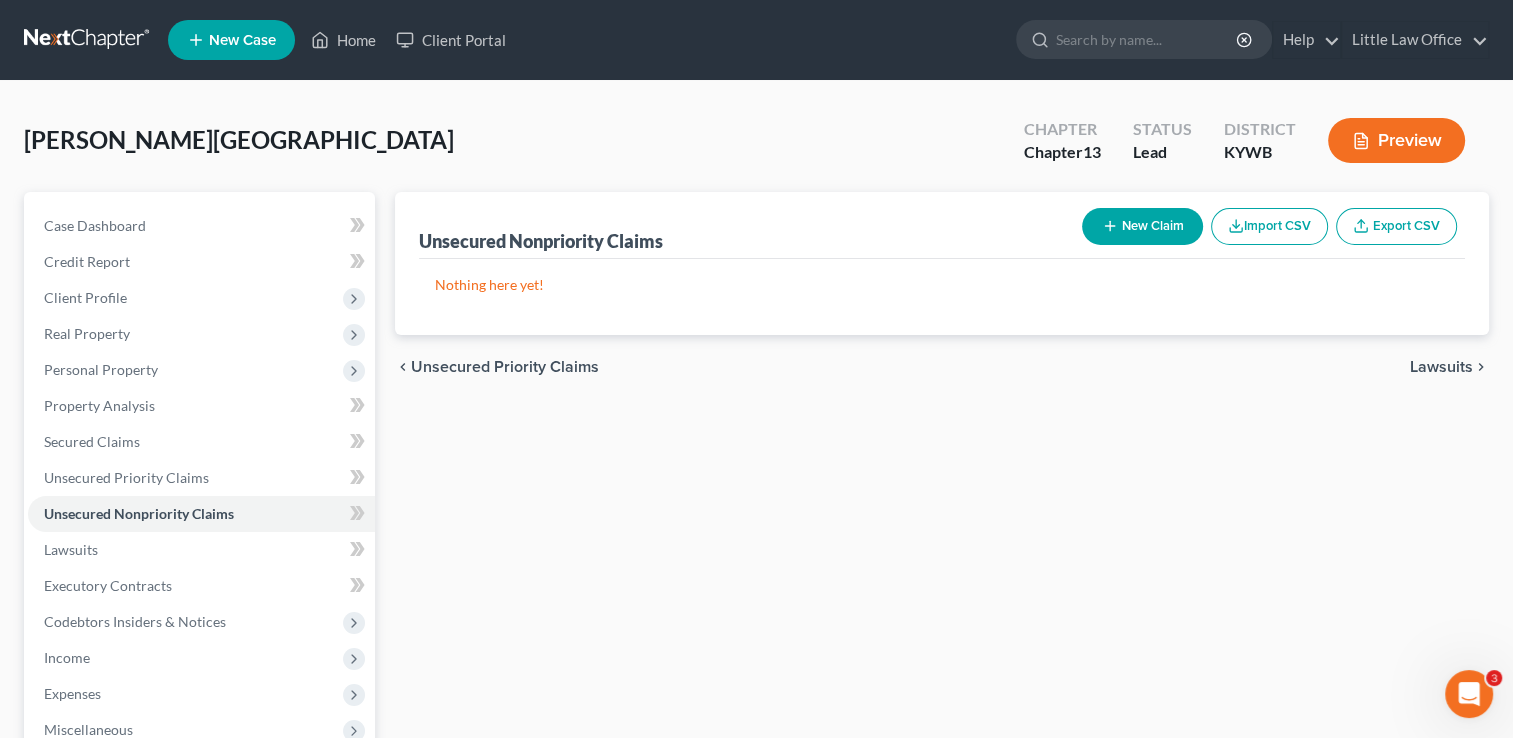 click on "Lawsuits" at bounding box center [1441, 367] 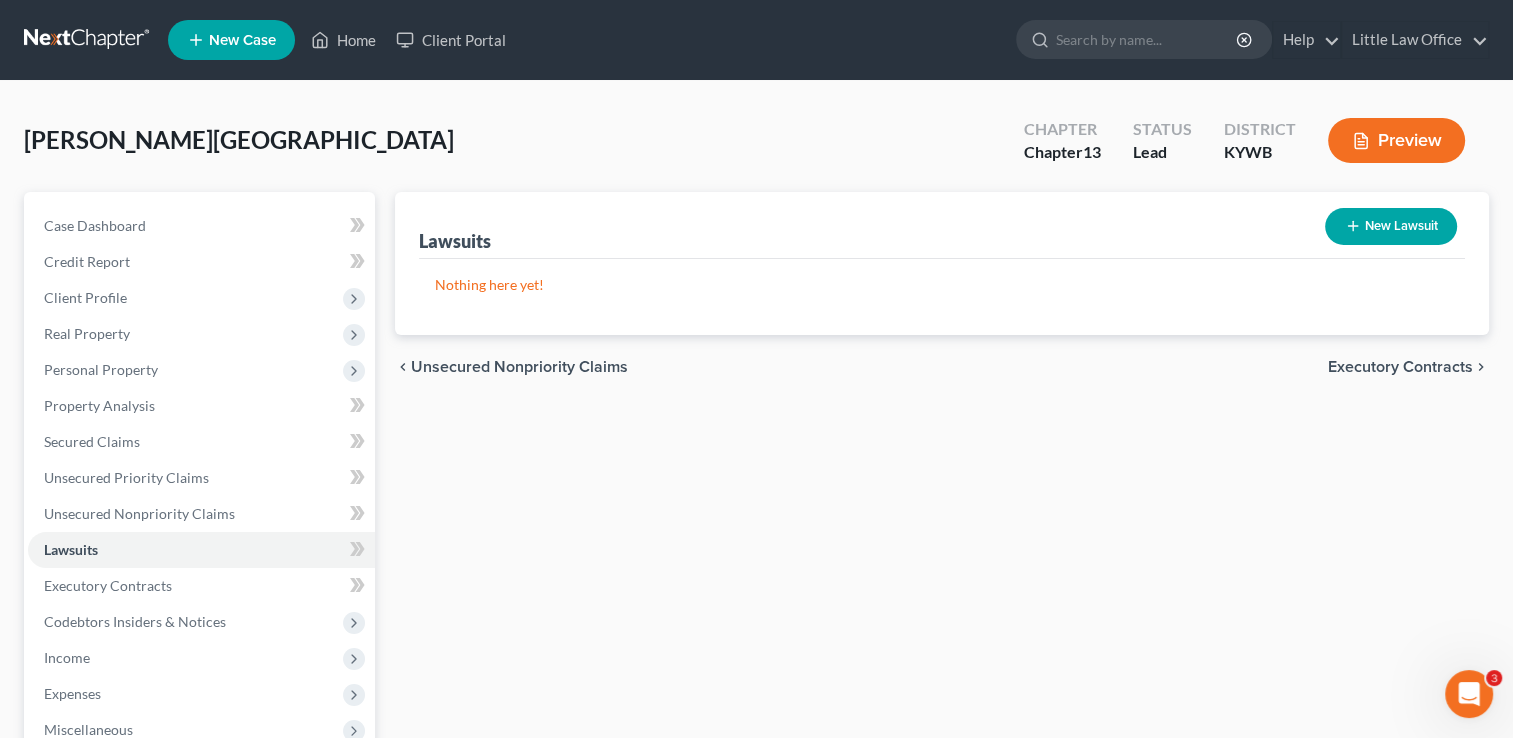 click on "Executory Contracts" at bounding box center (1400, 367) 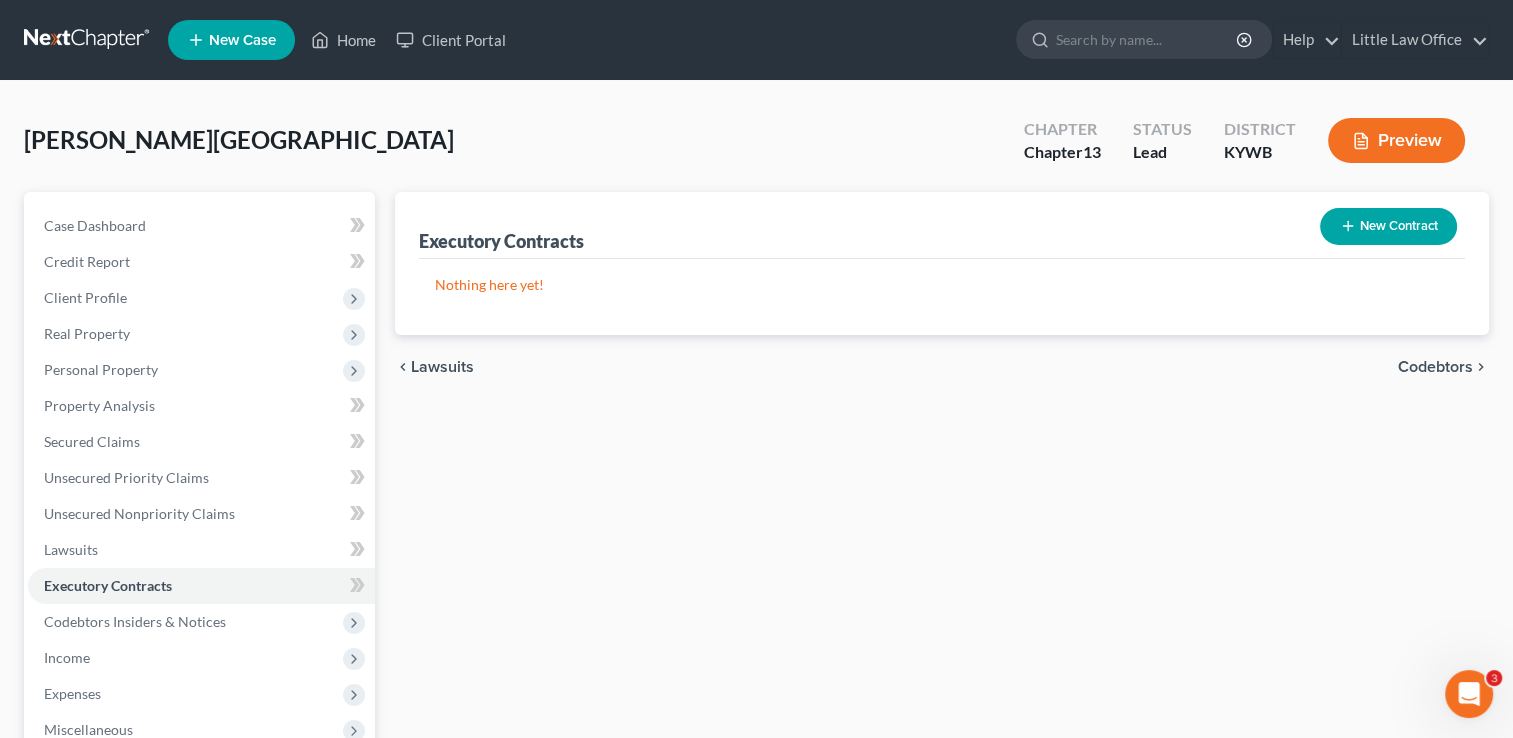 click on "Codebtors" at bounding box center (1435, 367) 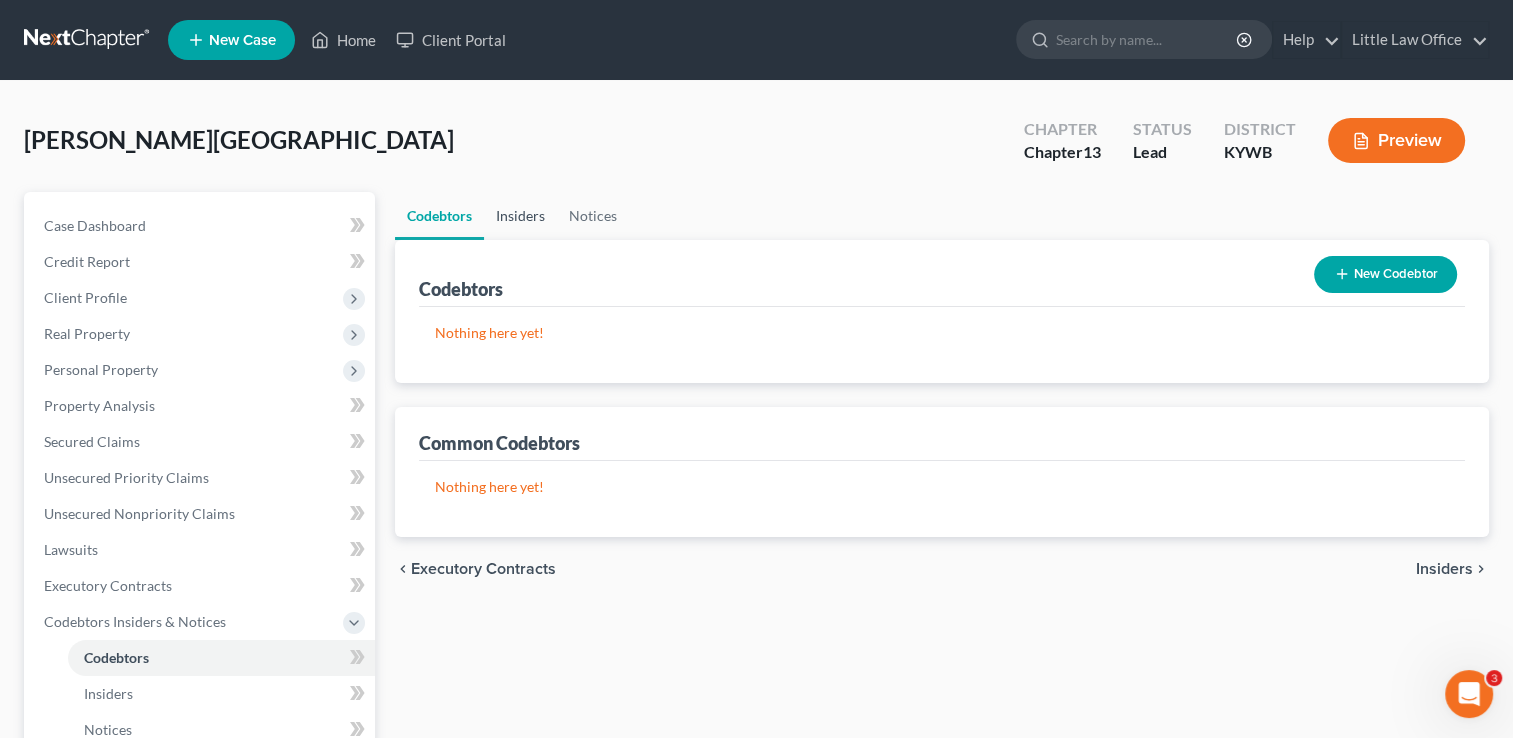 click on "Insiders" at bounding box center [520, 216] 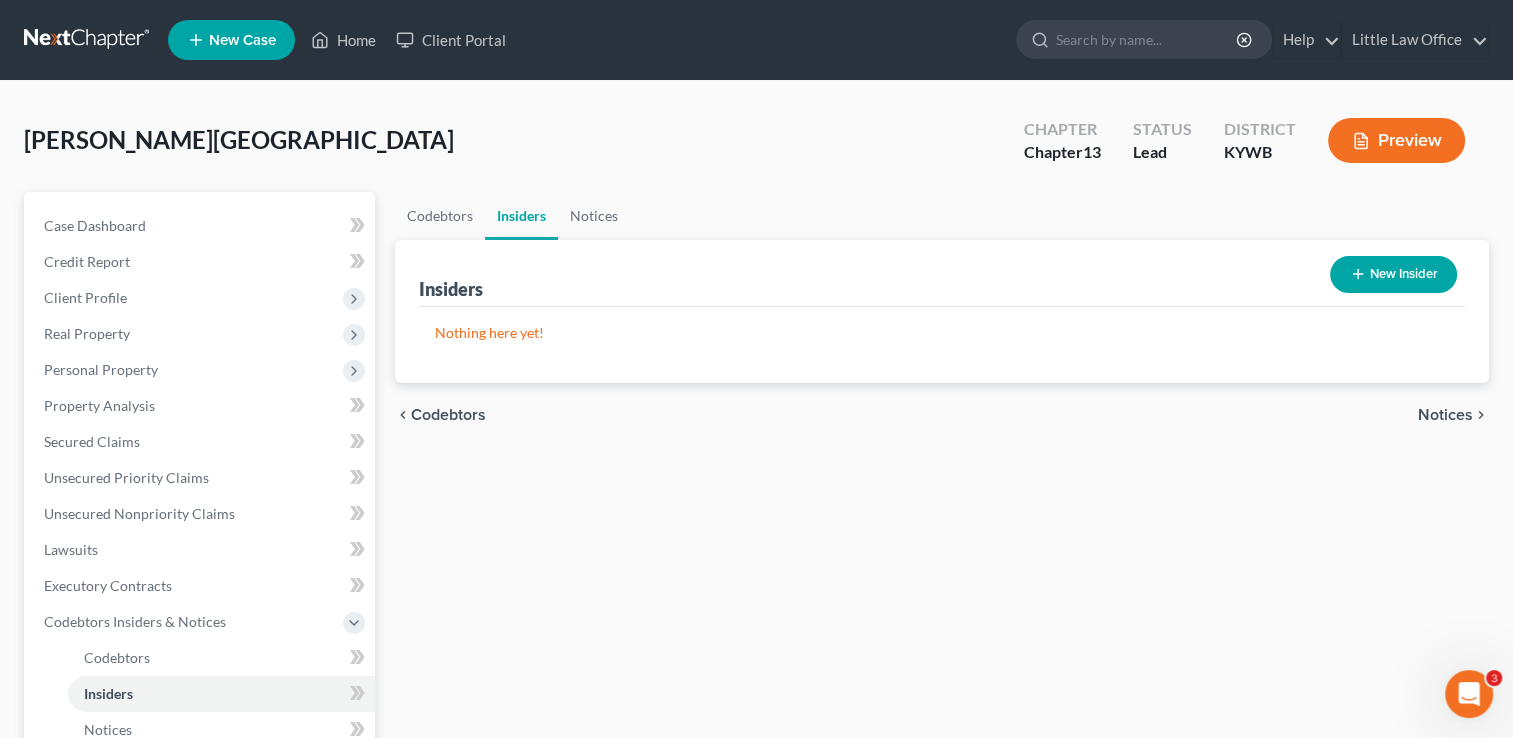 click on "Notices" at bounding box center [1445, 415] 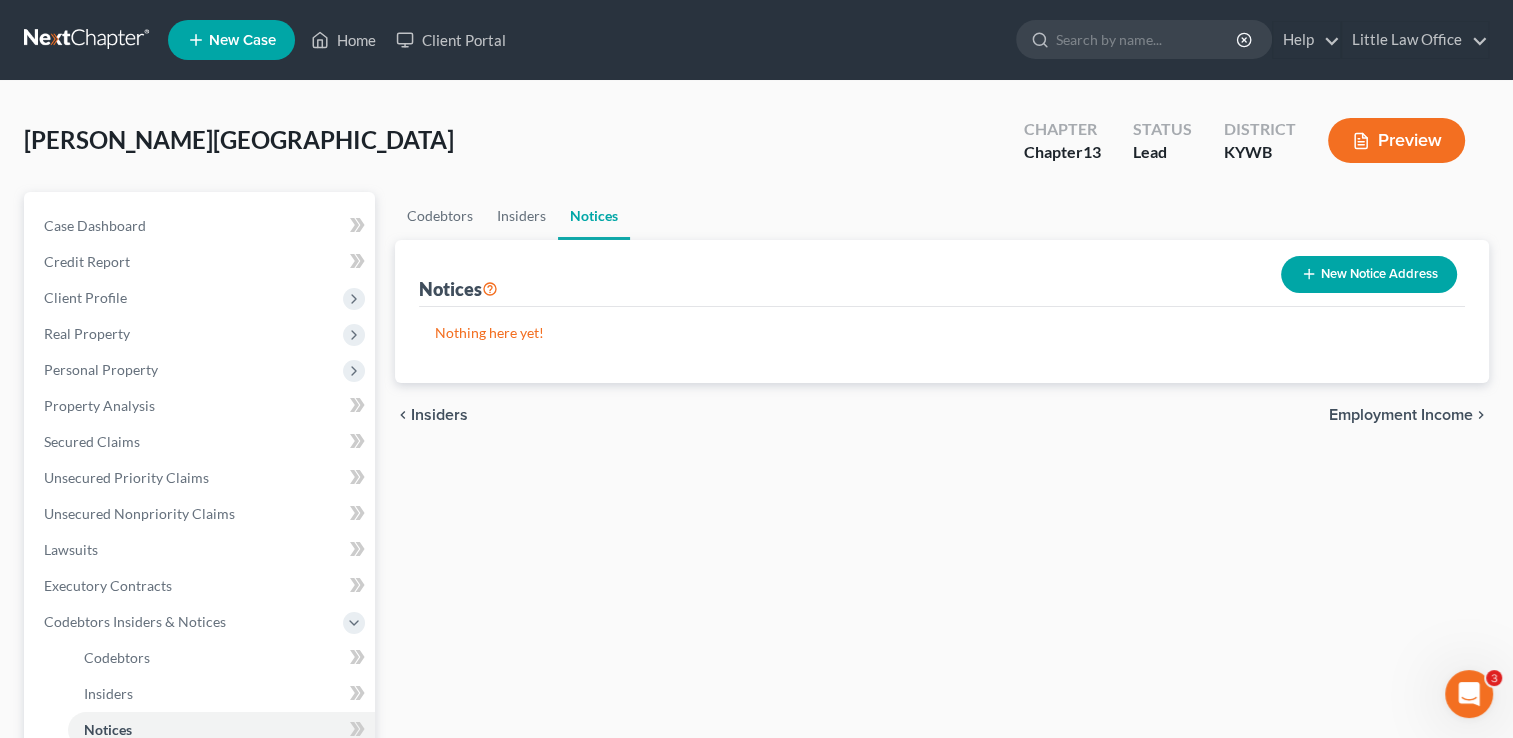 click on "chevron_left
Insiders
Employment Income
chevron_right" at bounding box center (942, 415) 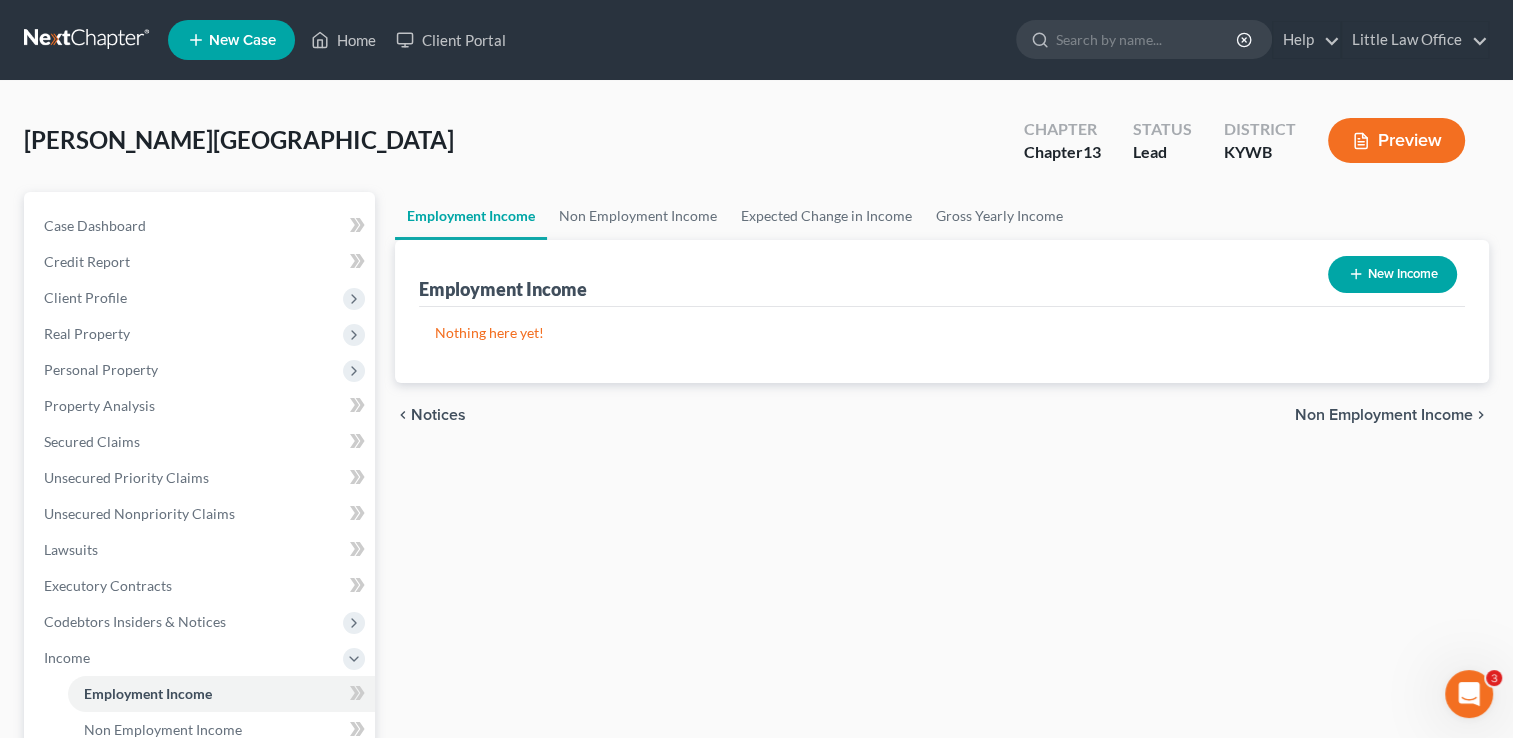 click on "New Income" at bounding box center [1392, 274] 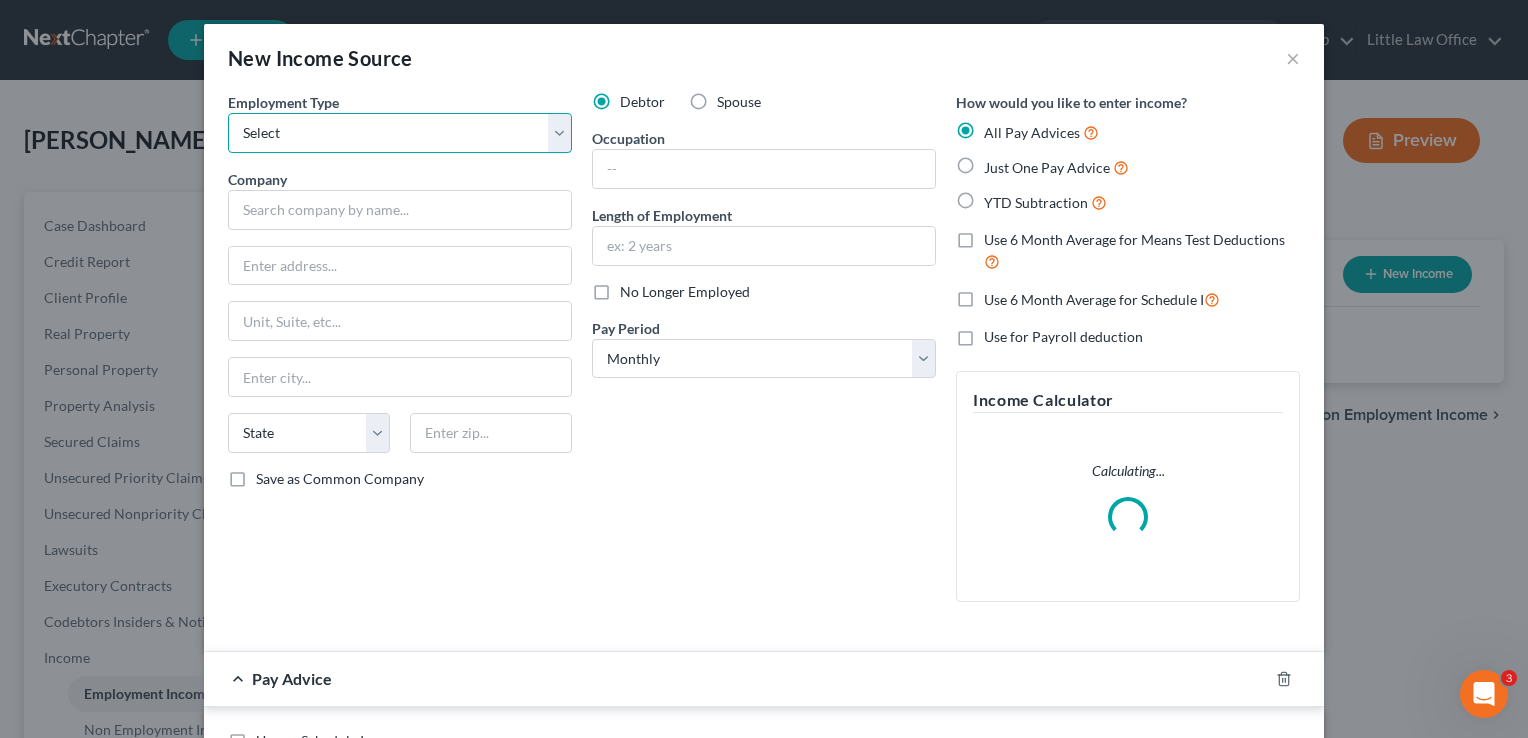 click on "Select Full or Part Time Employment Self Employment" at bounding box center [400, 133] 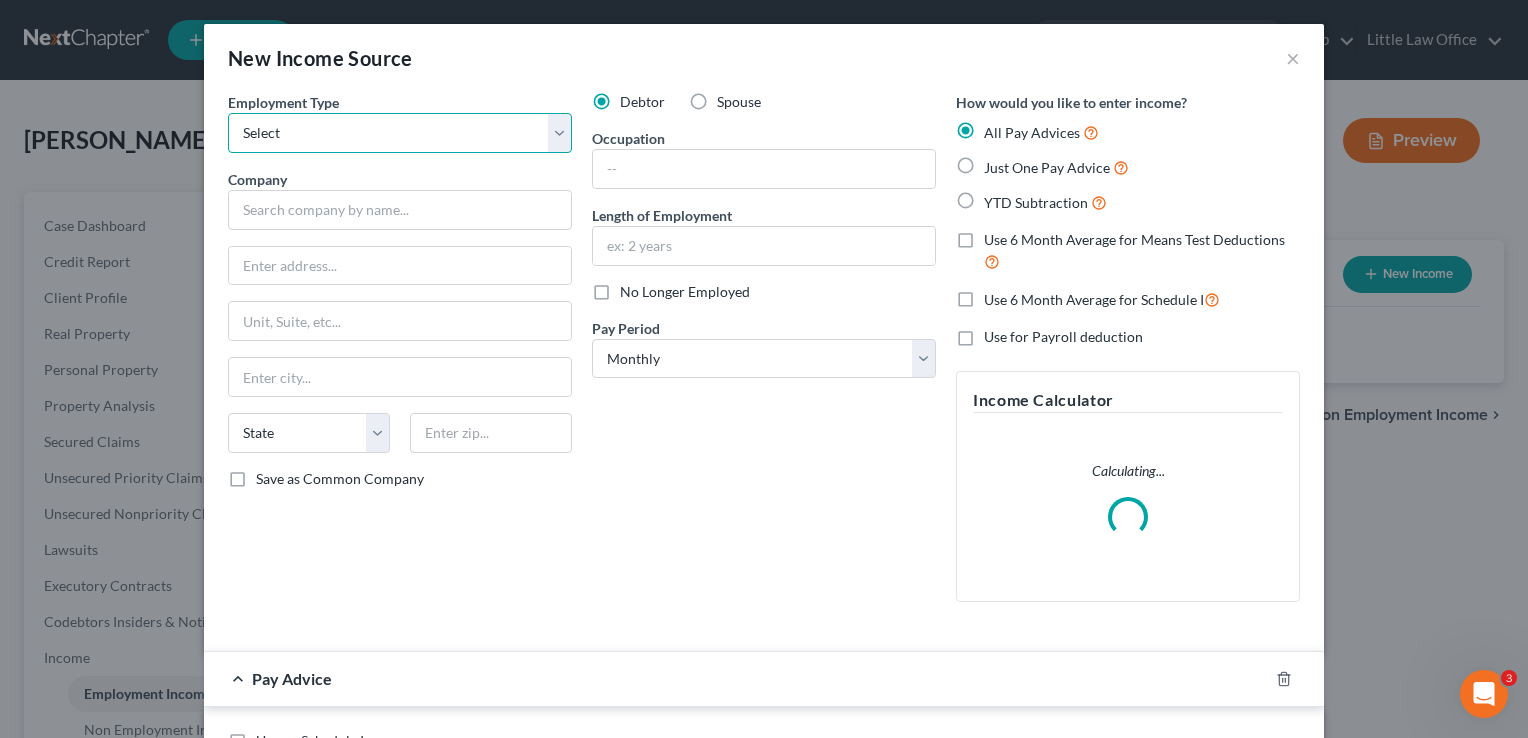 select on "0" 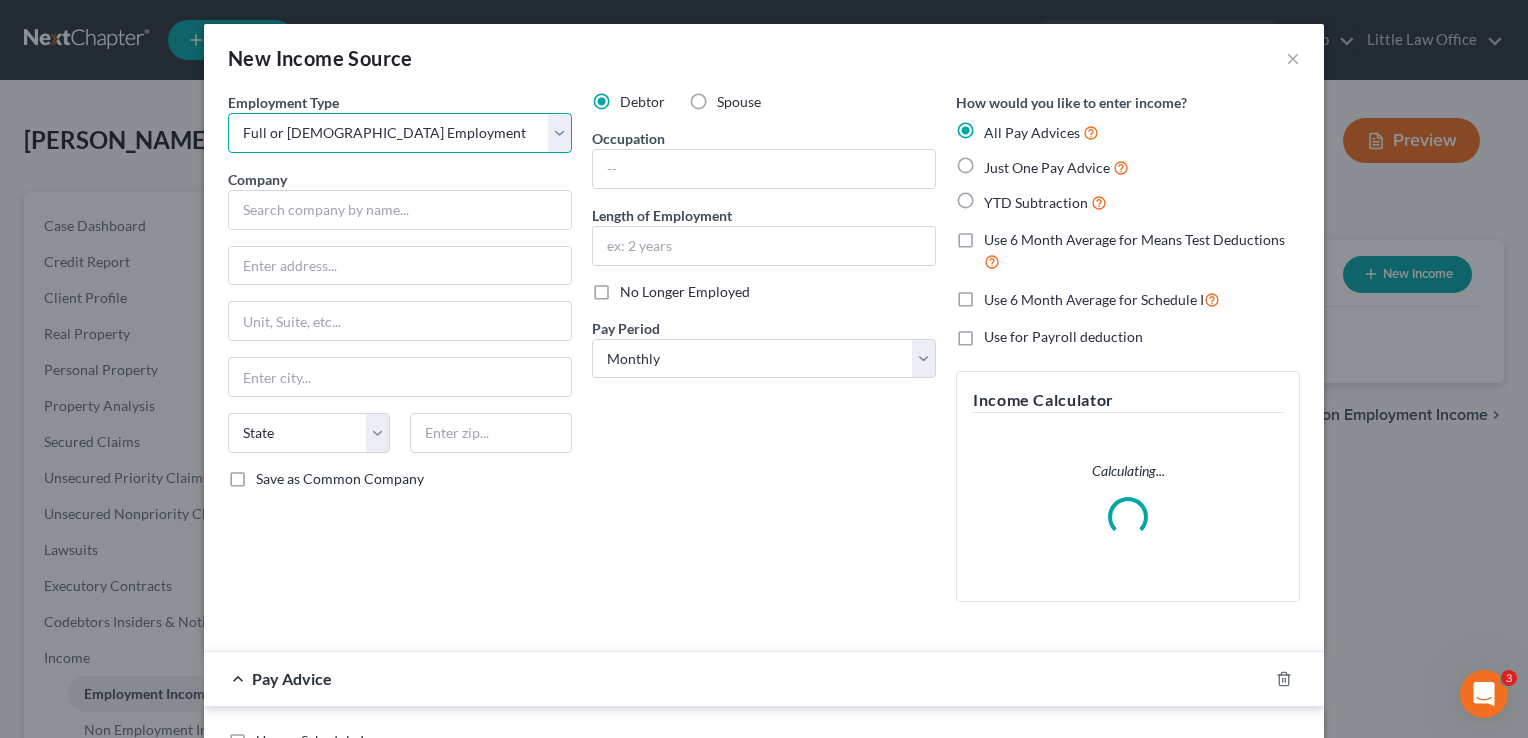 click on "Select Full or Part Time Employment Self Employment" at bounding box center (400, 133) 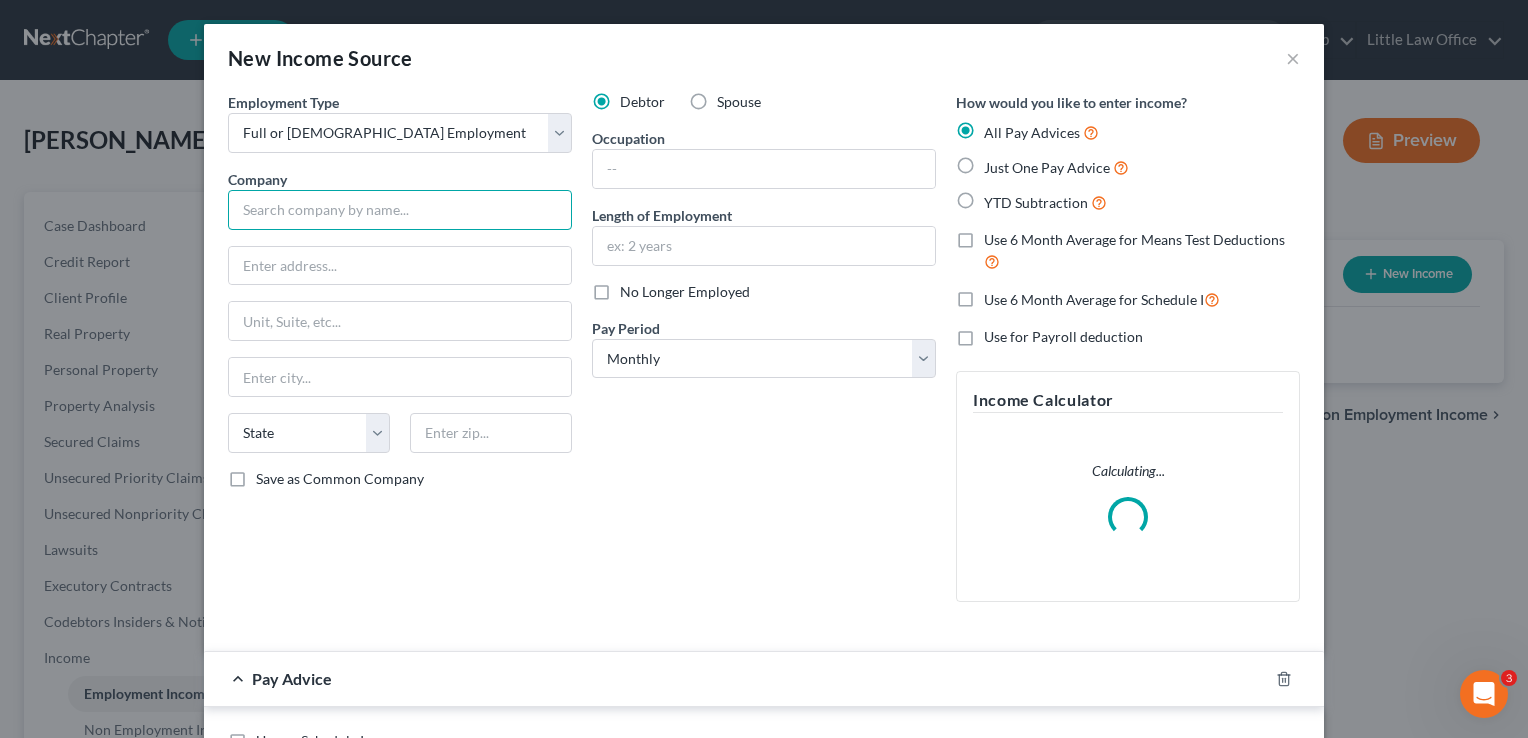 click at bounding box center [400, 210] 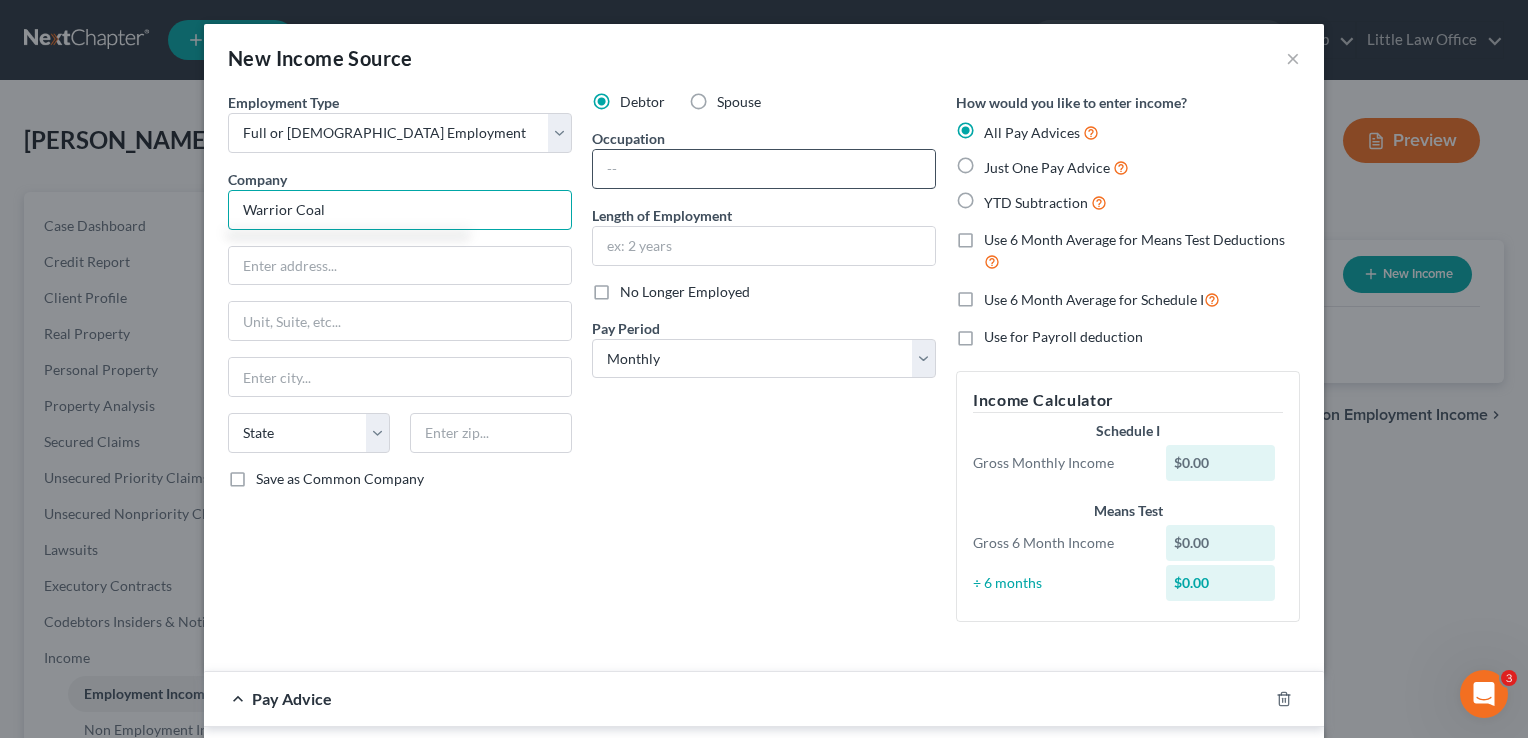 type on "Warrior Coal" 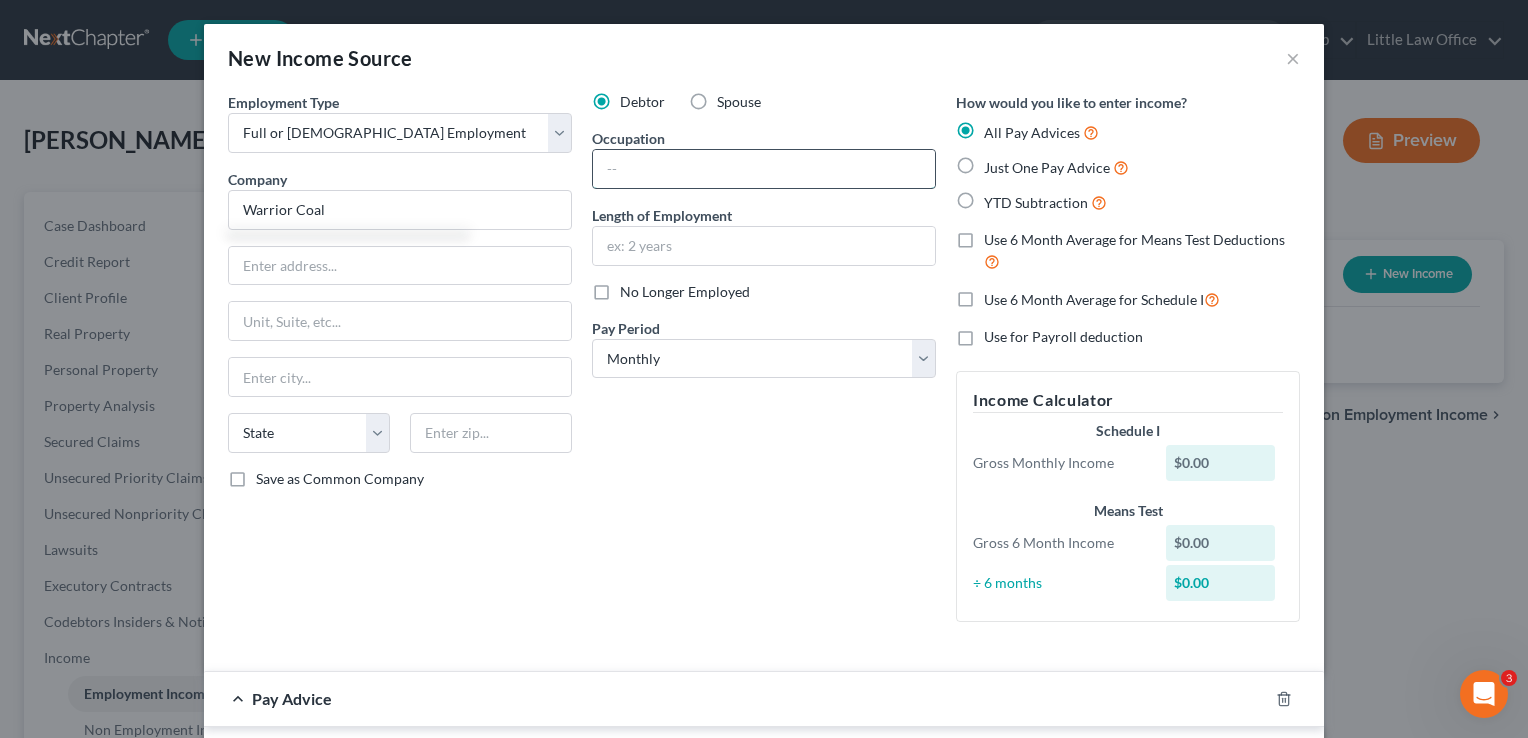 click at bounding box center (764, 169) 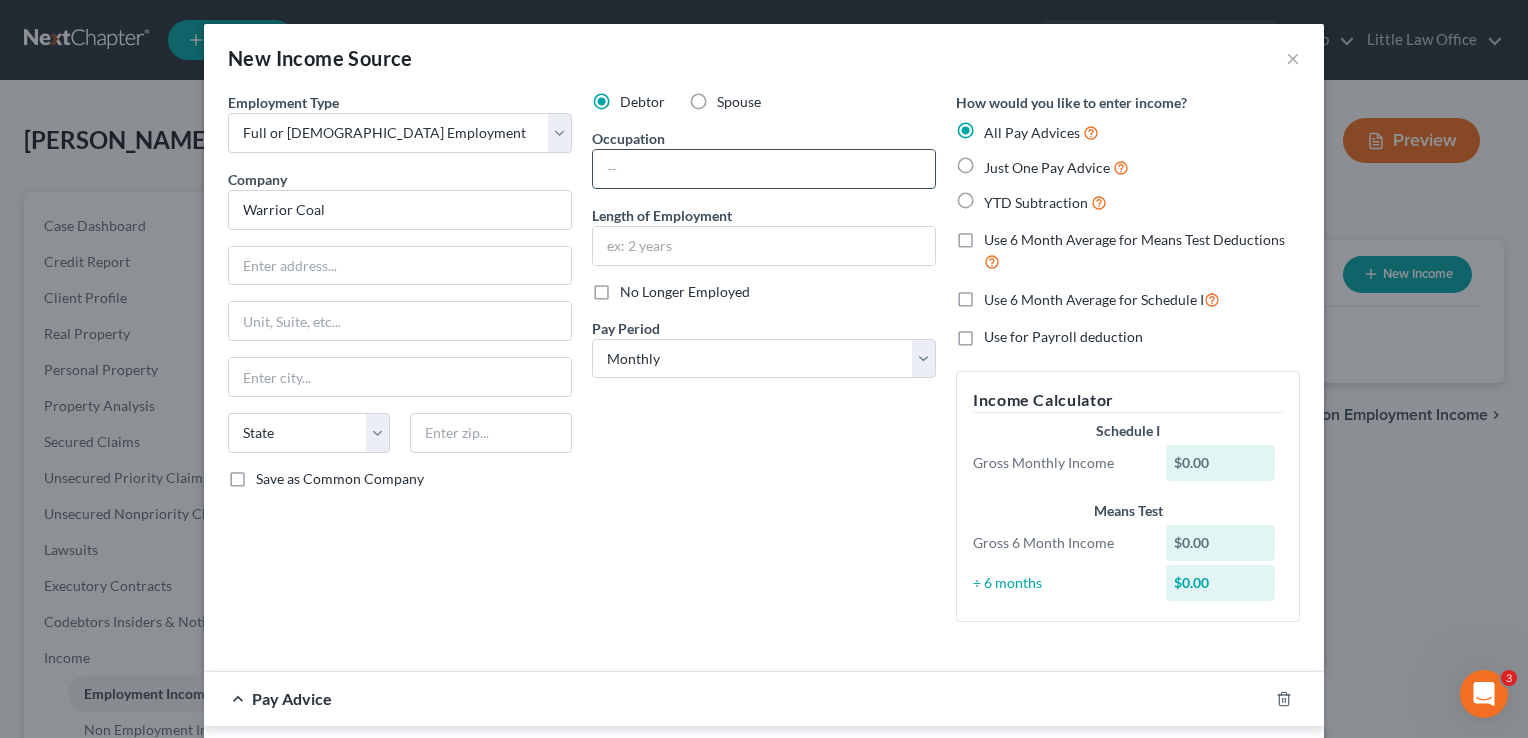 click at bounding box center (764, 169) 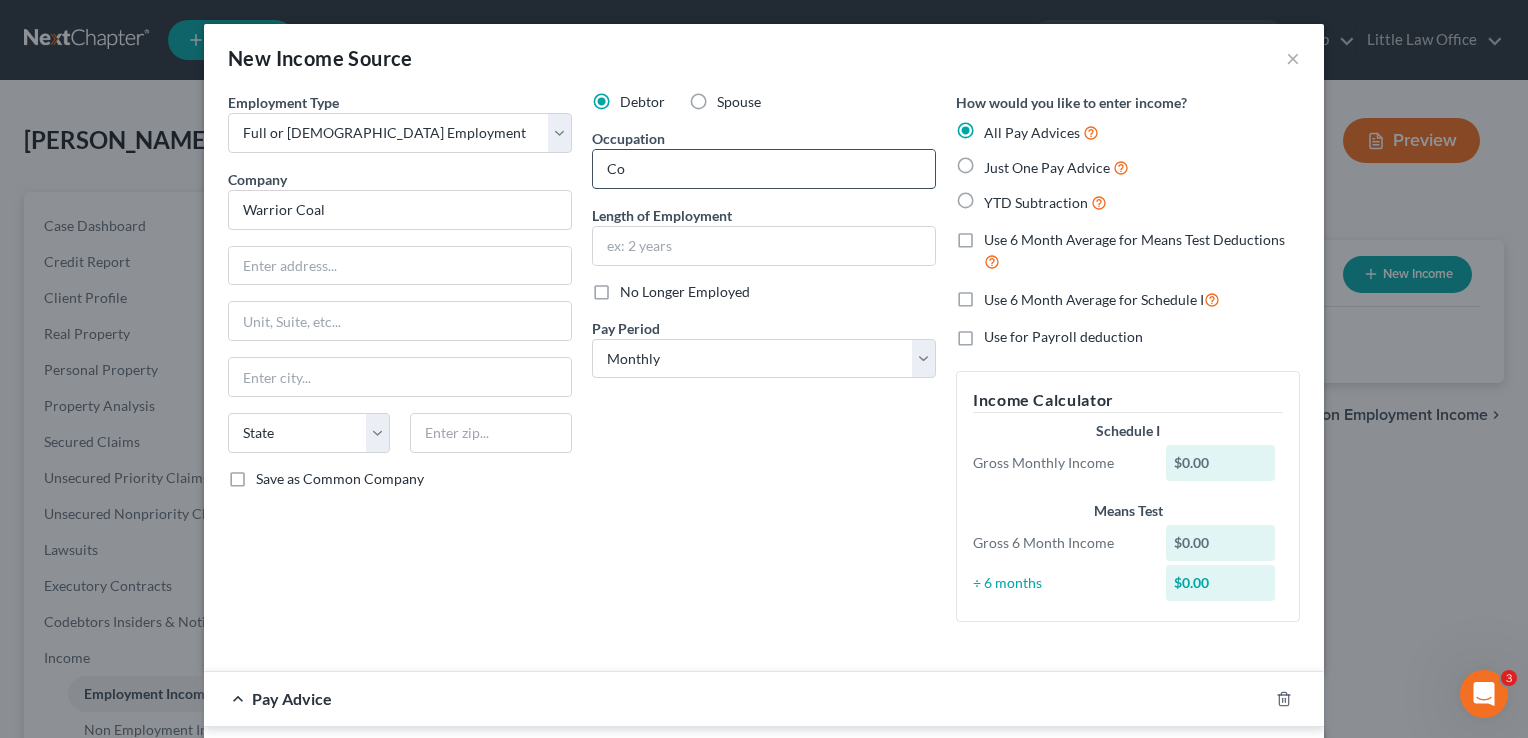 type on "C" 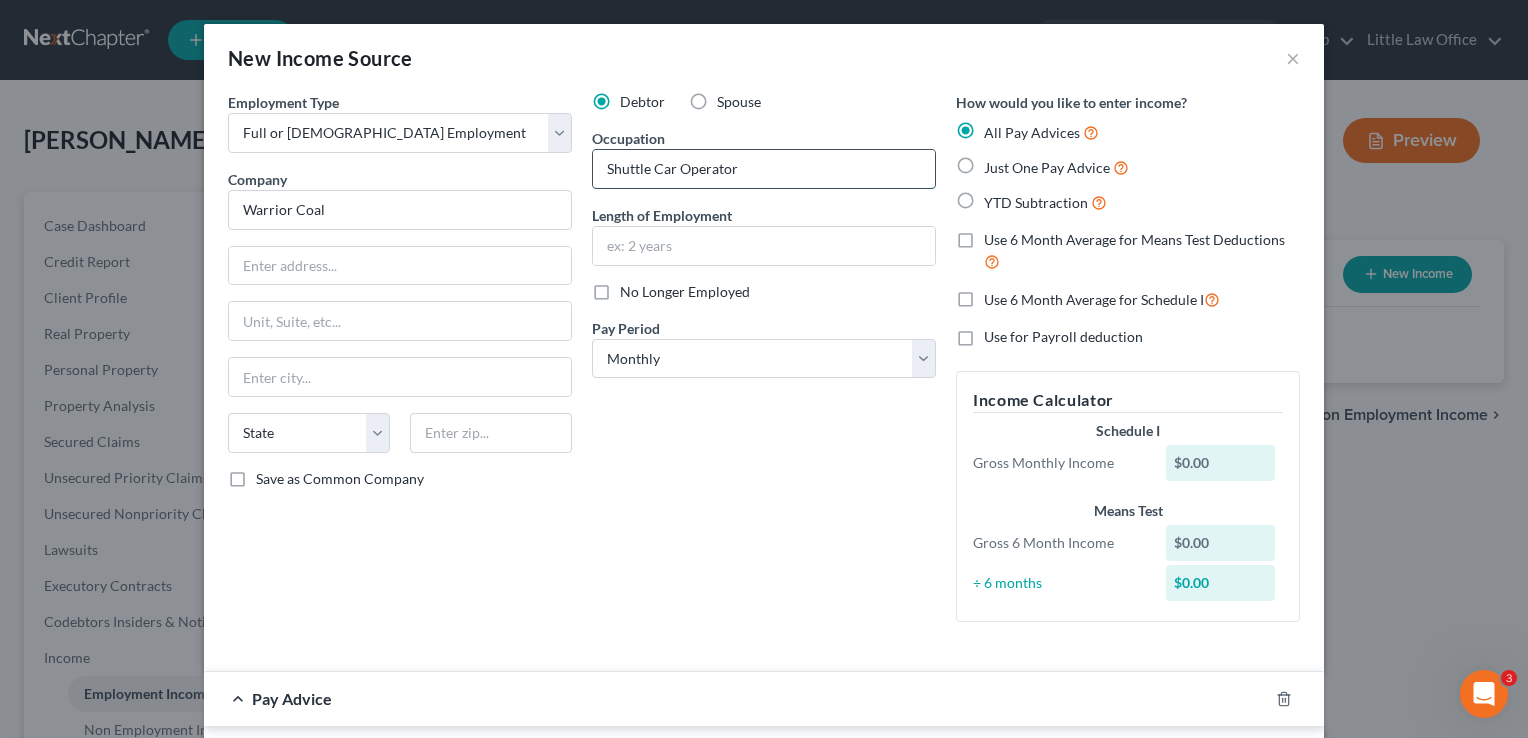 type on "Shuttle Car Operator" 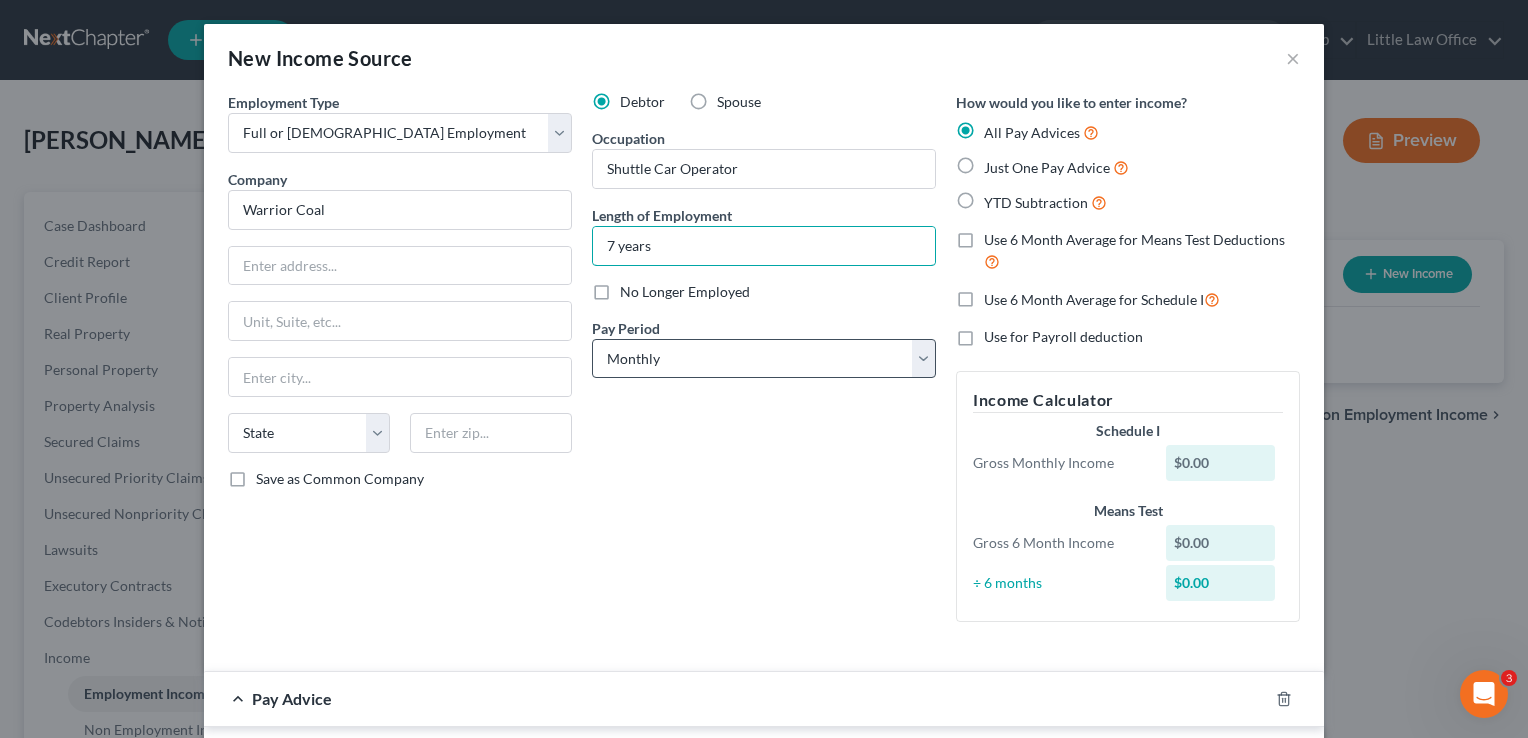 type on "7 years" 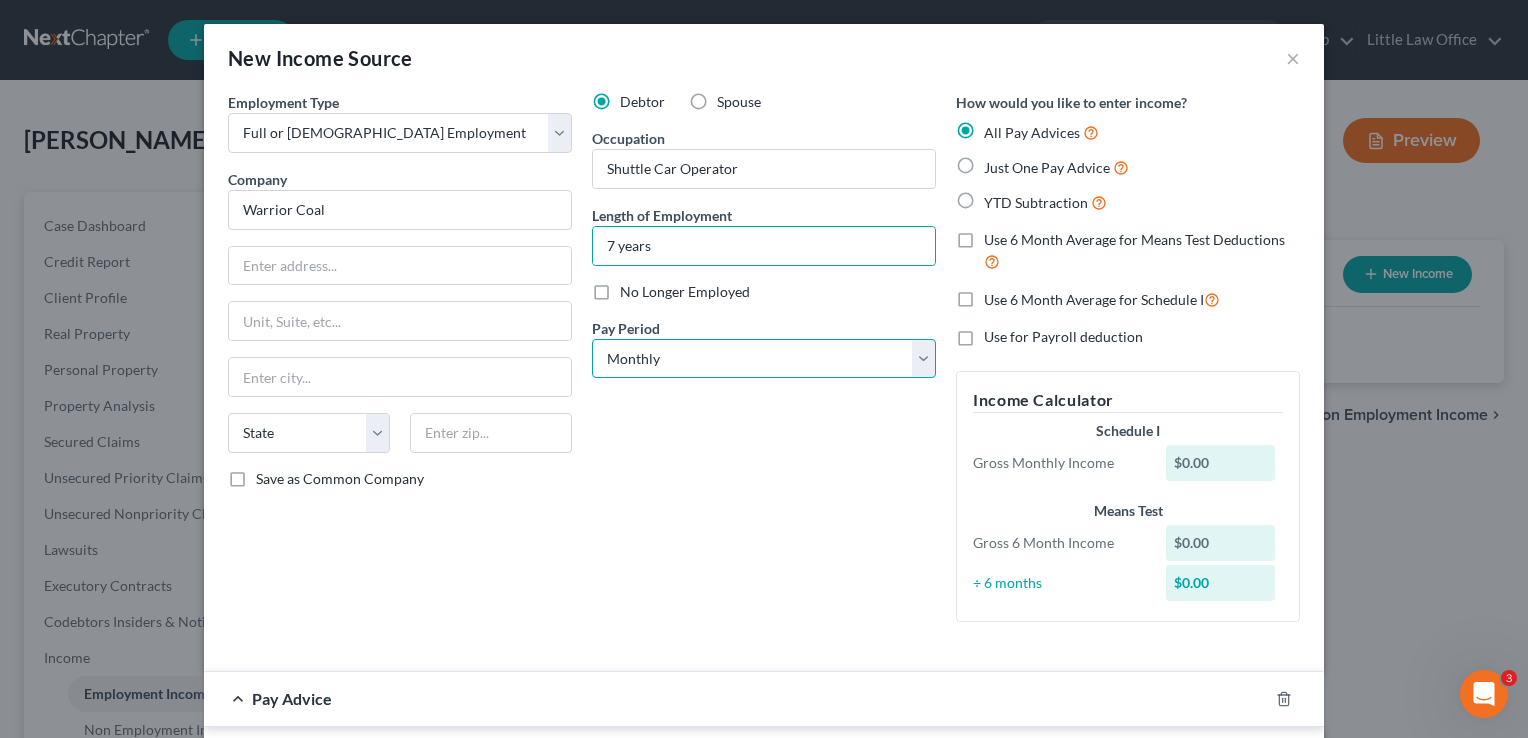 click on "Select Monthly Twice Monthly Every Other Week Weekly" at bounding box center (764, 359) 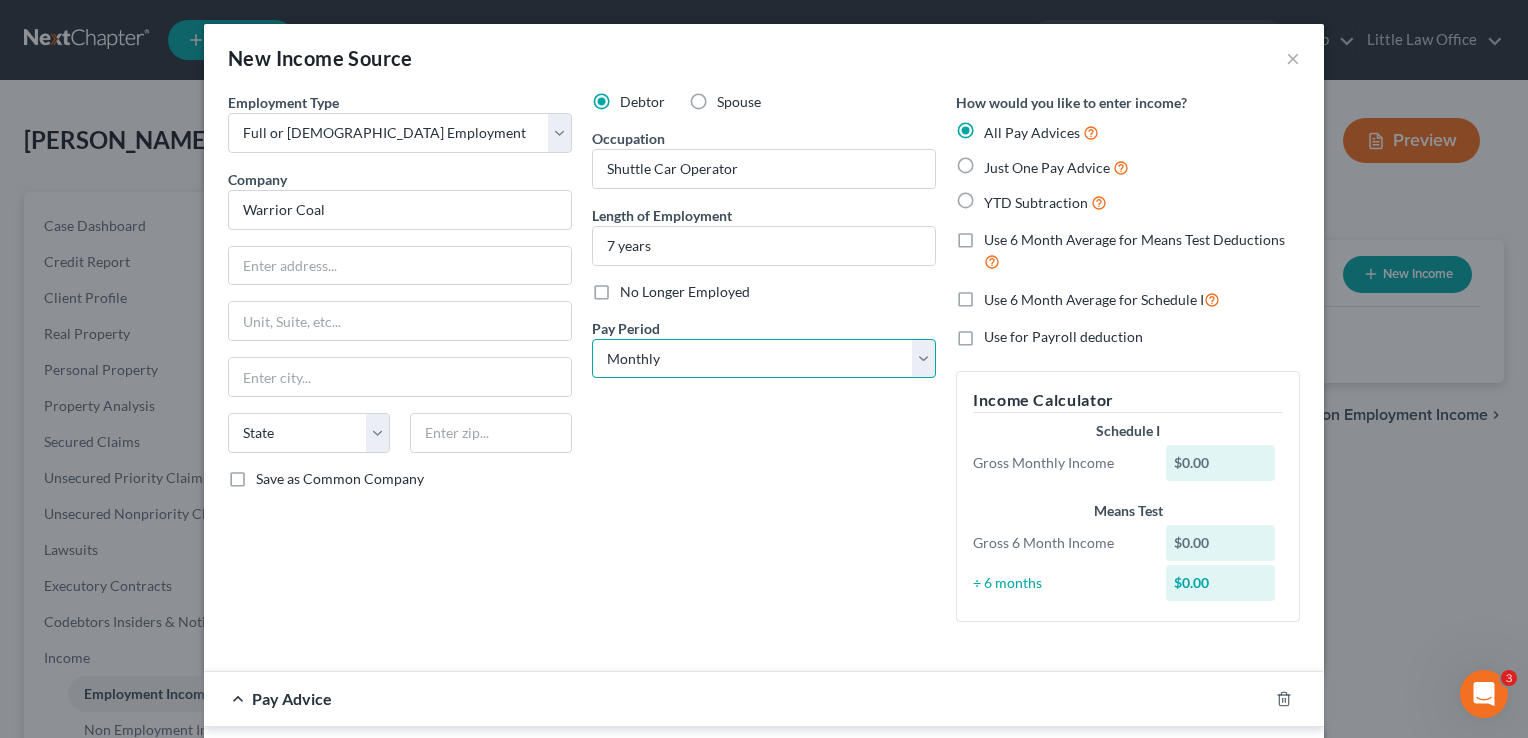 select on "3" 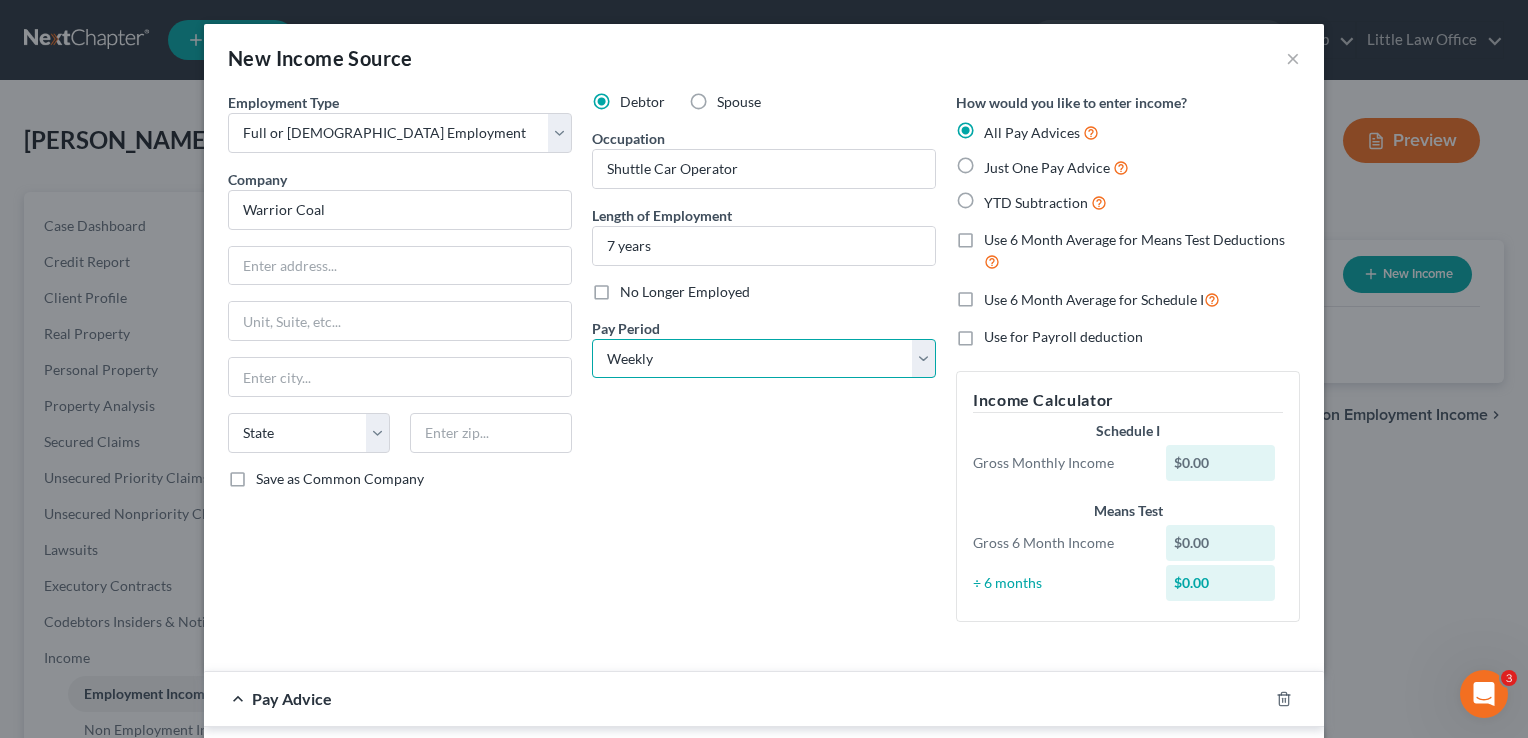 click on "Select Monthly Twice Monthly Every Other Week Weekly" at bounding box center (764, 359) 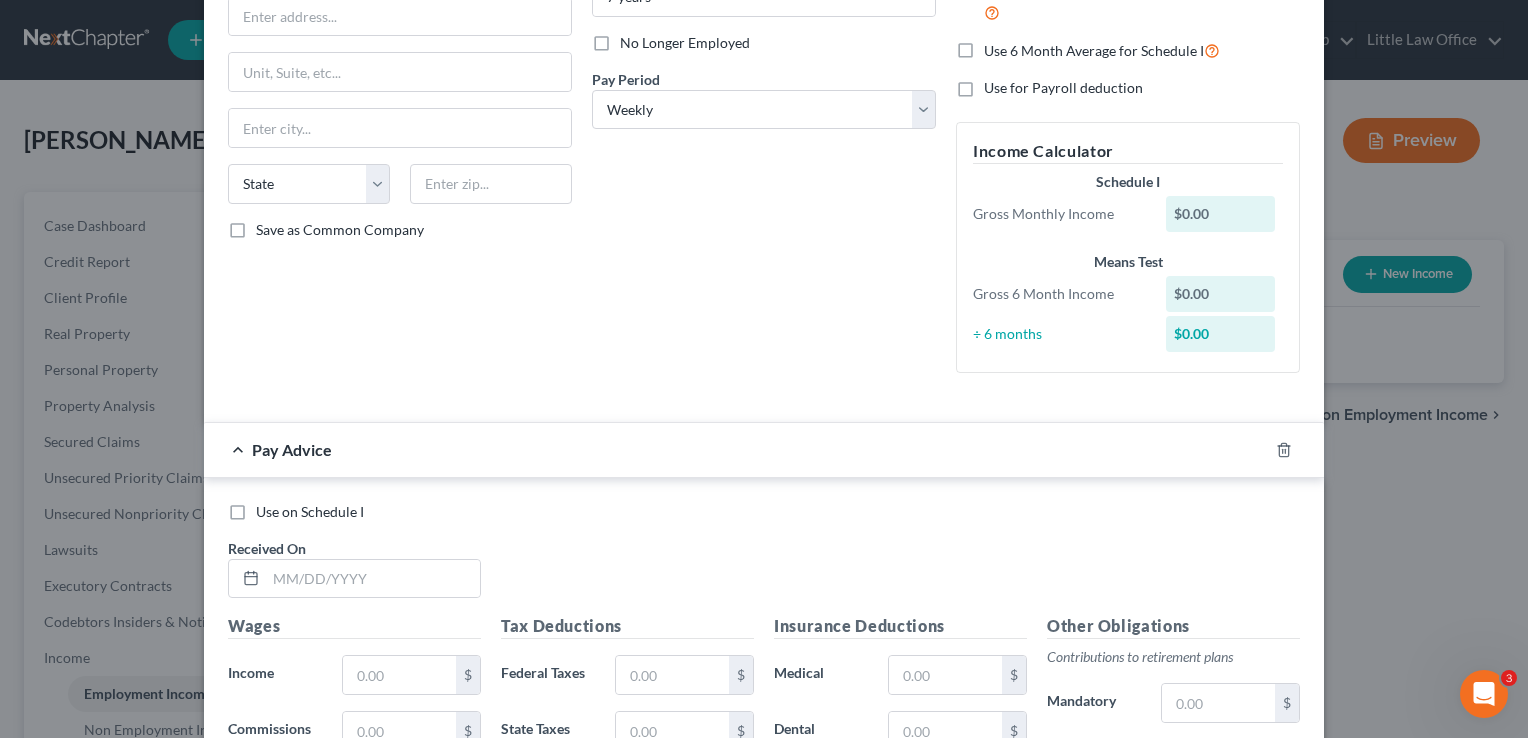 scroll, scrollTop: 251, scrollLeft: 0, axis: vertical 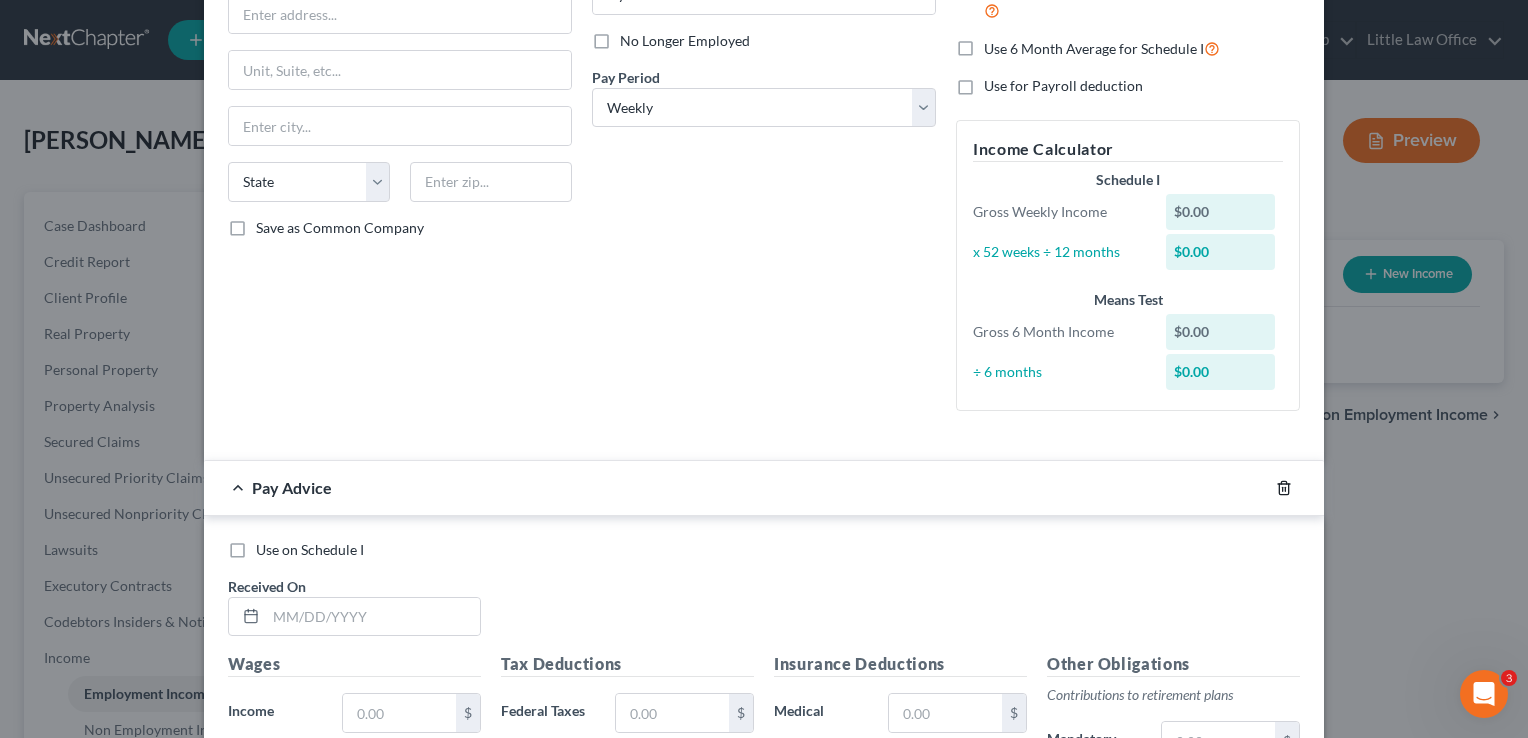 click 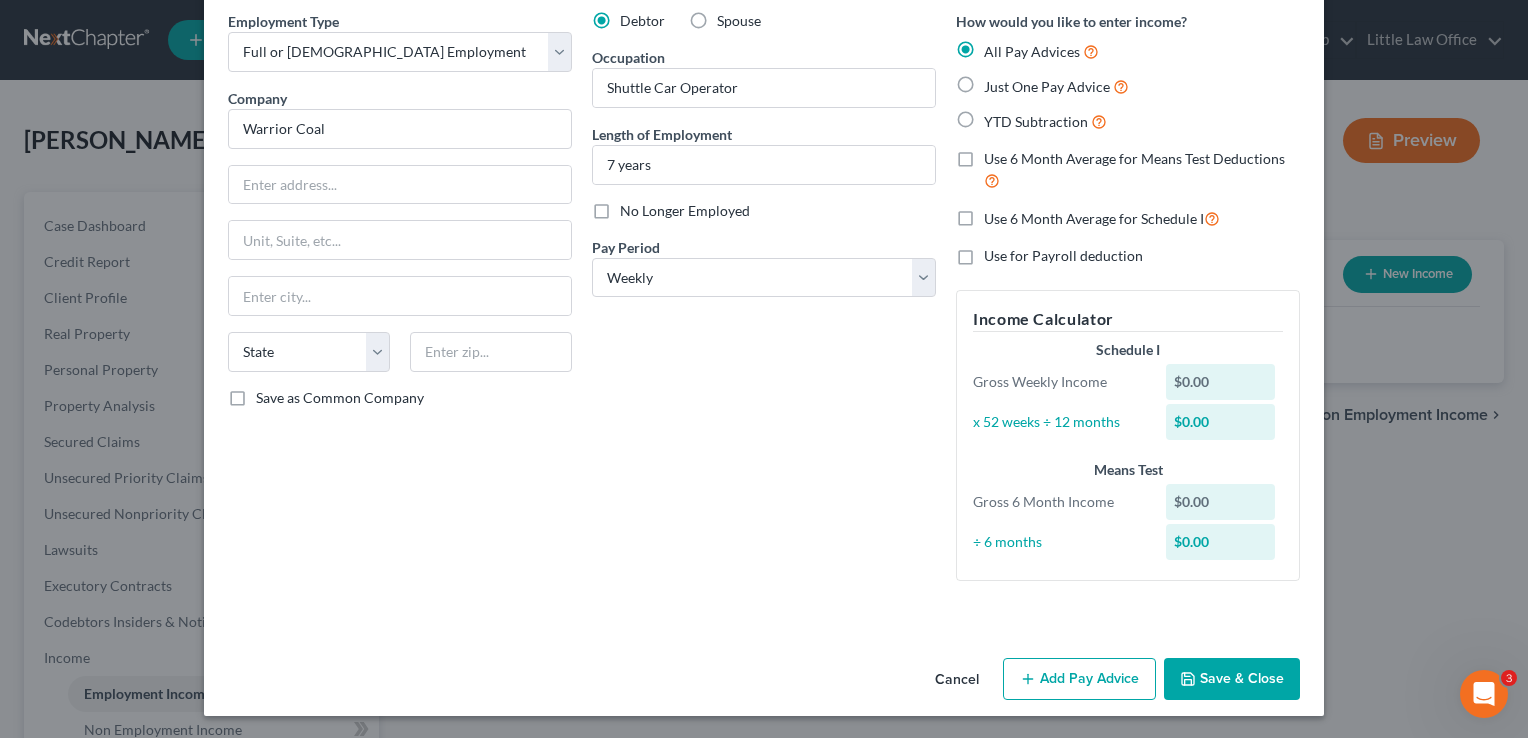 click on "Save & Close" at bounding box center [1232, 679] 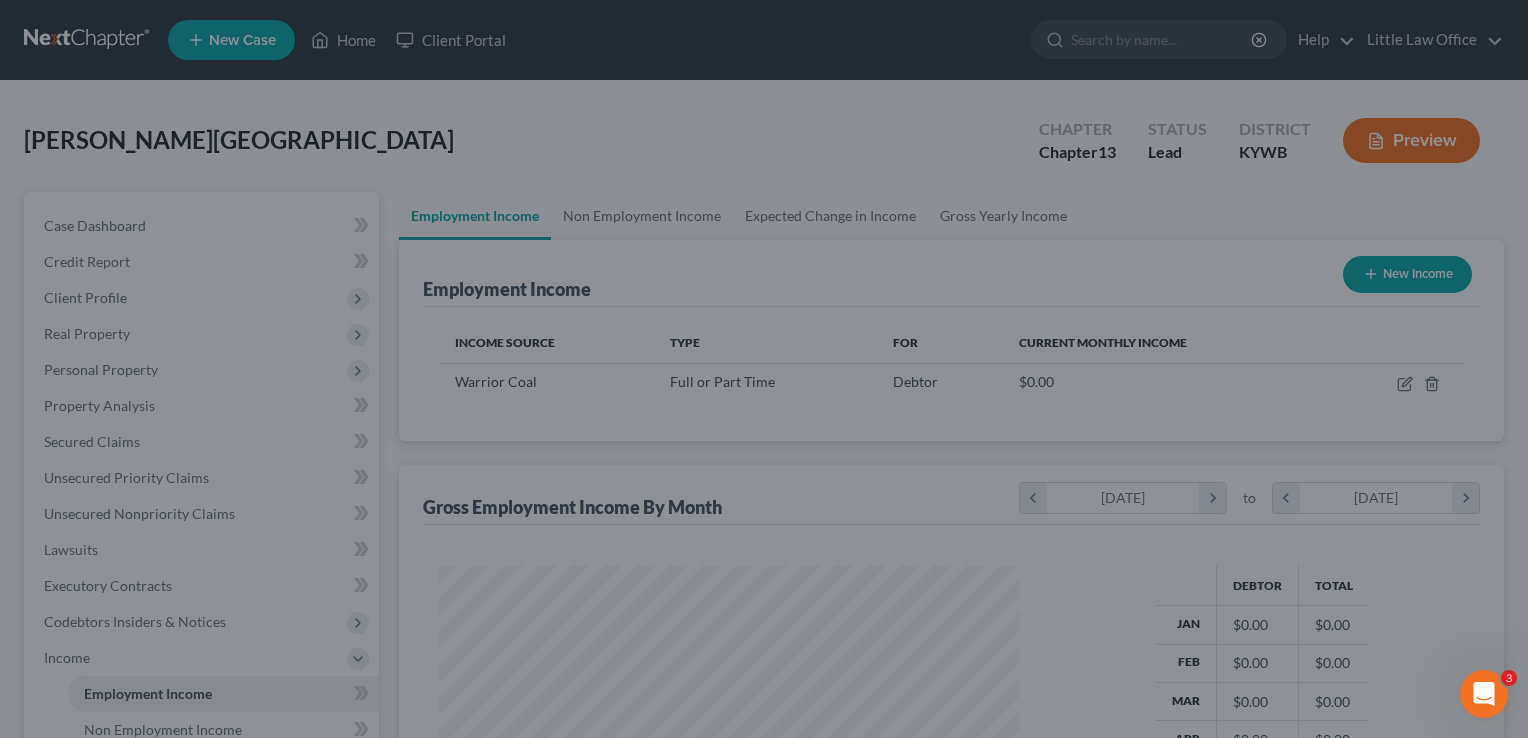 scroll, scrollTop: 999643, scrollLeft: 999385, axis: both 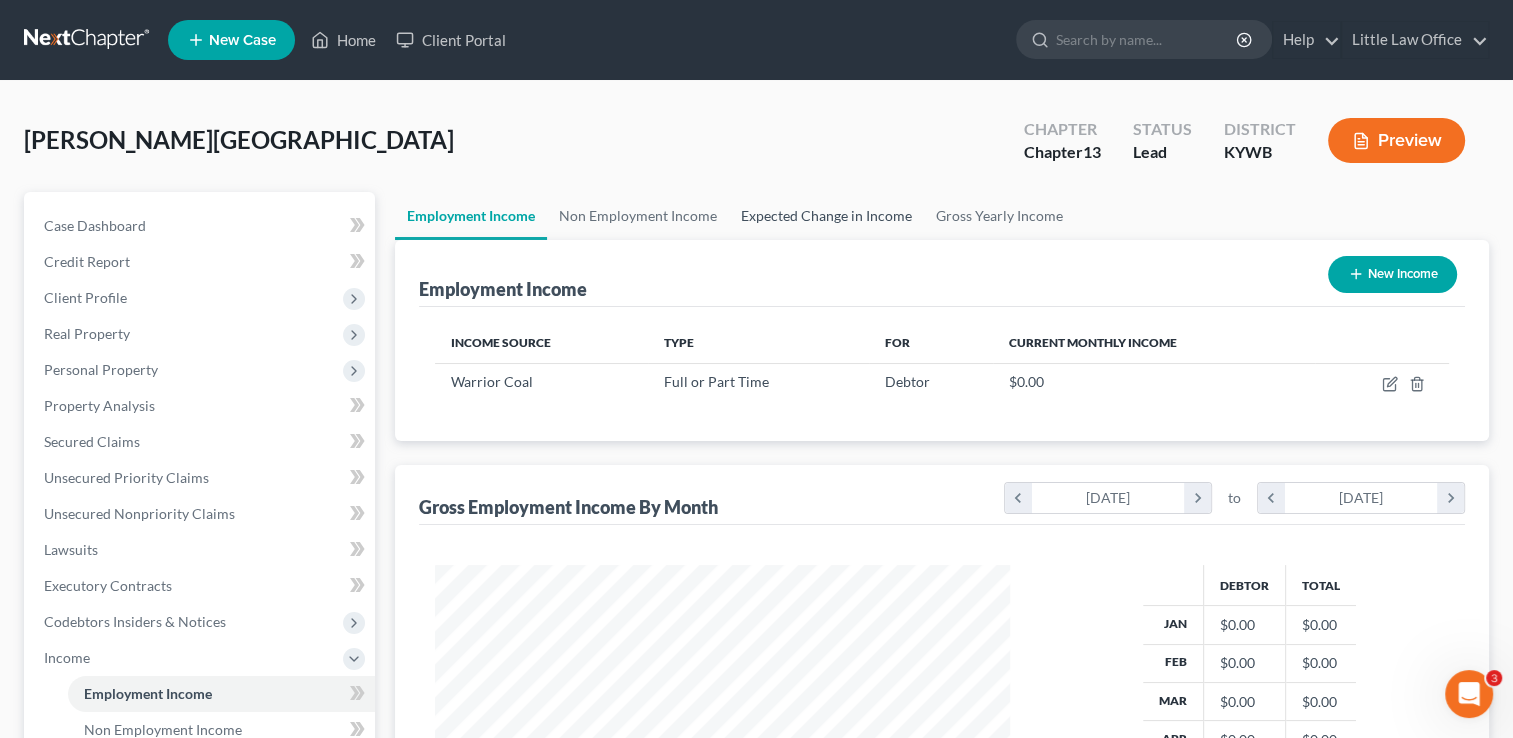 click on "Expected Change in Income" at bounding box center [826, 216] 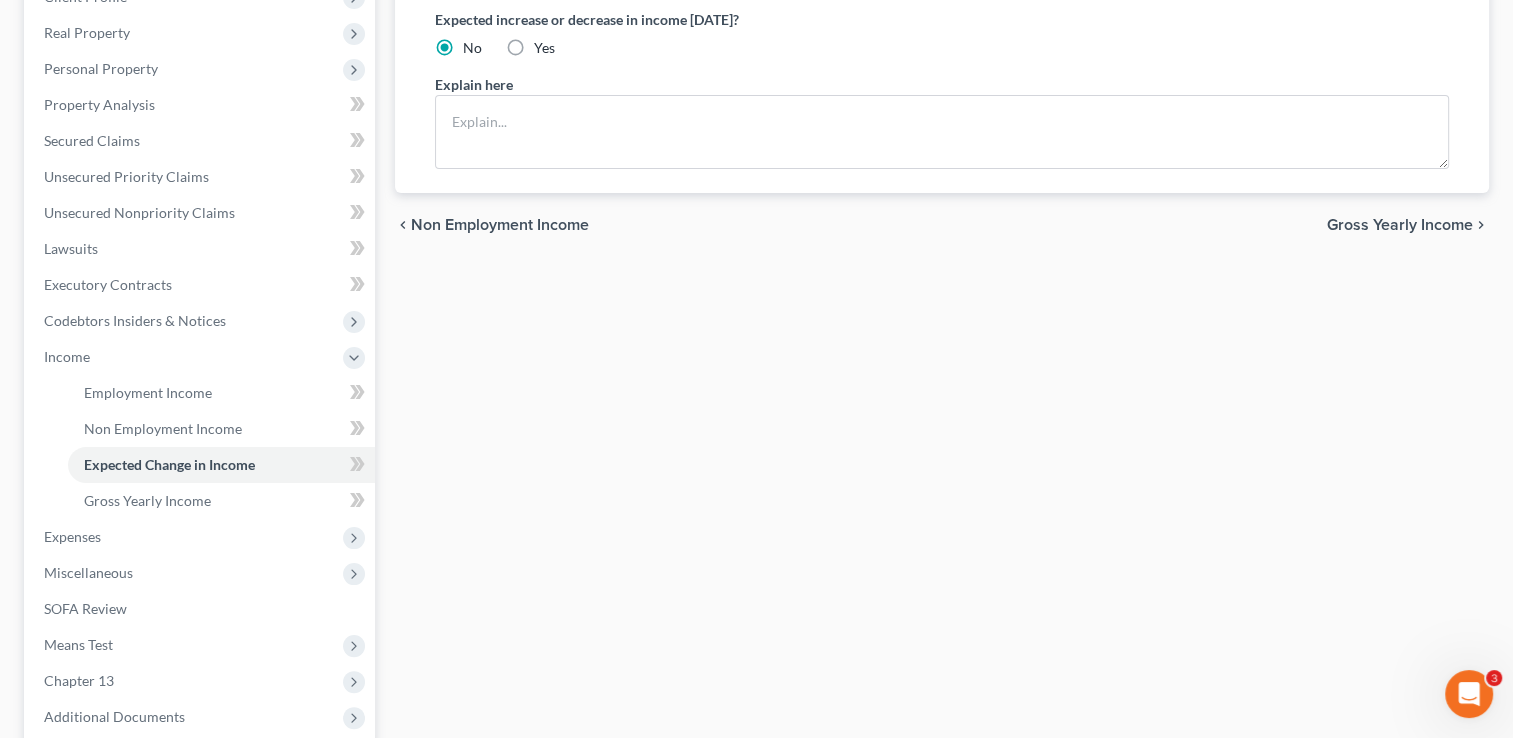 scroll, scrollTop: 312, scrollLeft: 0, axis: vertical 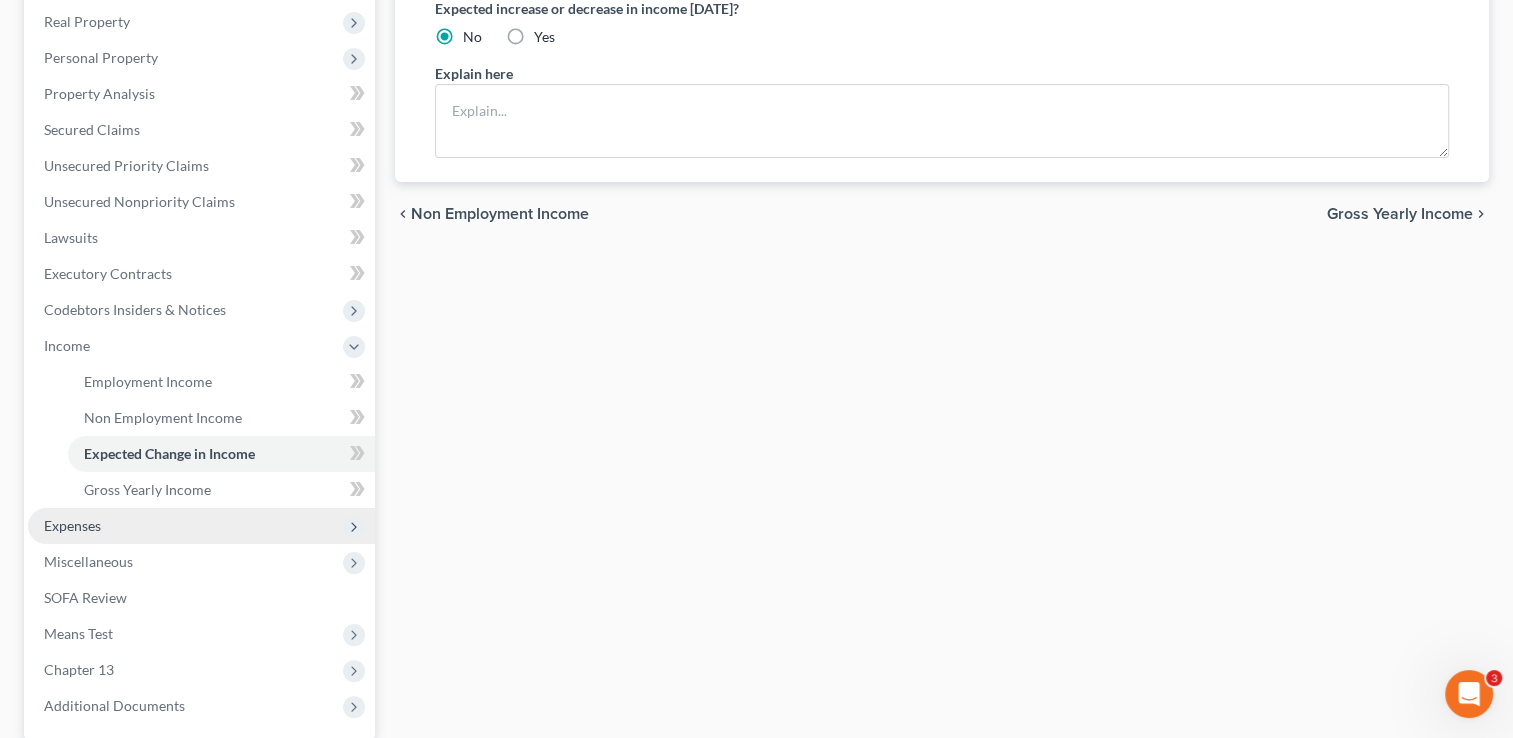 click on "Expenses" at bounding box center (72, 525) 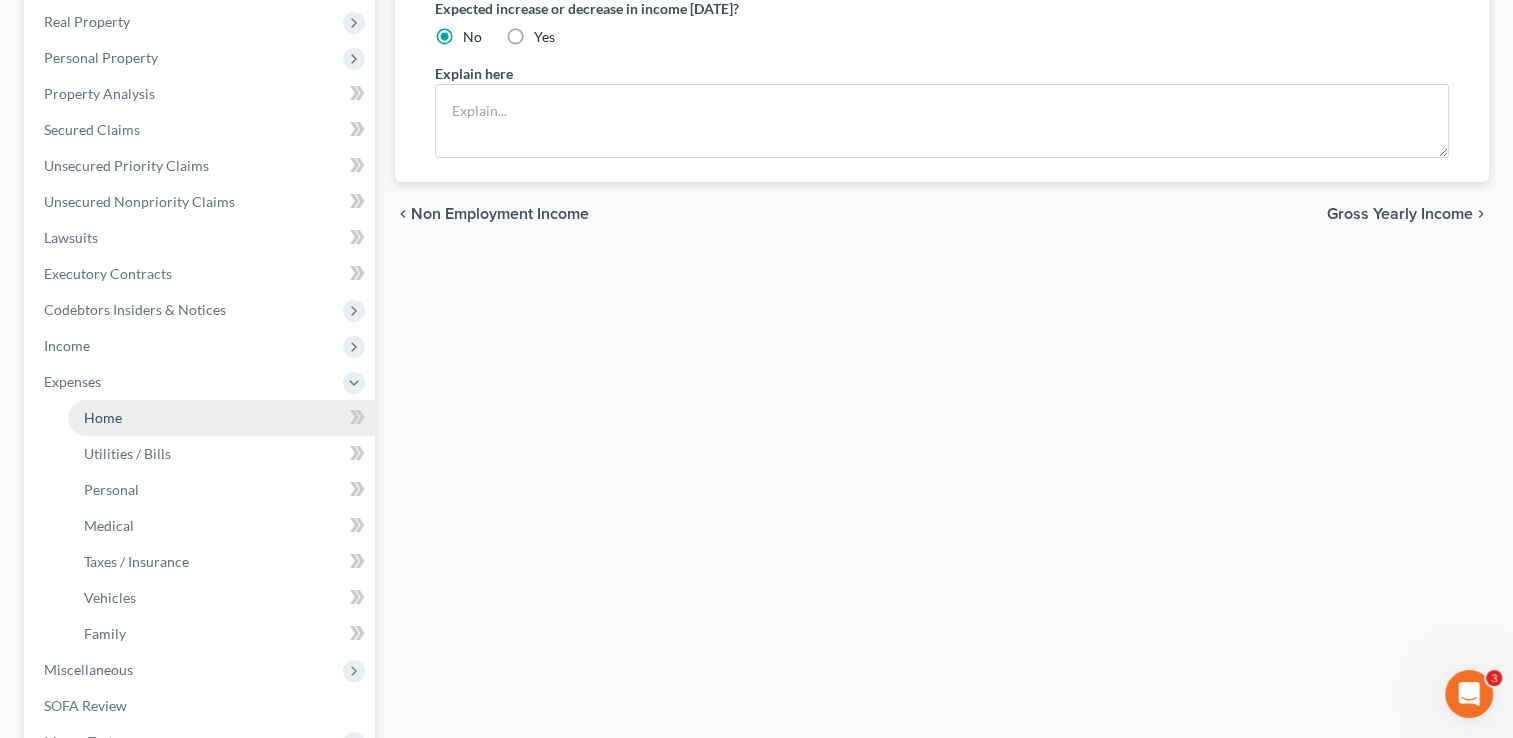 click on "Home" at bounding box center [221, 418] 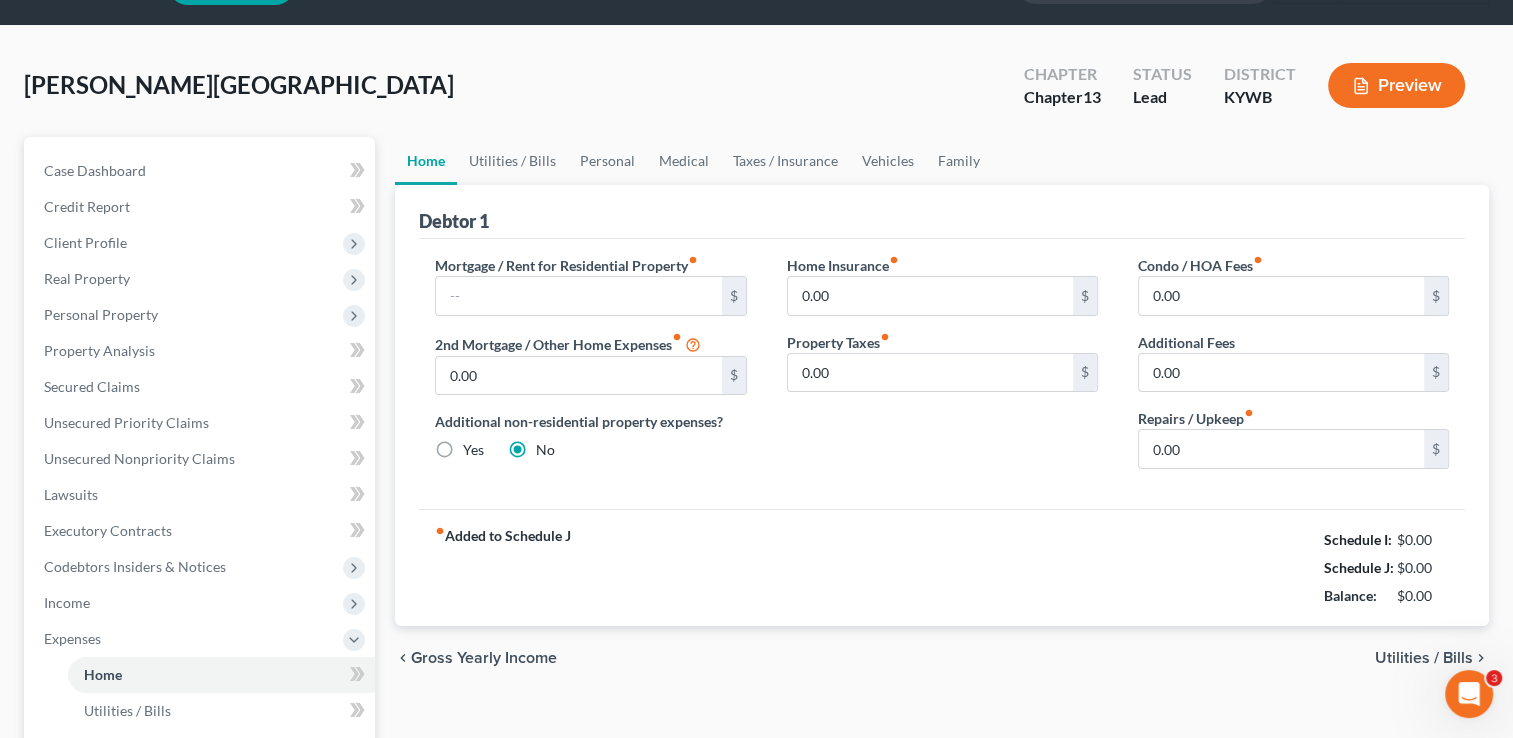 scroll, scrollTop: 0, scrollLeft: 0, axis: both 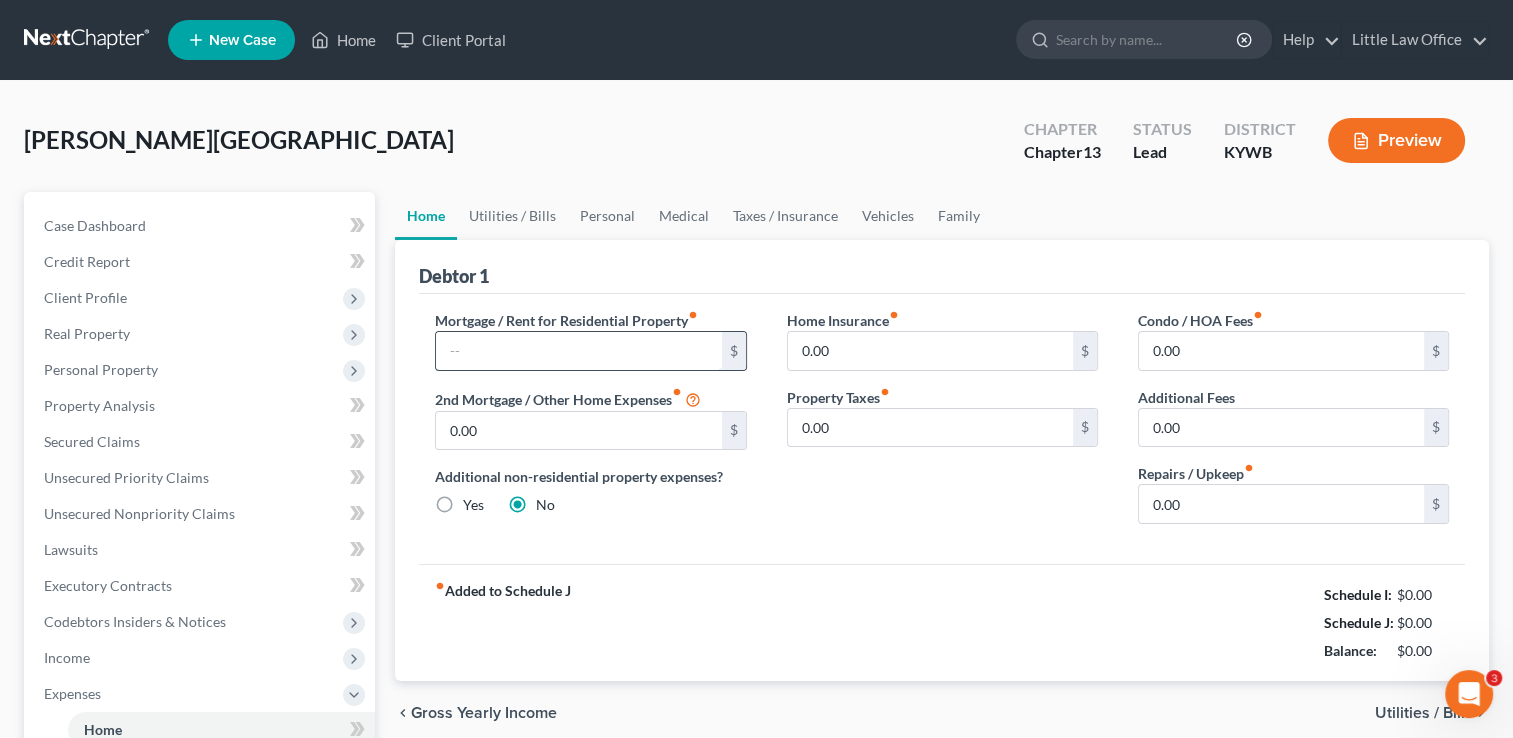 click at bounding box center (578, 351) 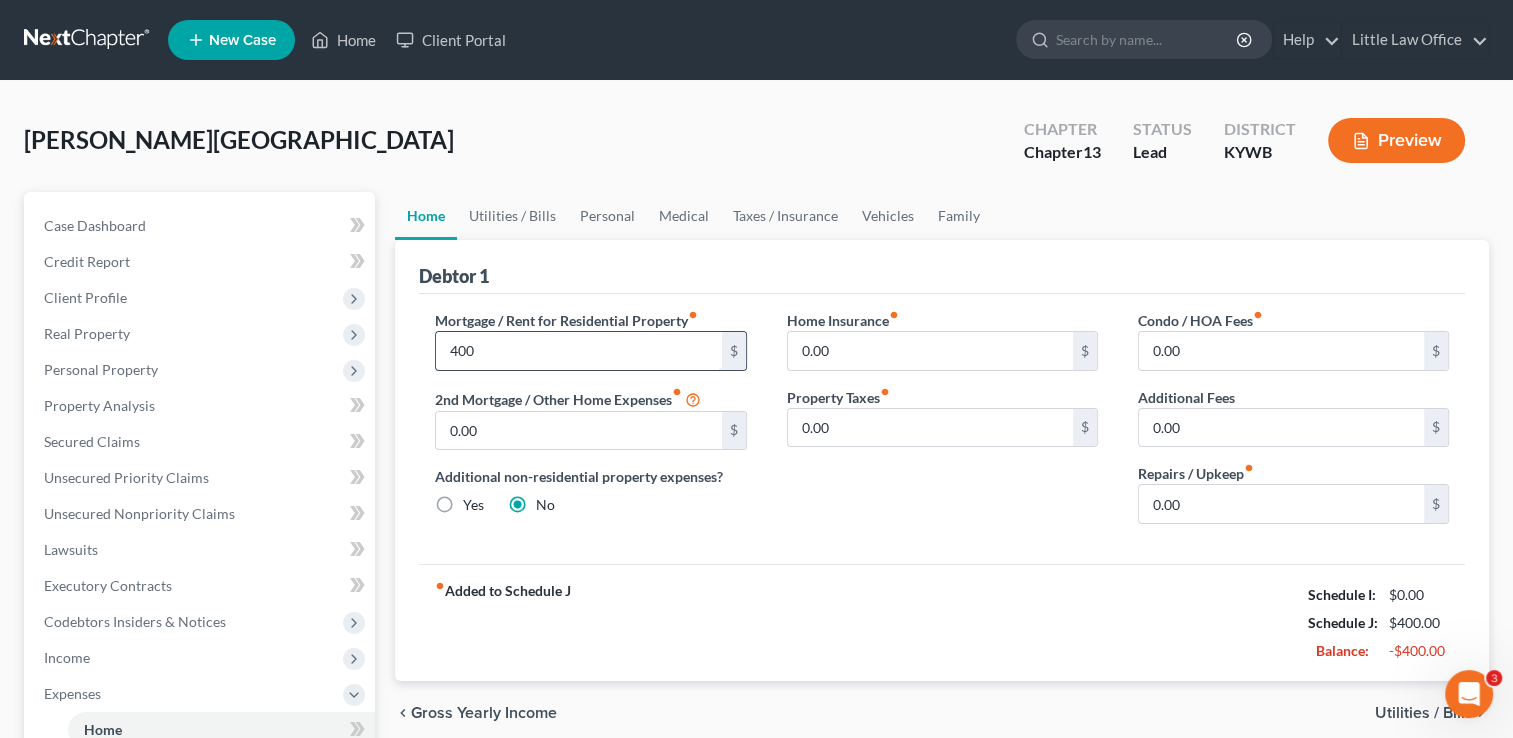 type on "400" 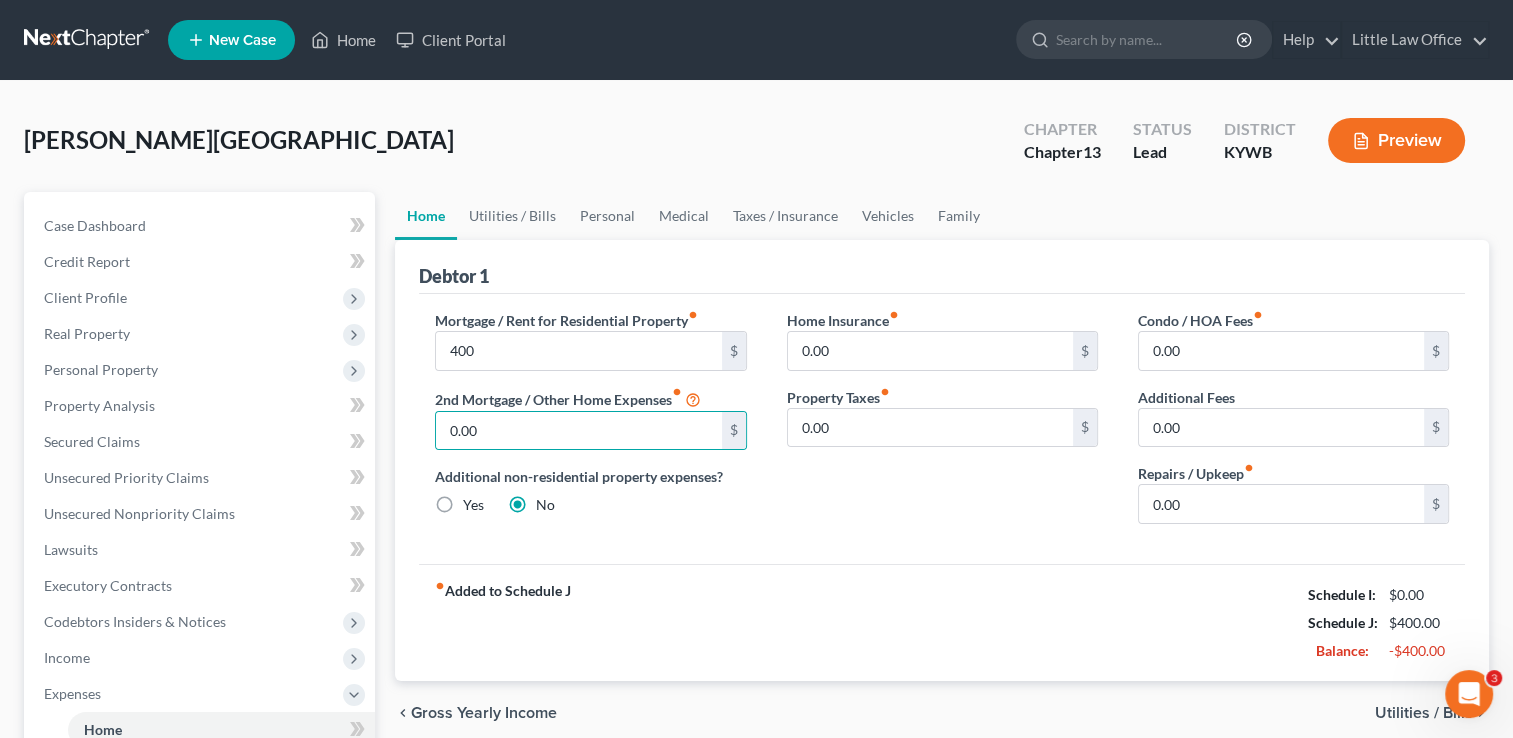 click on "Mortgage / Rent for Residential Property  fiber_manual_record 400 $ 2nd Mortgage / Other Home Expenses  fiber_manual_record   0.00 $ Additional non-residential property expenses? Yes No Home Insurance  fiber_manual_record 0.00 $ Property Taxes  fiber_manual_record 0.00 $ Condo / HOA Fees  fiber_manual_record 0.00 $ Additional Fees 0.00 $ Repairs / Upkeep  fiber_manual_record 0.00 $" at bounding box center [942, 429] 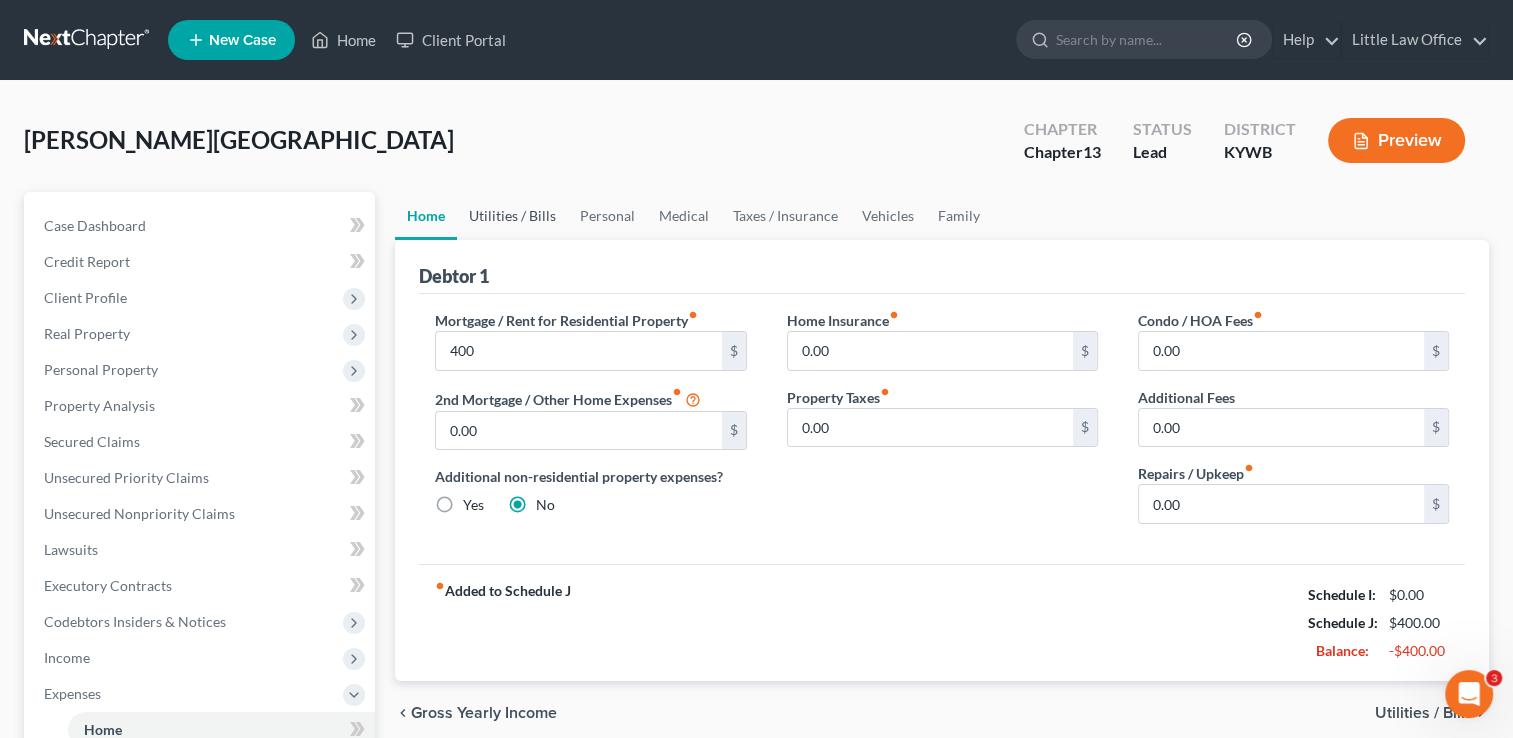 click on "Utilities / Bills" at bounding box center [512, 216] 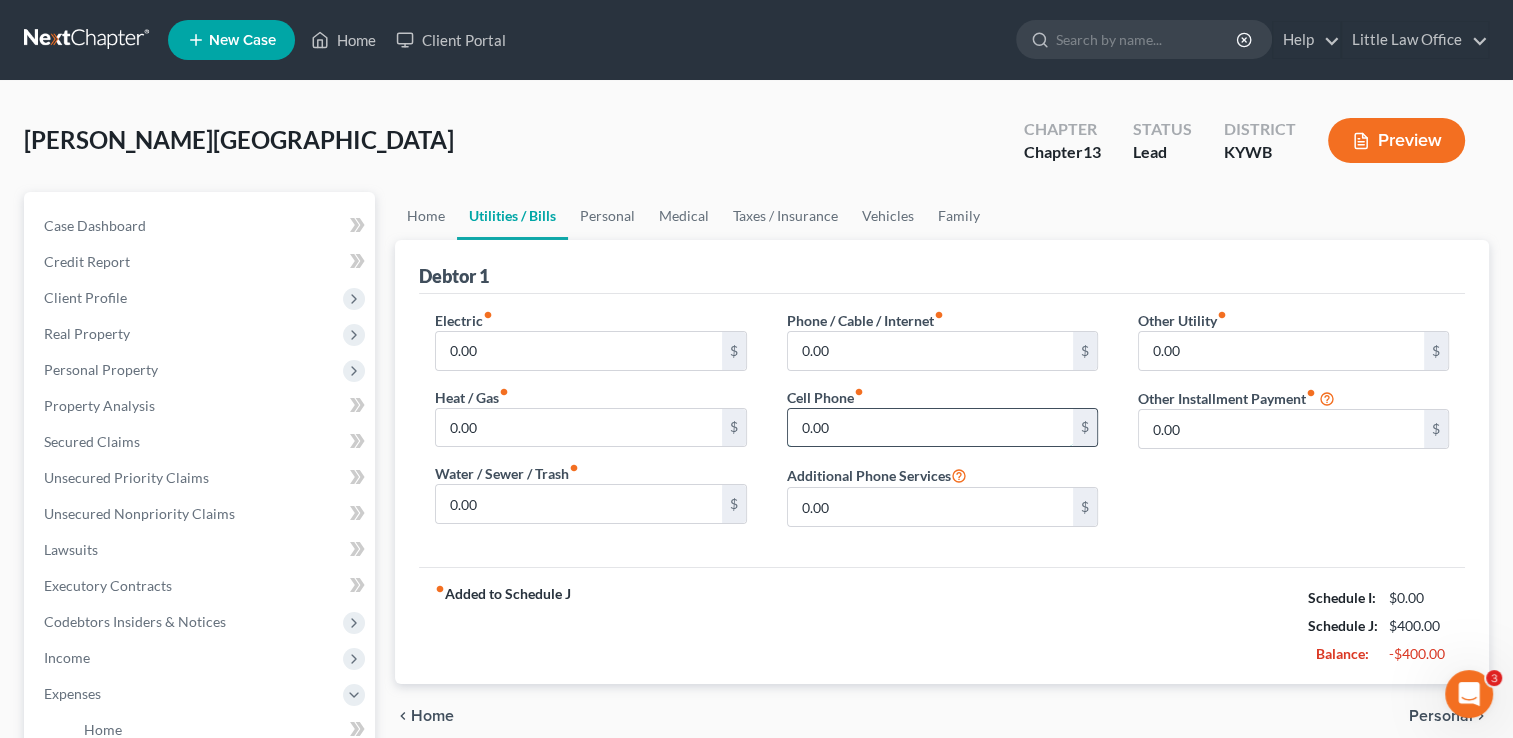 click on "0.00" at bounding box center (930, 428) 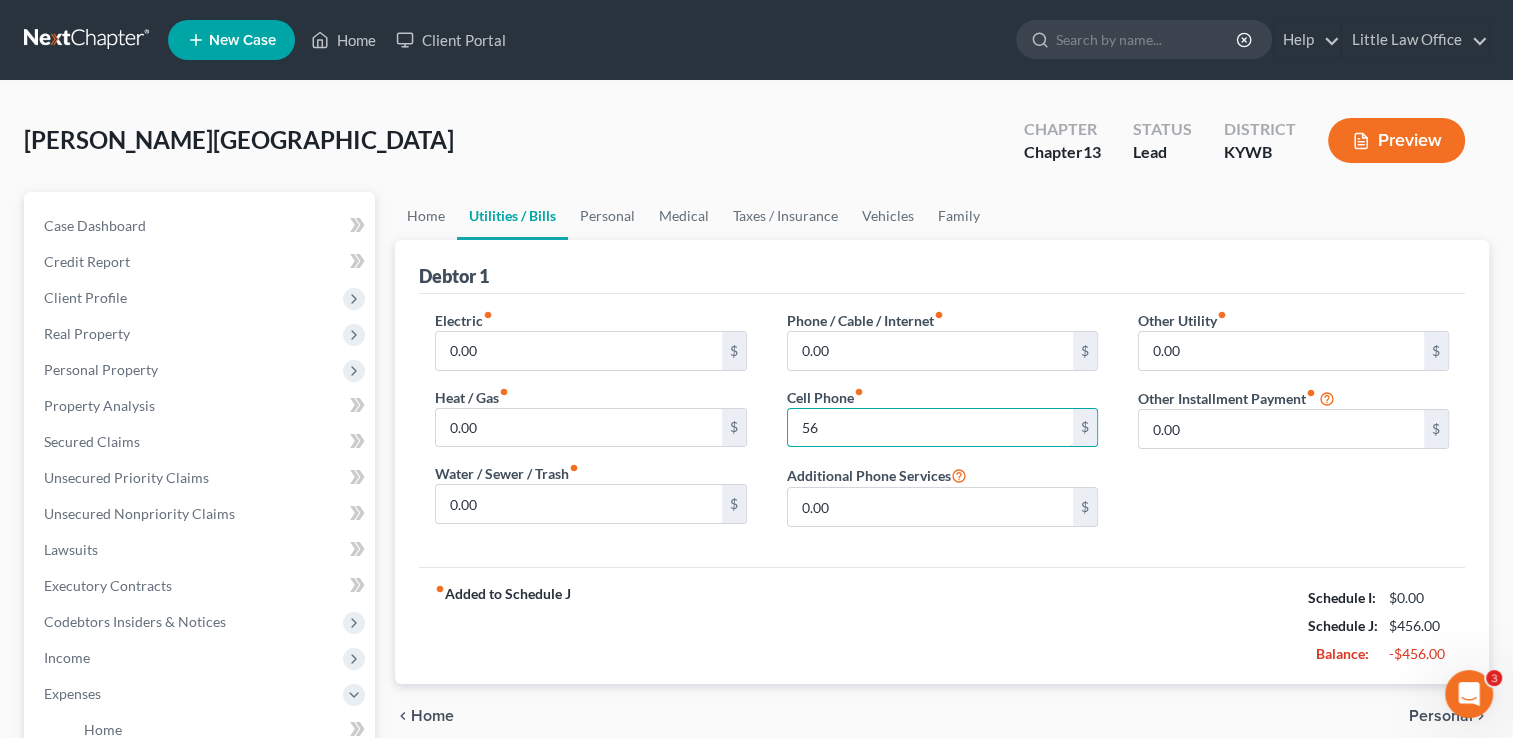 type on "56" 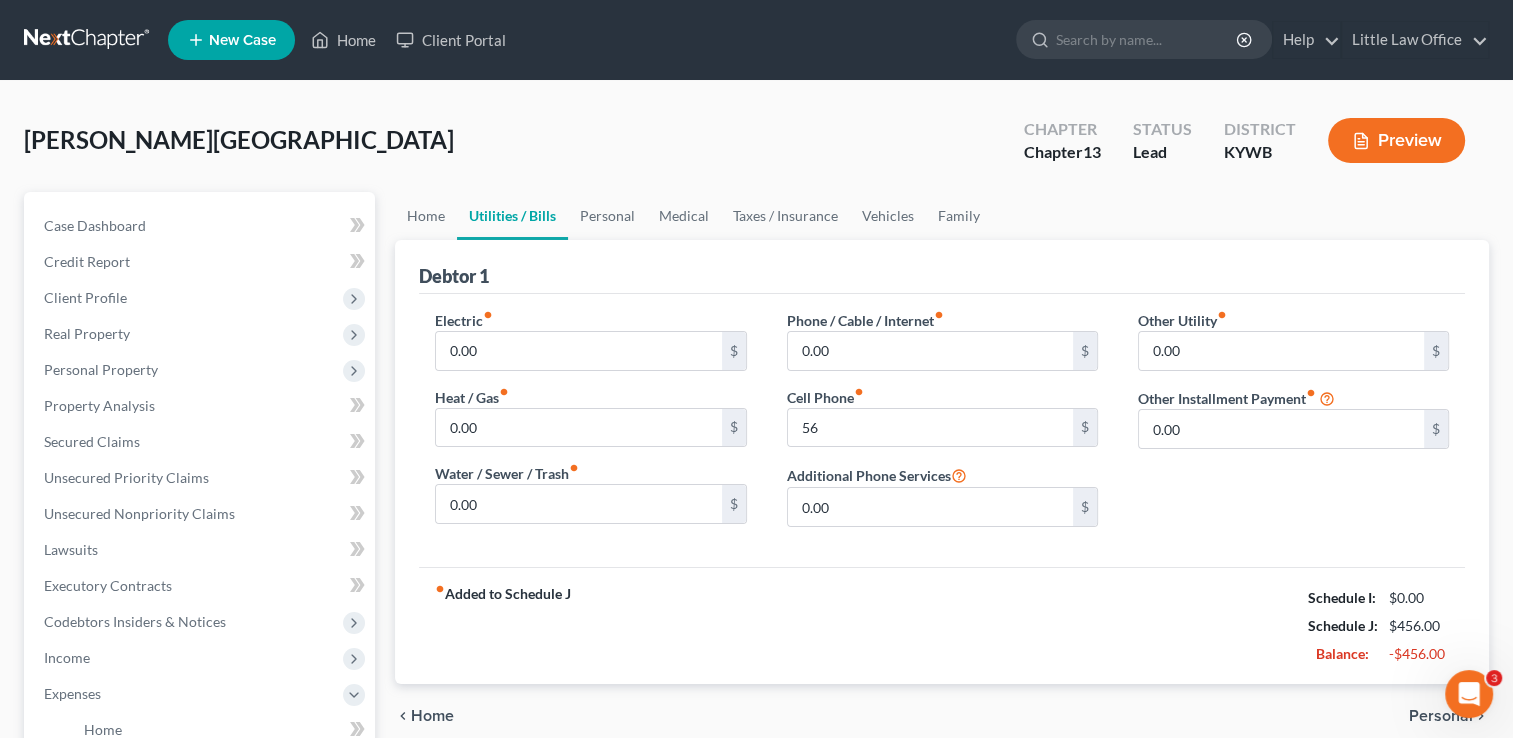 click on "Other Utility  fiber_manual_record 0.00 $ Other Installment Payment  fiber_manual_record   0.00 $" at bounding box center (1293, 426) 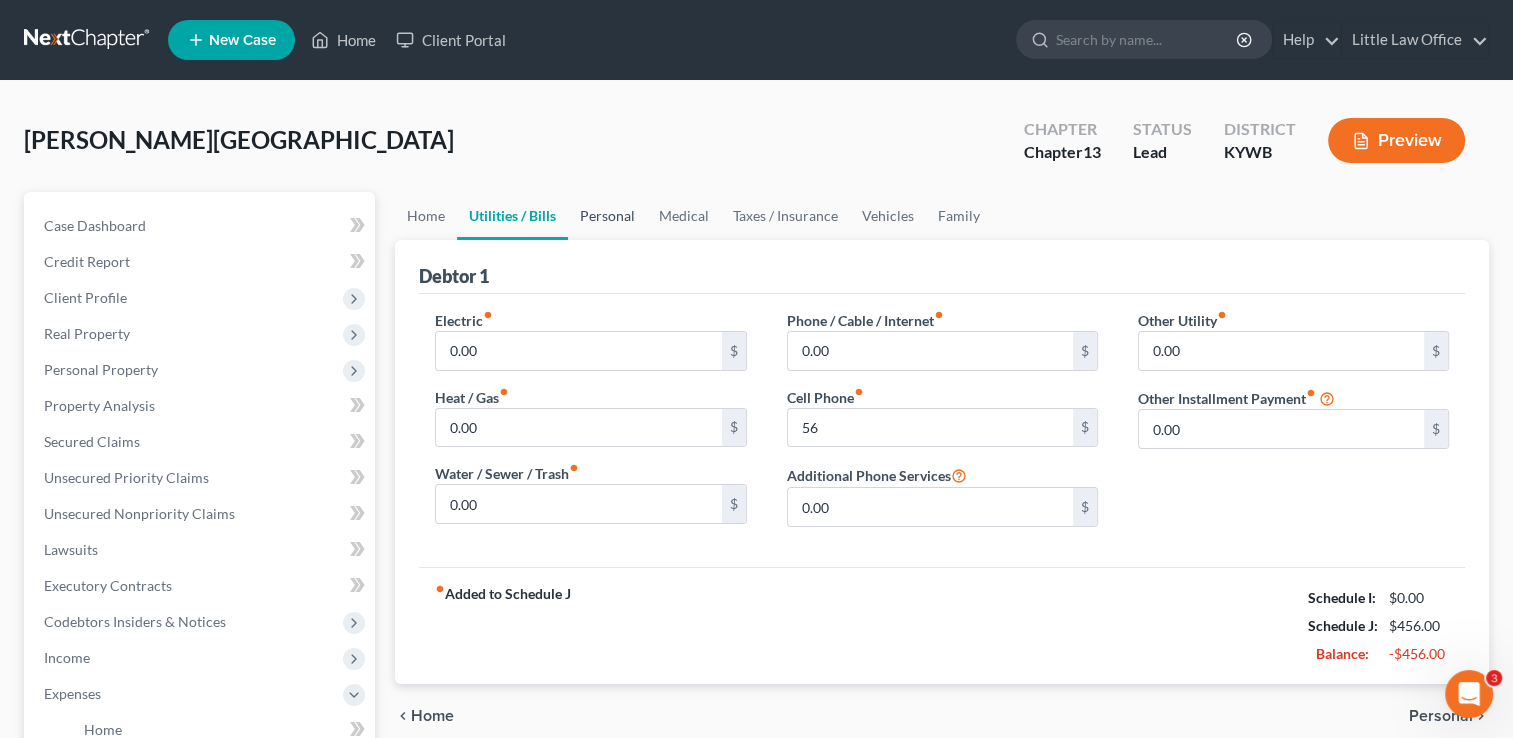 click on "Personal" at bounding box center (607, 216) 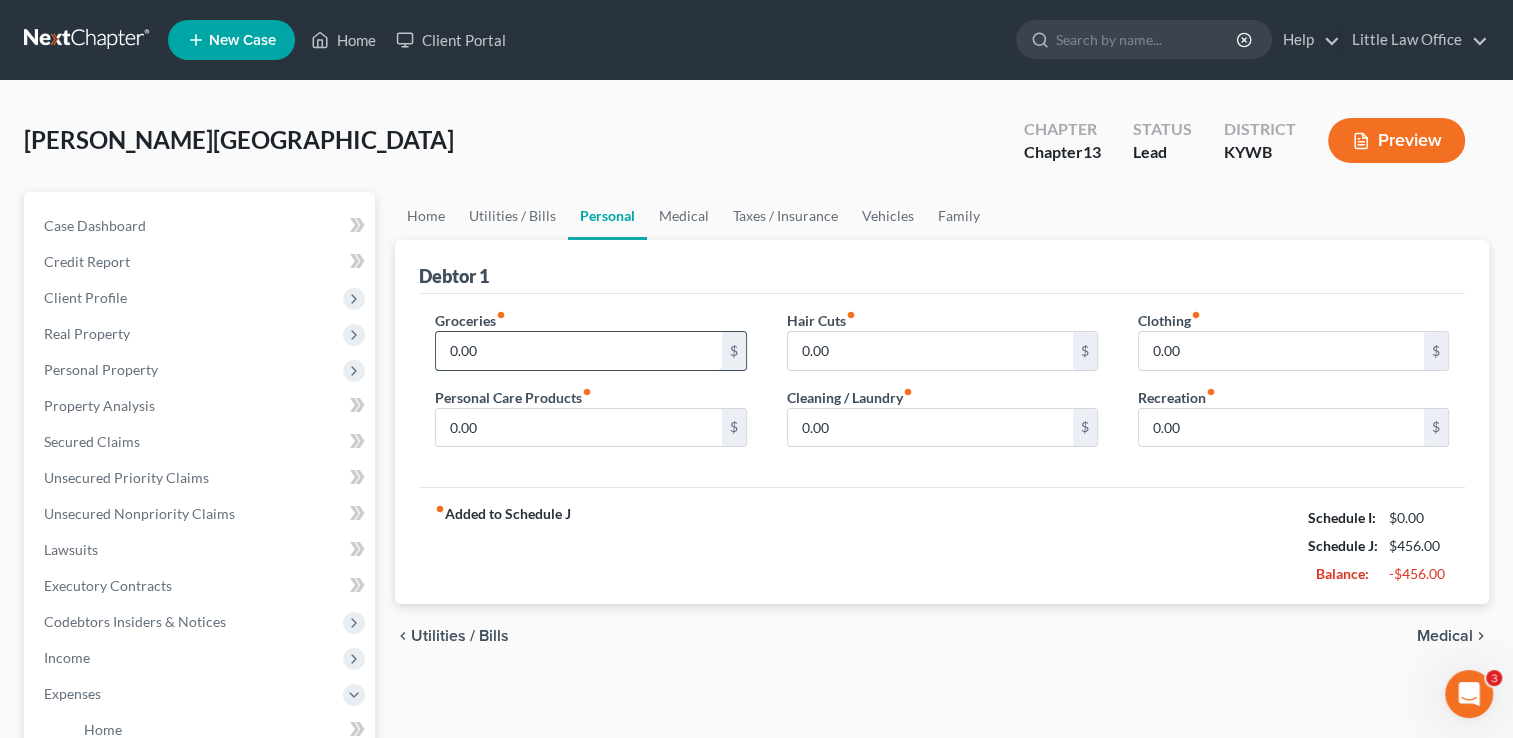 click on "0.00" at bounding box center [578, 351] 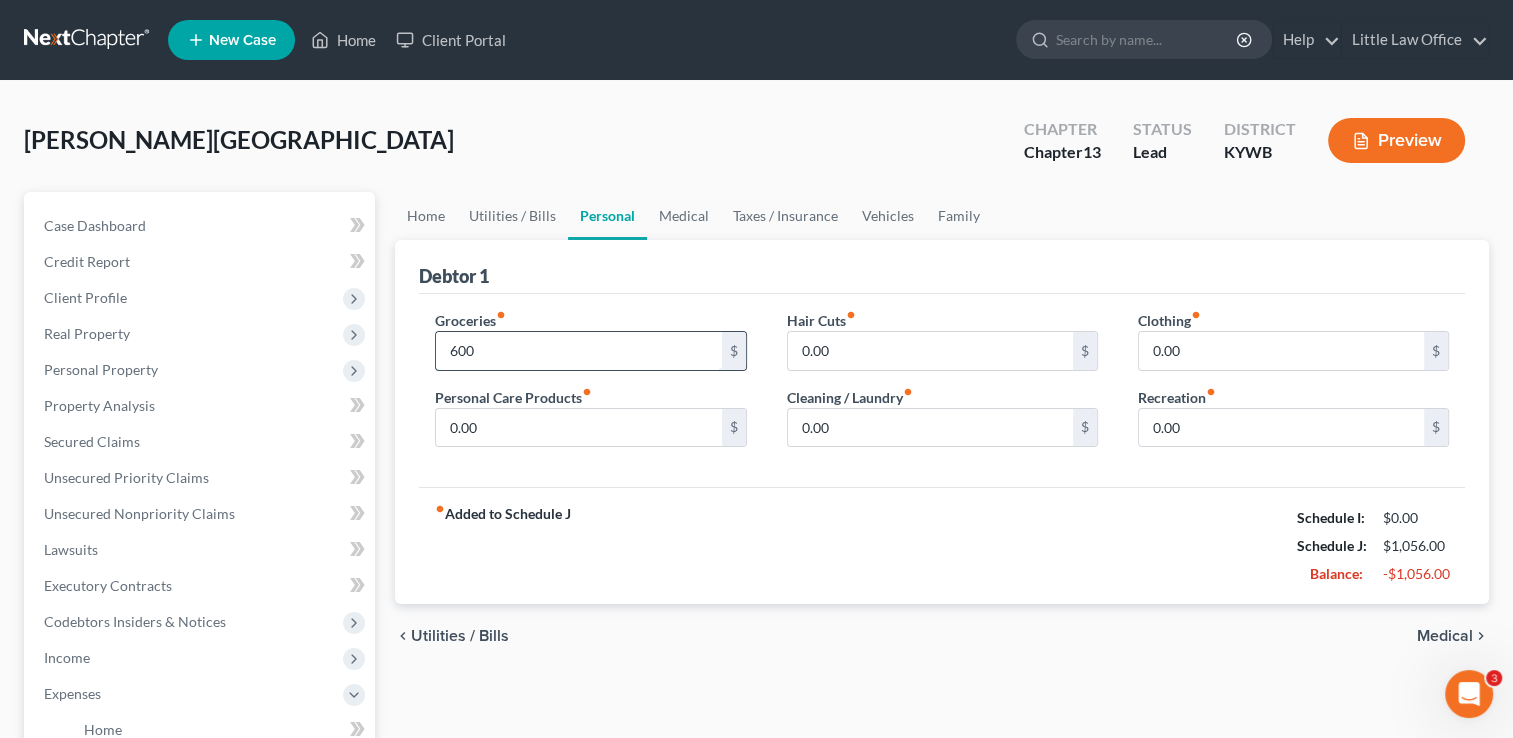 type on "600" 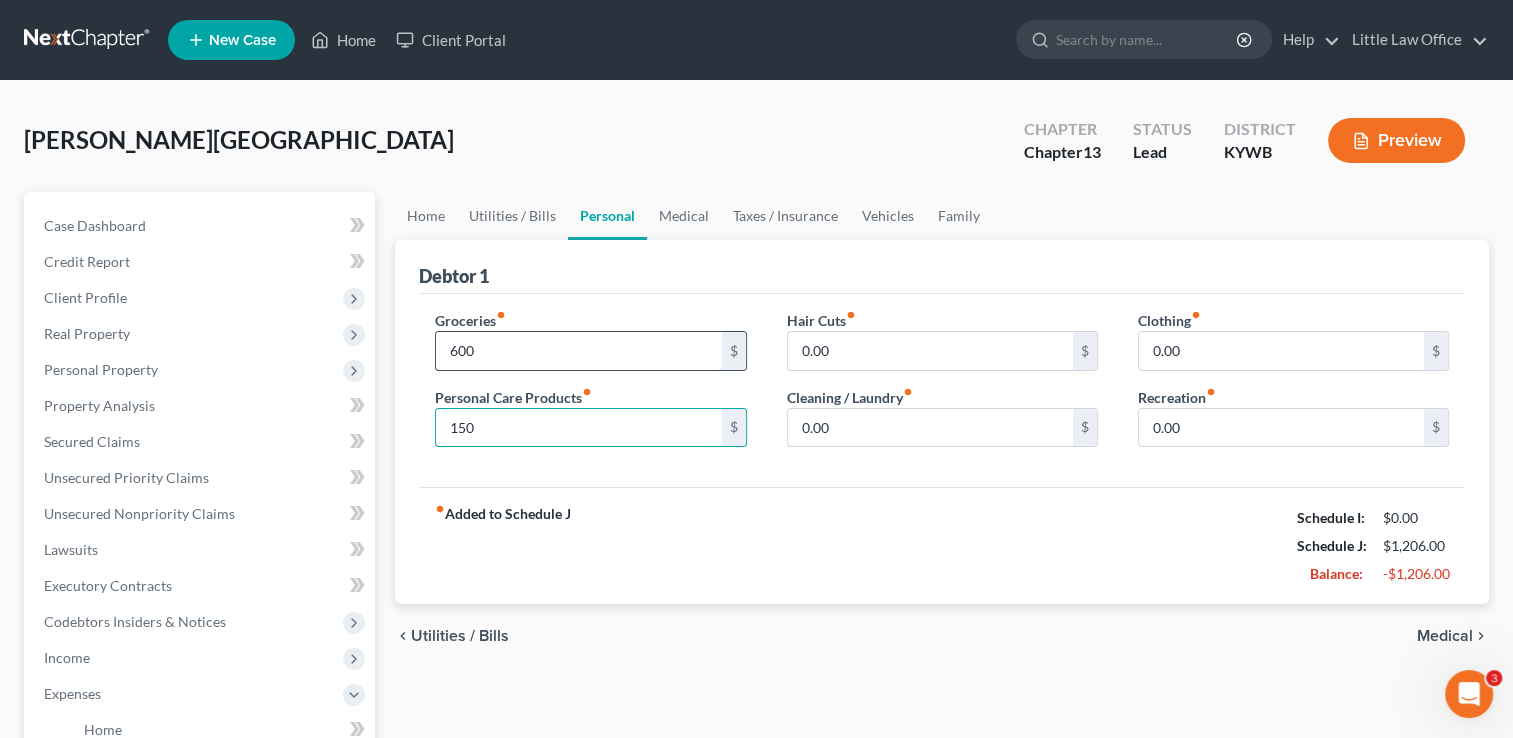 type on "150" 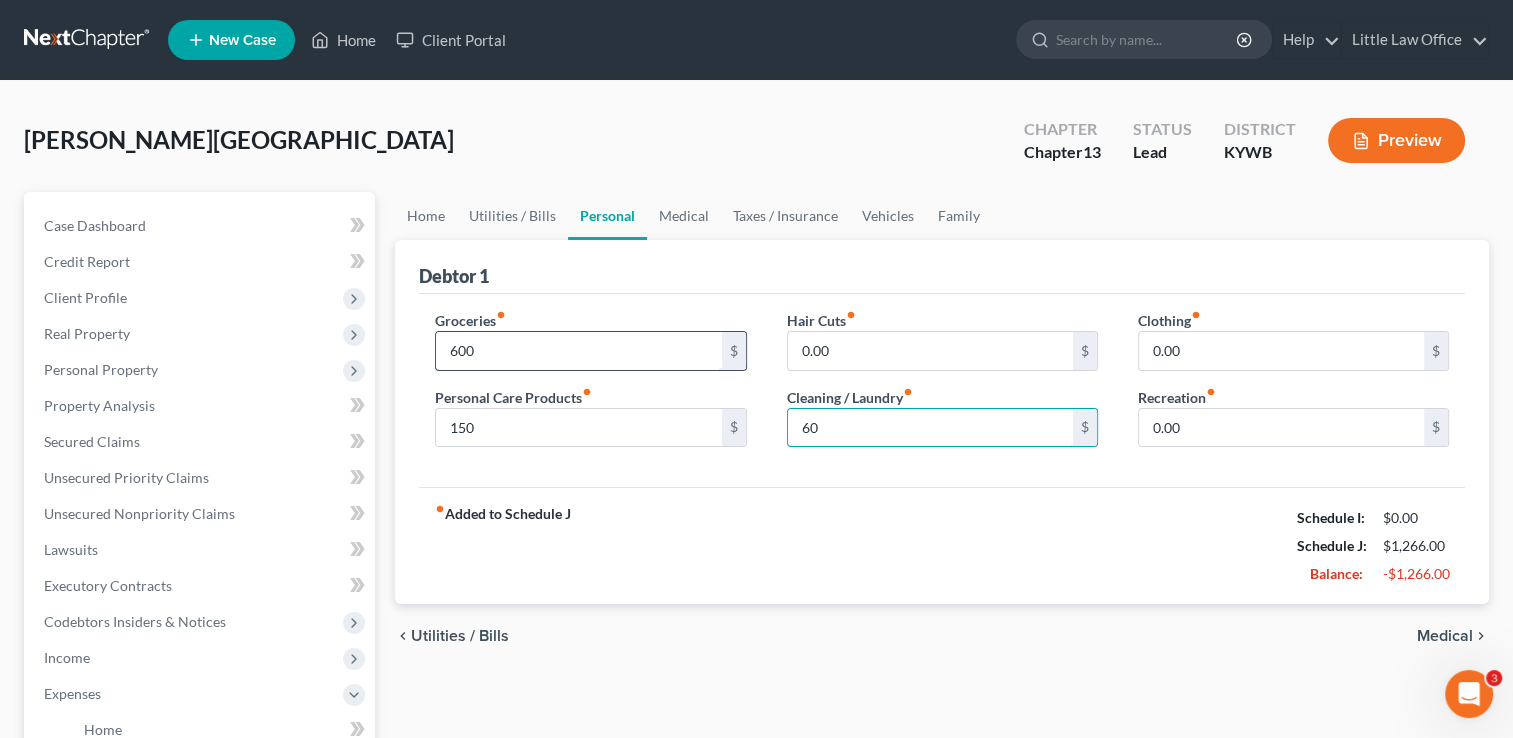 type on "60" 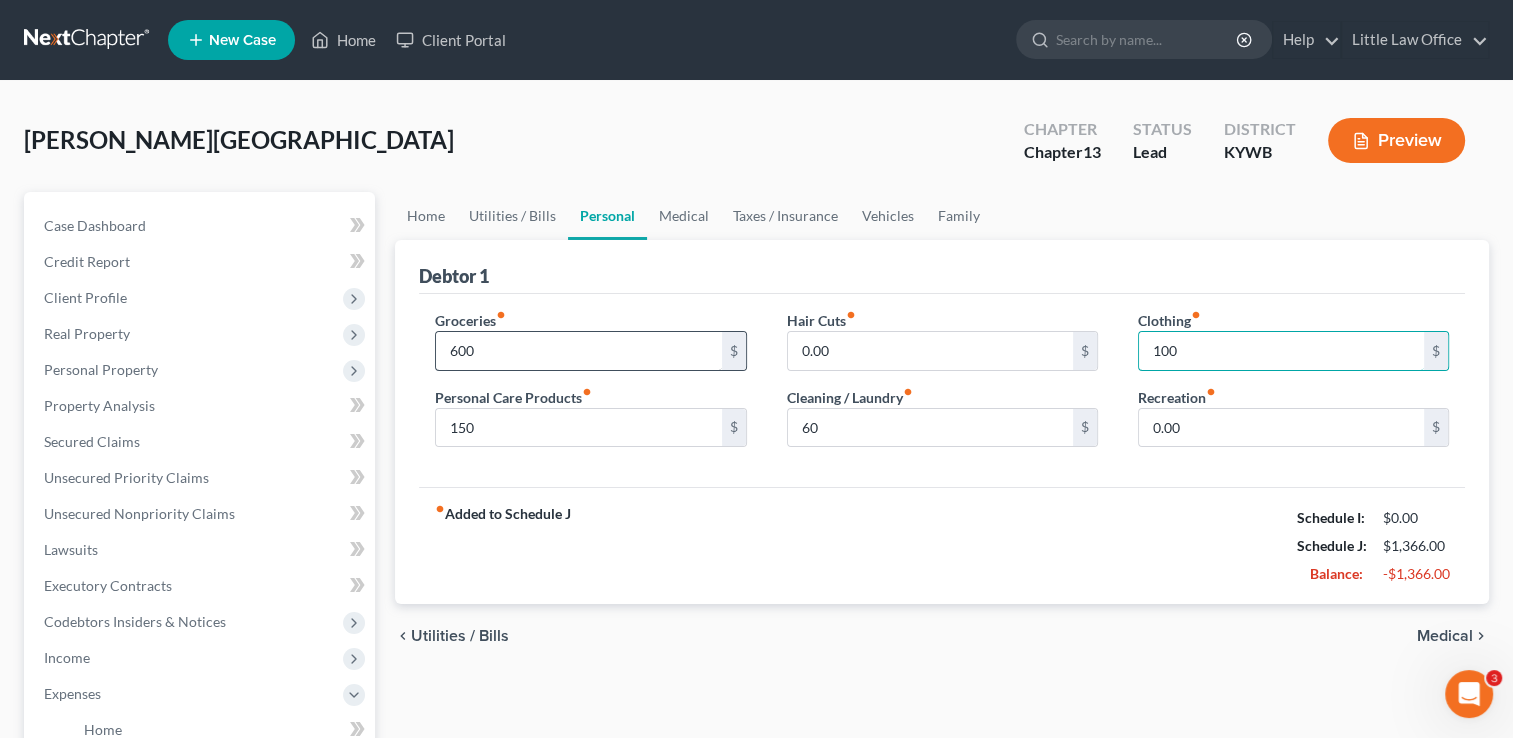 type on "100" 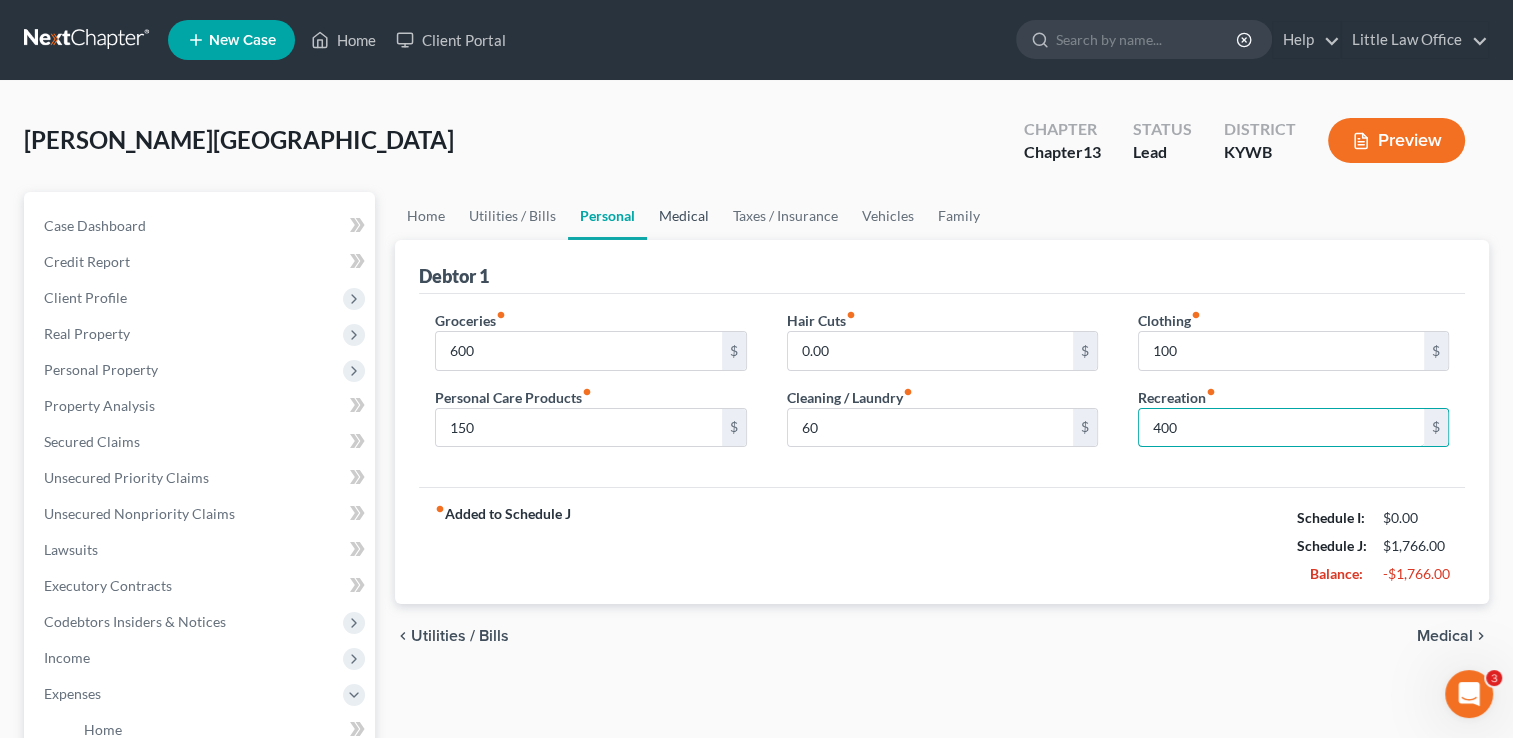 type on "400" 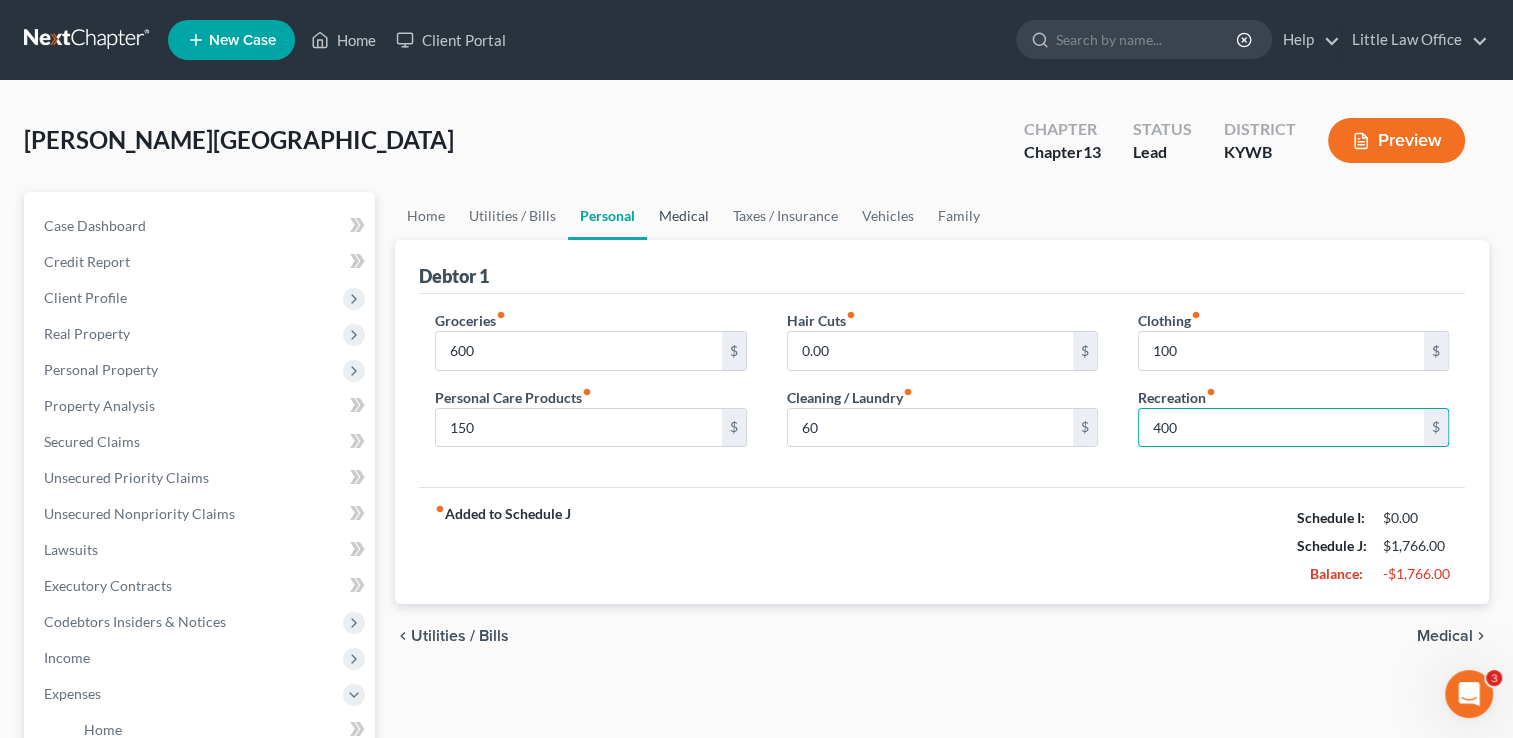 click on "Medical" at bounding box center [684, 216] 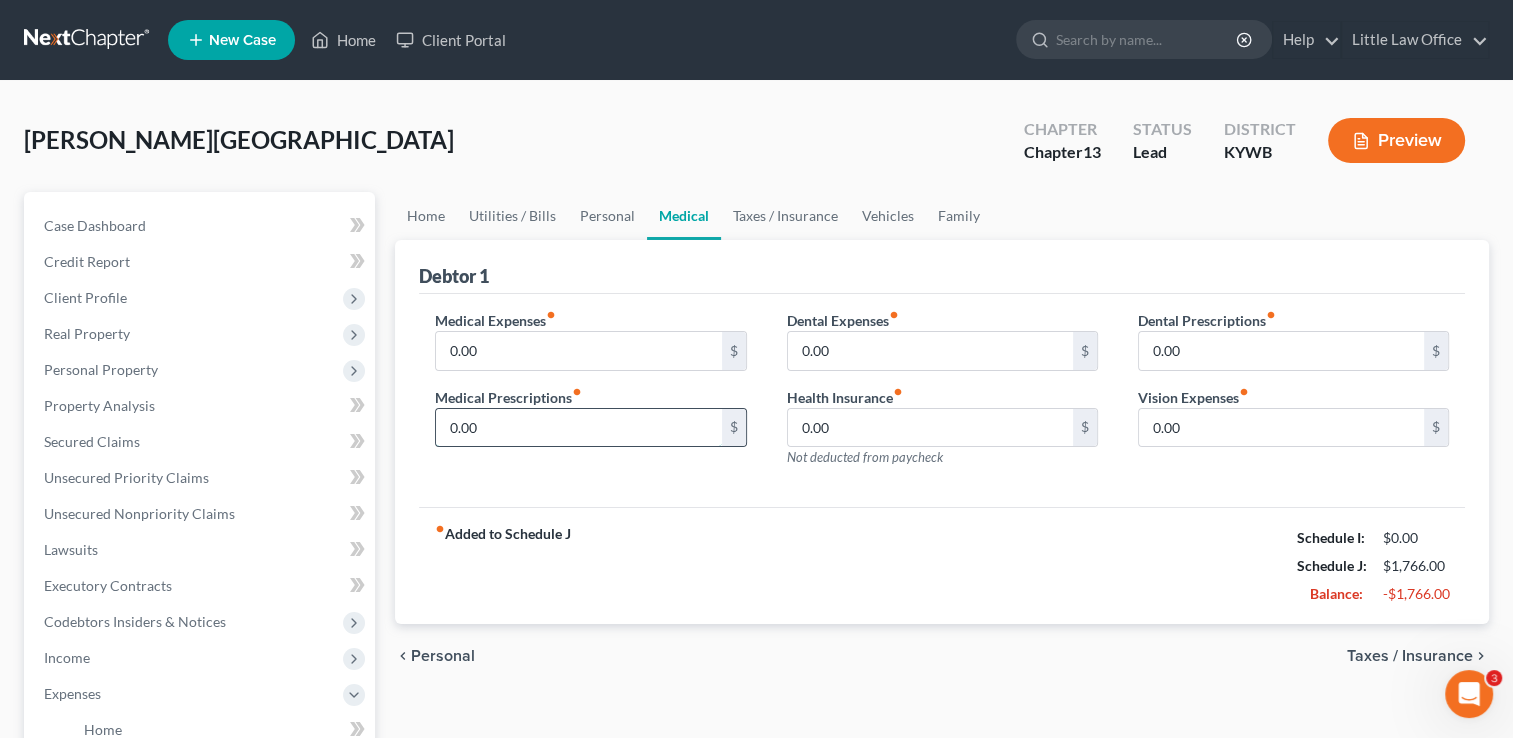 click on "0.00" at bounding box center (578, 428) 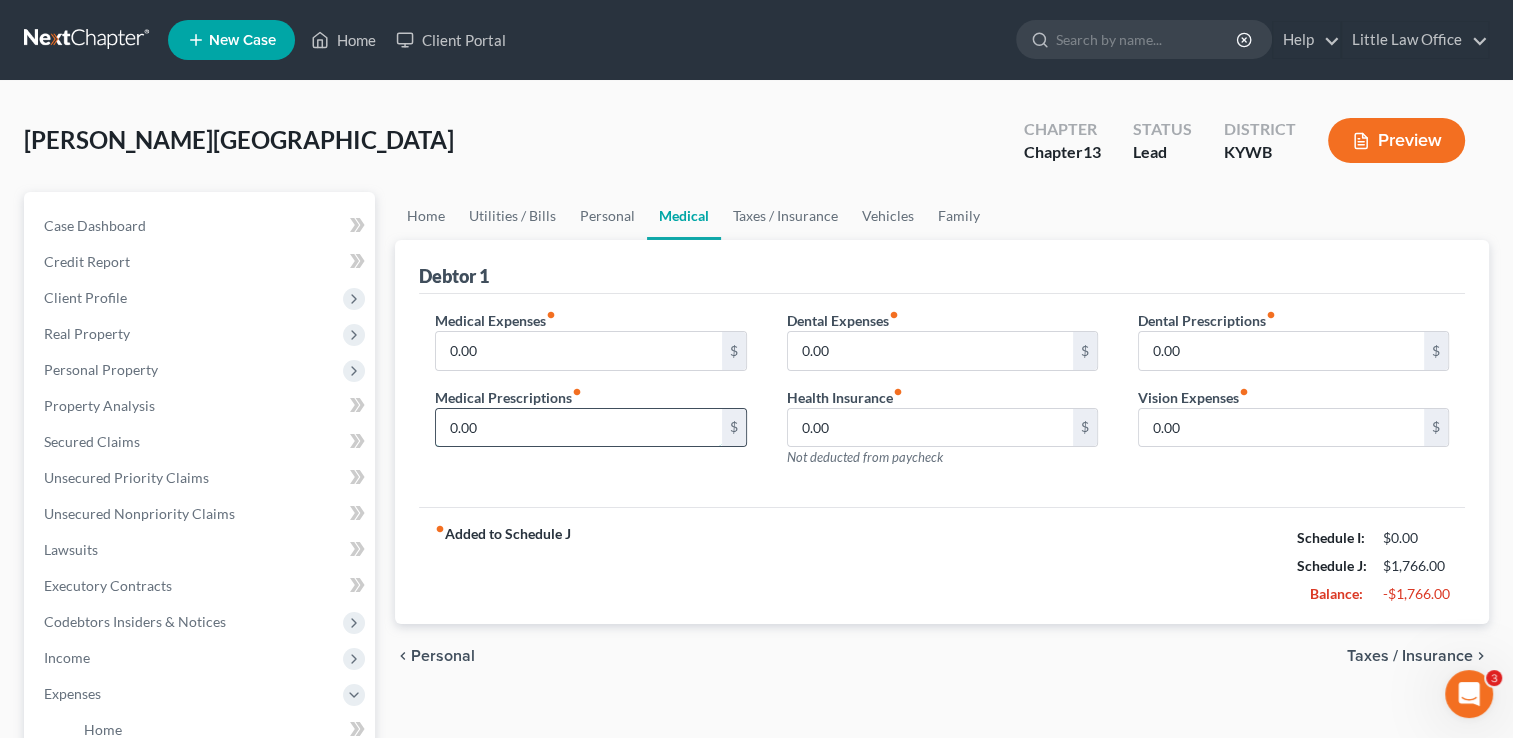 click on "0.00" at bounding box center (578, 428) 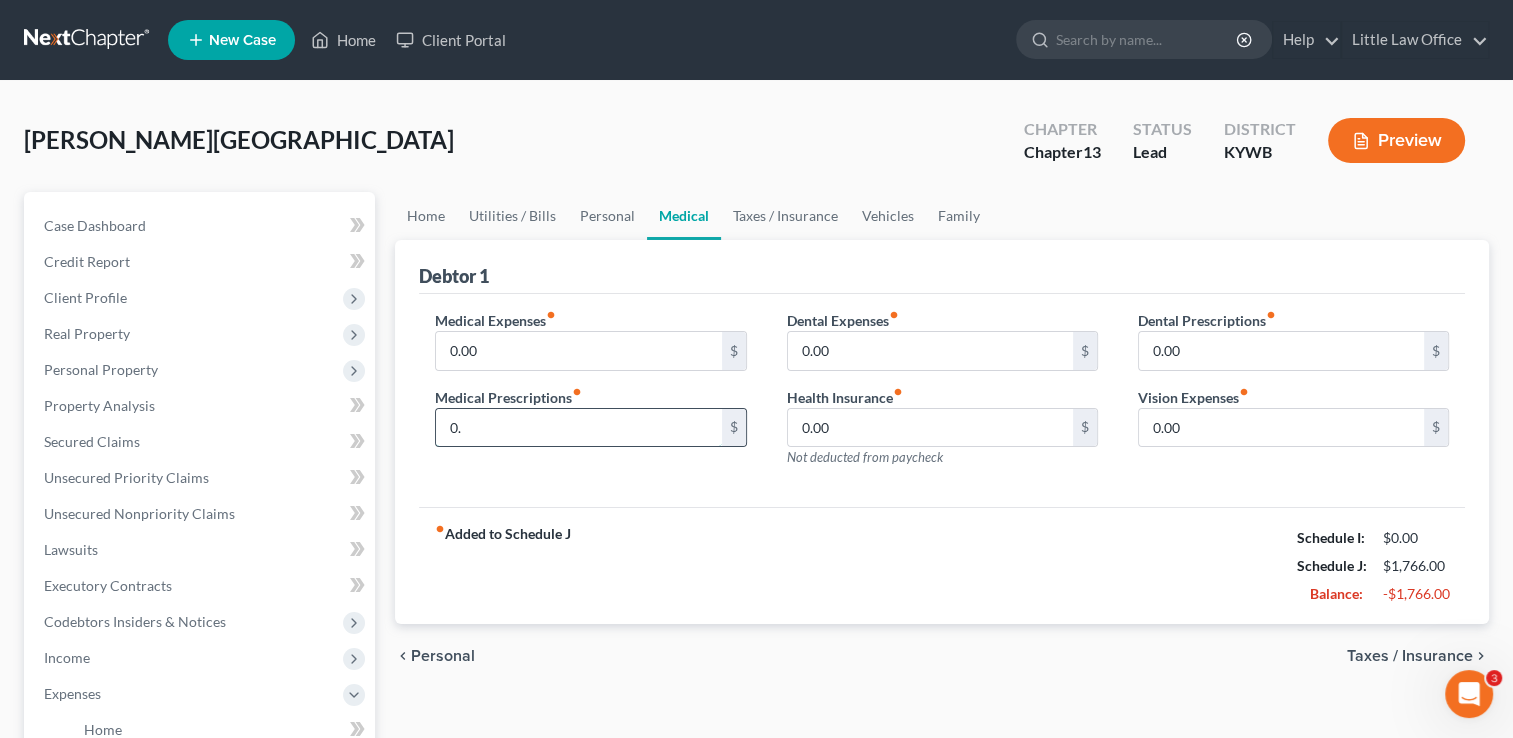type on "0" 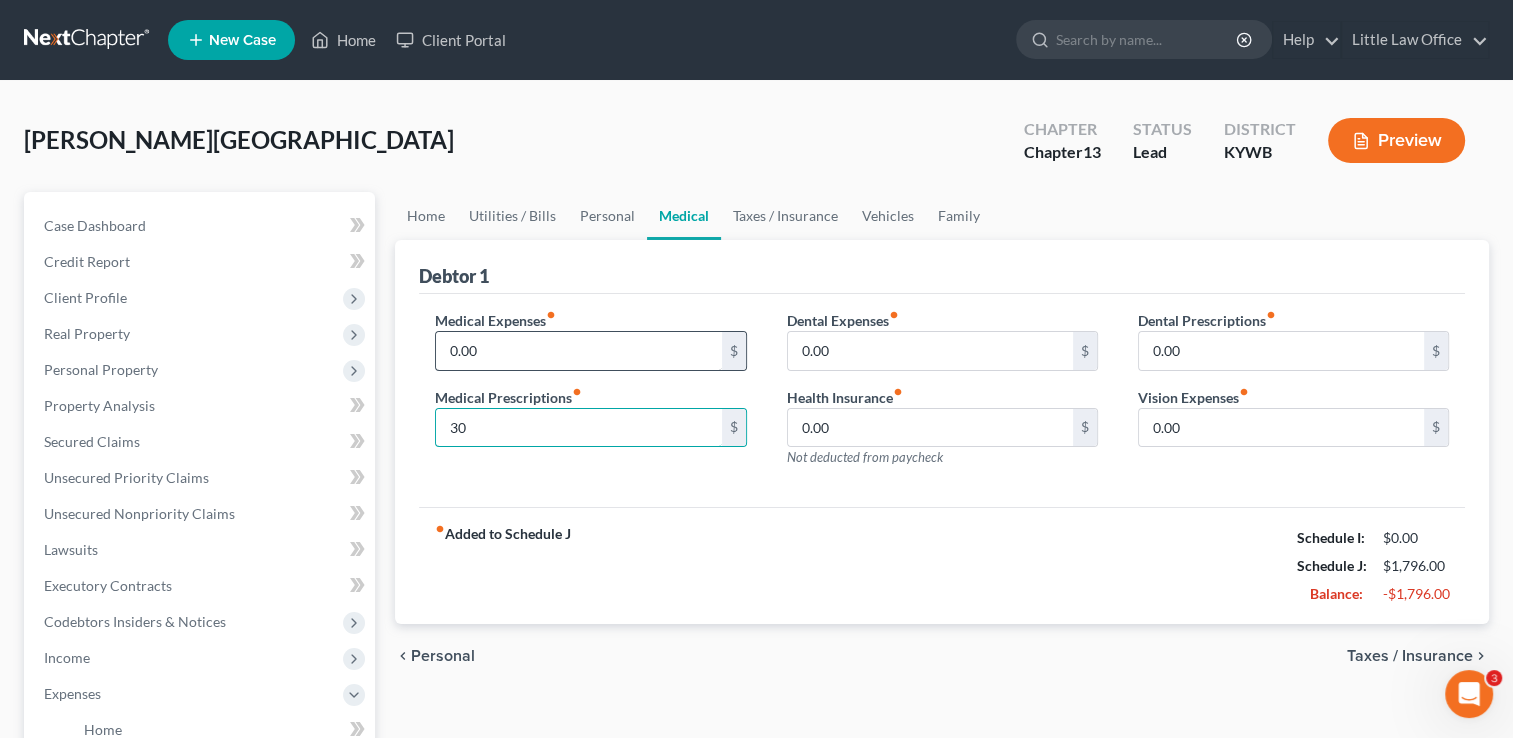 type on "30" 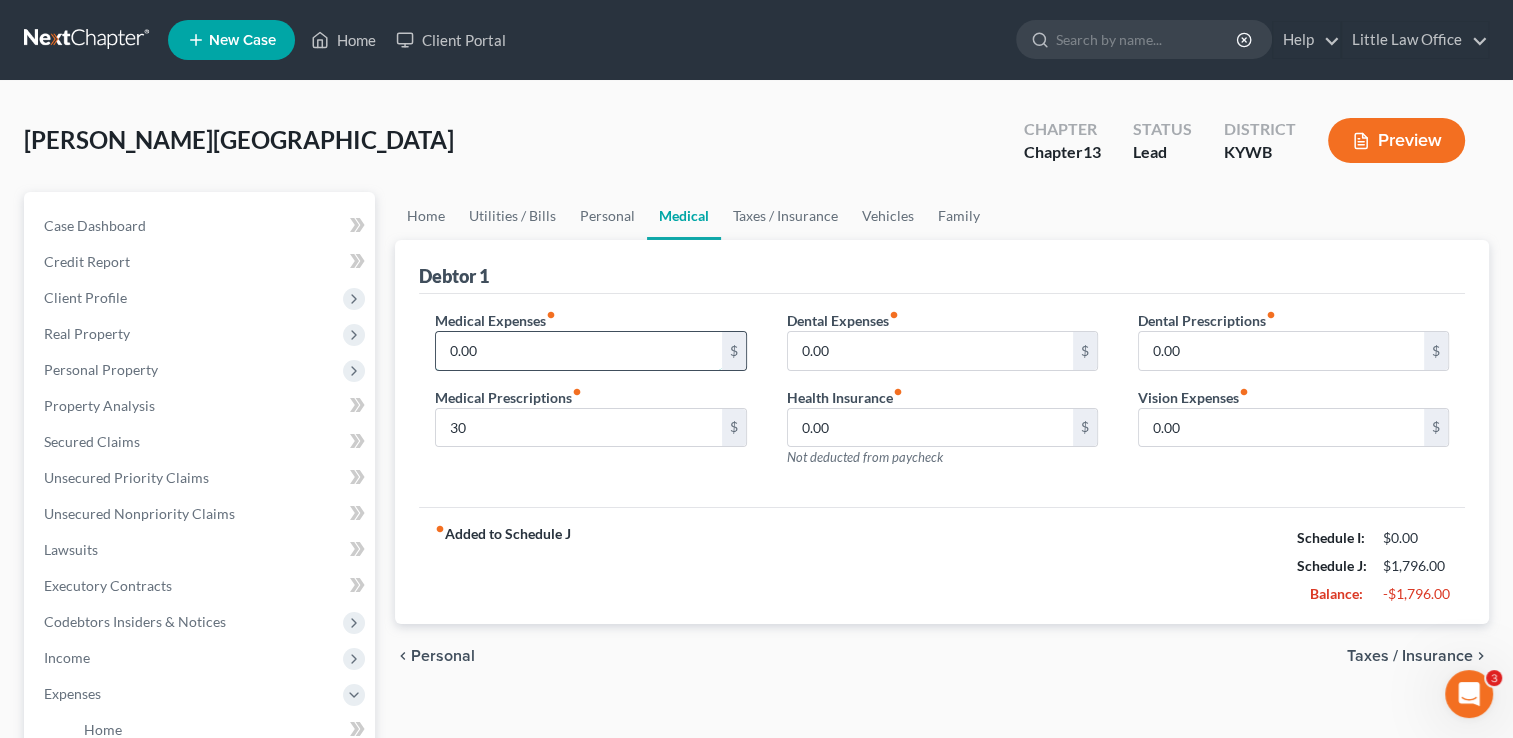 click on "0.00" at bounding box center [578, 351] 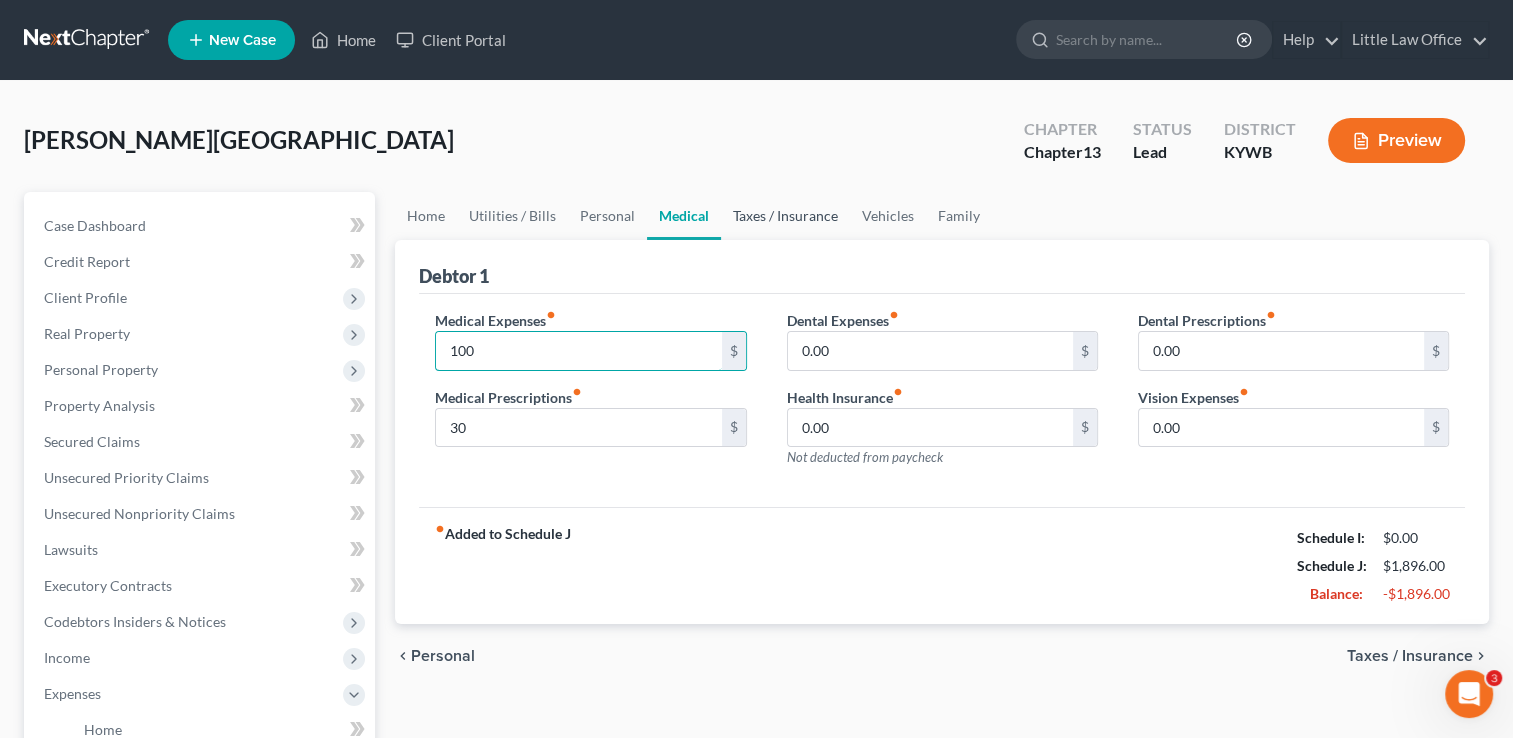 type on "100" 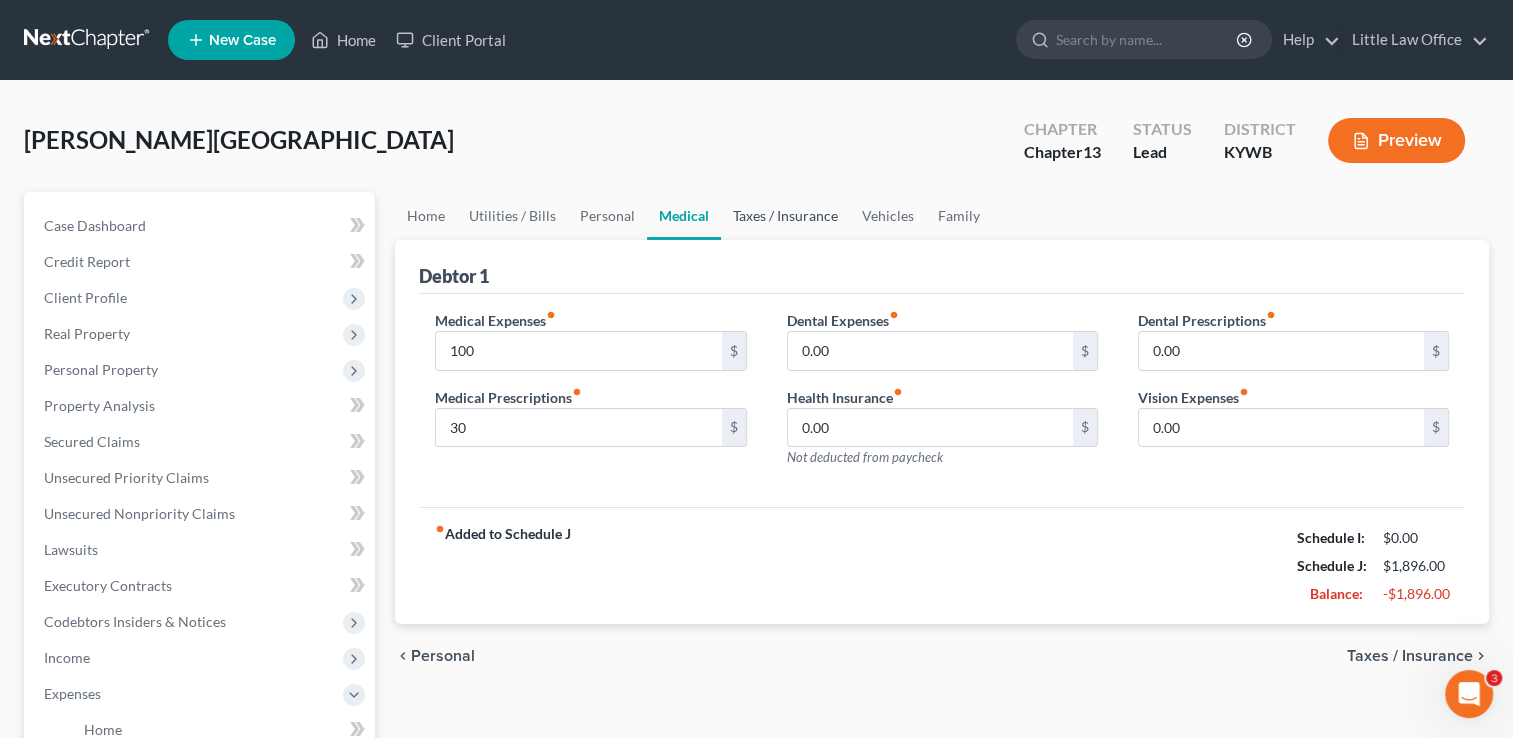 click on "Taxes / Insurance" at bounding box center (785, 216) 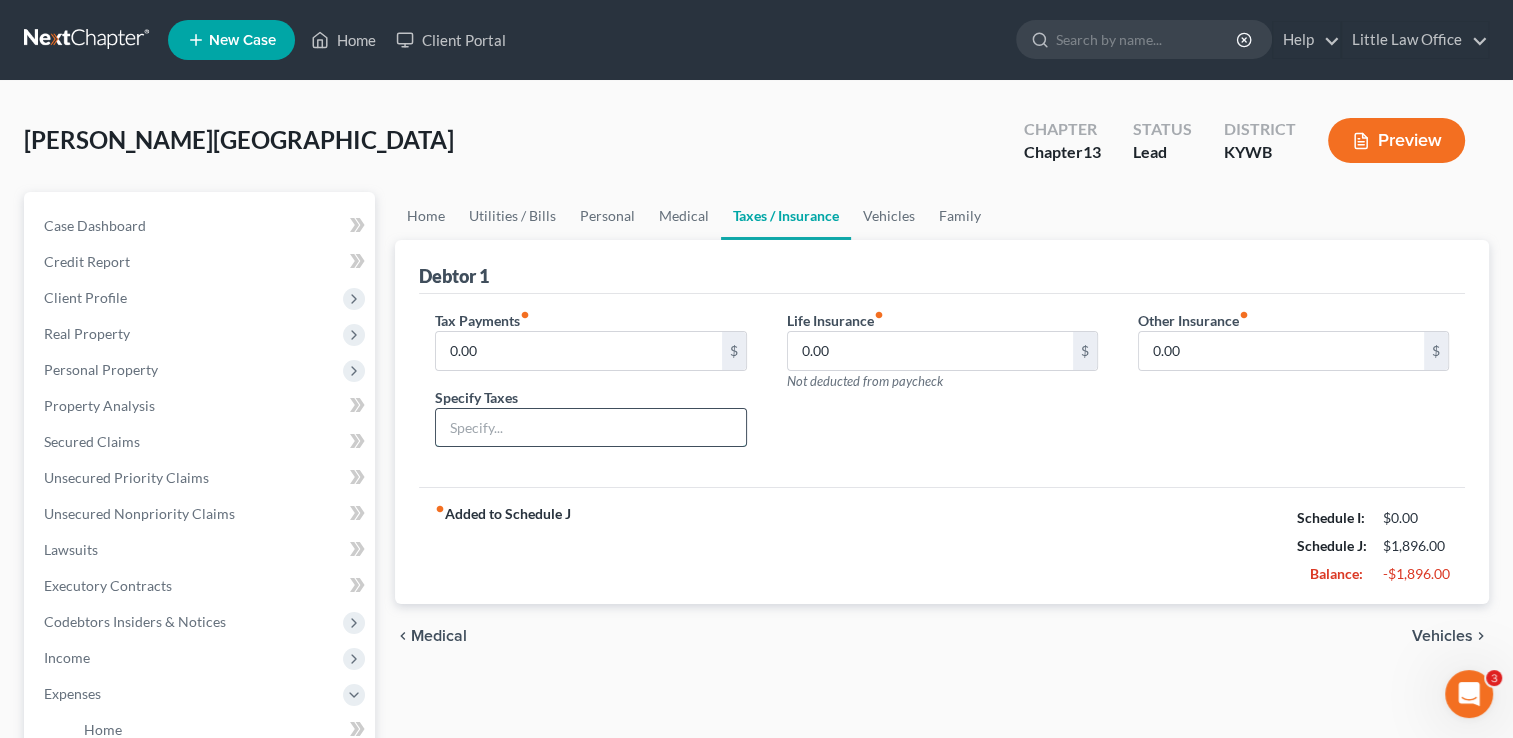 click at bounding box center (590, 428) 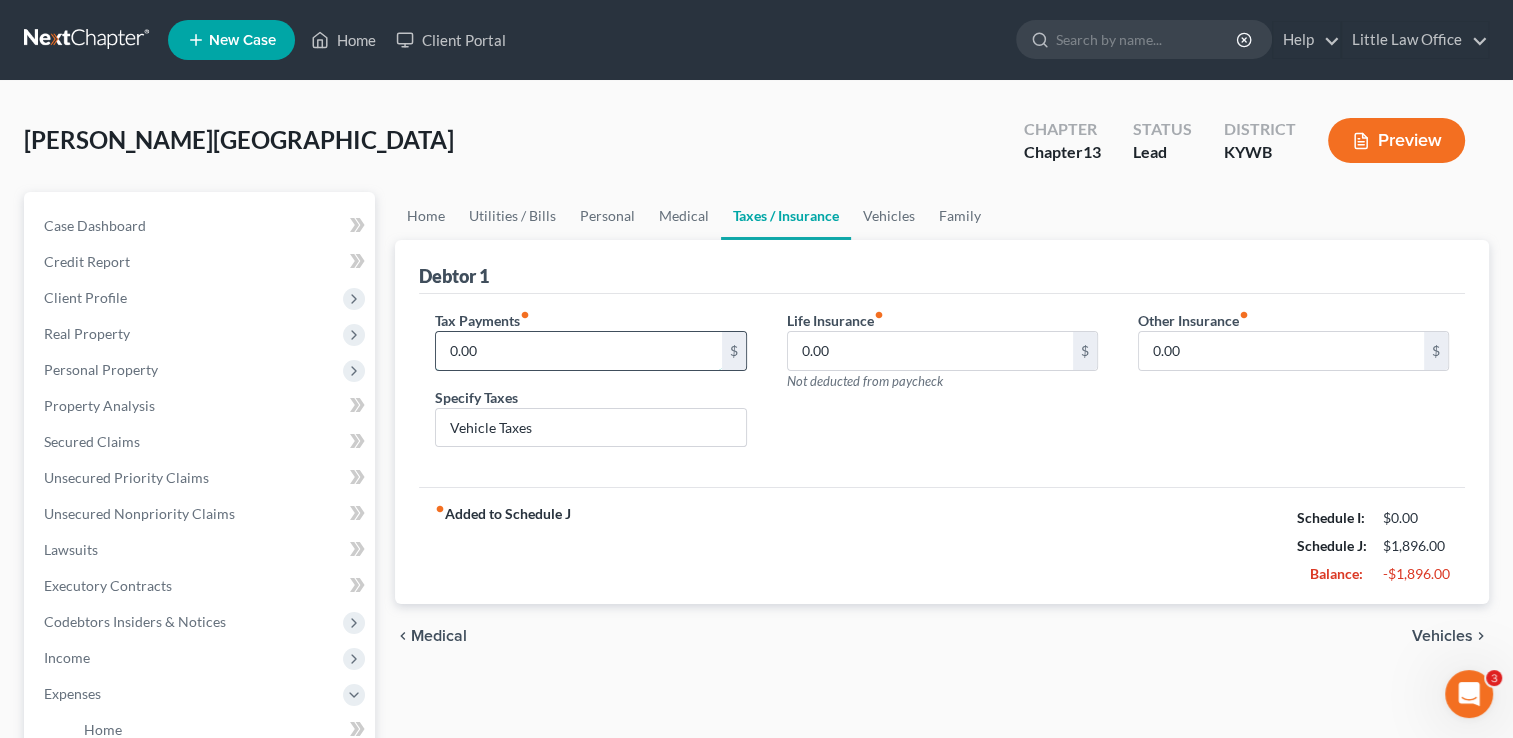 click on "0.00" at bounding box center [578, 351] 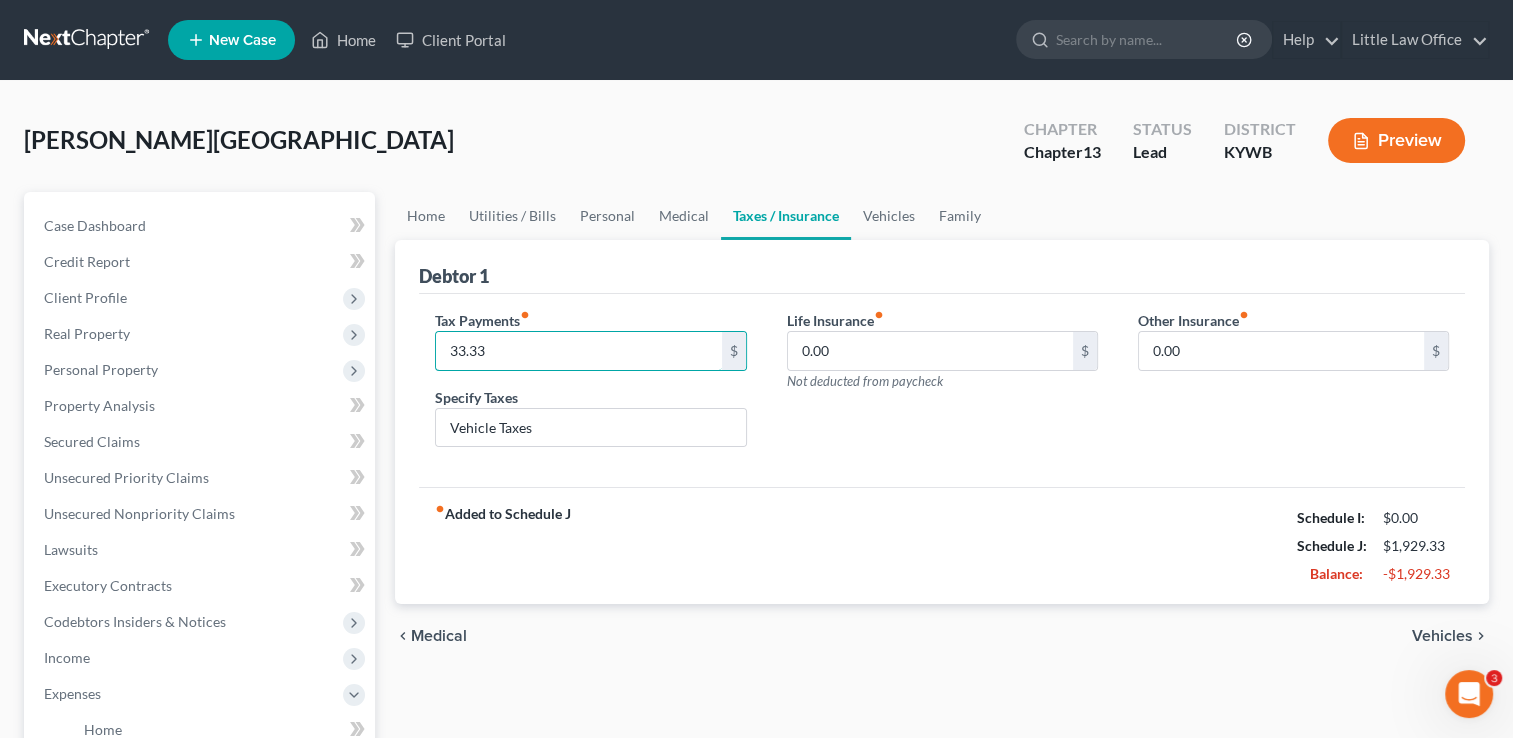 type on "33.33" 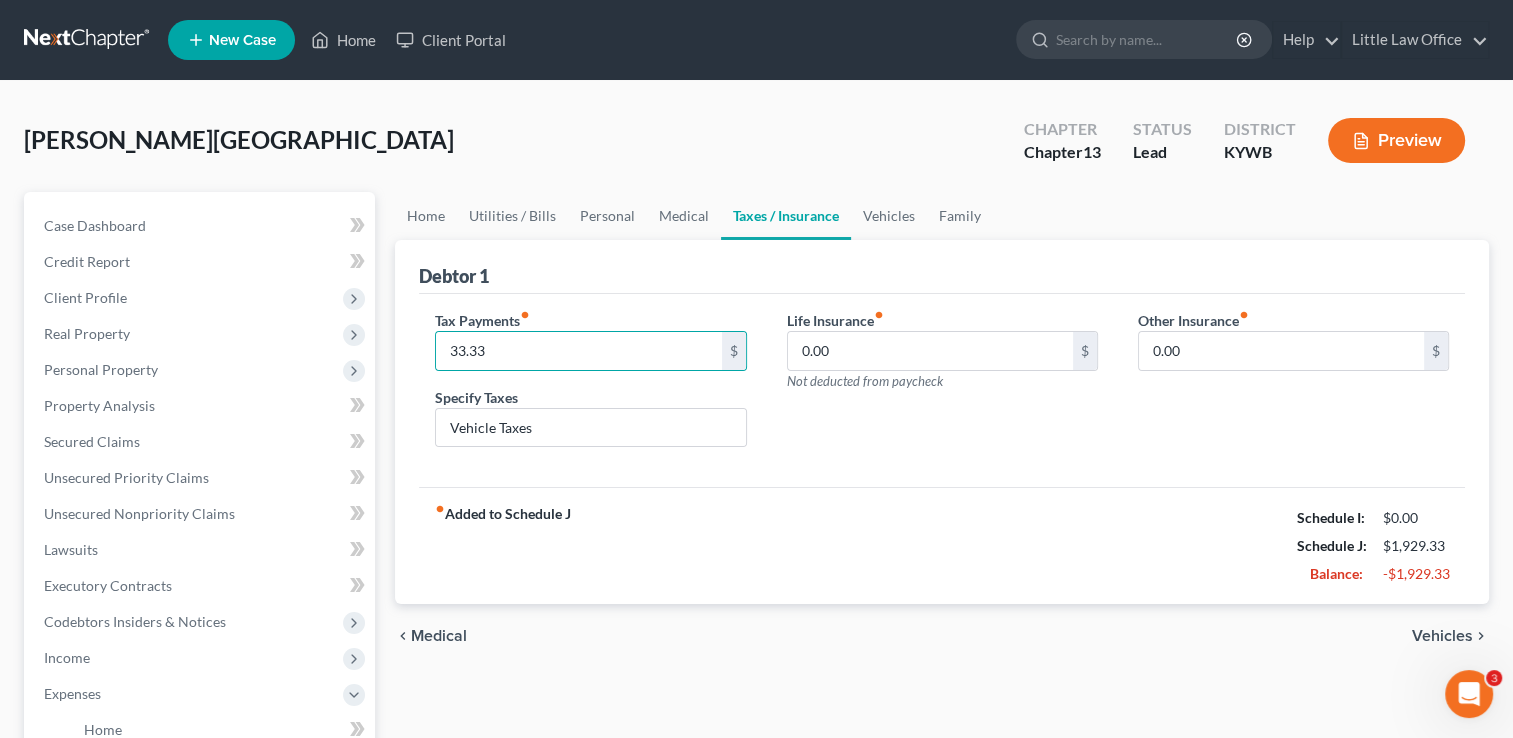 click on "Life Insurance  fiber_manual_record 0.00 $ Not deducted from paycheck" at bounding box center [942, 387] 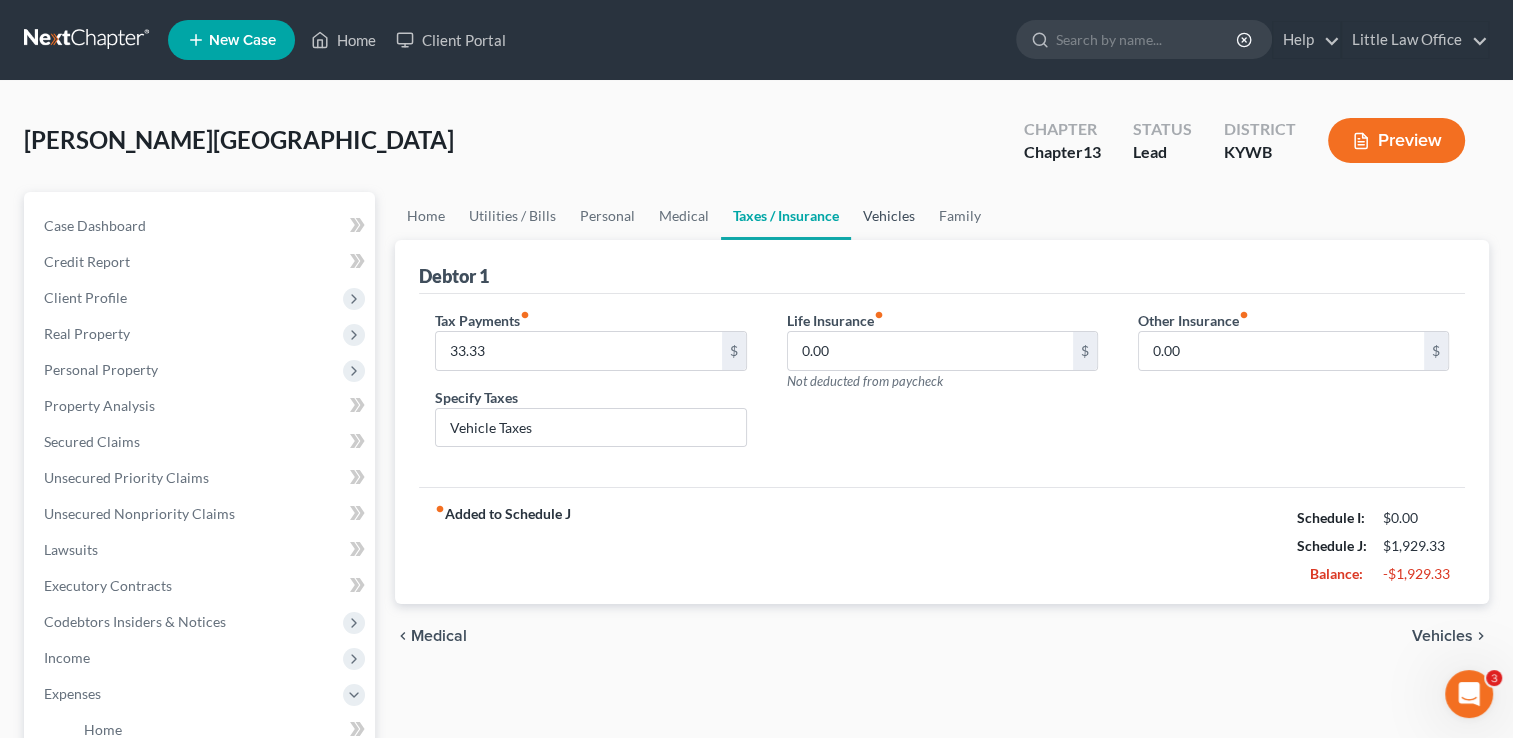 click on "Vehicles" at bounding box center (889, 216) 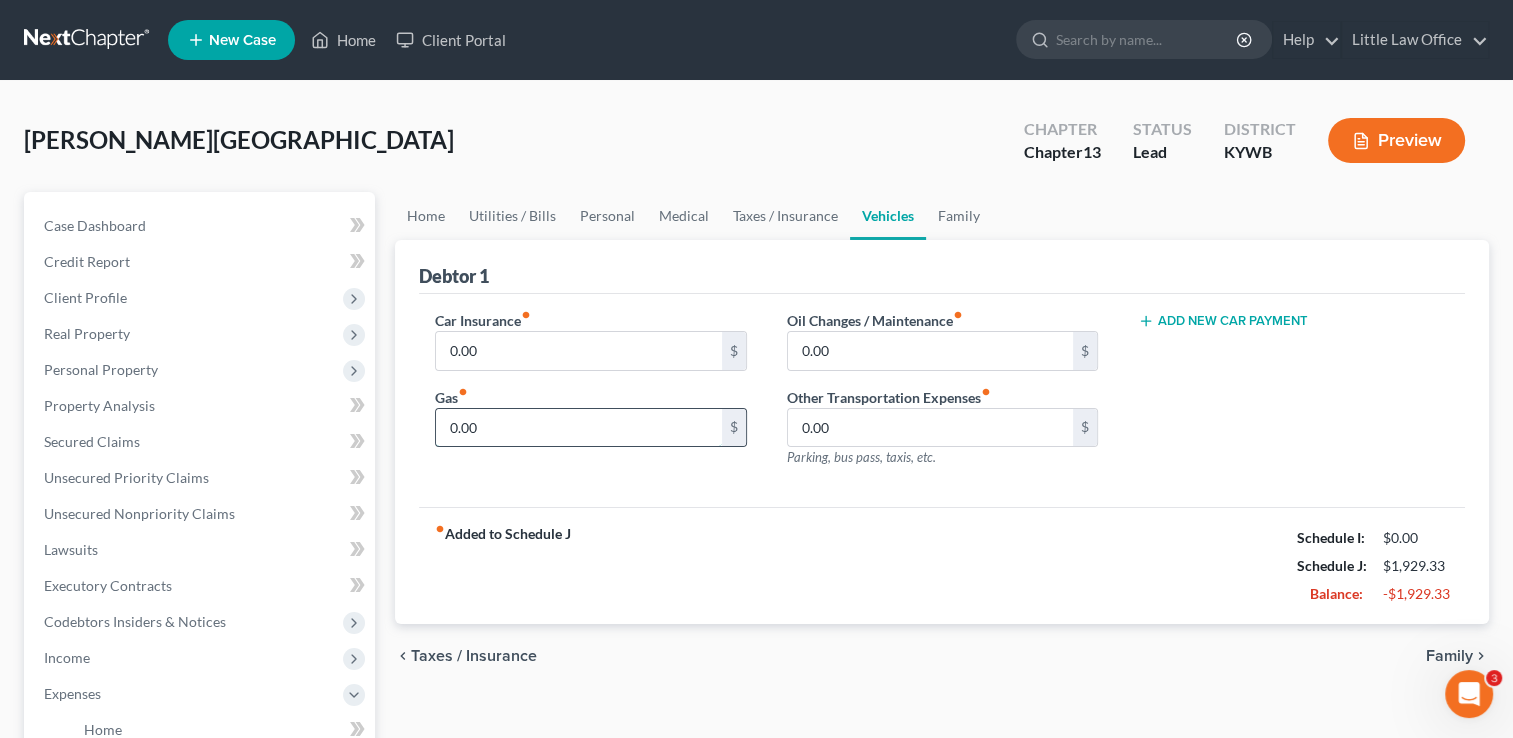 click on "0.00" at bounding box center [578, 428] 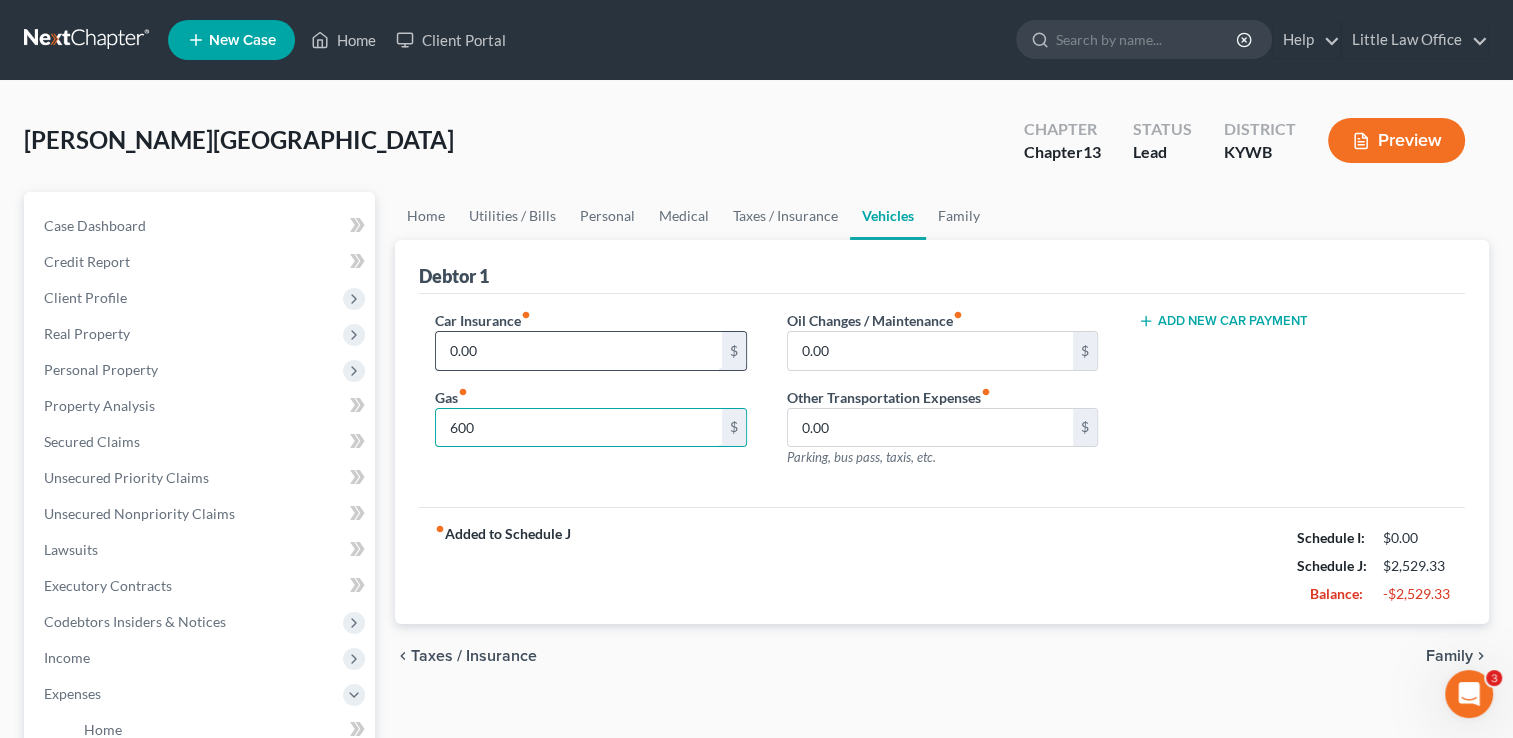 type on "600" 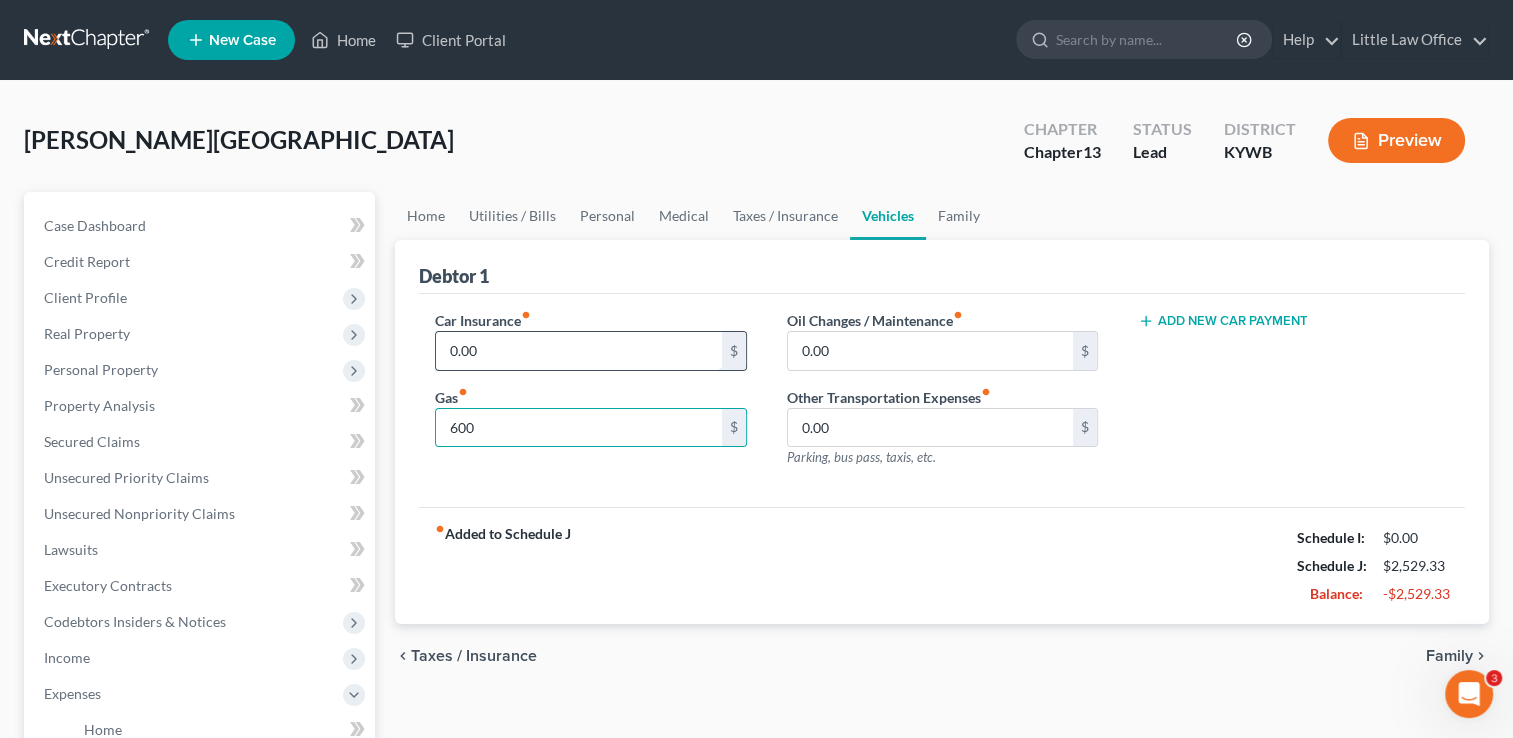 click on "0.00" at bounding box center (578, 351) 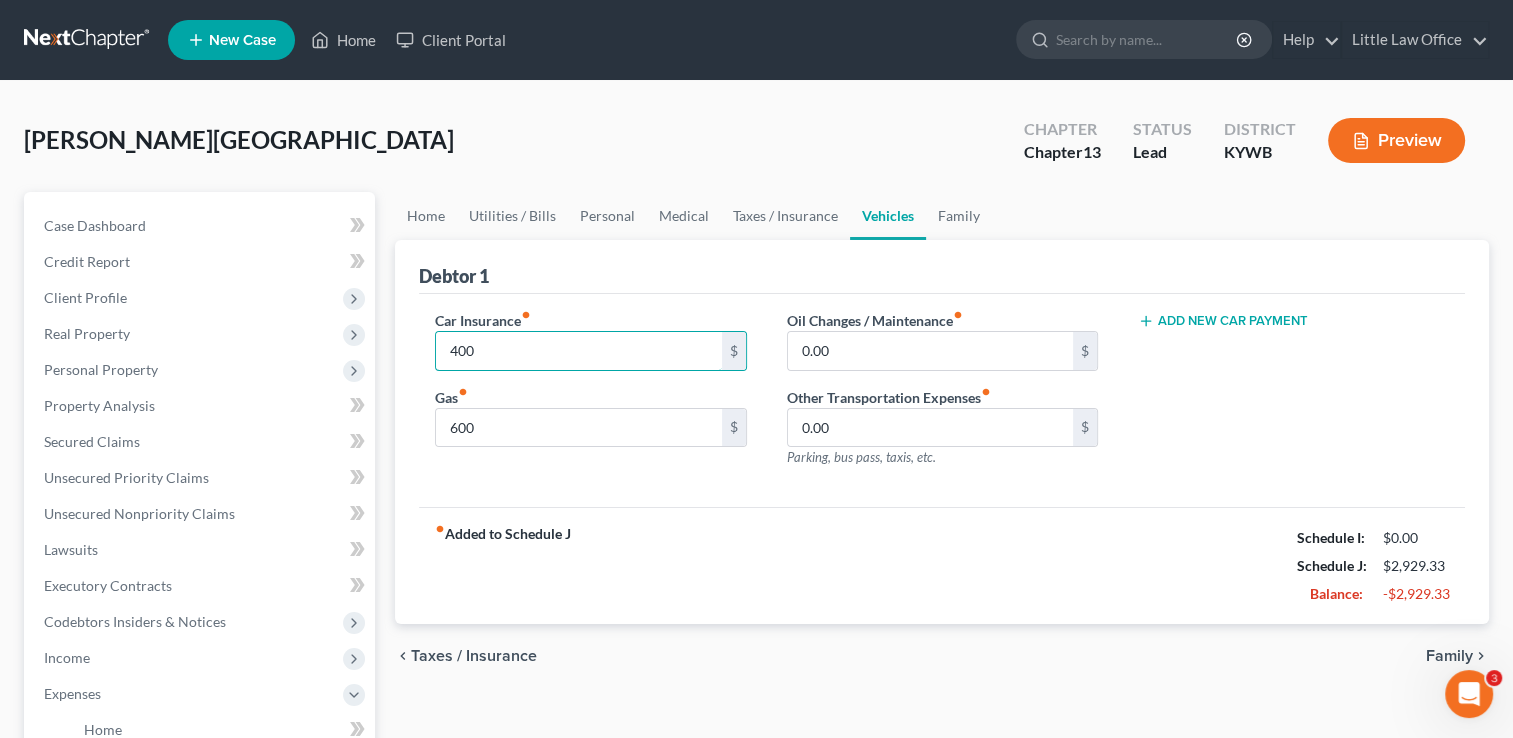 type on "400" 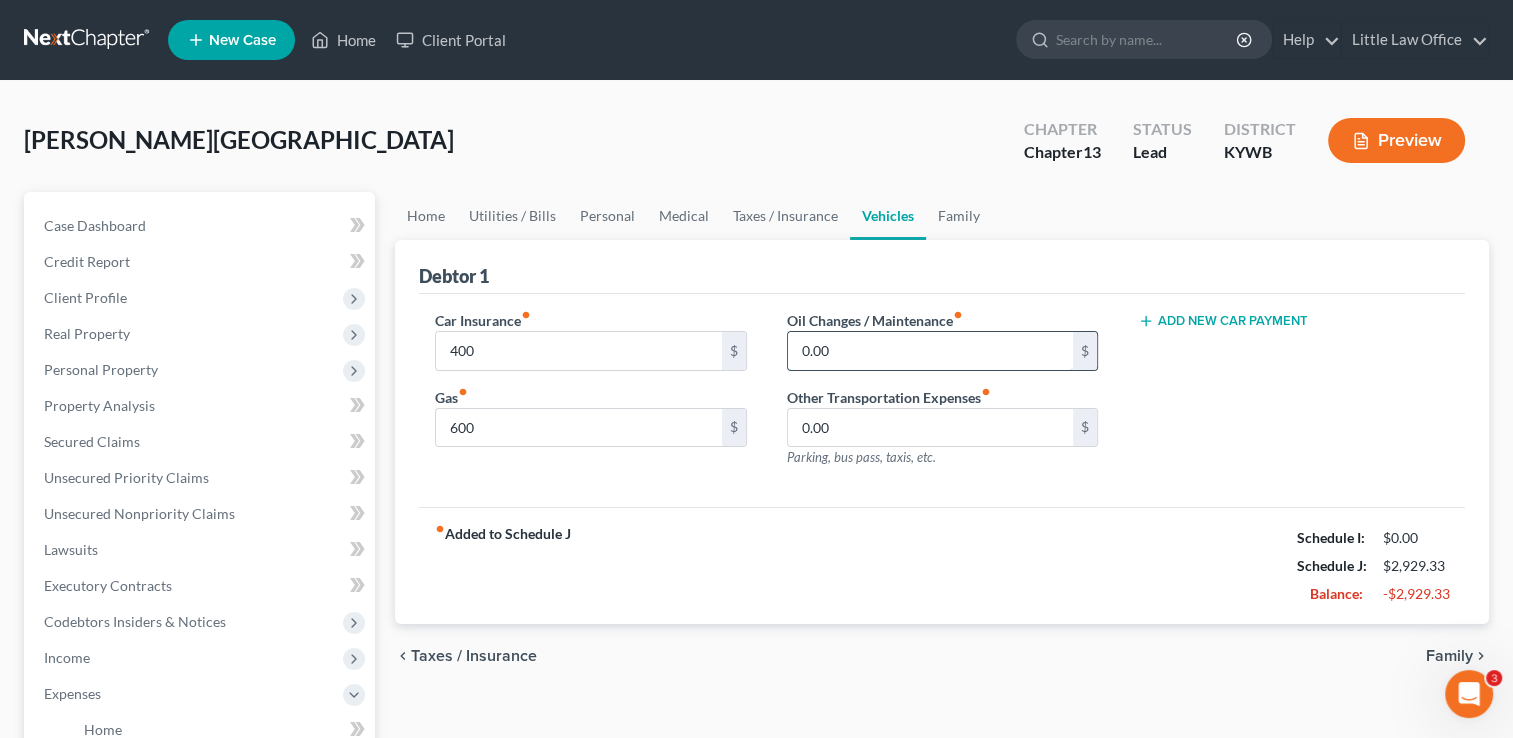 click on "0.00" at bounding box center (930, 351) 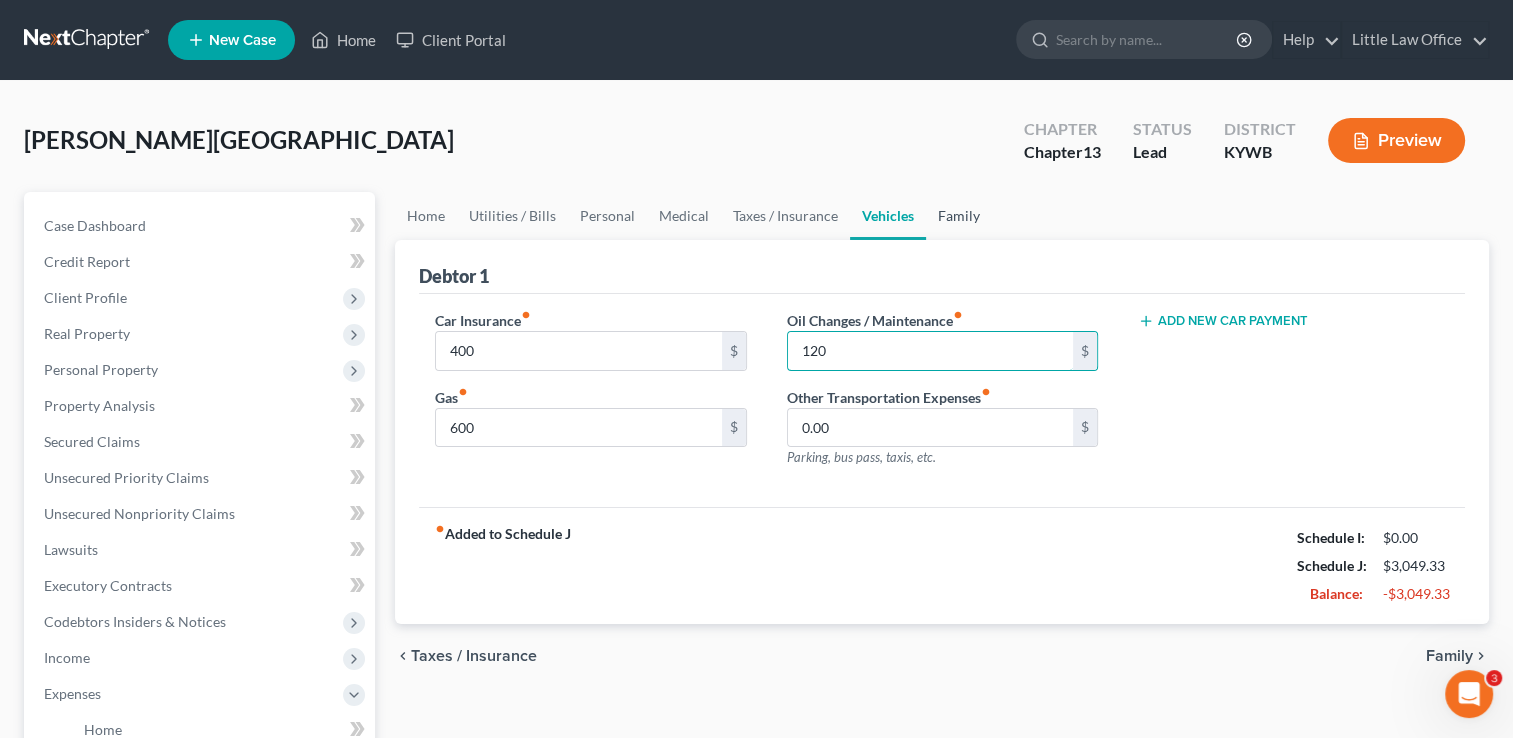 type on "120" 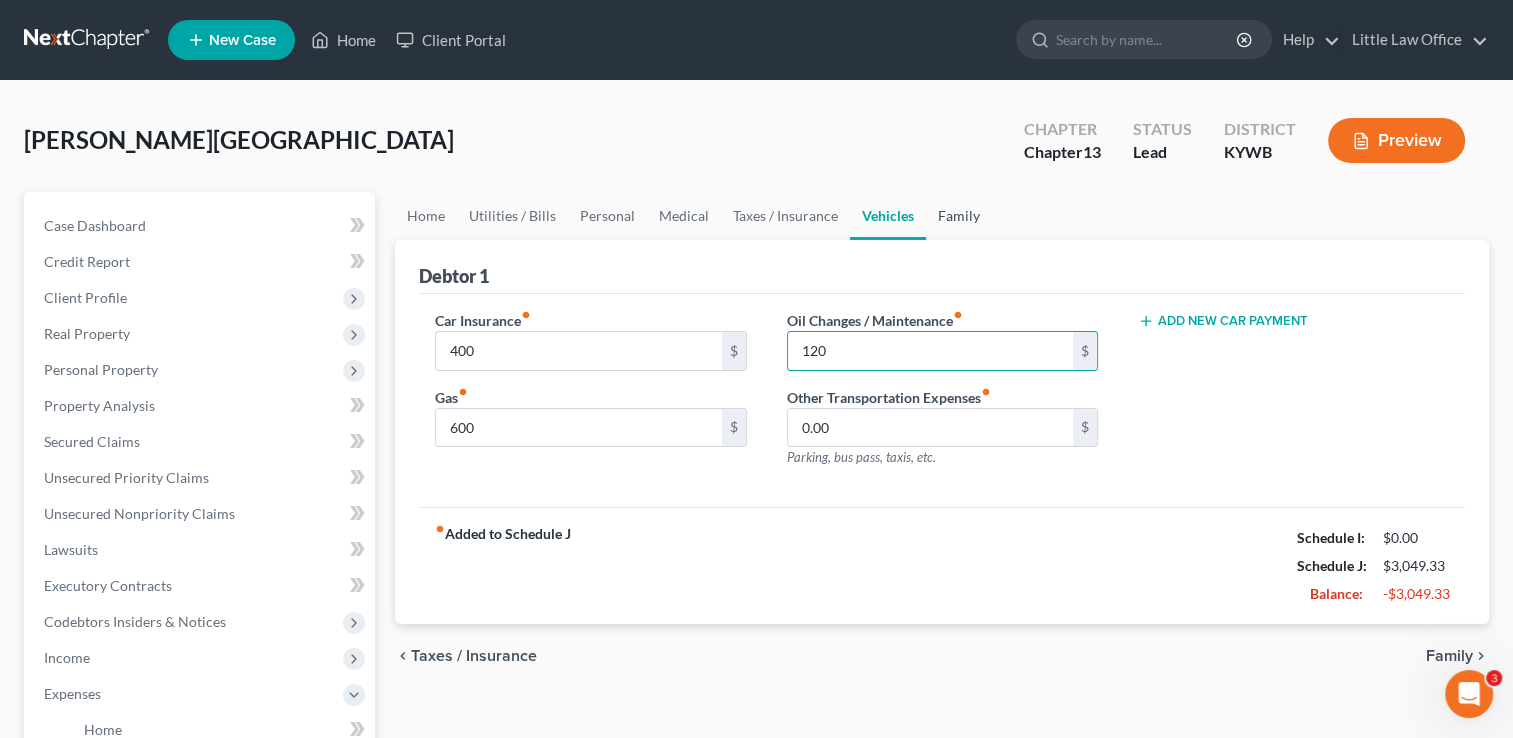 click on "Family" at bounding box center (959, 216) 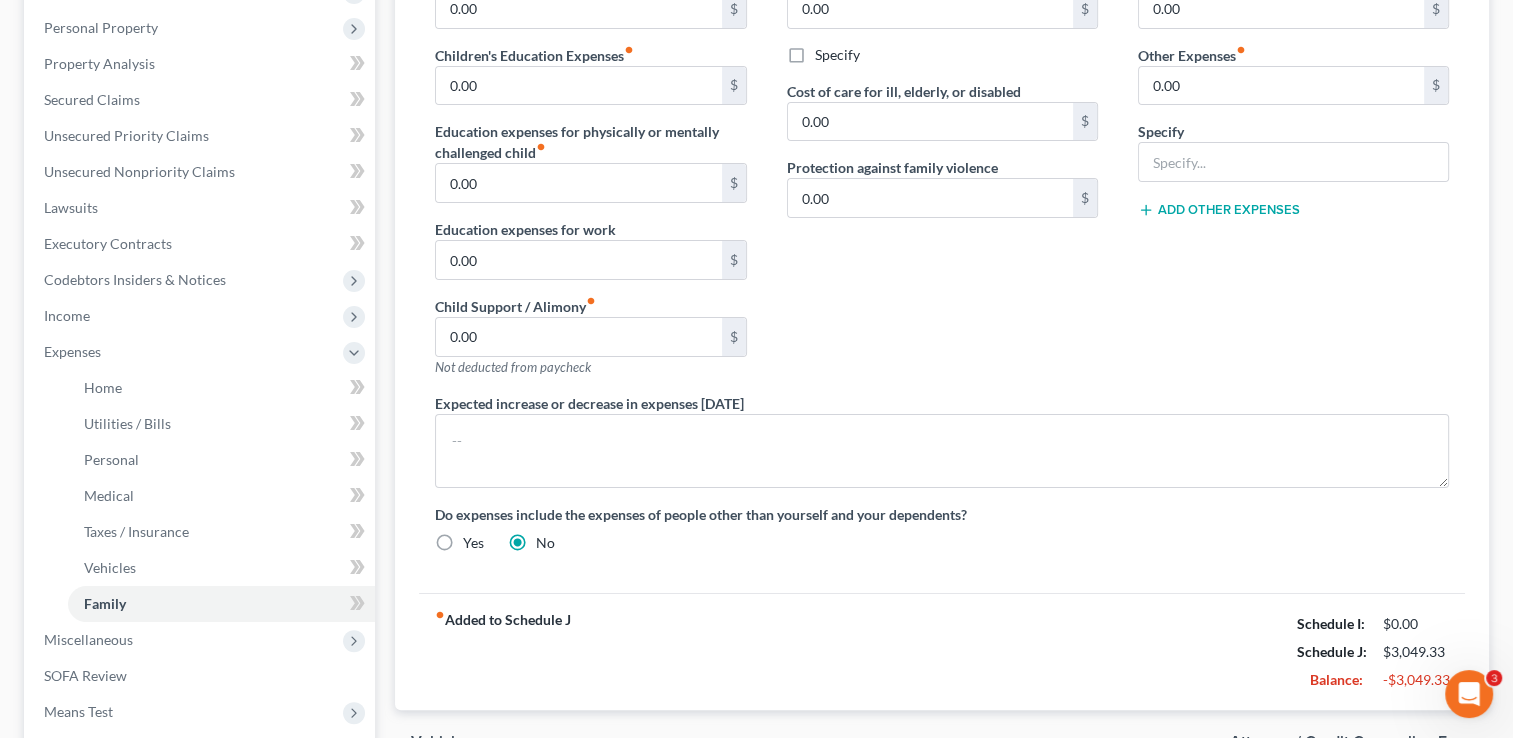 scroll, scrollTop: 357, scrollLeft: 0, axis: vertical 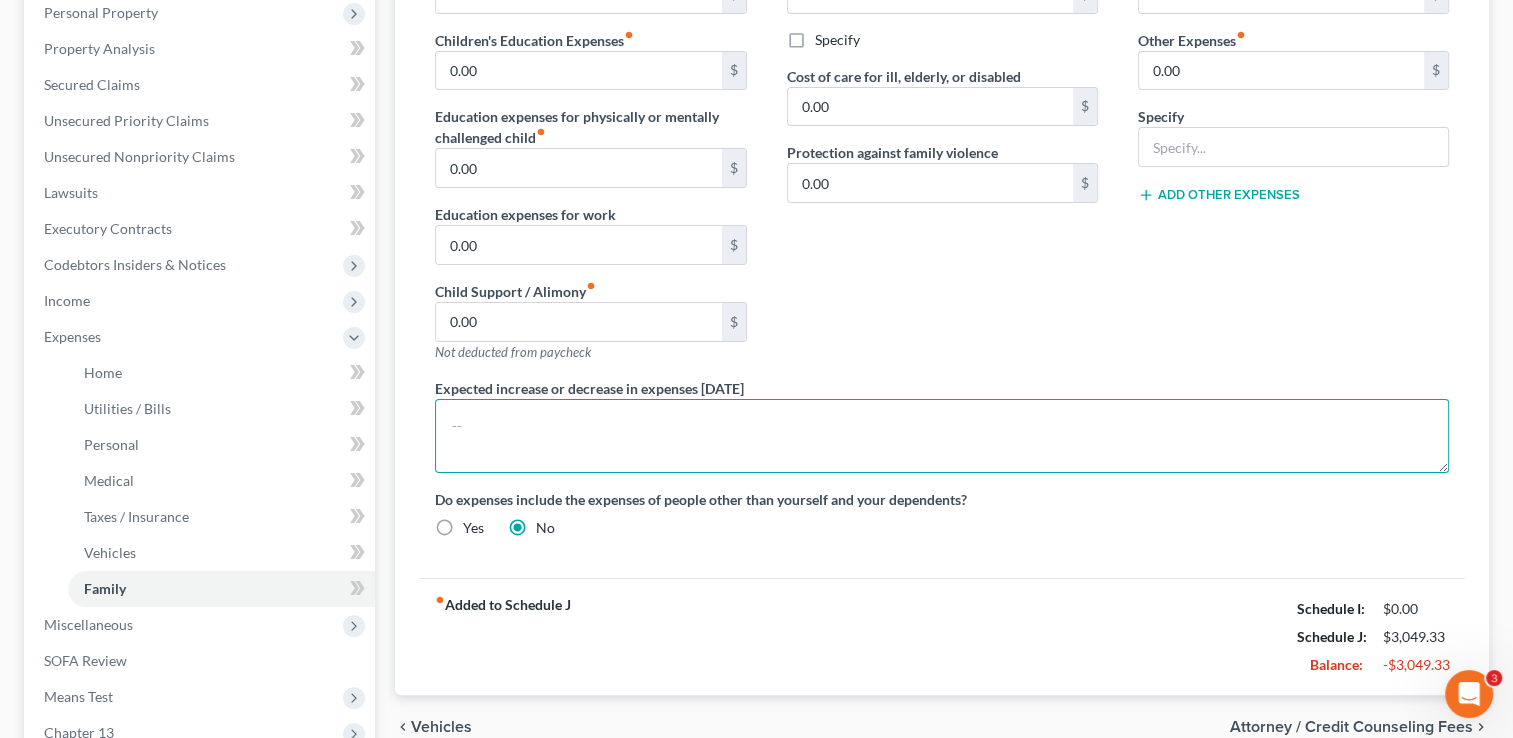 click at bounding box center (942, 436) 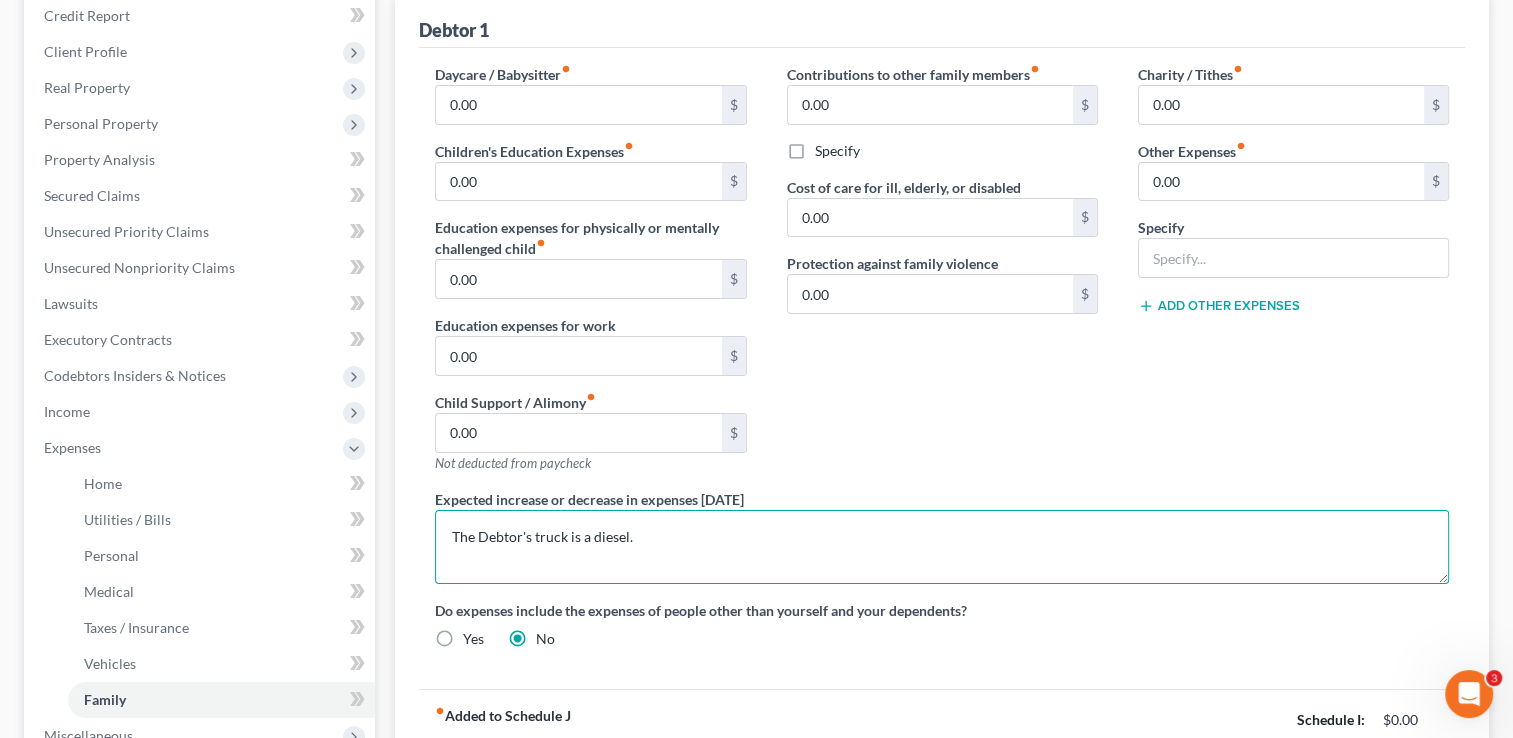 scroll, scrollTop: 243, scrollLeft: 0, axis: vertical 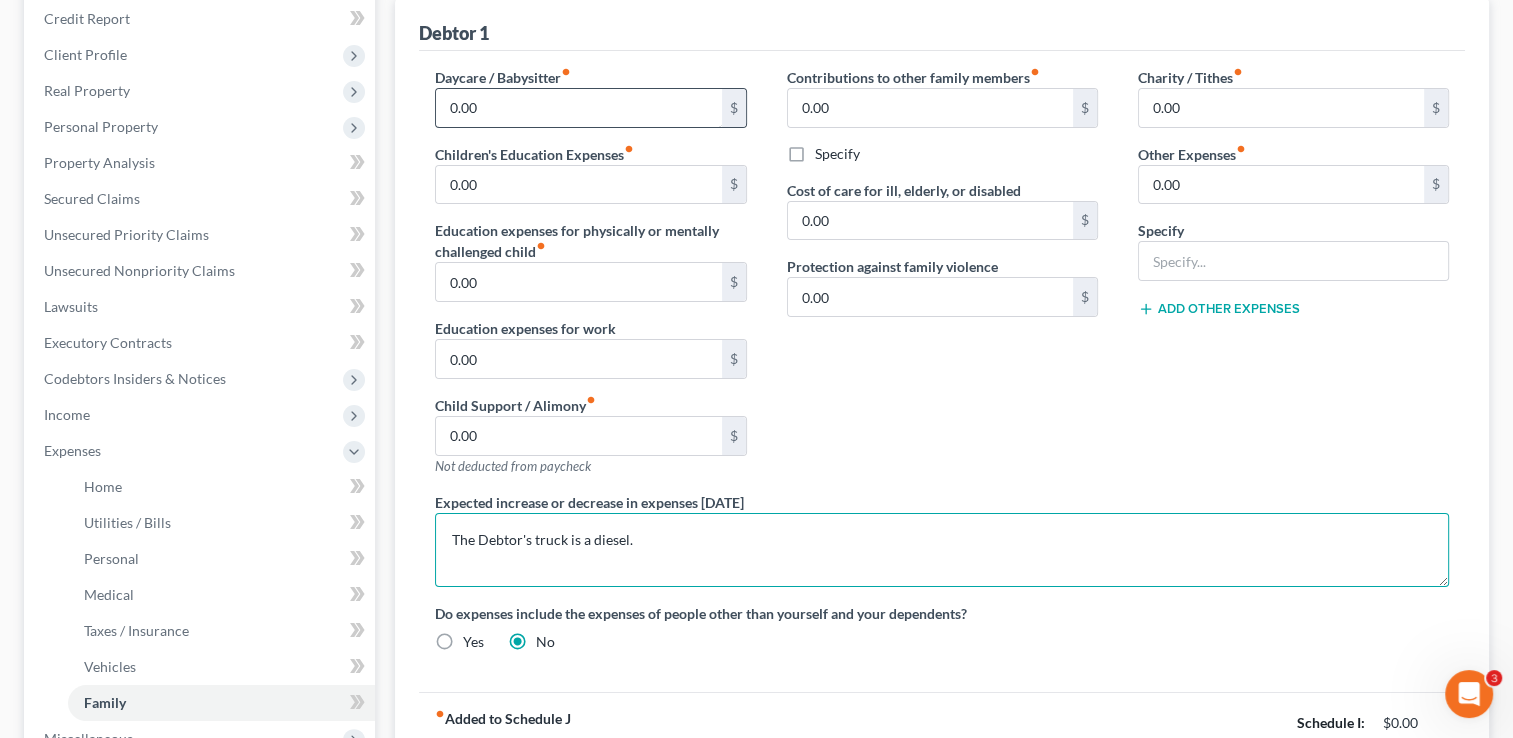 type on "The Debtor's truck is a diesel." 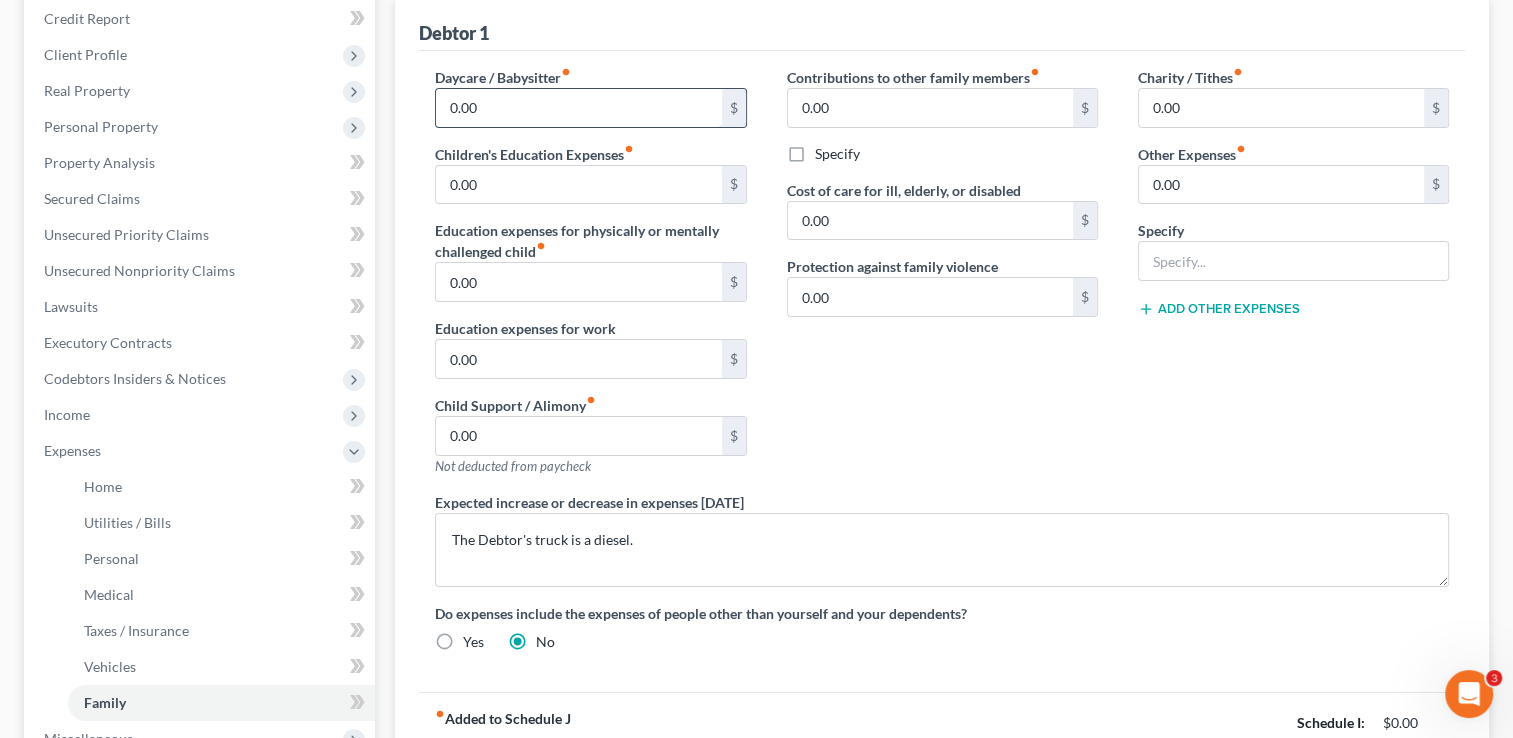 click on "0.00" at bounding box center [578, 108] 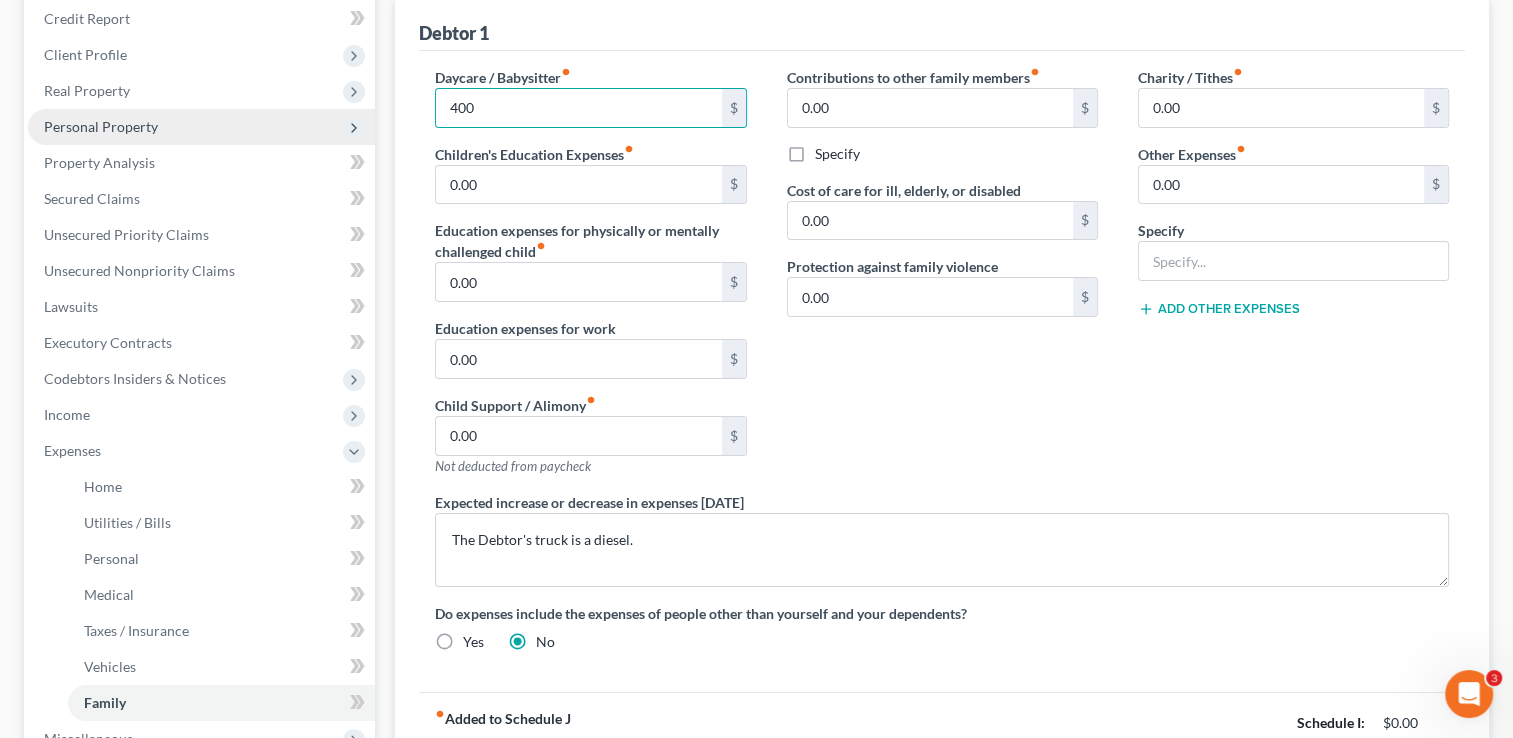 click on "Personal Property" at bounding box center [201, 127] 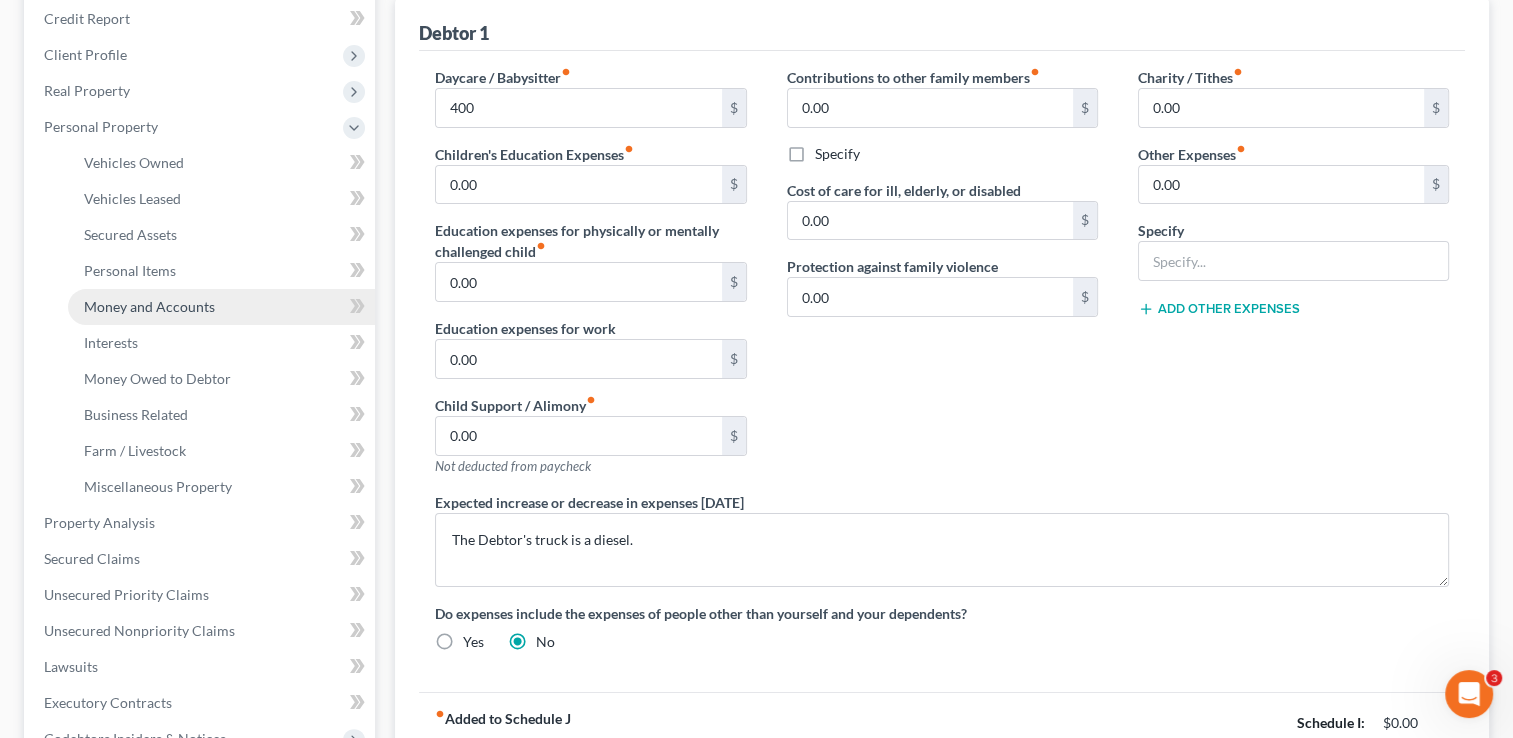 click on "Money and Accounts" at bounding box center (149, 306) 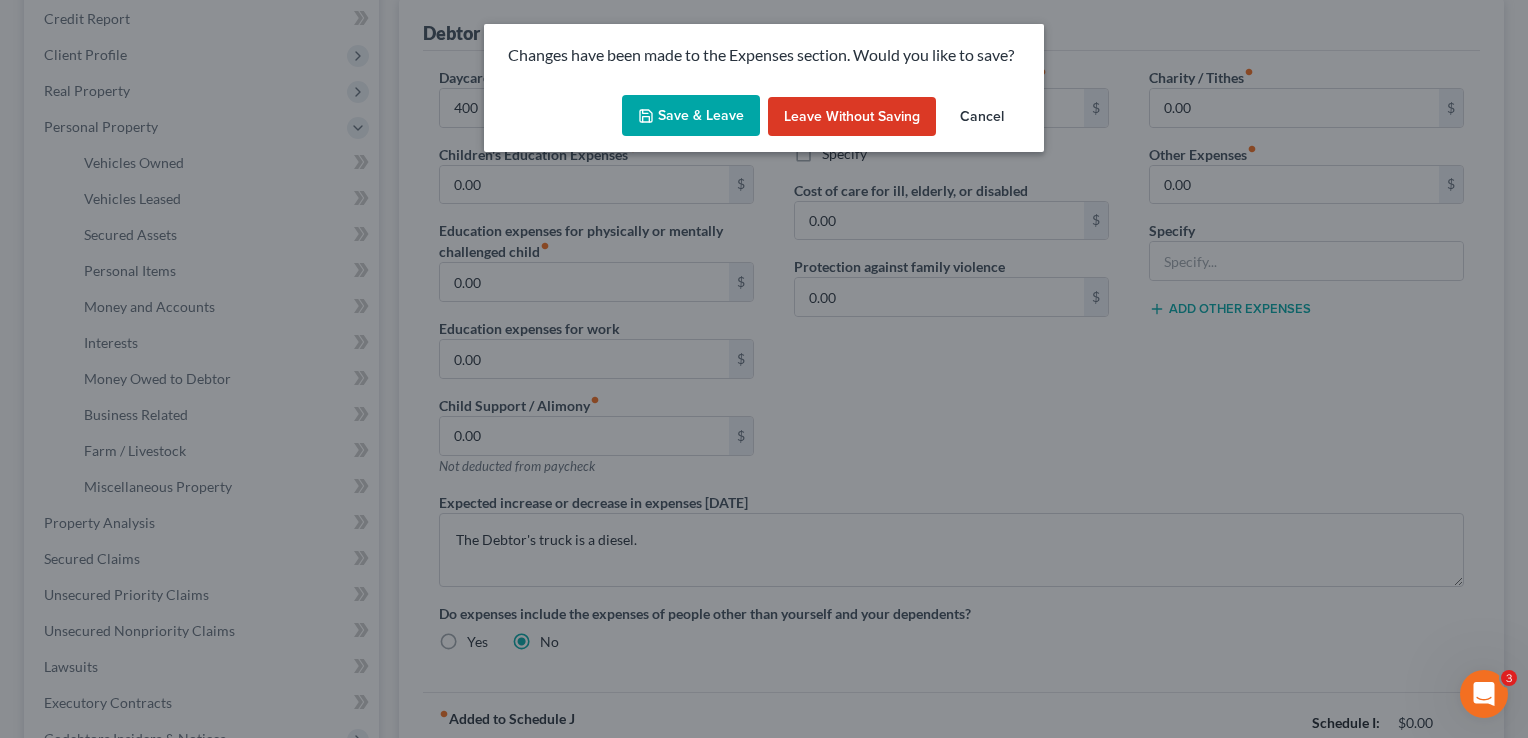 click on "Save & Leave" at bounding box center (691, 116) 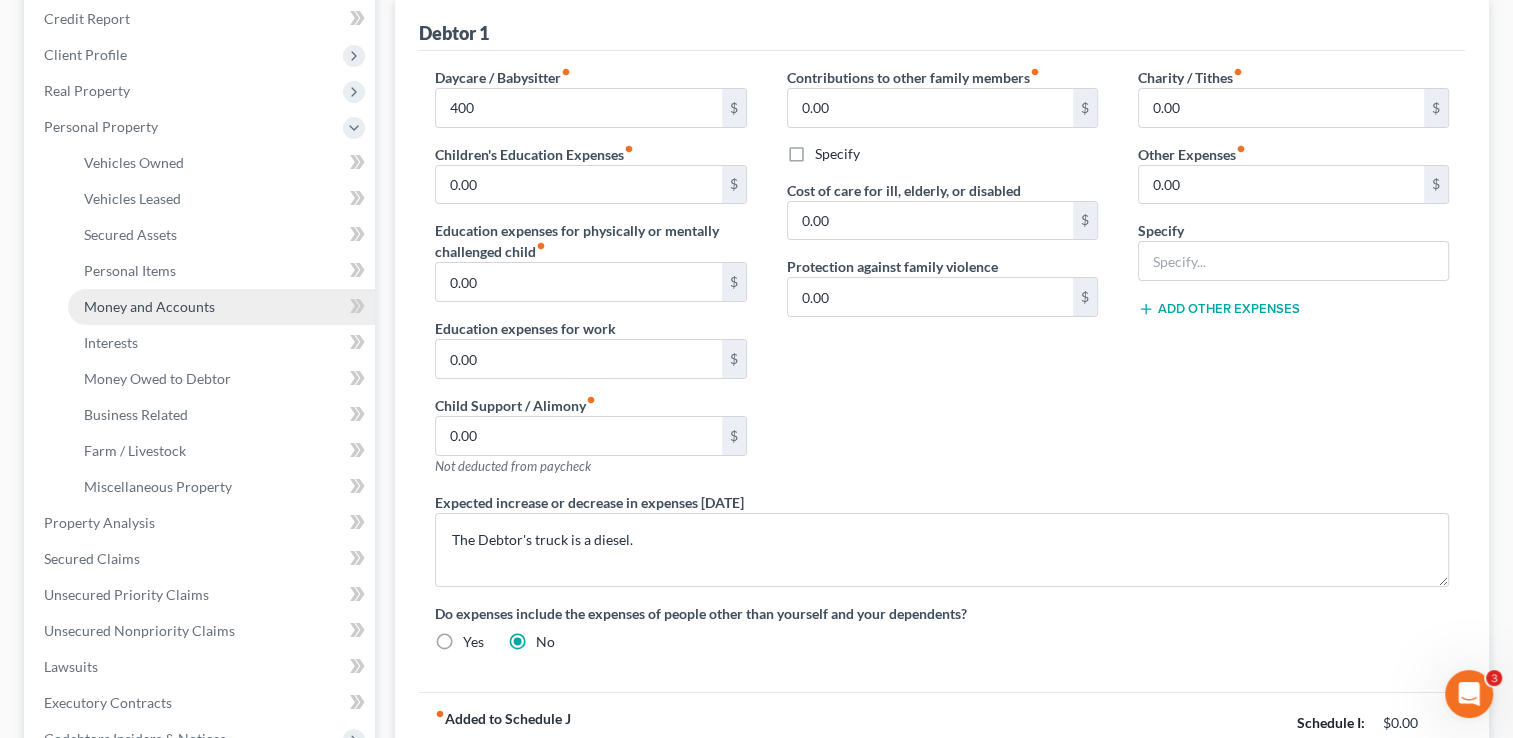 type on "400.00" 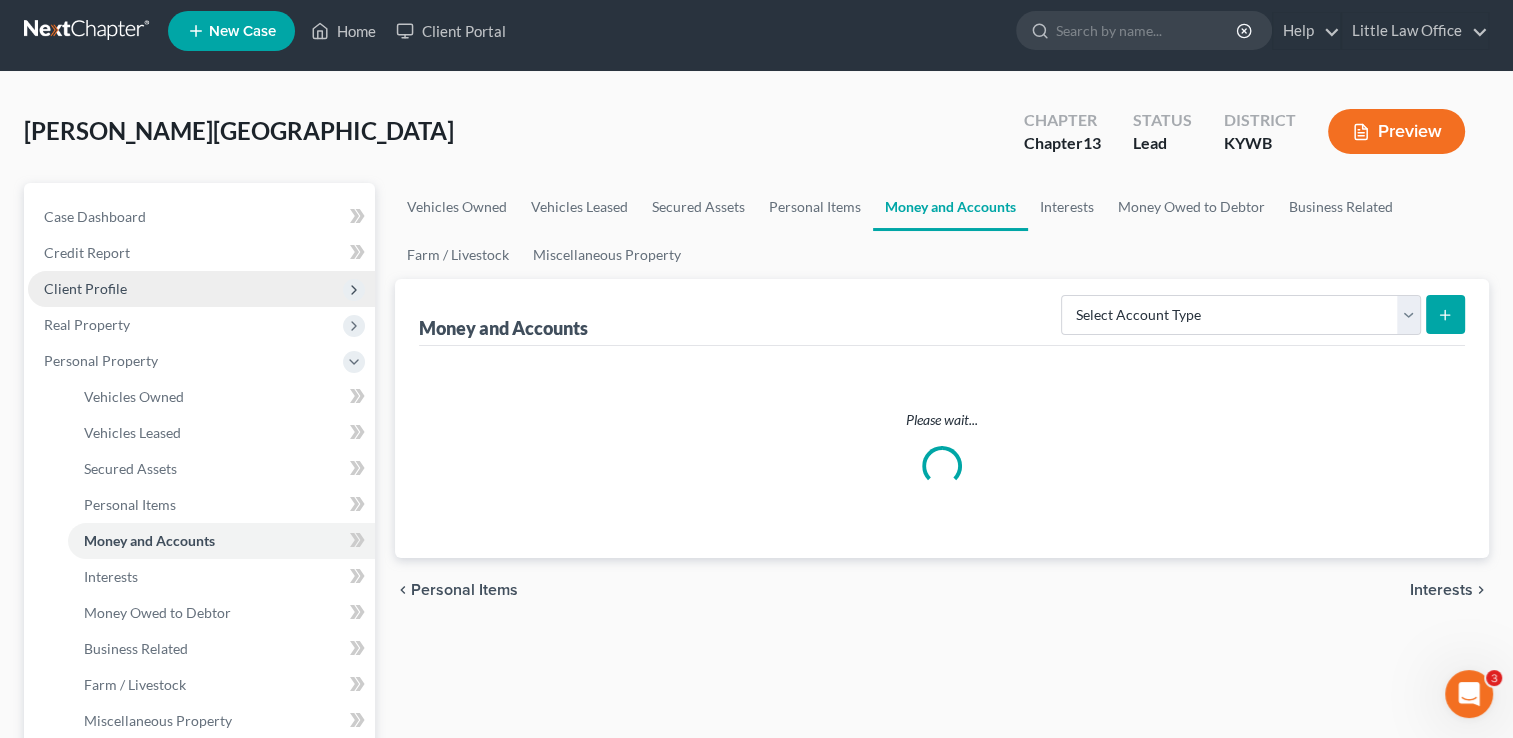 scroll, scrollTop: 0, scrollLeft: 0, axis: both 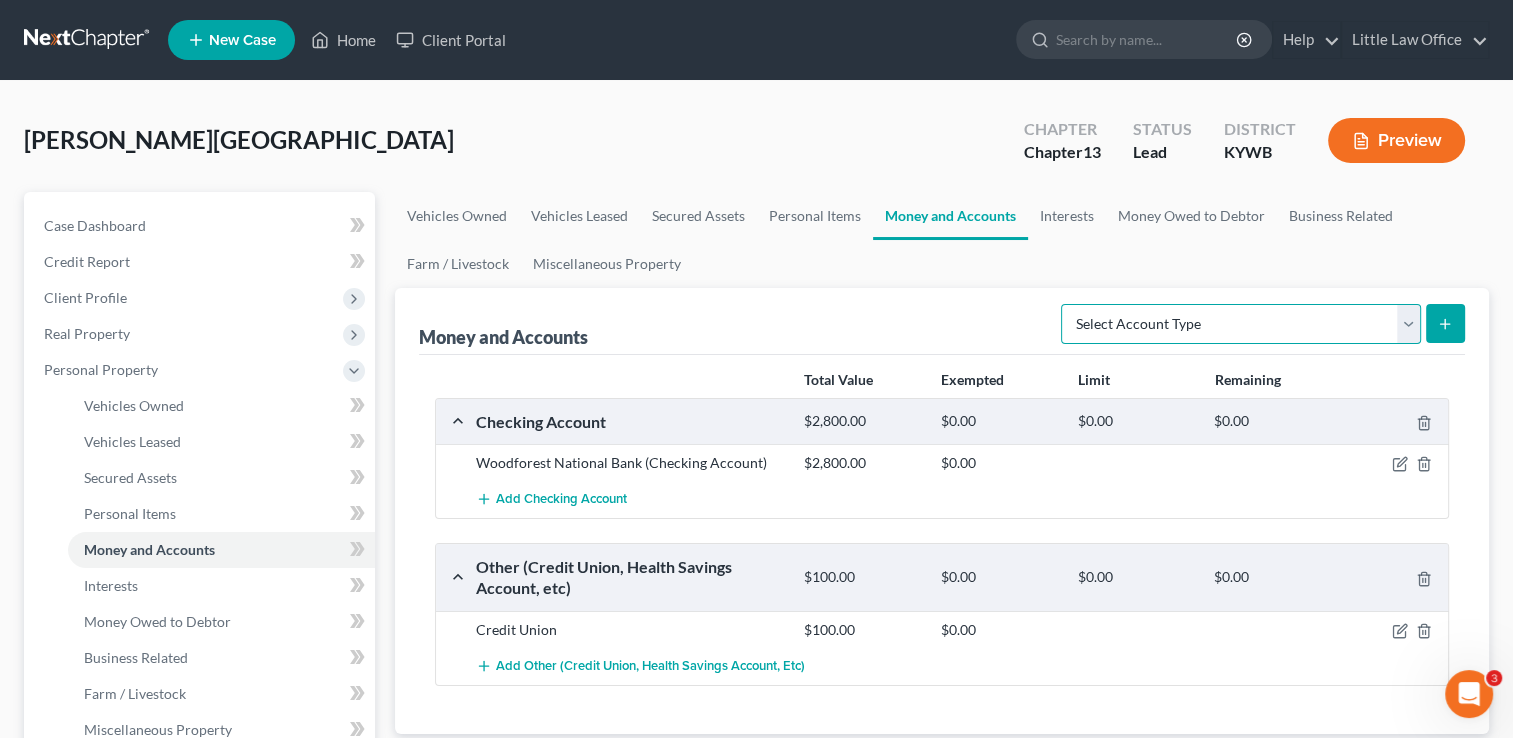click on "Select Account Type Brokerage Cash on Hand Certificates of Deposit Checking Account Money Market Other (Credit Union, Health Savings Account, etc) Safe Deposit Box Savings Account Security Deposits or Prepayments" at bounding box center [1241, 324] 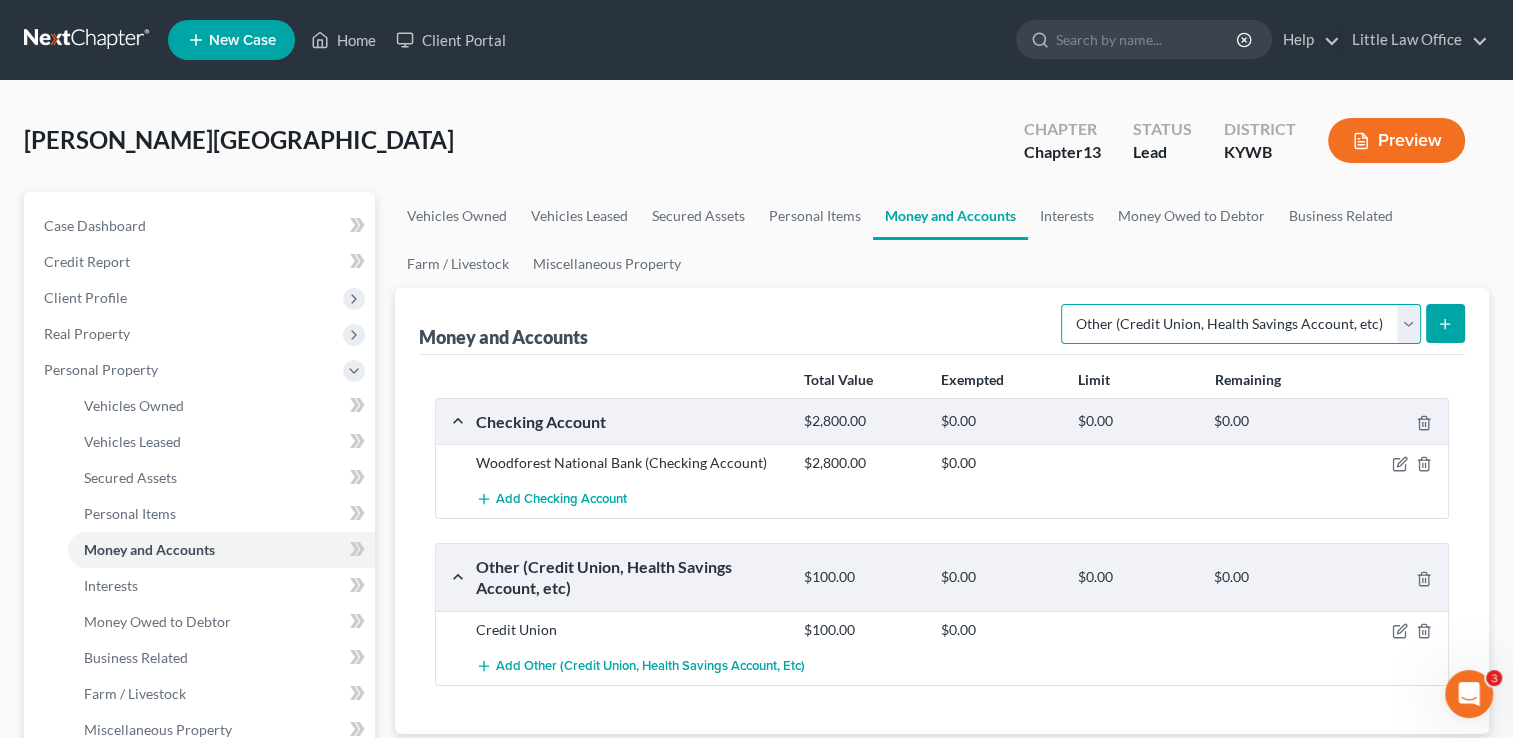click on "Select Account Type Brokerage Cash on Hand Certificates of Deposit Checking Account Money Market Other (Credit Union, Health Savings Account, etc) Safe Deposit Box Savings Account Security Deposits or Prepayments" at bounding box center (1241, 324) 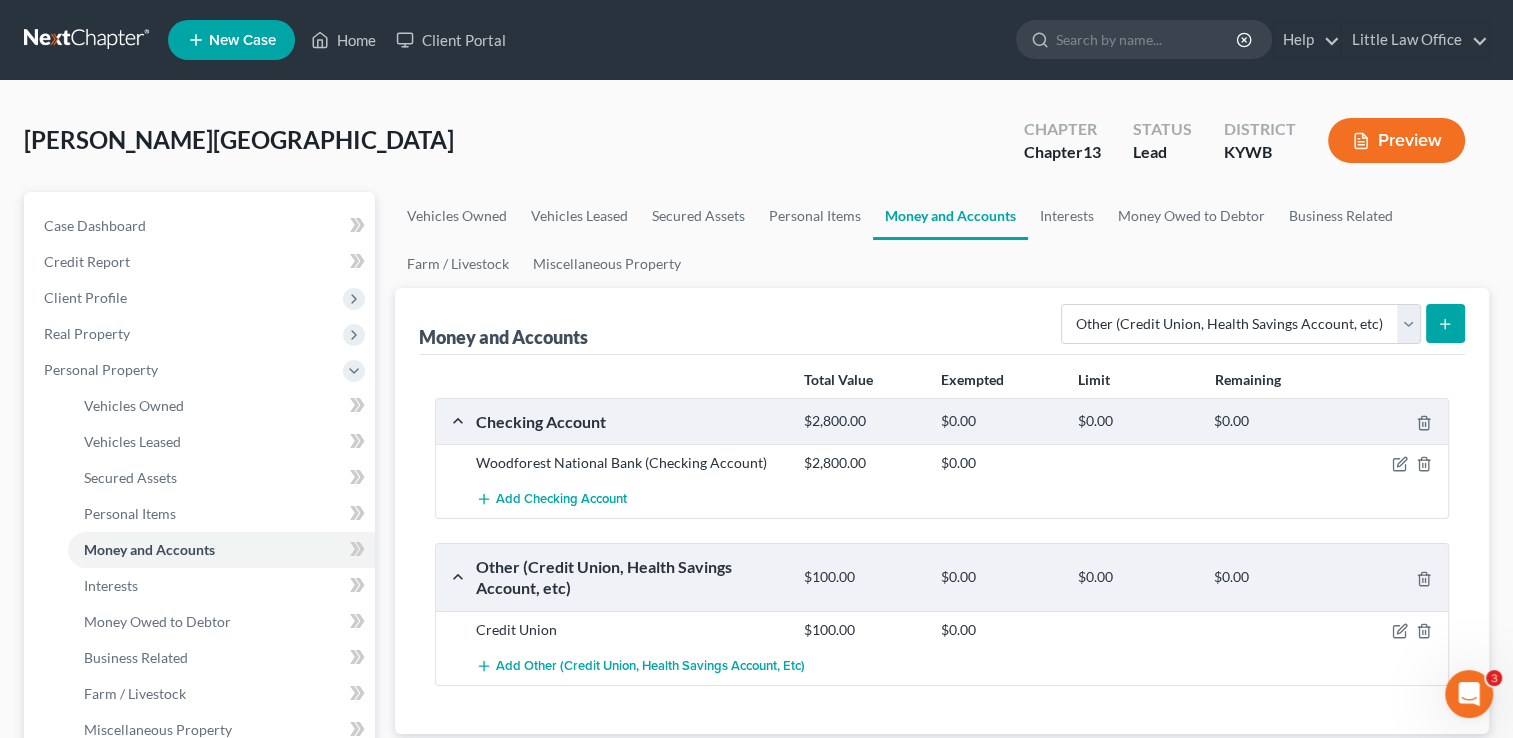 click at bounding box center (1445, 323) 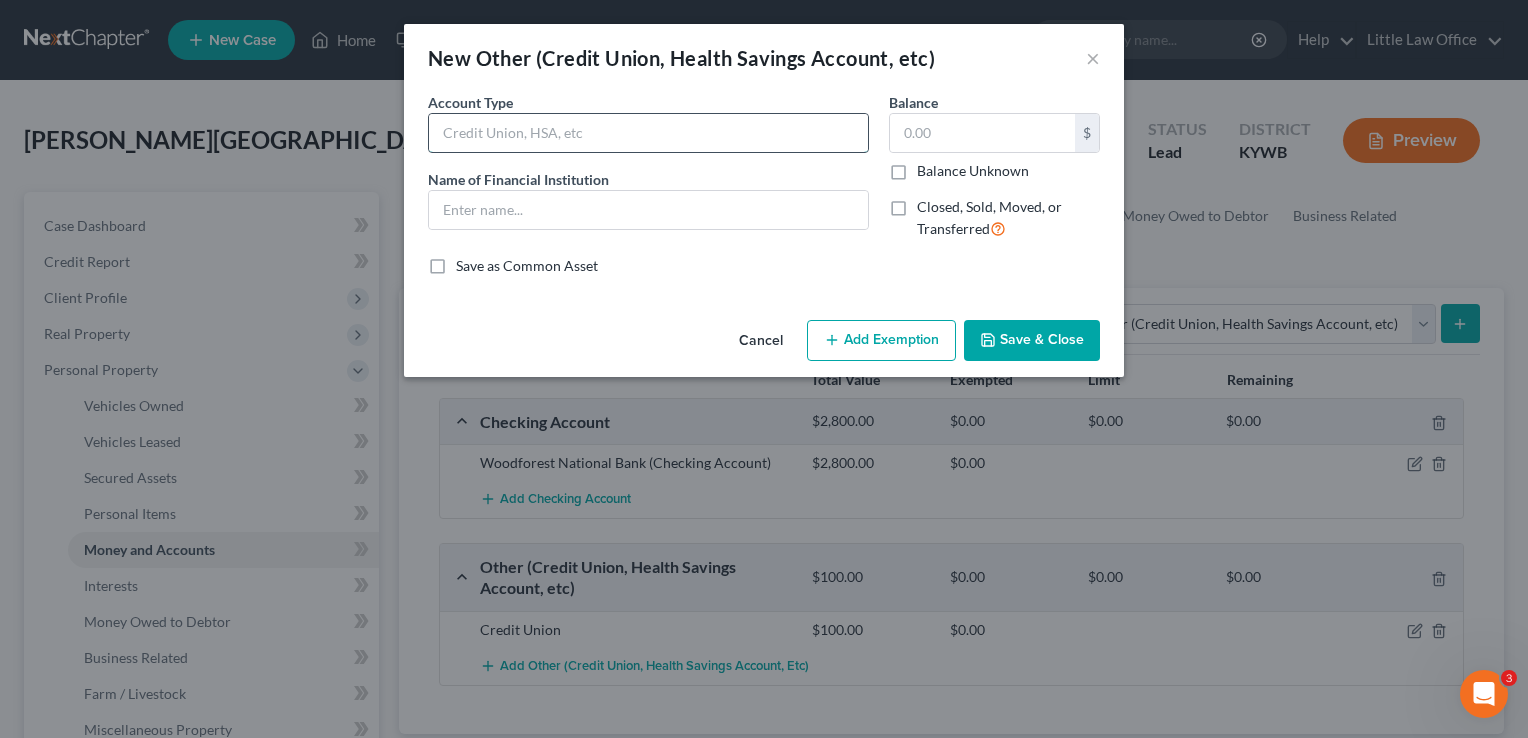 click at bounding box center (648, 133) 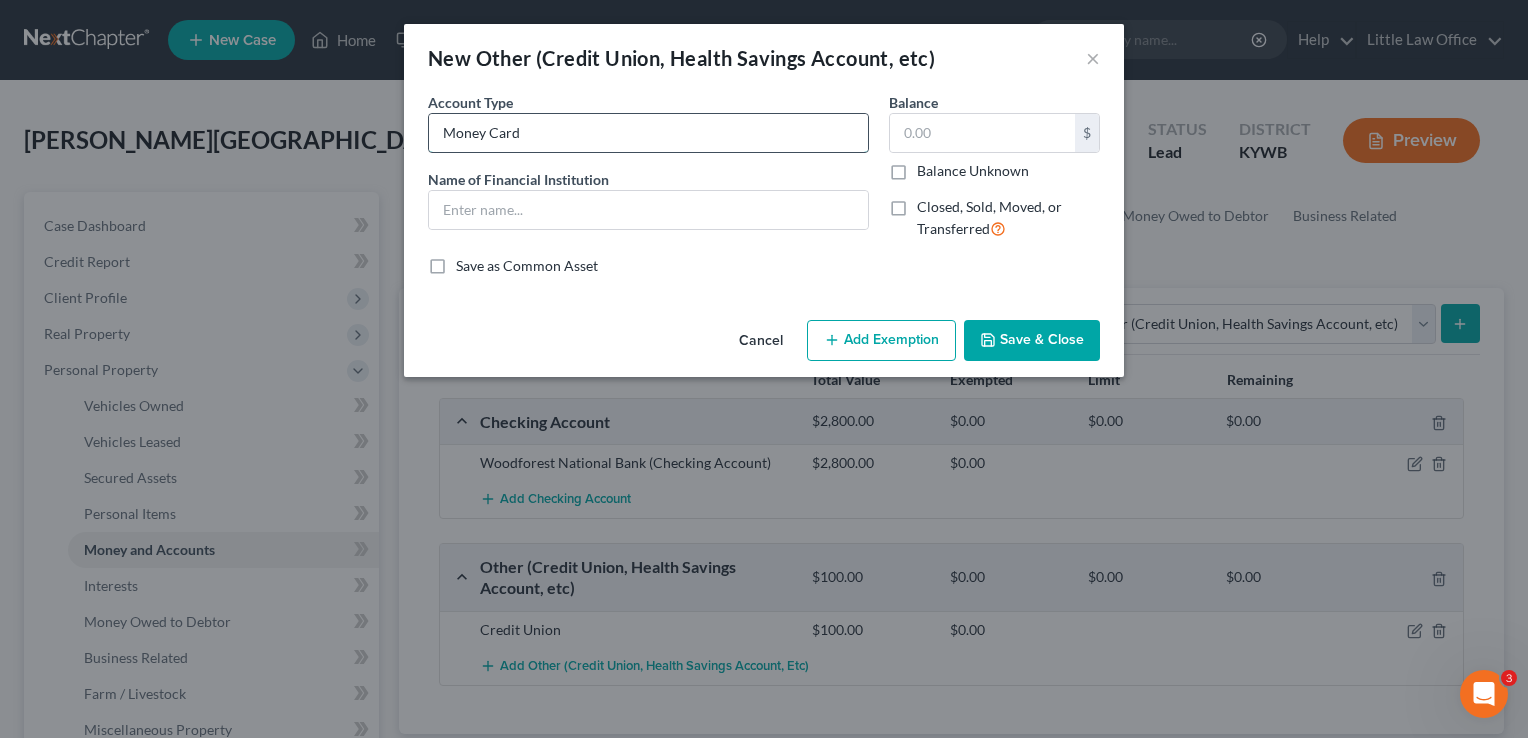 type on "Money Card" 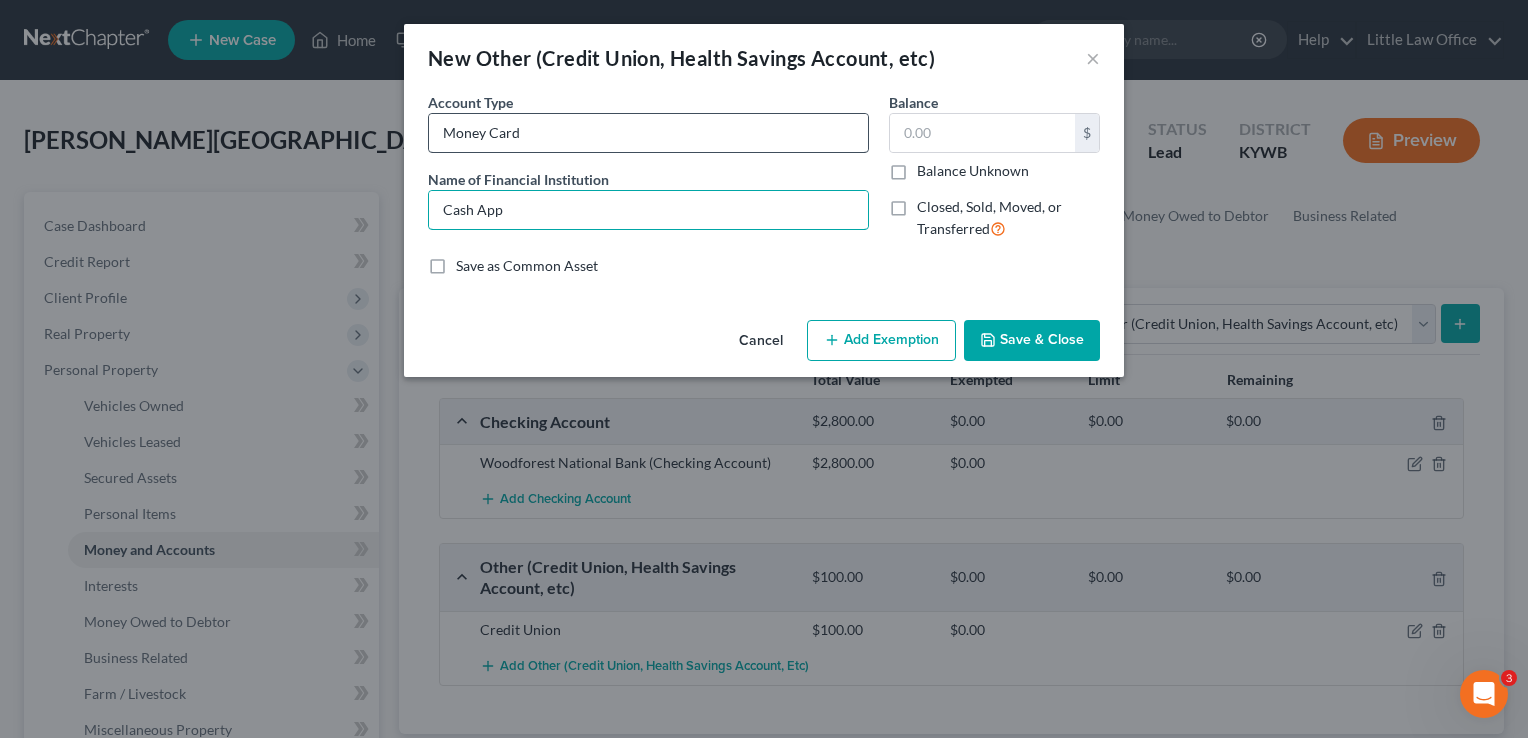 type on "Cash App" 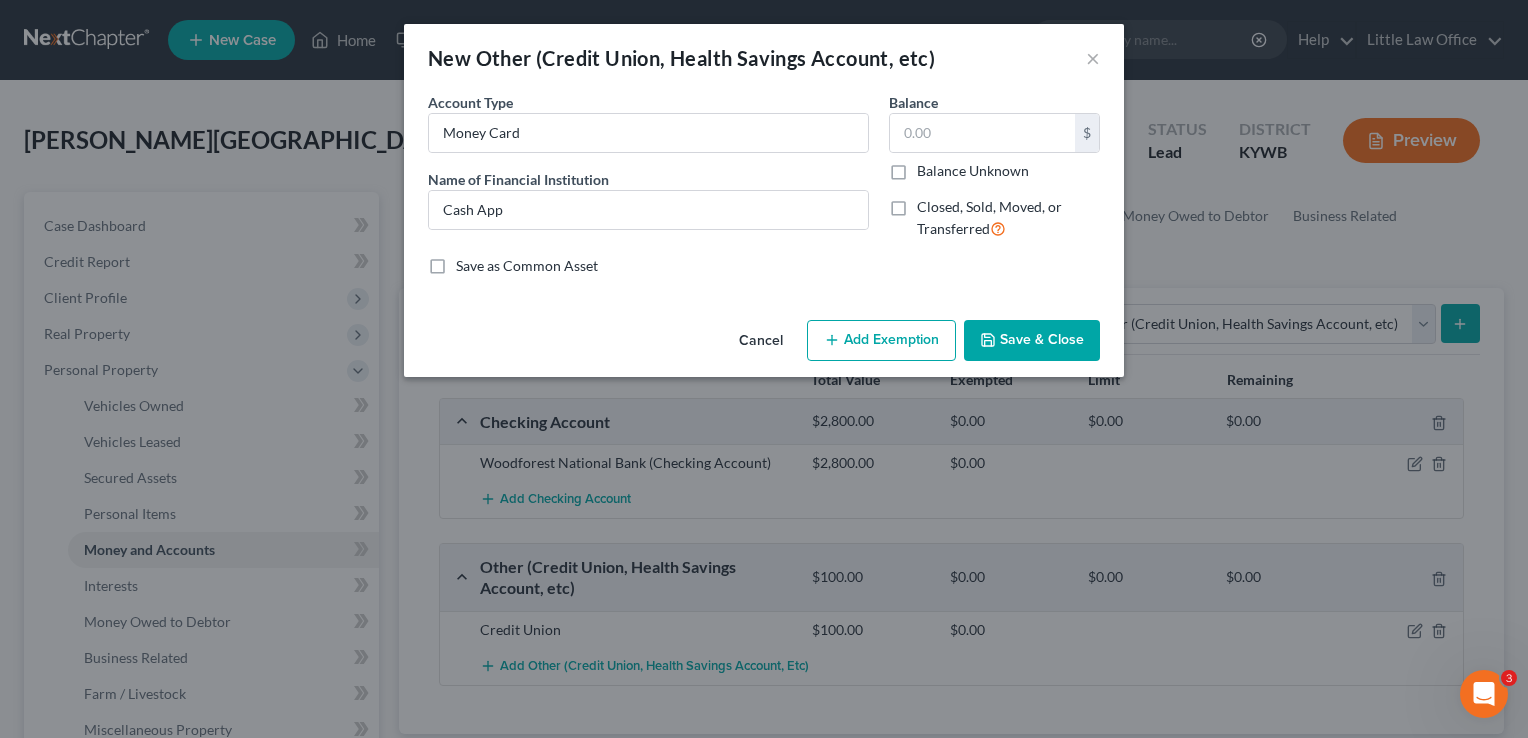 click on "Save & Close" at bounding box center (1032, 341) 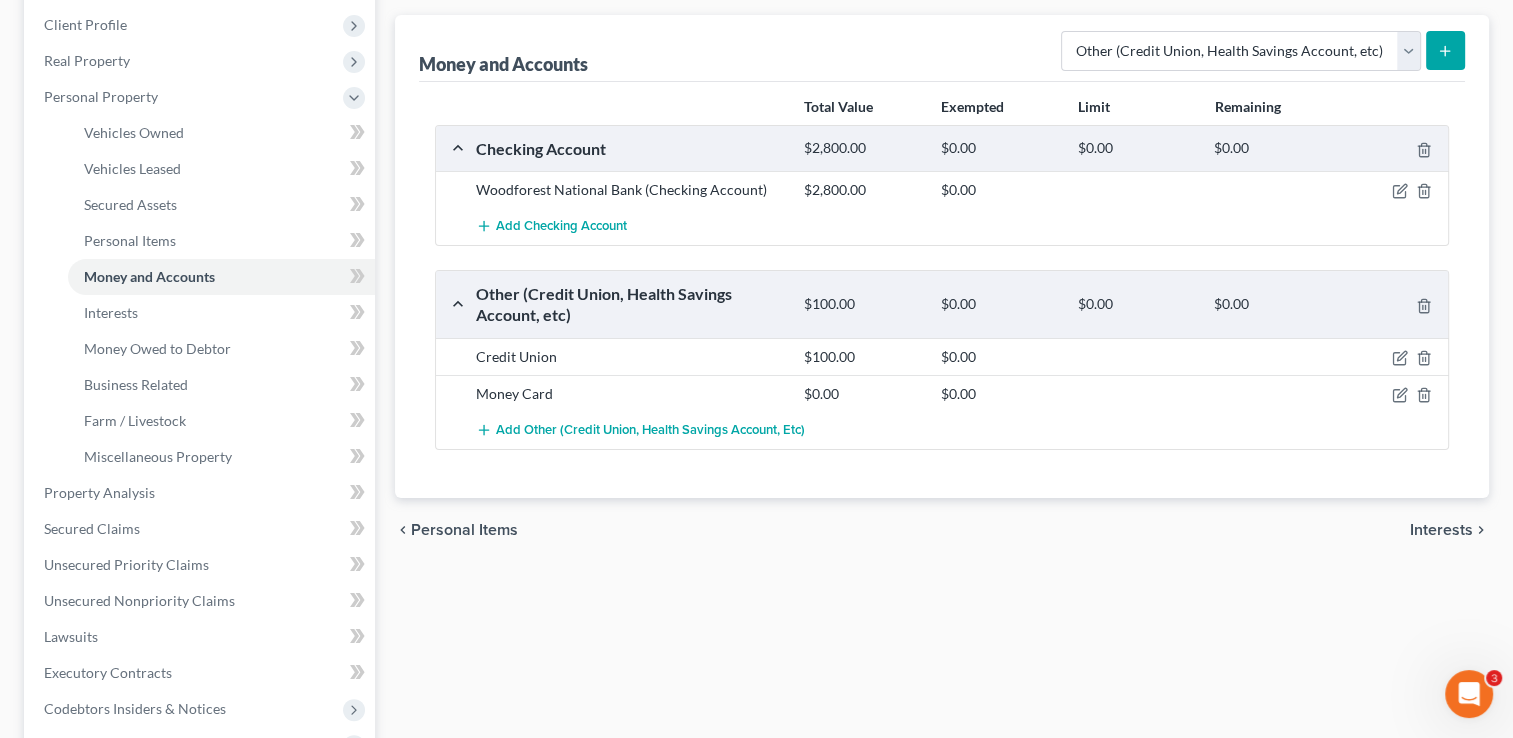 scroll, scrollTop: 316, scrollLeft: 0, axis: vertical 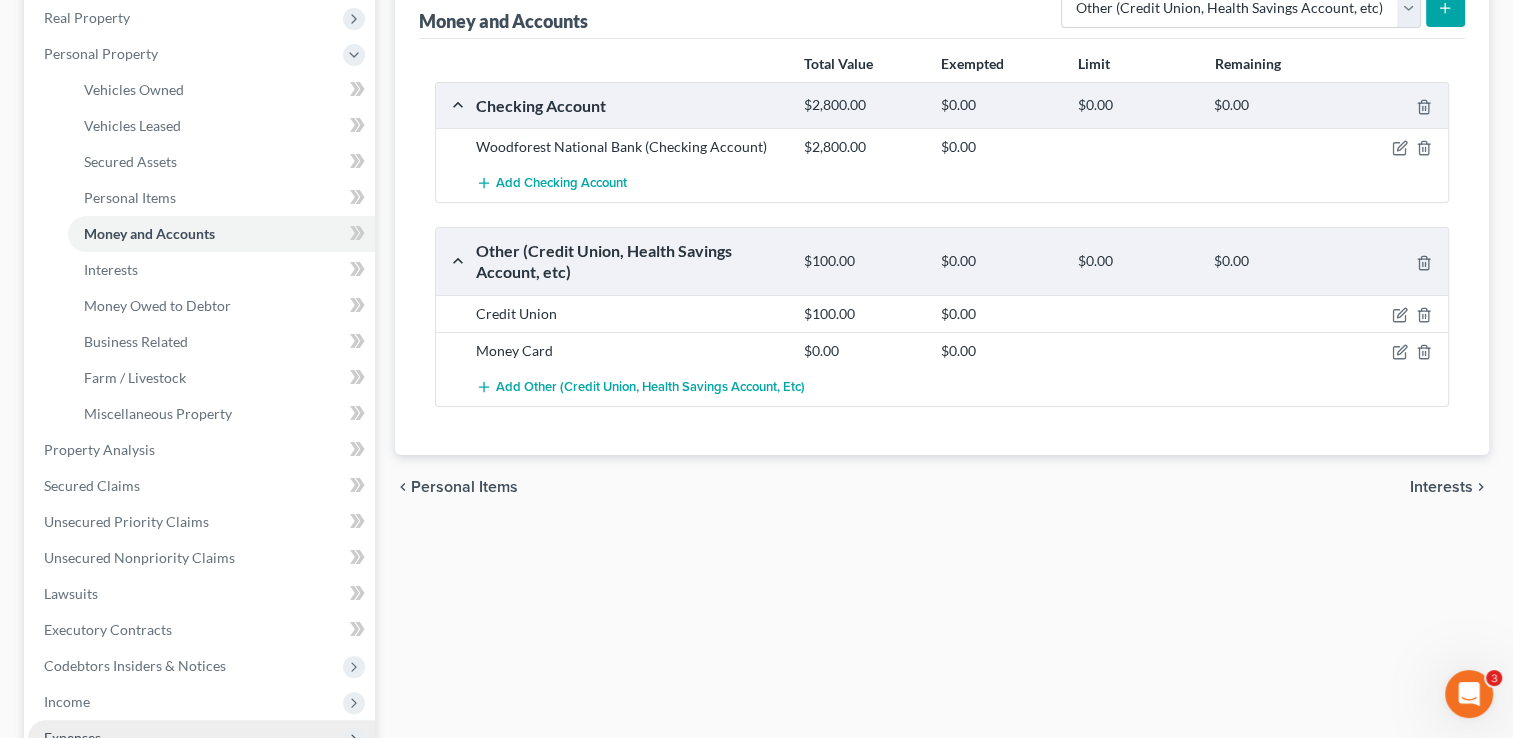 click on "Expenses" at bounding box center [201, 738] 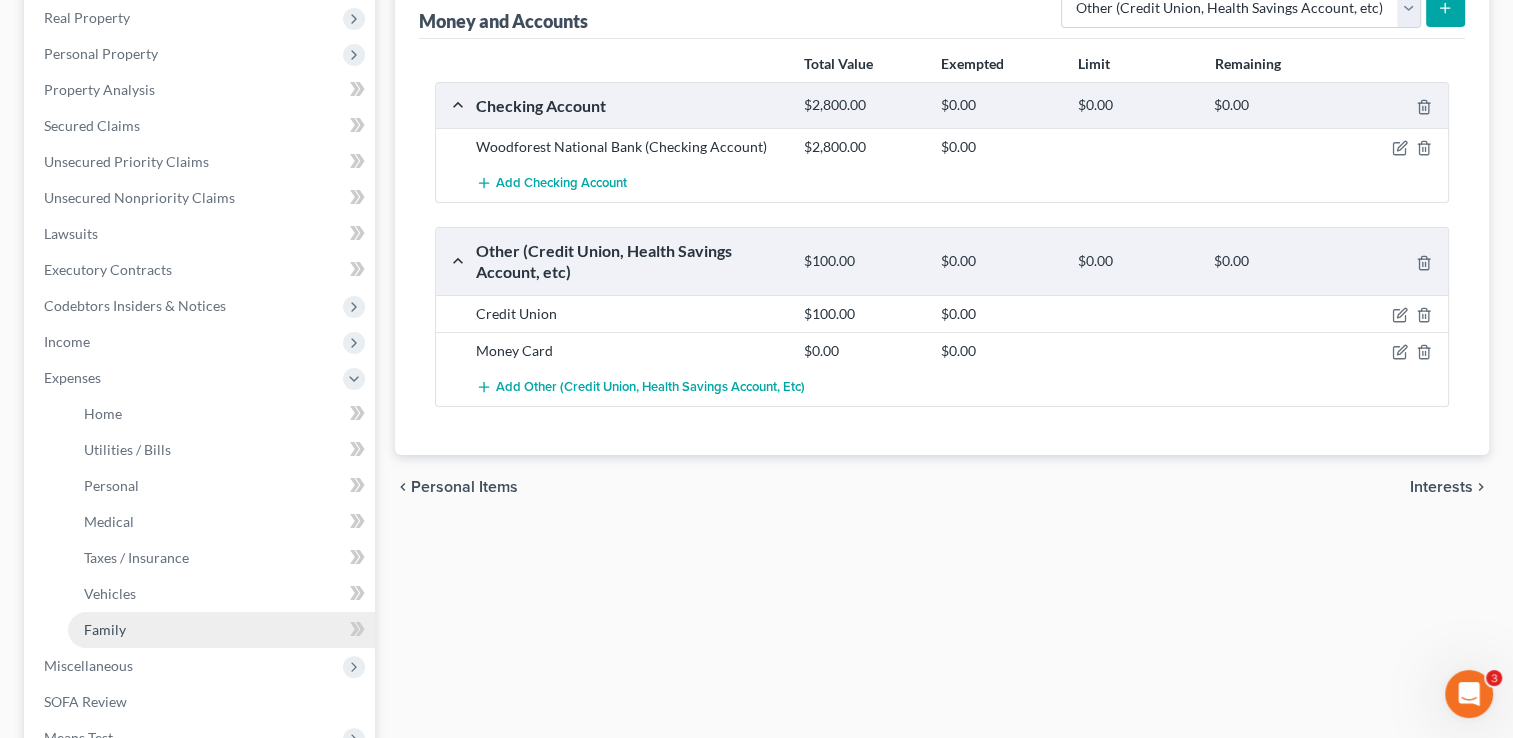 click on "Family" at bounding box center (105, 629) 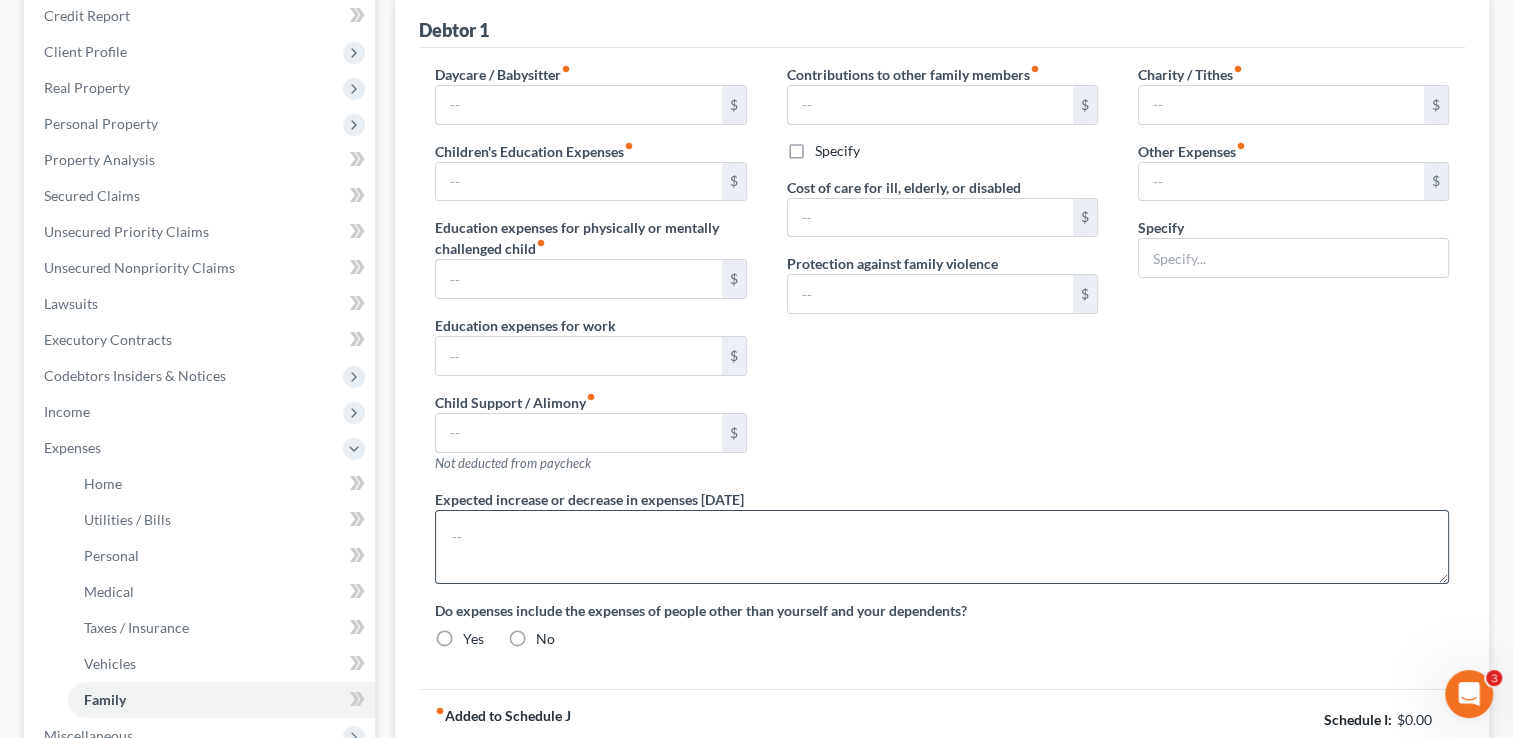 type on "400.00" 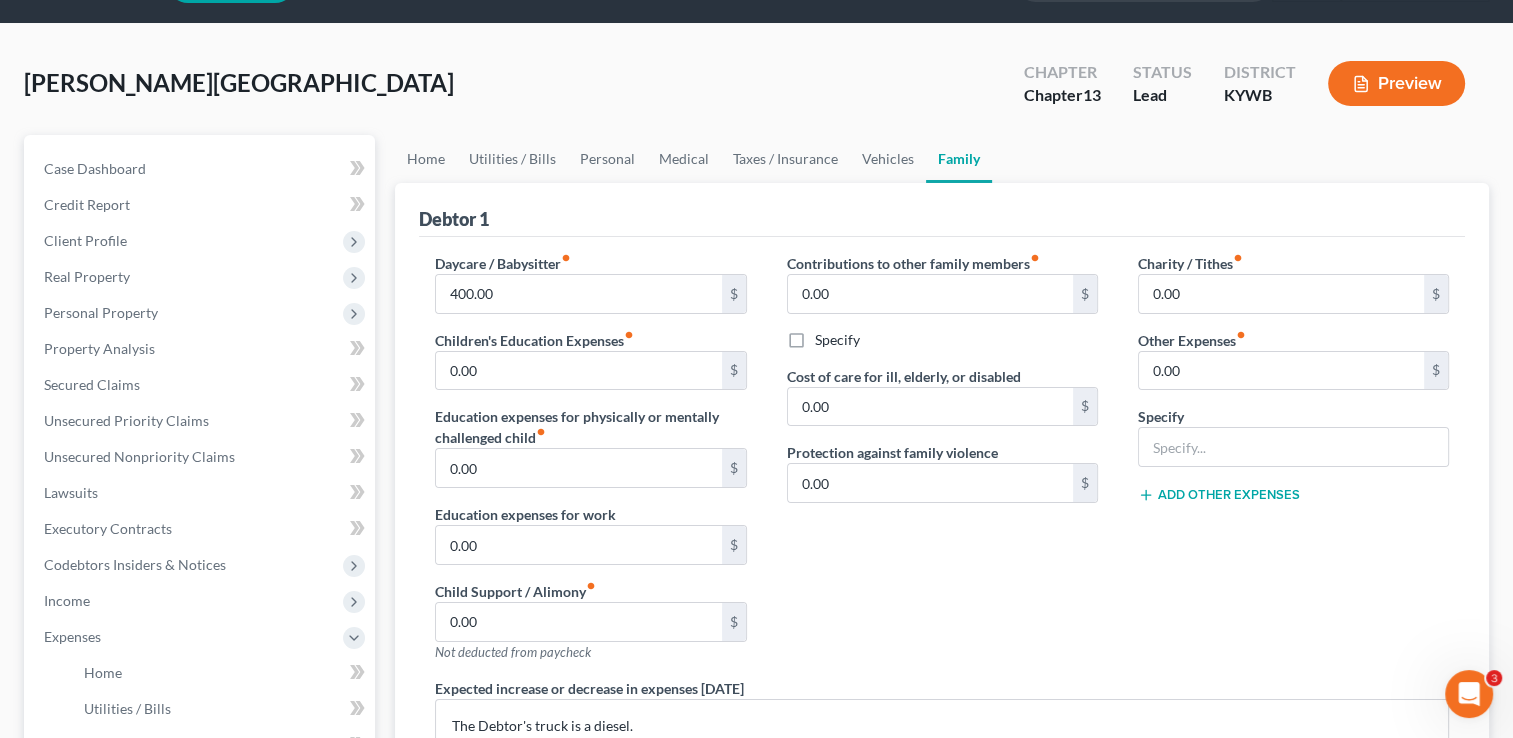 scroll, scrollTop: 0, scrollLeft: 0, axis: both 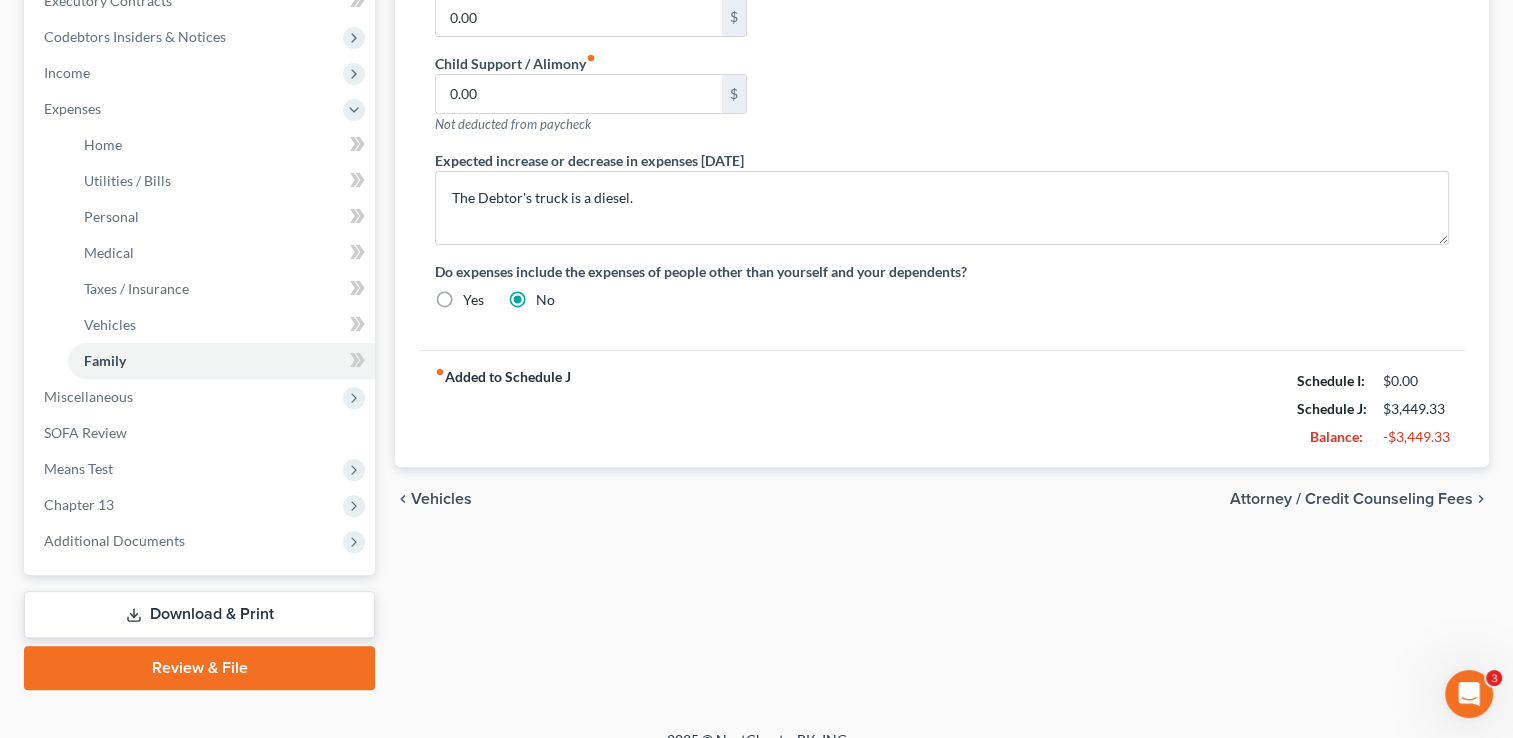 click on "Attorney / Credit Counseling Fees" at bounding box center [1351, 499] 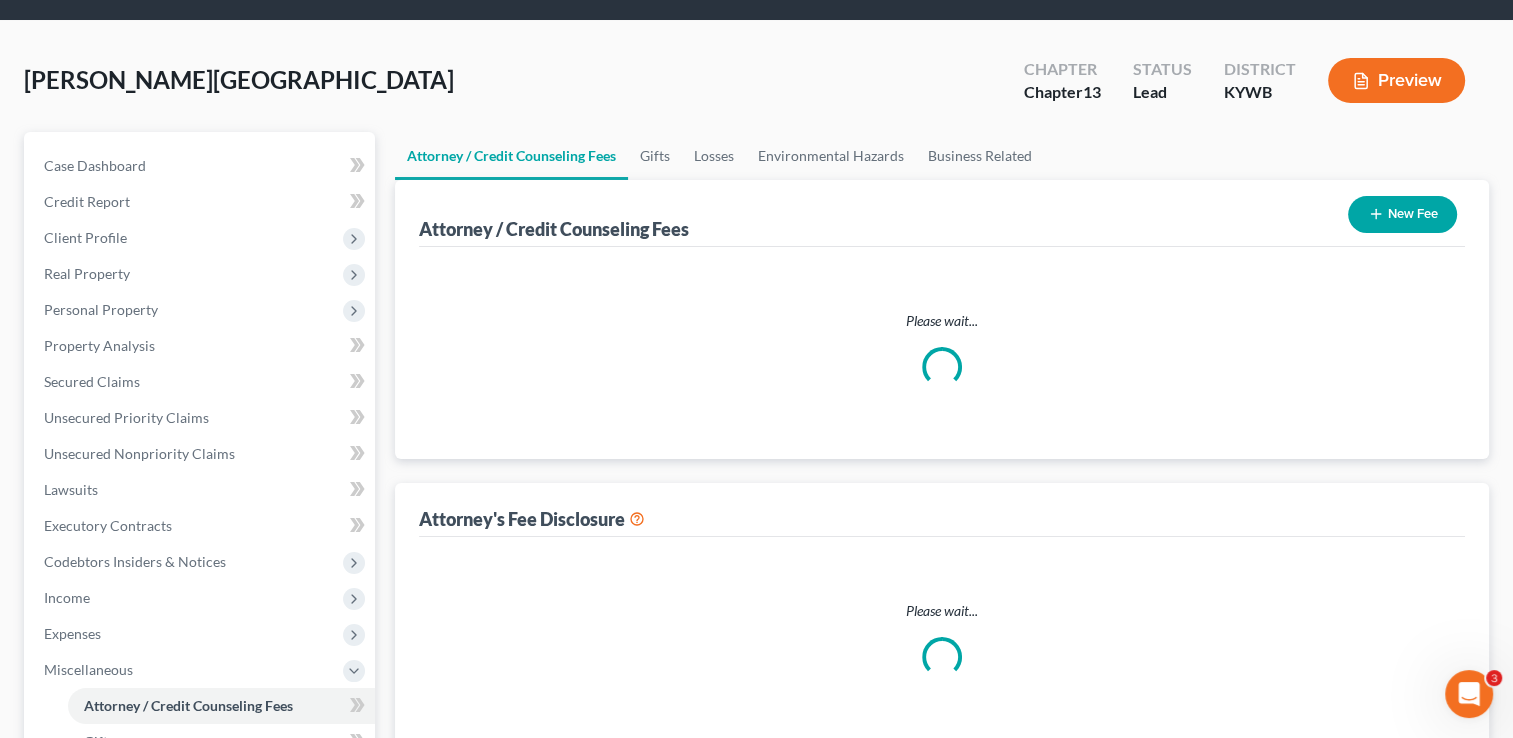 scroll, scrollTop: 0, scrollLeft: 0, axis: both 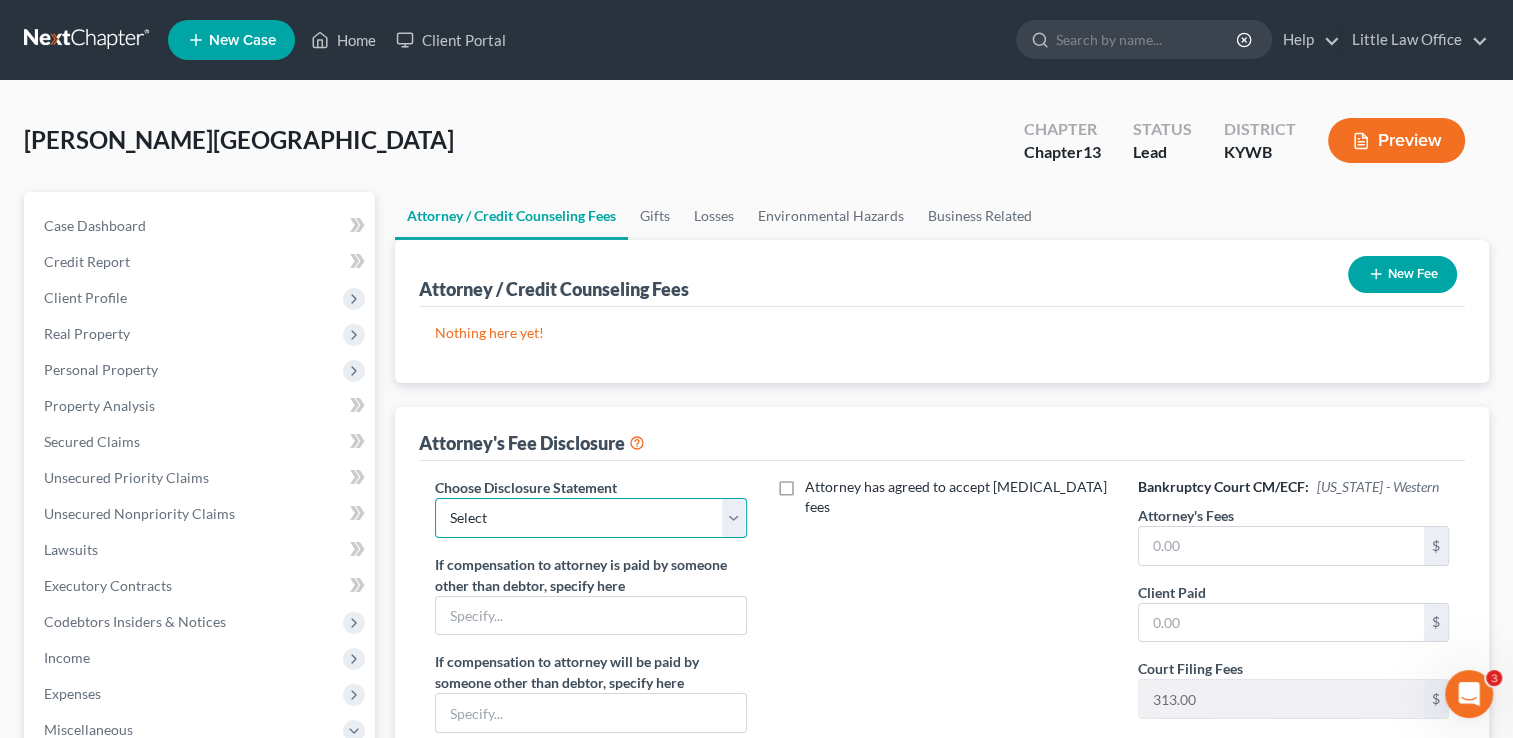click on "Select Attorney Fees" at bounding box center (590, 518) 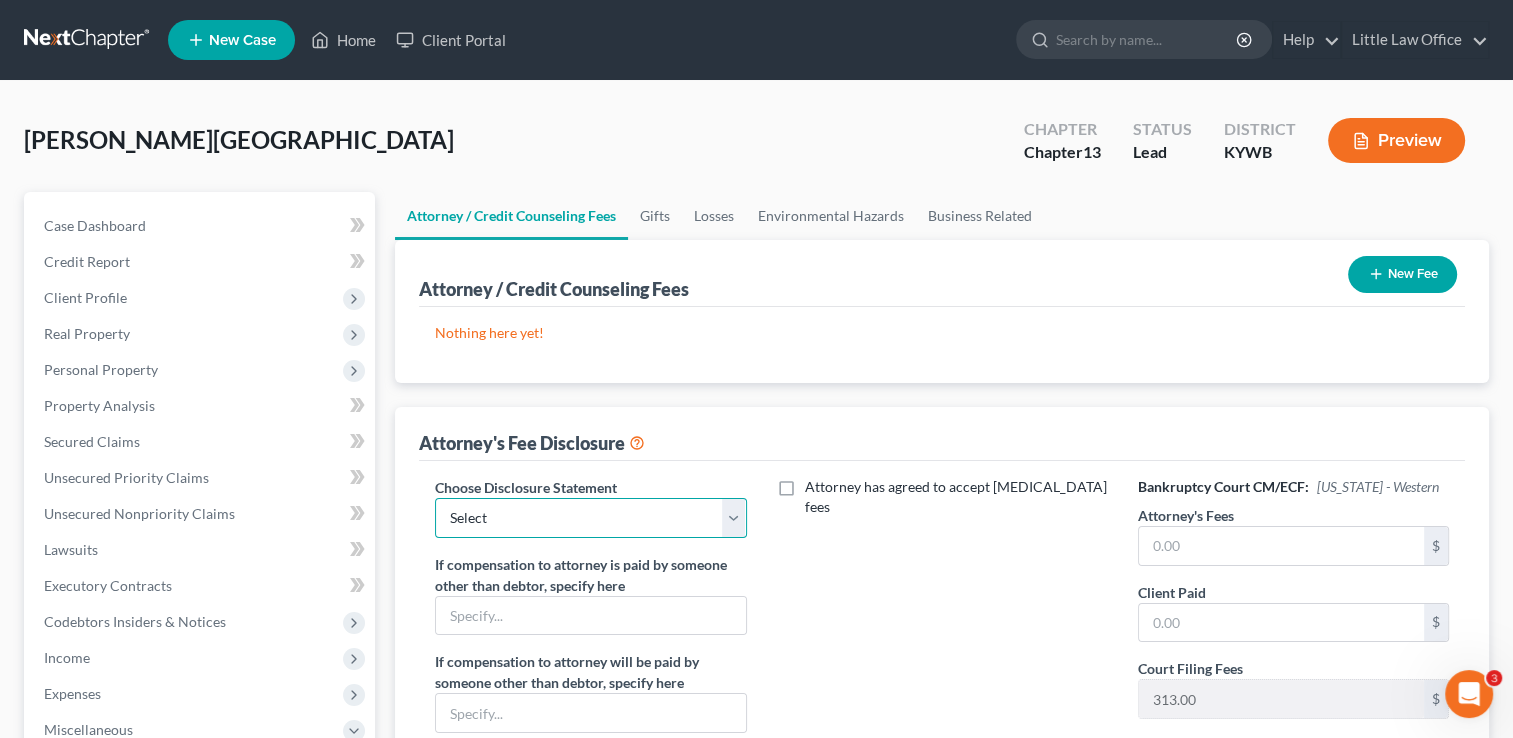 type 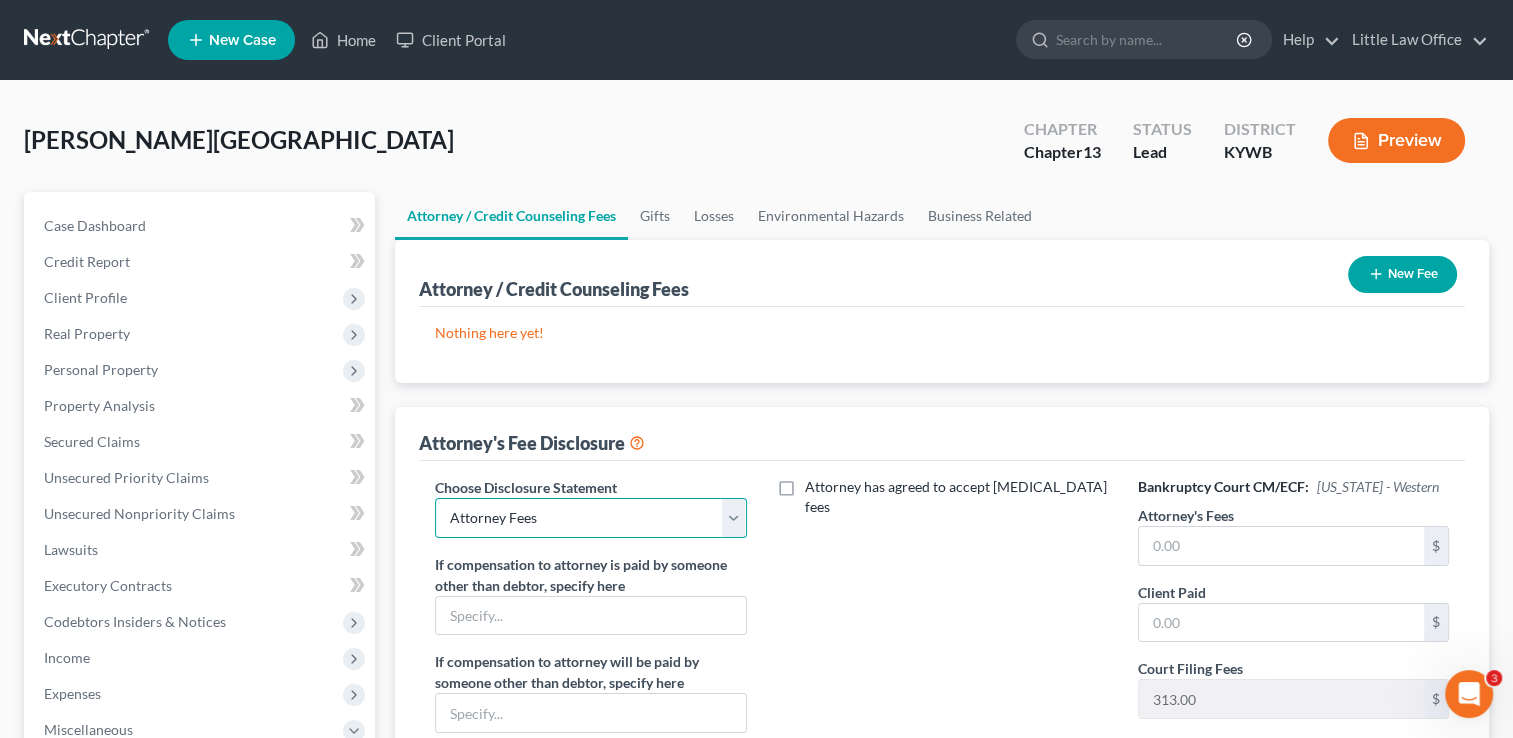 click on "Select Attorney Fees" at bounding box center (590, 518) 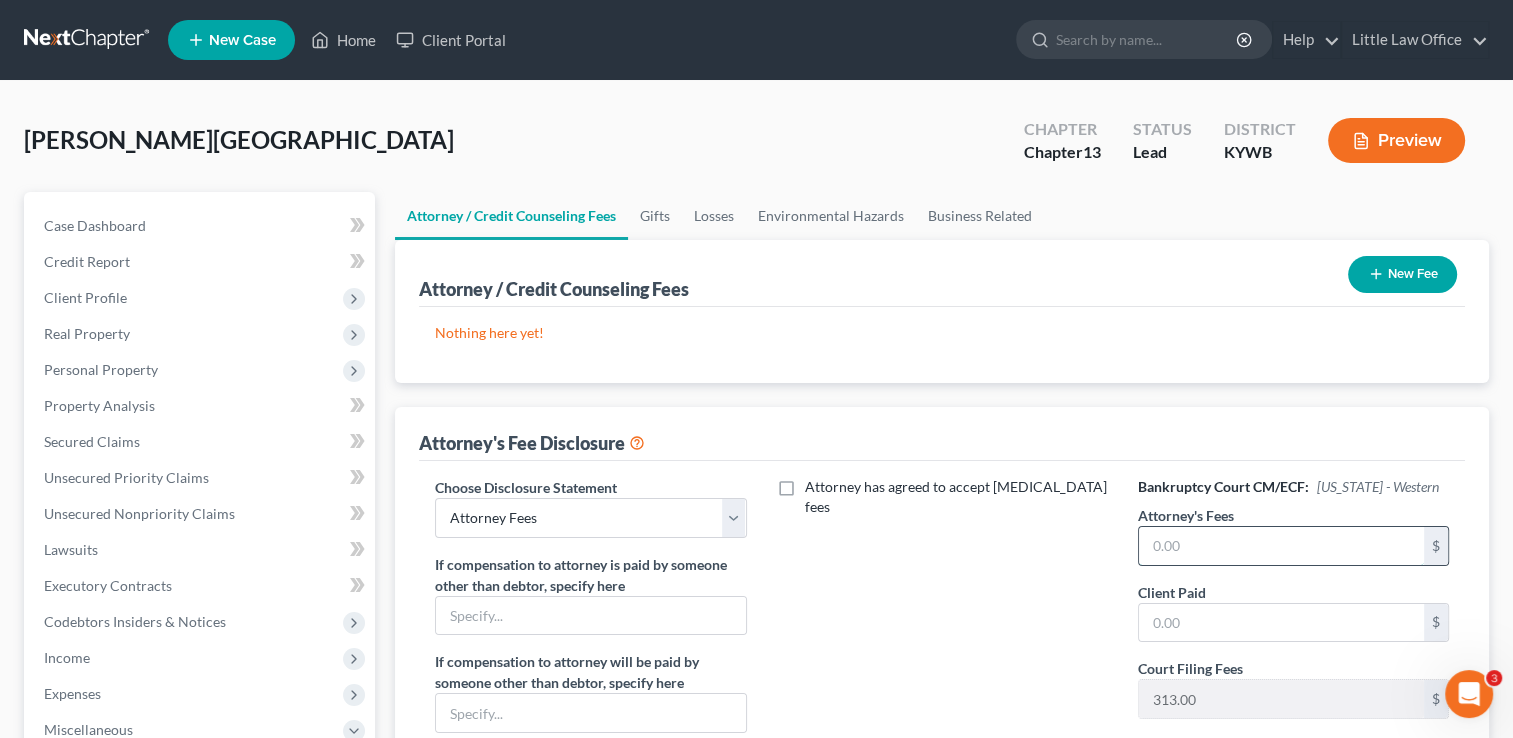 click at bounding box center [1281, 546] 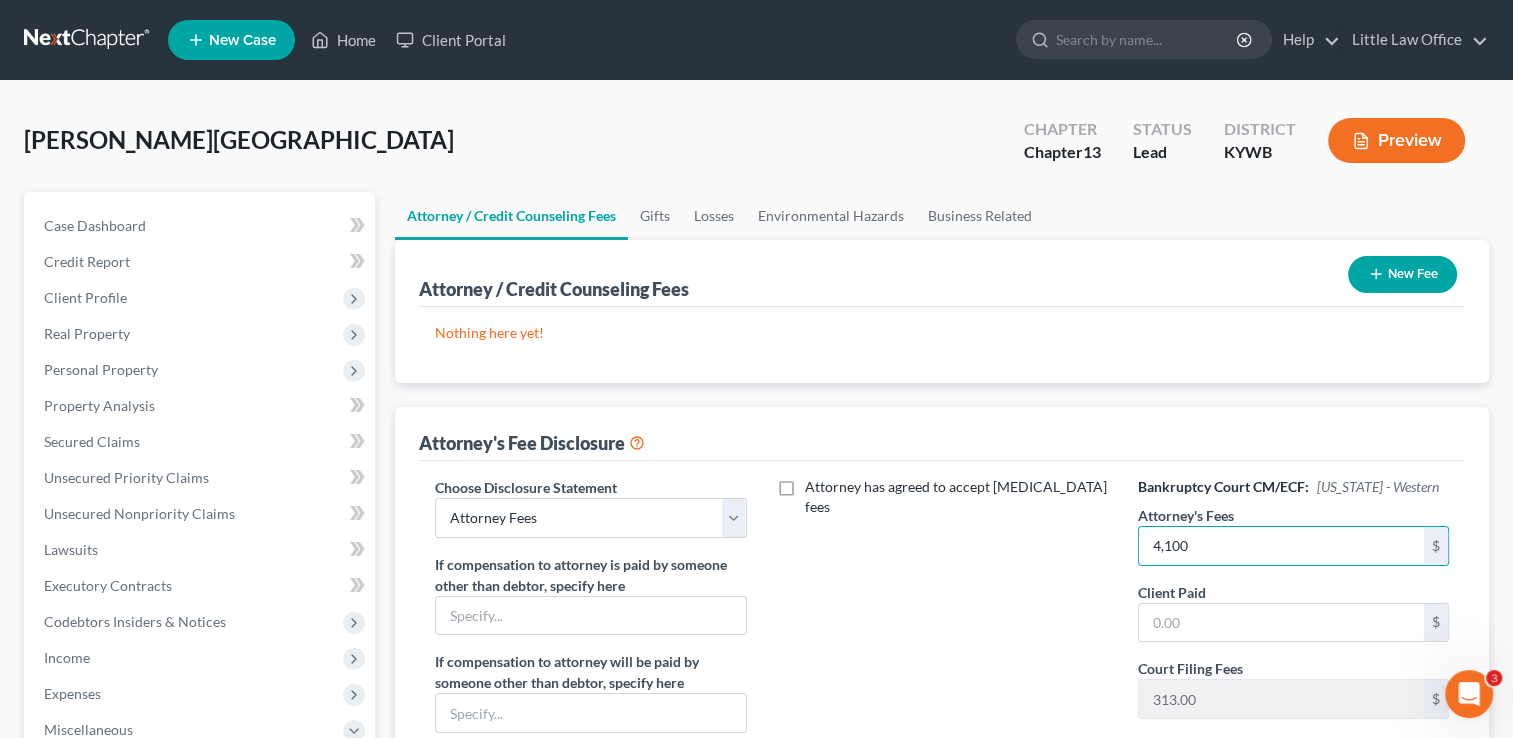 click on "New Fee" at bounding box center (1402, 274) 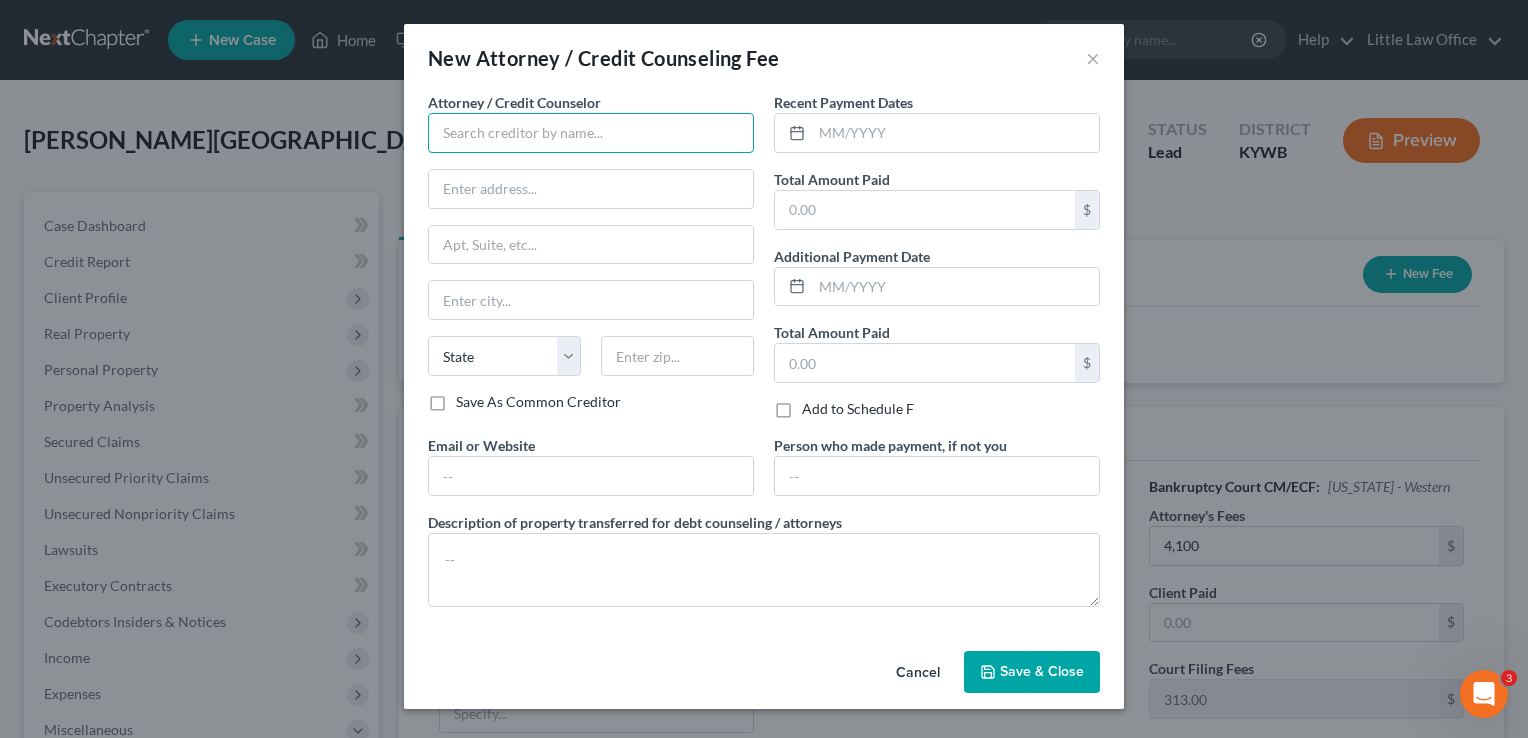 click at bounding box center [591, 133] 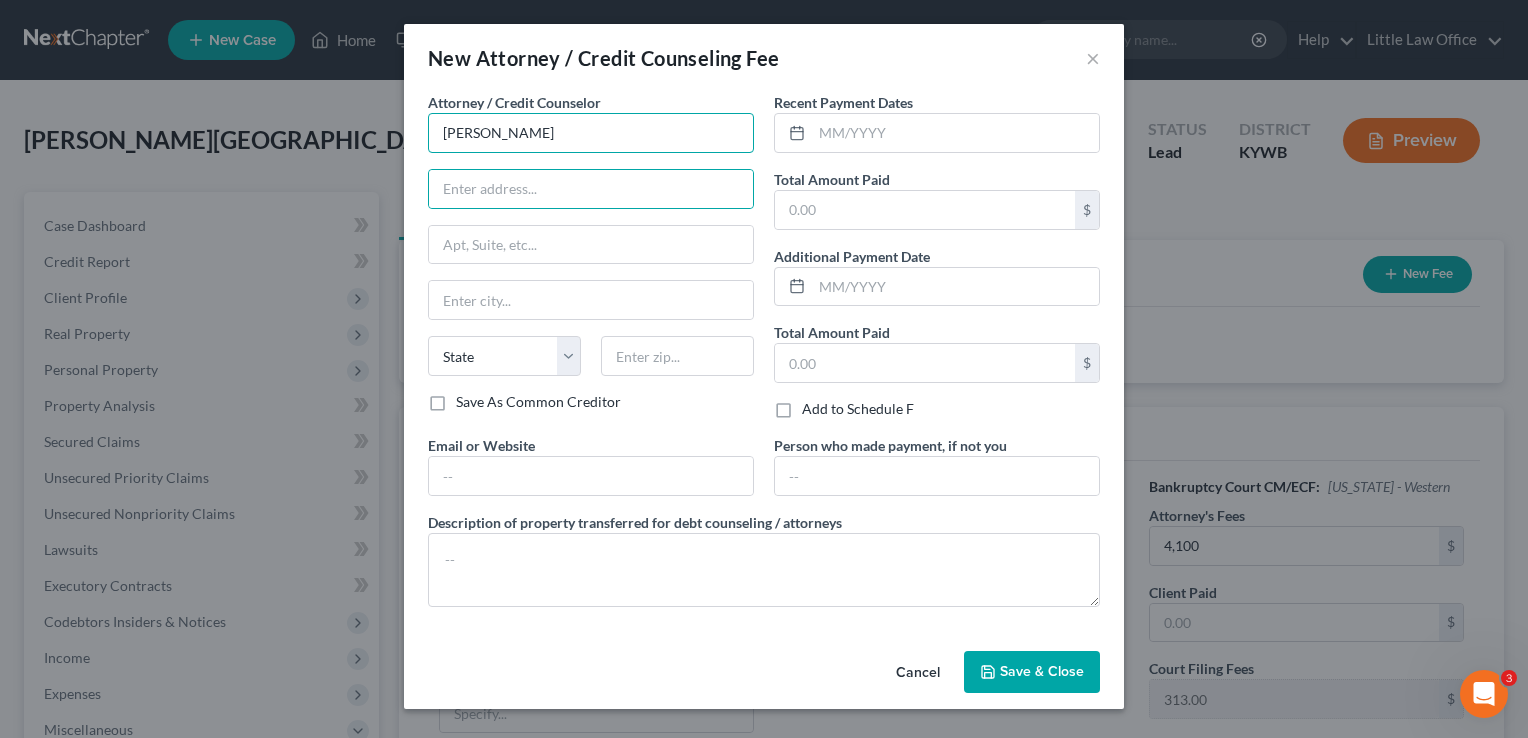 click on "Marcus Little" at bounding box center [591, 133] 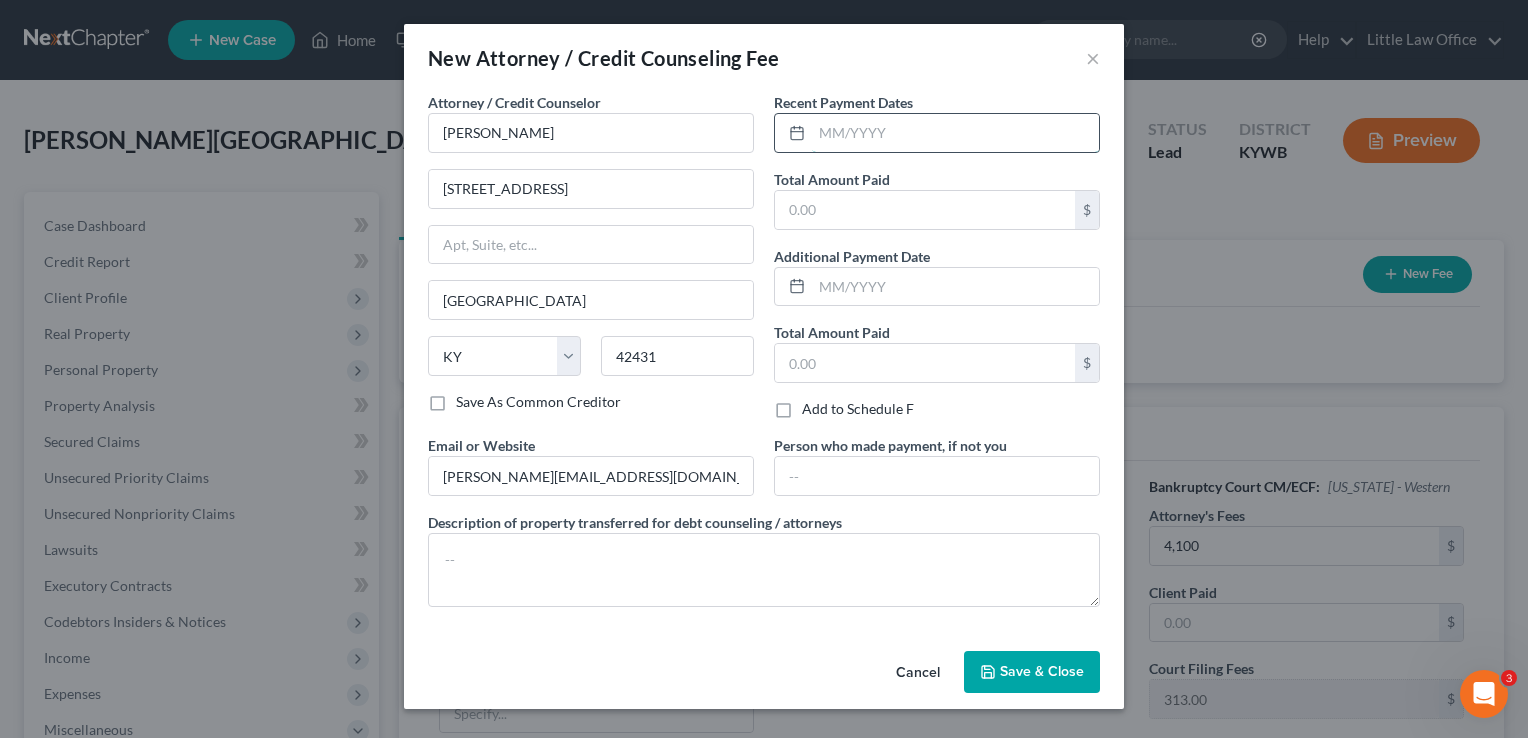 click at bounding box center [955, 133] 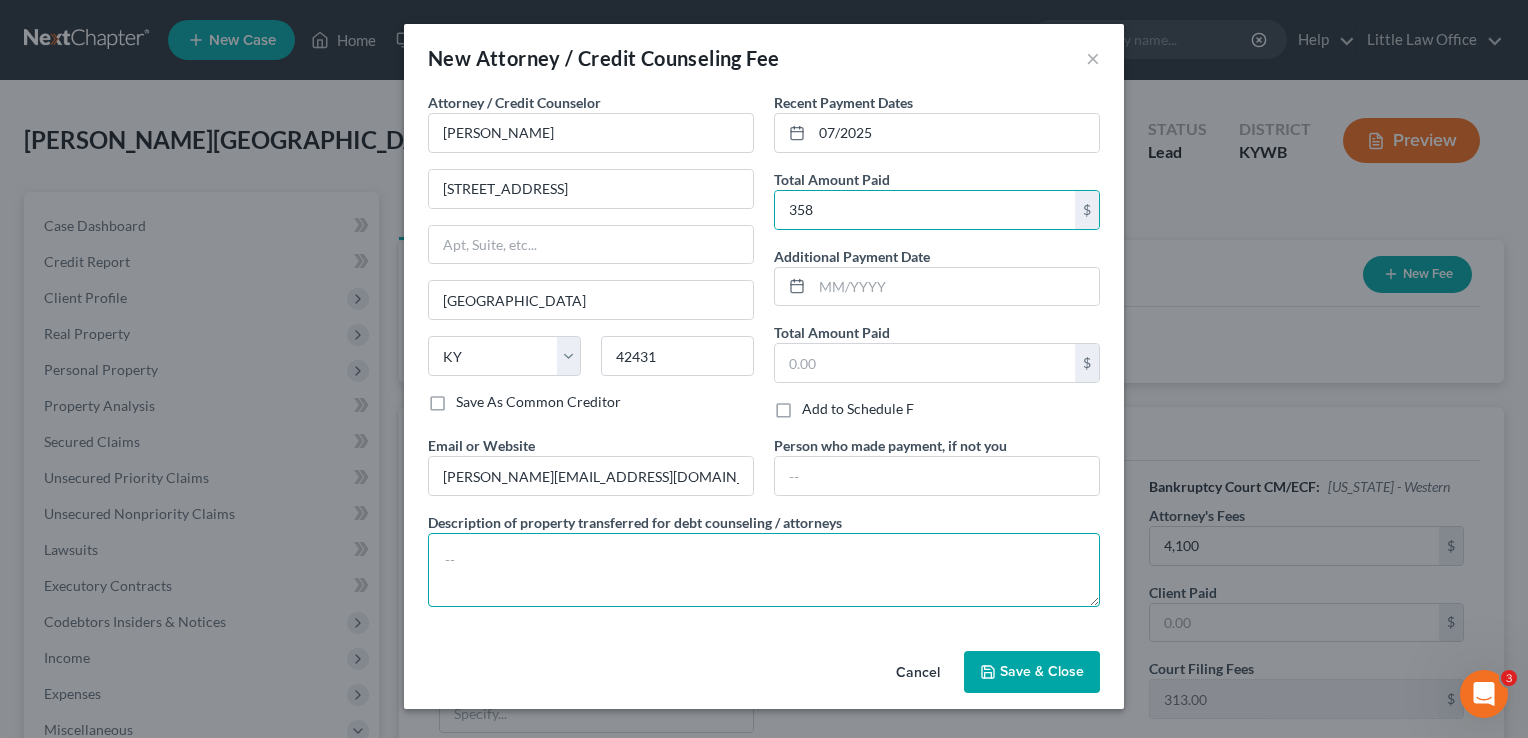 click at bounding box center (764, 570) 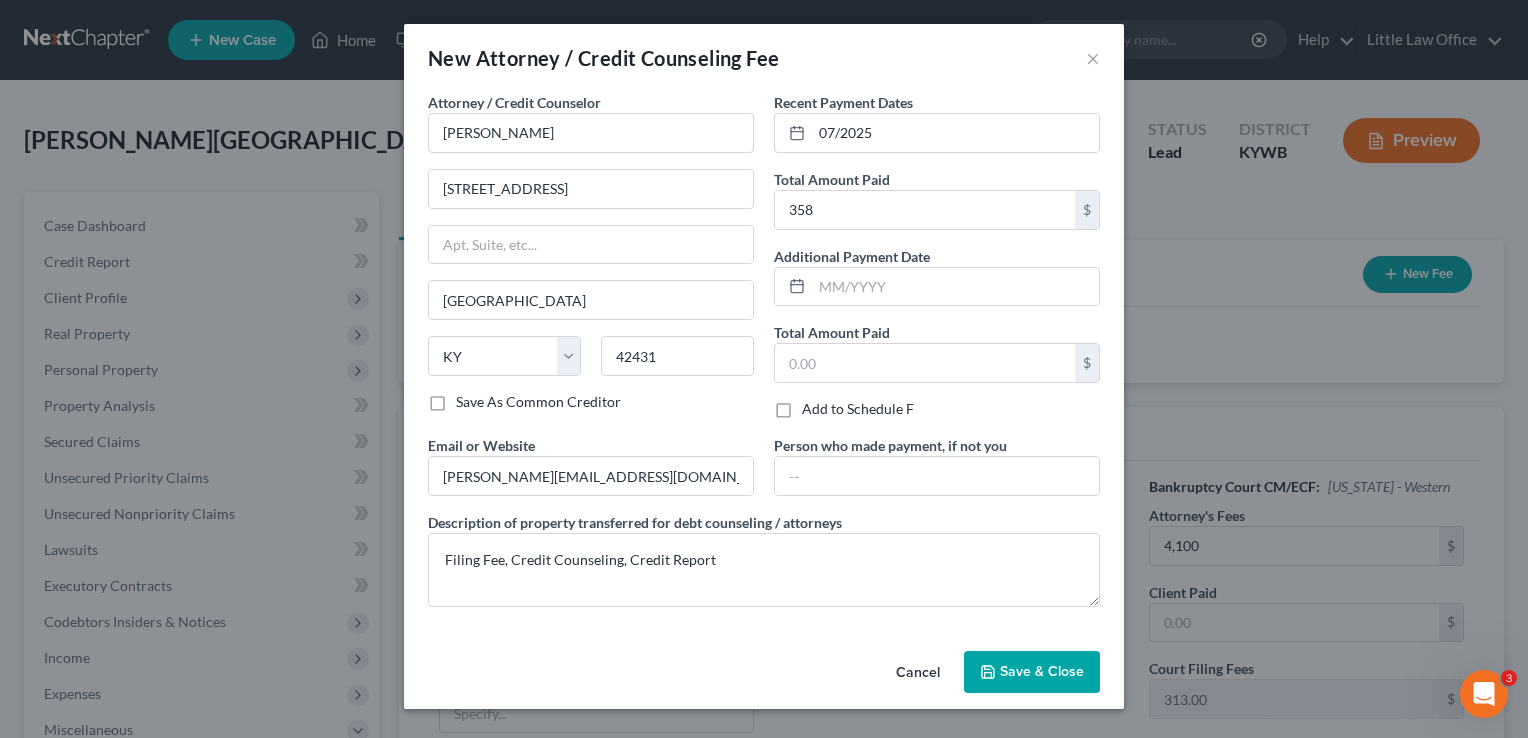 click on "Save & Close" at bounding box center (1042, 671) 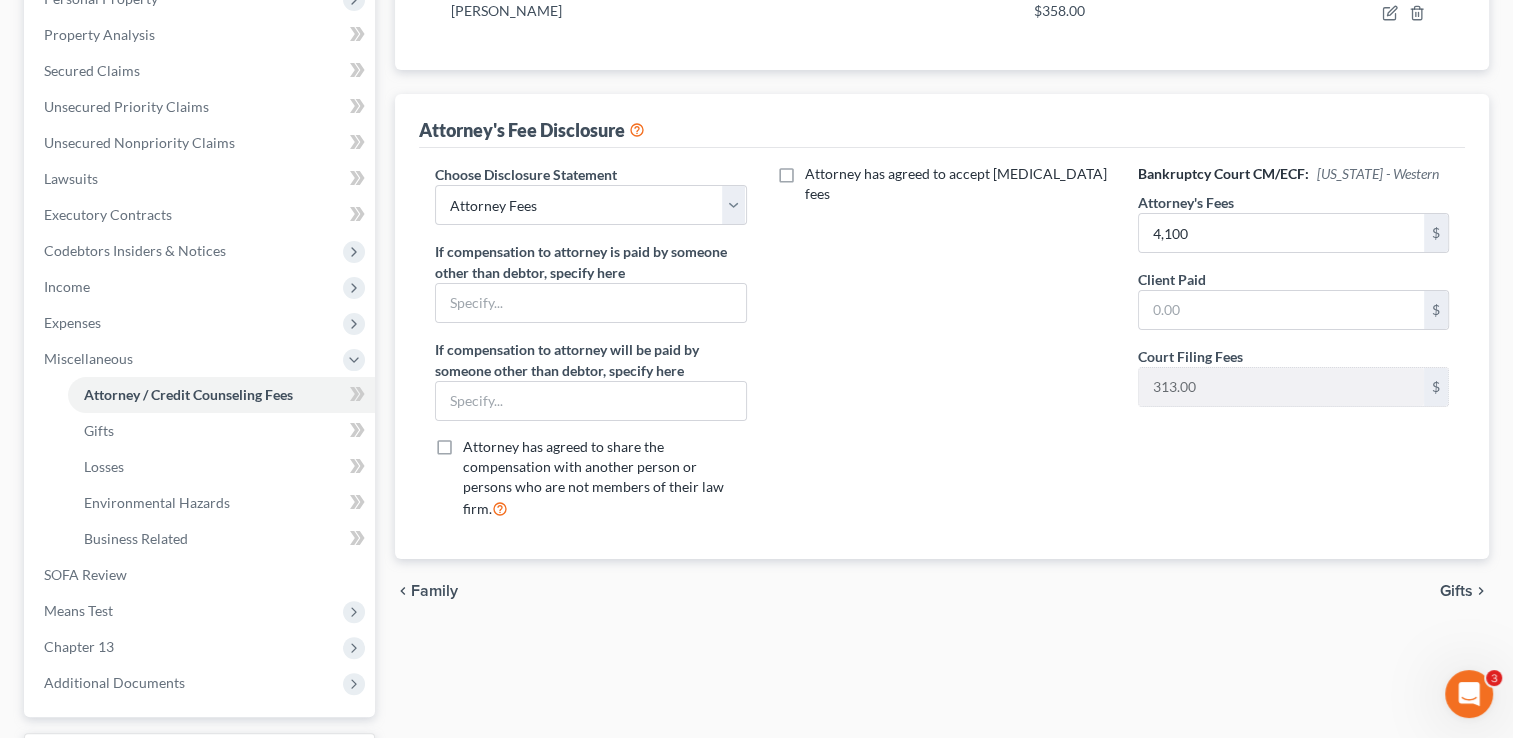 scroll, scrollTop: 372, scrollLeft: 0, axis: vertical 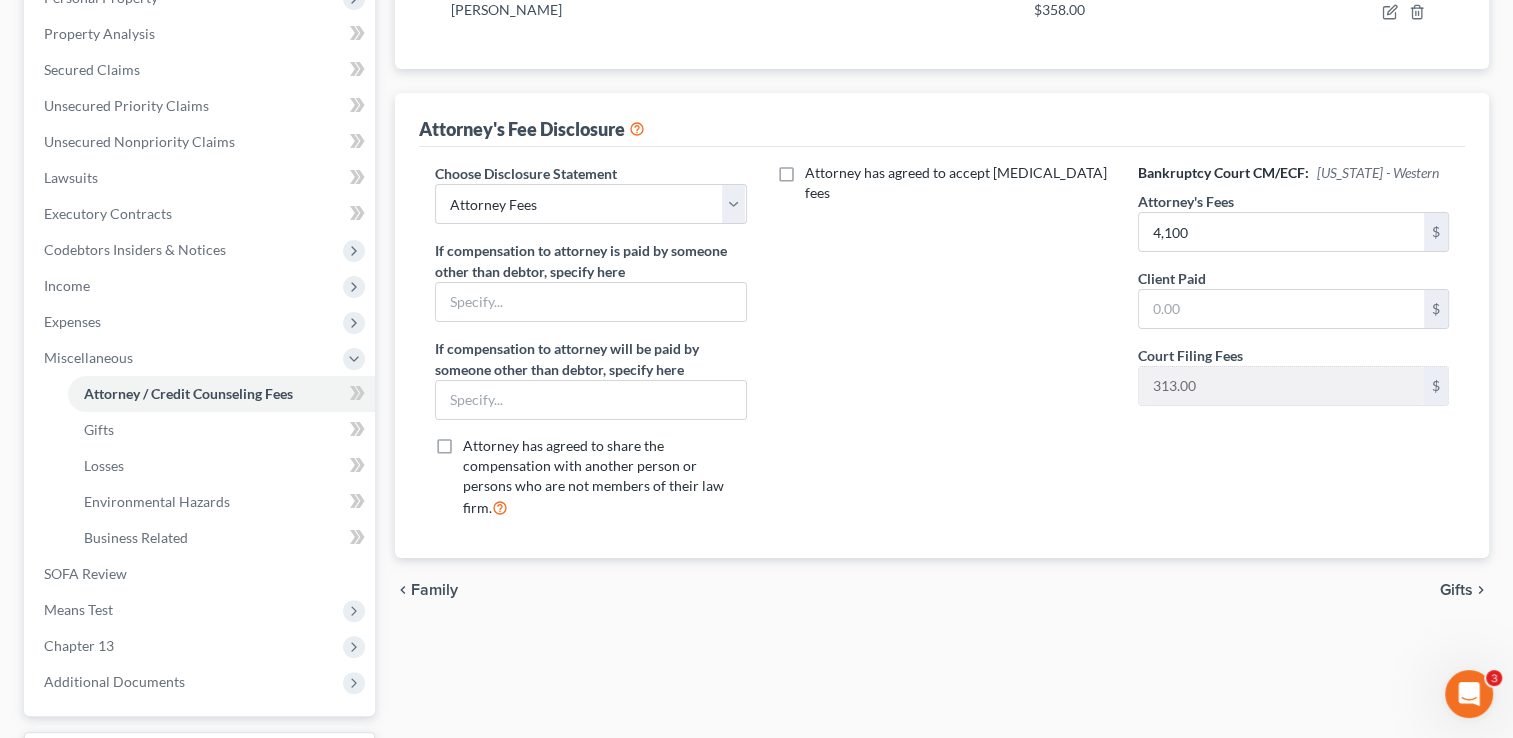 click on "Gifts" at bounding box center [1456, 590] 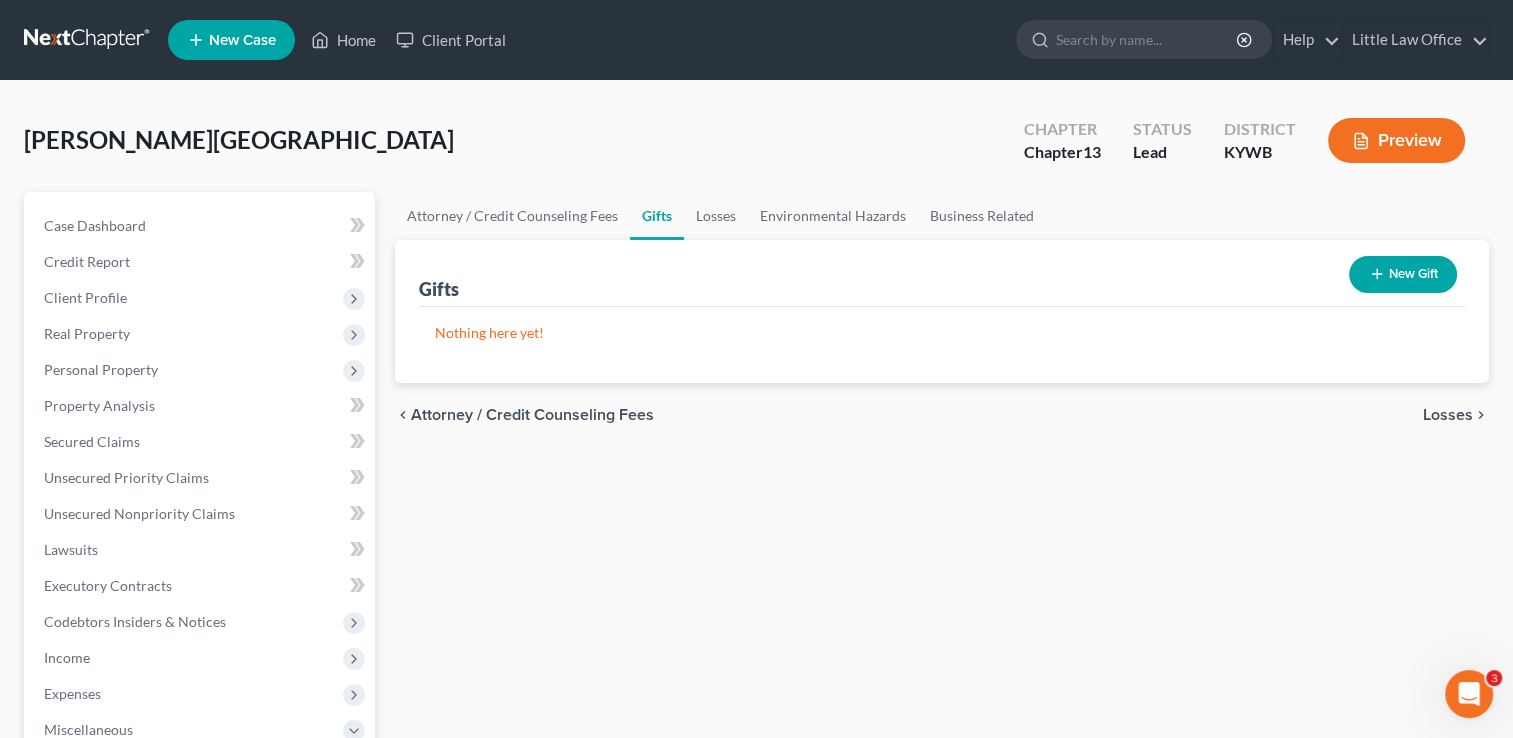 scroll, scrollTop: 0, scrollLeft: 0, axis: both 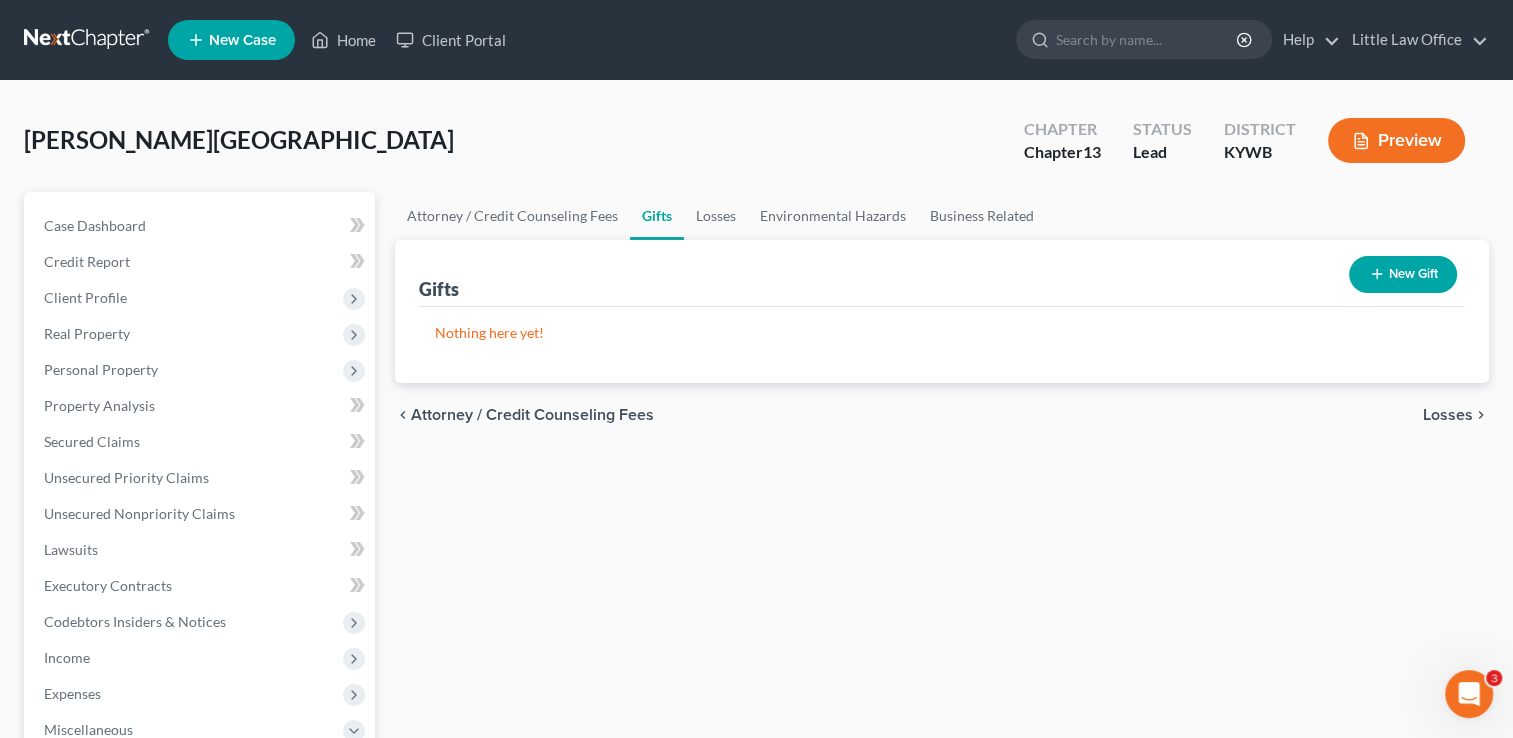 click on "New Gift" at bounding box center [1403, 274] 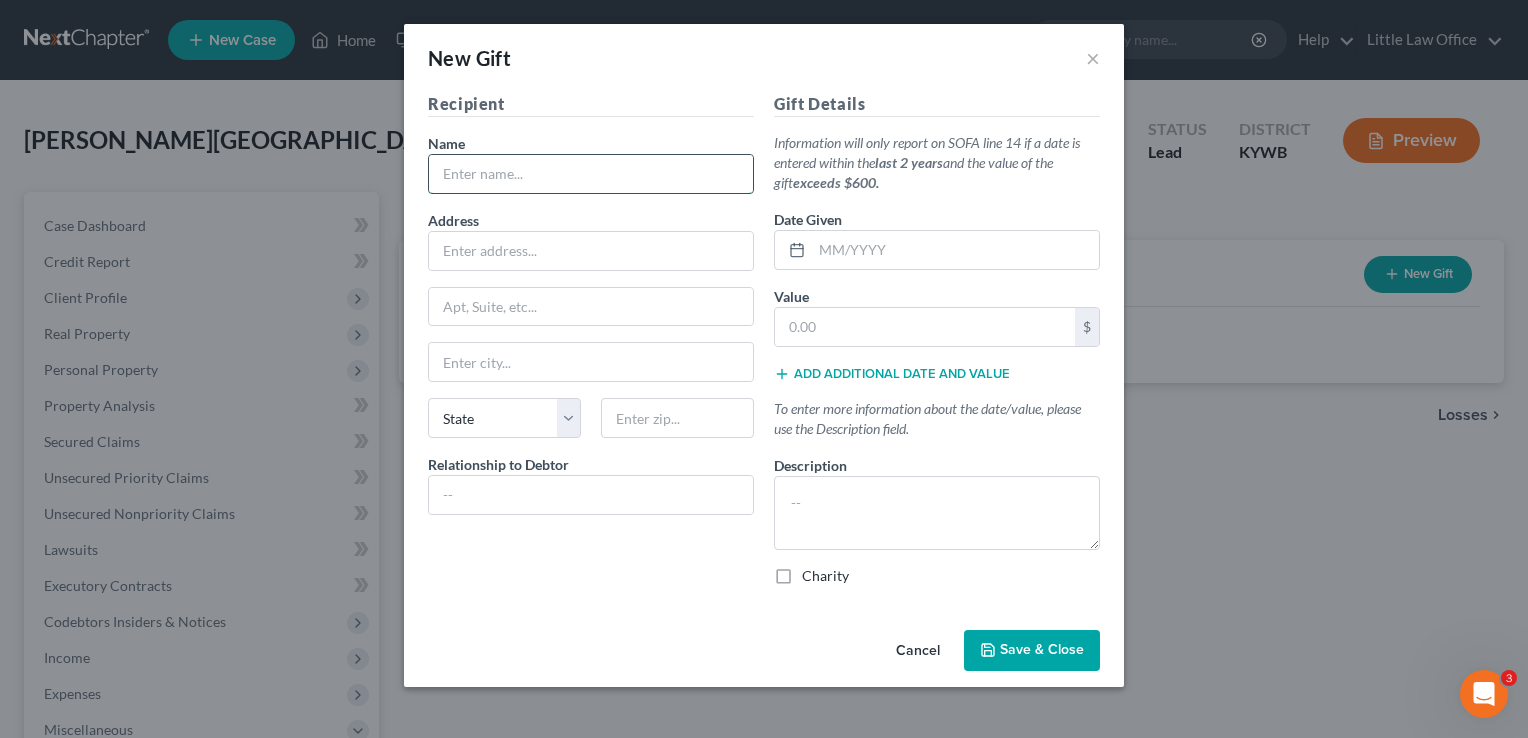 click at bounding box center [591, 174] 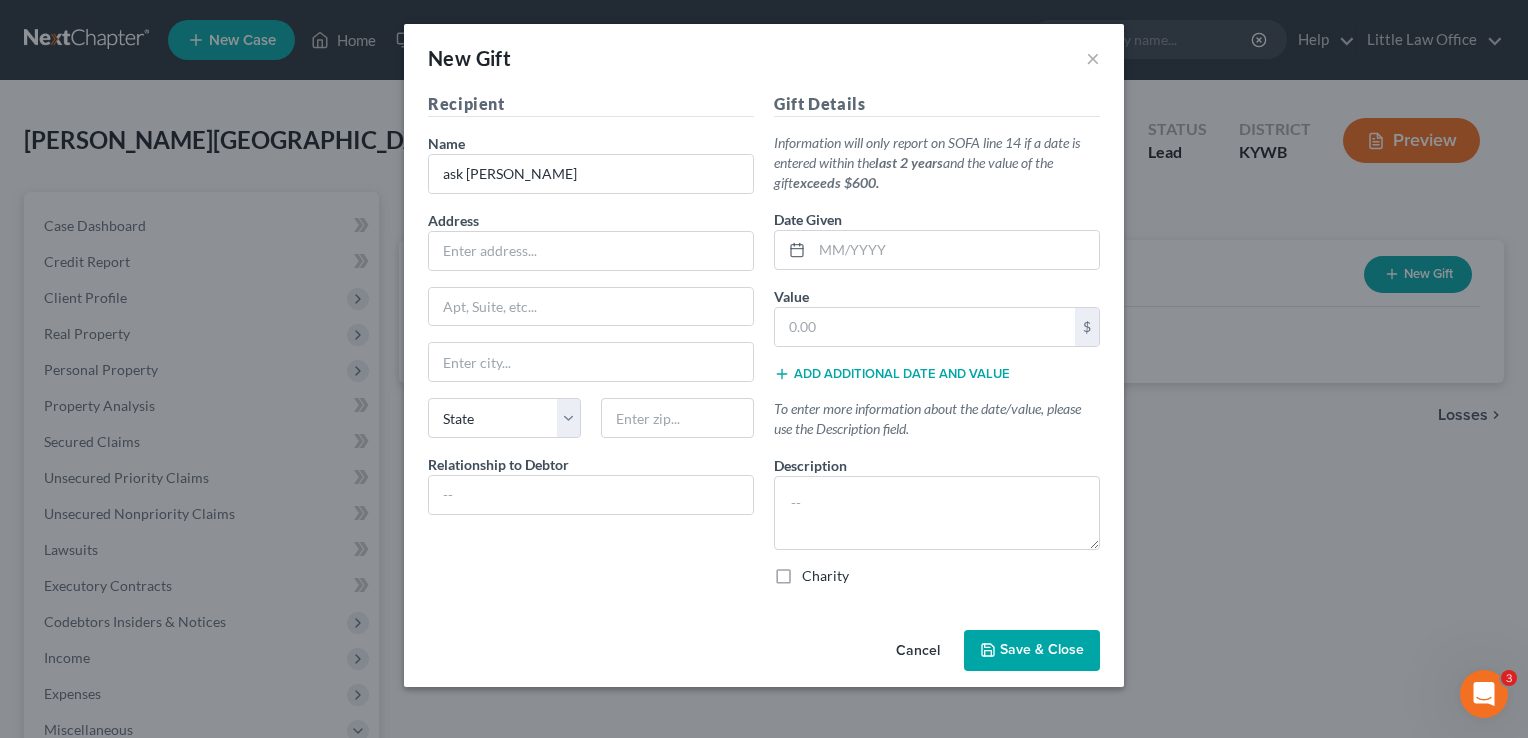 click on "Cancel" at bounding box center (918, 652) 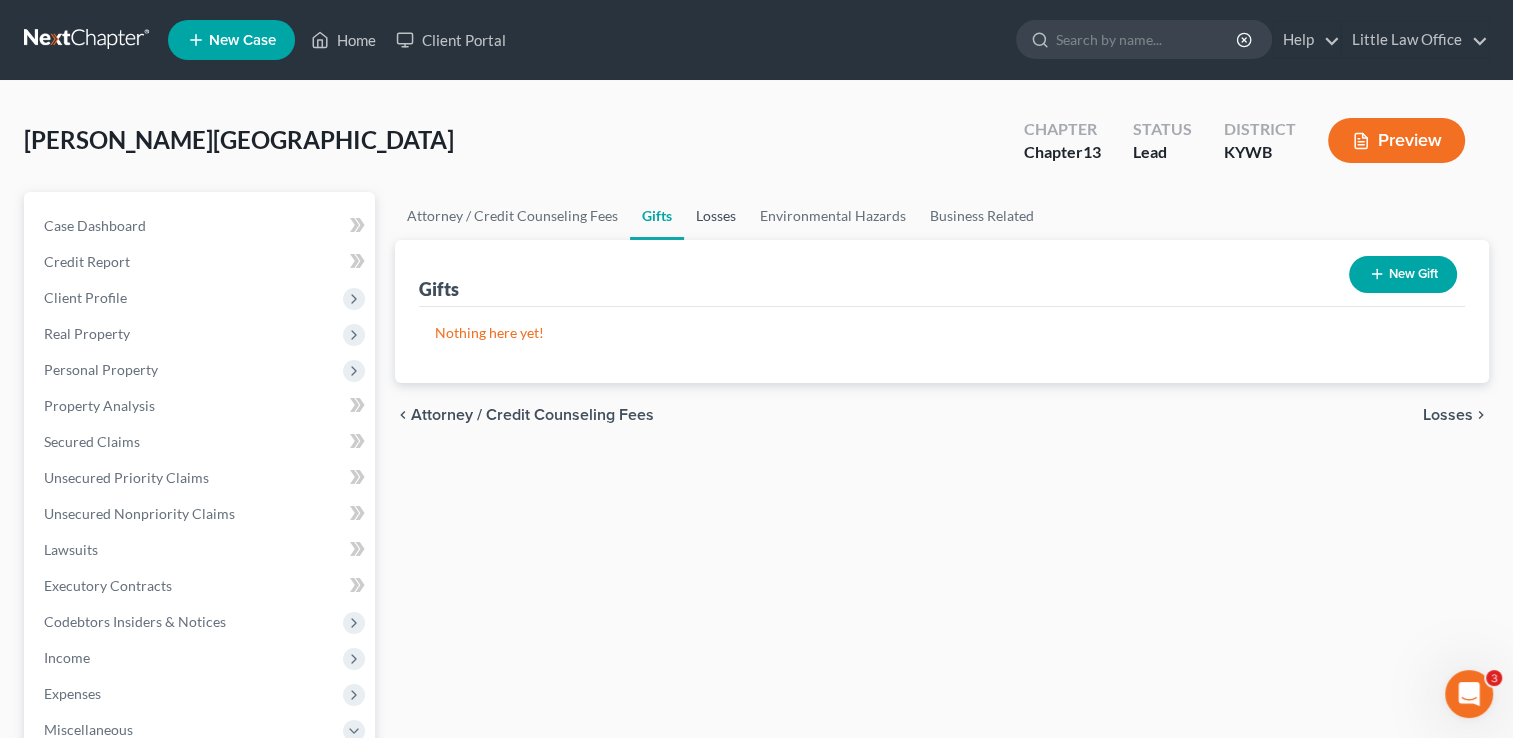 click on "Losses" at bounding box center (716, 216) 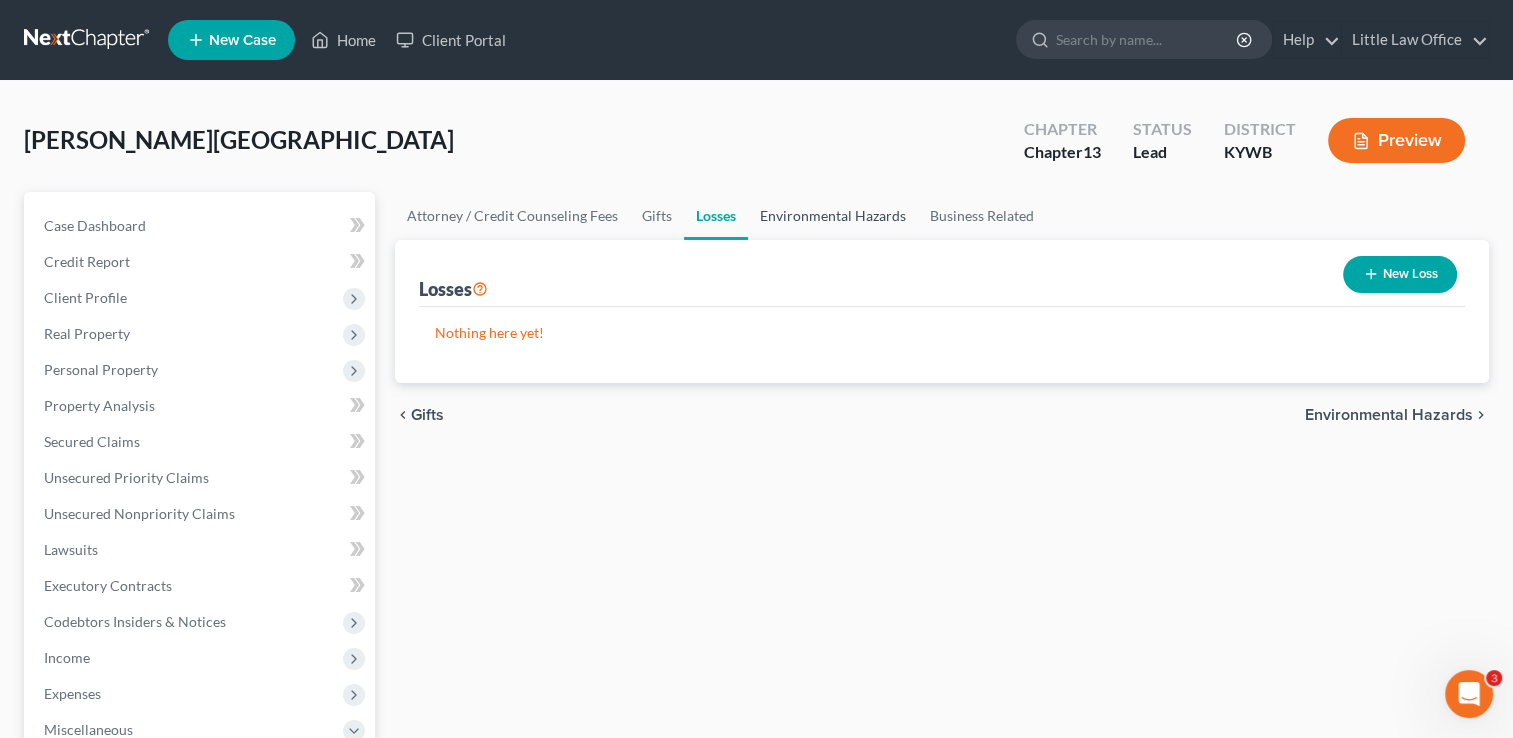 click on "Environmental Hazards" at bounding box center (833, 216) 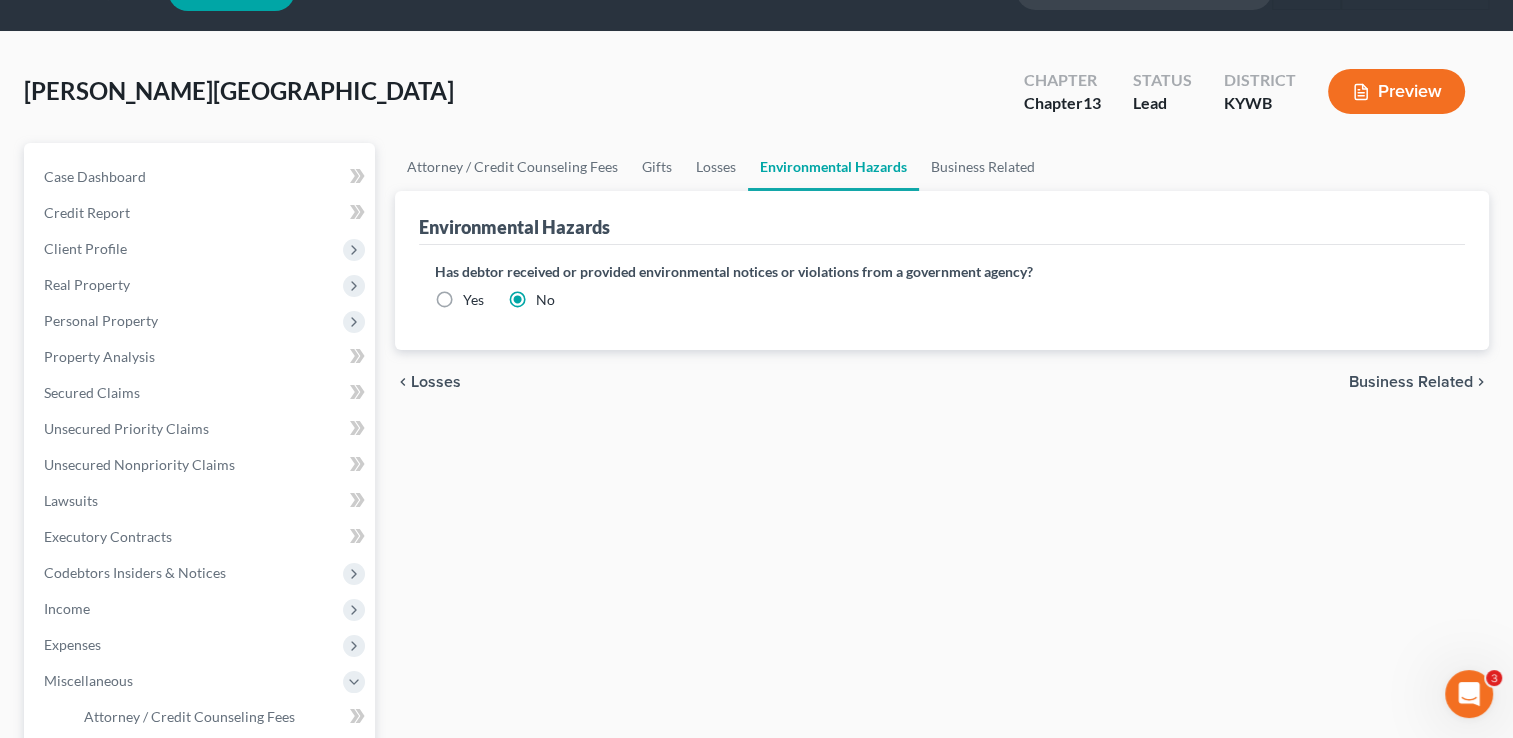 scroll, scrollTop: 0, scrollLeft: 0, axis: both 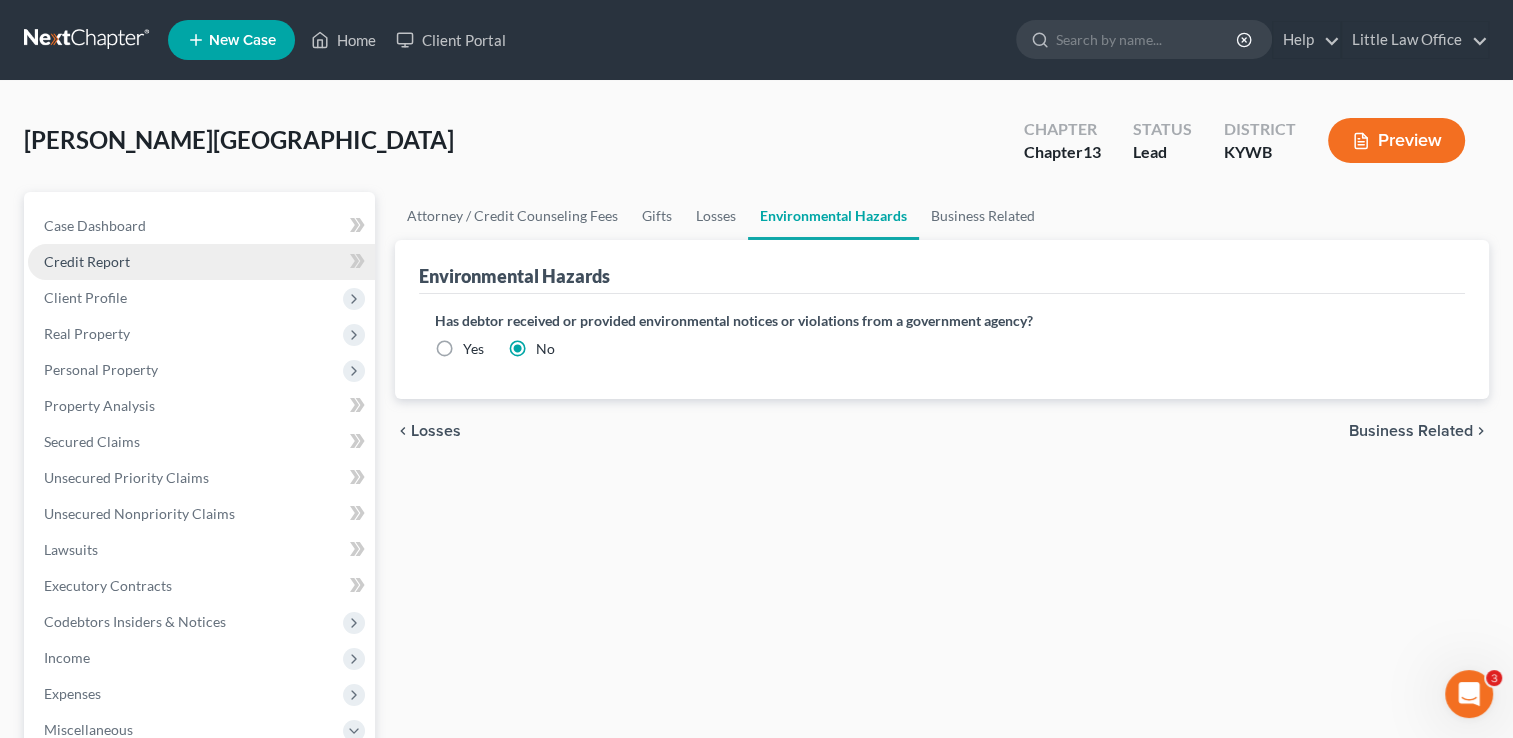 click on "Credit Report" at bounding box center (201, 262) 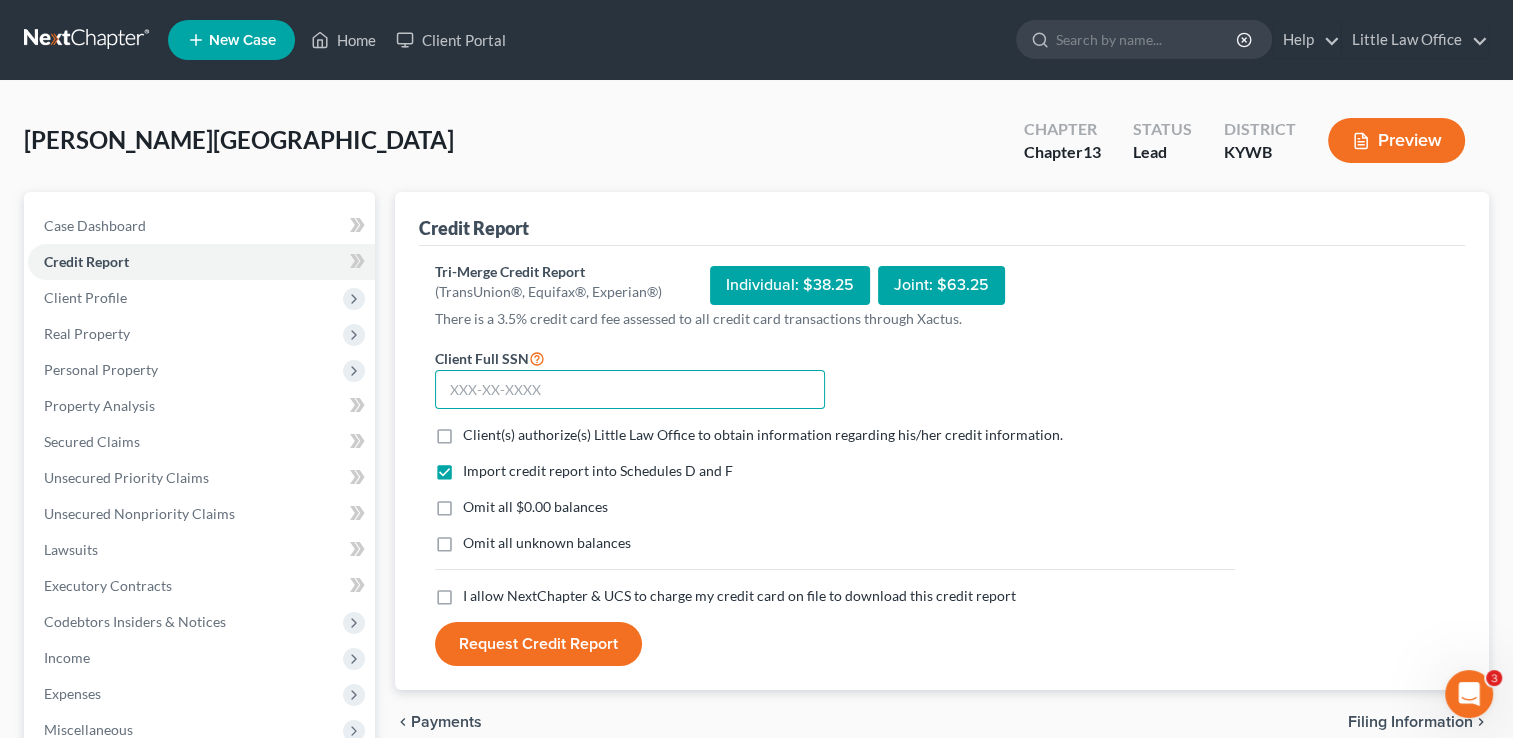 click at bounding box center (630, 390) 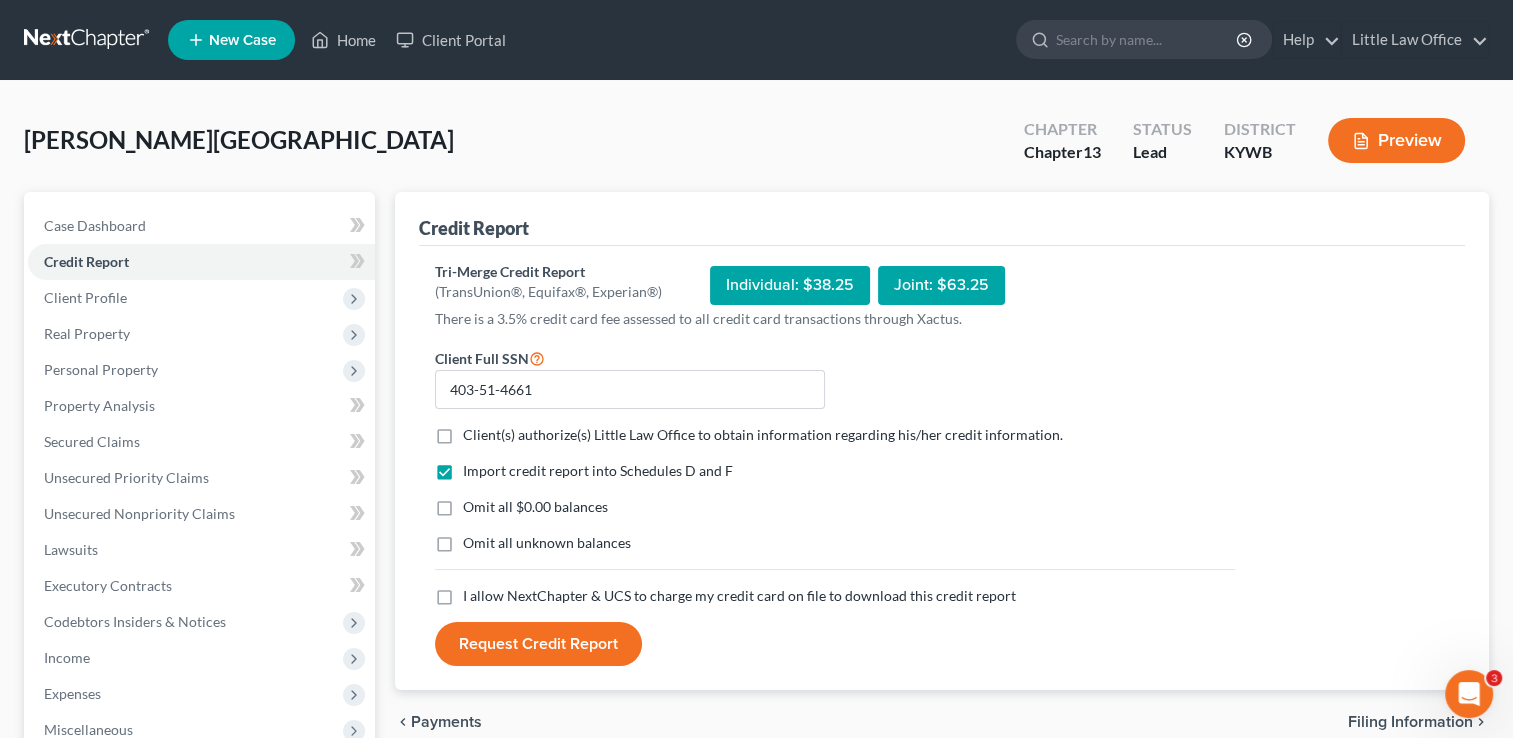 click on "Client(s) authorize(s) Little Law Office to obtain information regarding his/her credit information.
*" at bounding box center (763, 435) 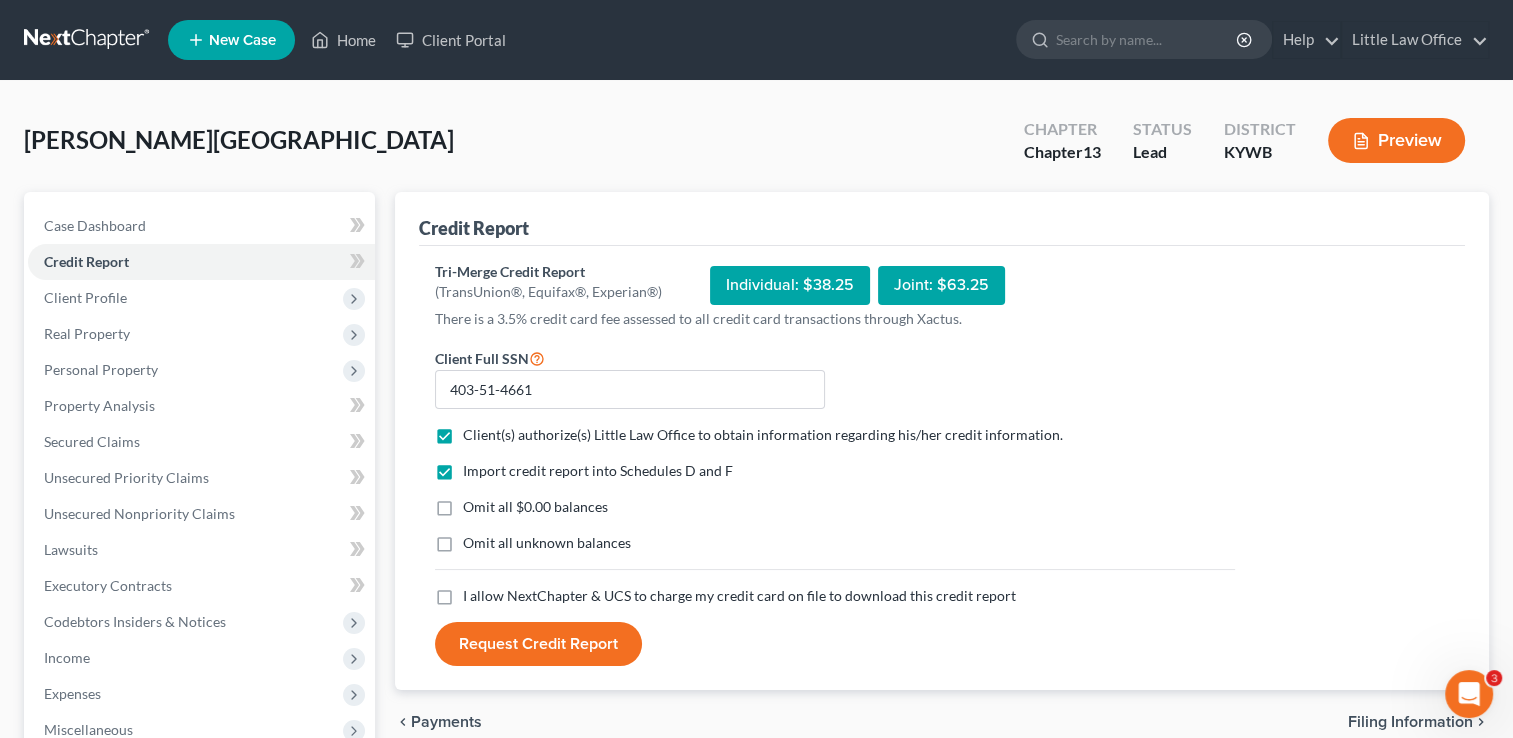 click on "Omit all $0.00 balances" at bounding box center [535, 507] 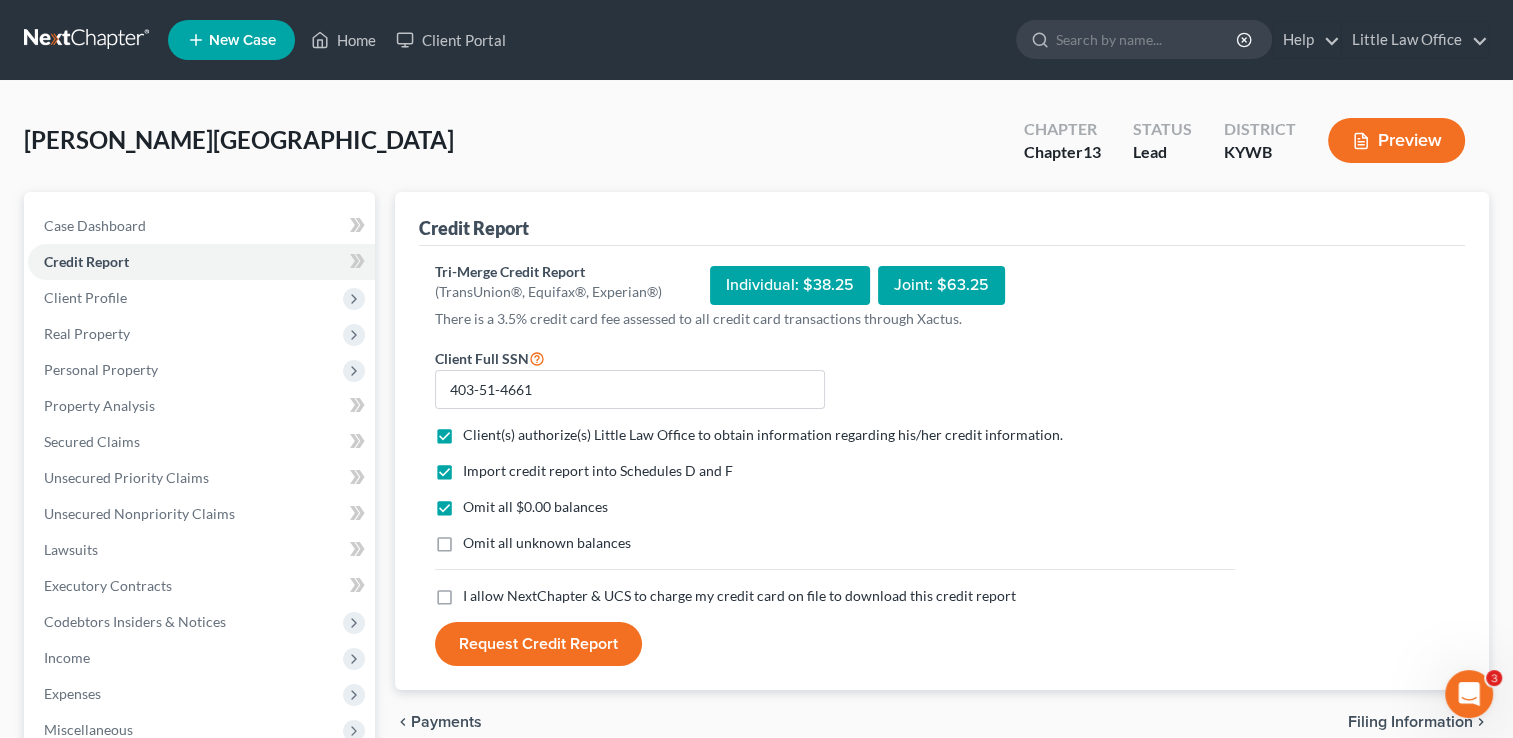 click on "I allow NextChapter & UCS to charge my credit card on file to download this credit report
*" at bounding box center [739, 596] 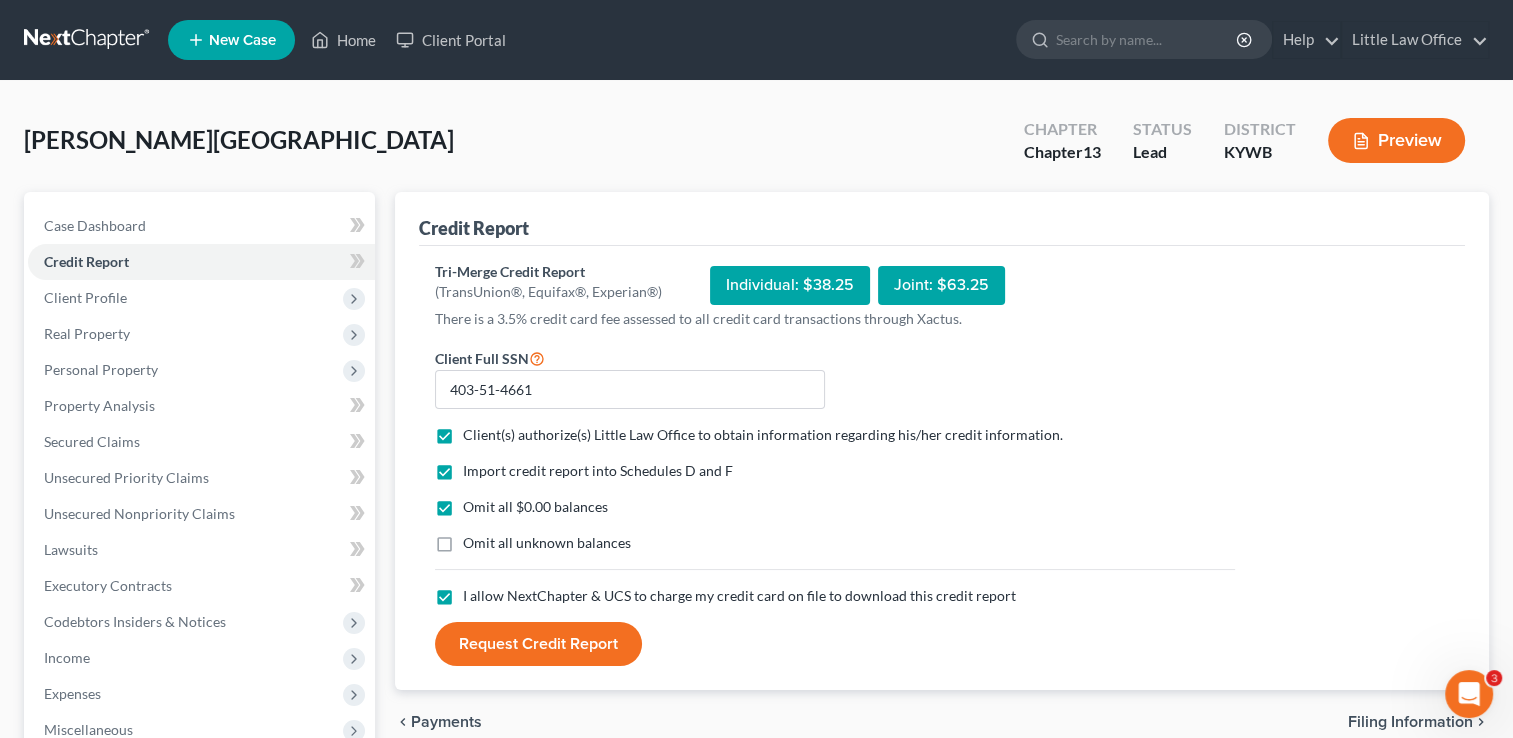 click on "Request Credit Report" at bounding box center [538, 644] 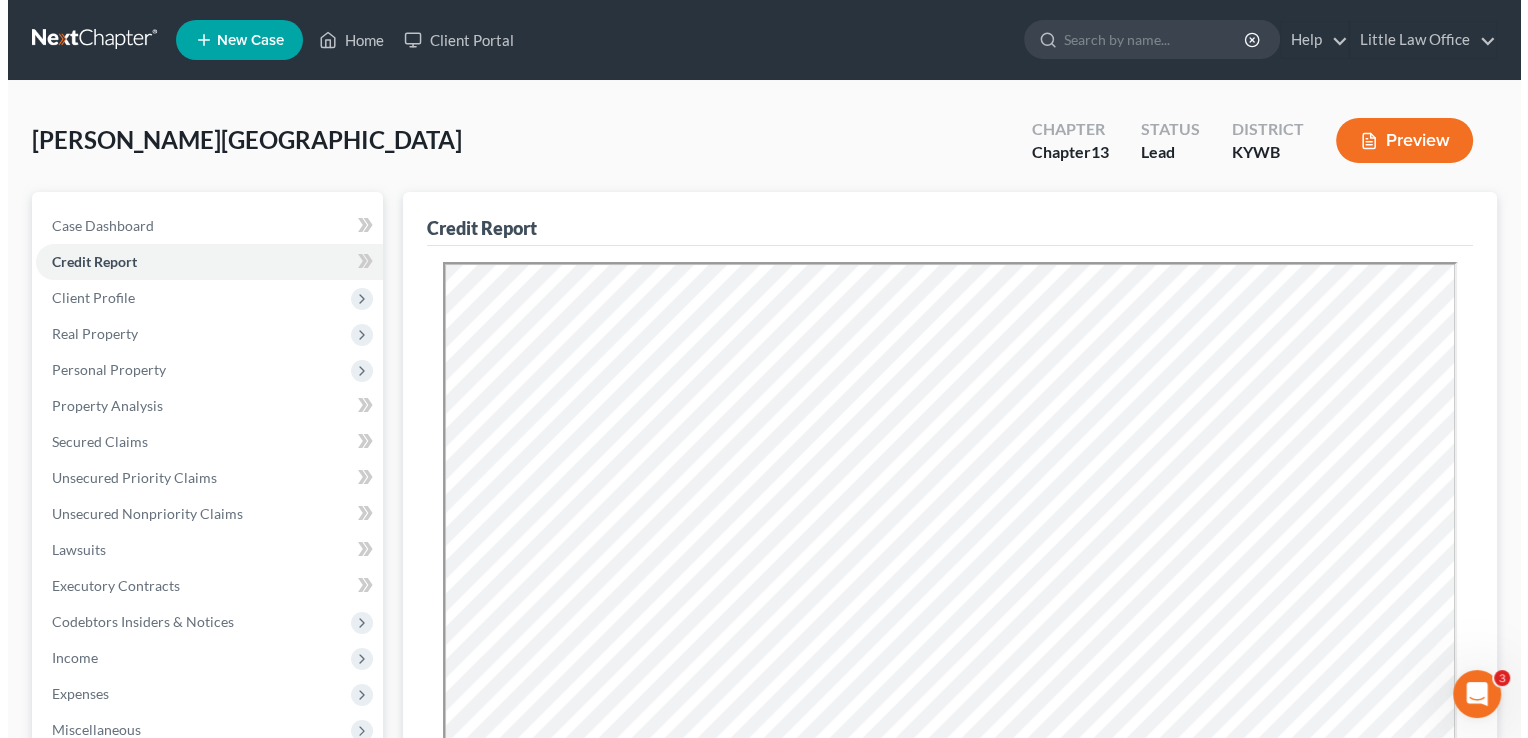 scroll, scrollTop: 0, scrollLeft: 0, axis: both 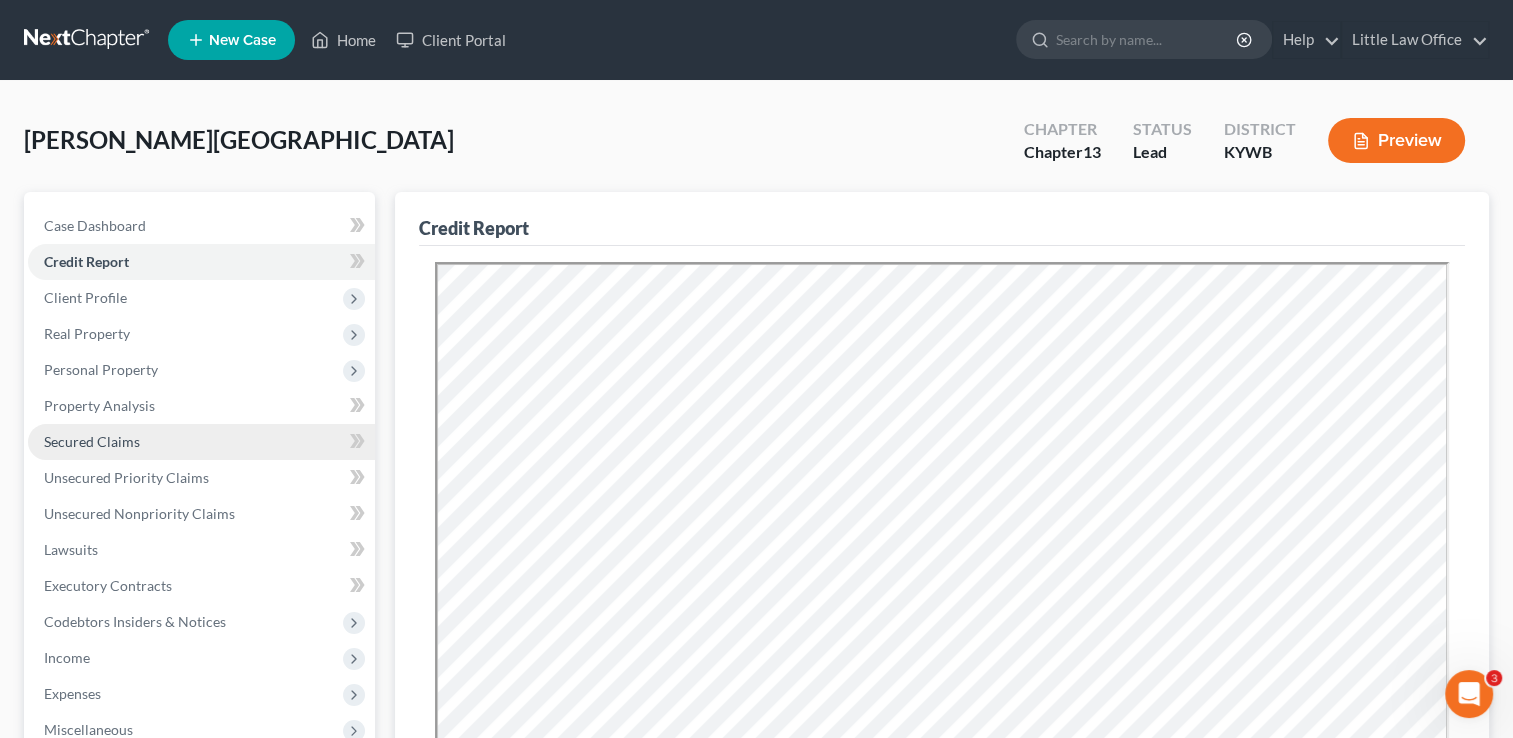 click on "Secured Claims" at bounding box center (92, 441) 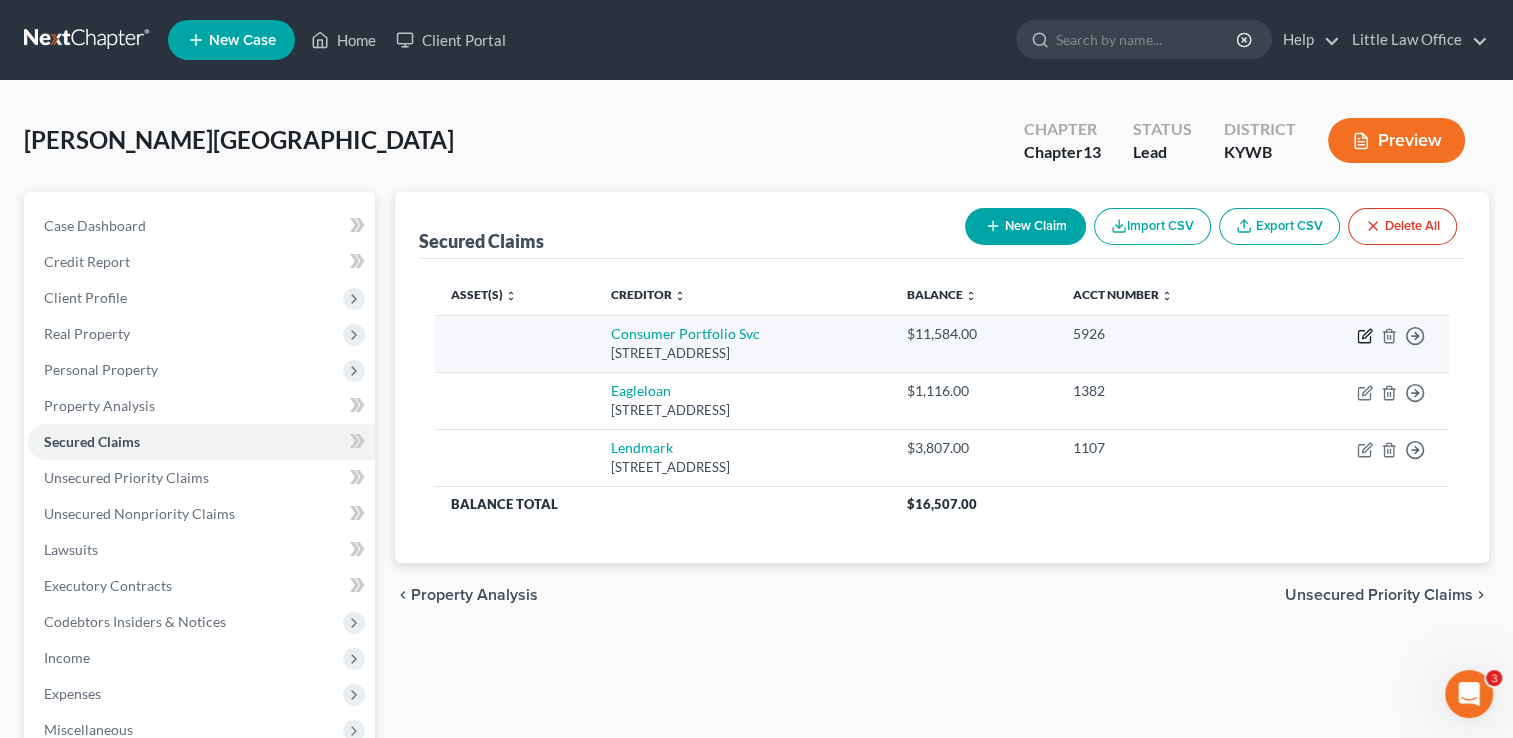 click 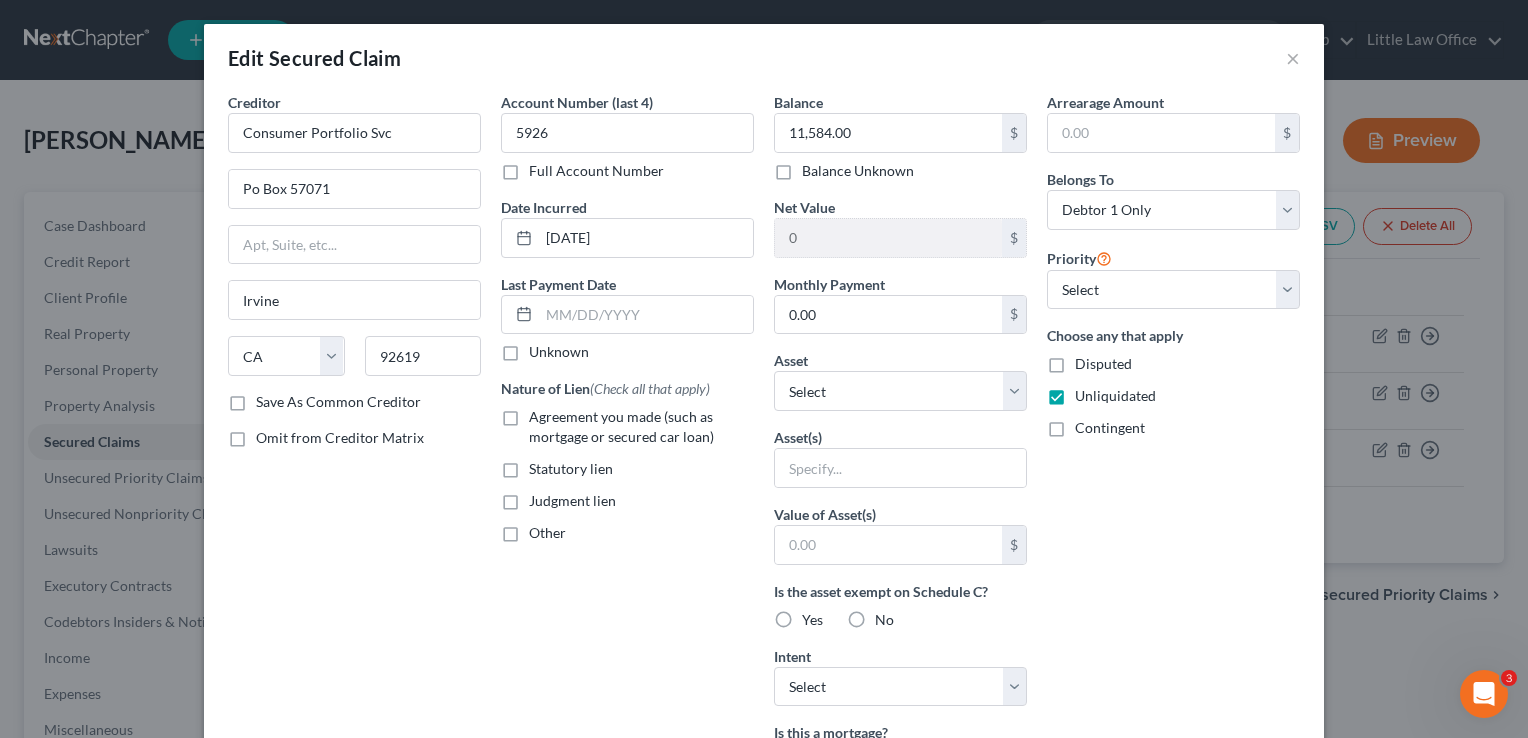 click on "Balance
11,584.00 $
Balance Unknown
Balance Undetermined
11,584.00 $
Balance Unknown
Net Value 0 $ Monthly Payment 0.00 $
Asset
*
Select Other Multiple Assets Regional Medical Center Credit Union (Other (Credit Union, Health Savings Account, etc)) - $100.0 2019 Polaris side by side - $5000.0 Other - 18 foot car hauler - $1000.0 Household Goods - sectional couch; 2 end tables; coffee table; lamp; bunk bed; California king bed; 2 nightstands; 2 dressers; misc. hand tools; misc. power tools - $7000.0 Woodforest National Bank (Checking Account) - $2800.0 Cash App (Other (Credit Union, Health Savings Account, etc)) - $0.0 Unknown (Transfer) - $6000.0 2005 Dodge Ram 2500 - $0.0 Firearms - 2 shot guns; 2 pistols; misc. ammunition - $2000.0 2000 Chevrolet Tracker - $0.0 Nest Egg U - $50000.0 2008 Suzuki dirt bike - $700.0 Clothing - clothing for 1 adult and 2 children - $600.0" at bounding box center (900, 538) 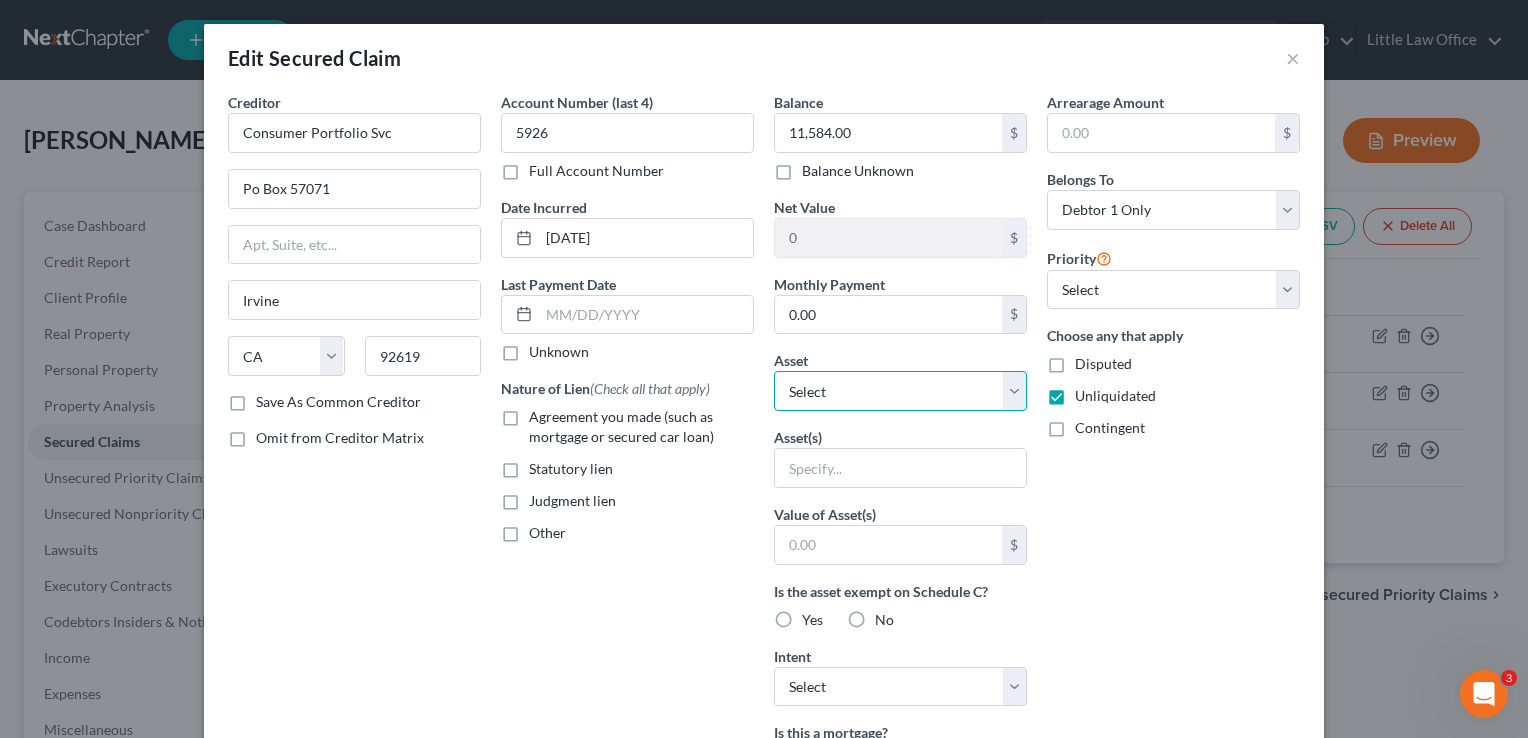 click on "Select Other Multiple Assets Regional Medical Center Credit Union (Other (Credit Union, Health Savings Account, etc)) - $100.0 2019 Polaris side by side - $5000.0 Other - 18 foot car hauler - $1000.0 Household Goods - sectional couch; 2 end tables; coffee table; lamp; bunk bed; California king bed; 2 nightstands; 2 dressers; misc. hand tools; misc. power tools - $7000.0 Woodforest National Bank (Checking Account) - $2800.0 Cash App (Other (Credit Union, Health Savings Account, etc)) - $0.0 Unknown (Transfer) - $6000.0 2005 Dodge Ram 2500 - $0.0 Firearms - 2 shot guns; 2 pistols; misc. ammunition - $2000.0 2000 Chevrolet Tracker - $0.0 Nest Egg U - $50000.0 2008 Suzuki dirt bike - $700.0 Clothing - clothing for 1 adult and 2 children - $600.0 2005 Polaris Sportsman - $500.0 Electronics - 2 televisions; cell phone; DVD player - $2000.0 Sports & Hobby Equipment - misc. fishing equipment - $300.0" at bounding box center (900, 391) 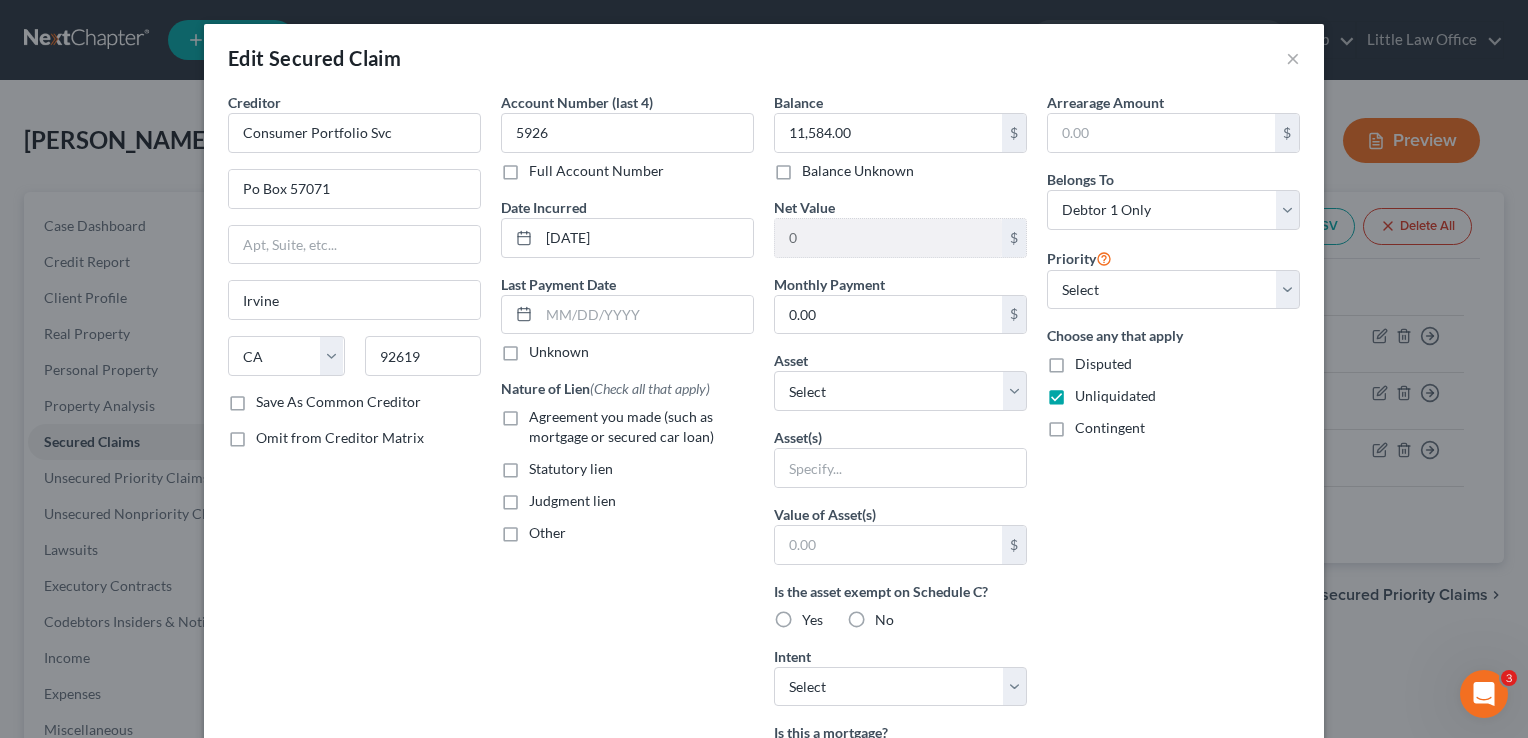click on "Arrearage Amount $
Belongs To
*
Select Debtor 1 Only Debtor 2 Only Debtor 1 And Debtor 2 Only At Least One Of The Debtors And Another Community Property Priority  Select 1st 2nd 3rd 4th 5th 6th 7th 8th 9th 10th 11th 12th 13th 14th 15th 16th 17th 18th 19th 20th 21th 22th 23th 24th 25th 26th 27th 28th 29th 30th Choose any that apply Disputed Unliquidated Contingent" at bounding box center (1173, 538) 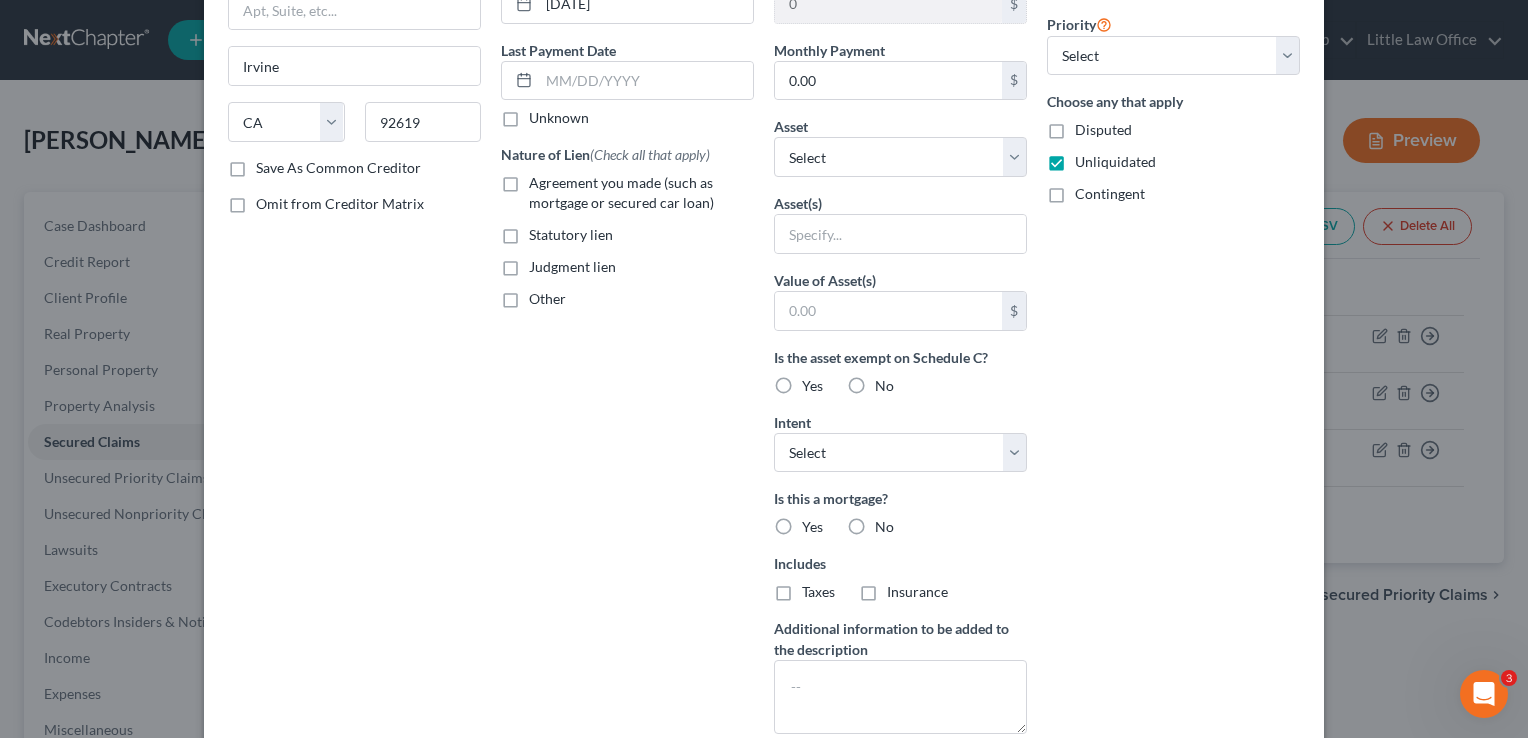 scroll, scrollTop: 401, scrollLeft: 0, axis: vertical 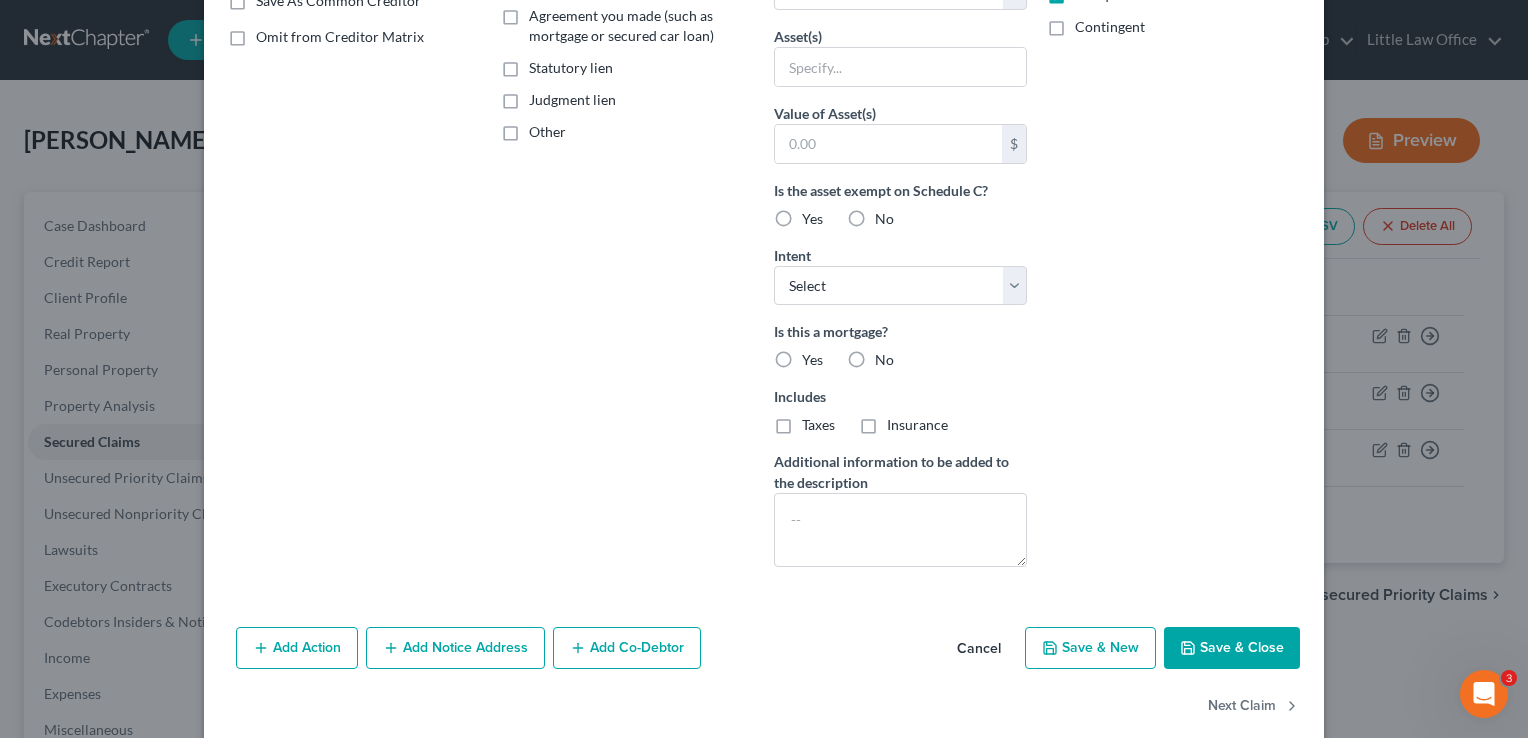 click on "Save & Close" at bounding box center (1232, 648) 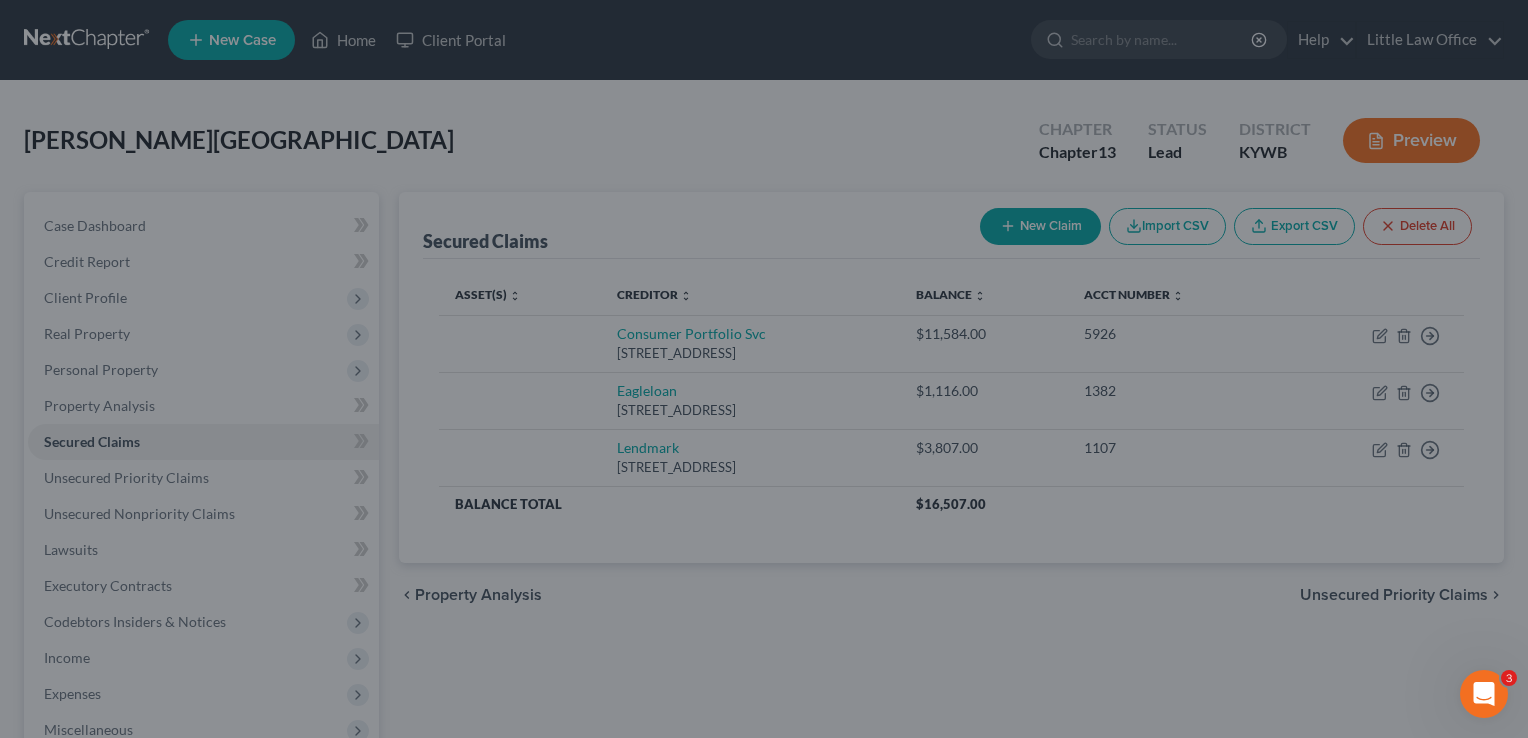 scroll, scrollTop: 208, scrollLeft: 0, axis: vertical 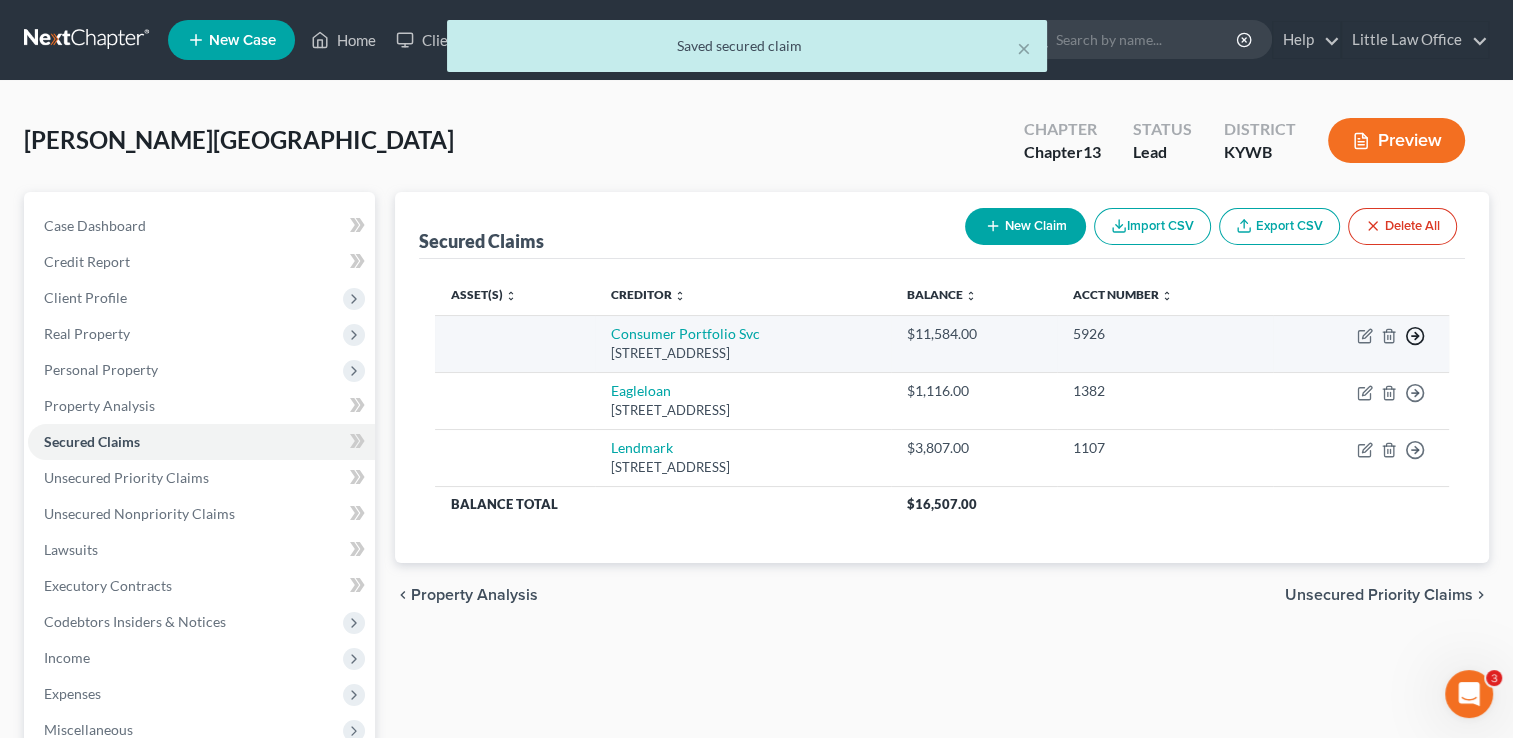 click 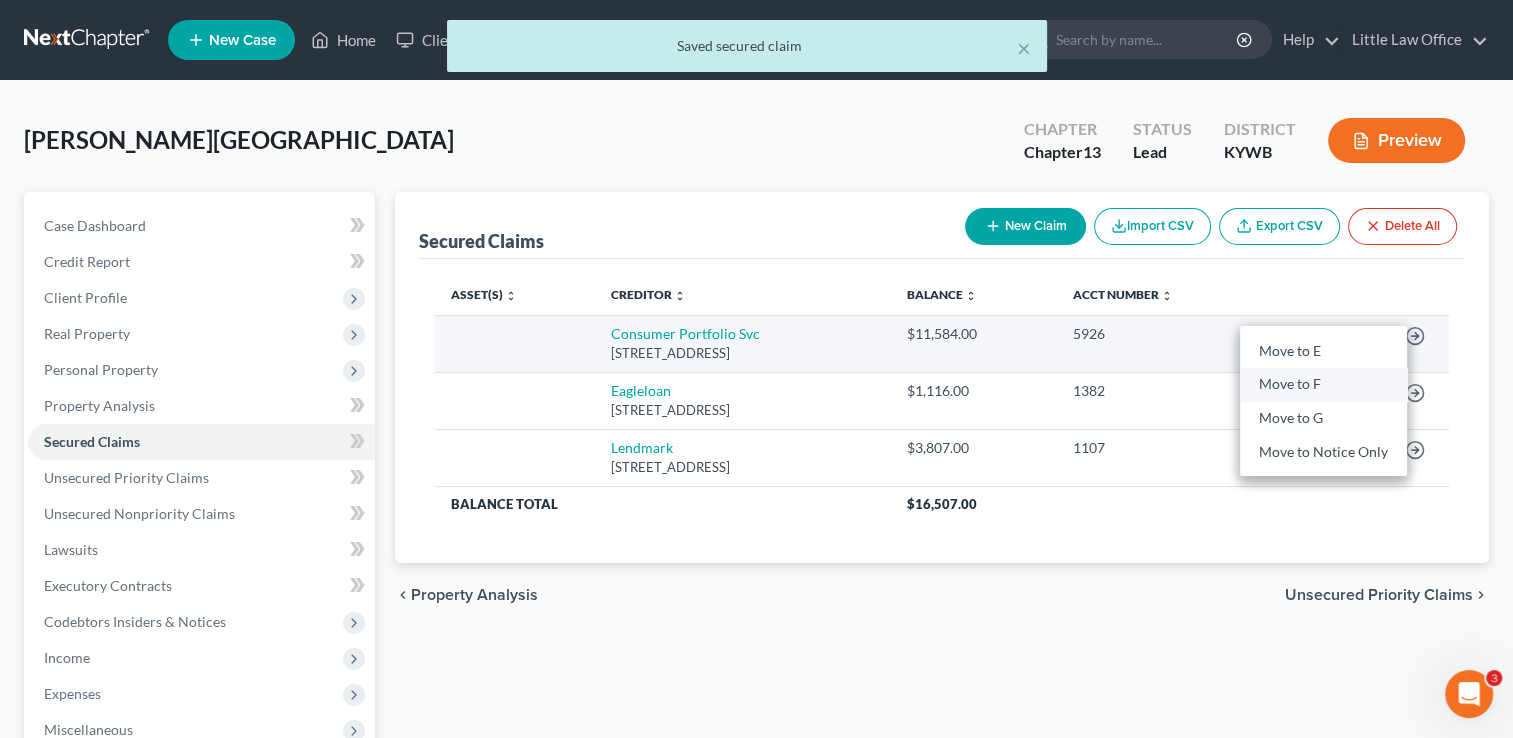 click on "Move to F" at bounding box center (1323, 385) 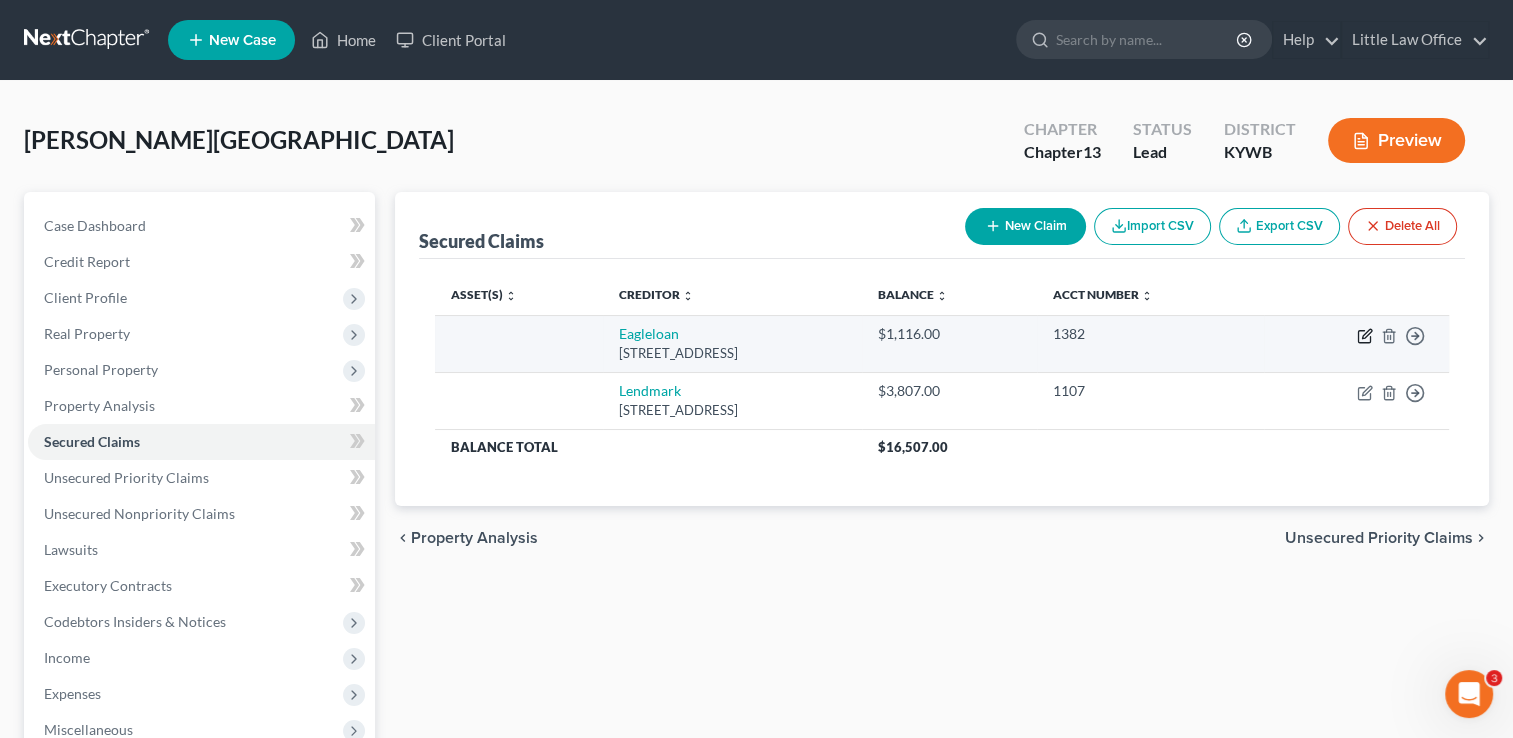 click 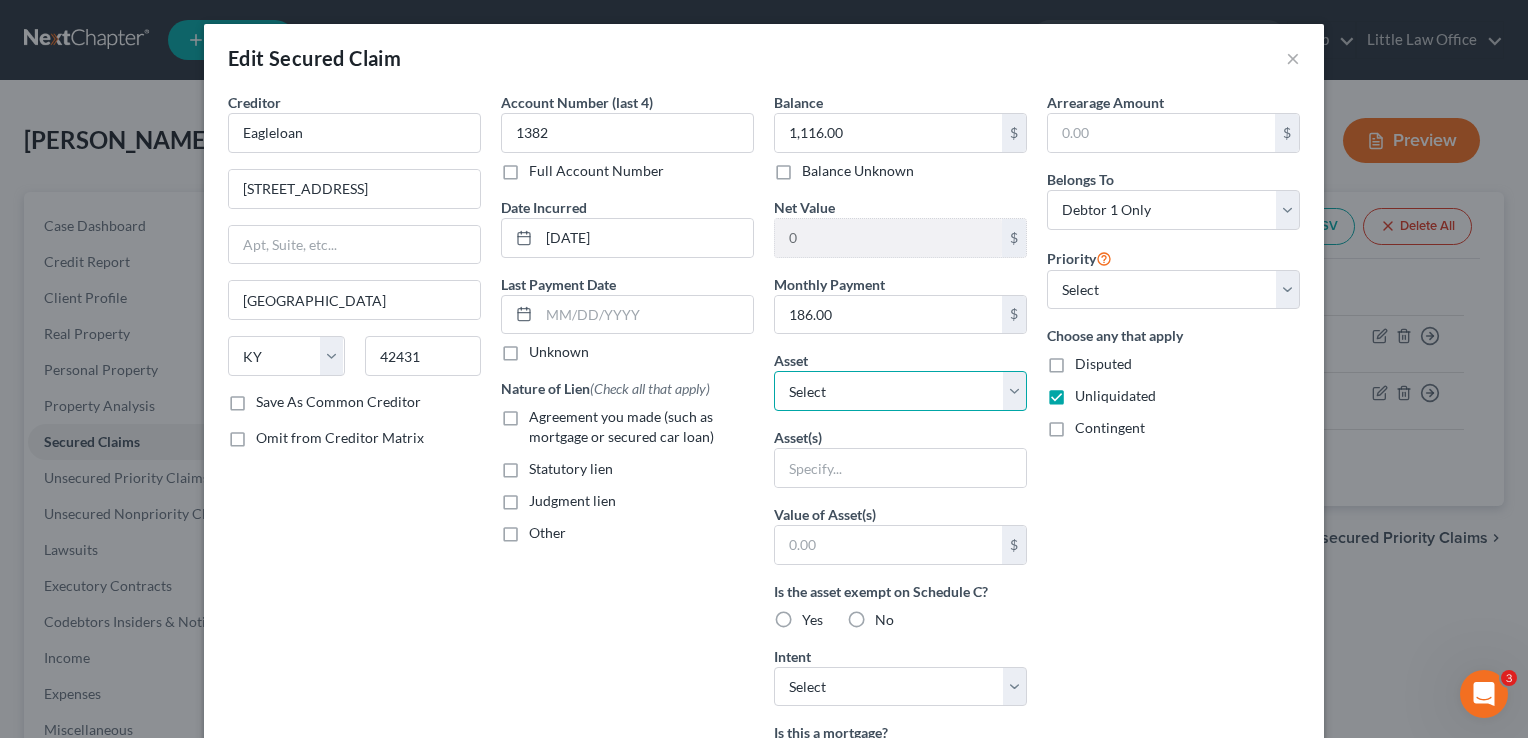 click on "Select Other Multiple Assets Regional Medical Center Credit Union (Other (Credit Union, Health Savings Account, etc)) - $100.0 2019 Polaris side by side - $5000.0 Other - 18 foot car hauler - $1000.0 Household Goods - sectional couch; 2 end tables; coffee table; lamp; bunk bed; California king bed; 2 nightstands; 2 dressers; misc. hand tools; misc. power tools - $7000.0 Woodforest National Bank (Checking Account) - $2800.0 Cash App (Other (Credit Union, Health Savings Account, etc)) - $0.0 Unknown (Transfer) - $6000.0 2005 Dodge Ram 2500 - $0.0 Firearms - 2 shot guns; 2 pistols; misc. ammunition - $2000.0 2000 Chevrolet Tracker - $0.0 Nest Egg U - $50000.0 2008 Suzuki dirt bike - $700.0 Clothing - clothing for 1 adult and 2 children - $600.0 2005 Polaris Sportsman - $500.0 Electronics - 2 televisions; cell phone; DVD player - $2000.0 Sports & Hobby Equipment - misc. fishing equipment - $300.0" at bounding box center (900, 391) 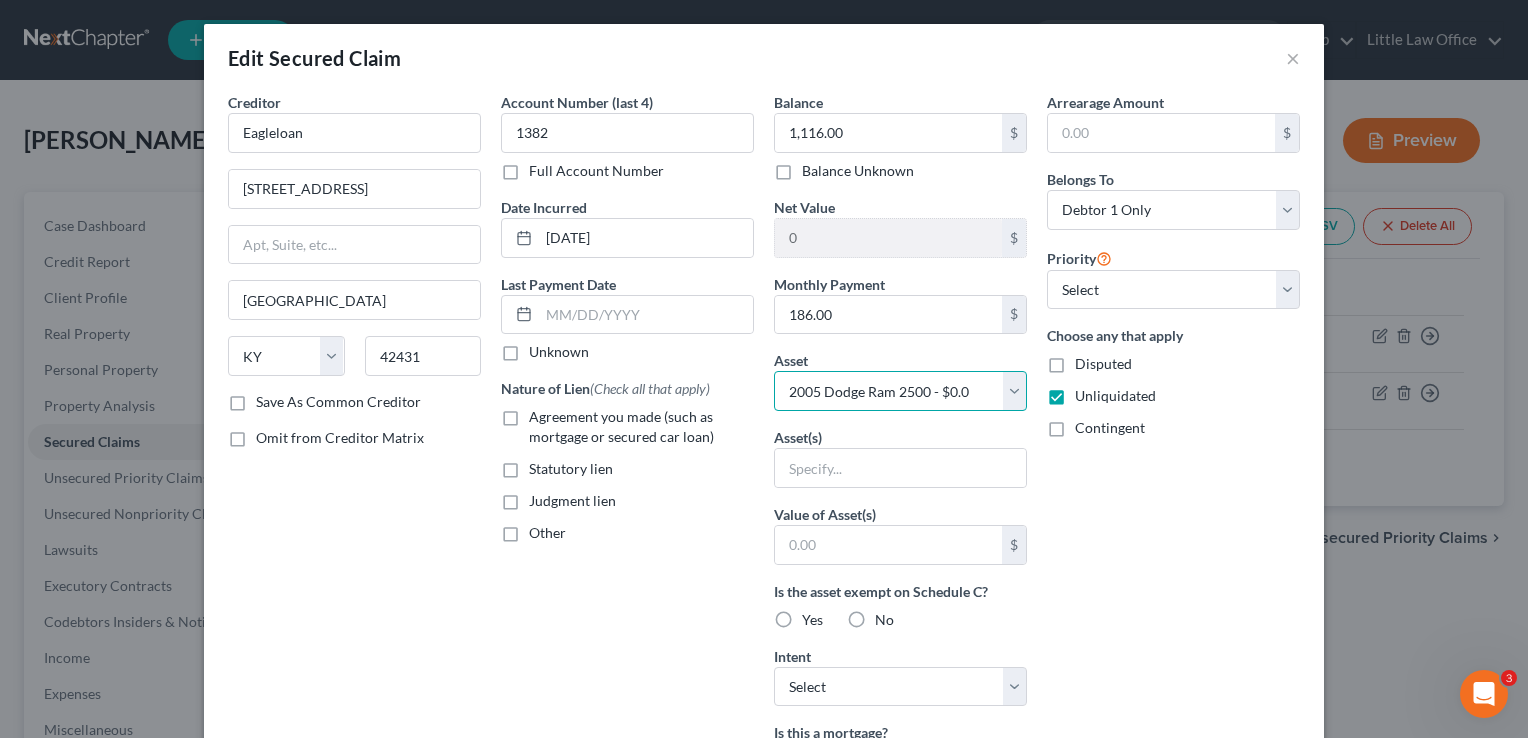click on "Select Other Multiple Assets Regional Medical Center Credit Union (Other (Credit Union, Health Savings Account, etc)) - $100.0 2019 Polaris side by side - $5000.0 Other - 18 foot car hauler - $1000.0 Household Goods - sectional couch; 2 end tables; coffee table; lamp; bunk bed; California king bed; 2 nightstands; 2 dressers; misc. hand tools; misc. power tools - $7000.0 Woodforest National Bank (Checking Account) - $2800.0 Cash App (Other (Credit Union, Health Savings Account, etc)) - $0.0 Unknown (Transfer) - $6000.0 2005 Dodge Ram 2500 - $0.0 Firearms - 2 shot guns; 2 pistols; misc. ammunition - $2000.0 2000 Chevrolet Tracker - $0.0 Nest Egg U - $50000.0 2008 Suzuki dirt bike - $700.0 Clothing - clothing for 1 adult and 2 children - $600.0 2005 Polaris Sportsman - $500.0 Electronics - 2 televisions; cell phone; DVD player - $2000.0 Sports & Hobby Equipment - misc. fishing equipment - $300.0" at bounding box center [900, 391] 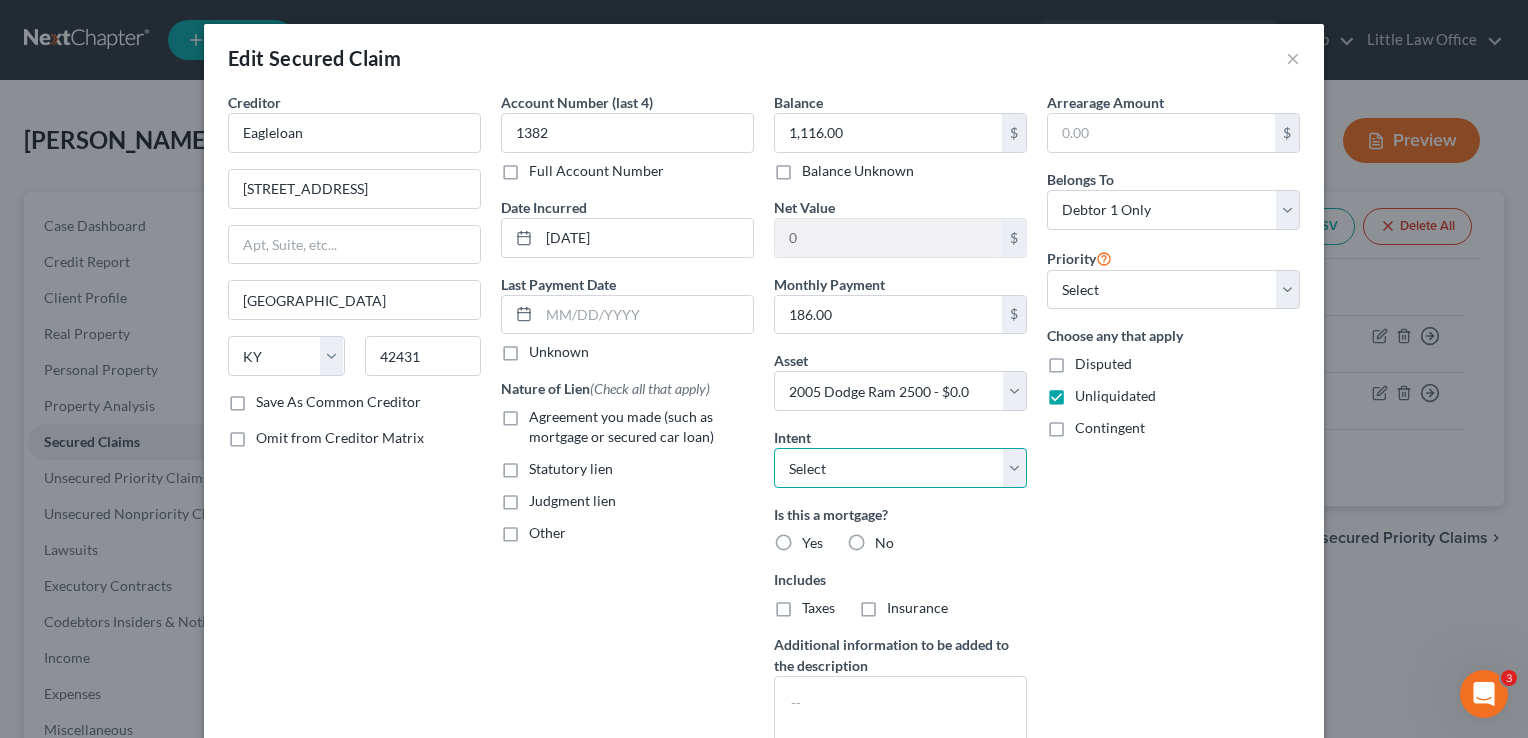 click on "Select Surrender Redeem Reaffirm Avoid Other" at bounding box center [900, 468] 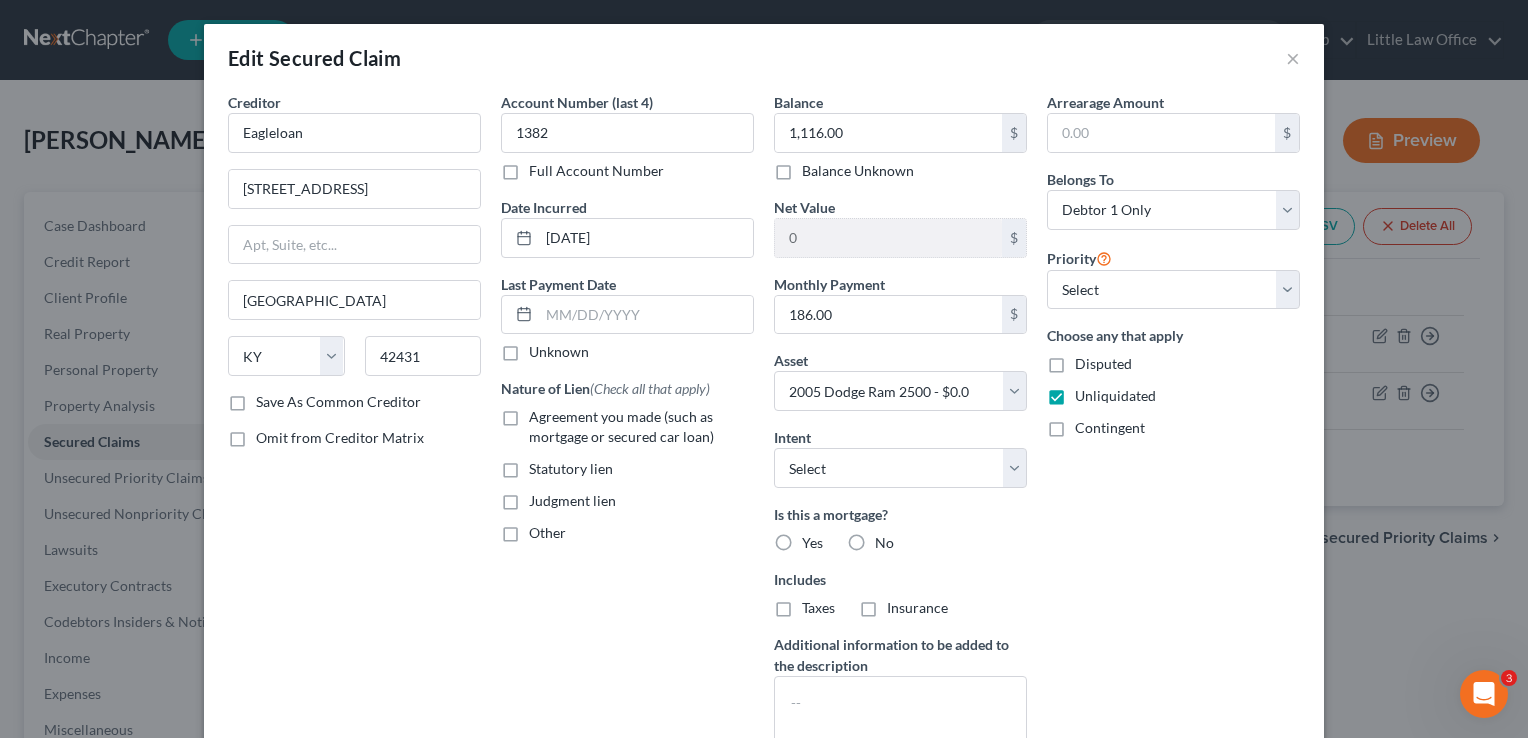 click on "Arrearage Amount $
Belongs To
*
Select Debtor 1 Only Debtor 2 Only Debtor 1 And Debtor 2 Only At Least One Of The Debtors And Another Community Property Priority  Select 1st 2nd 3rd 4th 5th 6th 7th 8th 9th 10th 11th 12th 13th 14th 15th 16th 17th 18th 19th 20th 21th 22th 23th 24th 25th 26th 27th 28th 29th 30th Choose any that apply Disputed Unliquidated Contingent" at bounding box center (1173, 429) 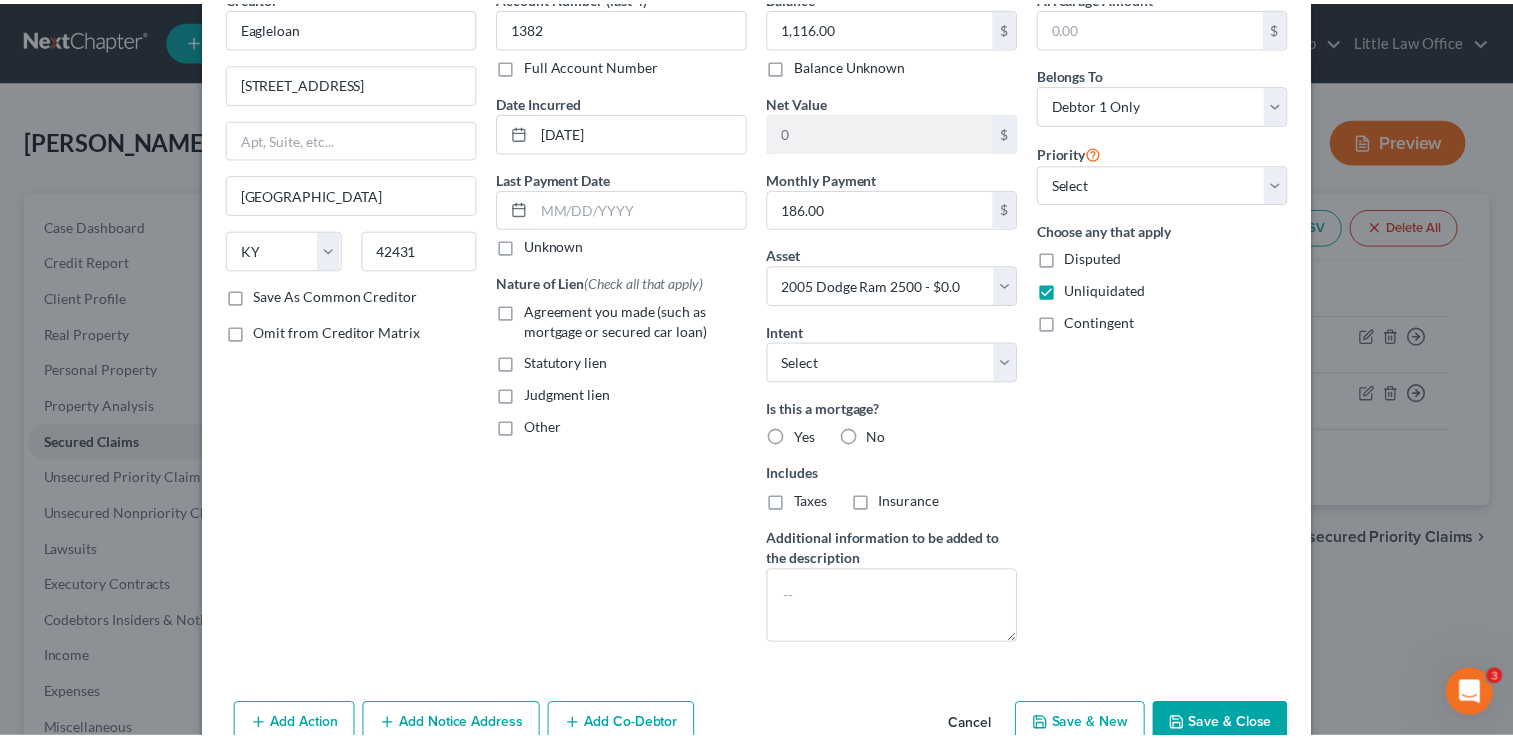 scroll, scrollTop: 208, scrollLeft: 0, axis: vertical 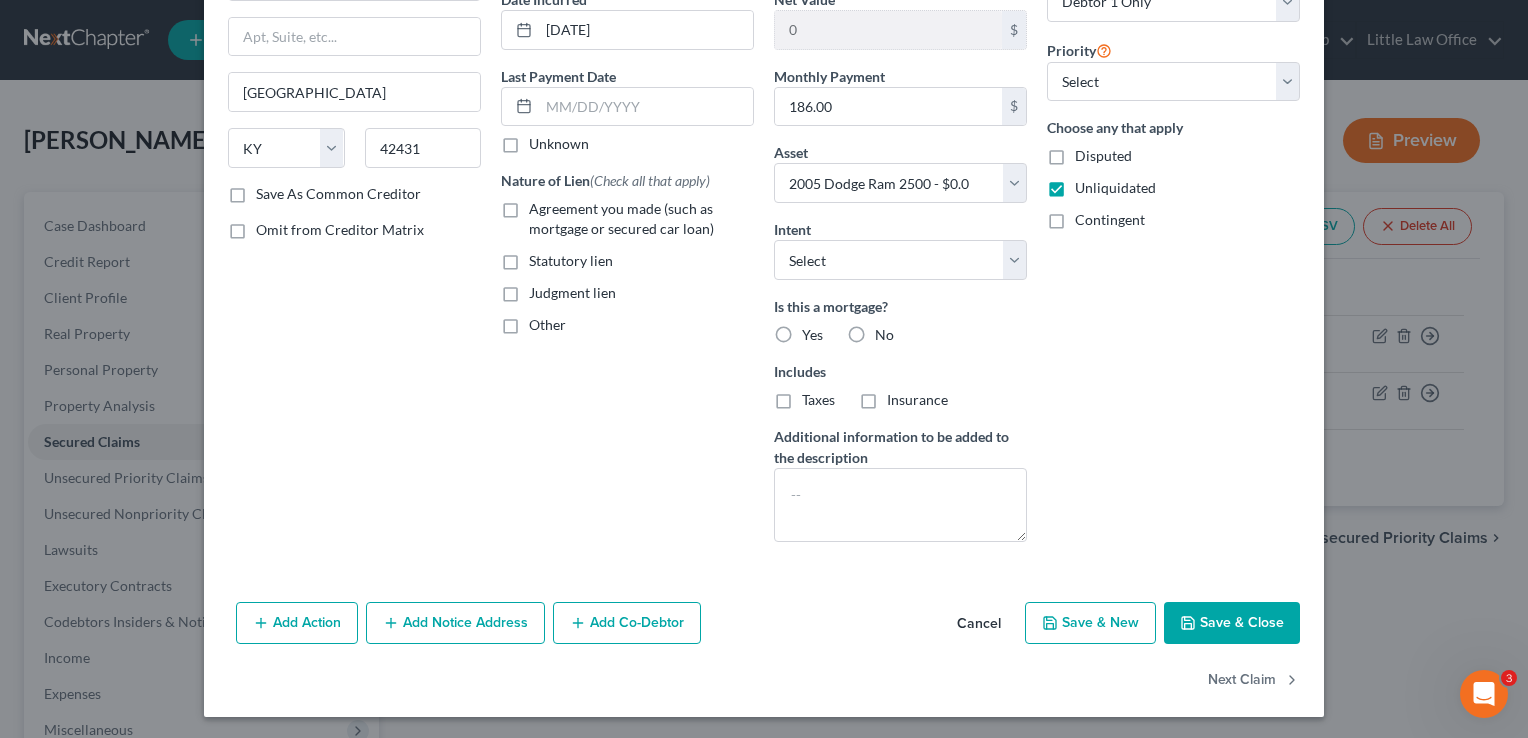 click on "Save & Close" at bounding box center [1232, 623] 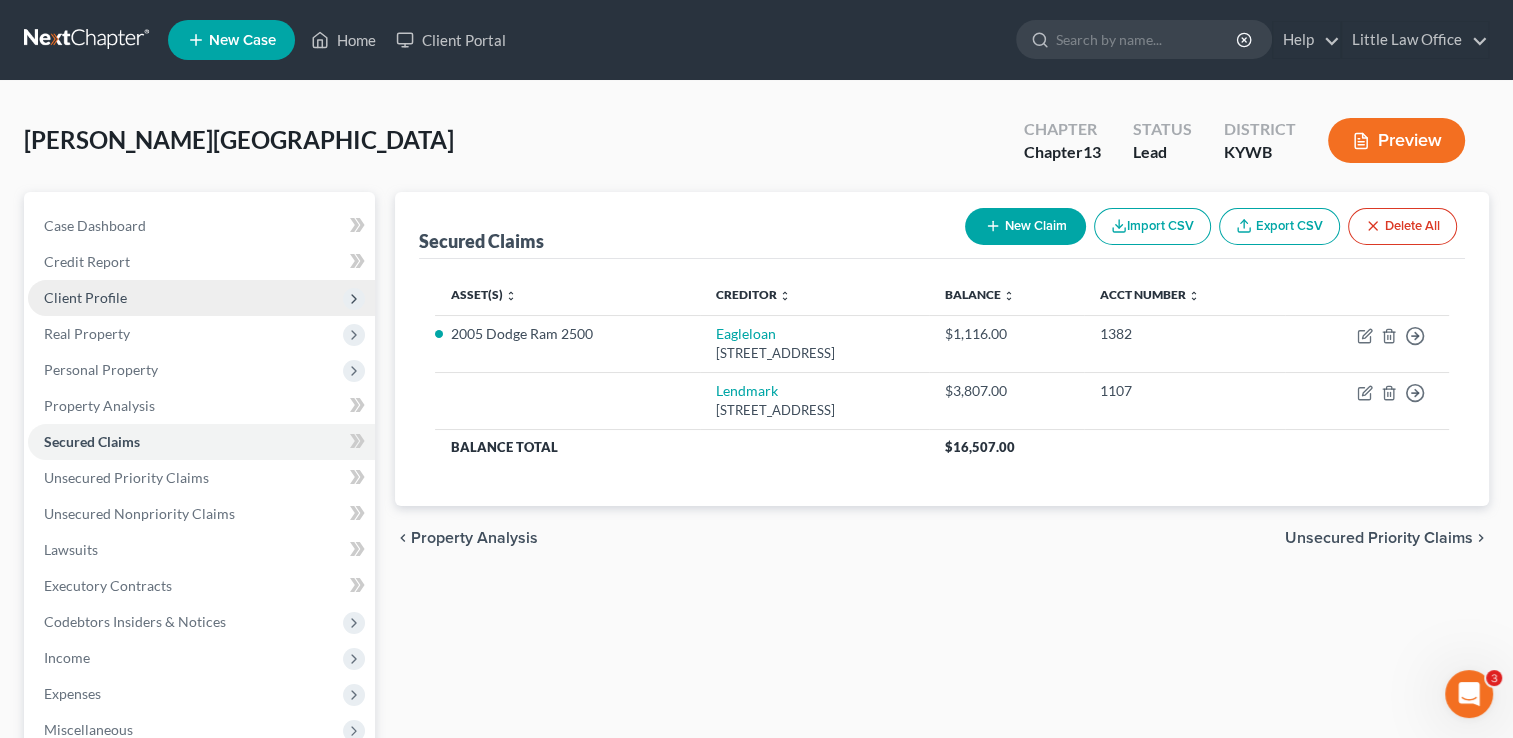 click on "Client Profile" at bounding box center (201, 298) 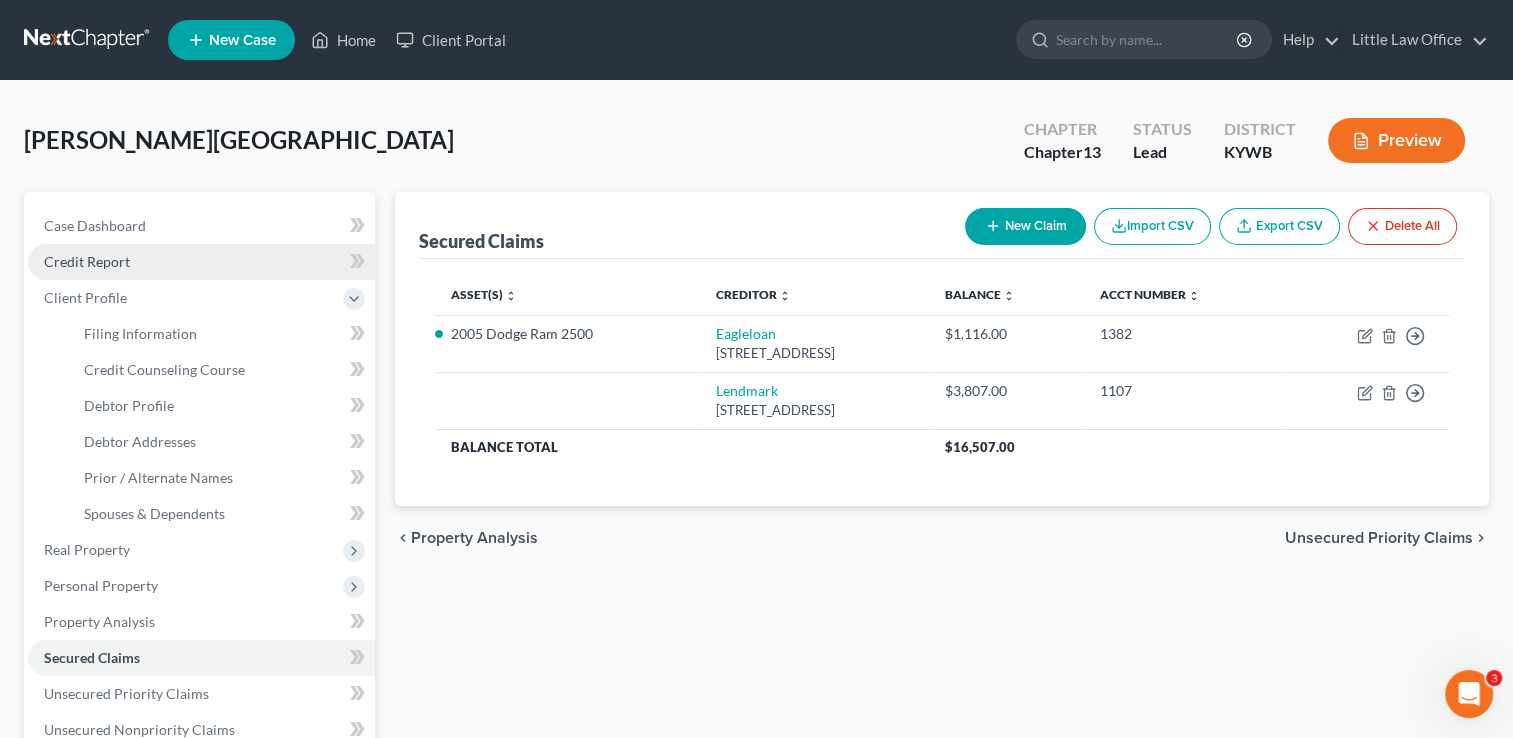 click on "Credit Report" at bounding box center [201, 262] 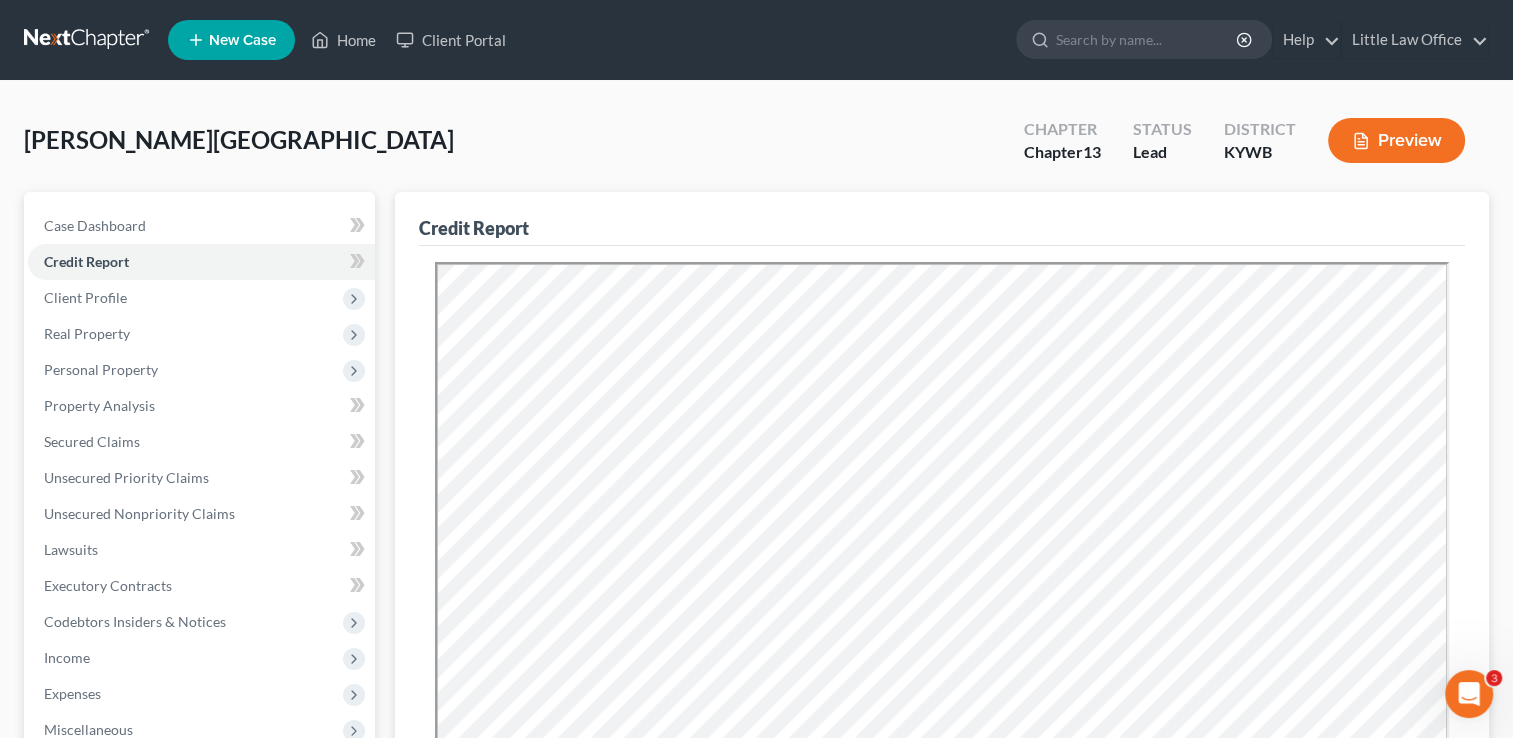scroll, scrollTop: 0, scrollLeft: 0, axis: both 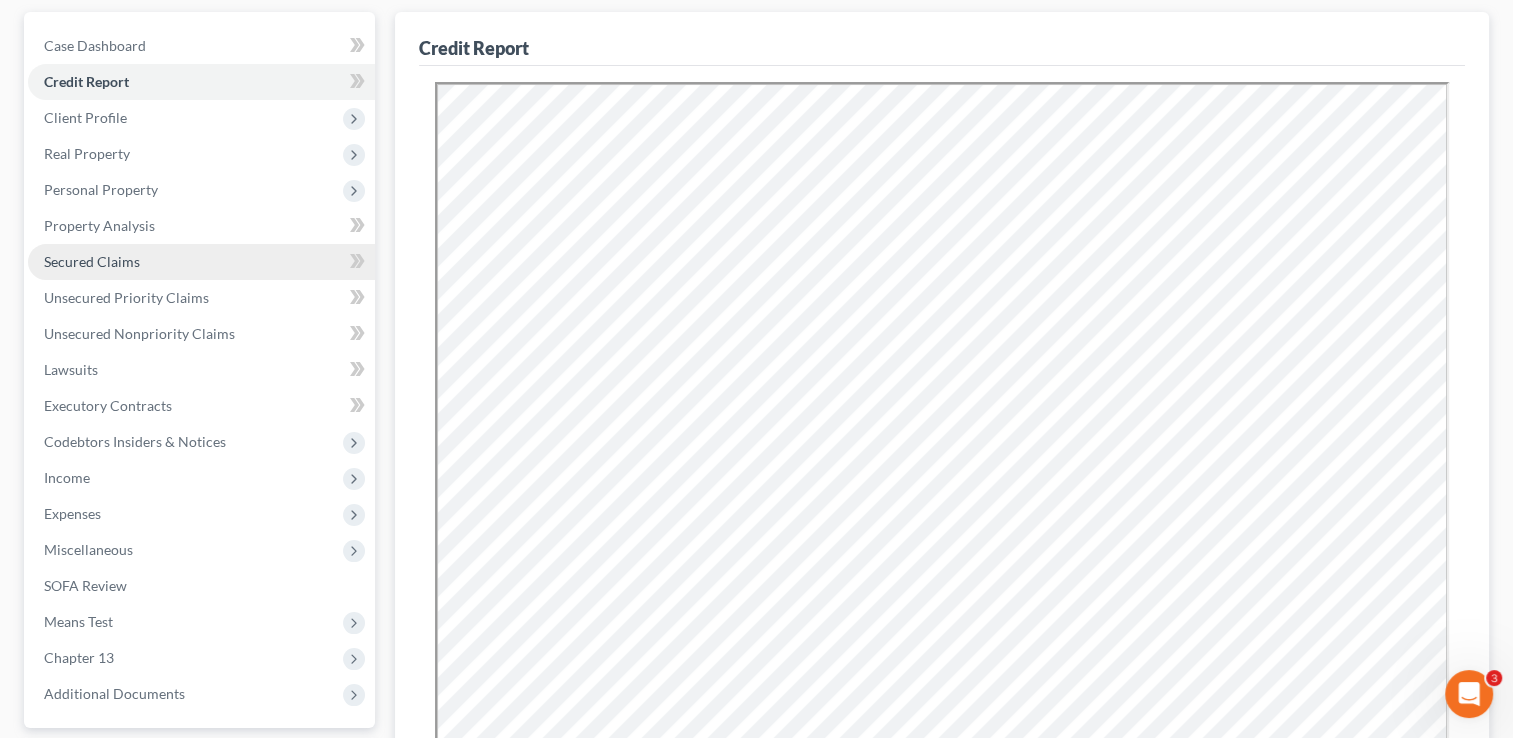 click on "Secured Claims" at bounding box center (201, 262) 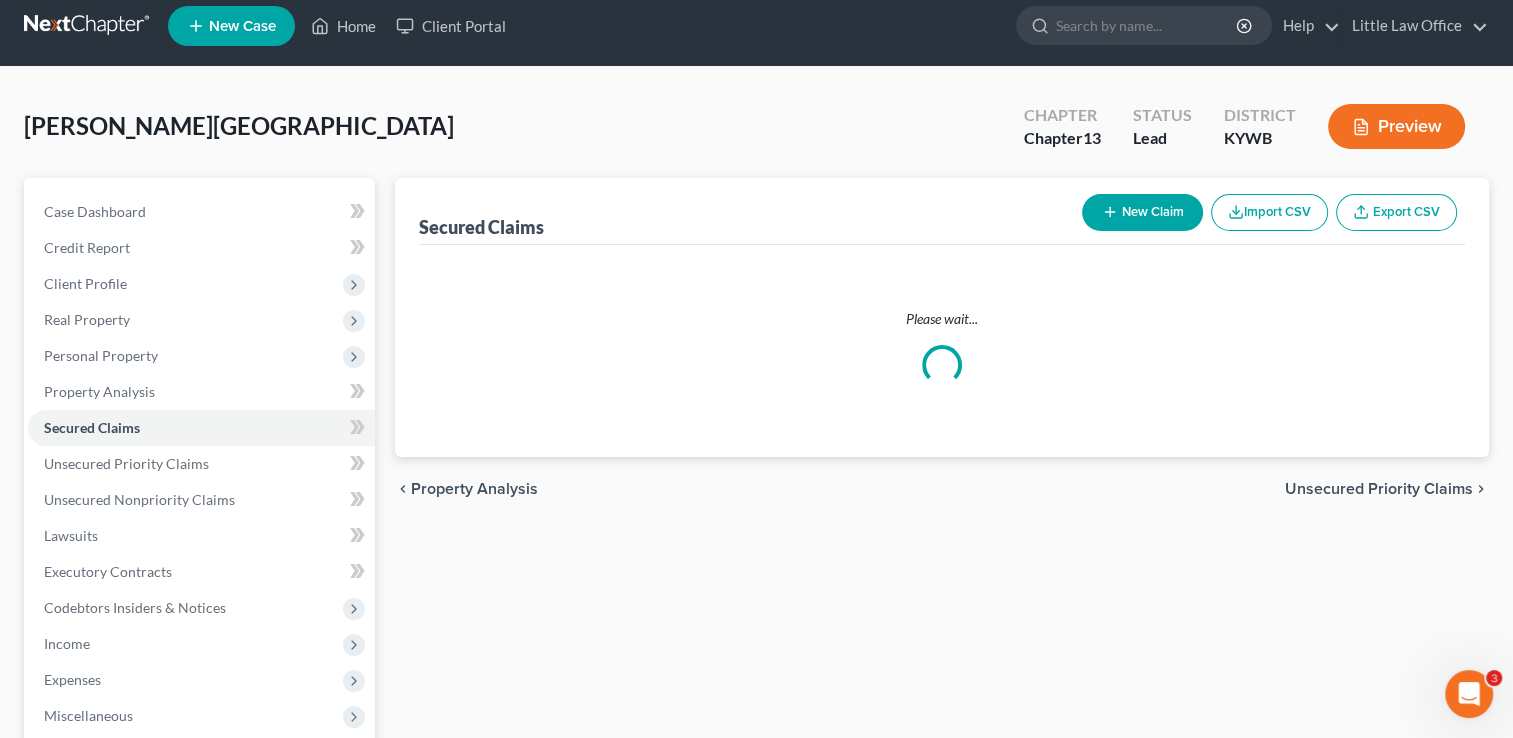 scroll, scrollTop: 0, scrollLeft: 0, axis: both 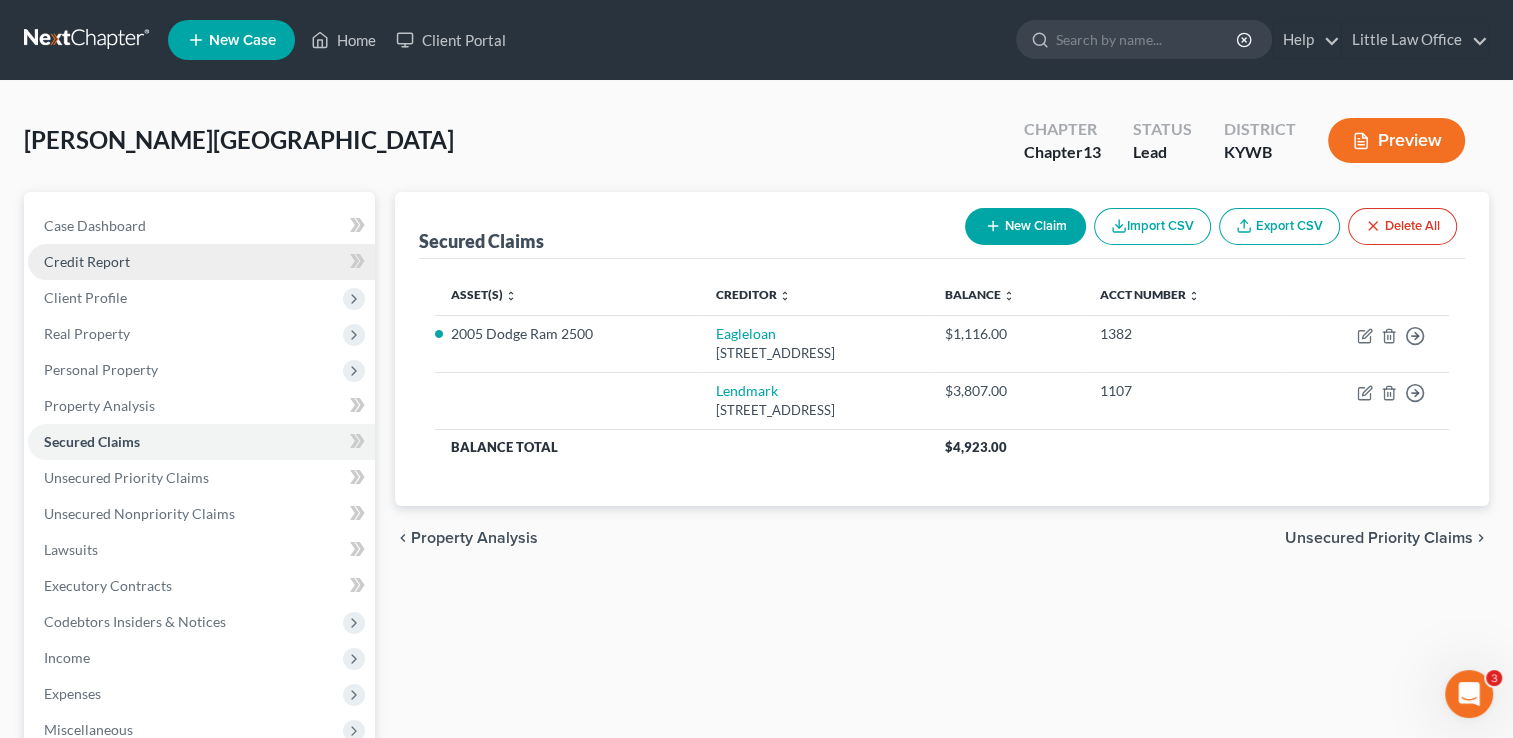 click on "Credit Report" at bounding box center [201, 262] 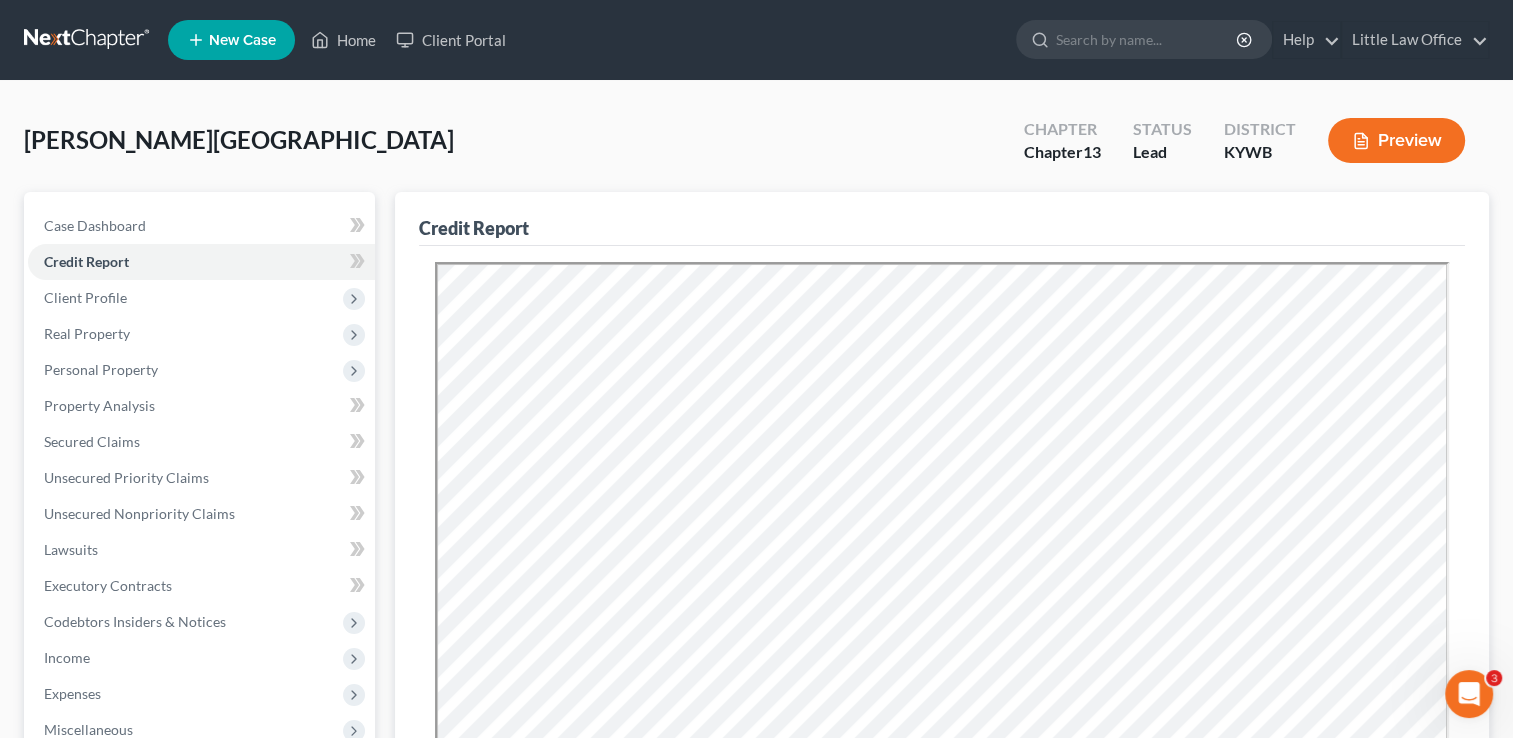 scroll, scrollTop: 0, scrollLeft: 0, axis: both 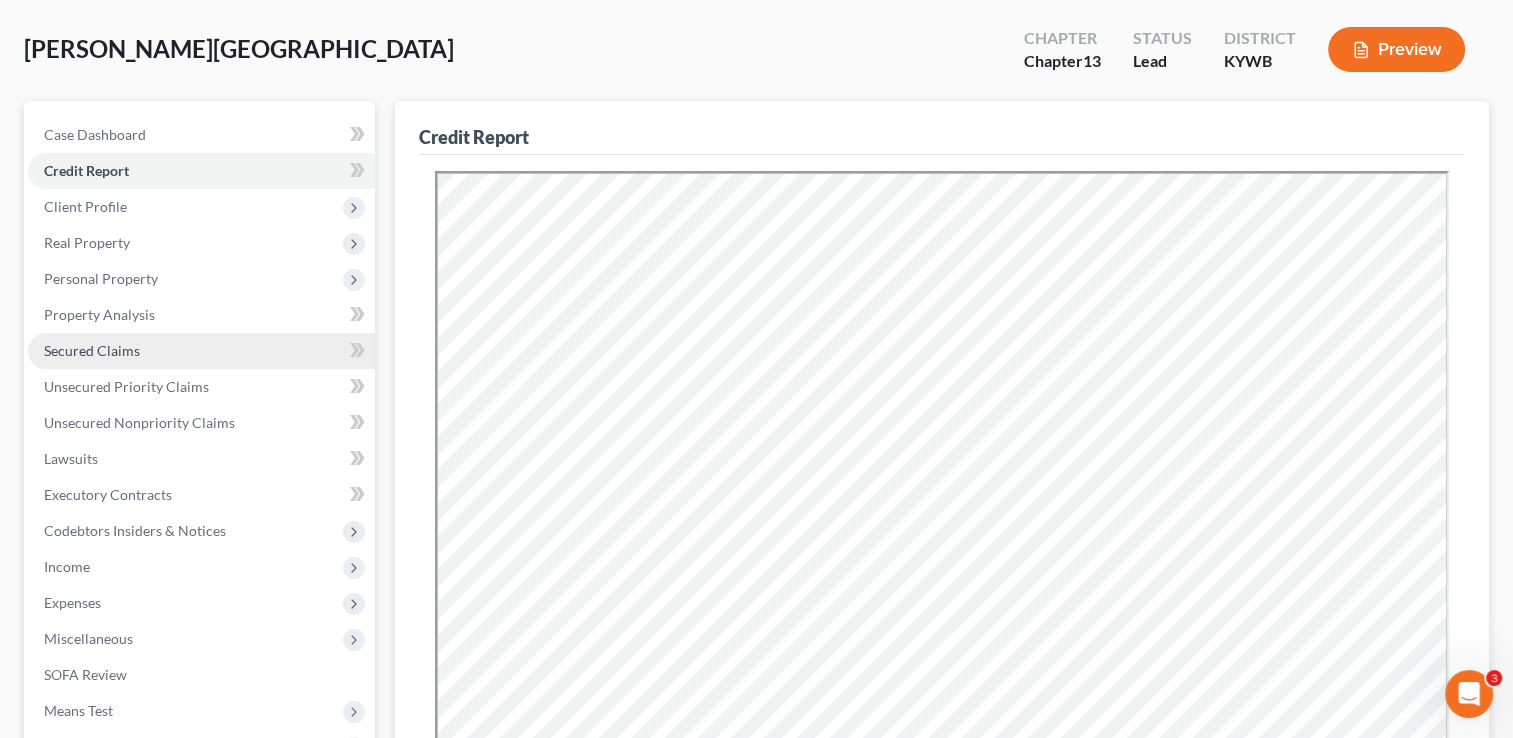 click on "Secured Claims" at bounding box center (201, 351) 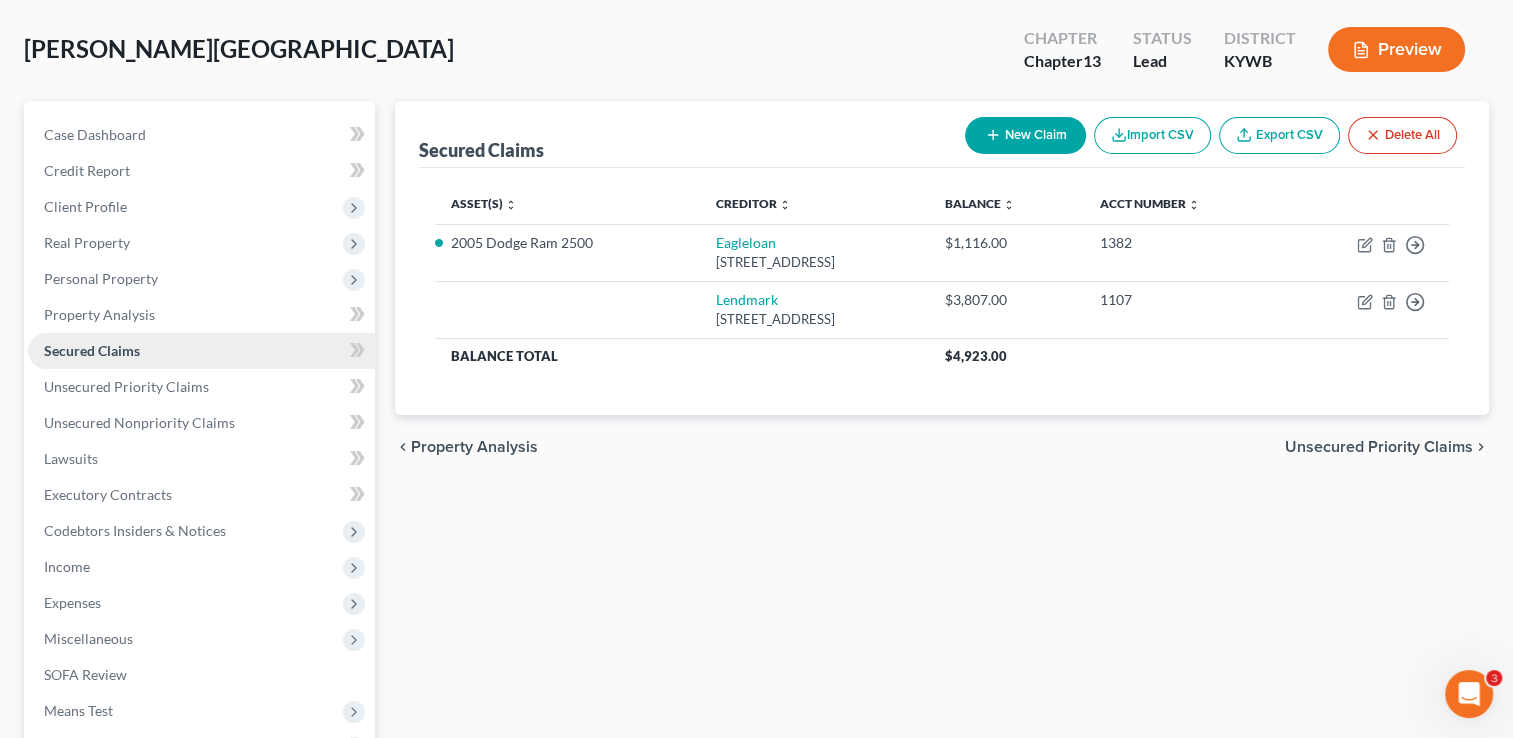 scroll, scrollTop: 0, scrollLeft: 0, axis: both 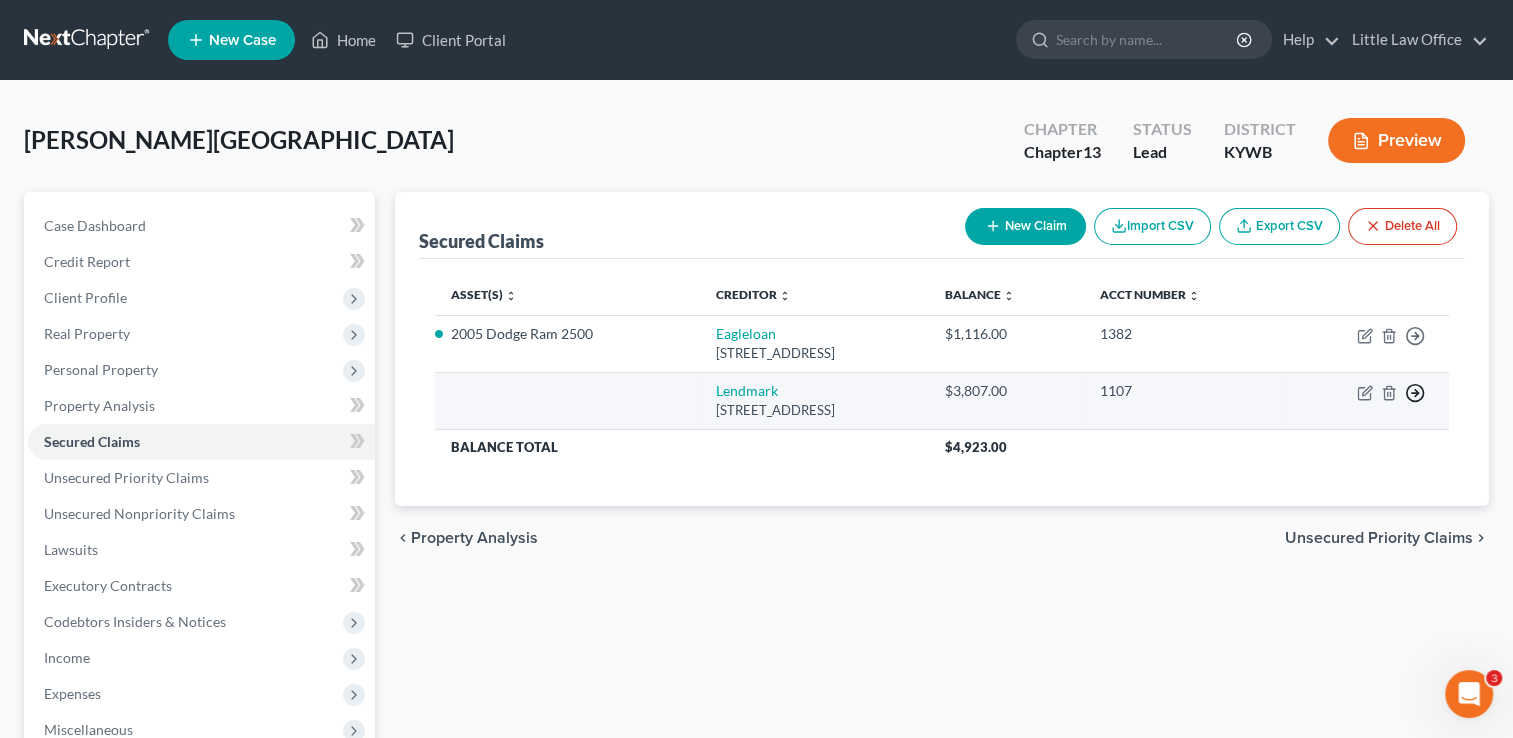 click 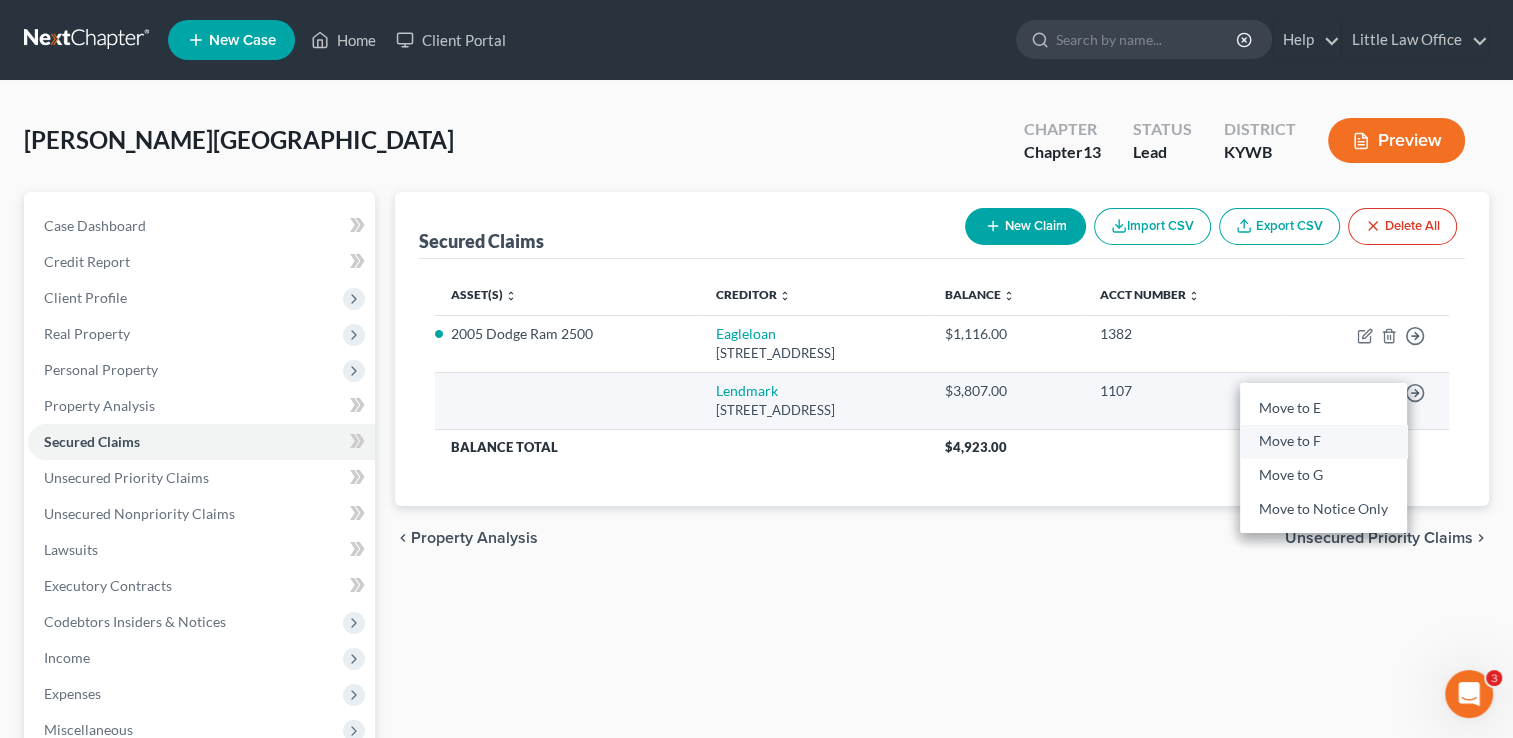 click on "Move to F" at bounding box center [1323, 442] 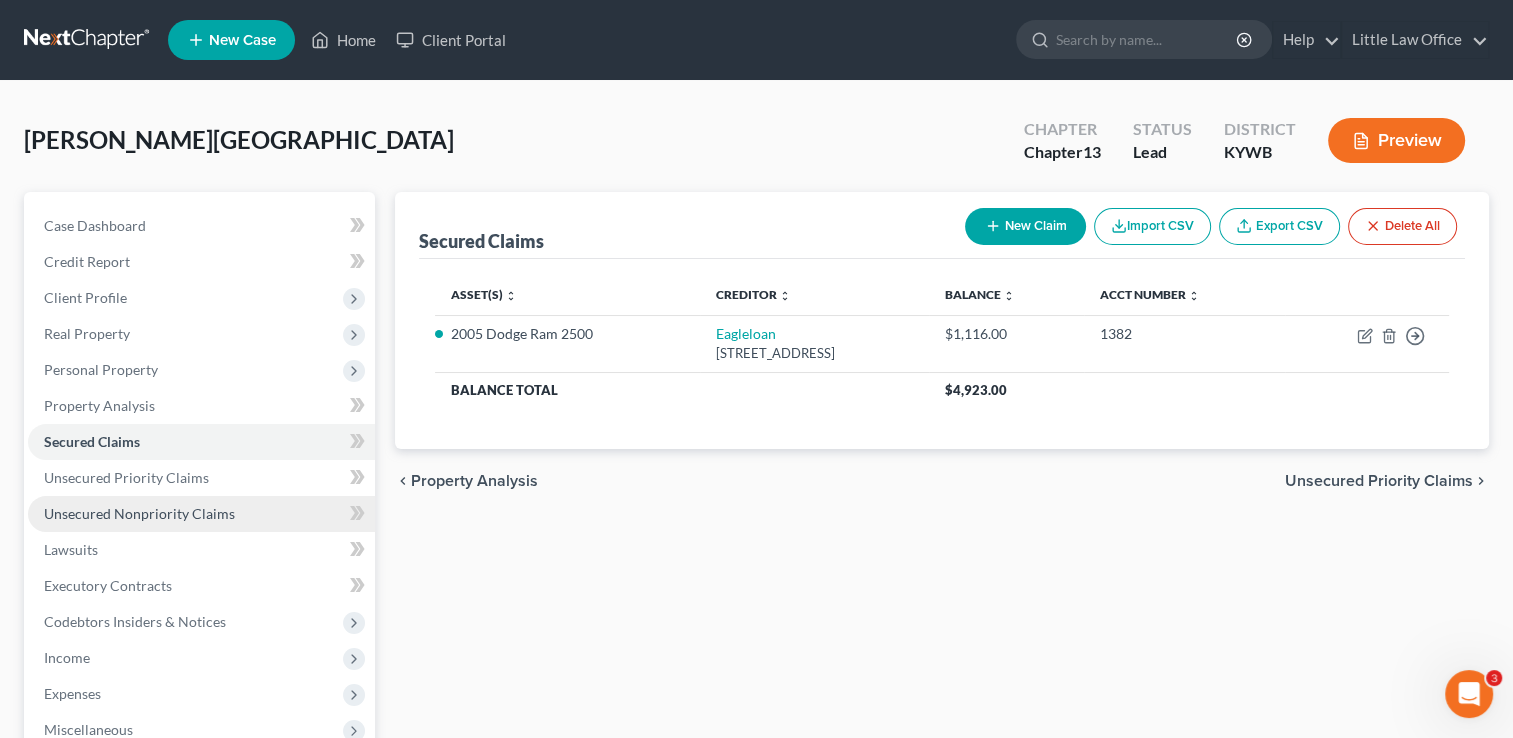 click on "Unsecured Nonpriority Claims" at bounding box center [139, 513] 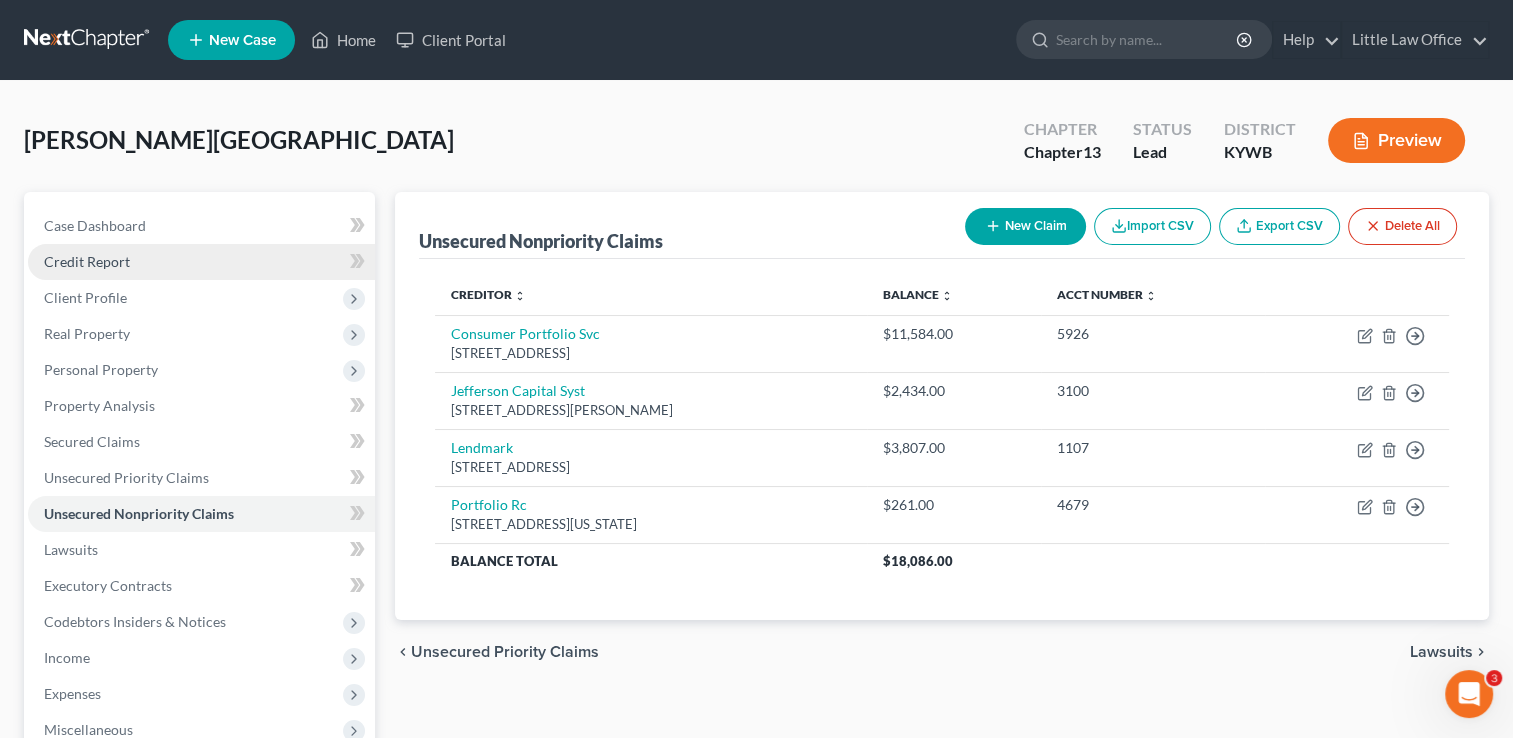 click on "Credit Report" at bounding box center [201, 262] 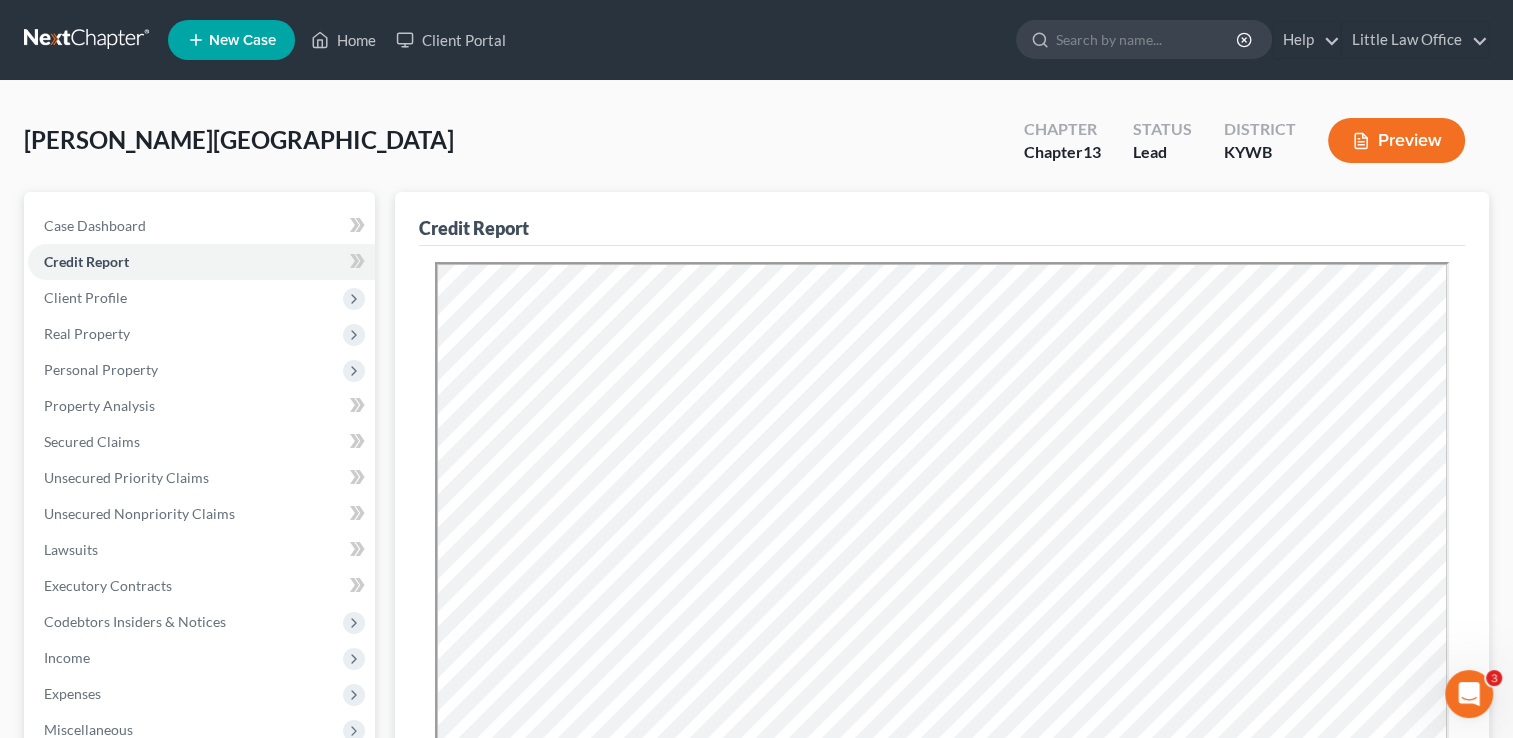 scroll, scrollTop: 0, scrollLeft: 0, axis: both 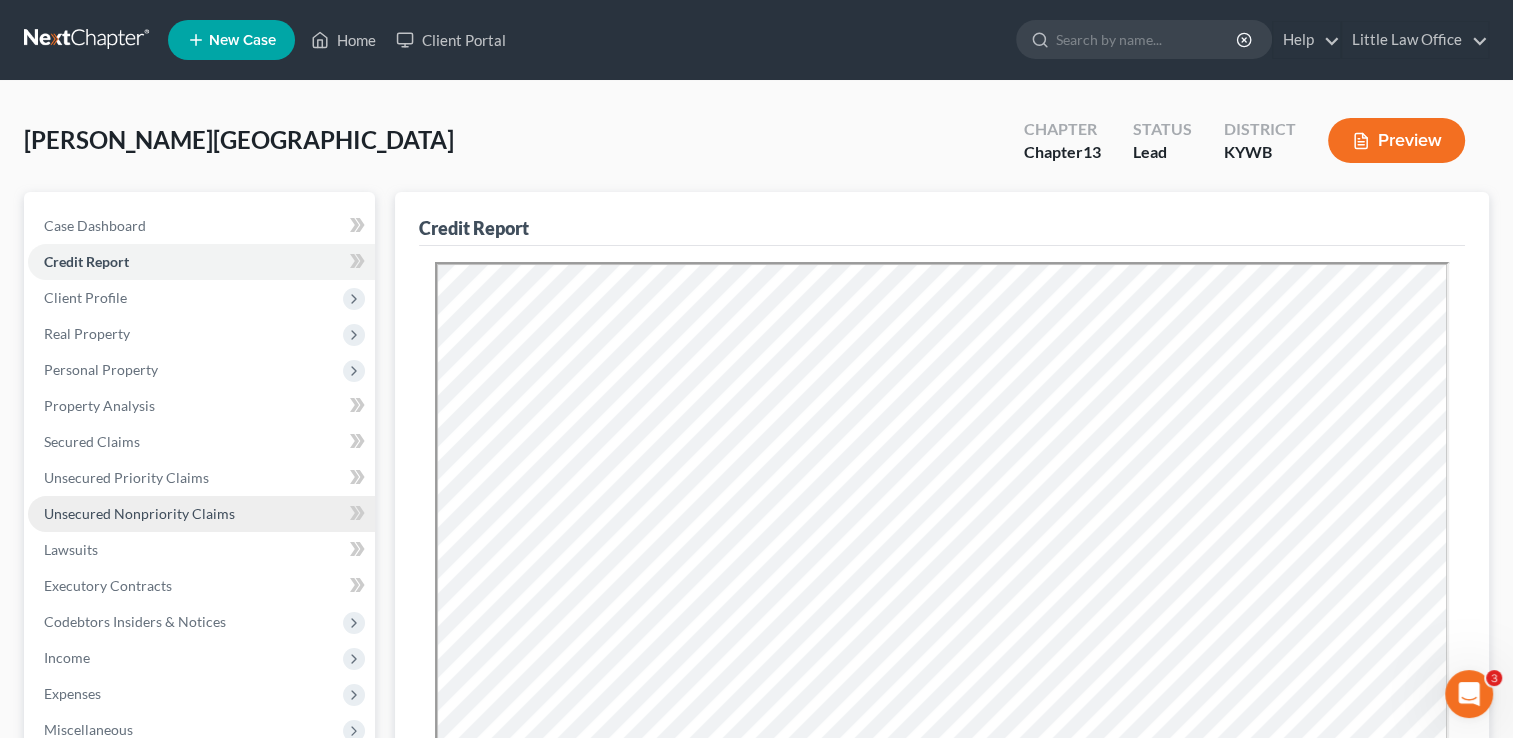 click on "Unsecured Nonpriority Claims" at bounding box center [201, 514] 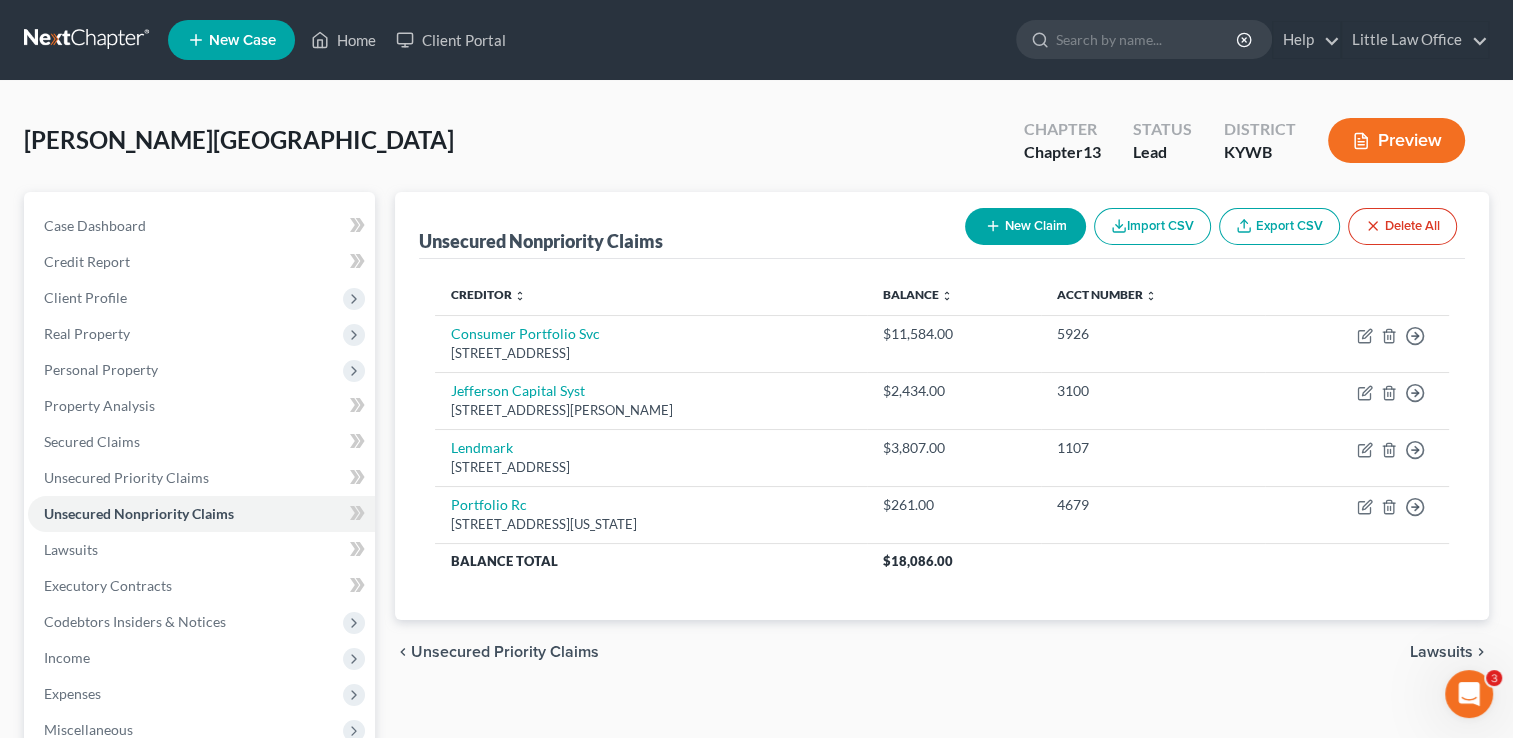 click on "New Claim" at bounding box center (1025, 226) 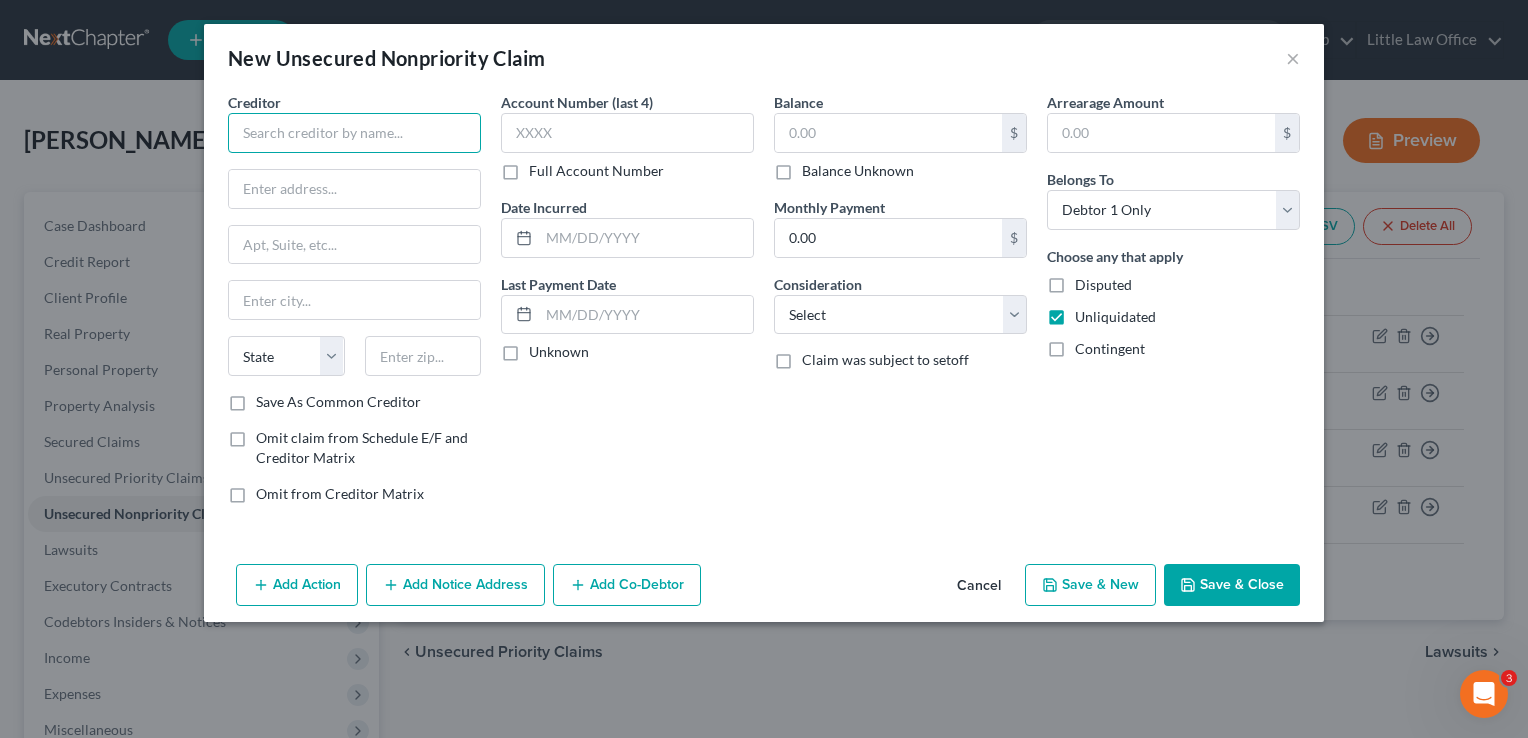 click at bounding box center [354, 133] 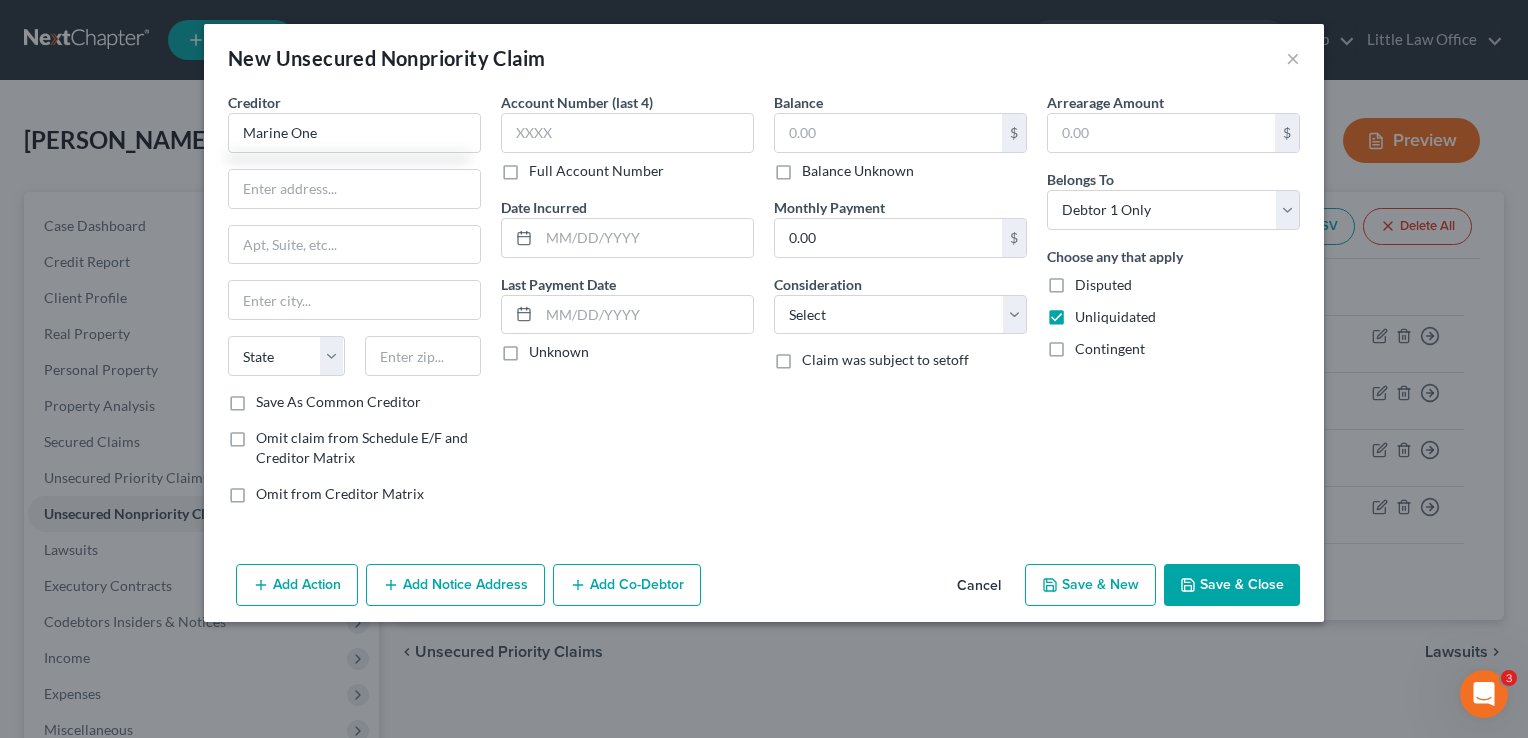 click on "Save & Close" at bounding box center [1232, 585] 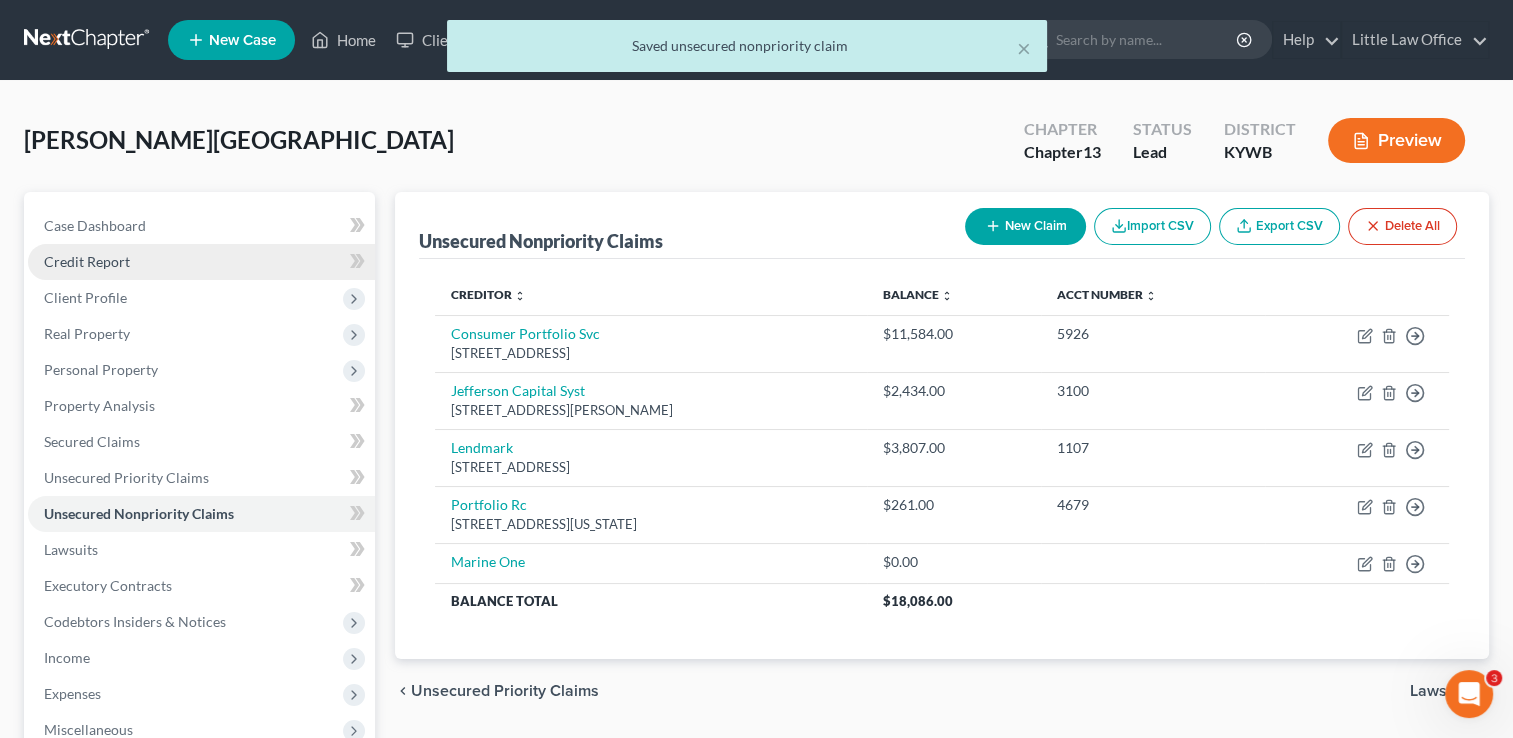 click on "Credit Report" at bounding box center [201, 262] 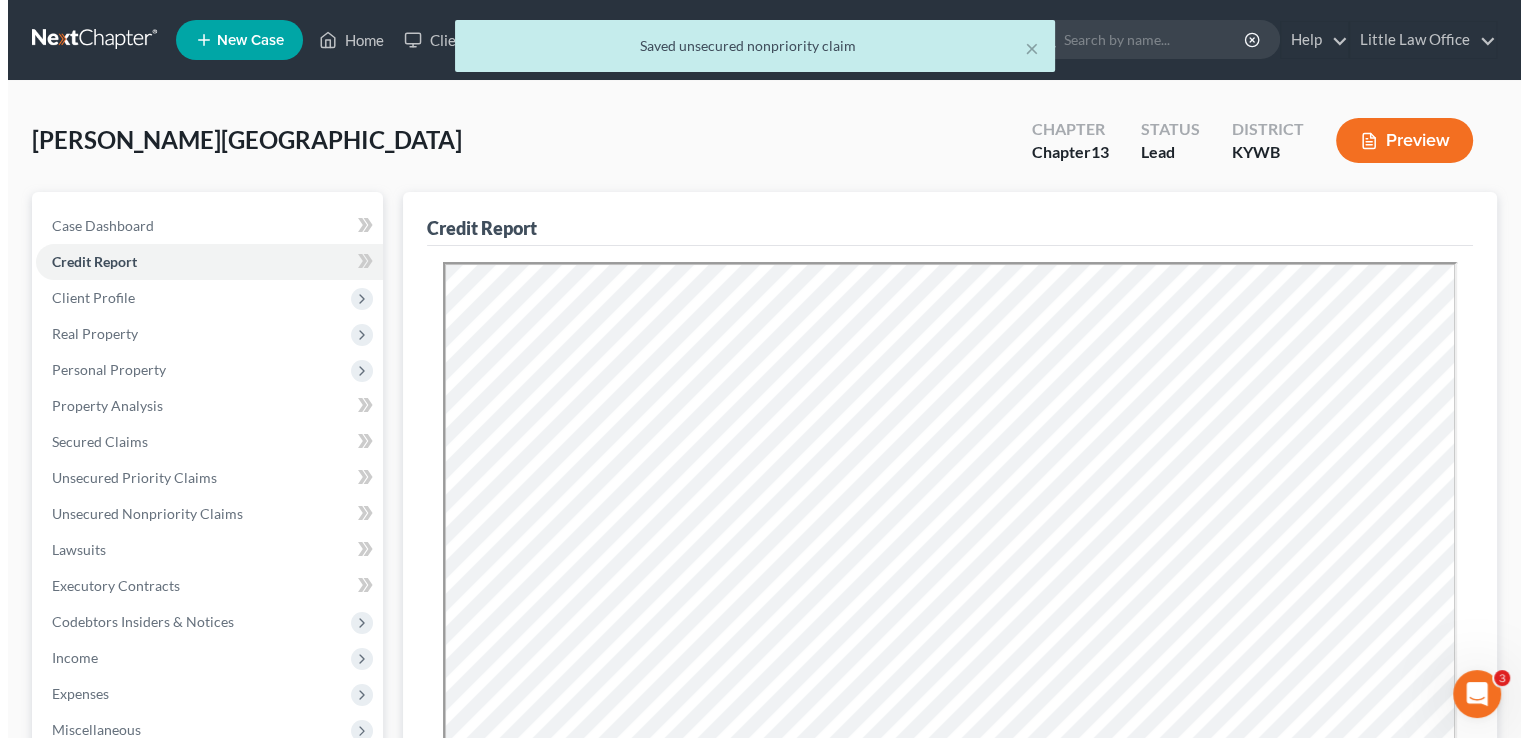 scroll, scrollTop: 0, scrollLeft: 0, axis: both 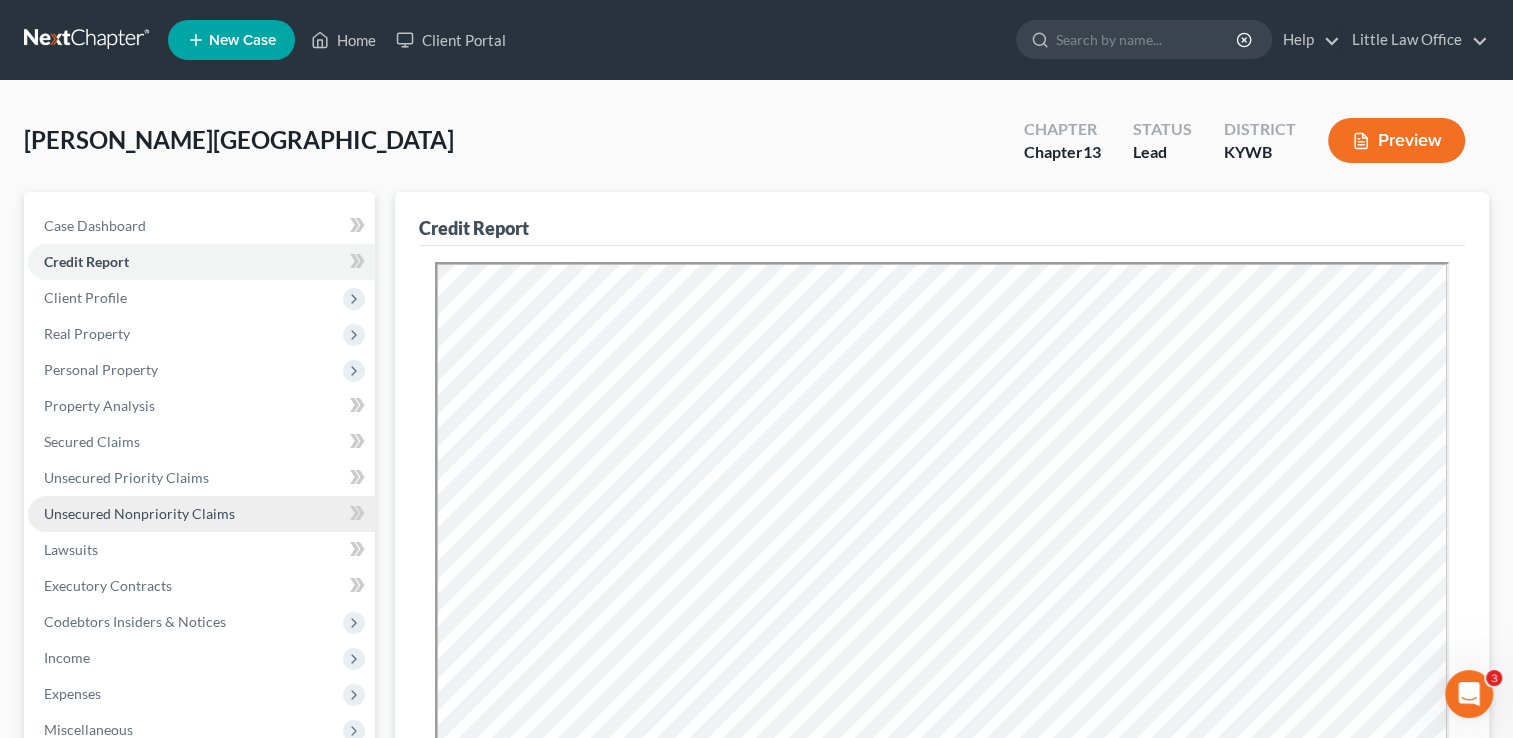 click on "Unsecured Nonpriority Claims" at bounding box center (139, 513) 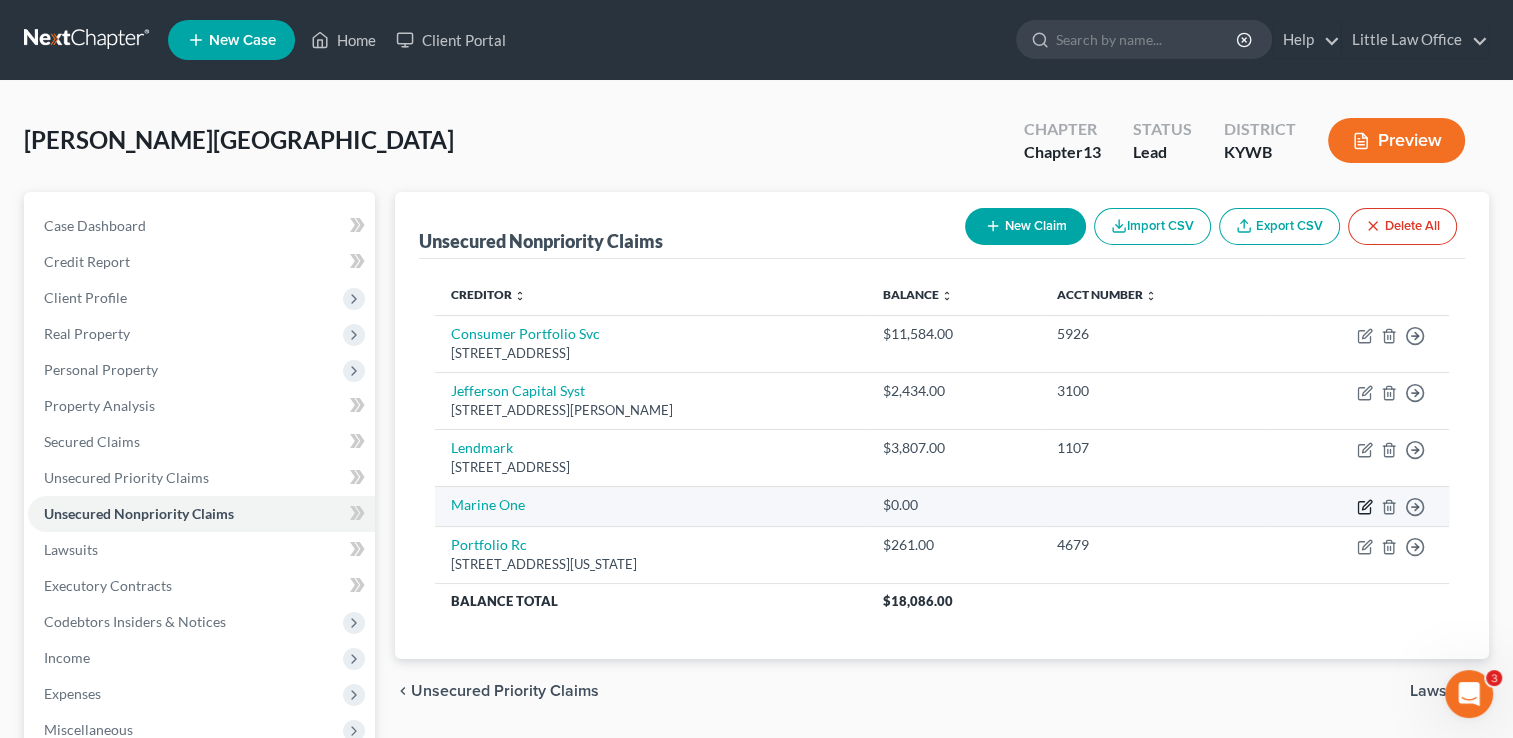 click 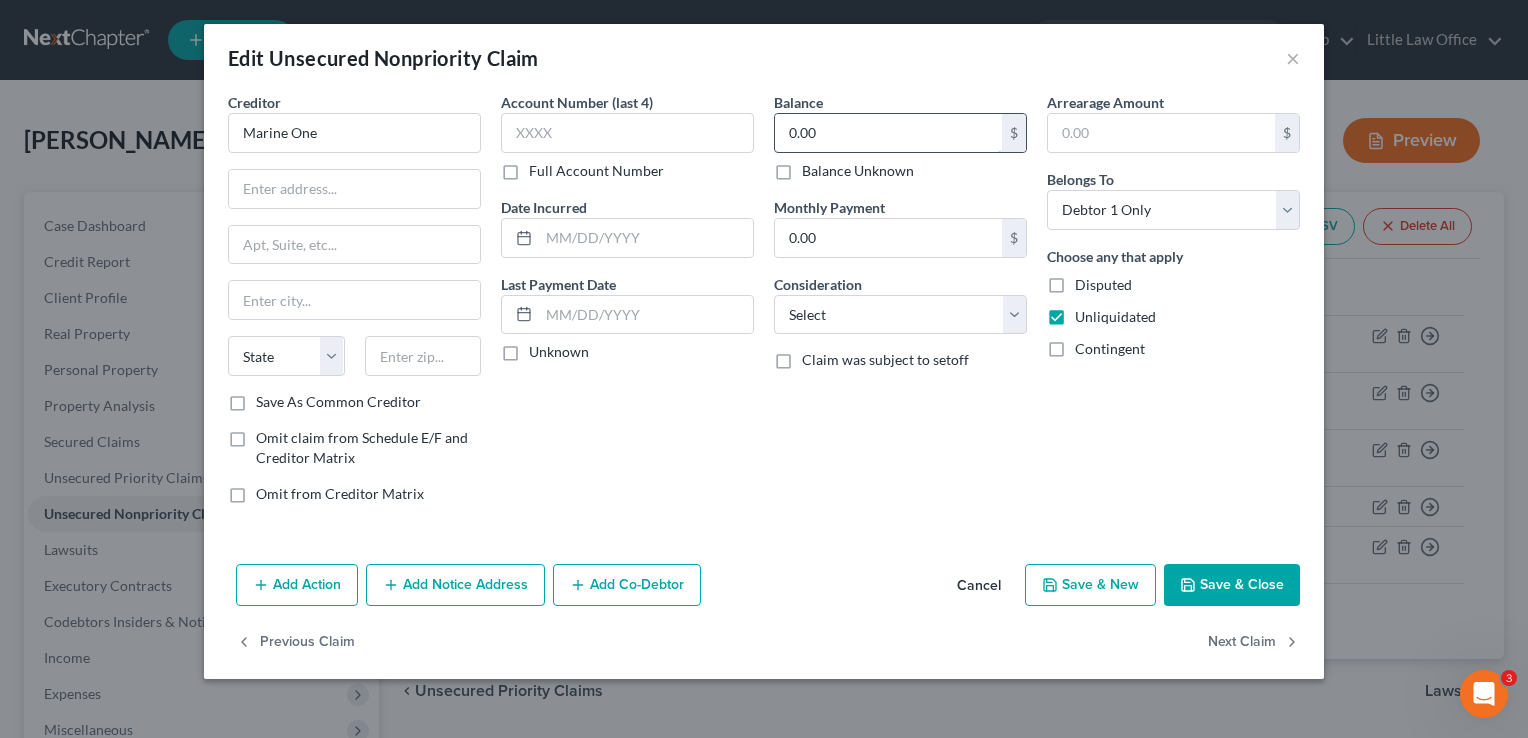 click on "0.00" at bounding box center (888, 133) 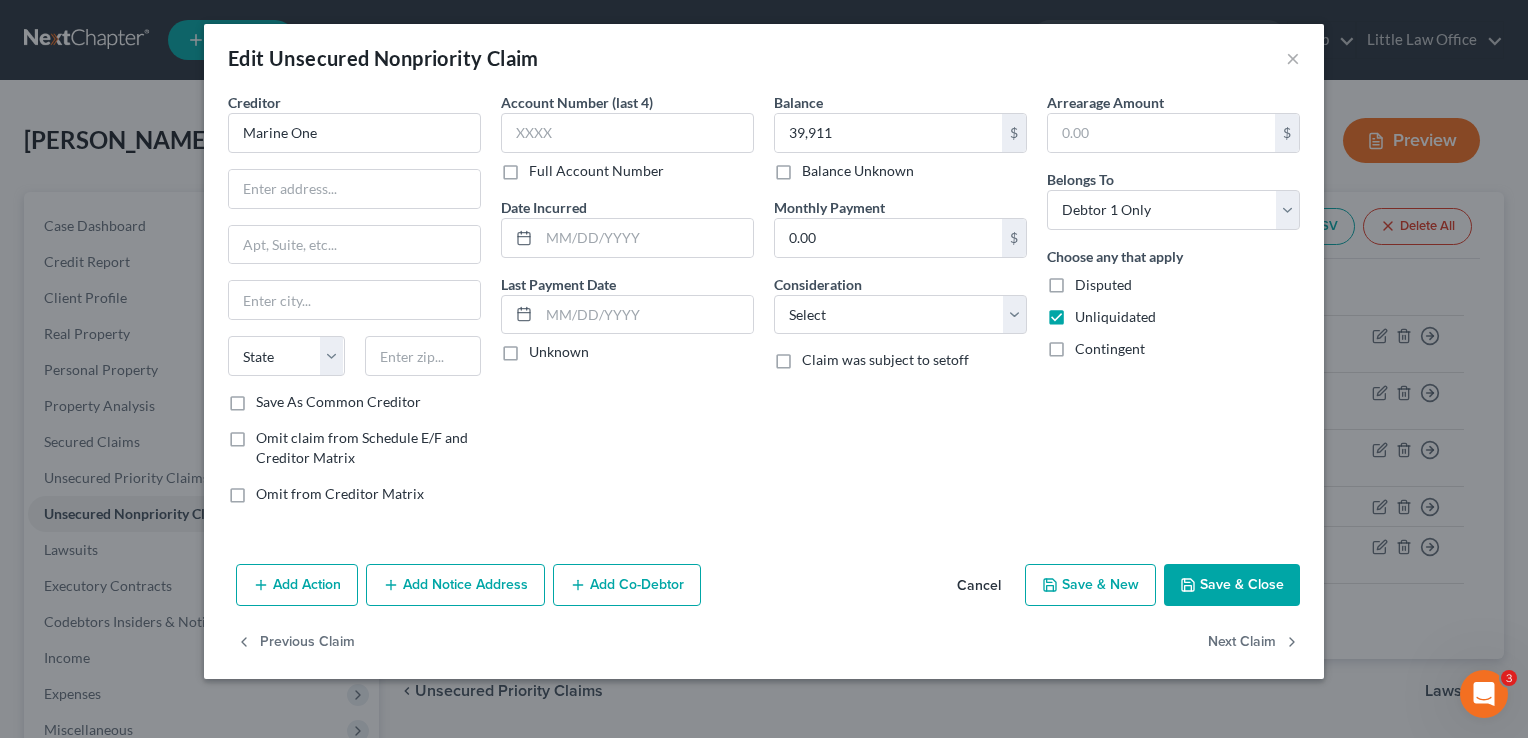 click on "Save & Close" at bounding box center (1232, 585) 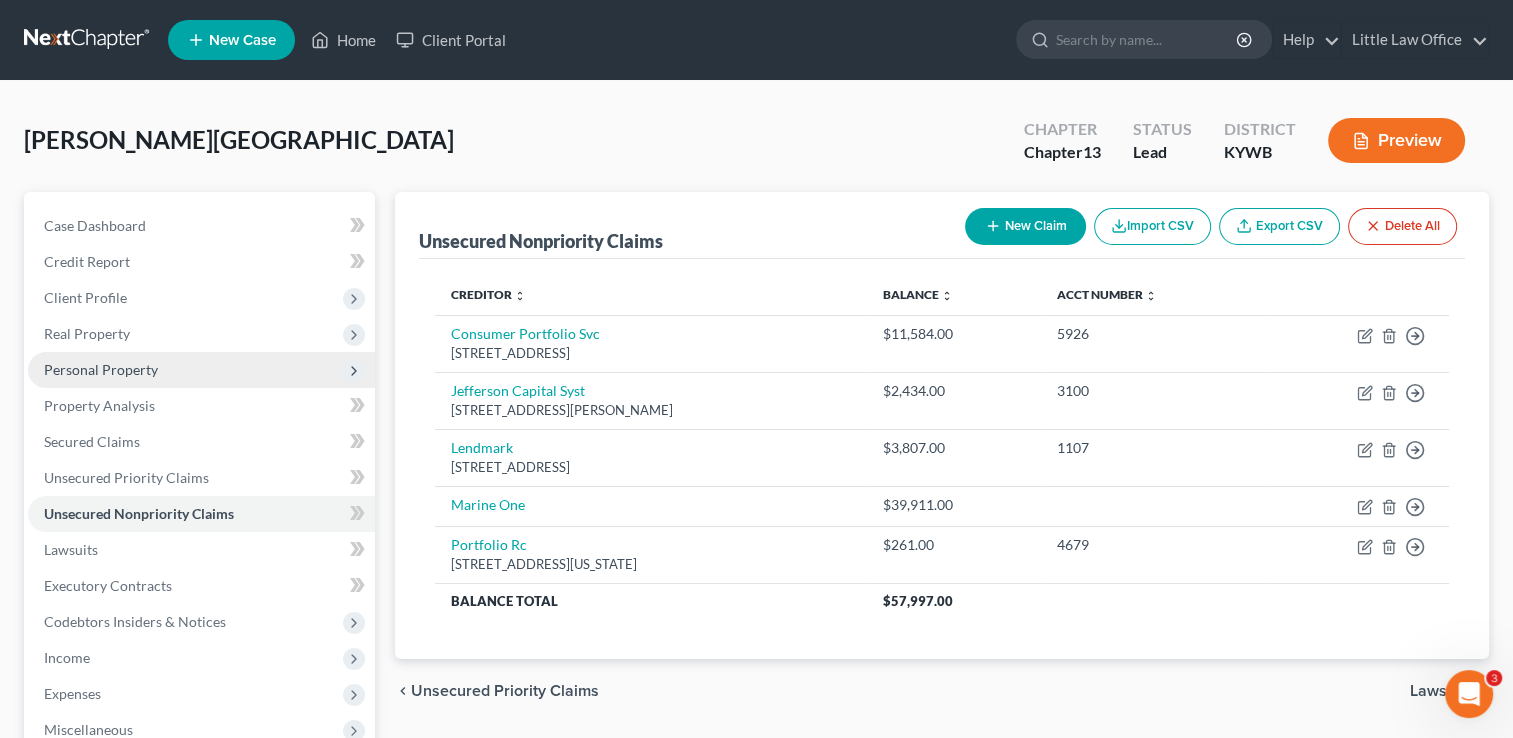 click on "Personal Property" at bounding box center [101, 369] 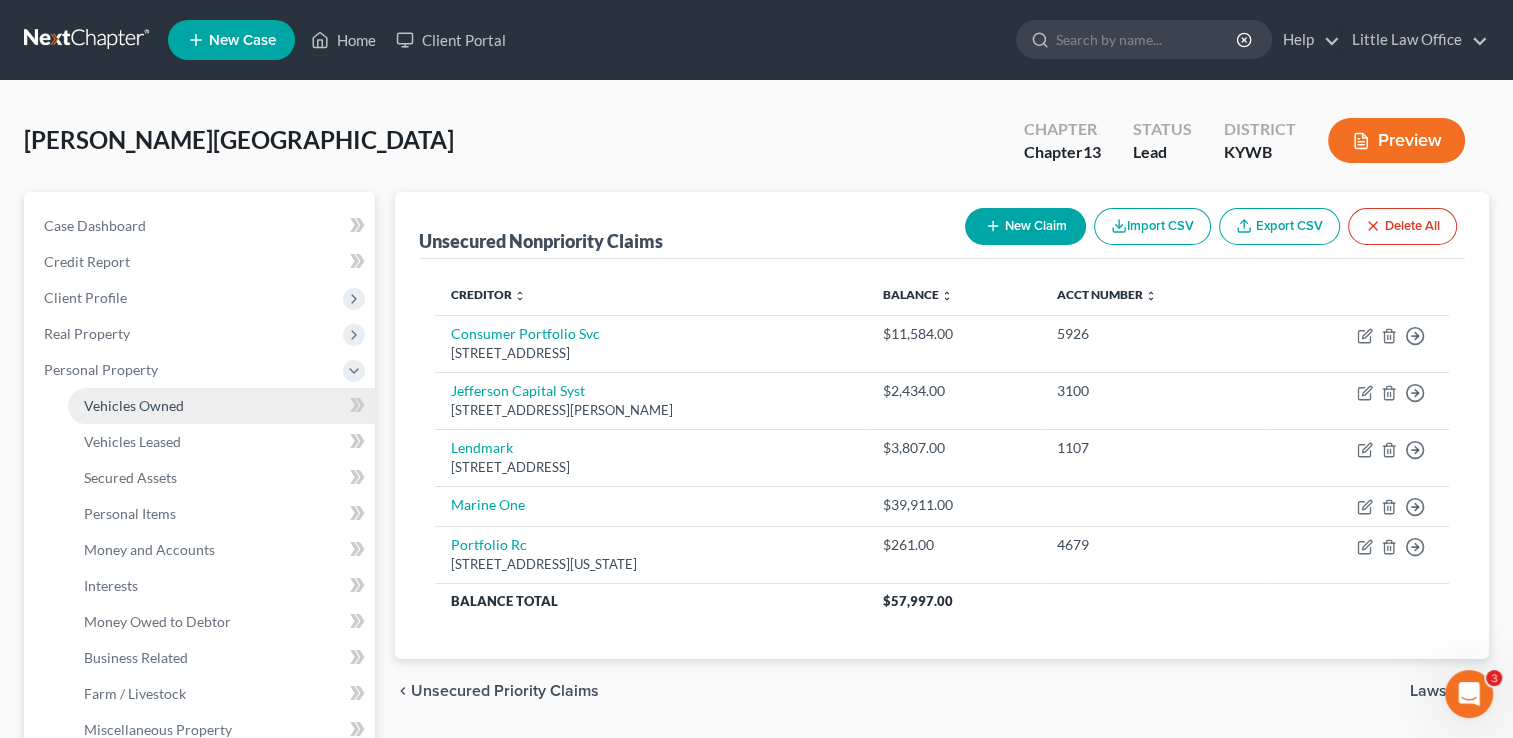 click on "Vehicles Owned" at bounding box center (134, 405) 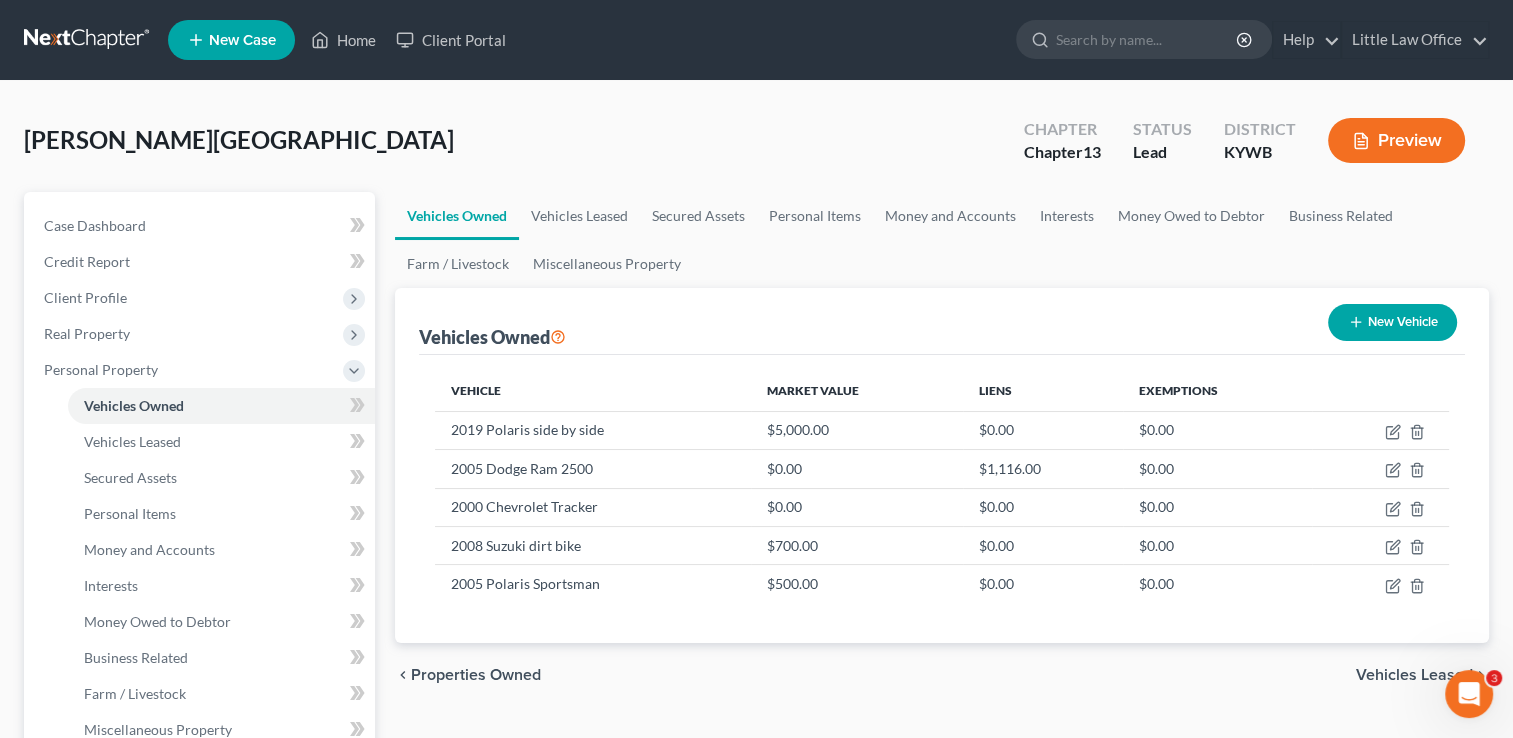 click on "New Vehicle" at bounding box center [1392, 322] 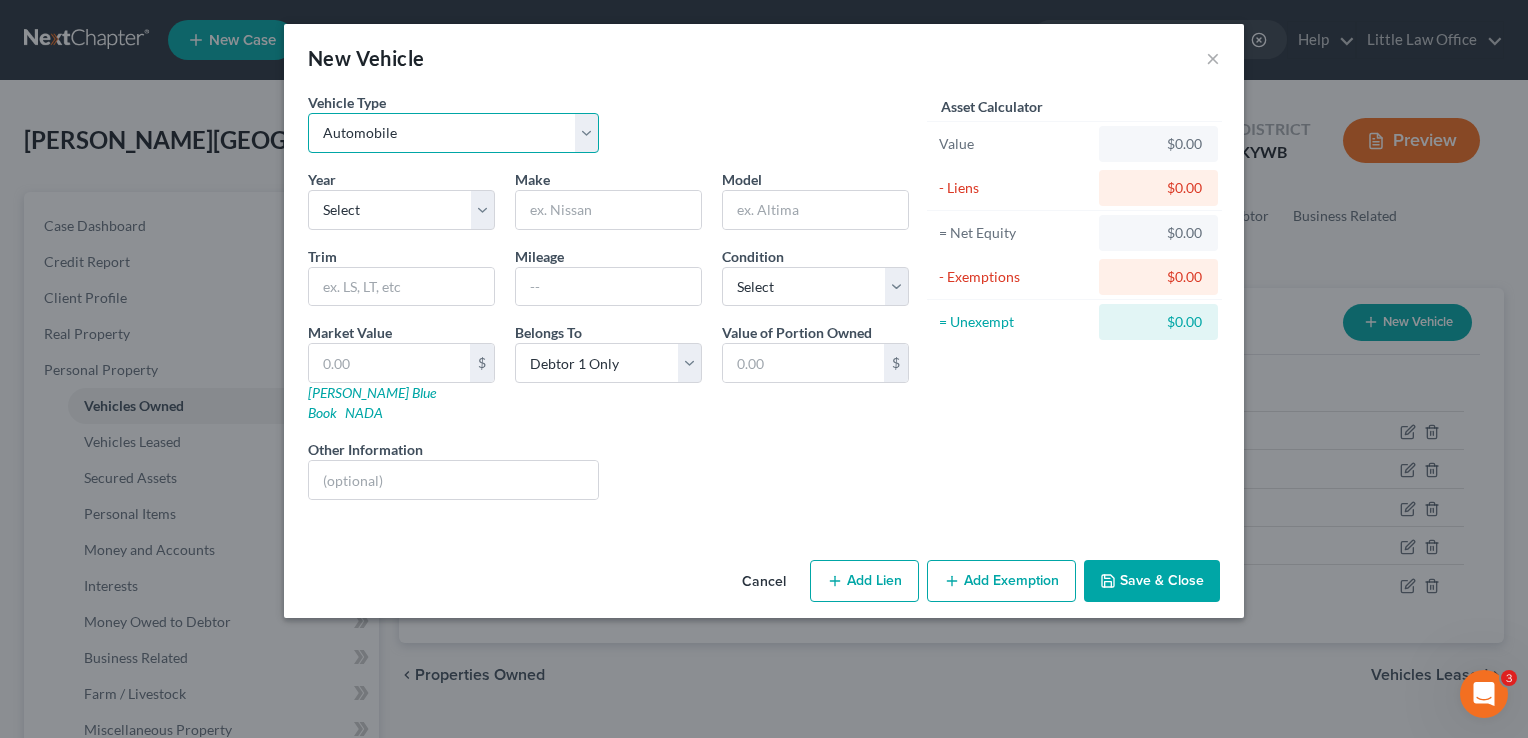 click on "Select Automobile Truck Trailer Watercraft Aircraft Motor Home Atv Other Vehicle" at bounding box center (453, 133) 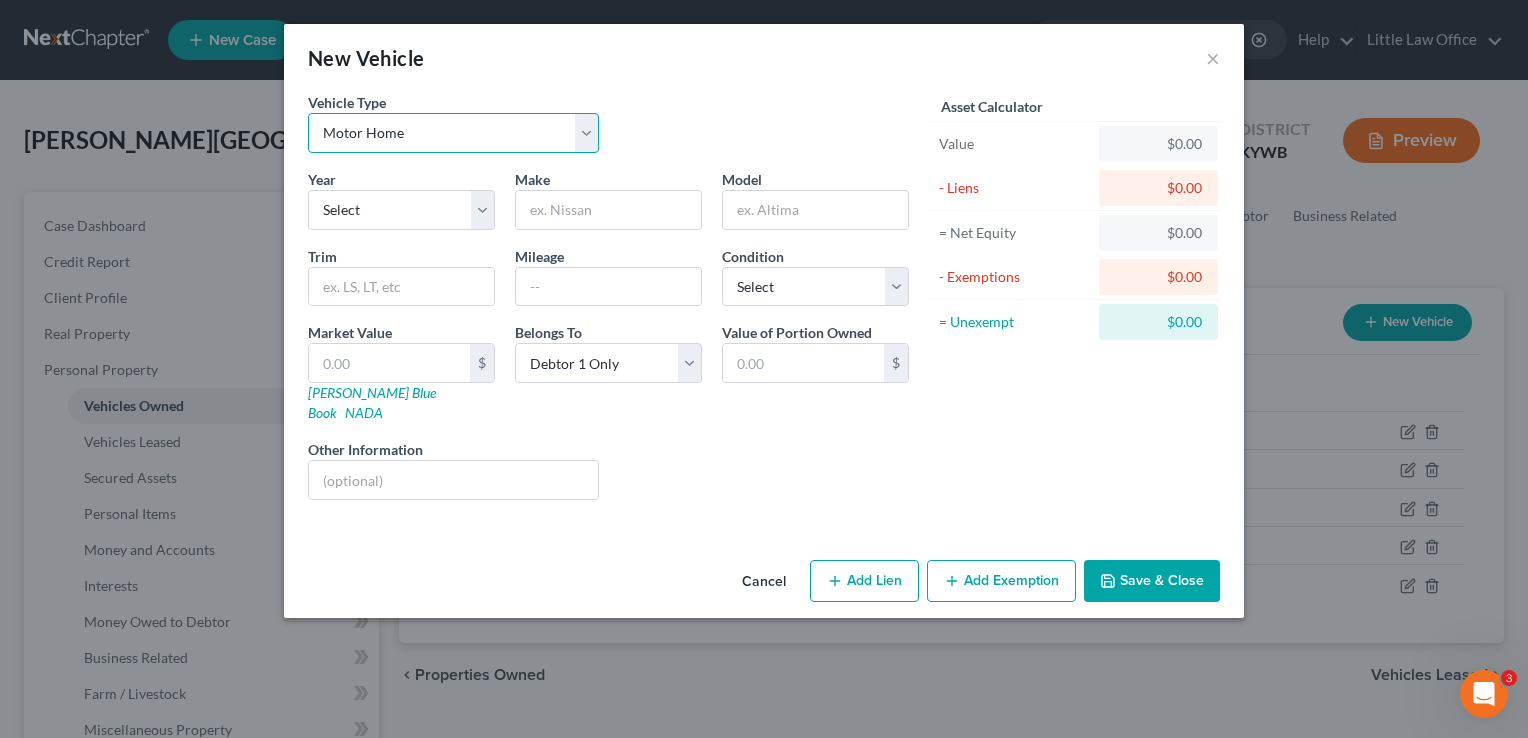 click on "Select Automobile Truck Trailer Watercraft Aircraft Motor Home Atv Other Vehicle" at bounding box center [453, 133] 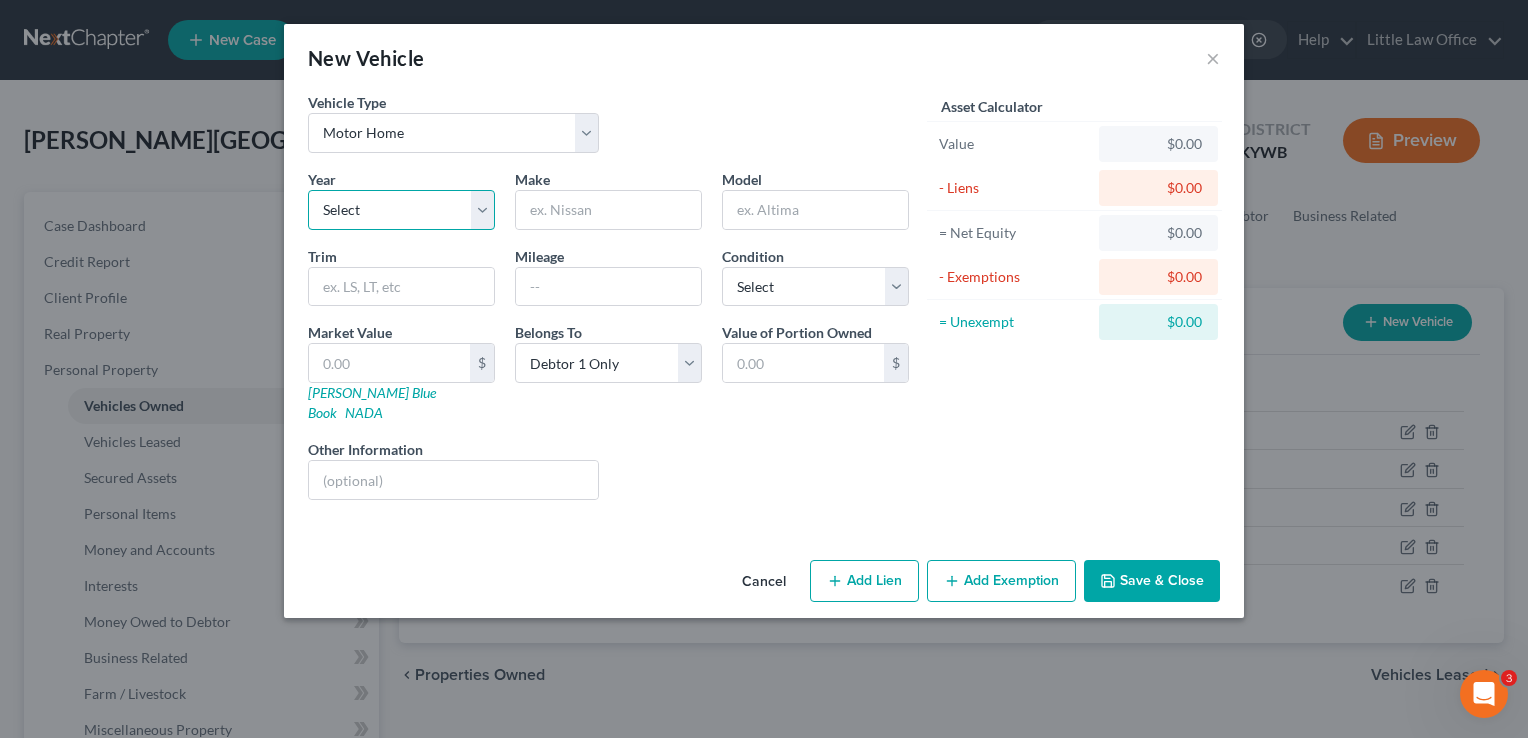 click on "Select 2026 2025 2024 2023 2022 2021 2020 2019 2018 2017 2016 2015 2014 2013 2012 2011 2010 2009 2008 2007 2006 2005 2004 2003 2002 2001 2000 1999 1998 1997 1996 1995 1994 1993 1992 1991 1990 1989 1988 1987 1986 1985 1984 1983 1982 1981 1980 1979 1978 1977 1976 1975 1974 1973 1972 1971 1970 1969 1968 1967 1966 1965 1964 1963 1962 1961 1960 1959 1958 1957 1956 1955 1954 1953 1952 1951 1950 1949 1948 1947 1946 1945 1944 1943 1942 1941 1940 1939 1938 1937 1936 1935 1934 1933 1932 1931 1930 1929 1928 1927 1926 1925 1924 1923 1922 1921 1920 1919 1918 1917 1916 1915 1914 1913 1912 1911 1910 1909 1908 1907 1906 1905 1904 1903 1902 1901" at bounding box center [401, 210] 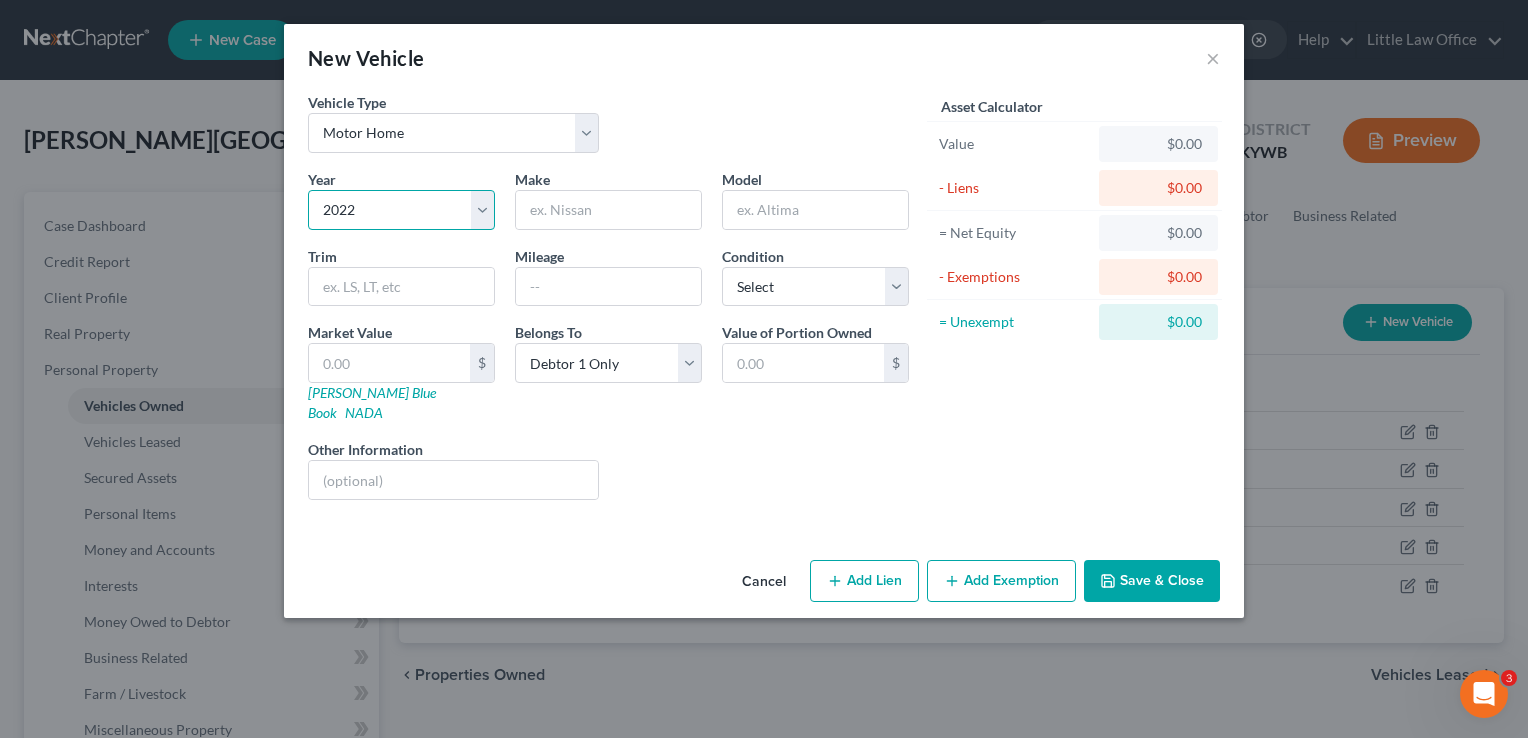 click on "Select 2026 2025 2024 2023 2022 2021 2020 2019 2018 2017 2016 2015 2014 2013 2012 2011 2010 2009 2008 2007 2006 2005 2004 2003 2002 2001 2000 1999 1998 1997 1996 1995 1994 1993 1992 1991 1990 1989 1988 1987 1986 1985 1984 1983 1982 1981 1980 1979 1978 1977 1976 1975 1974 1973 1972 1971 1970 1969 1968 1967 1966 1965 1964 1963 1962 1961 1960 1959 1958 1957 1956 1955 1954 1953 1952 1951 1950 1949 1948 1947 1946 1945 1944 1943 1942 1941 1940 1939 1938 1937 1936 1935 1934 1933 1932 1931 1930 1929 1928 1927 1926 1925 1924 1923 1922 1921 1920 1919 1918 1917 1916 1915 1914 1913 1912 1911 1910 1909 1908 1907 1906 1905 1904 1903 1902 1901" at bounding box center [401, 210] 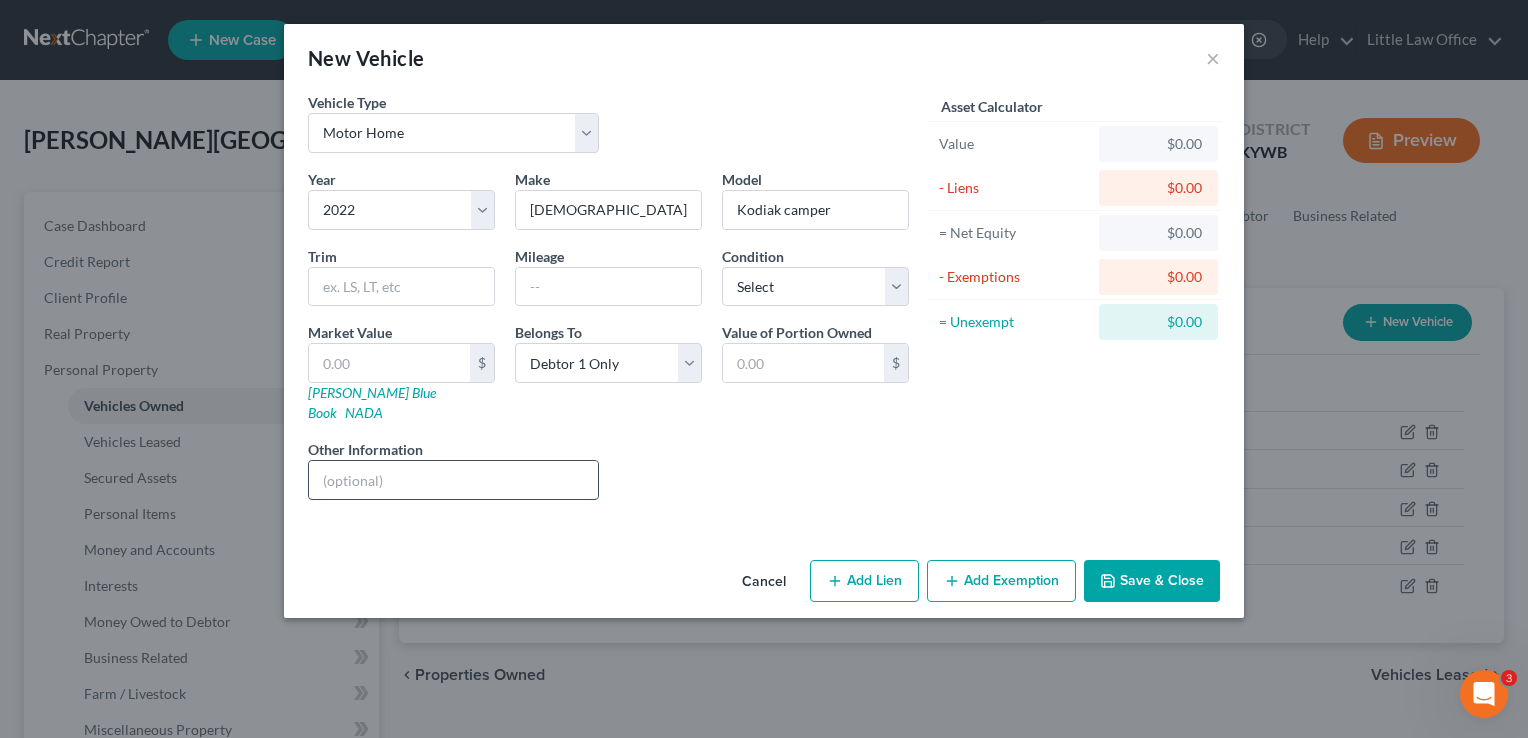 click at bounding box center [453, 480] 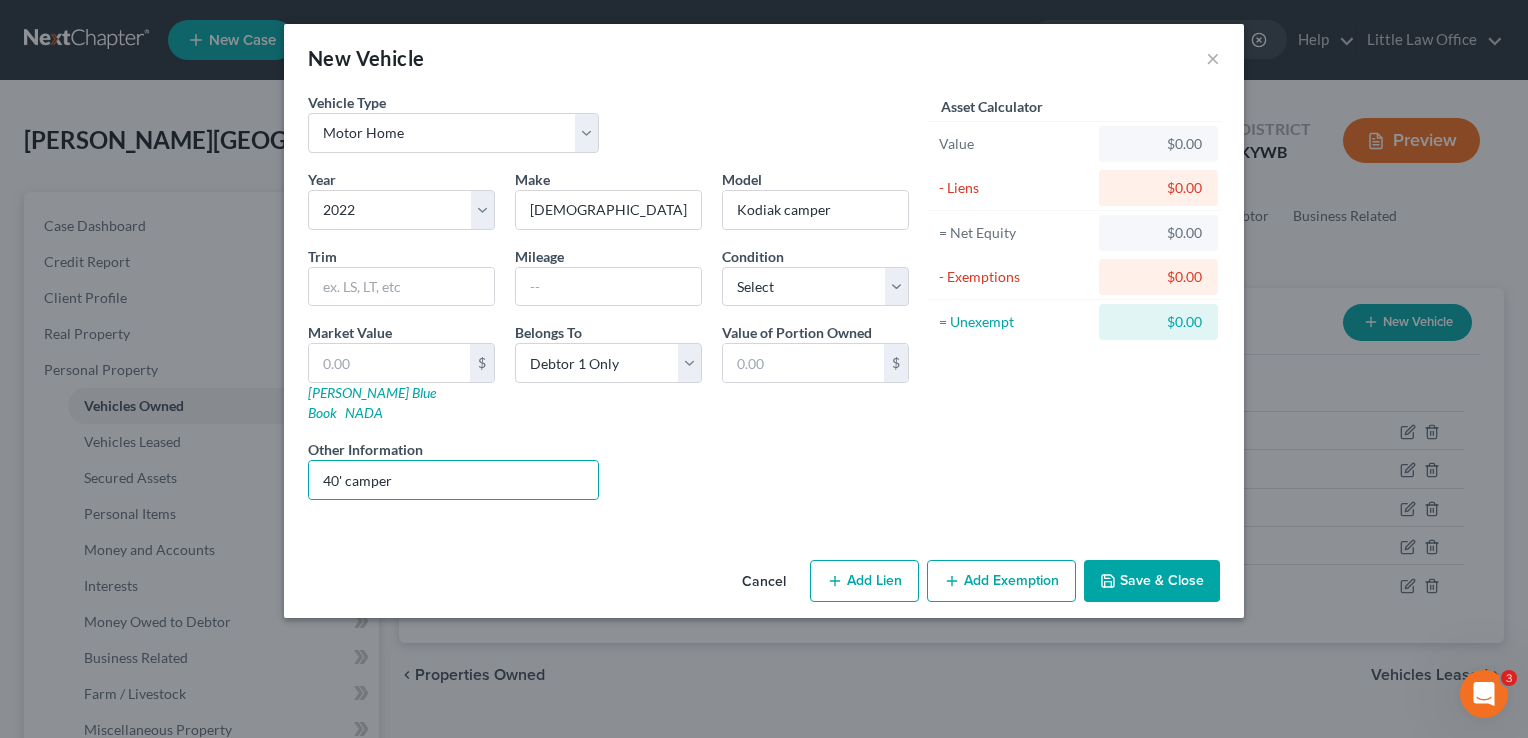 click on "Add Lien" at bounding box center (864, 581) 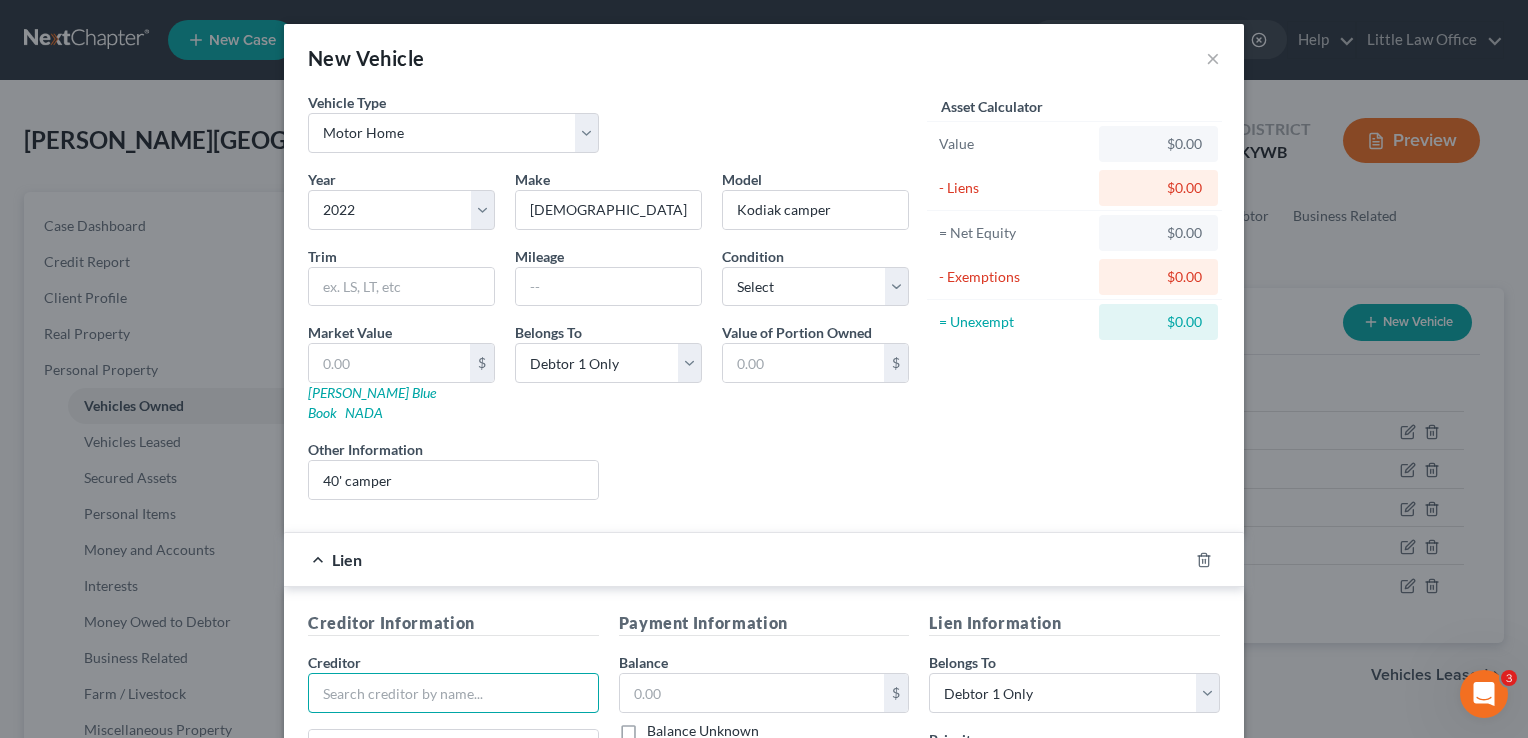 click at bounding box center (453, 693) 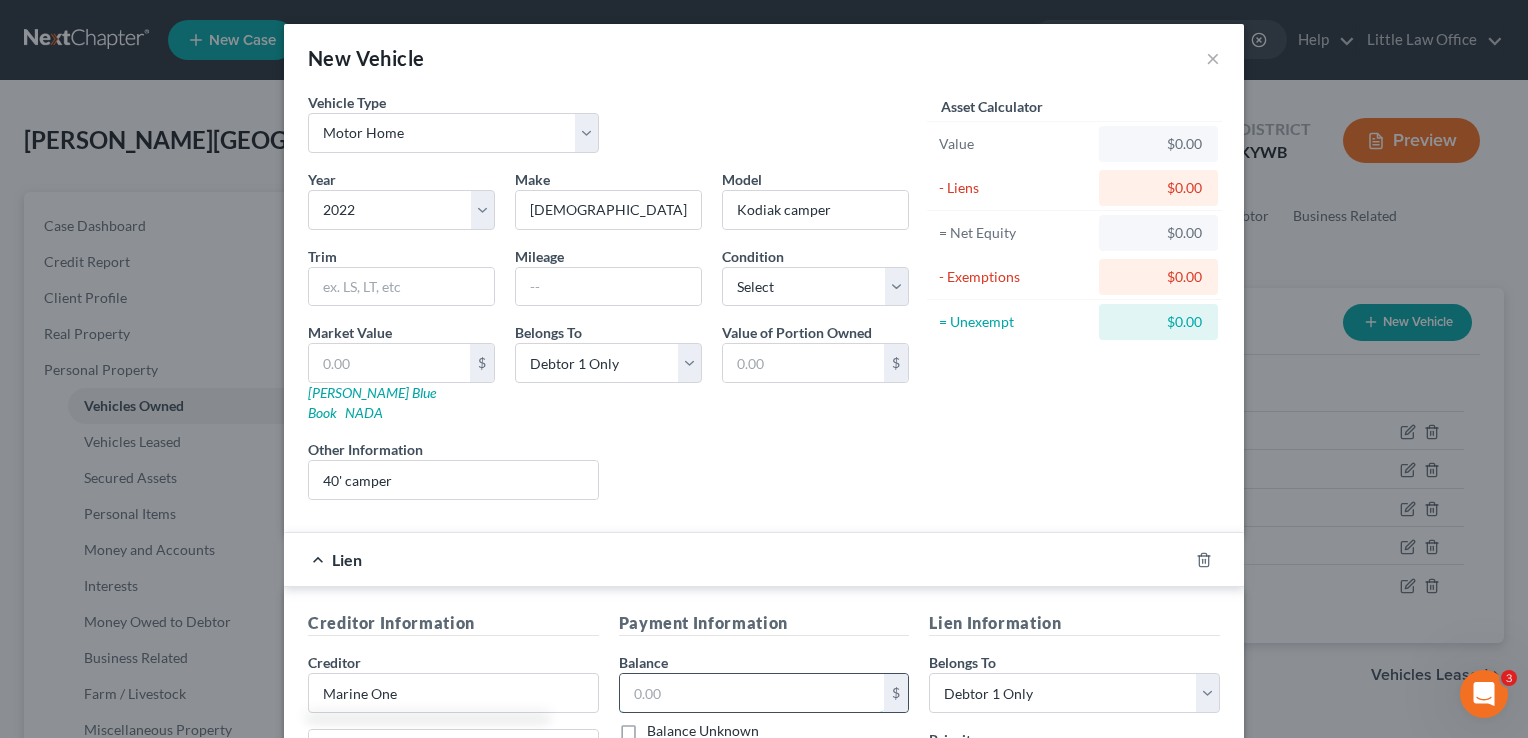 click at bounding box center [752, 693] 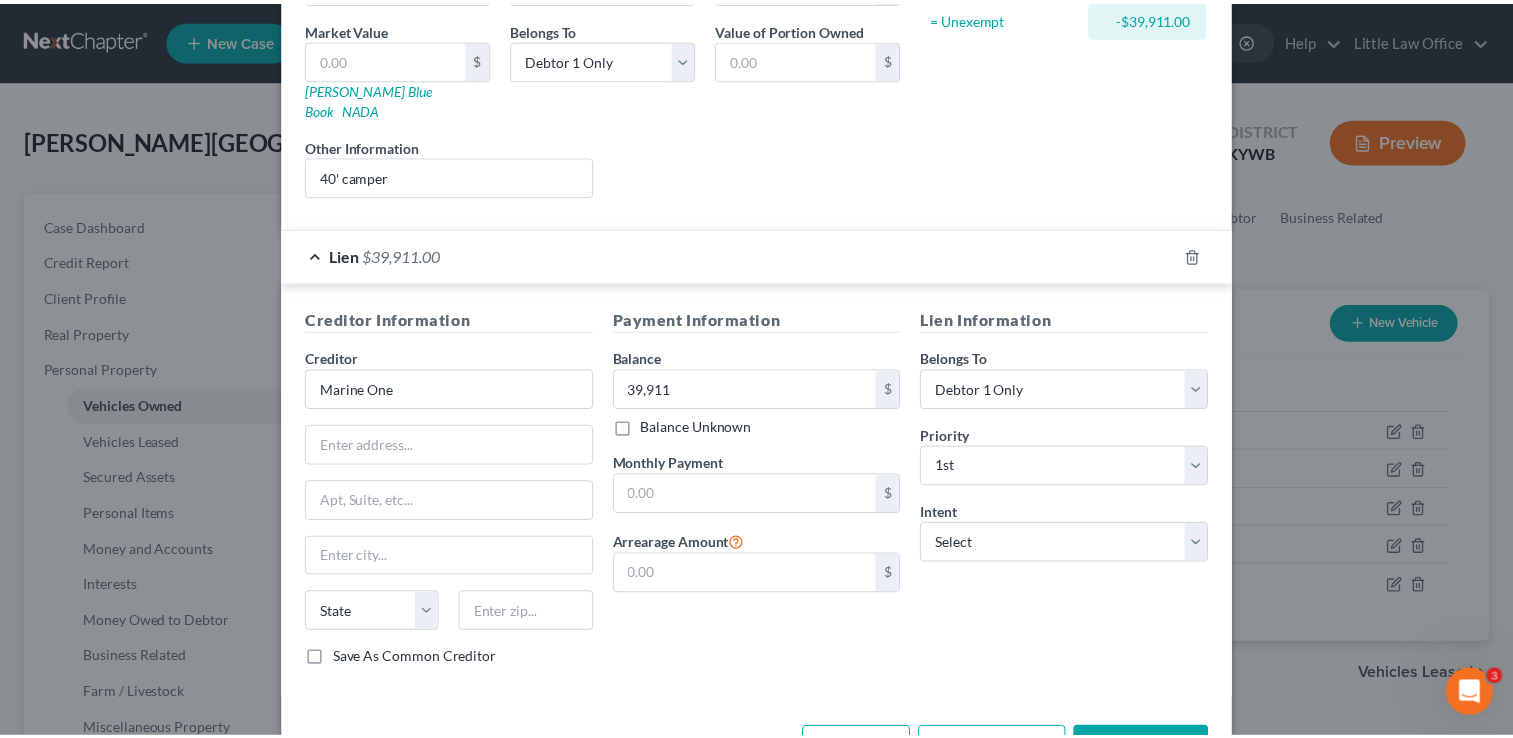 scroll, scrollTop: 321, scrollLeft: 0, axis: vertical 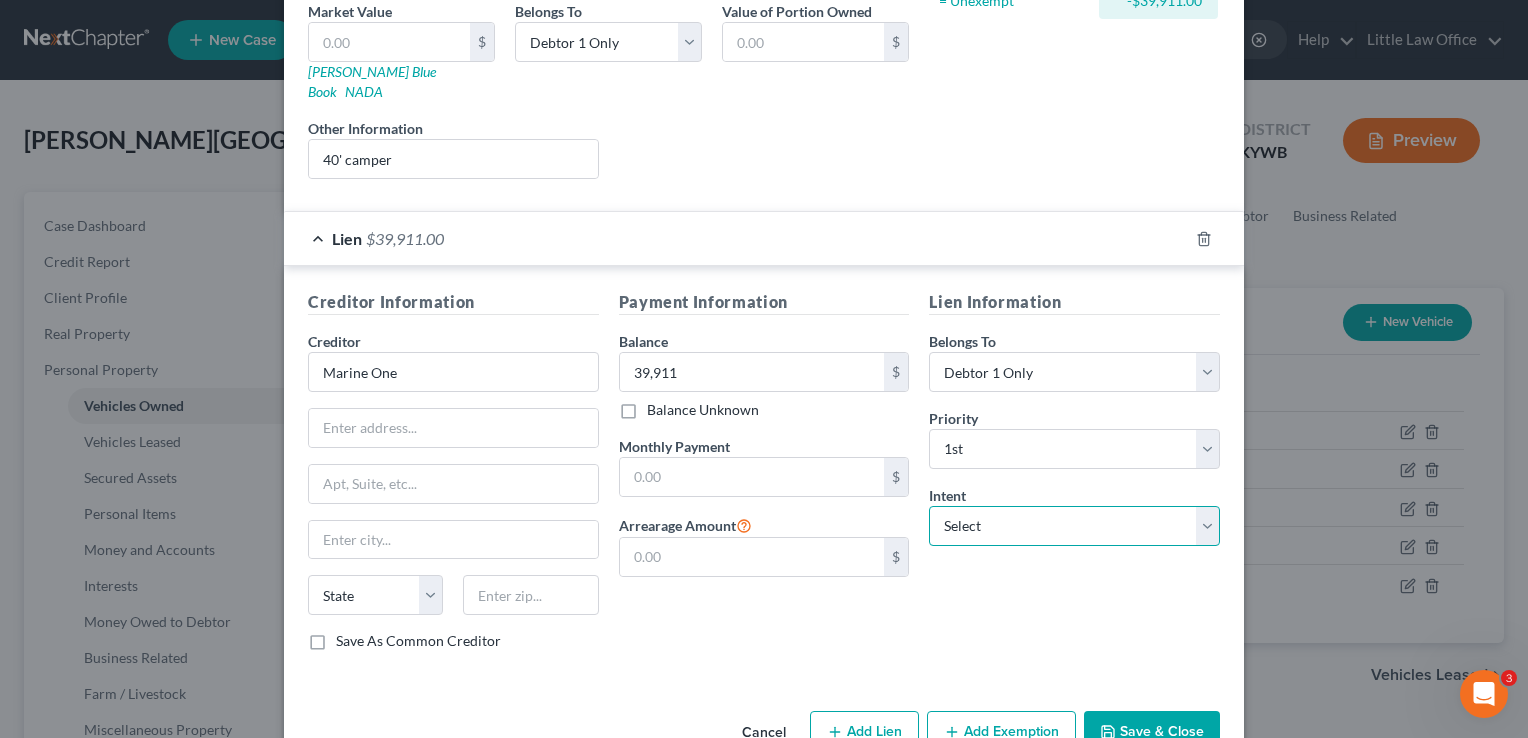 click on "Select Surrender Redeem Reaffirm Avoid Other" at bounding box center [1074, 526] 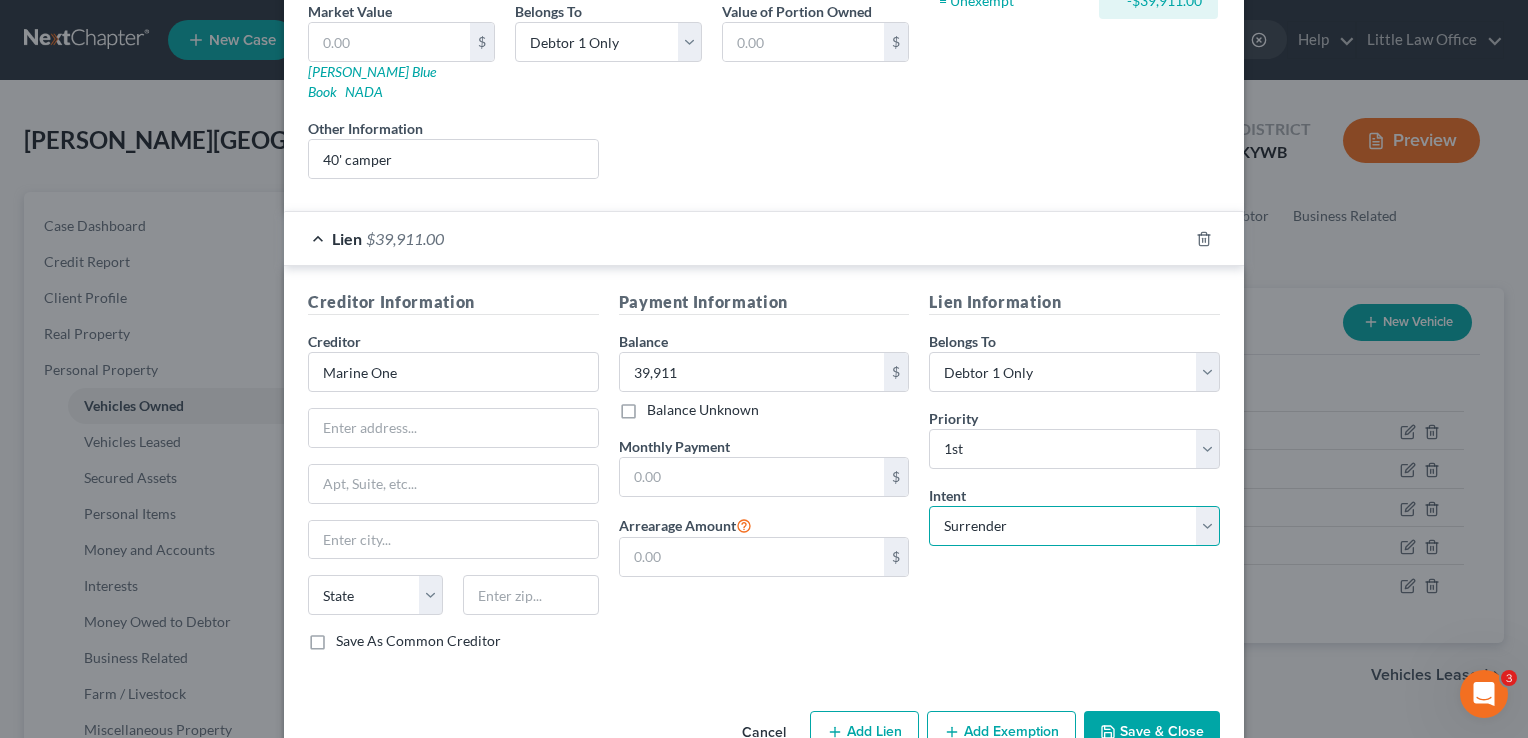 click on "Select Surrender Redeem Reaffirm Avoid Other" at bounding box center (1074, 526) 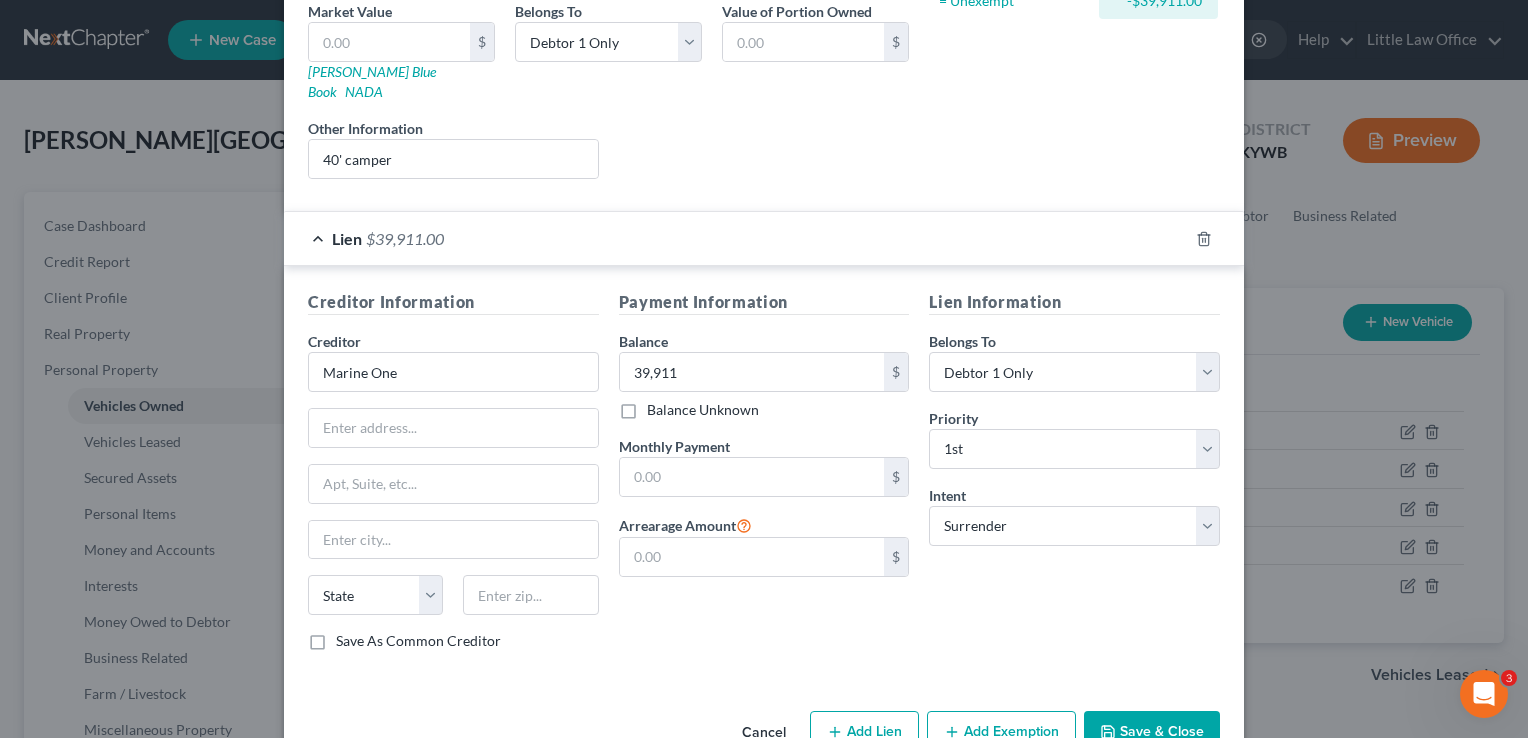 click on "Save & Close" at bounding box center (1152, 732) 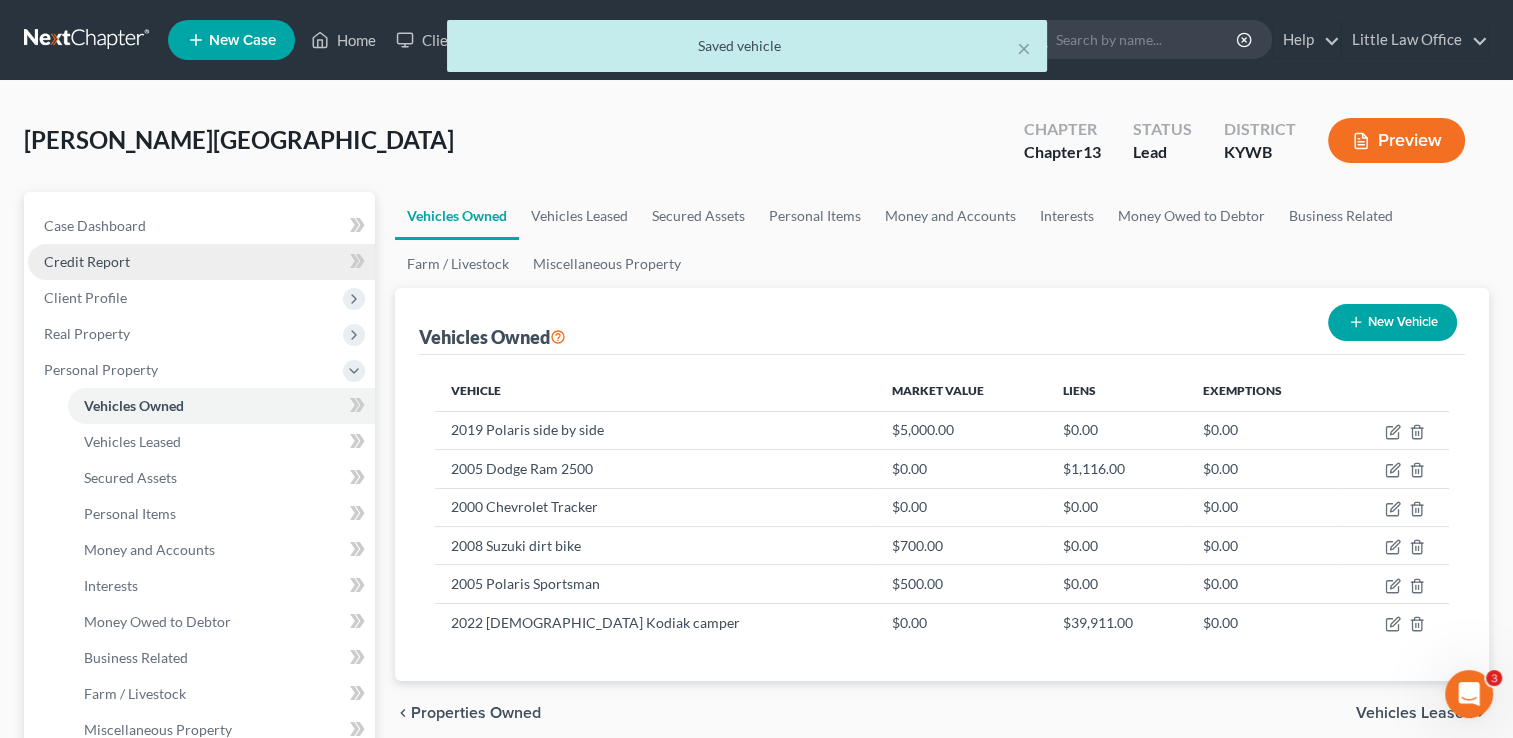 click on "Credit Report" at bounding box center [201, 262] 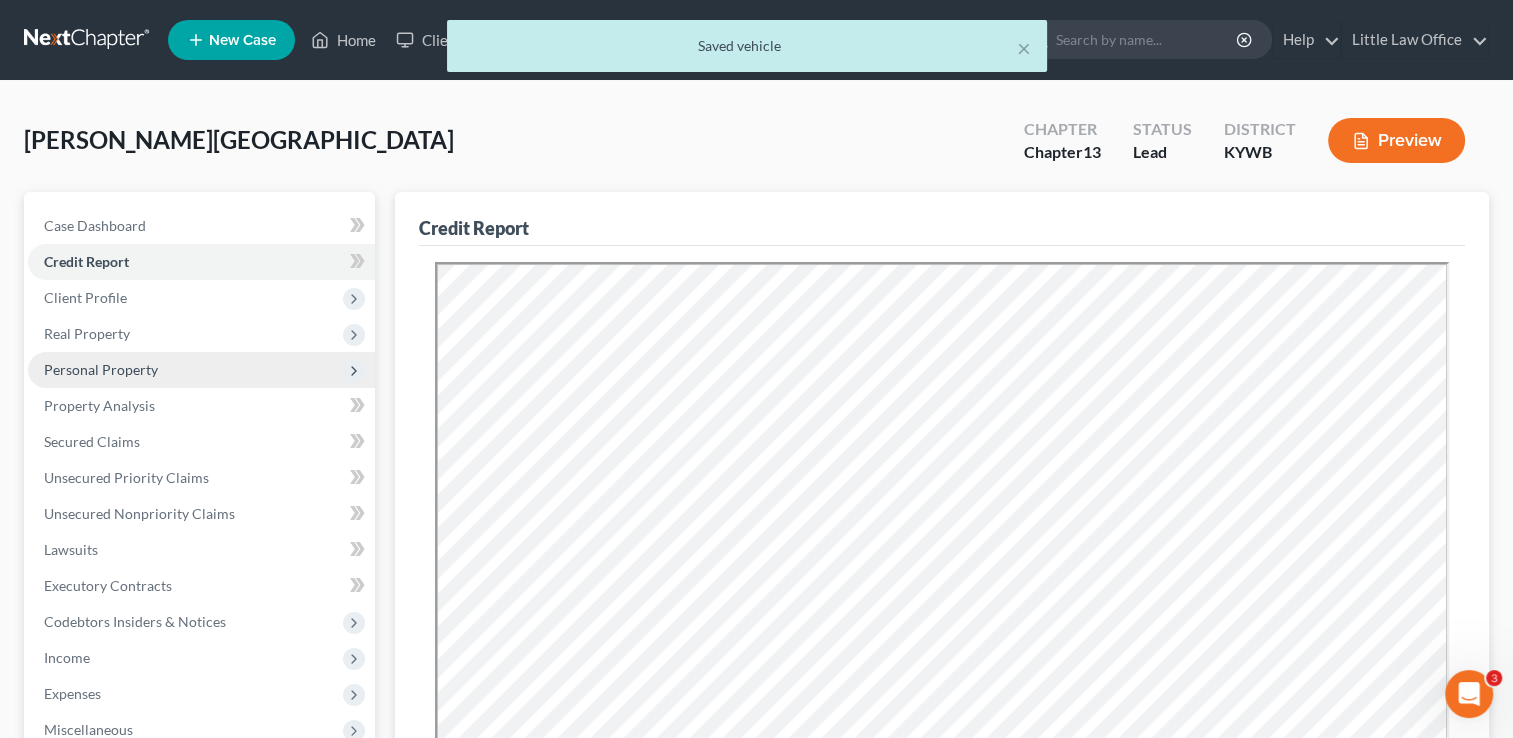 scroll, scrollTop: 0, scrollLeft: 0, axis: both 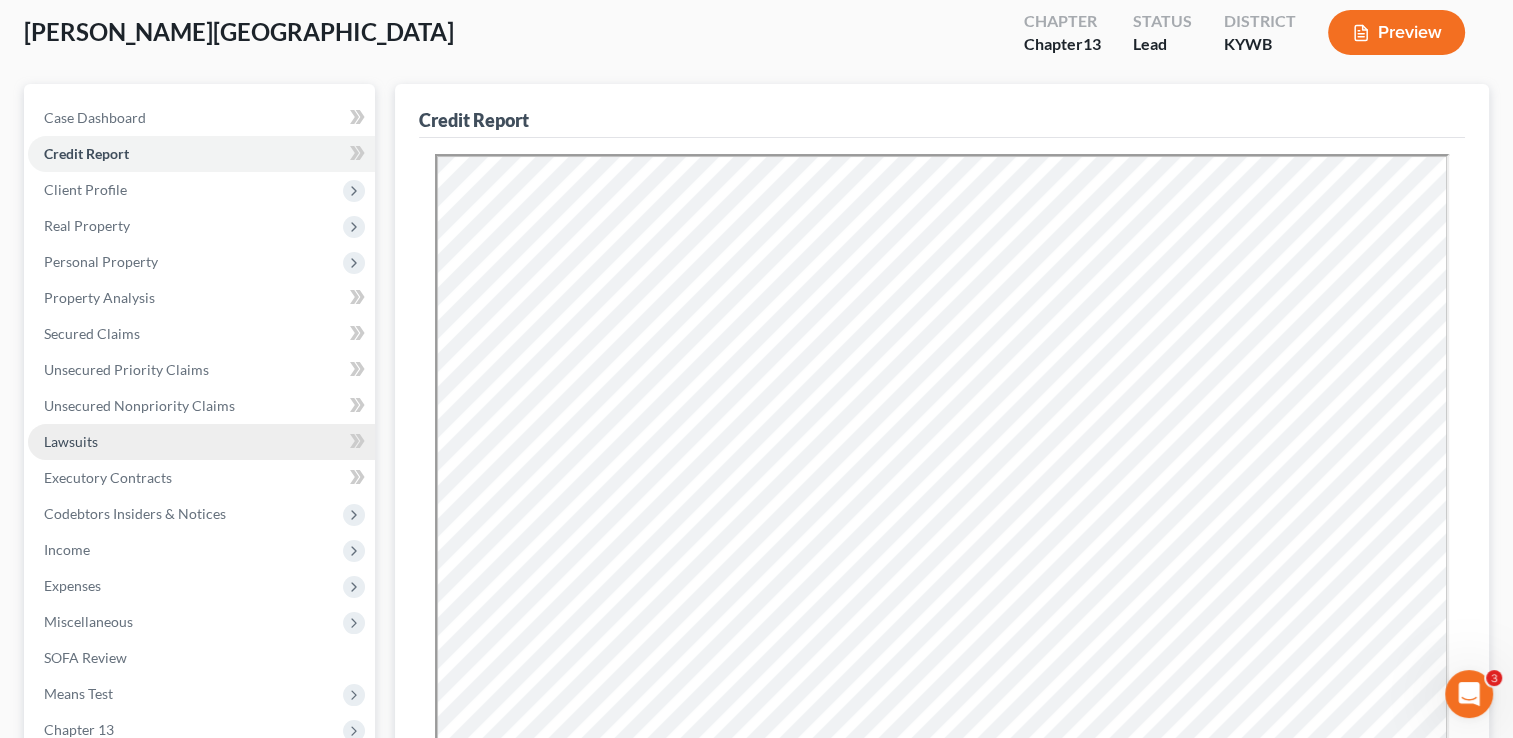 click on "Lawsuits" at bounding box center (201, 442) 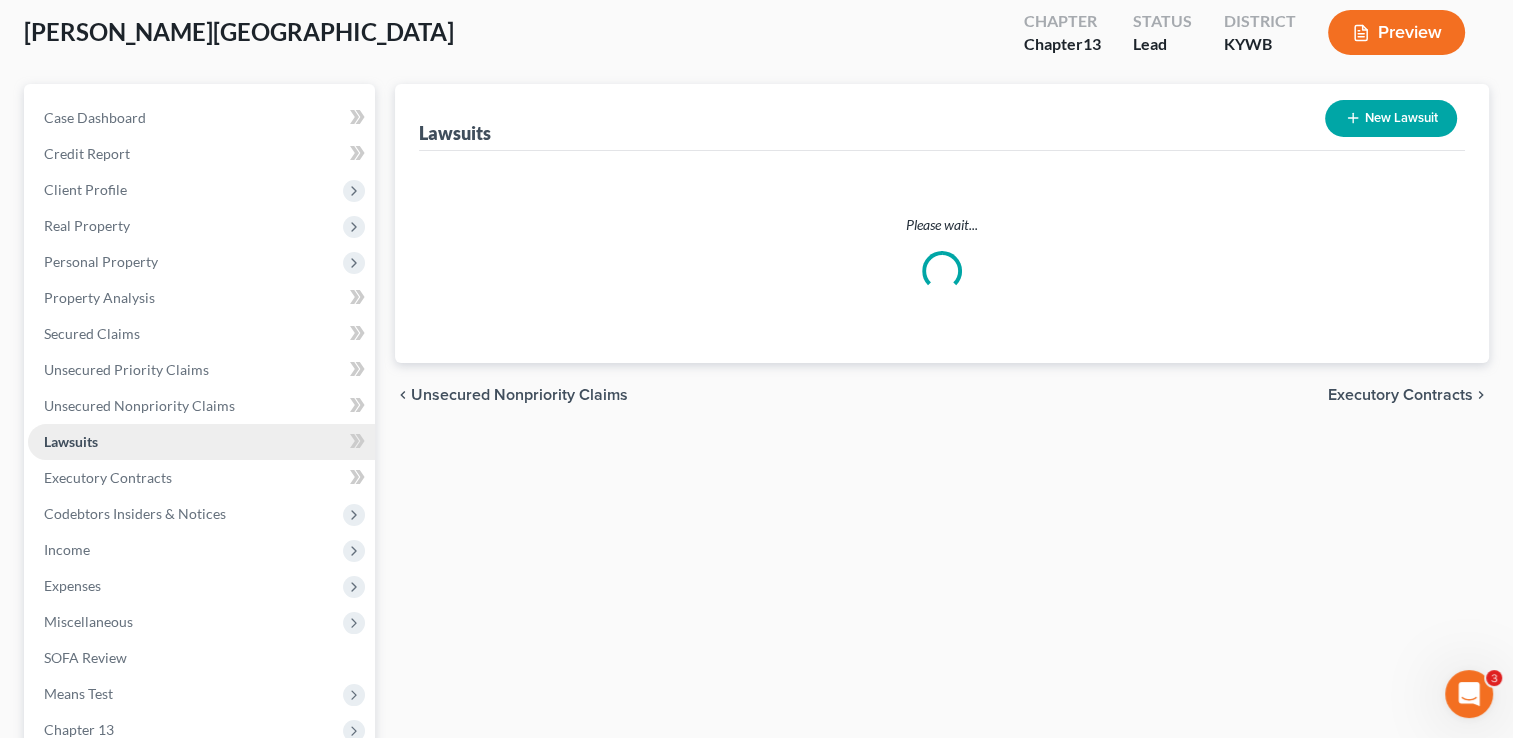 scroll, scrollTop: 0, scrollLeft: 0, axis: both 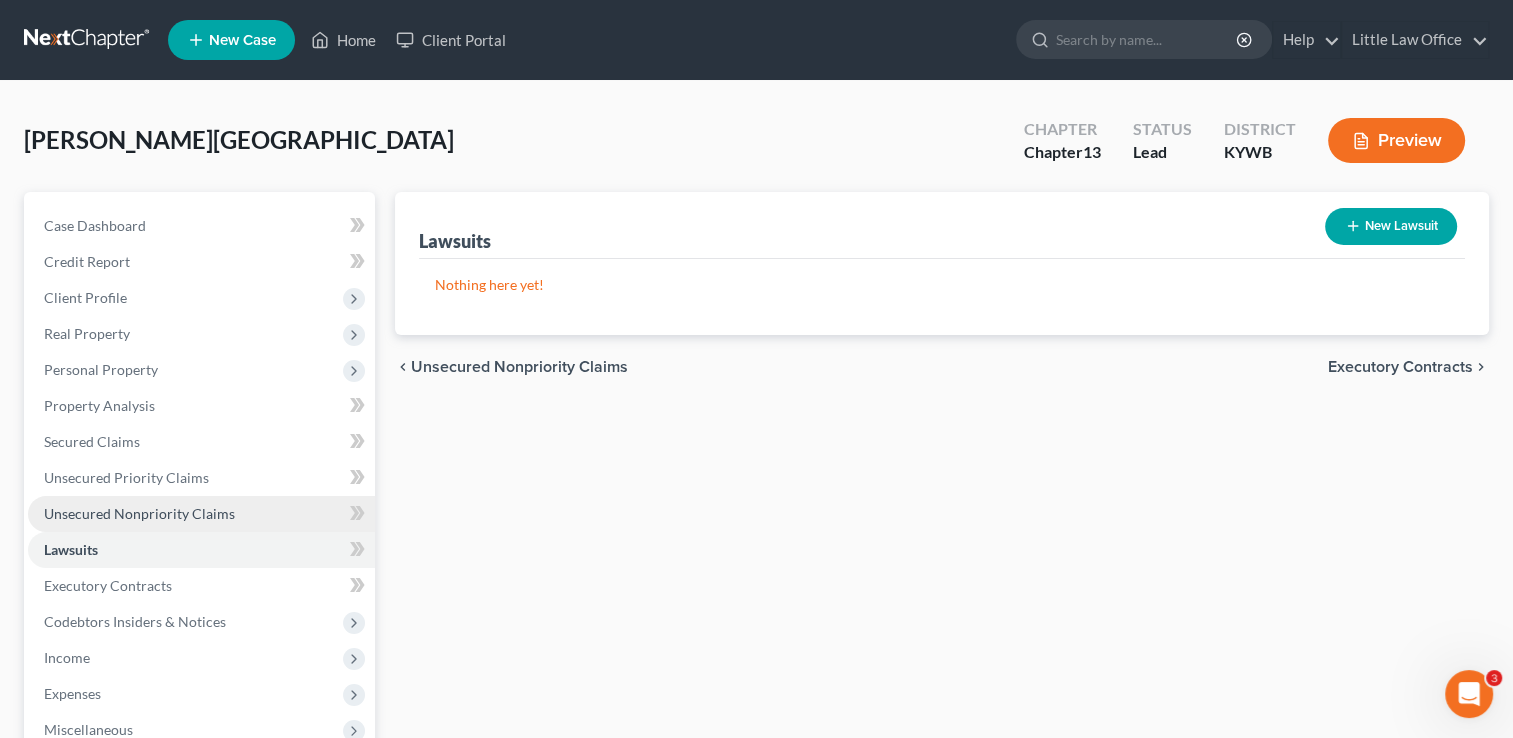 click on "Unsecured Nonpriority Claims" at bounding box center [139, 513] 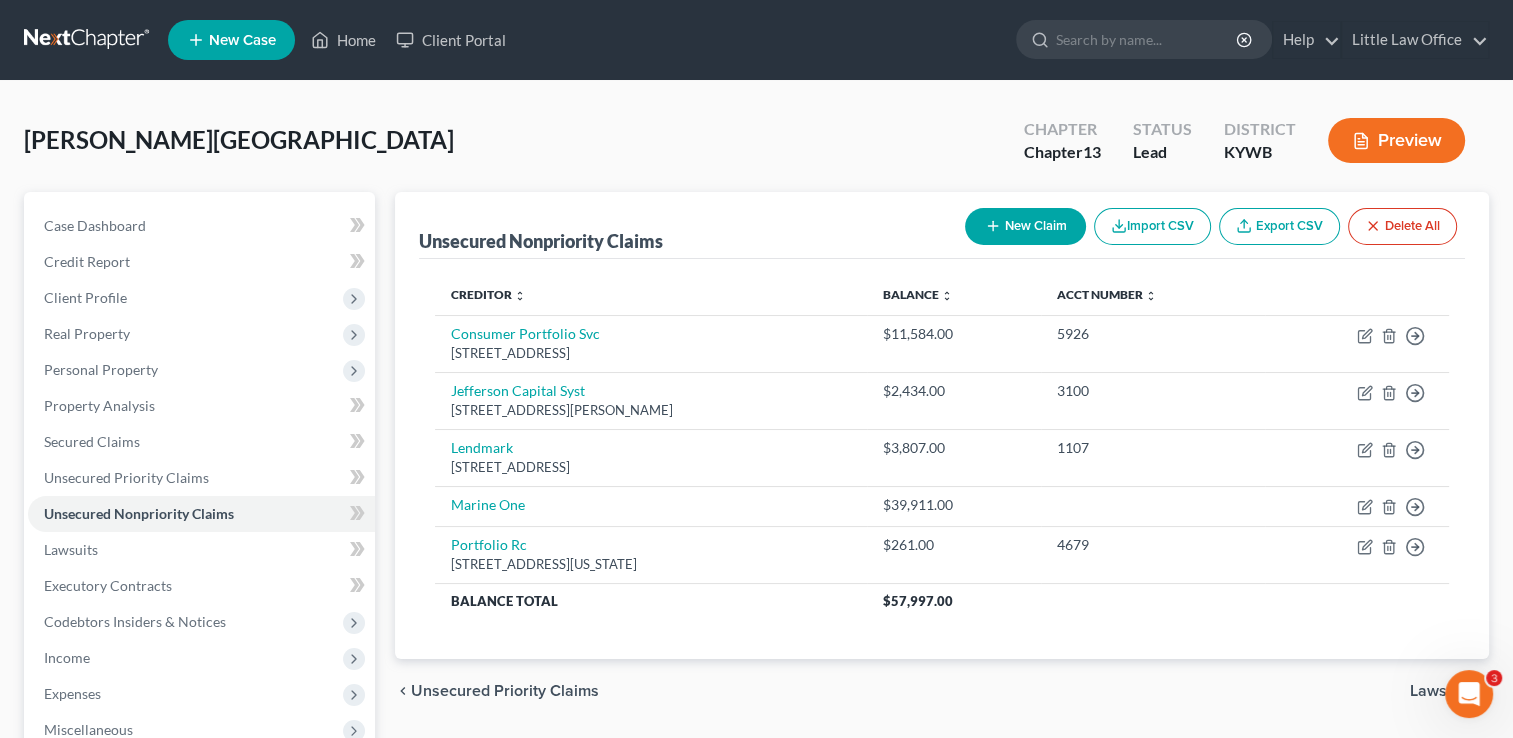 click on "Import CSV" at bounding box center [1152, 226] 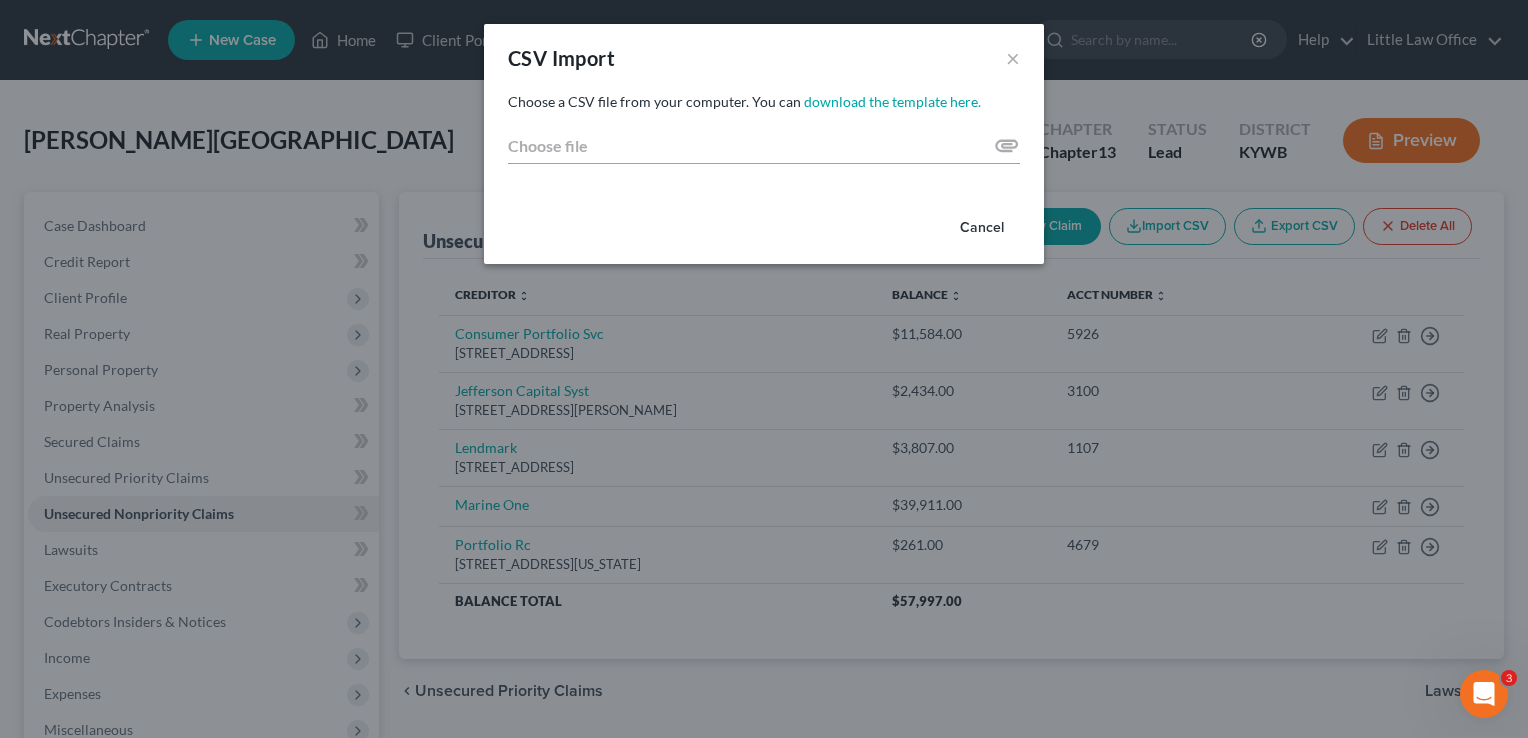 click on "Cancel" at bounding box center (982, 228) 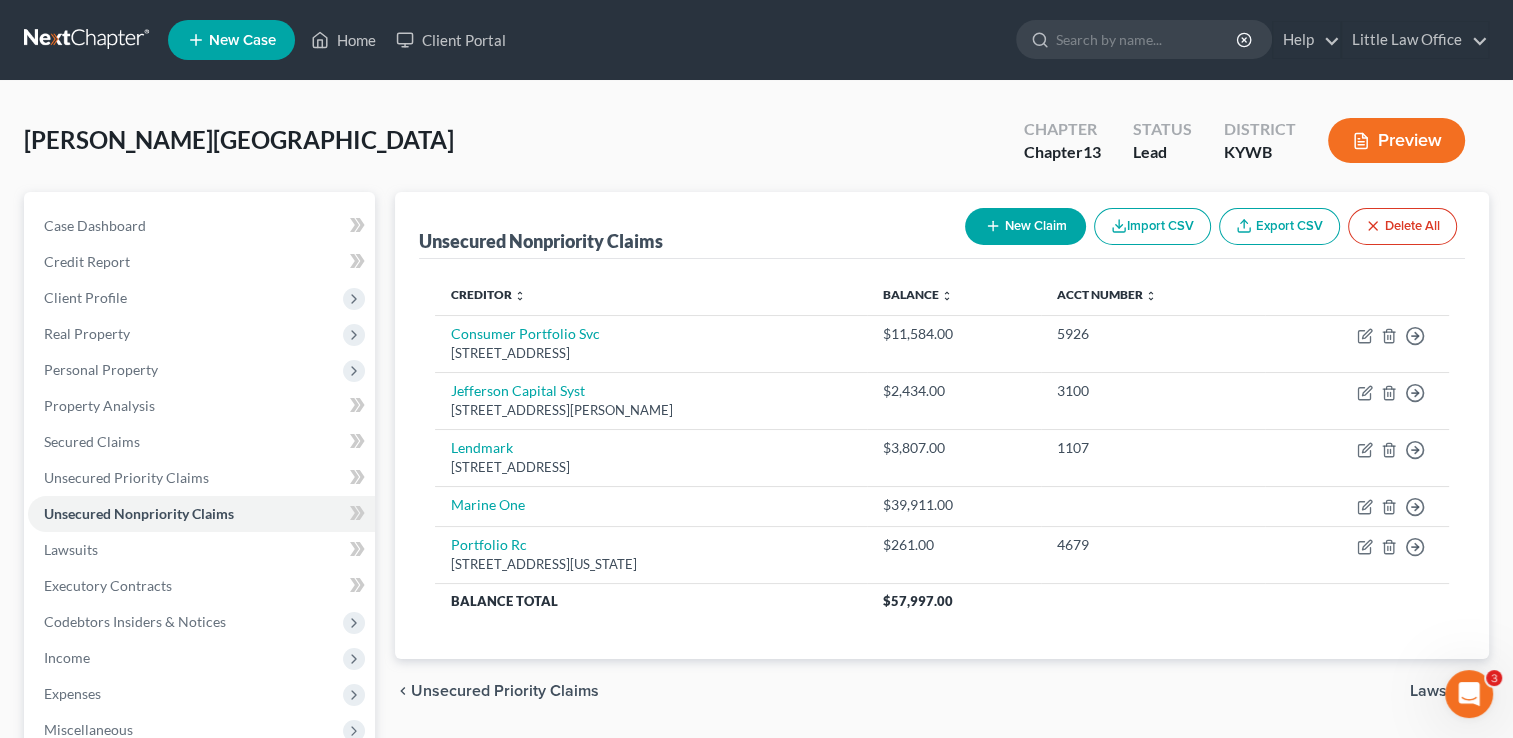click on "New Claim" at bounding box center (1025, 226) 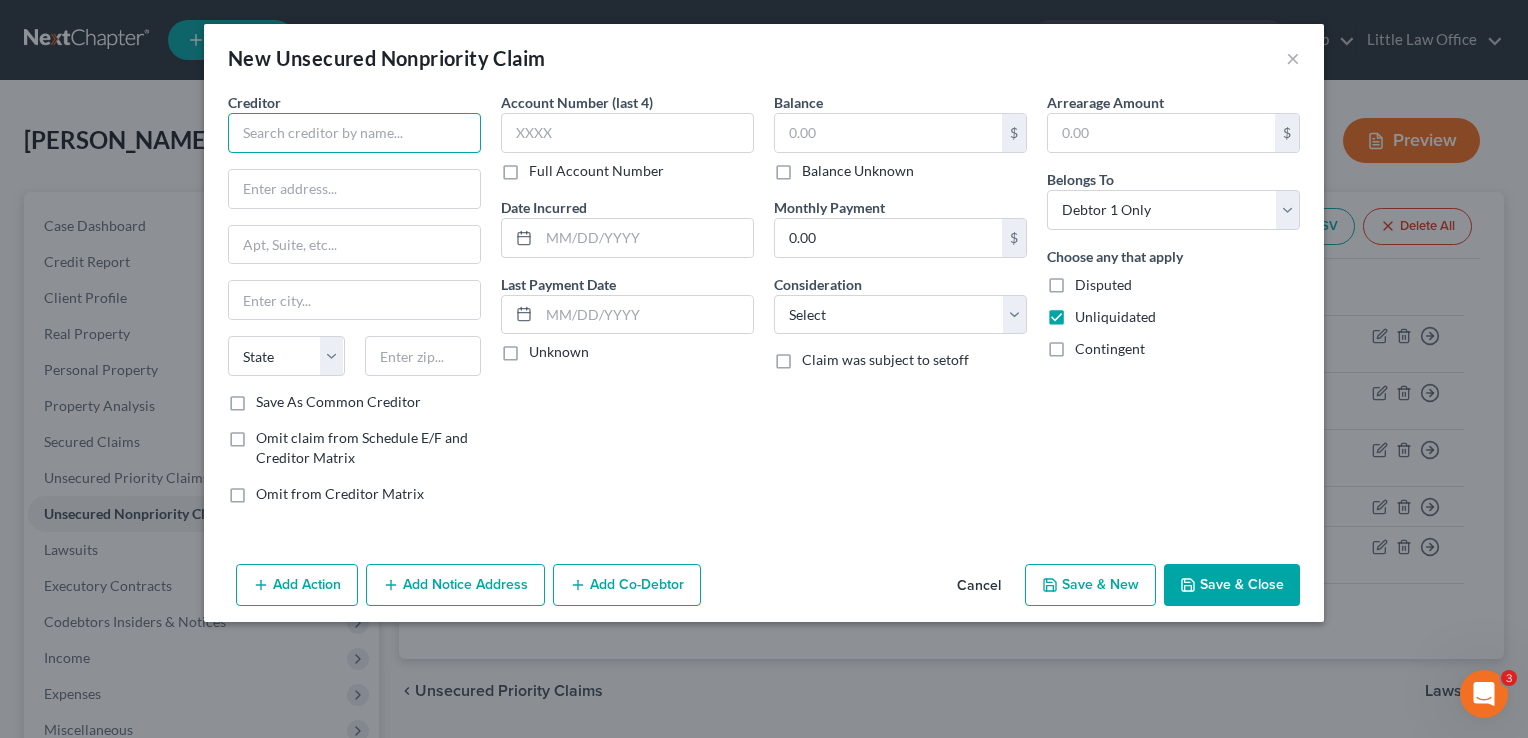 click at bounding box center [354, 133] 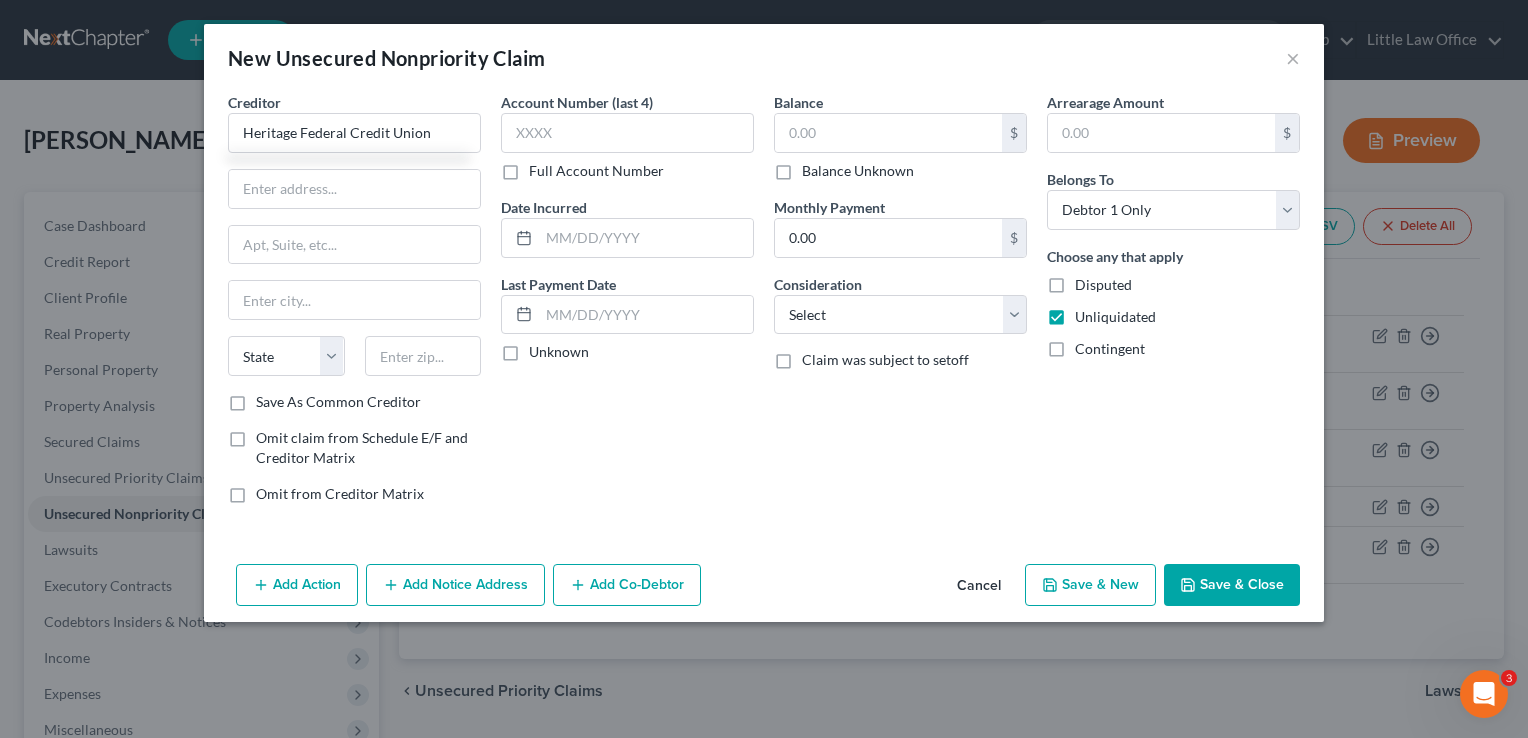 click on "Balance Unknown" at bounding box center [858, 171] 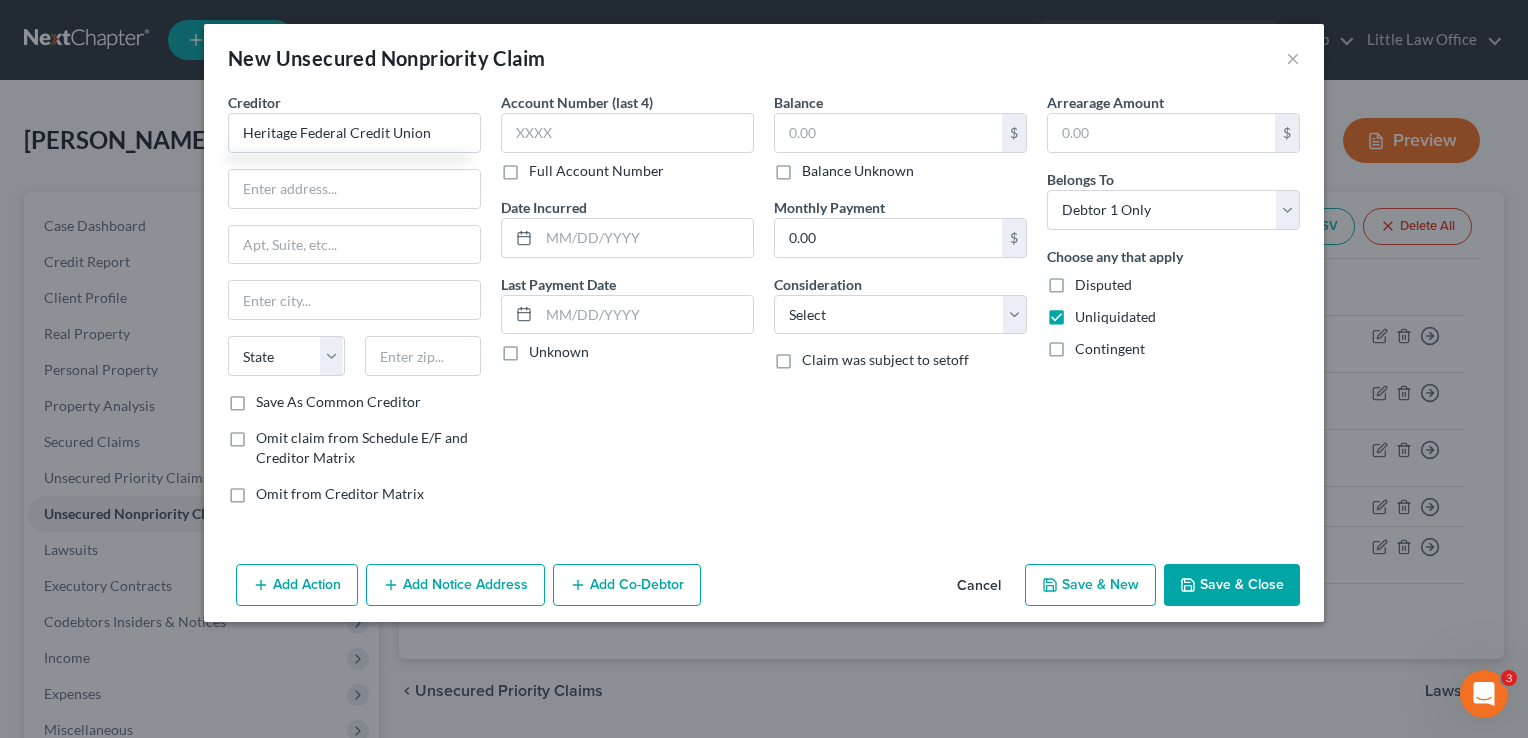 click on "Balance Unknown" at bounding box center (816, 167) 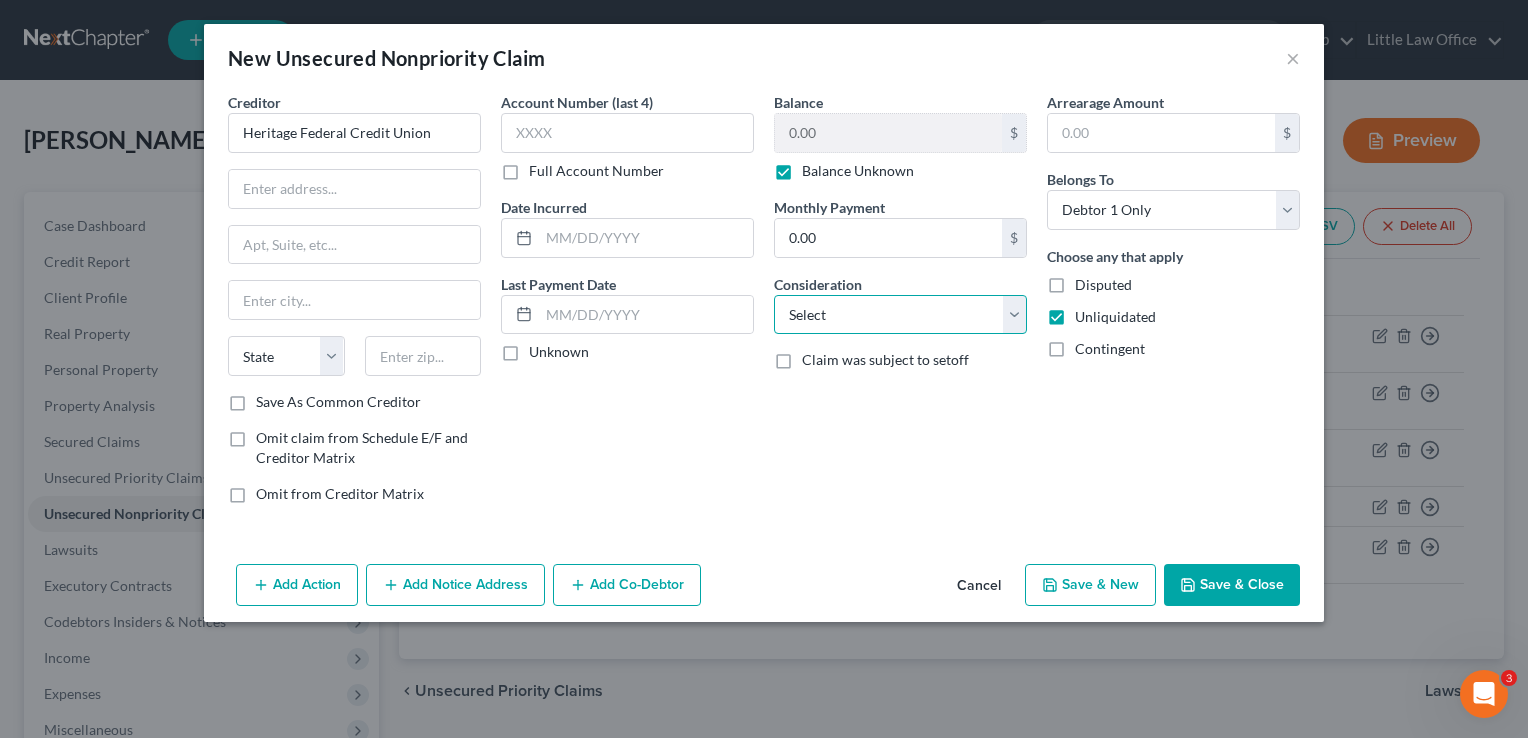 click on "Select Cable / Satellite Services Collection Agency Credit Card Debt Debt Counseling / Attorneys Deficiency Balance Domestic Support Obligations Home / Car Repairs Income Taxes Judgment Liens Medical Services Monies Loaned / Advanced Mortgage Obligation From Divorce Or Separation Obligation To Pensions Other Overdrawn Bank Account Promised To Help Pay Creditors Student Loans Suppliers And Vendors Telephone / Internet Services Utility Services" at bounding box center (900, 315) 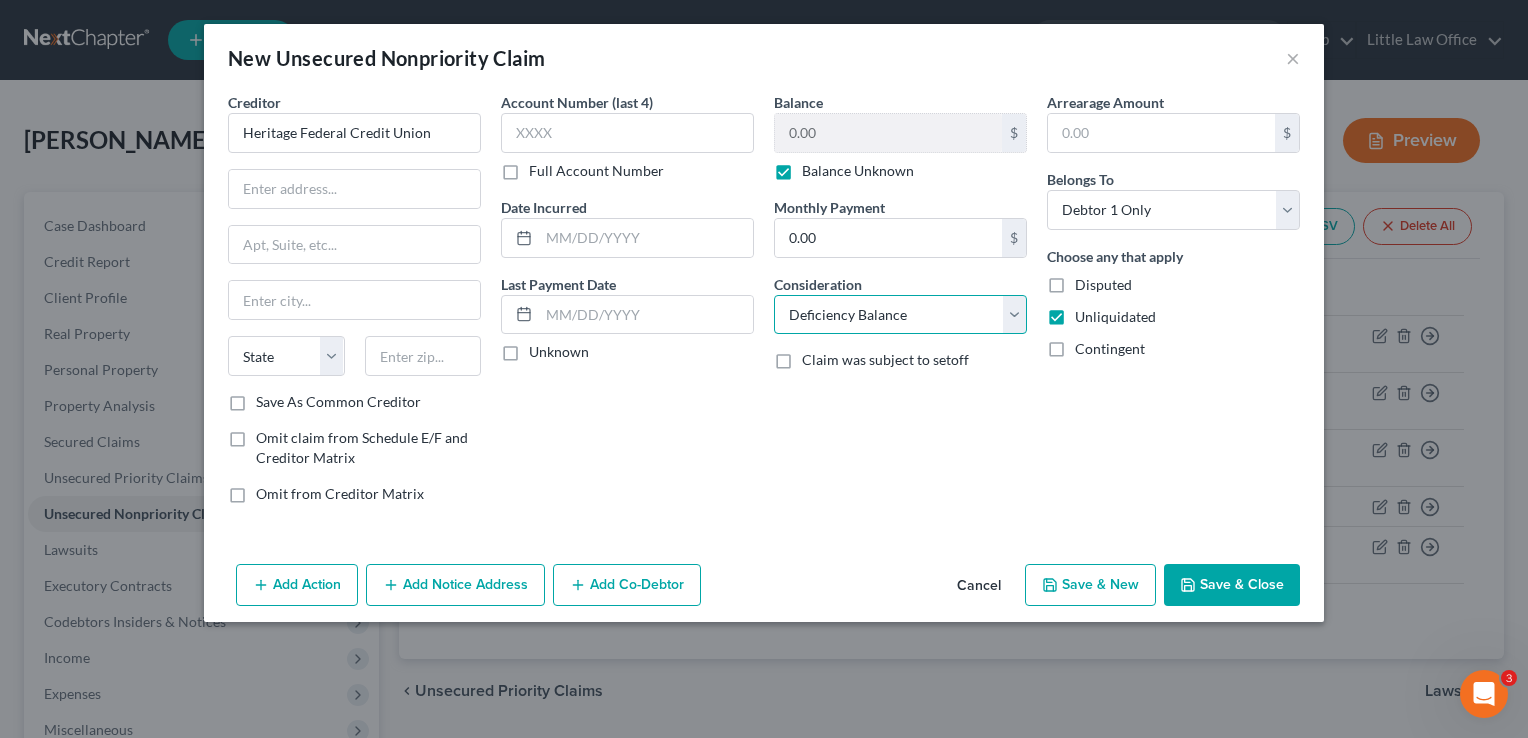 click on "Select Cable / Satellite Services Collection Agency Credit Card Debt Debt Counseling / Attorneys Deficiency Balance Domestic Support Obligations Home / Car Repairs Income Taxes Judgment Liens Medical Services Monies Loaned / Advanced Mortgage Obligation From Divorce Or Separation Obligation To Pensions Other Overdrawn Bank Account Promised To Help Pay Creditors Student Loans Suppliers And Vendors Telephone / Internet Services Utility Services" at bounding box center [900, 315] 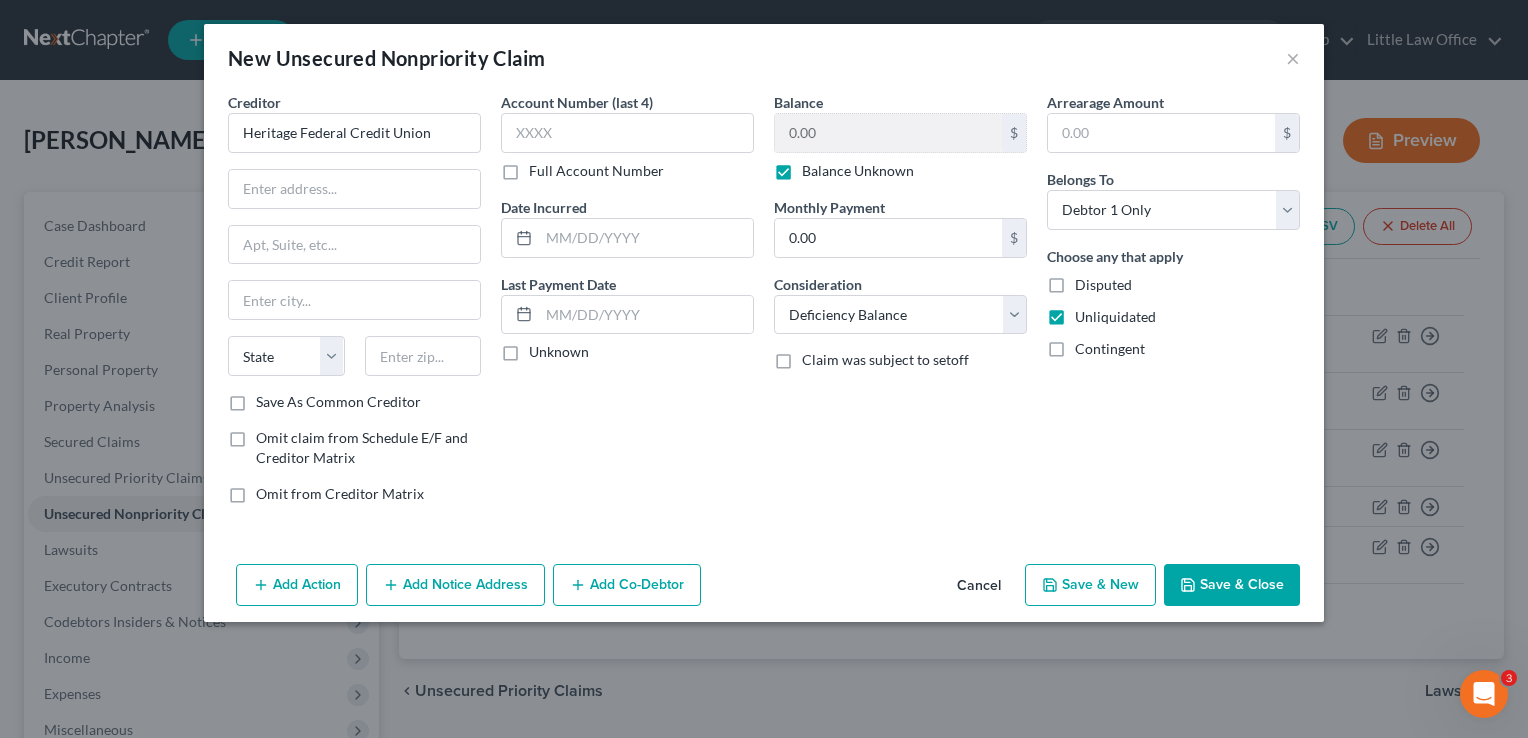 click on "Save & Close" at bounding box center (1232, 585) 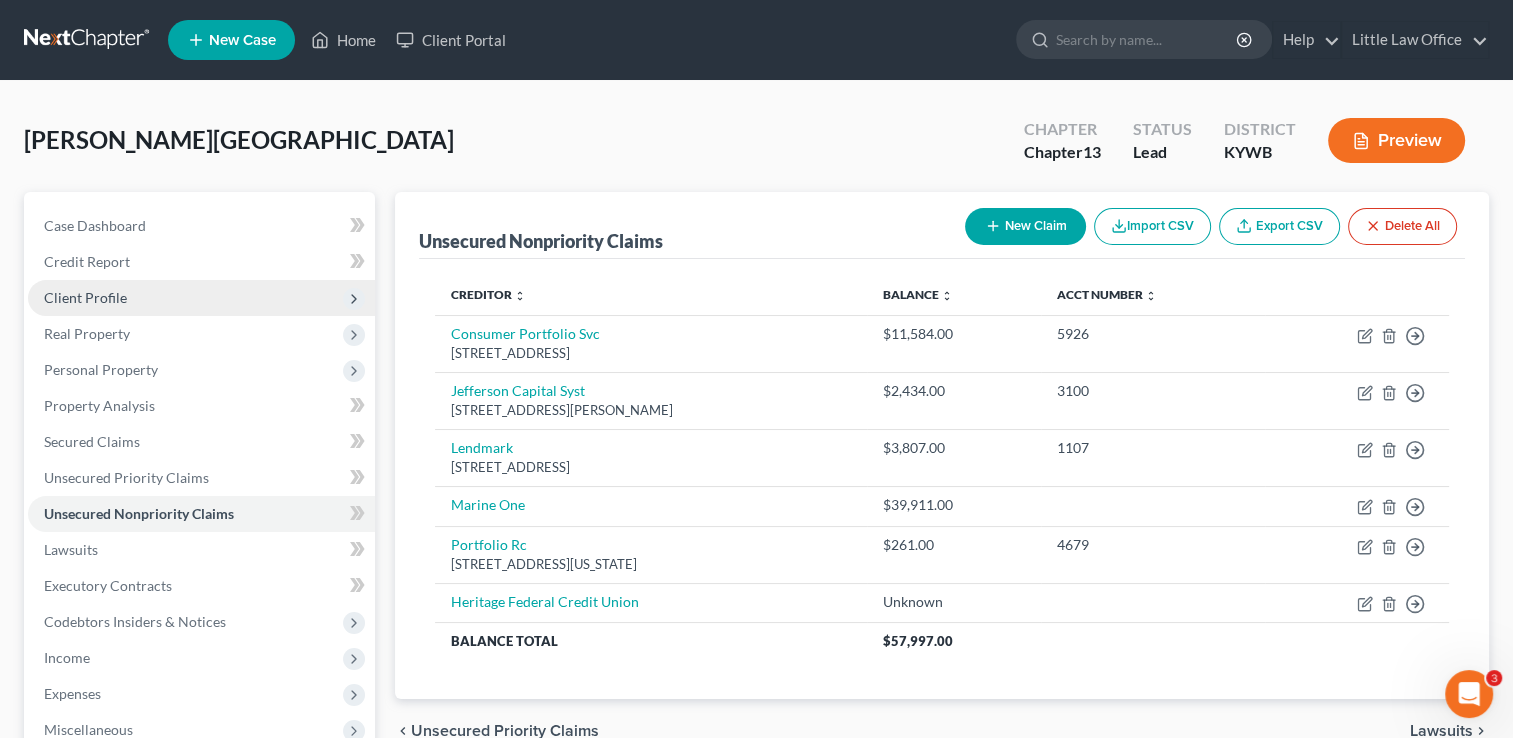 click on "Client Profile" at bounding box center [201, 298] 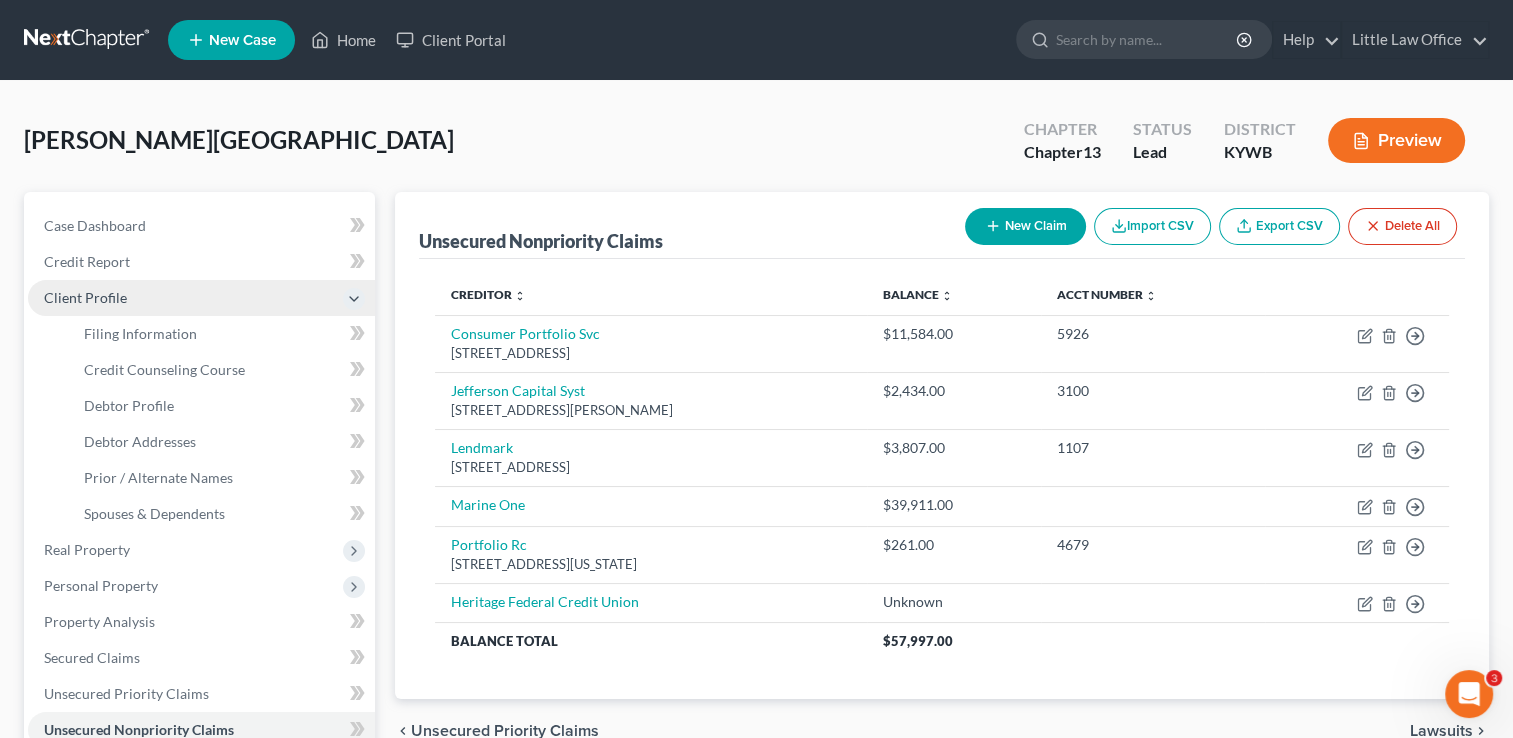 click on "Client Profile" at bounding box center (201, 298) 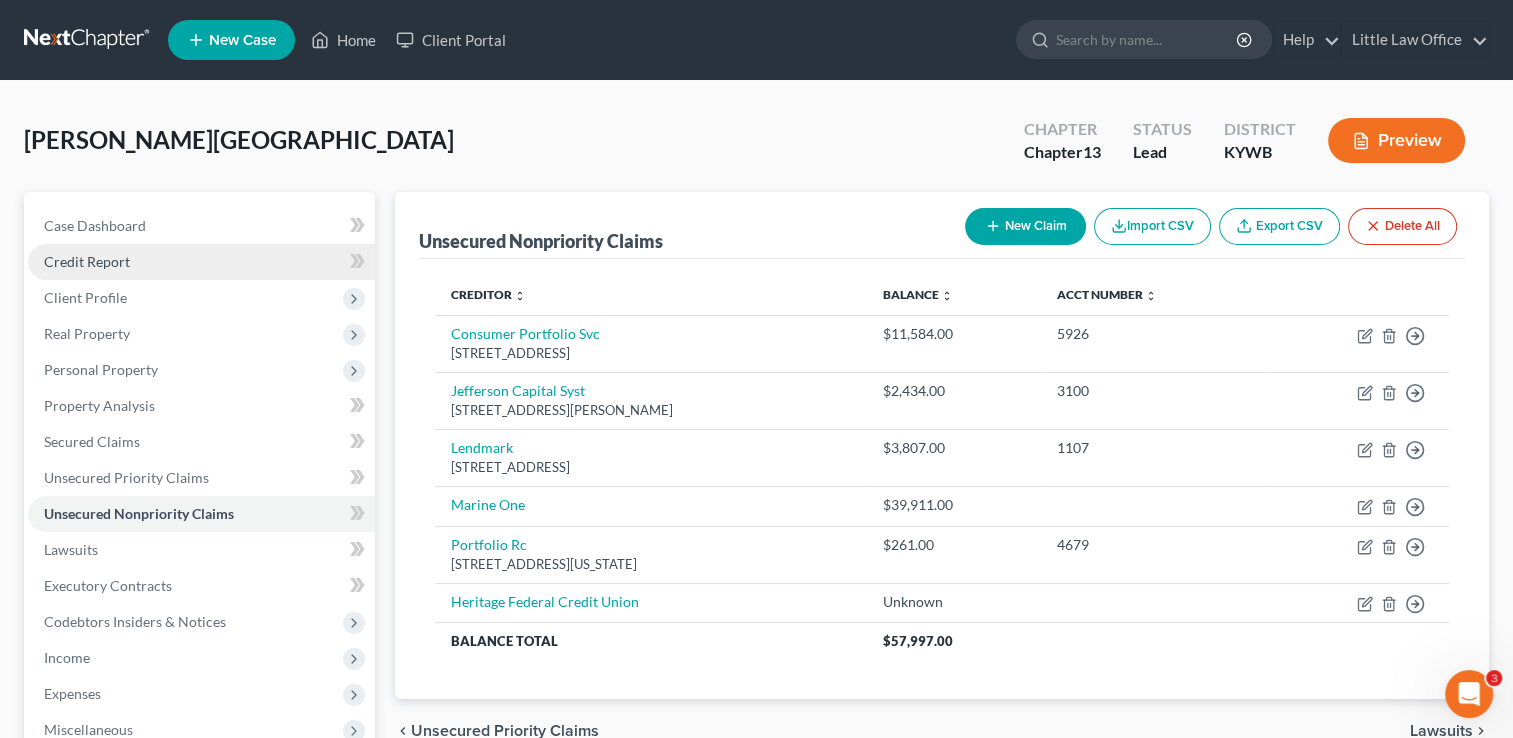 click on "Credit Report" at bounding box center [201, 262] 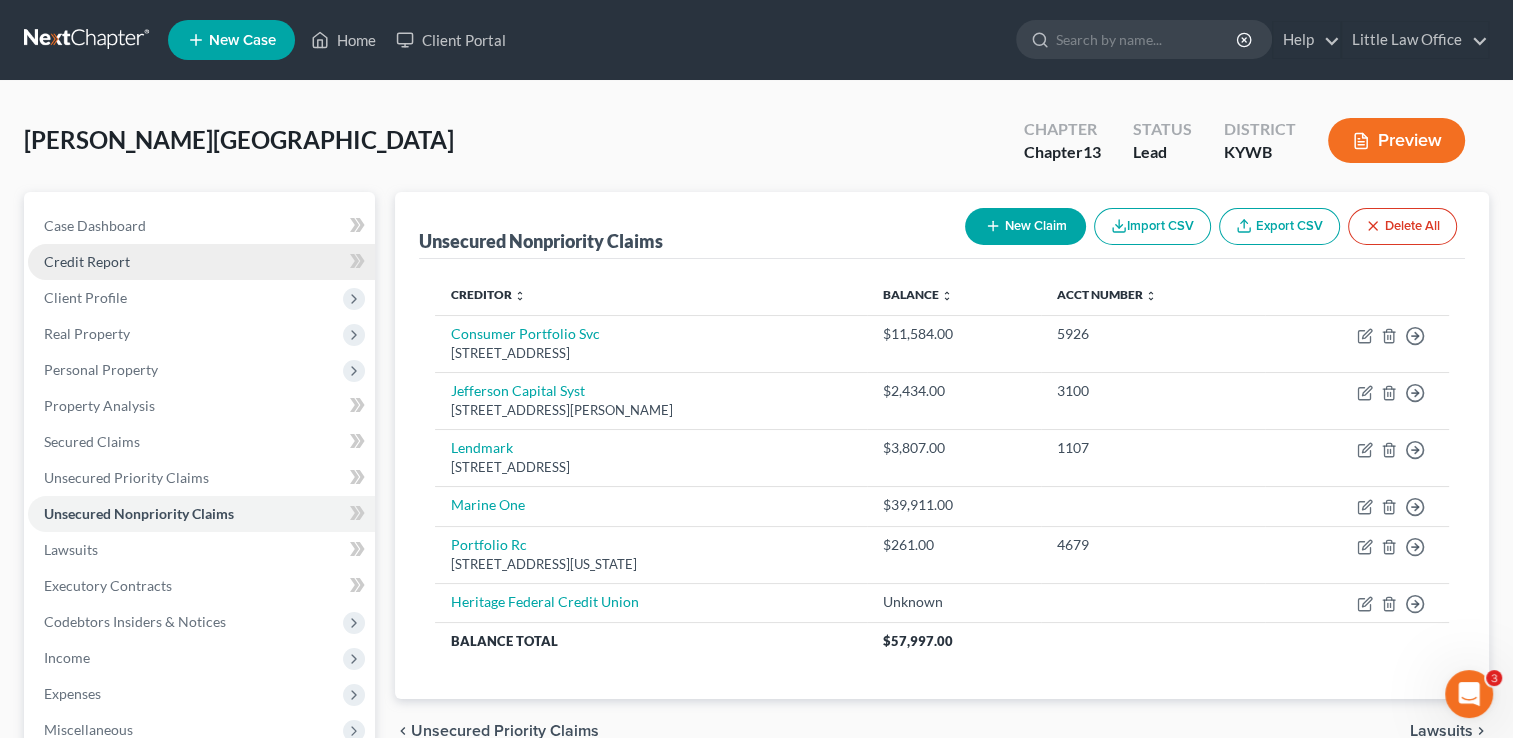 click on "Credit Report" at bounding box center (201, 262) 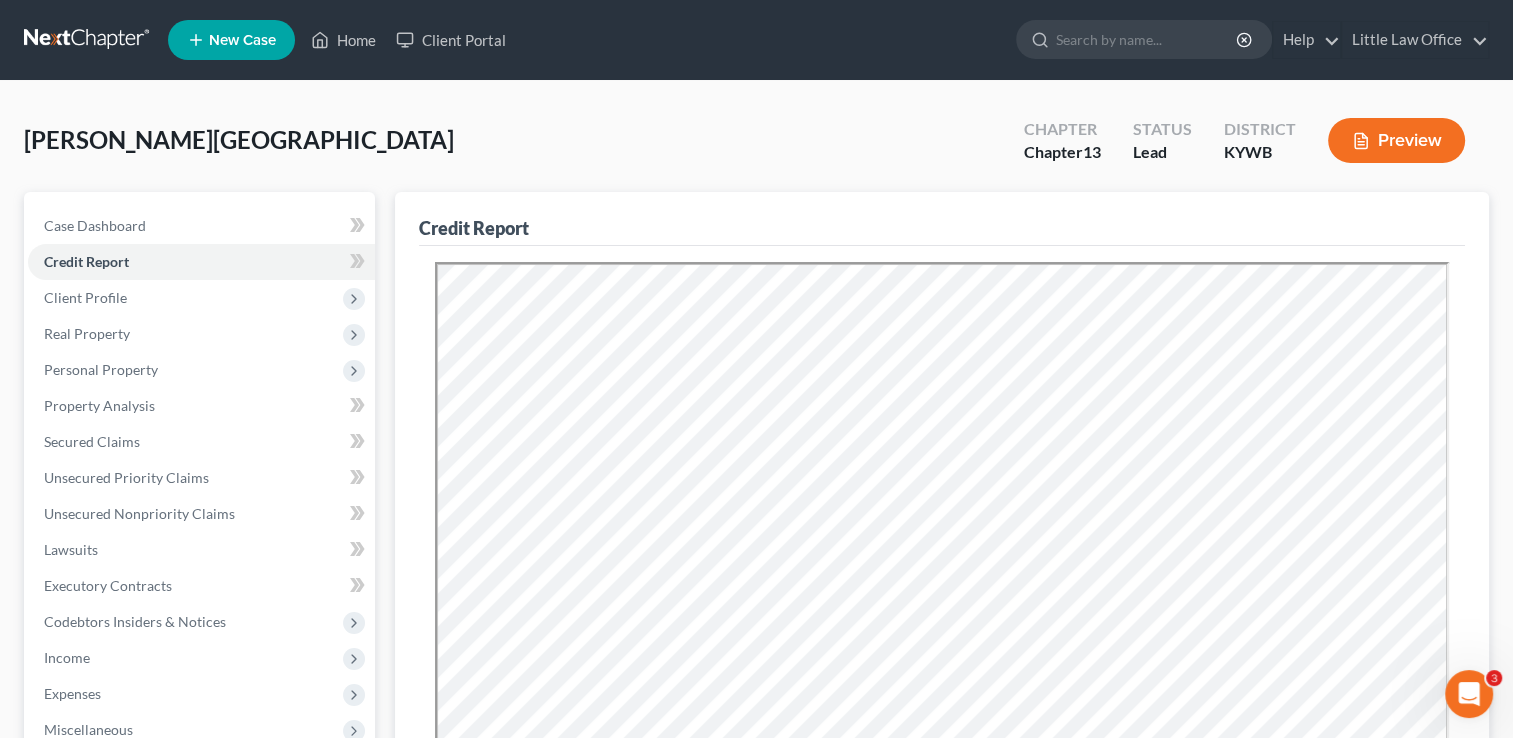 scroll, scrollTop: 0, scrollLeft: 0, axis: both 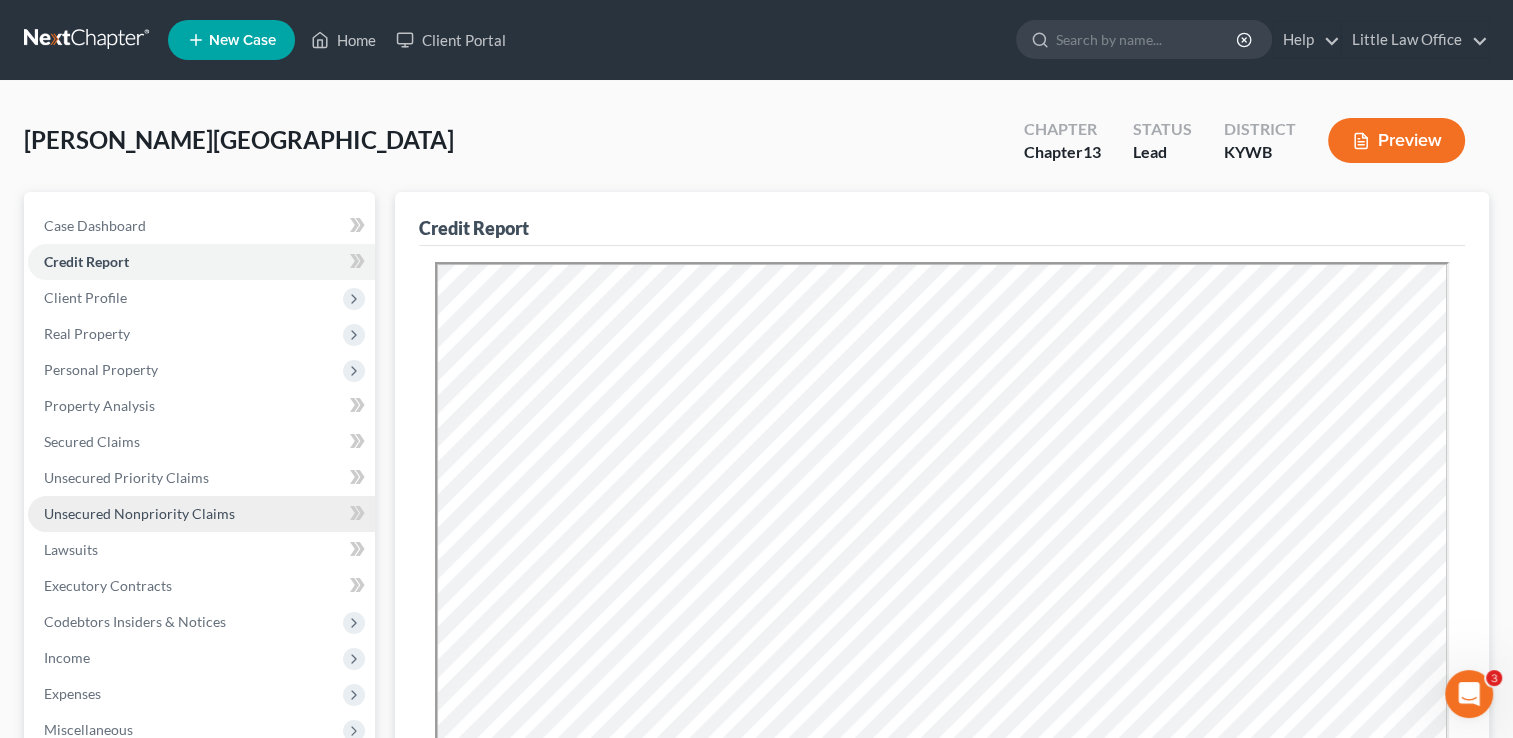 click on "Unsecured Nonpriority Claims" at bounding box center (139, 513) 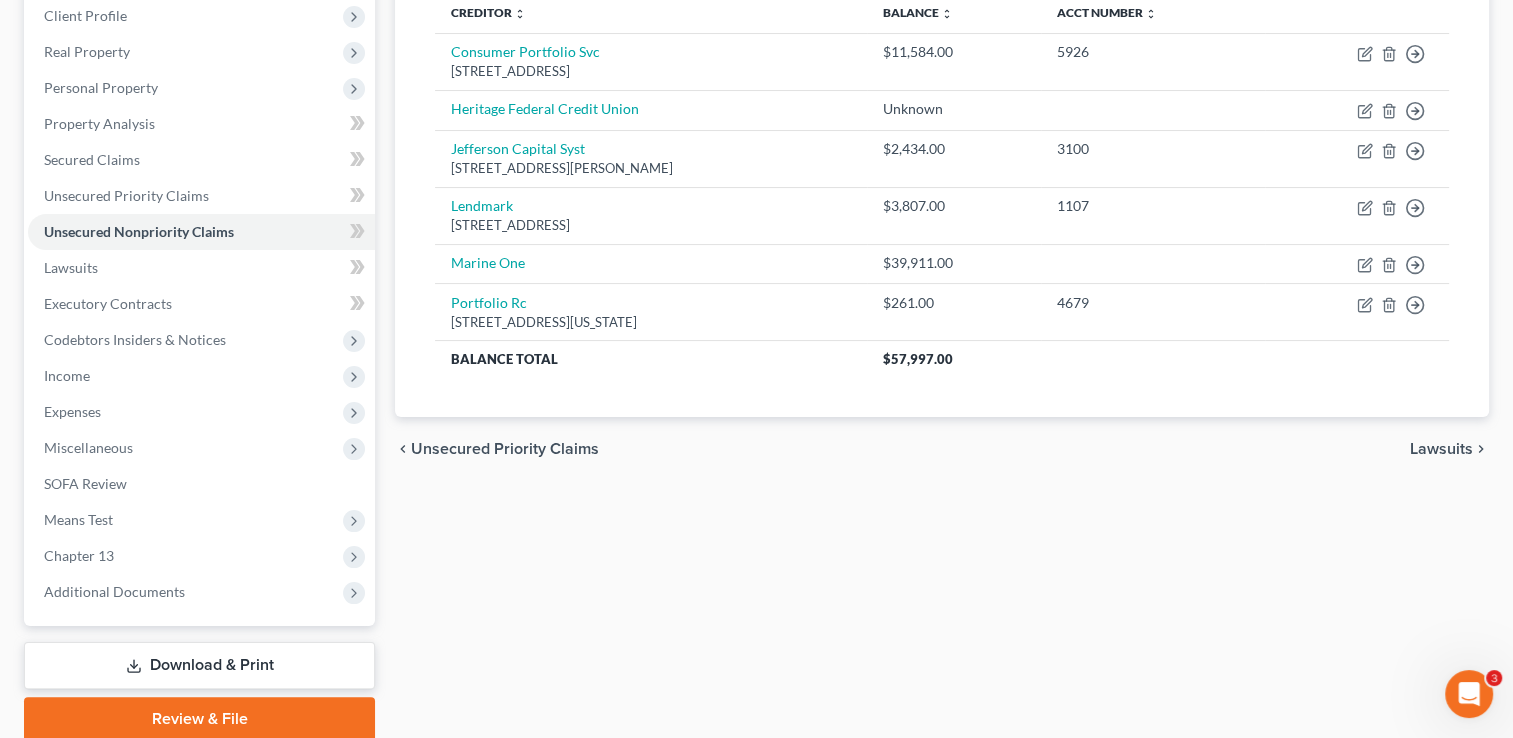 scroll, scrollTop: 330, scrollLeft: 0, axis: vertical 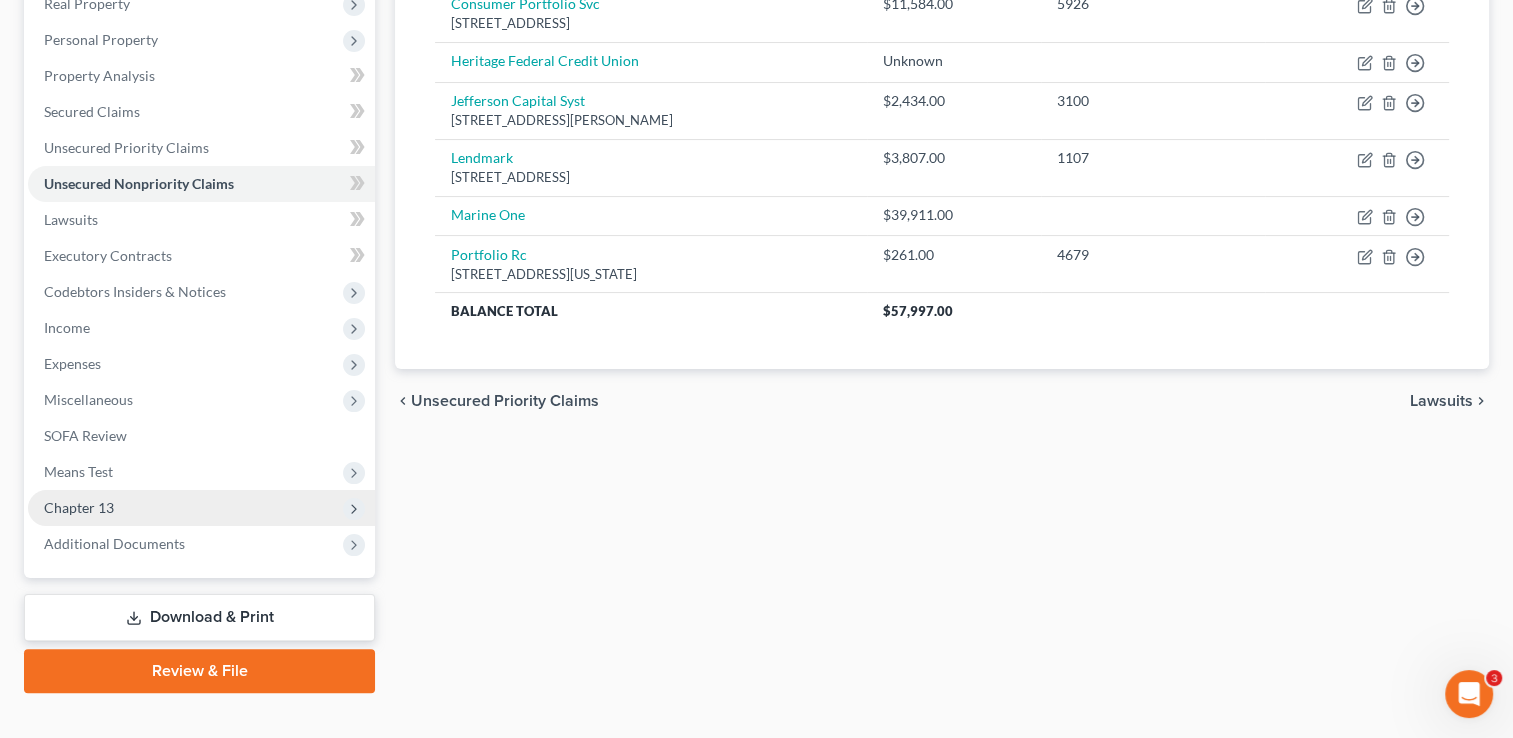 click on "Chapter 13" at bounding box center [79, 507] 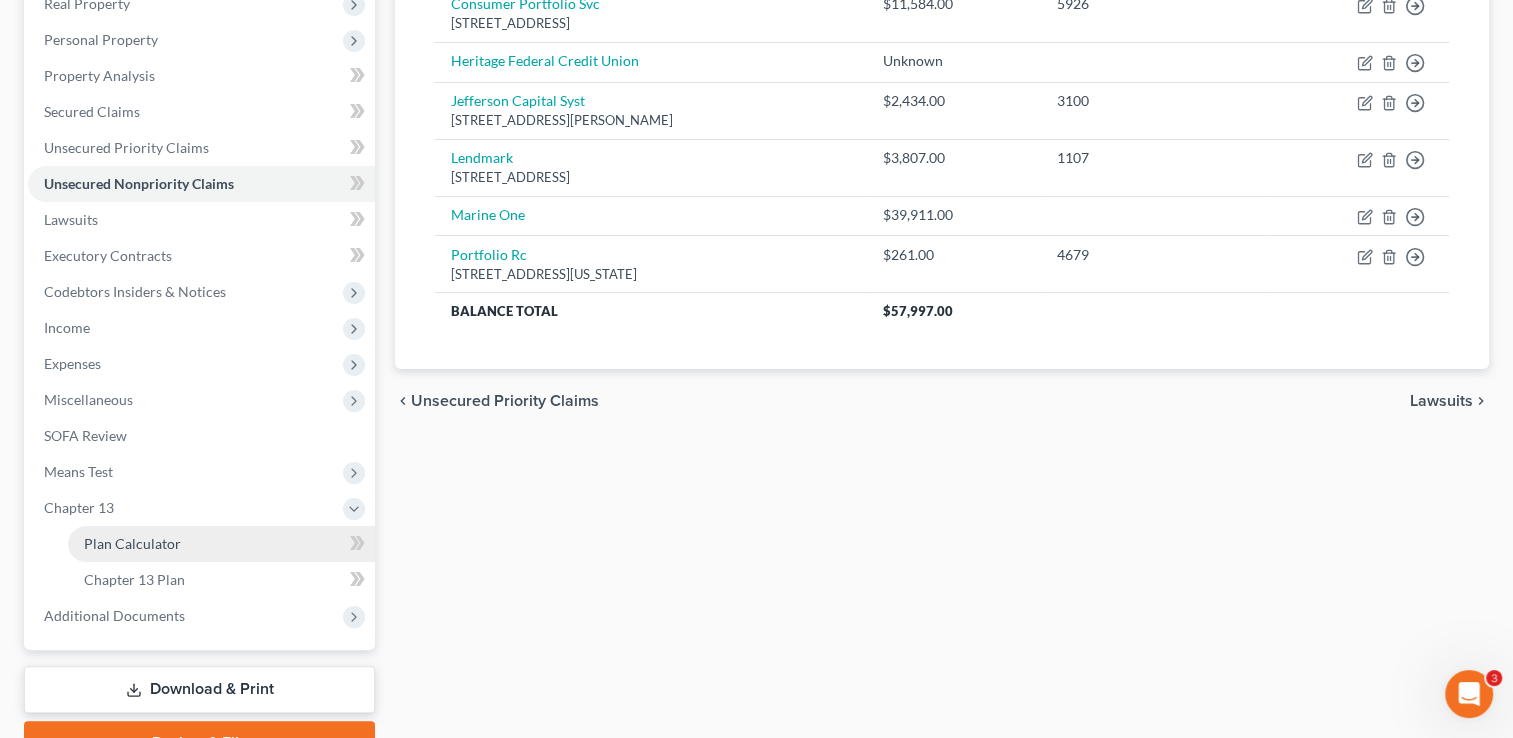 click on "Plan Calculator" at bounding box center (132, 543) 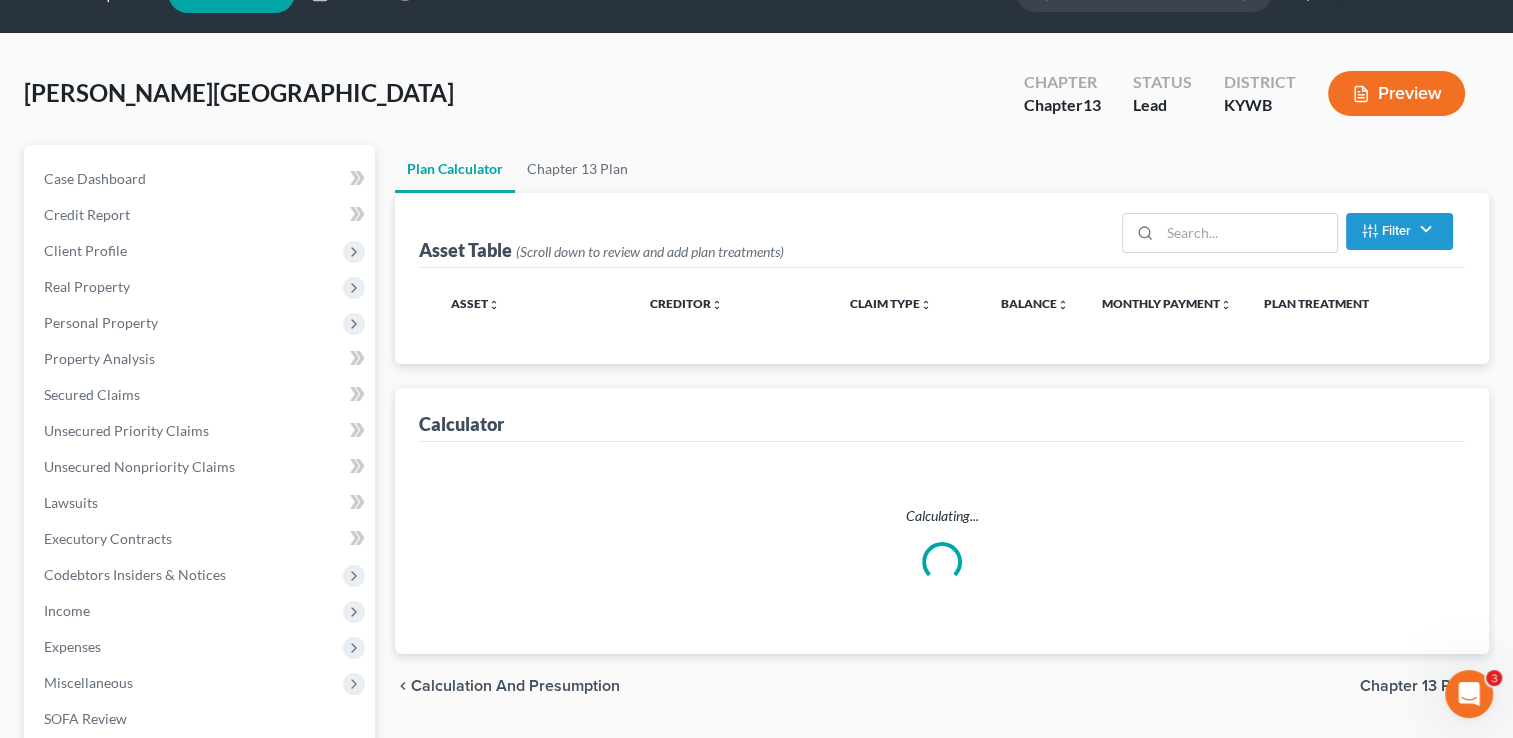 scroll, scrollTop: 0, scrollLeft: 0, axis: both 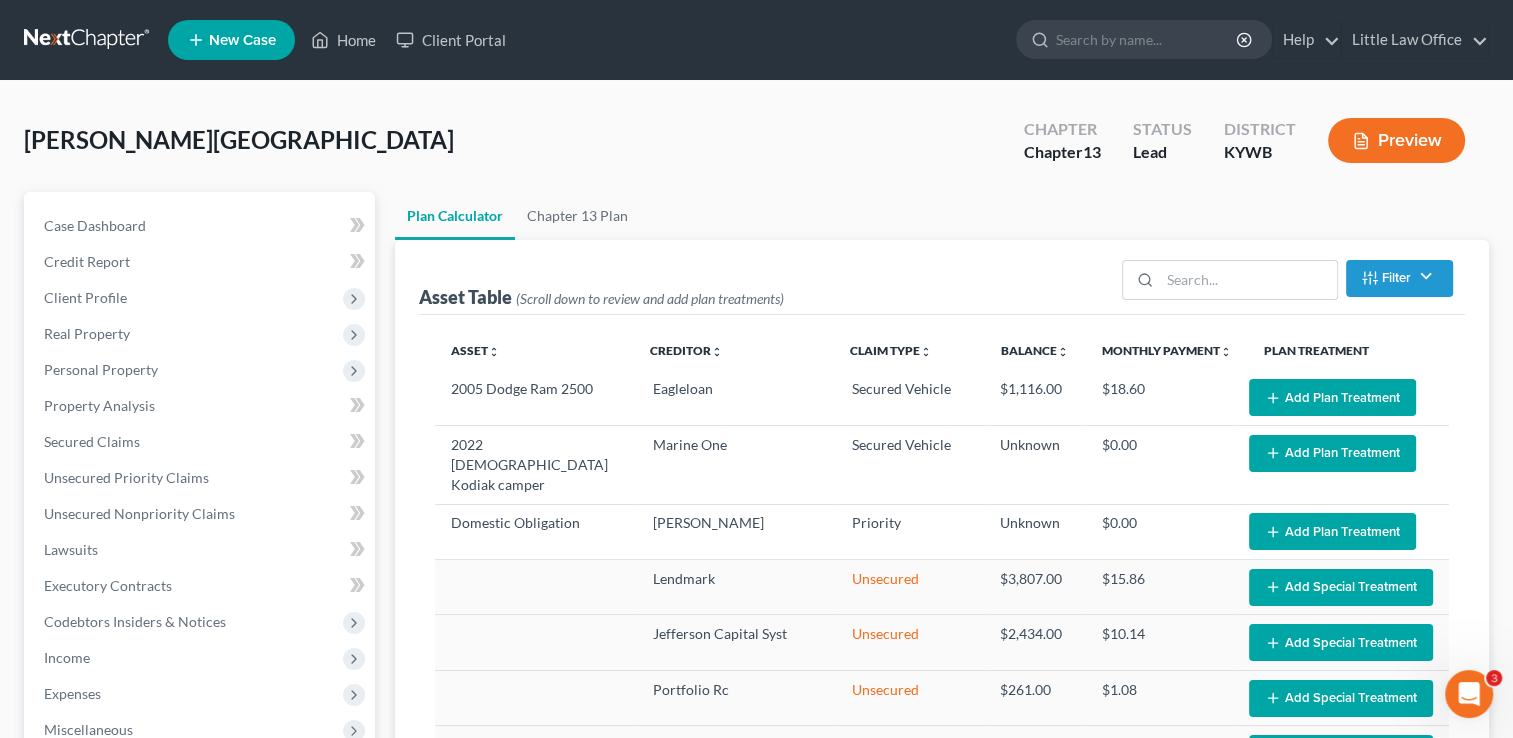 click on "Add Plan Treatment" at bounding box center [1332, 397] 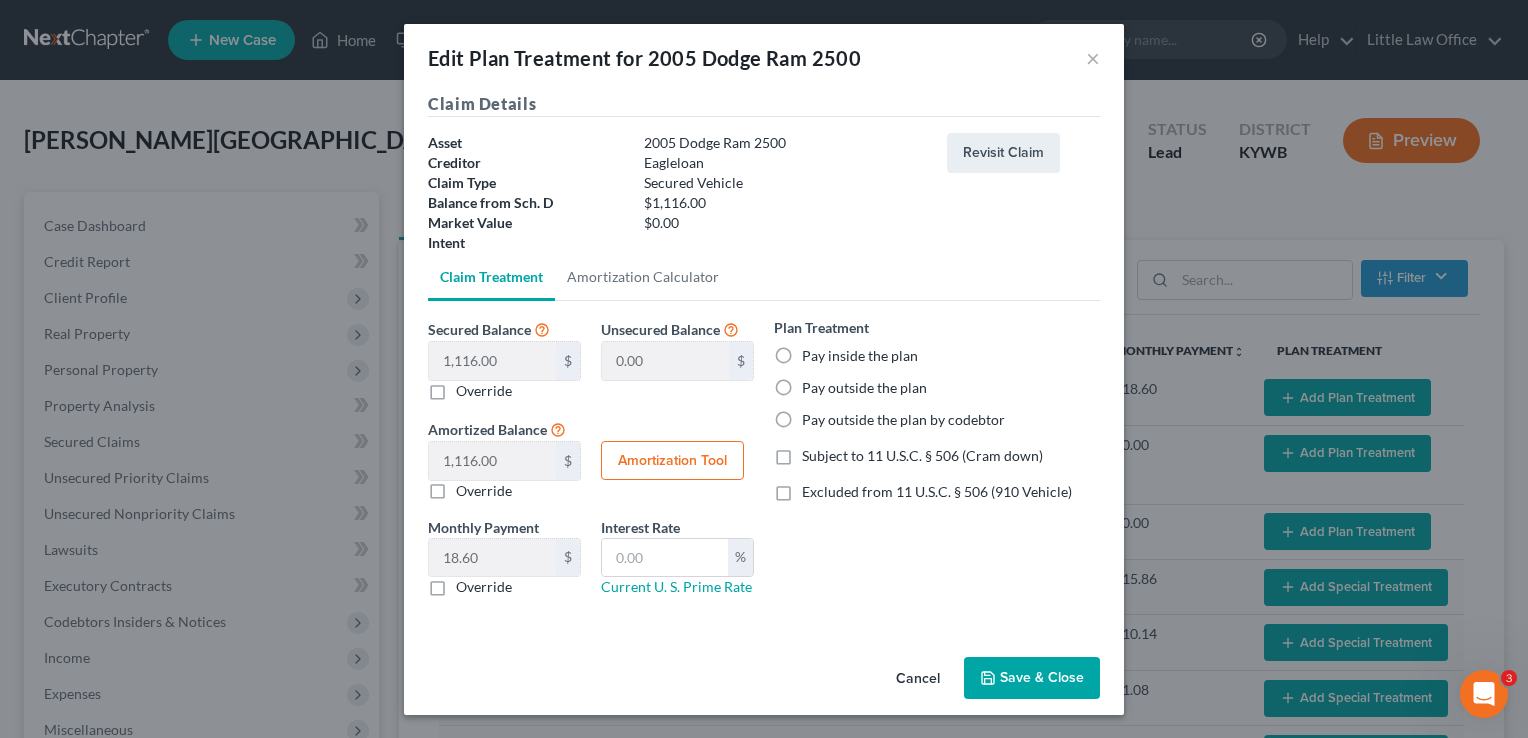 click on "Pay inside the plan" at bounding box center (860, 356) 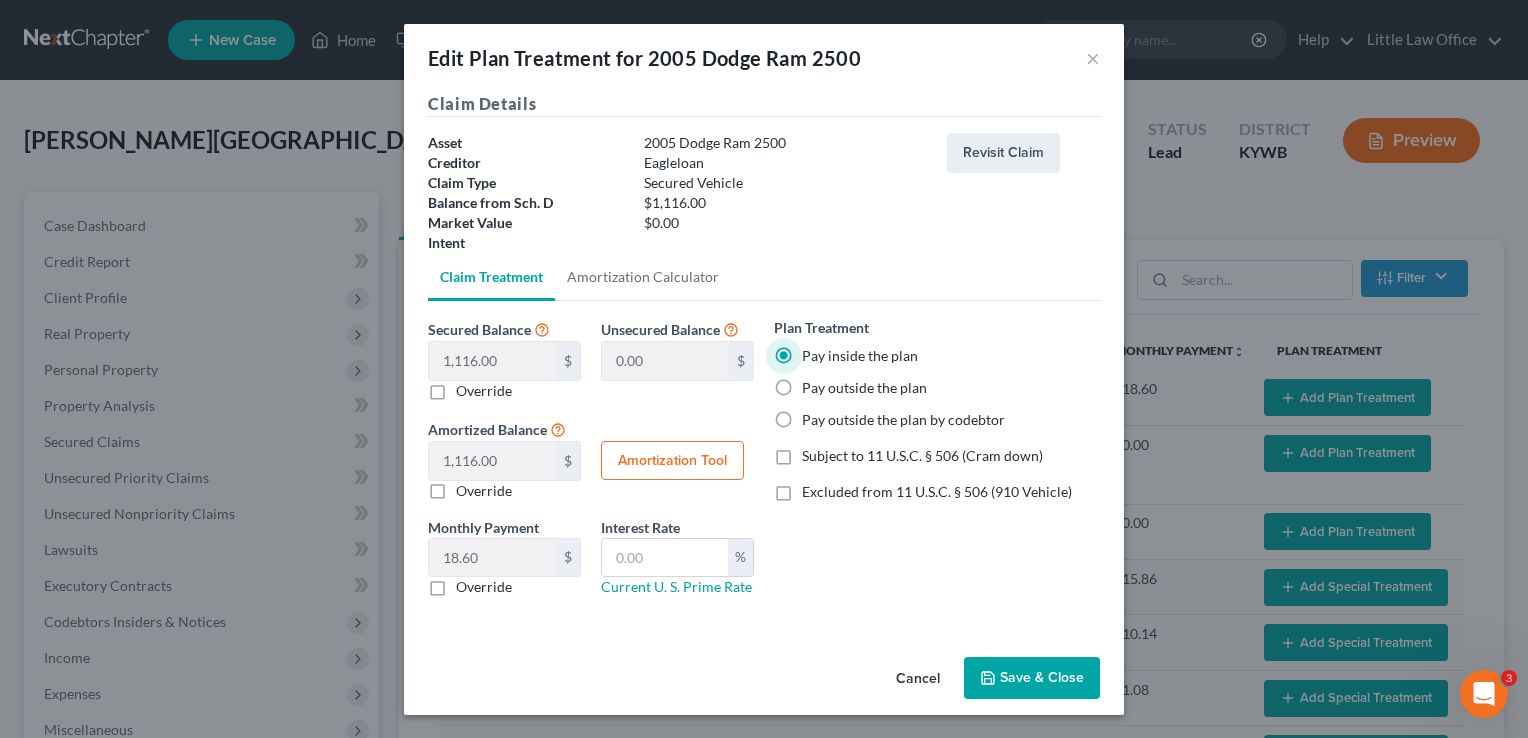 click on "Excluded from 11 U.S.C. § 506 (910 Vehicle)" at bounding box center (937, 492) 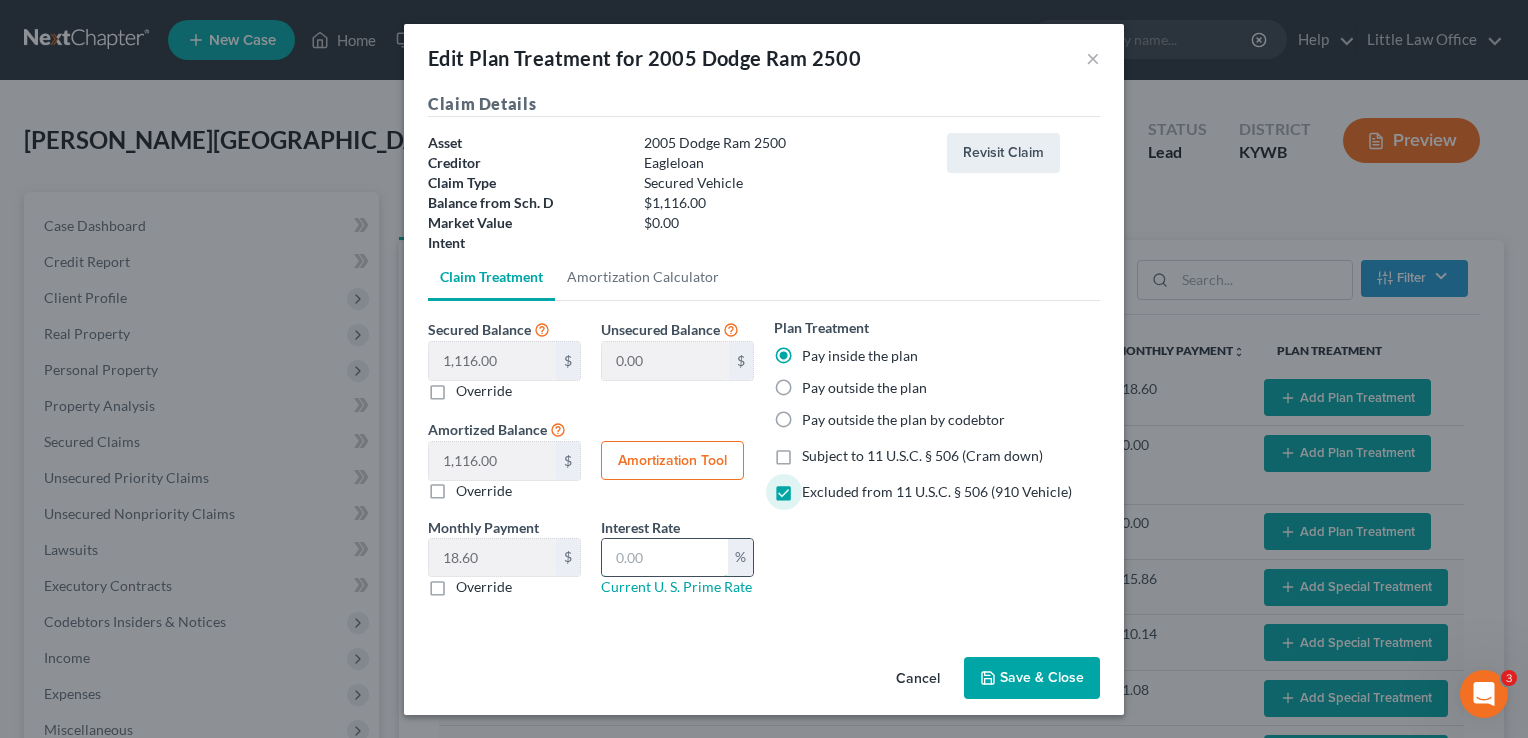 click at bounding box center (665, 558) 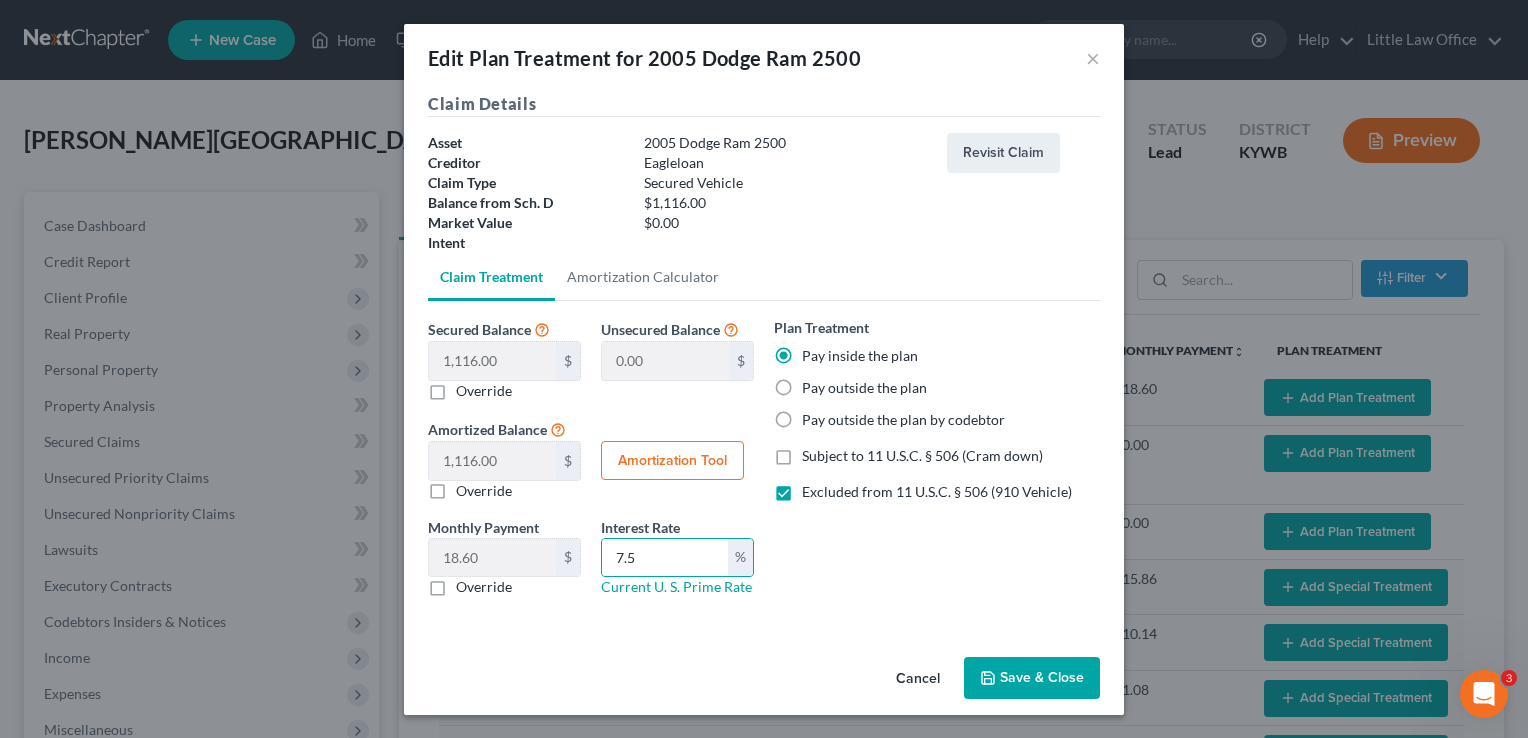 click on "Save & Close" at bounding box center (1032, 678) 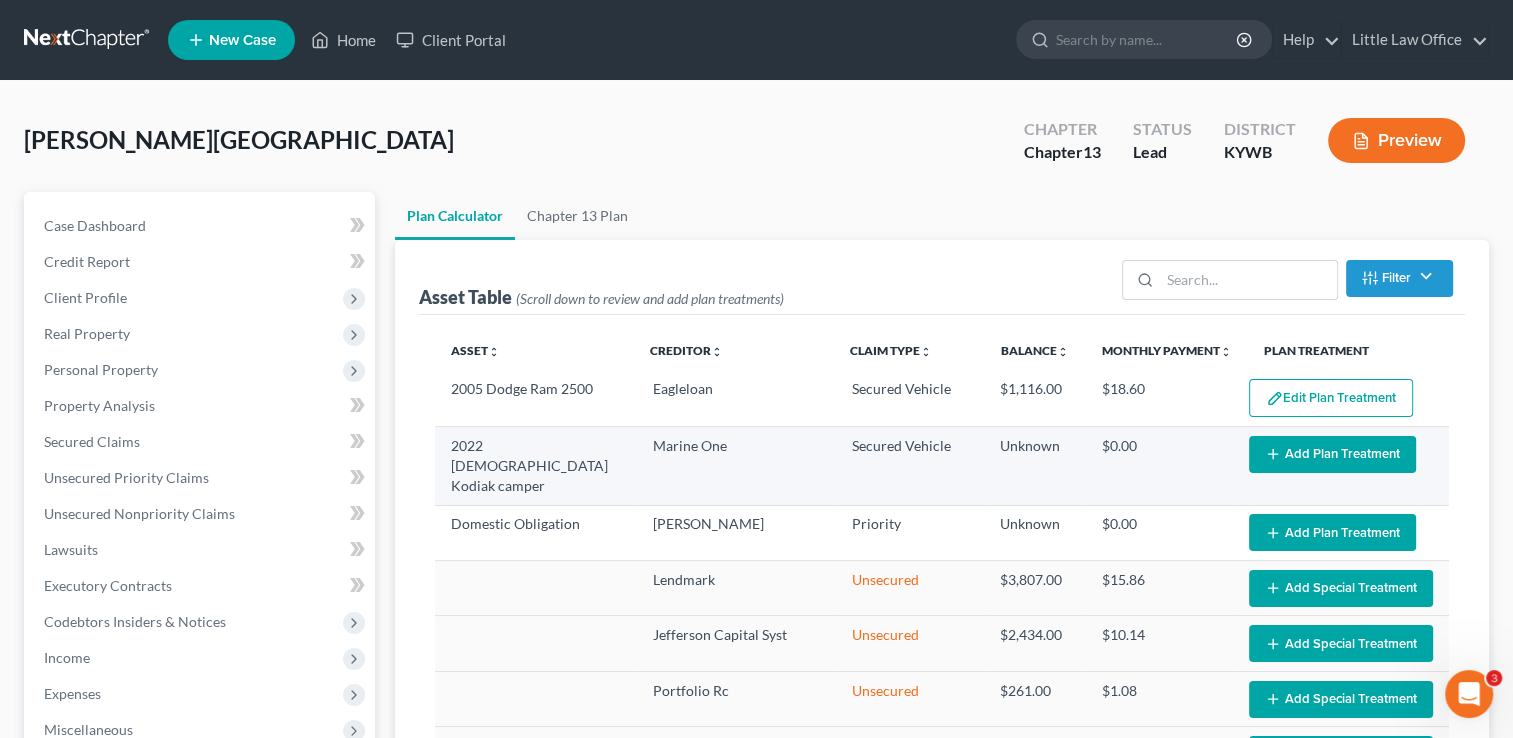 click on "Add Plan Treatment" at bounding box center (1332, 454) 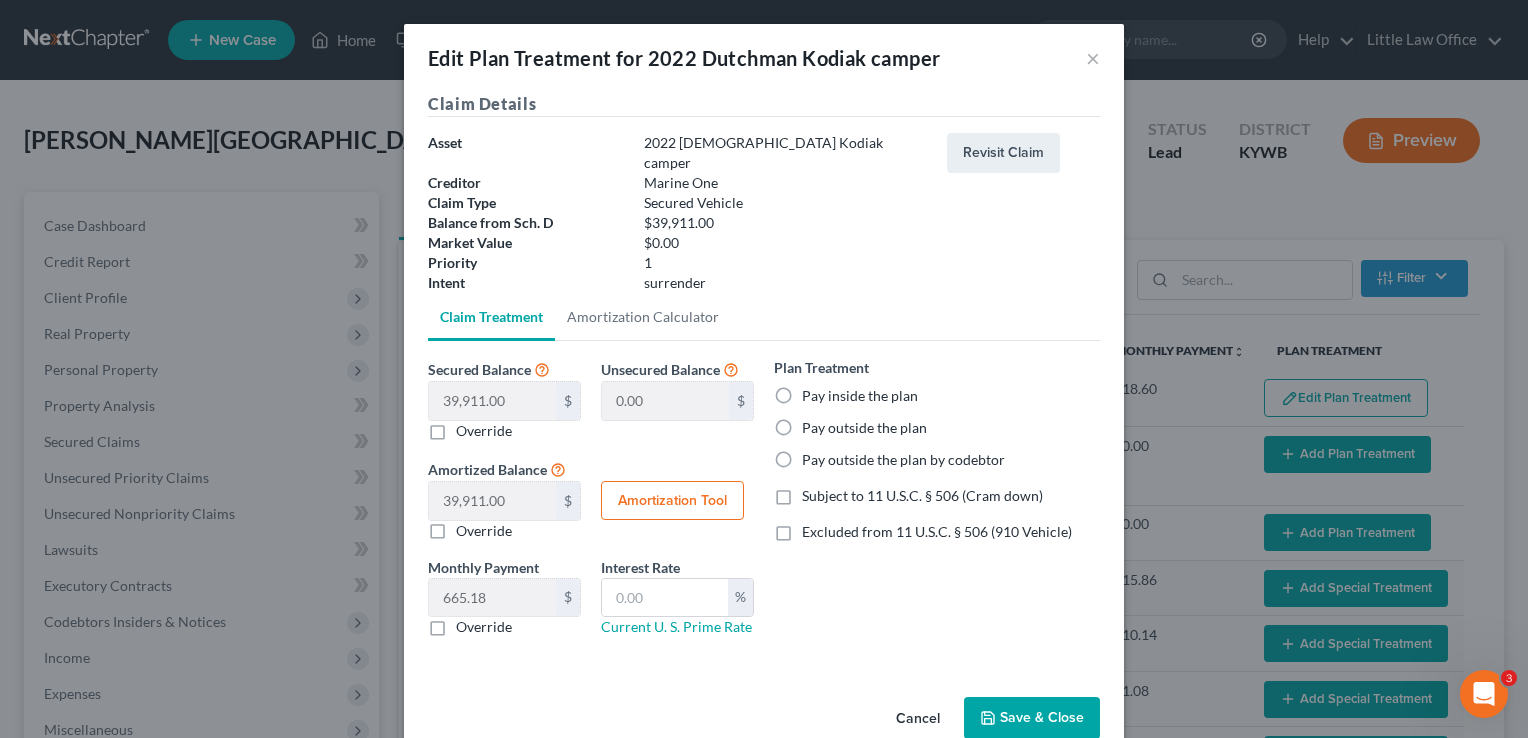 click on "Pay inside the plan" at bounding box center (860, 396) 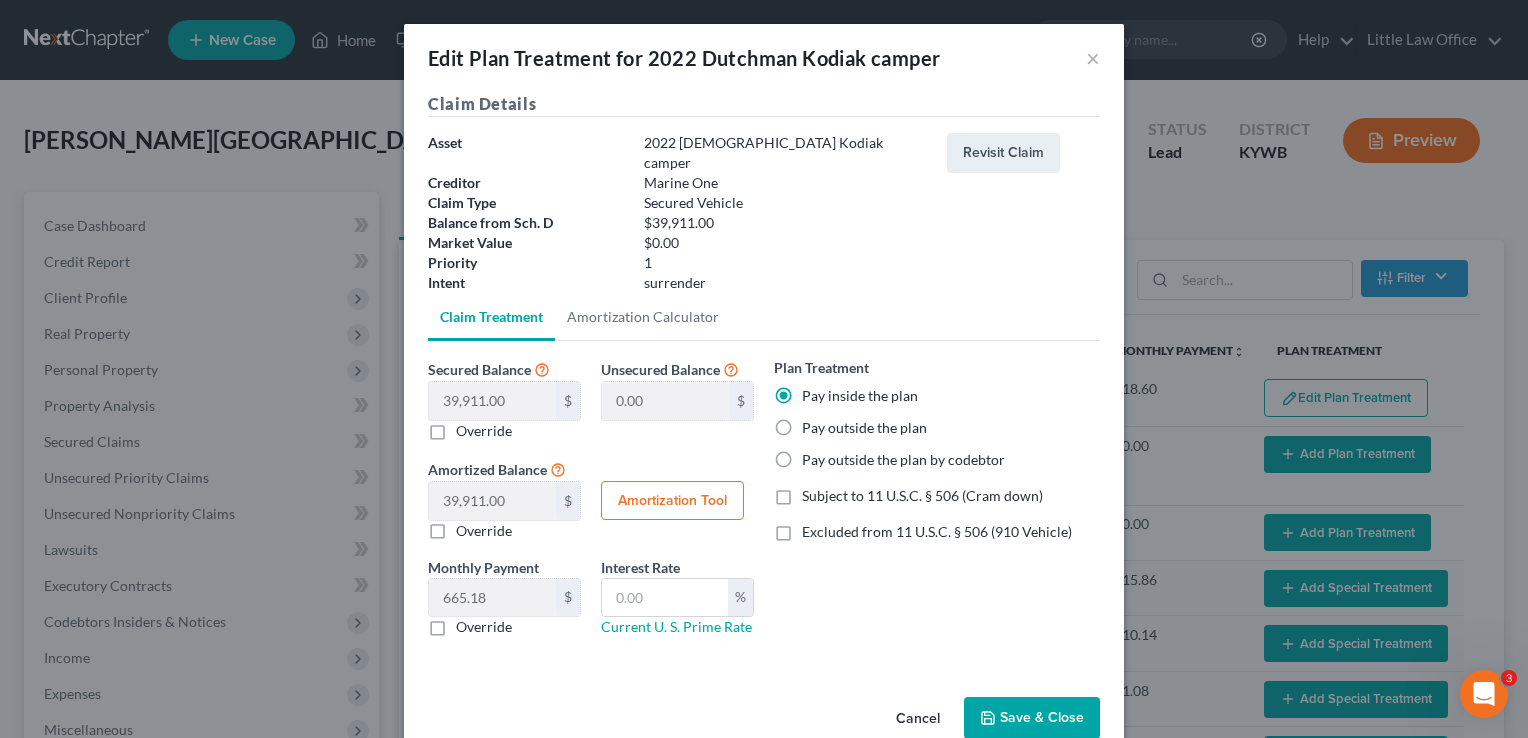 click on "Save & Close" at bounding box center (1032, 718) 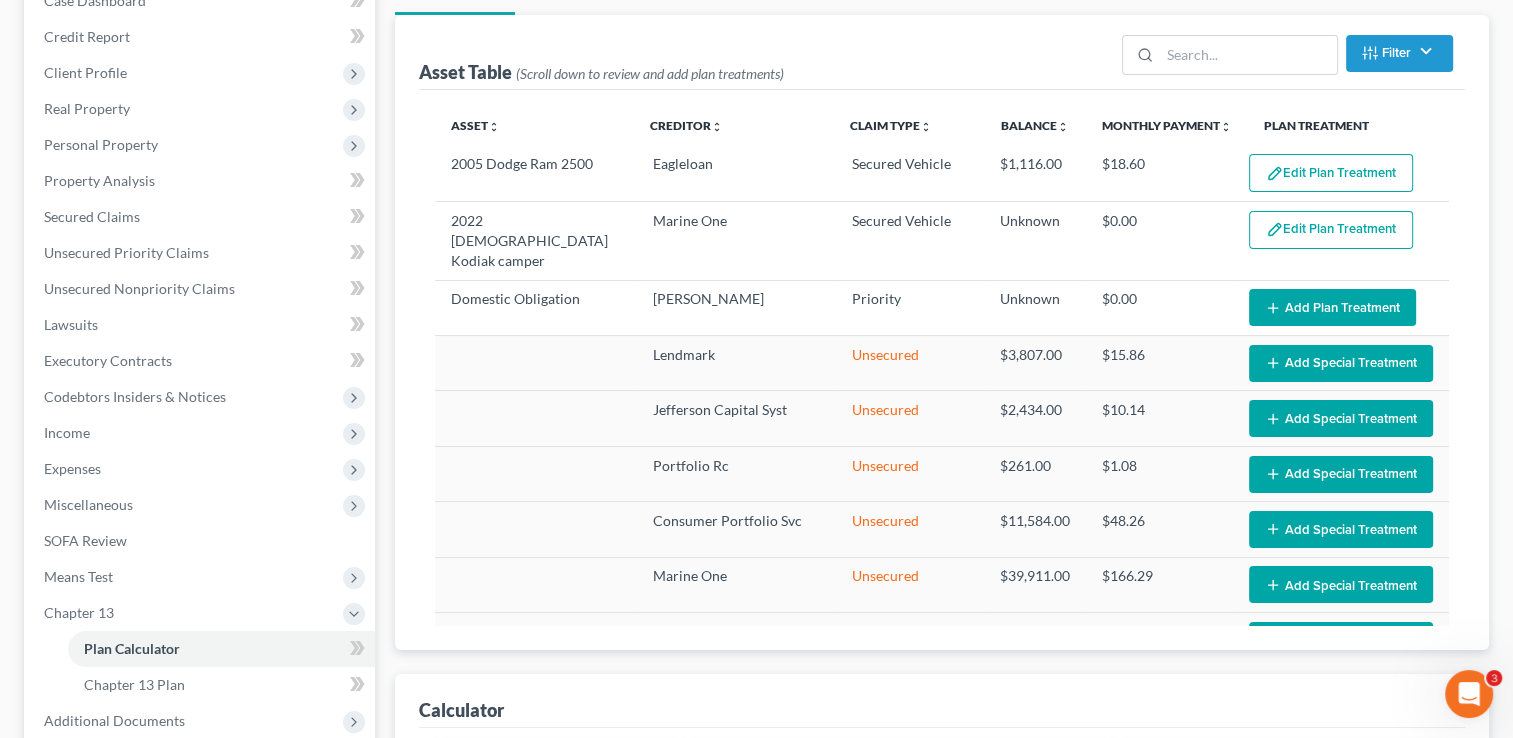scroll, scrollTop: 228, scrollLeft: 0, axis: vertical 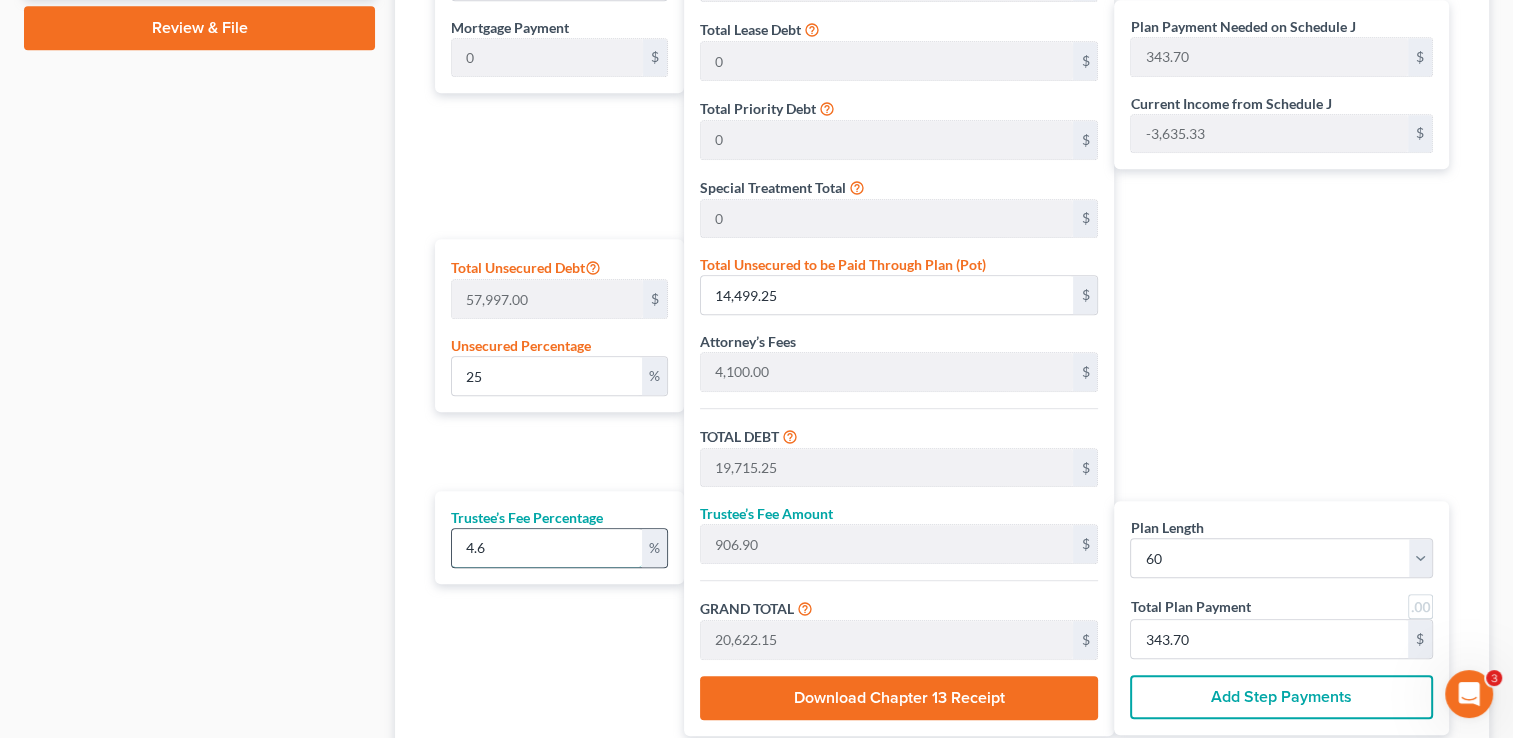 click on "4.6" at bounding box center [546, 548] 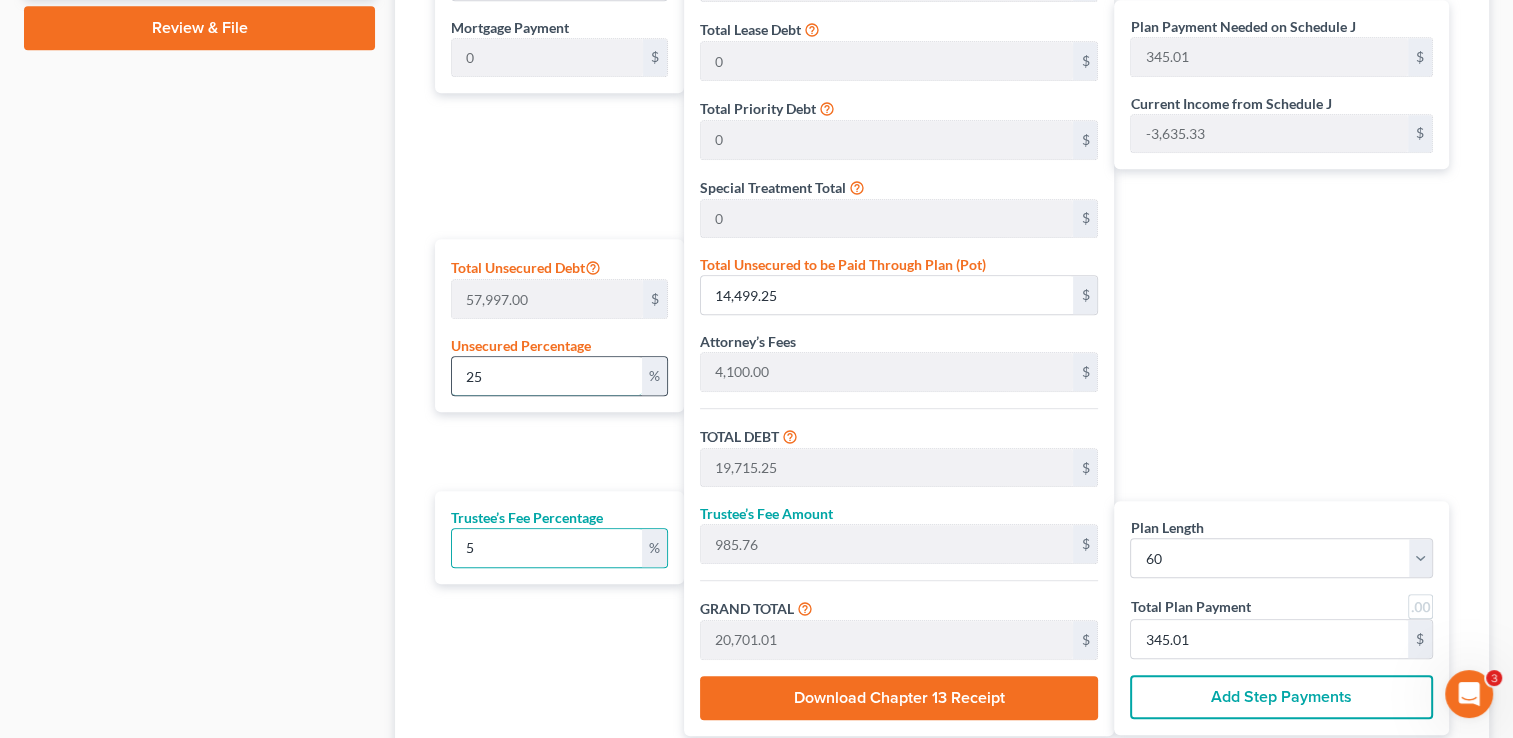 click on "25" at bounding box center [546, 376] 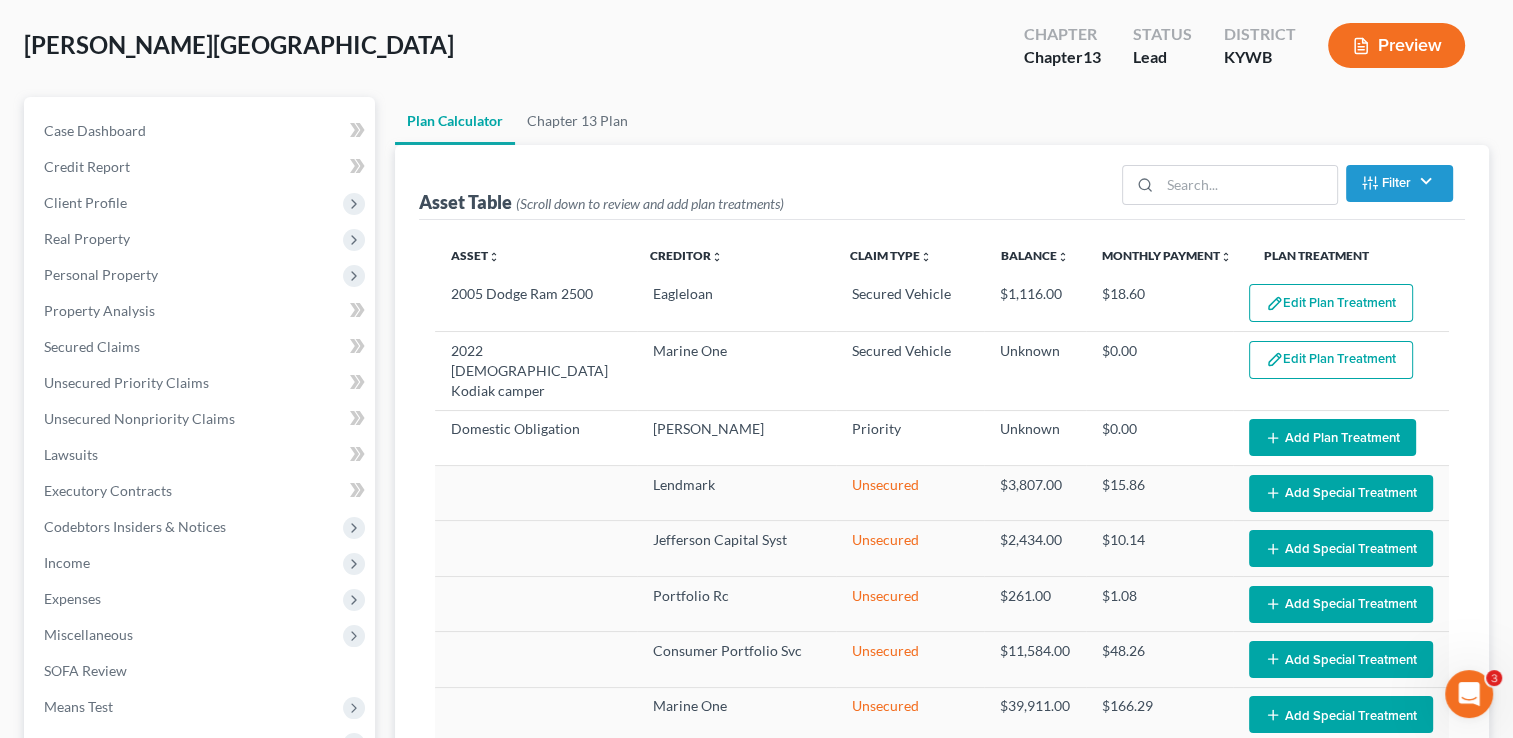 scroll, scrollTop: 0, scrollLeft: 0, axis: both 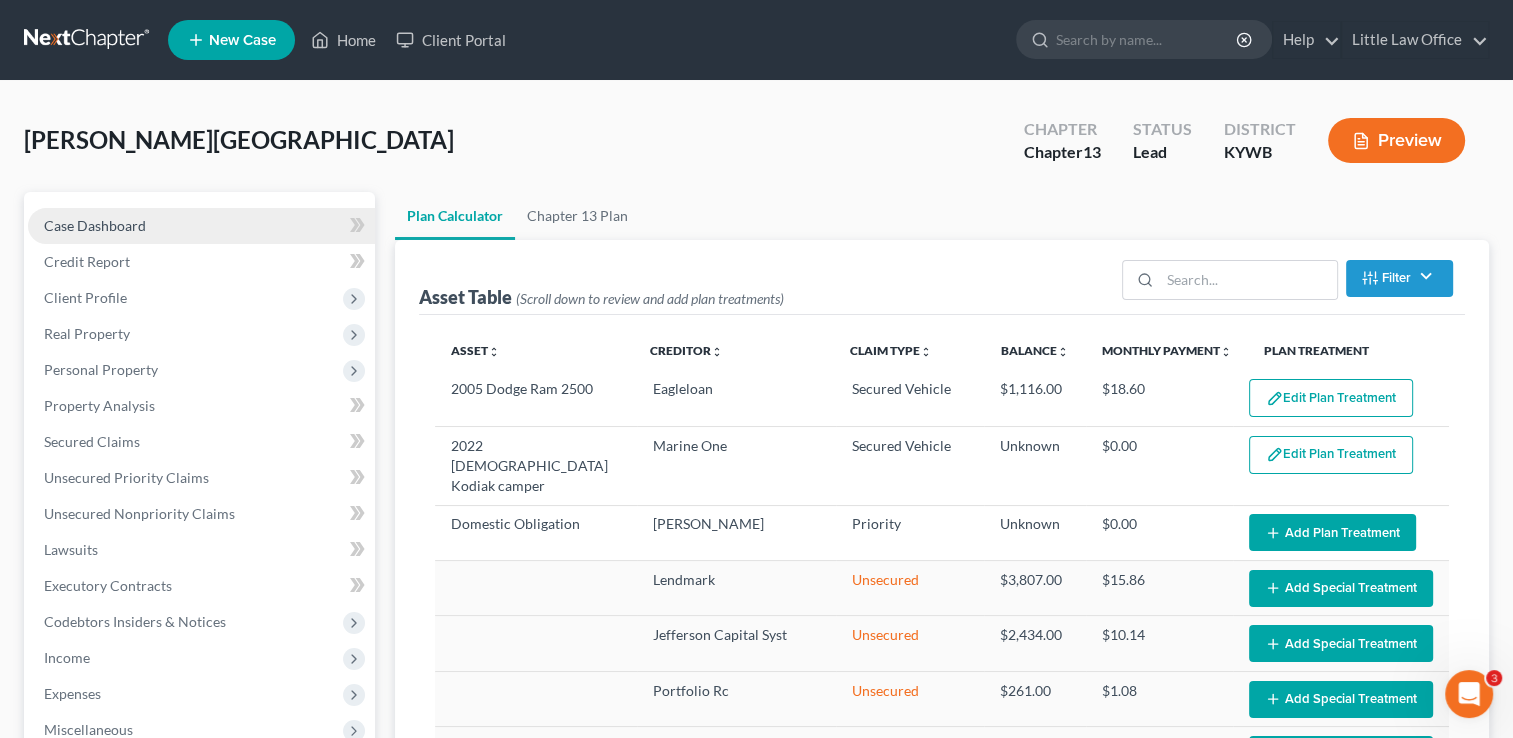 click on "Case Dashboard" at bounding box center (201, 226) 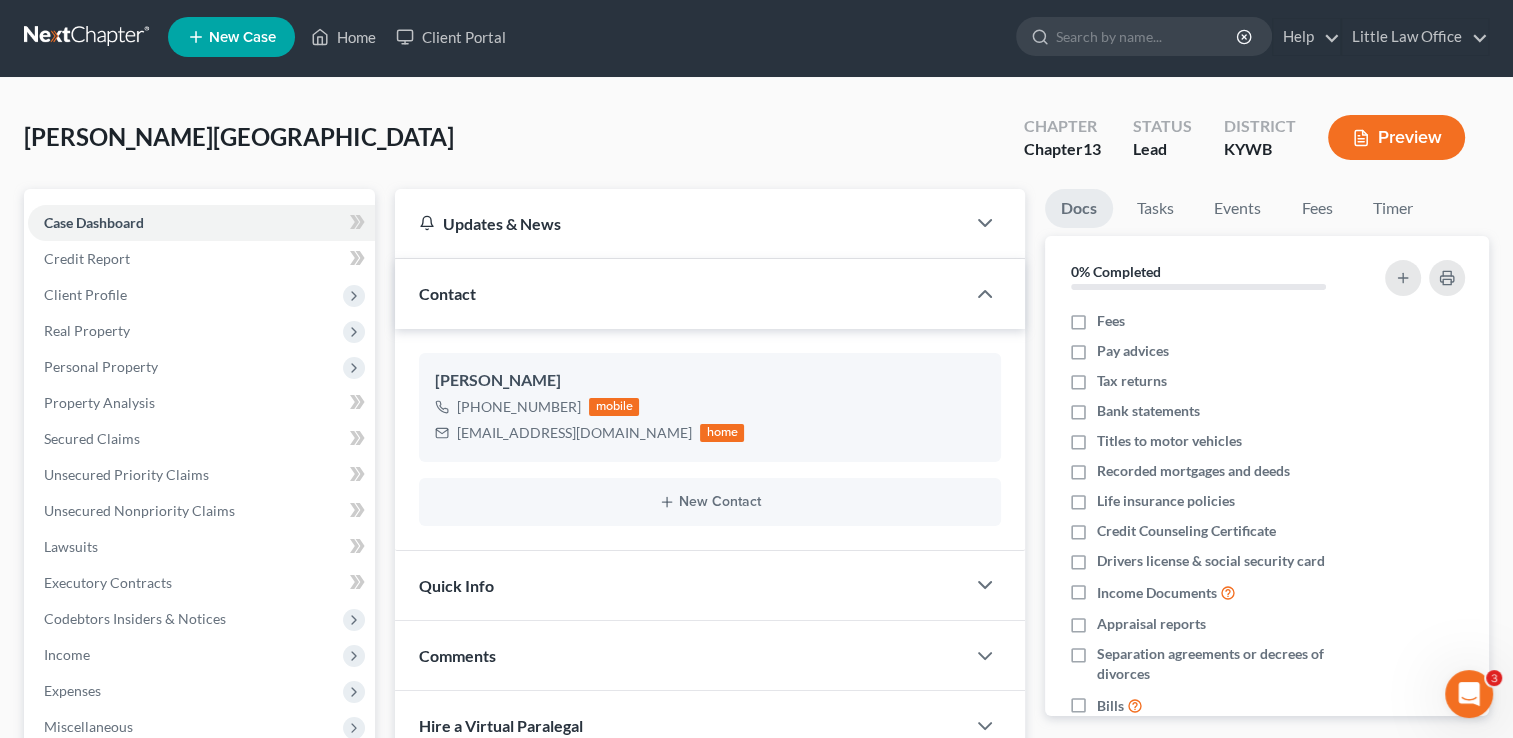 scroll, scrollTop: 0, scrollLeft: 0, axis: both 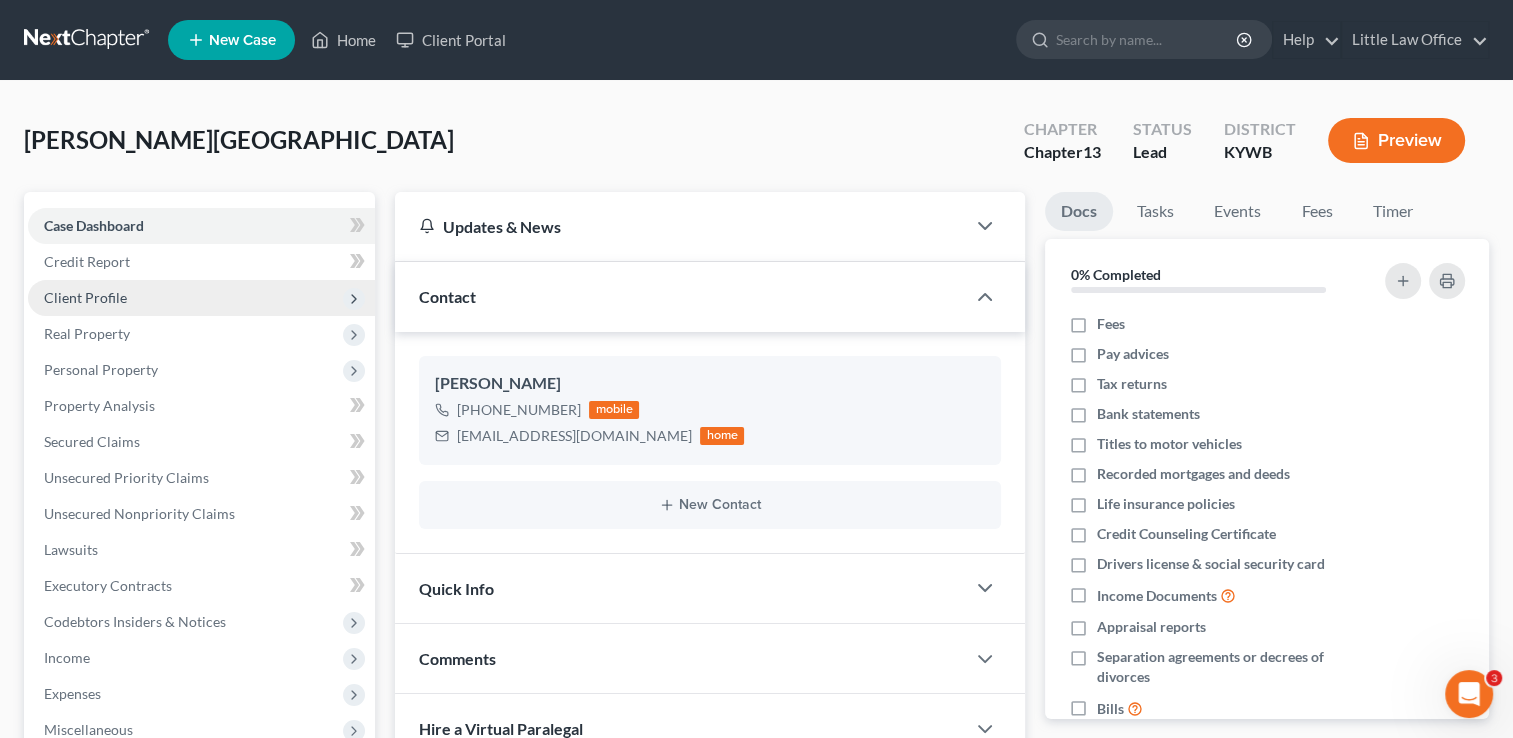 click on "Client Profile" at bounding box center (85, 297) 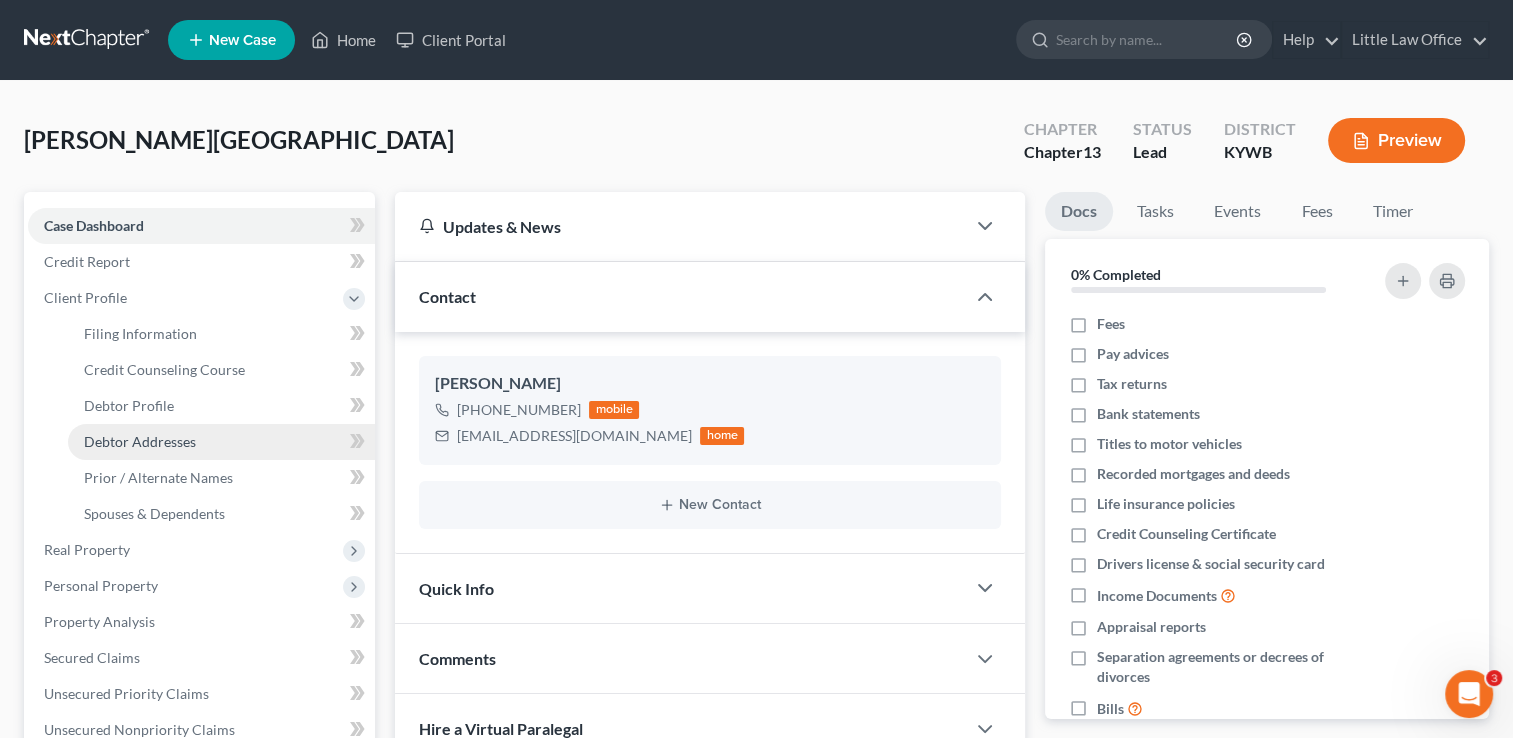 click on "Debtor Addresses" at bounding box center [140, 441] 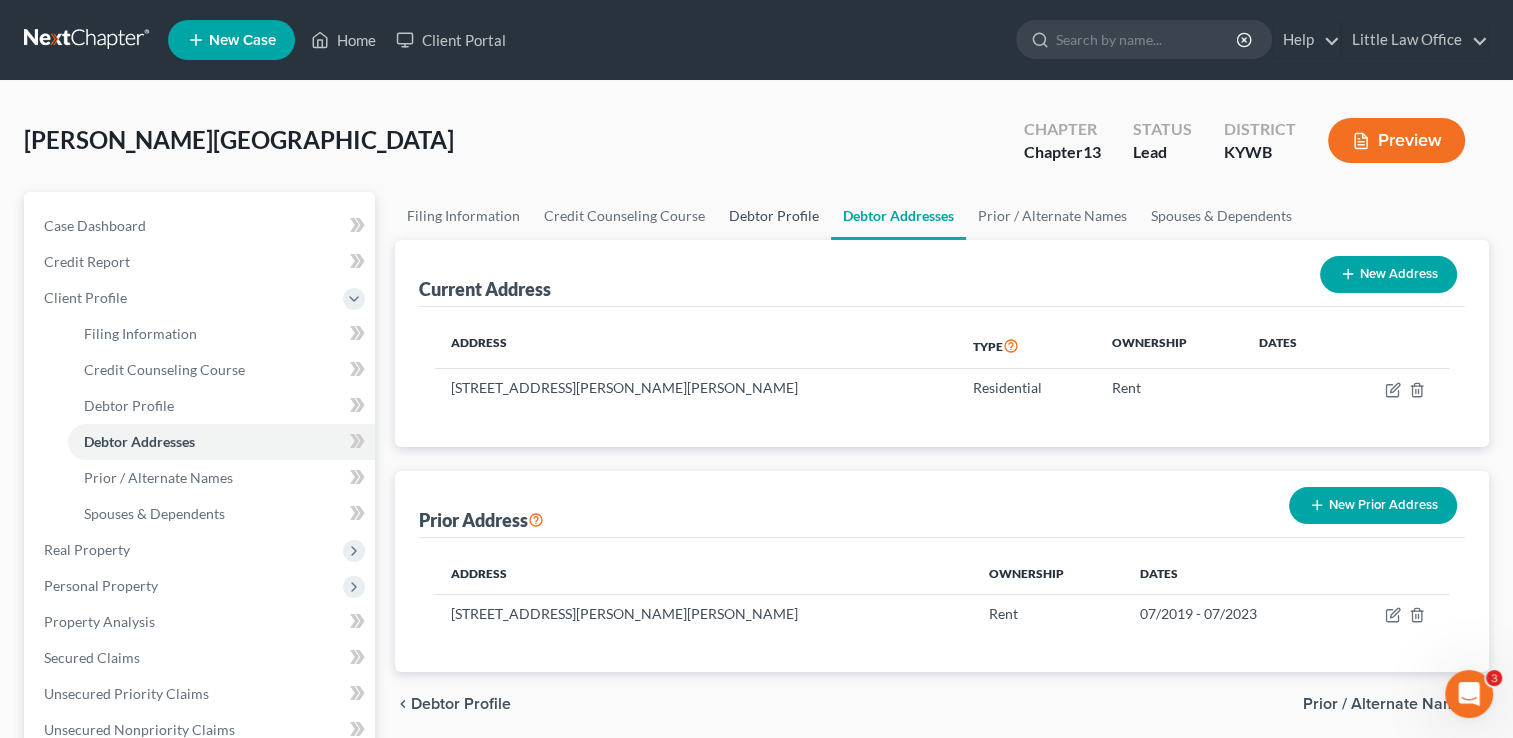 click on "Debtor Profile" at bounding box center (774, 216) 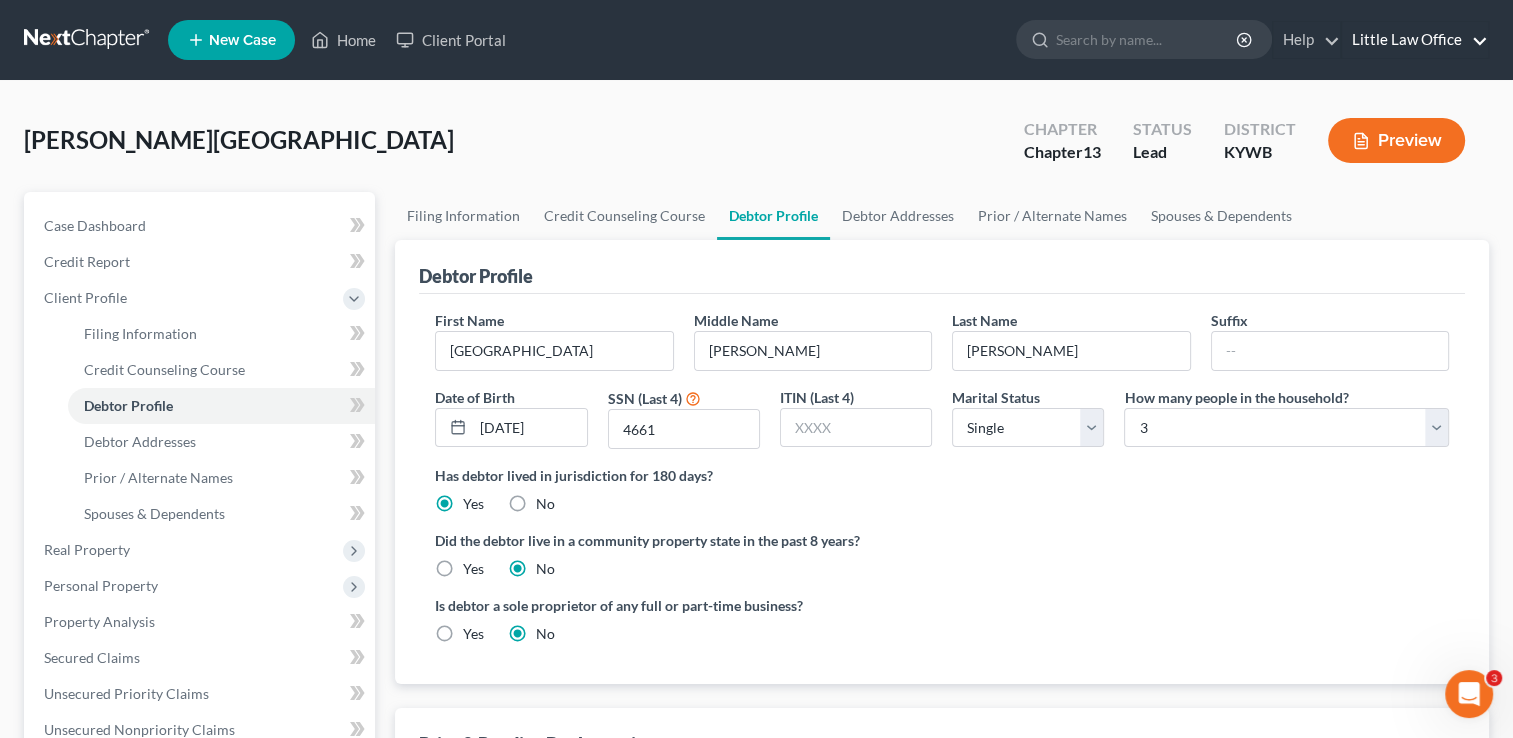 click on "Little Law Office" at bounding box center [1415, 40] 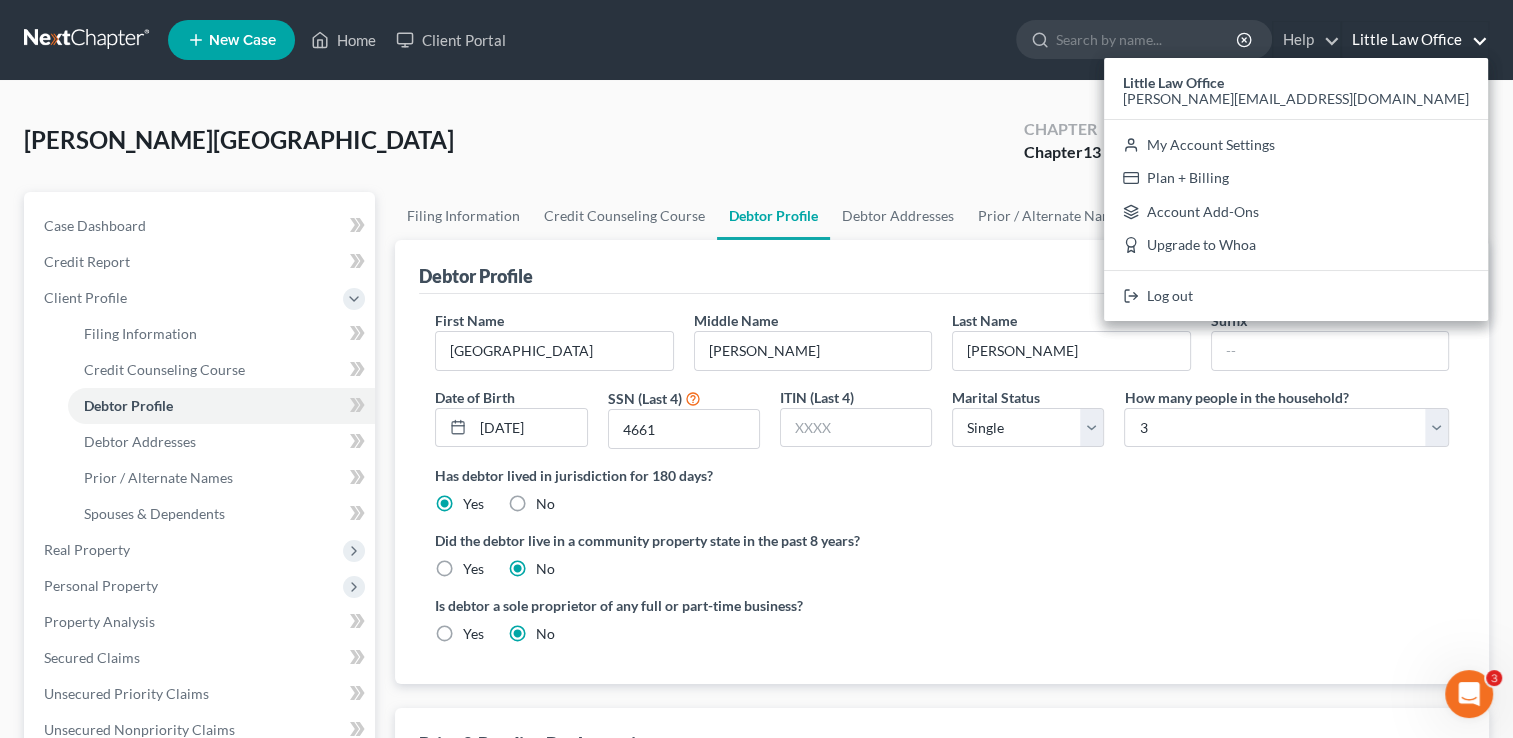 drag, startPoint x: 1364, startPoint y: 306, endPoint x: 1048, endPoint y: 618, distance: 444.07205 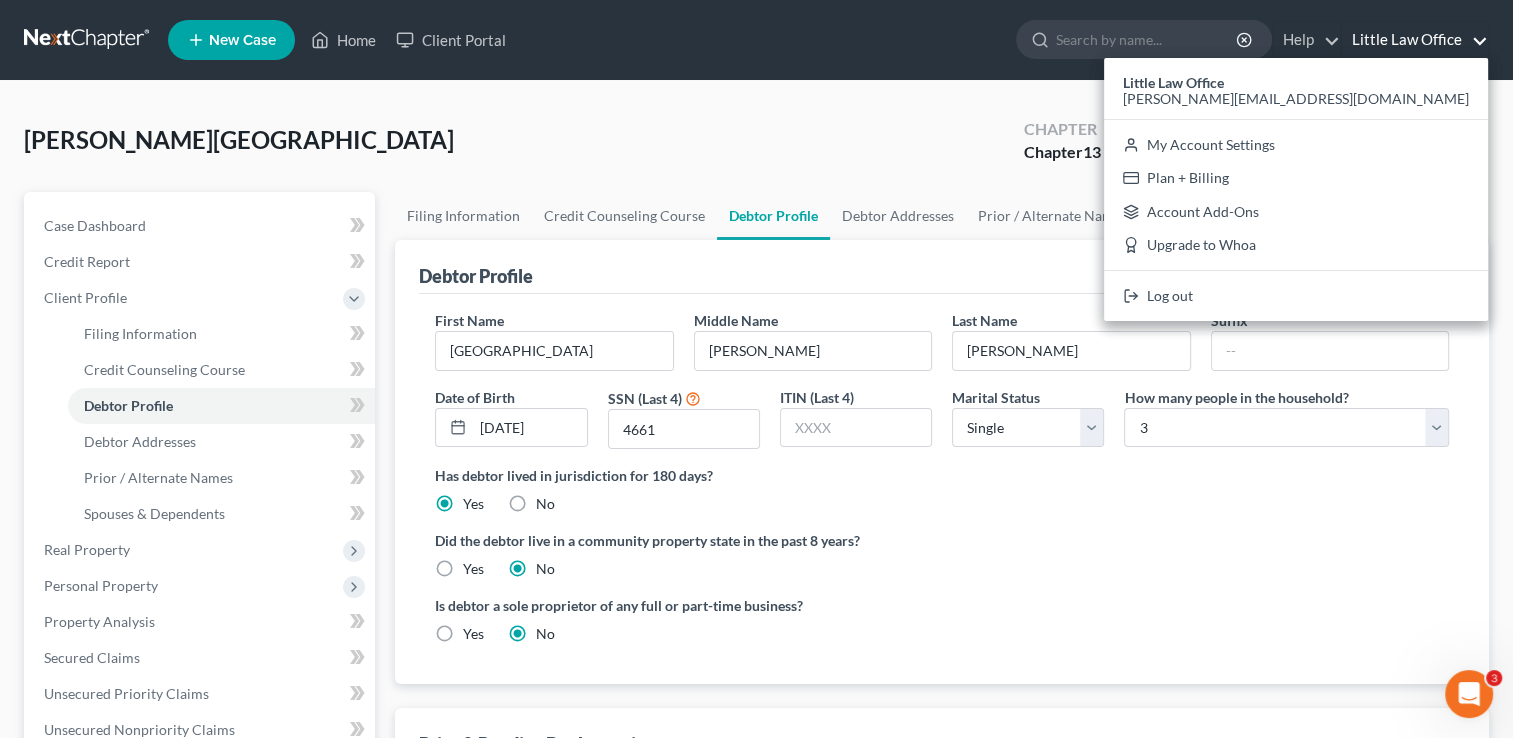 drag, startPoint x: 1048, startPoint y: 618, endPoint x: 960, endPoint y: 128, distance: 497.83932 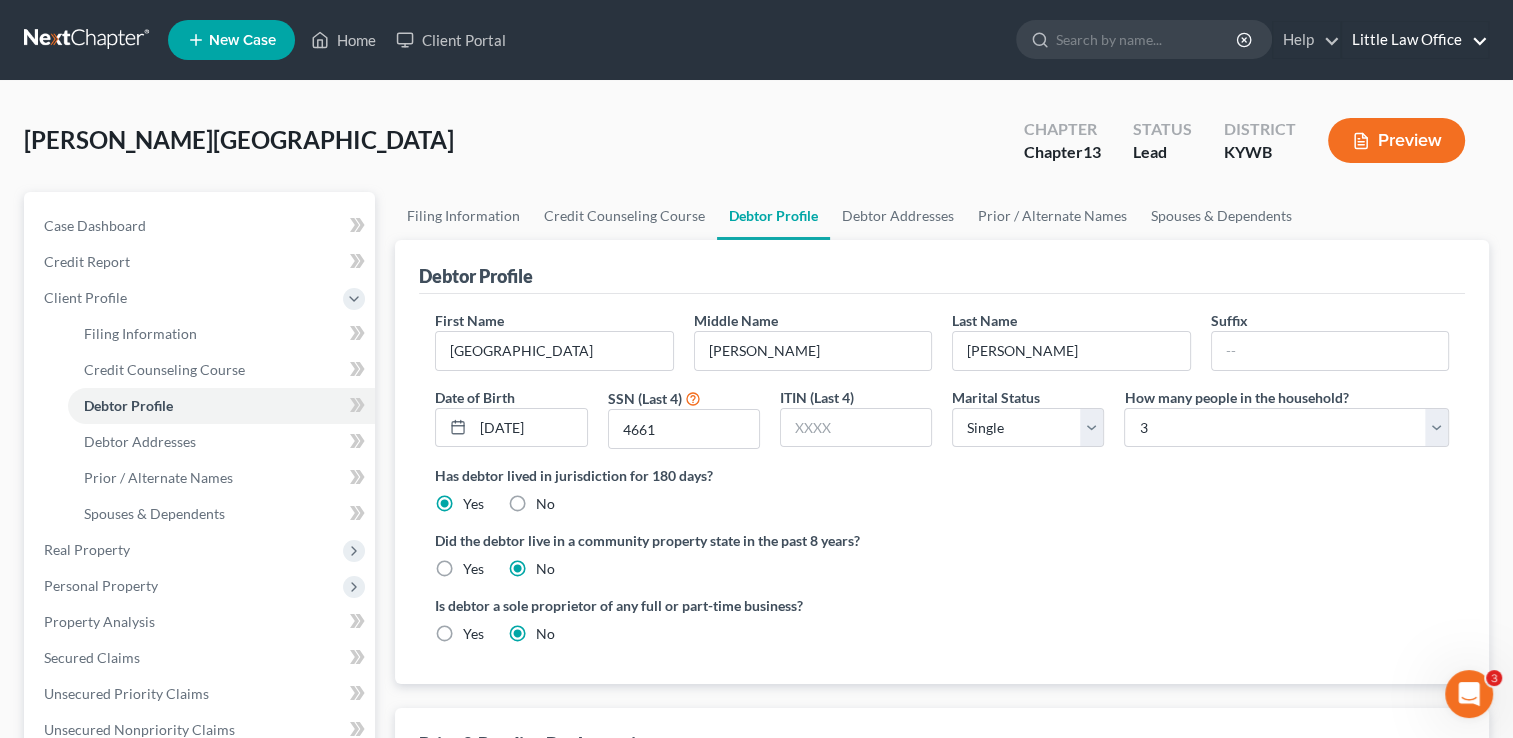 click on "Little Law Office" at bounding box center [1415, 40] 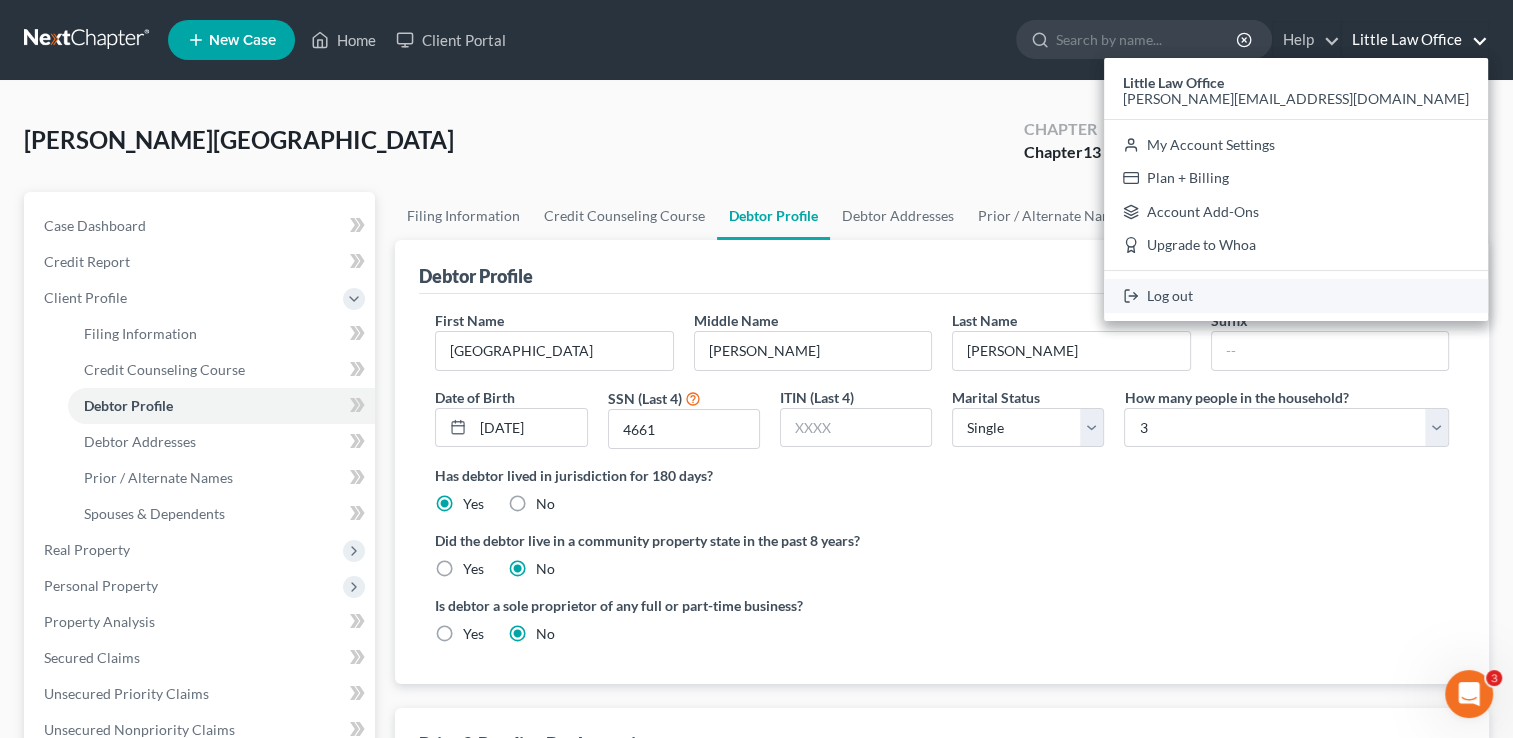 click on "Log out" at bounding box center (1296, 296) 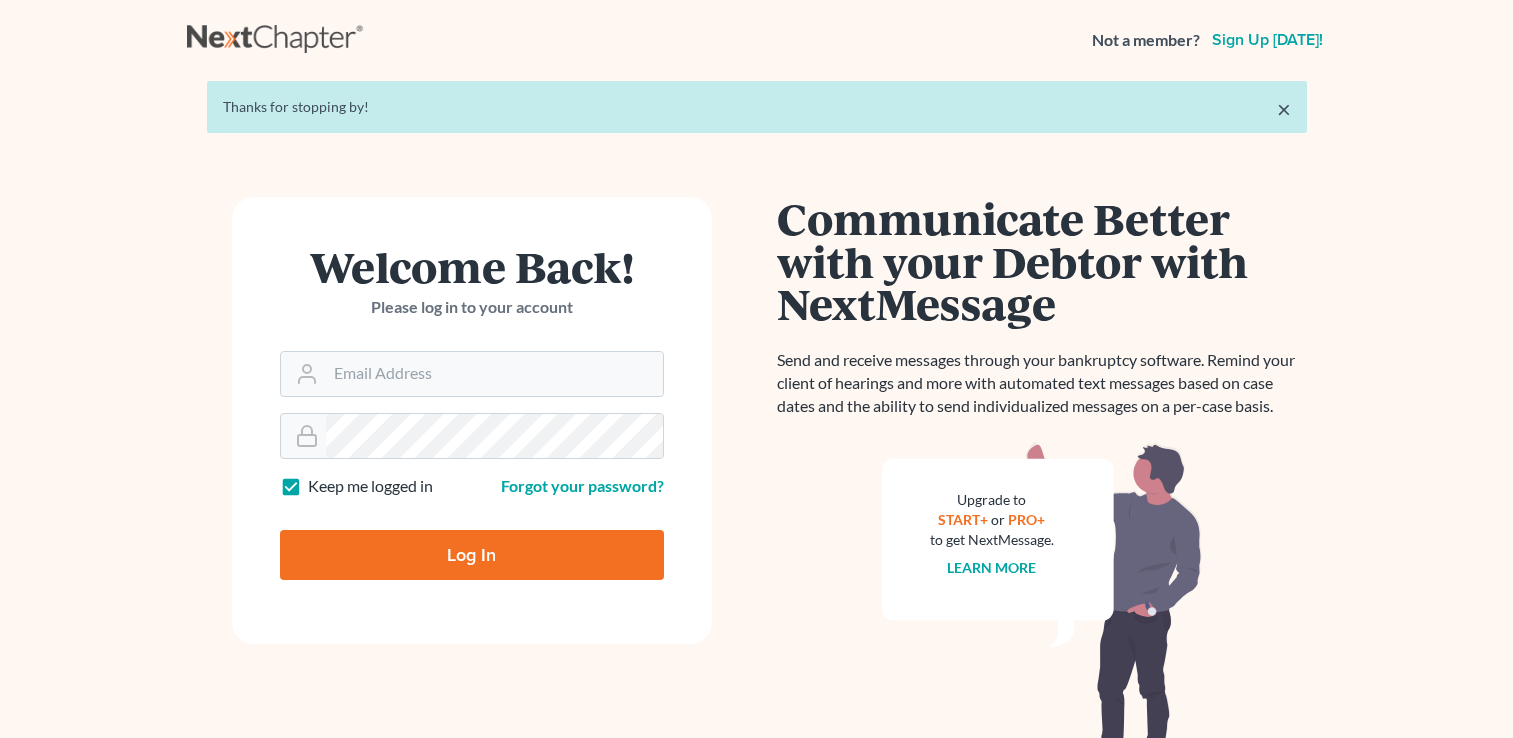 scroll, scrollTop: 0, scrollLeft: 0, axis: both 